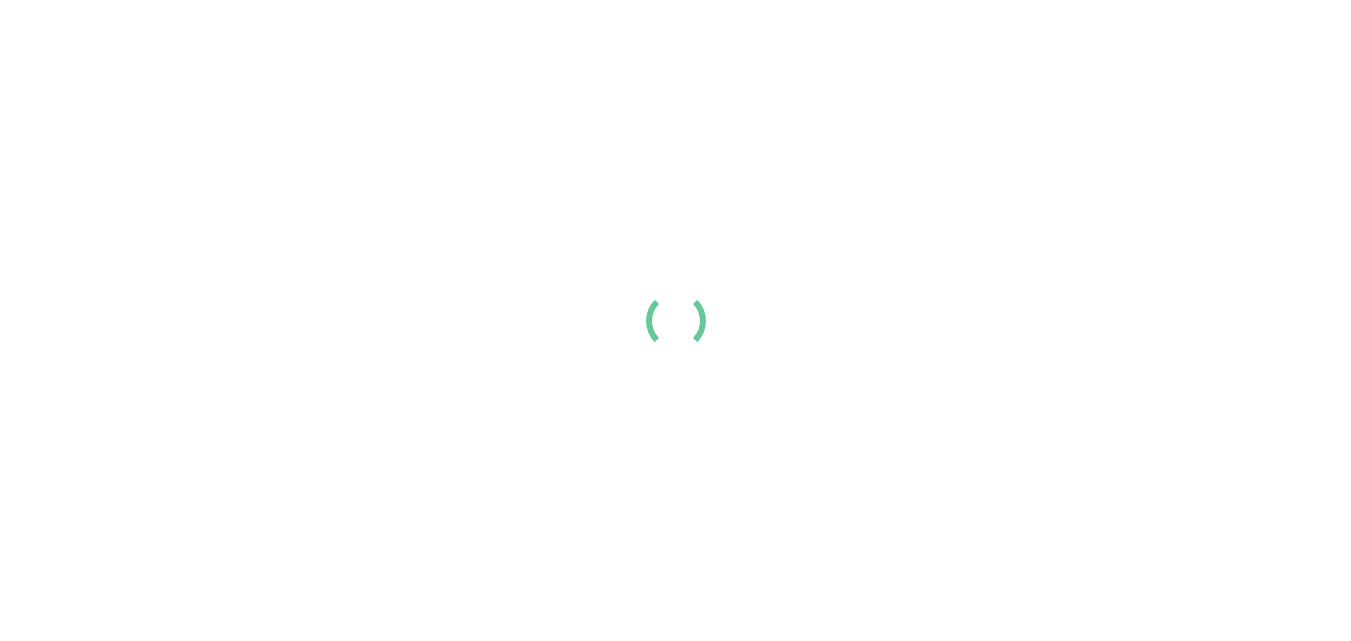 scroll, scrollTop: 0, scrollLeft: 0, axis: both 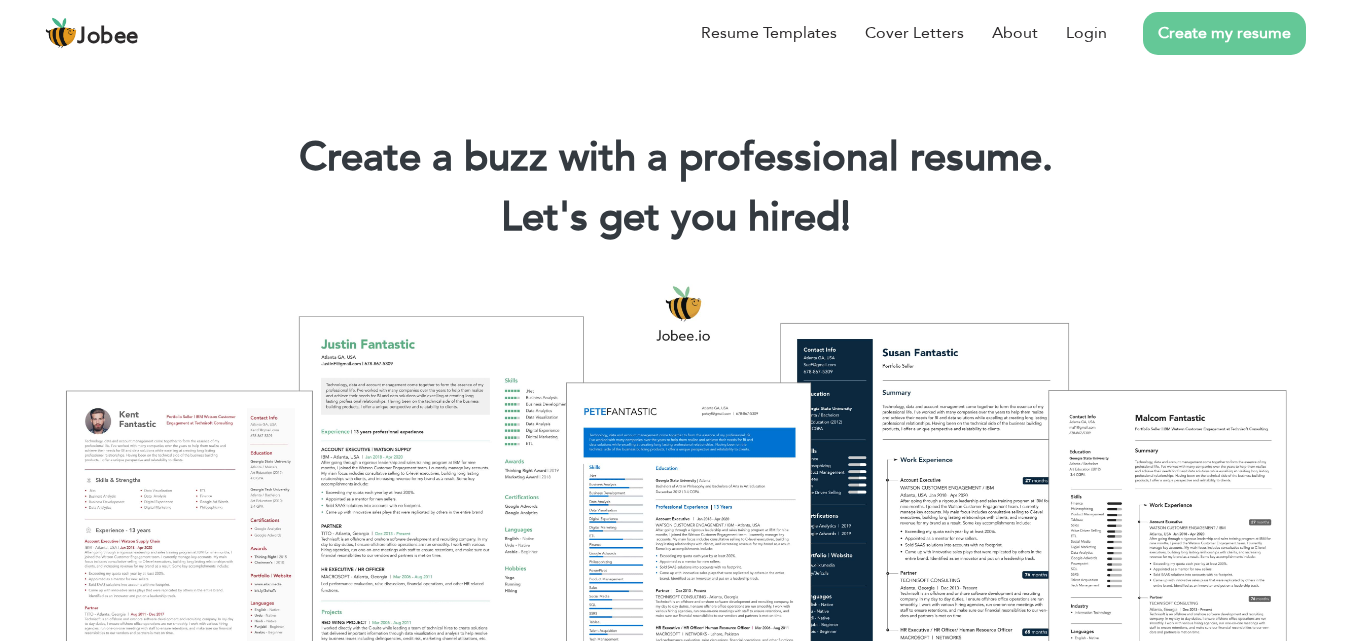 click on "Create my resume" at bounding box center [1224, 33] 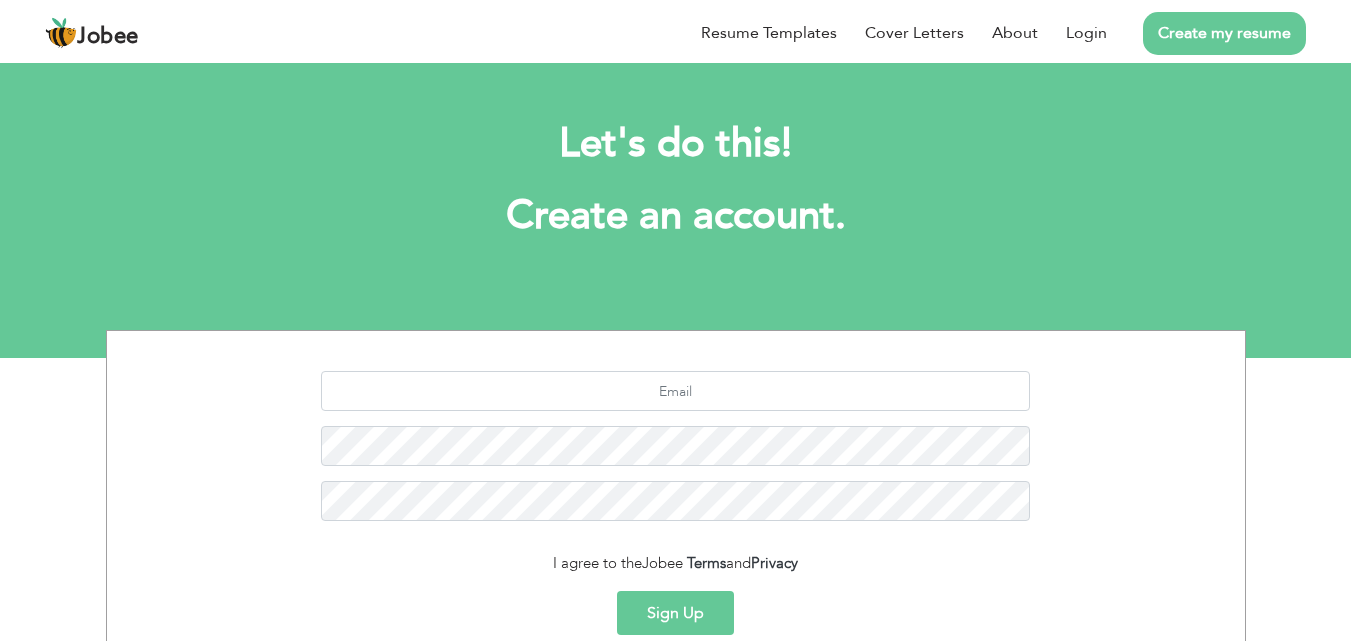 scroll, scrollTop: 0, scrollLeft: 0, axis: both 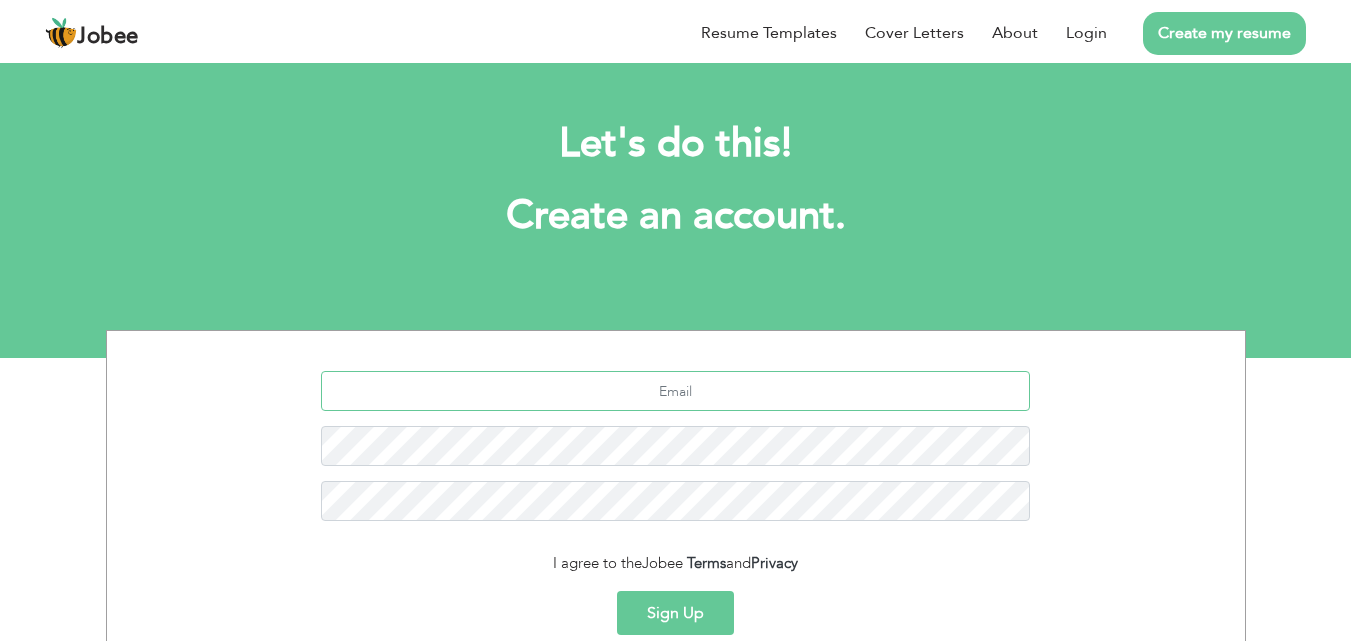 click at bounding box center (675, 391) 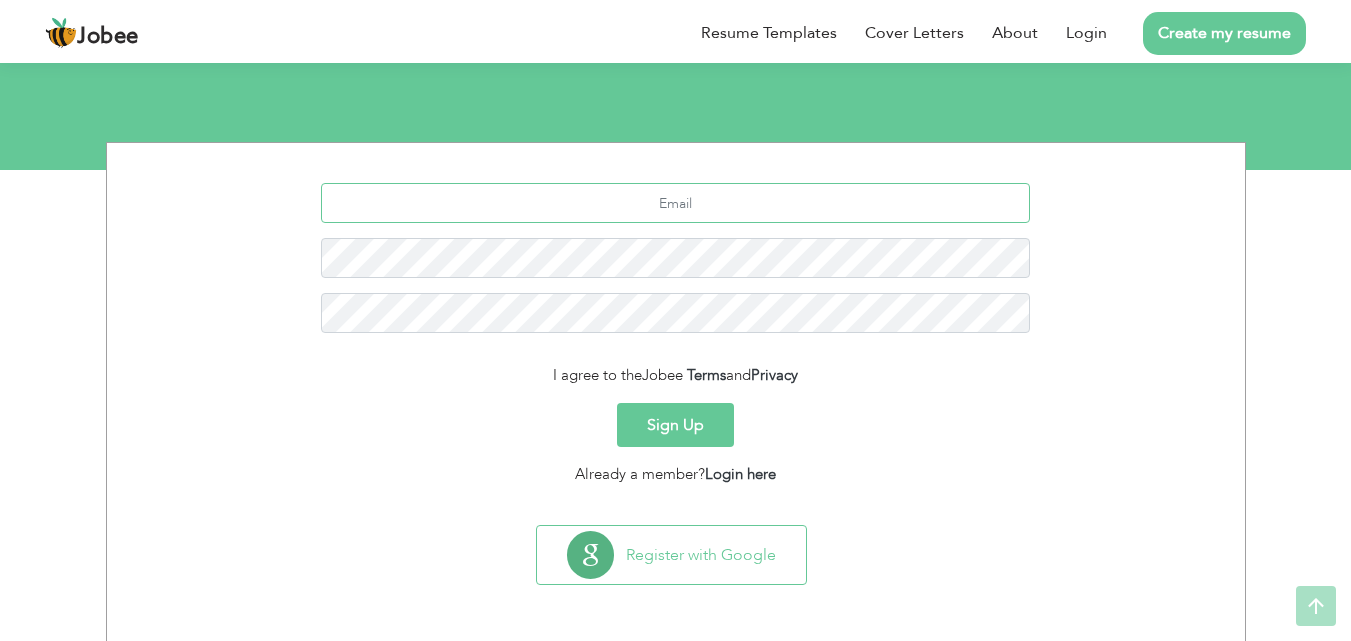 scroll, scrollTop: 189, scrollLeft: 0, axis: vertical 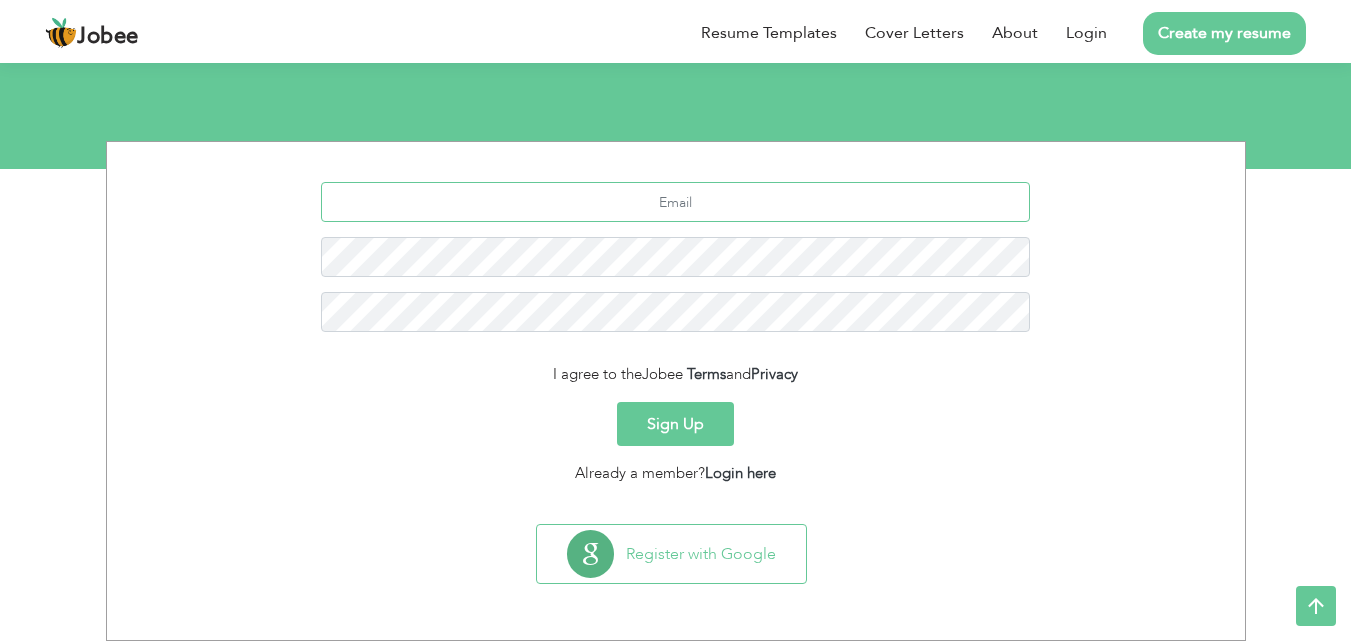 click at bounding box center (675, 202) 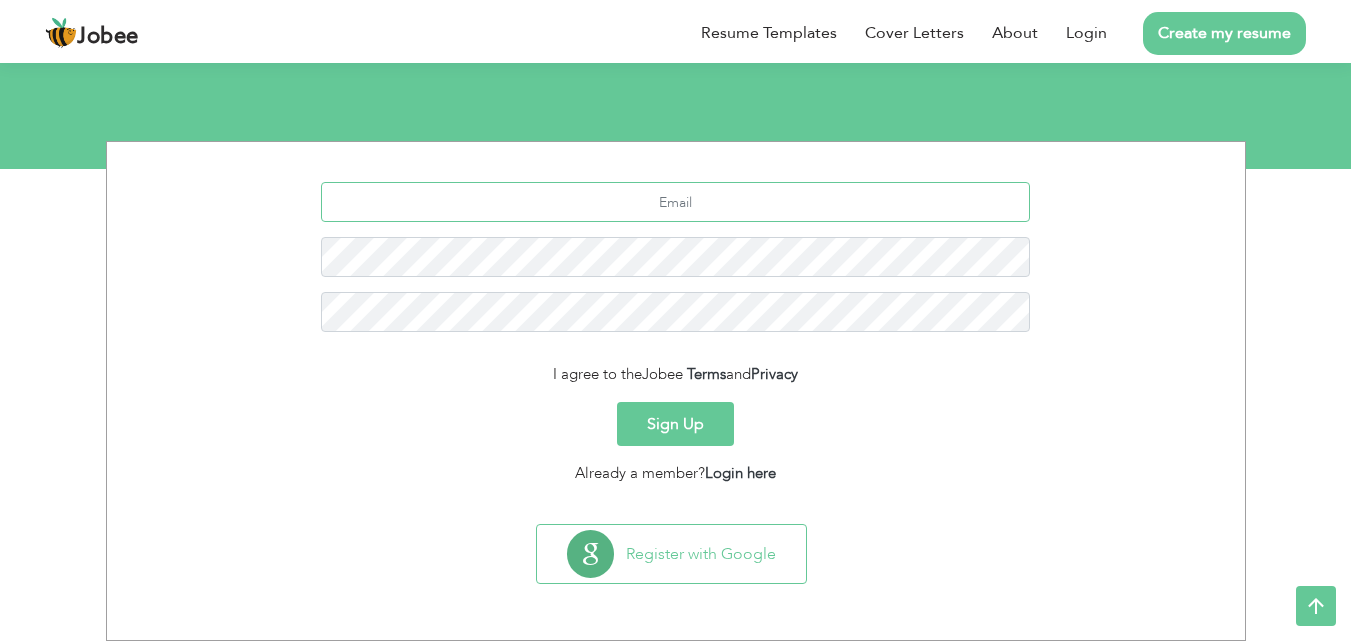 click at bounding box center [675, 202] 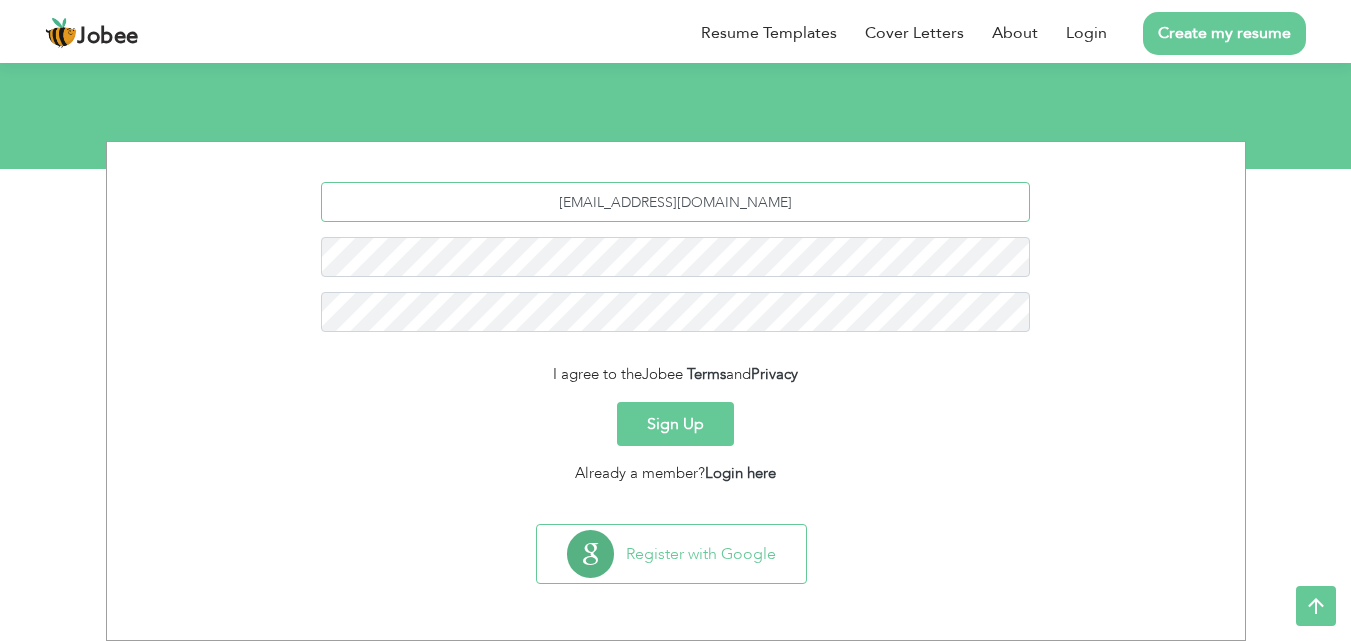 type on "[EMAIL_ADDRESS][DOMAIN_NAME]" 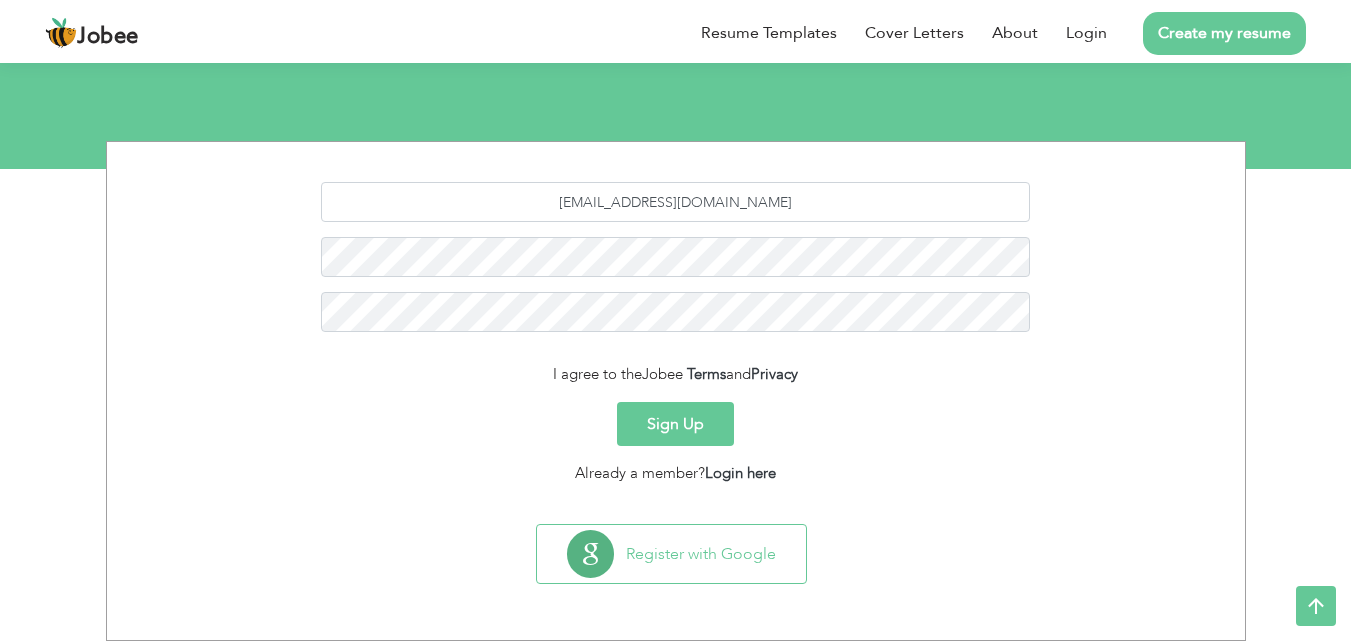 click on "Sign Up" at bounding box center (675, 424) 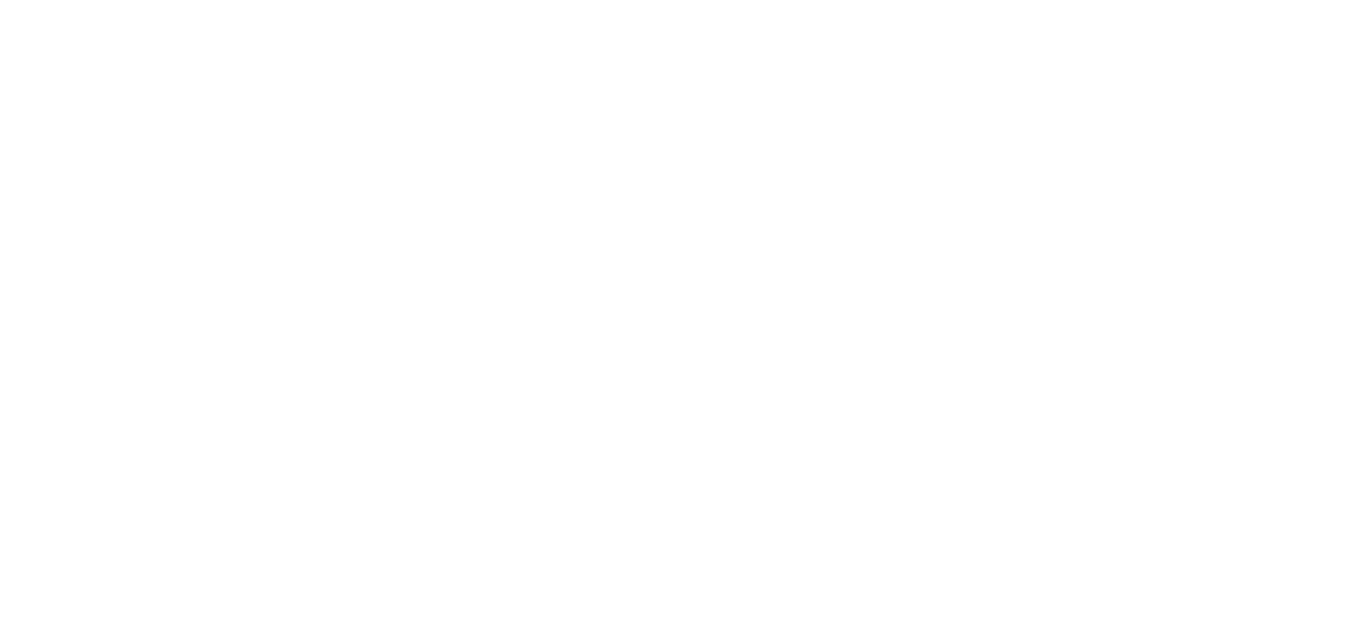 scroll, scrollTop: 0, scrollLeft: 0, axis: both 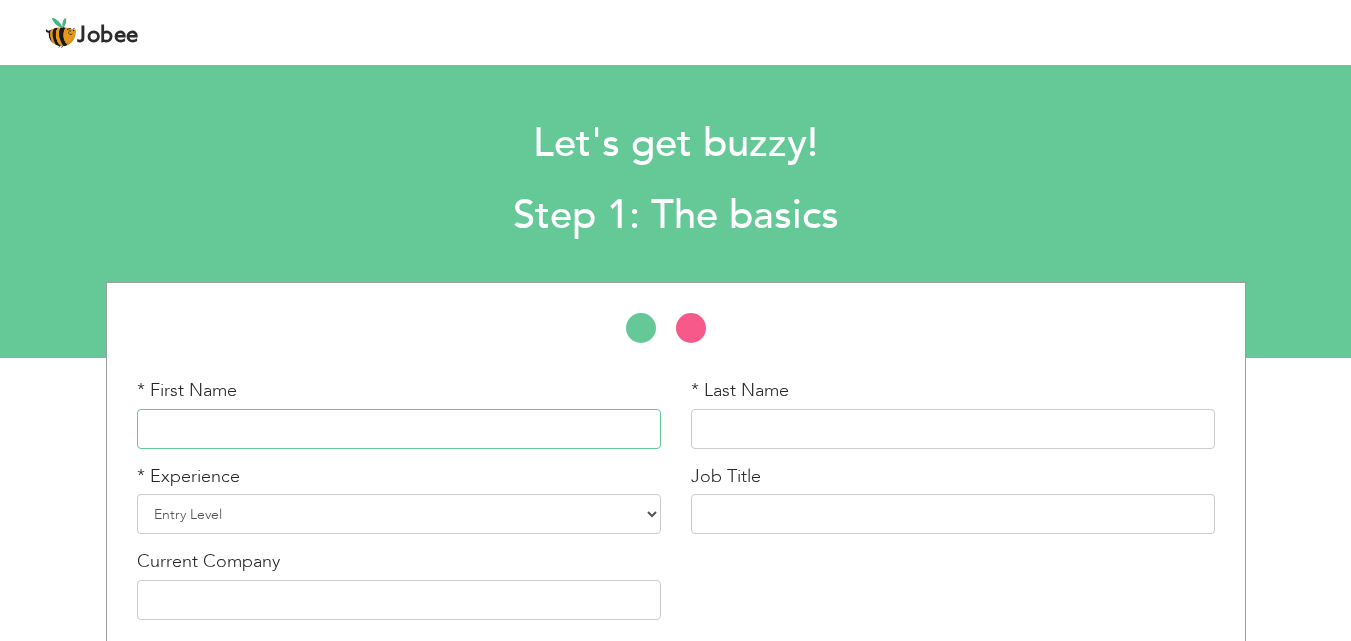 click at bounding box center [399, 429] 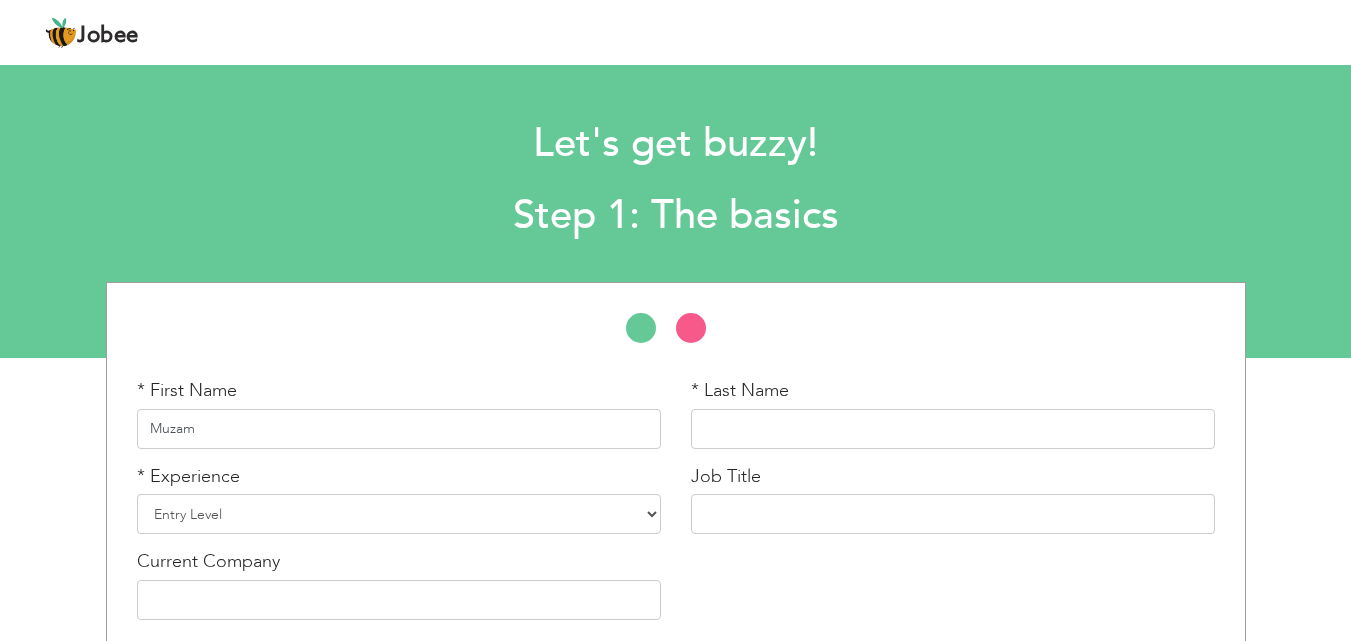 click on "Muzam" at bounding box center (399, 429) 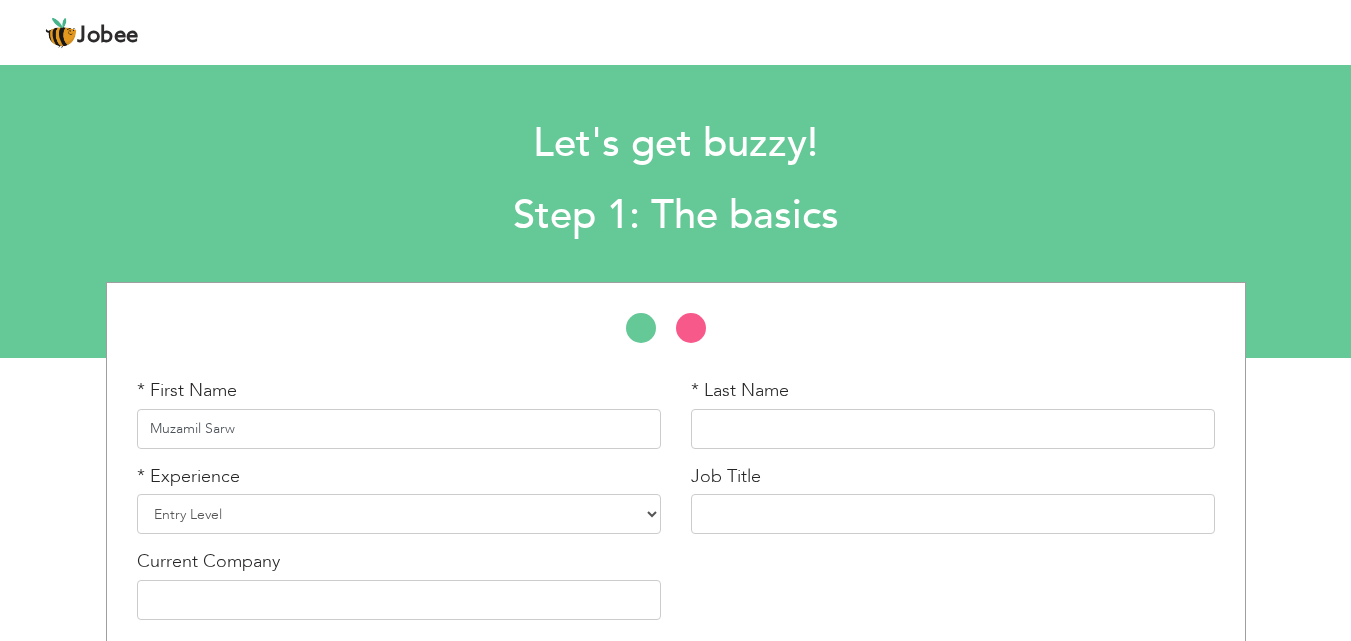 click on "Muzamil Sarw" at bounding box center (399, 429) 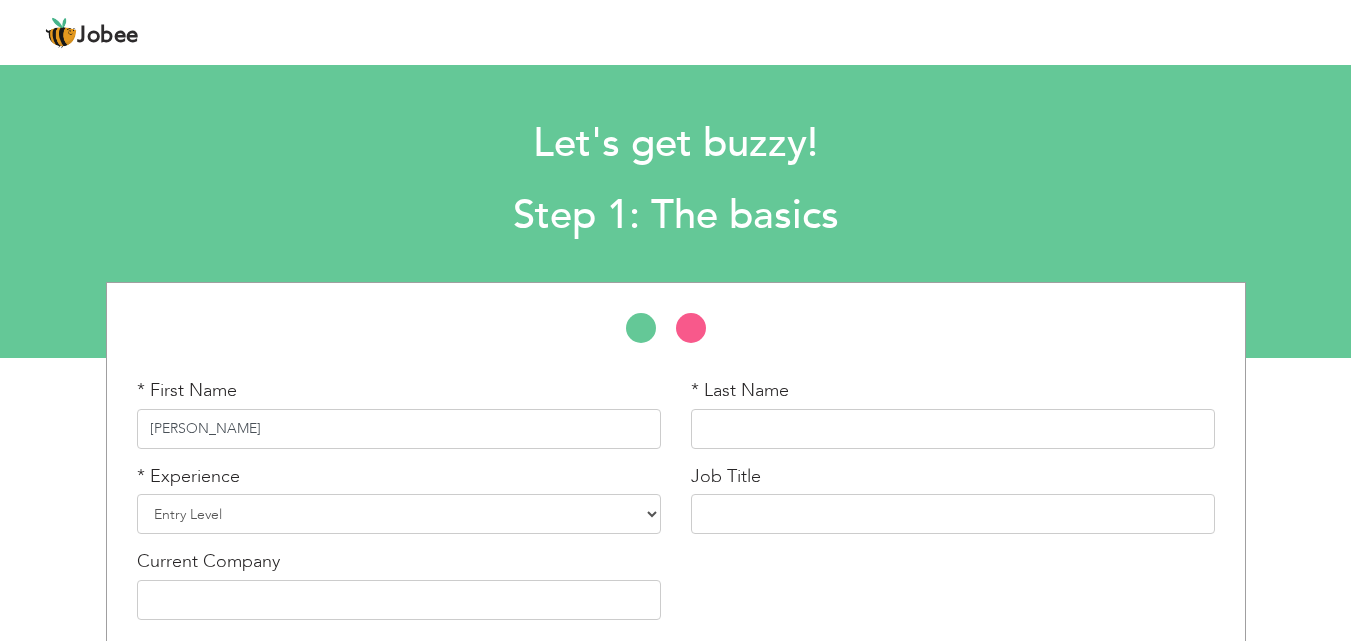 click on "[PERSON_NAME]" at bounding box center [399, 429] 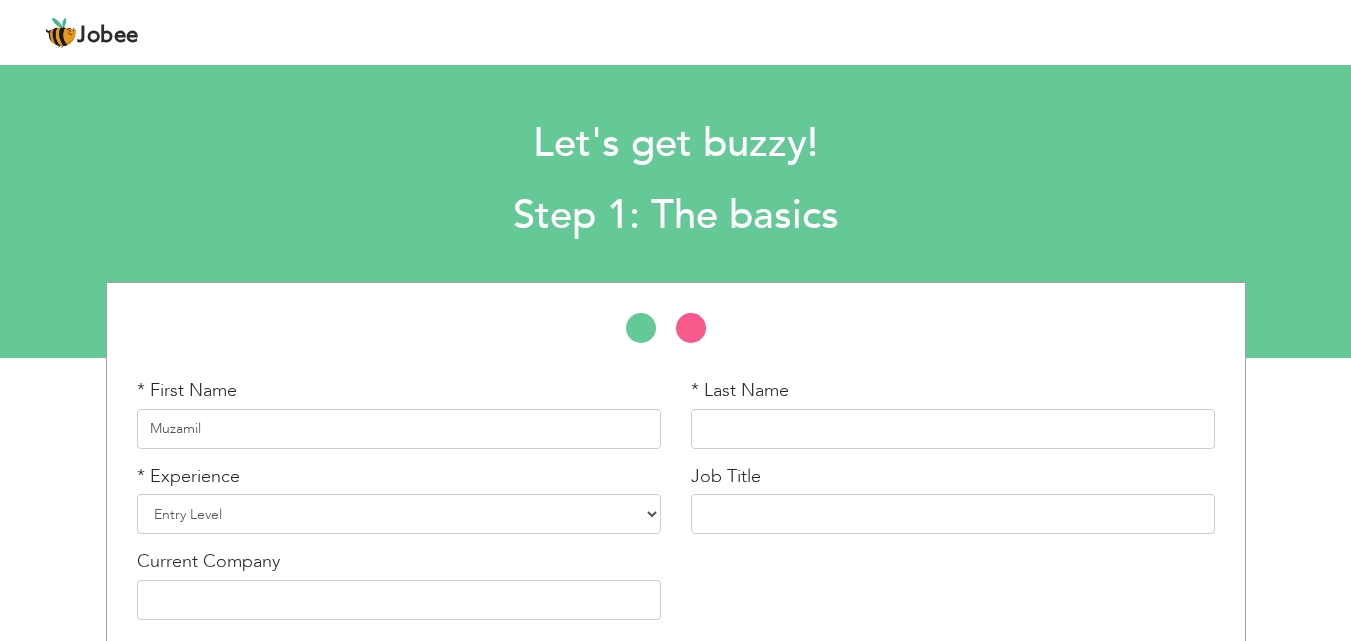 type on "Muzamil" 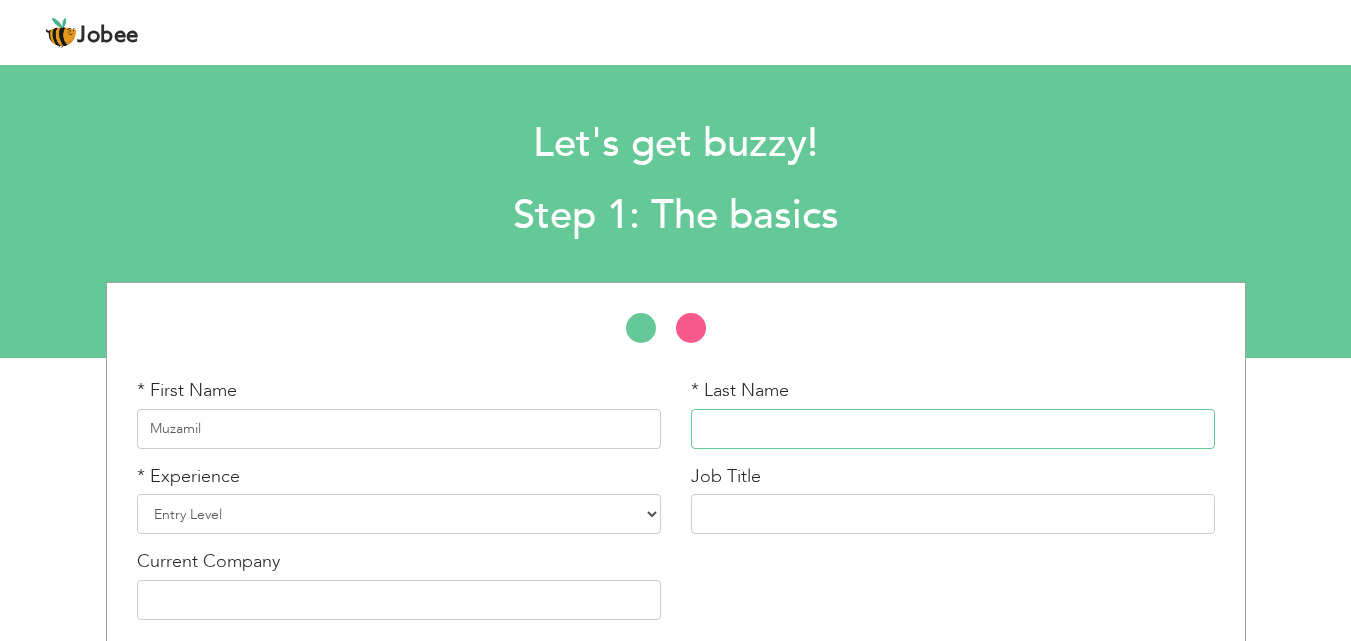 click at bounding box center (953, 429) 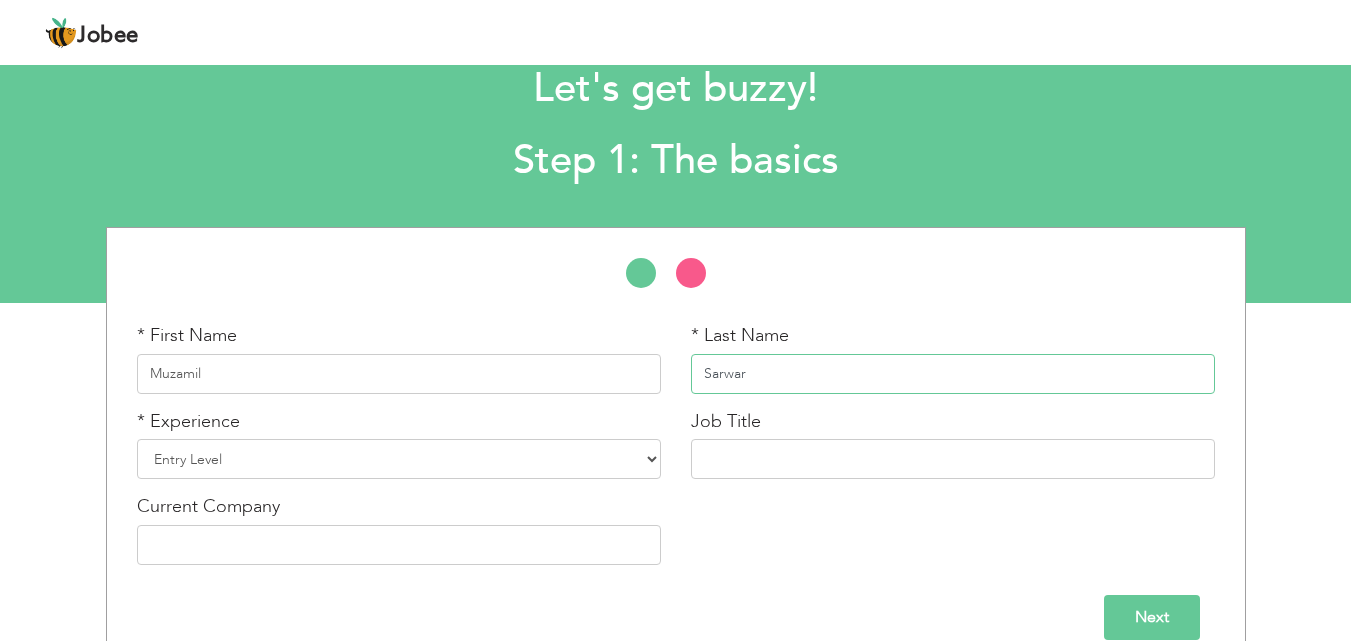 scroll, scrollTop: 85, scrollLeft: 0, axis: vertical 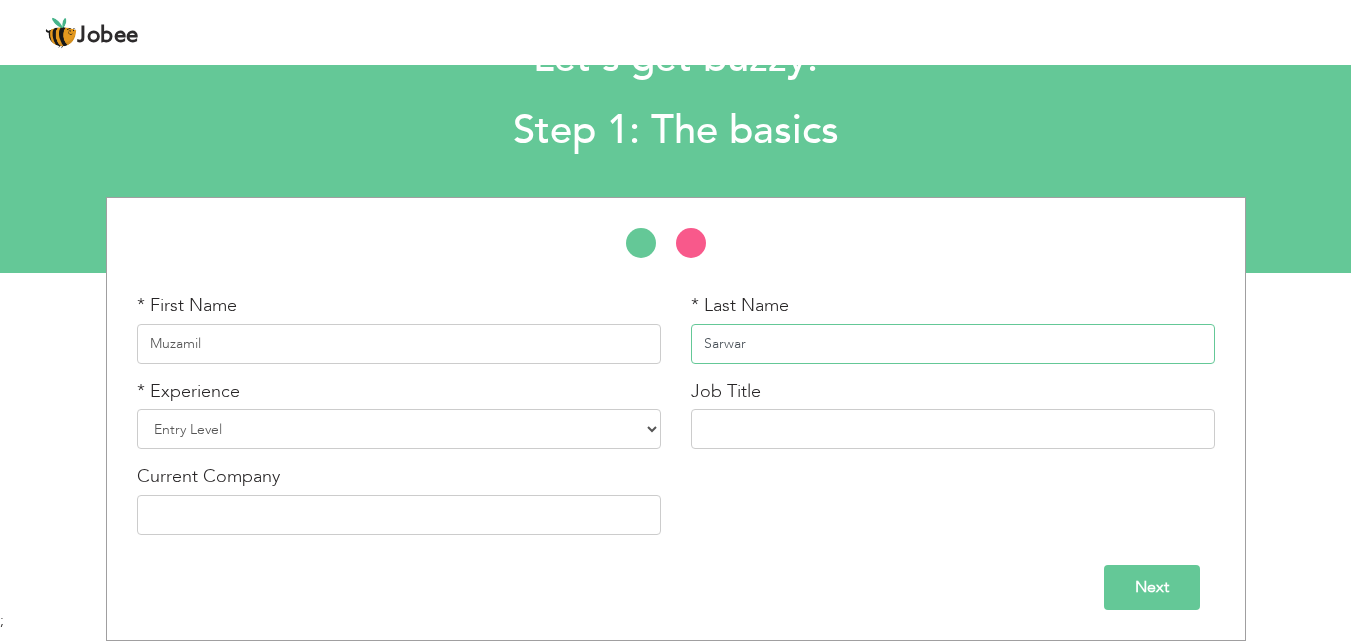 type on "Sarwar" 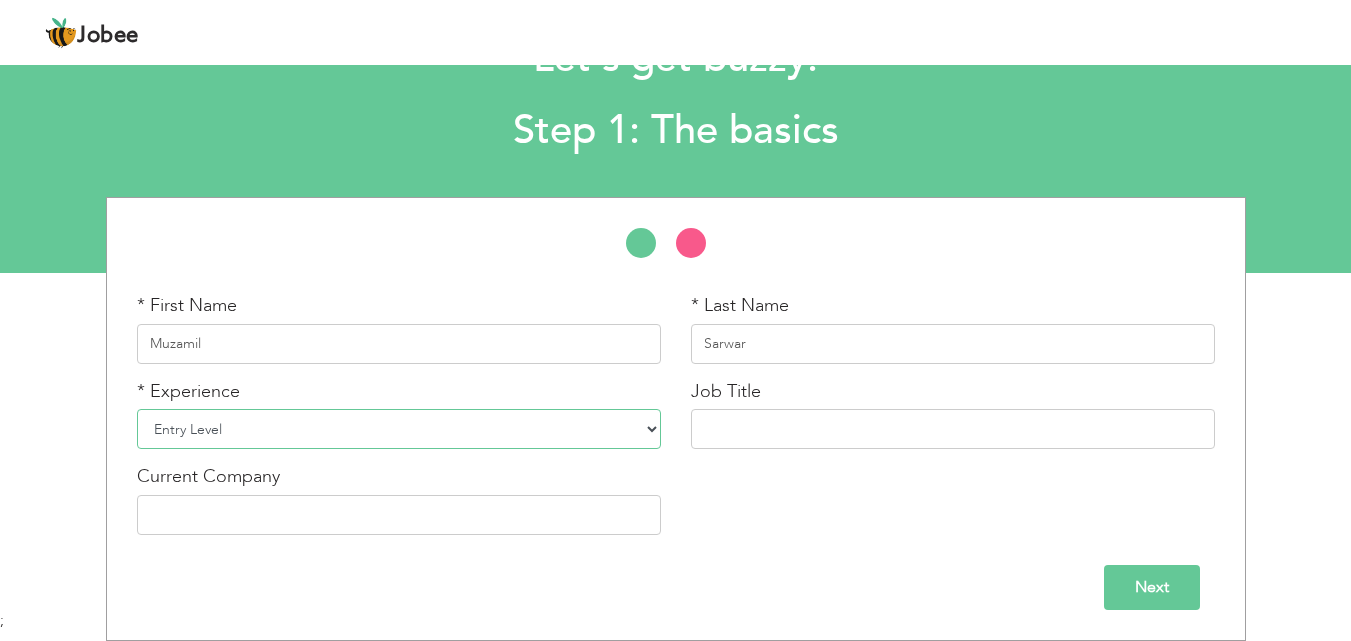 click on "Entry Level
Less than 1 Year
1 Year
2 Years
3 Years
4 Years
5 Years
6 Years
7 Years
8 Years
9 Years
10 Years
11 Years
12 Years
13 Years
14 Years
15 Years
16 Years
17 Years
18 Years
19 Years
20 Years
21 Years
22 Years
23 Years
24 Years
25 Years
26 Years
27 Years
28 Years
29 Years
30 Years
31 Years
32 Years
33 Years
34 Years
35 Years
More than 35 Years" at bounding box center [399, 429] 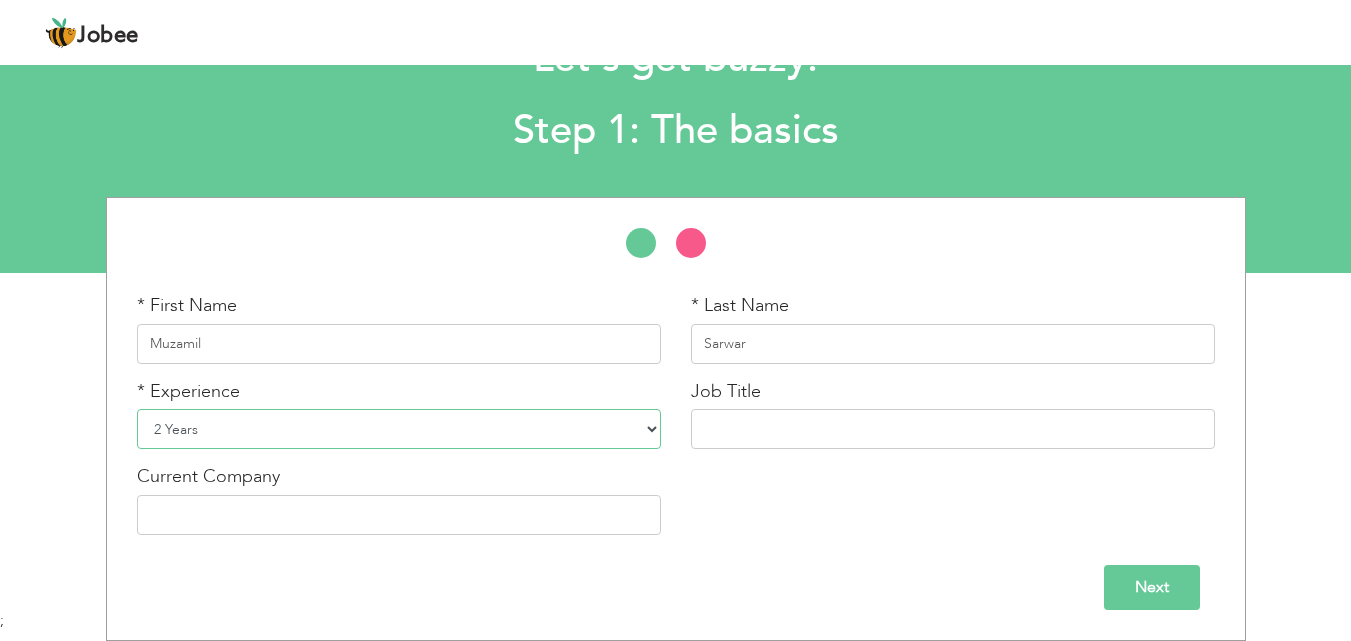 click on "Entry Level
Less than 1 Year
1 Year
2 Years
3 Years
4 Years
5 Years
6 Years
7 Years
8 Years
9 Years
10 Years
11 Years
12 Years
13 Years
14 Years
15 Years
16 Years
17 Years
18 Years
19 Years
20 Years
21 Years
22 Years
23 Years
24 Years
25 Years
26 Years
27 Years
28 Years
29 Years
30 Years
31 Years
32 Years
33 Years
34 Years
35 Years
More than 35 Years" at bounding box center (399, 429) 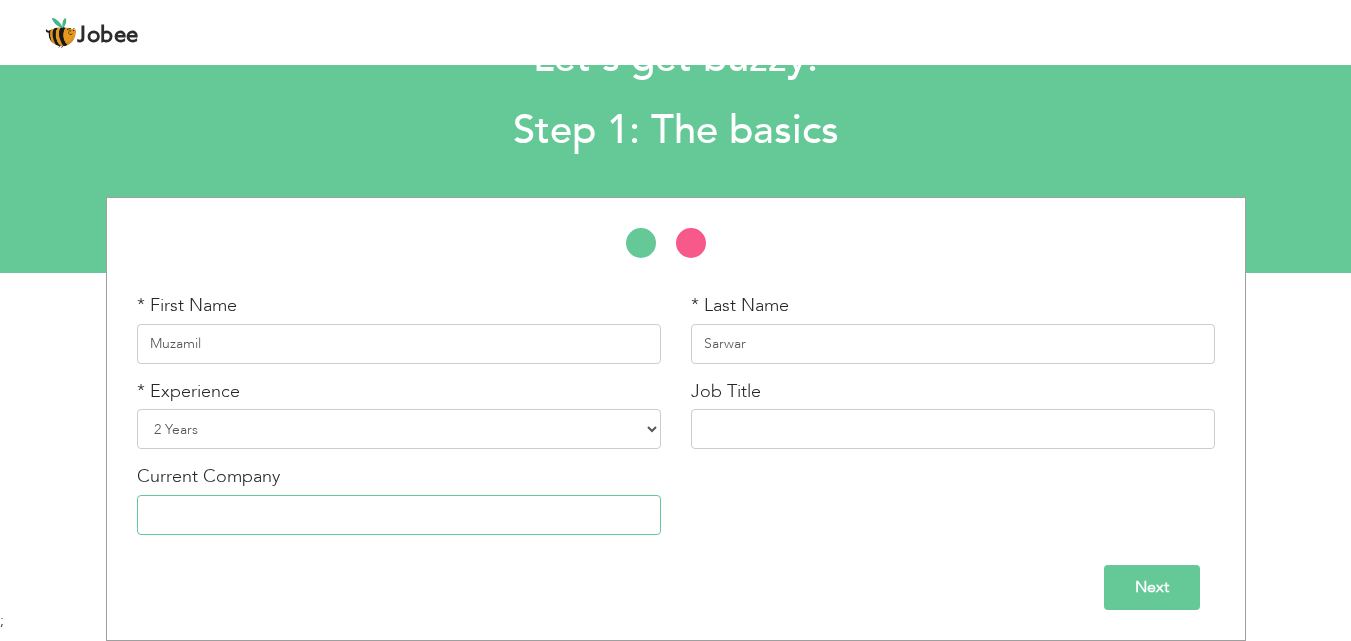 click at bounding box center [399, 515] 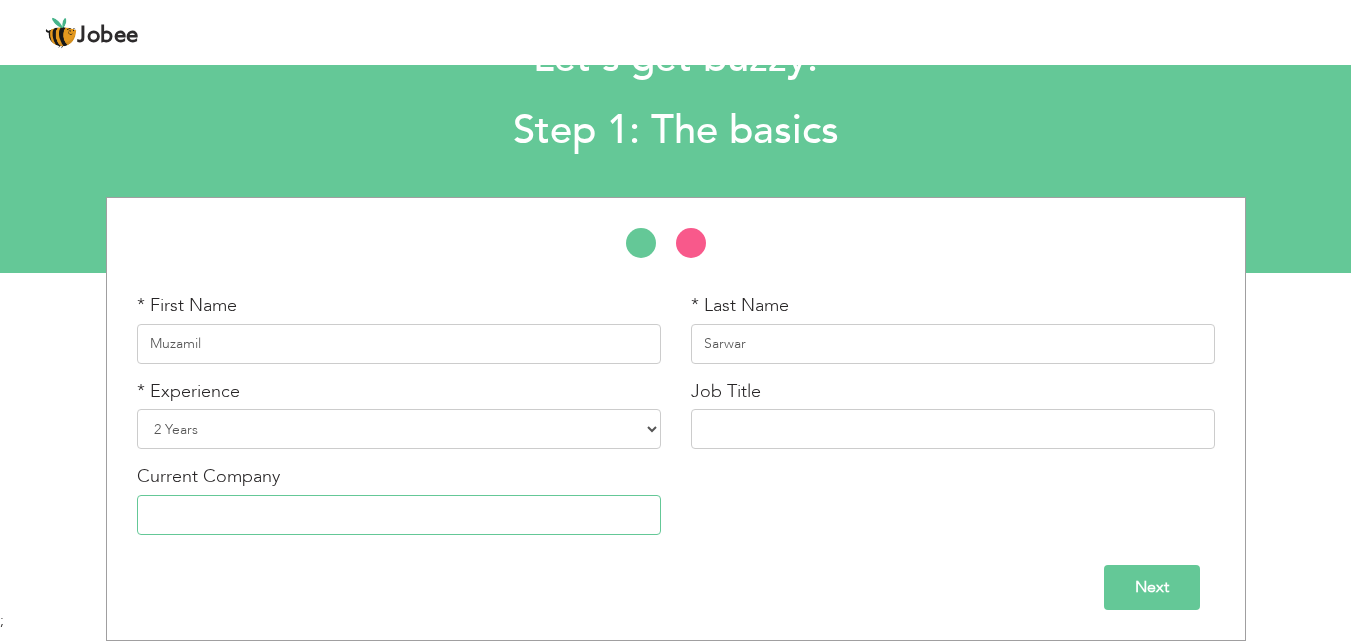 type on "Tour Expert" 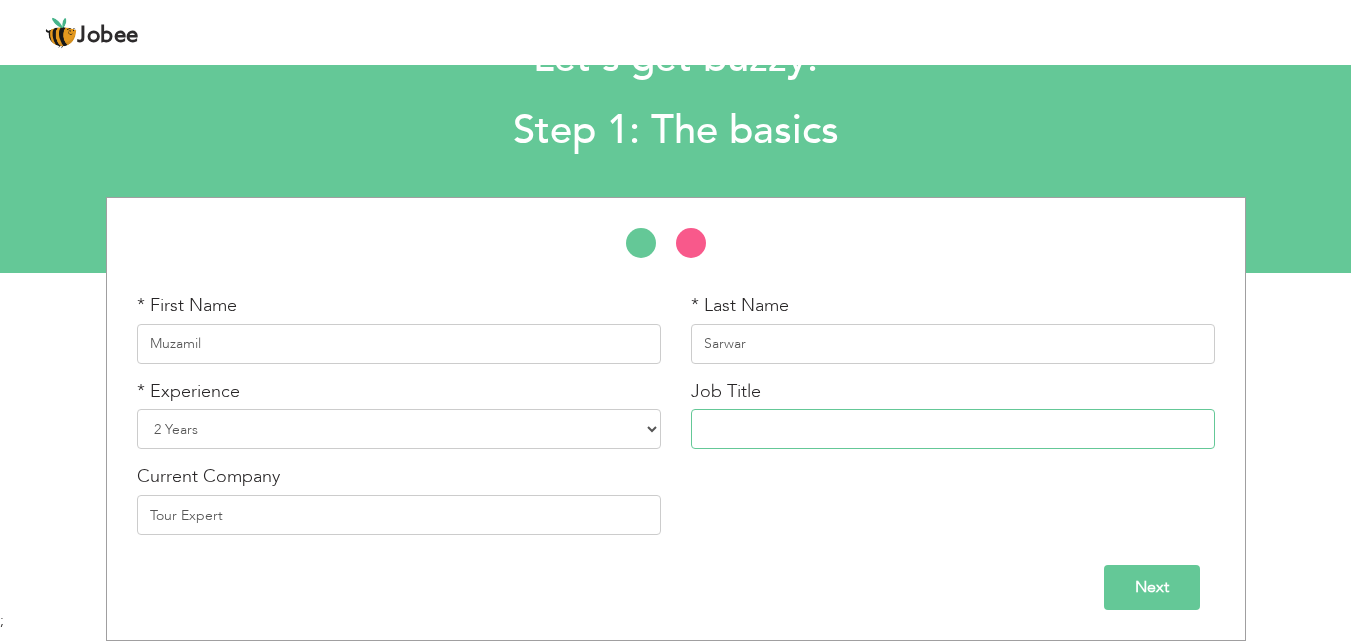 click at bounding box center (953, 429) 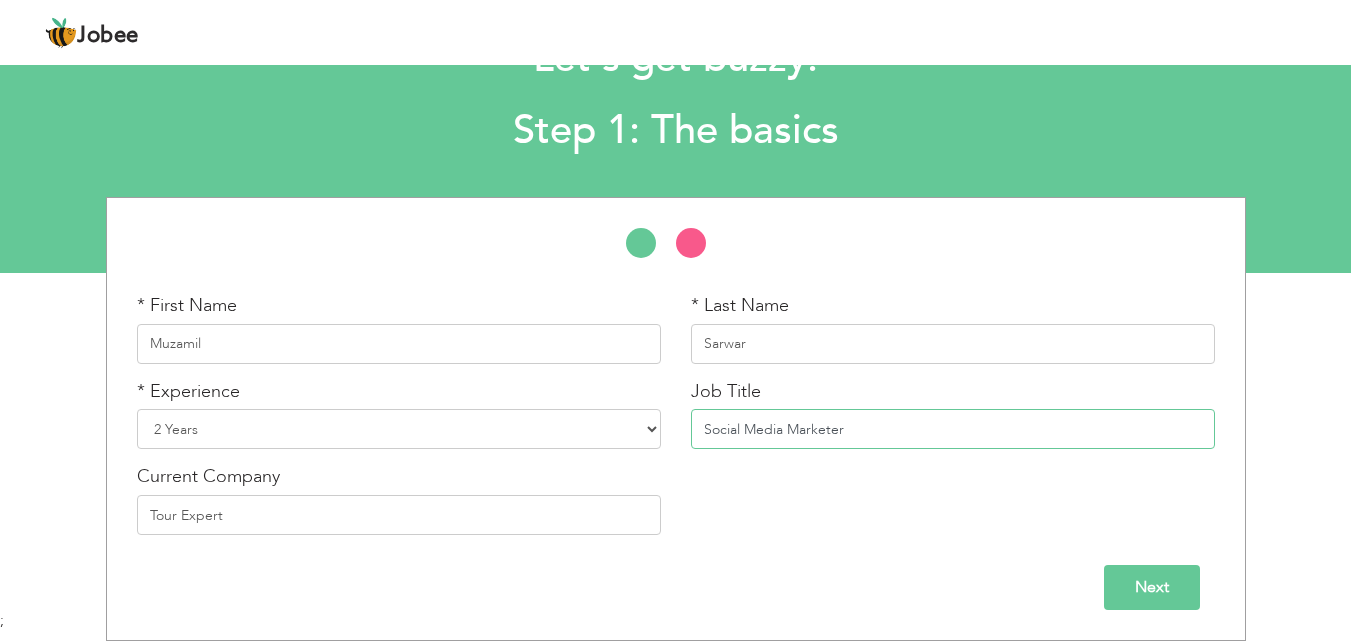 type on "Social Media Marketer" 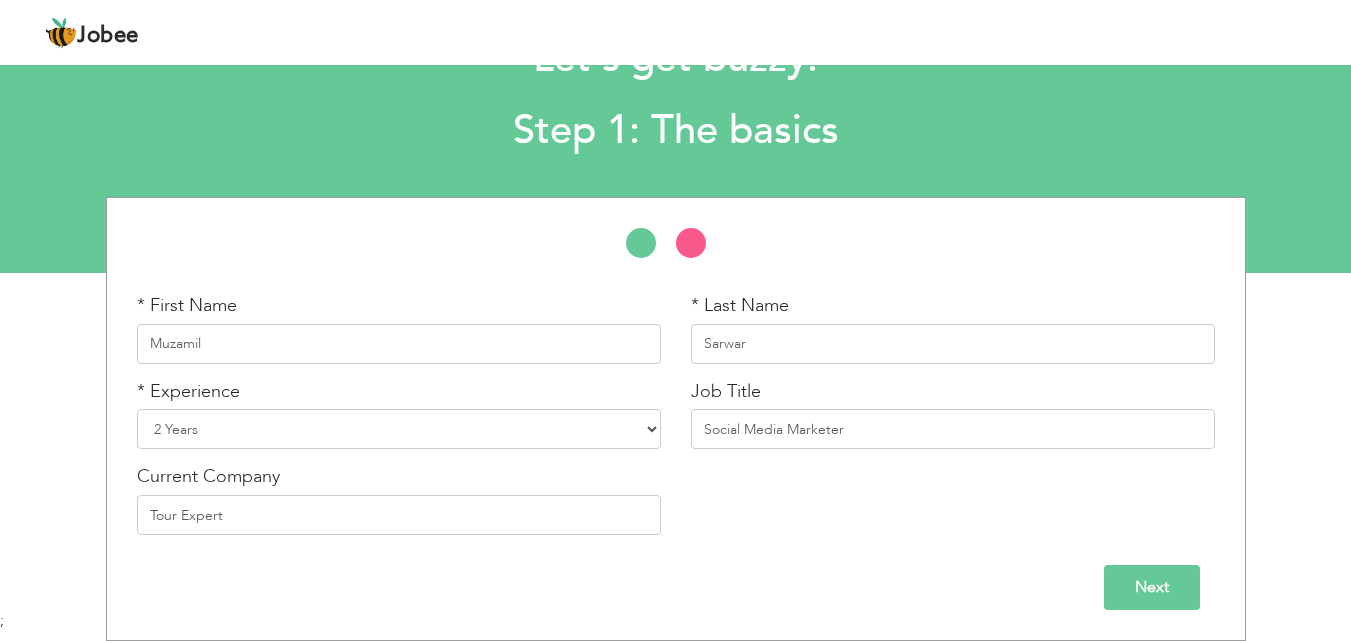 click on "Next" at bounding box center [1152, 587] 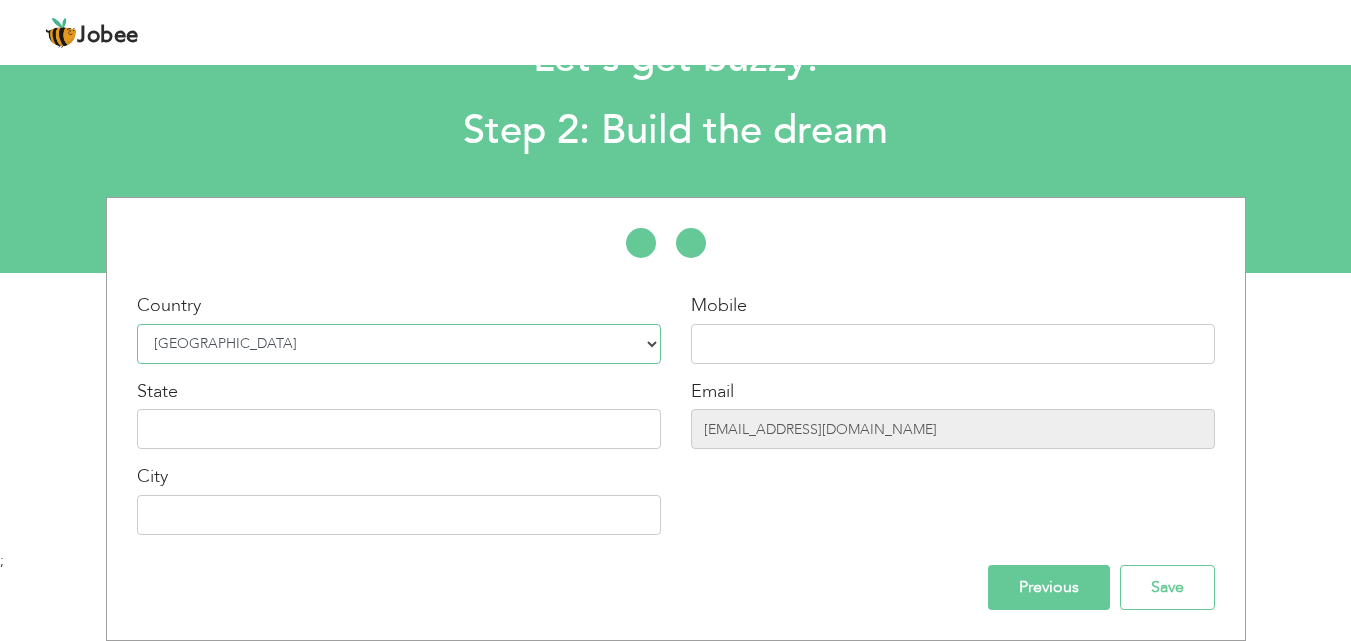 click on "Select Country
Afghanistan
Albania
Algeria
American Samoa
Andorra
Angola
Anguilla
Antarctica
Antigua and Barbuda
Argentina
Armenia
Aruba
Australia
Austria
Azerbaijan
Bahamas
Bahrain
Bangladesh
Barbados
Belarus
Belgium
Belize
Benin
Bermuda
Bhutan
Bolivia
Bosnia-Herzegovina
Botswana
Bouvet Island
Brazil
British Indian Ocean Territory
Brunei Darussalam
Bulgaria
Burkina Faso
Burundi
Cambodia
Cameroon
Canada
Cape Verde
Cayman Islands
Central African Republic
Chad
Chile
China
Christmas Island
Cocos (Keeling) Islands
Colombia
Comoros
Congo
Congo, Dem. Republic
Cook Islands
Costa Rica
Croatia
Cuba
Cyprus
Czech Rep
Denmark
Djibouti
Dominica
Dominican Republic
Ecuador
Egypt
El Salvador
Equatorial Guinea
Eritrea
Estonia
Ethiopia
European Union
Falkland Islands (Malvinas)
Faroe Islands
Fiji
Finland
France
French Guiana
French Southern Territories
Gabon
Gambia
Georgia" at bounding box center (399, 344) 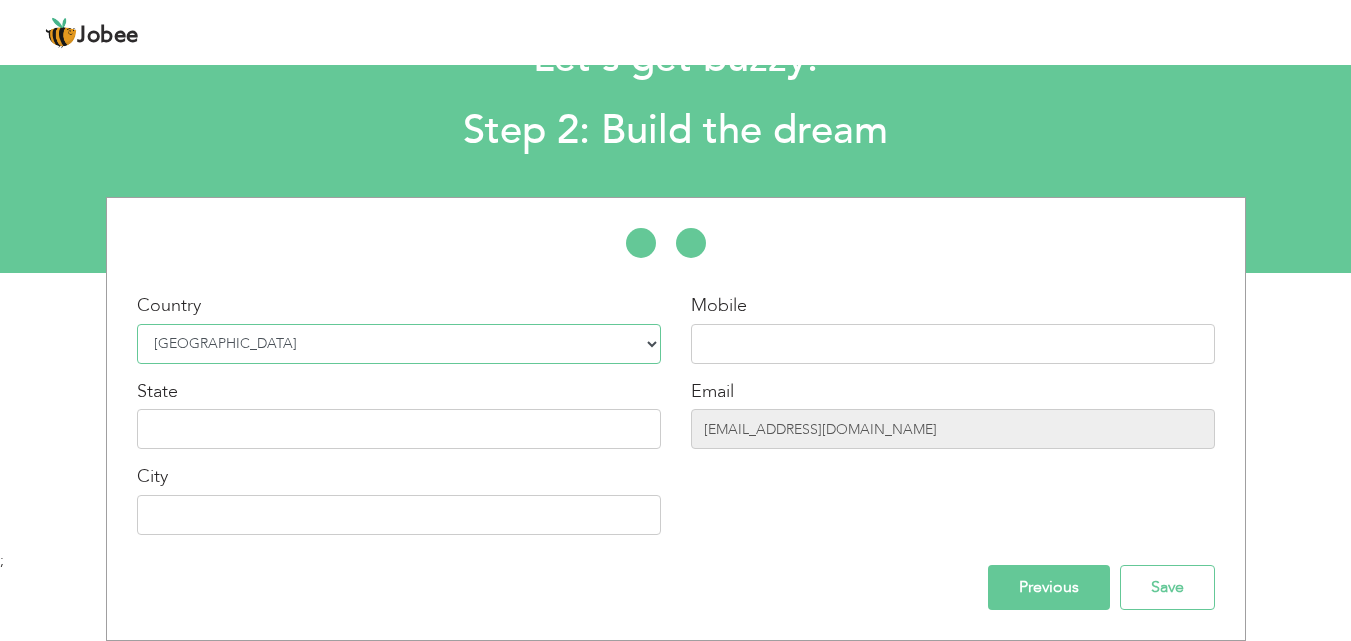 select on "166" 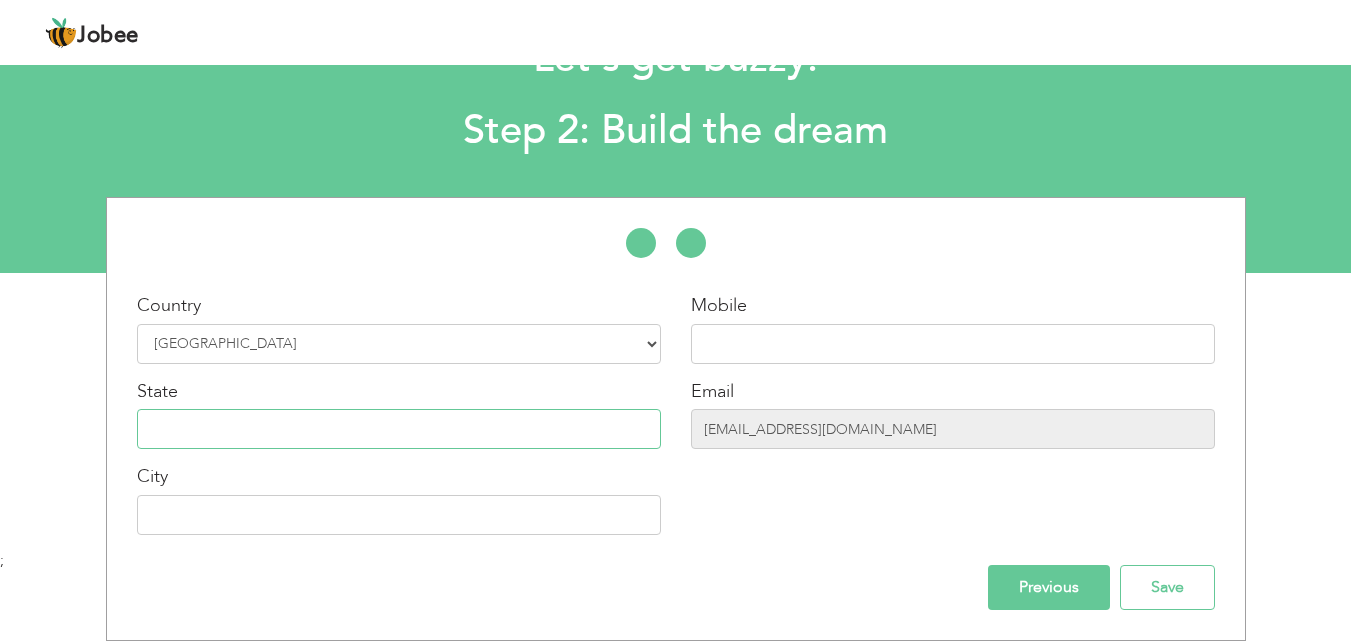 click at bounding box center (399, 429) 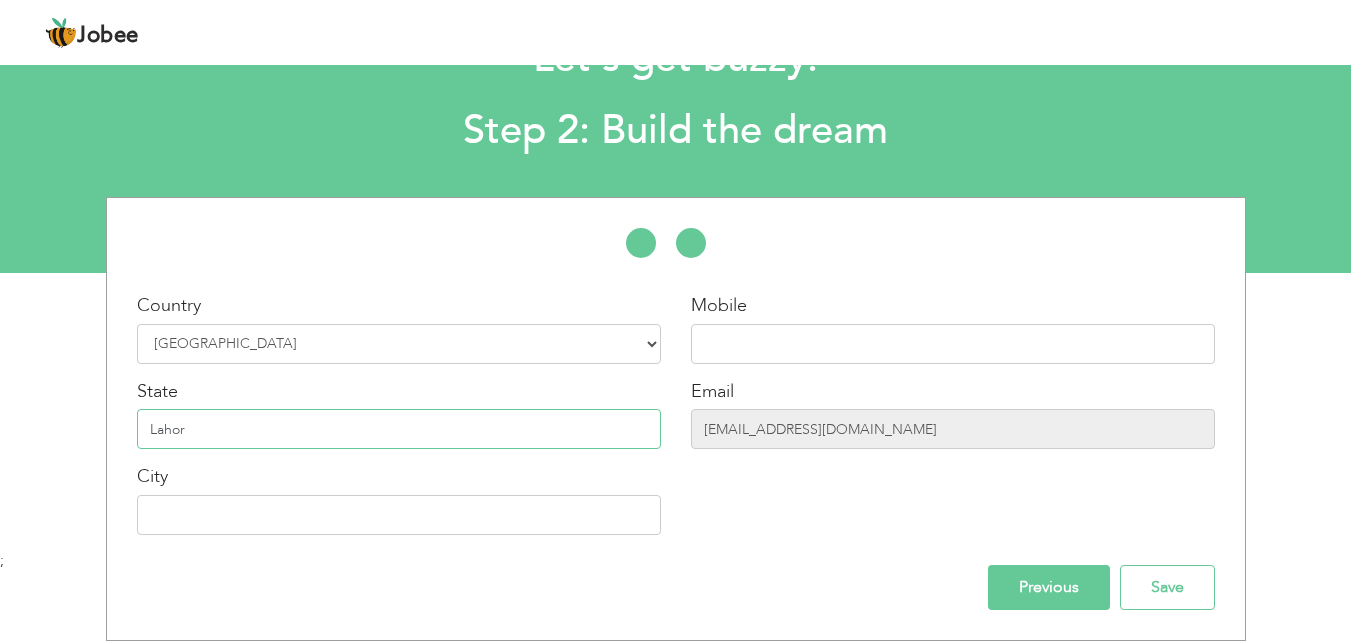 type on "[GEOGRAPHIC_DATA]" 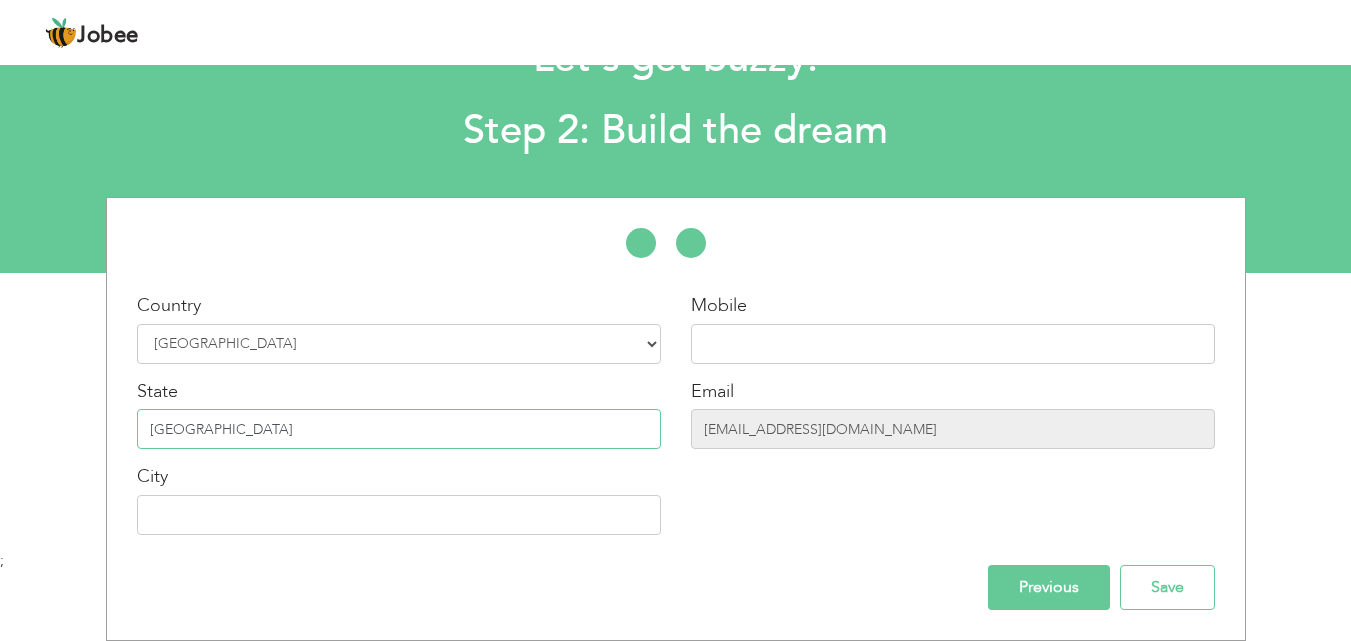 type 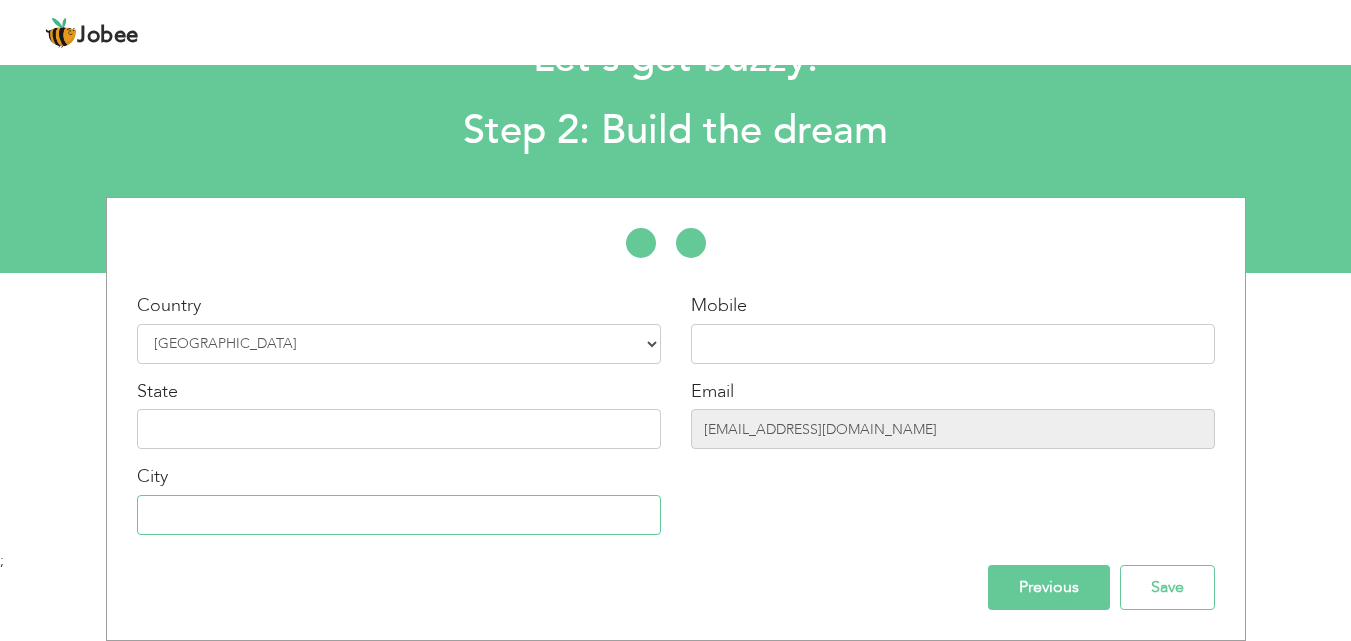 click at bounding box center [399, 515] 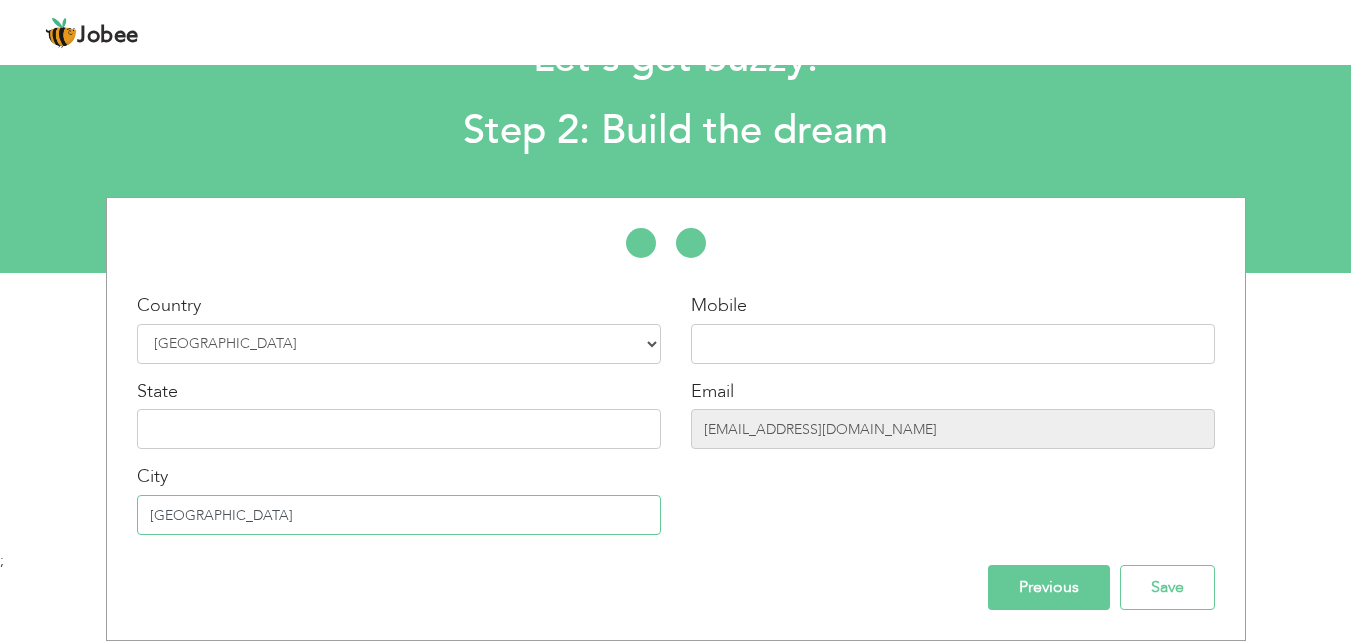 type on "[GEOGRAPHIC_DATA]" 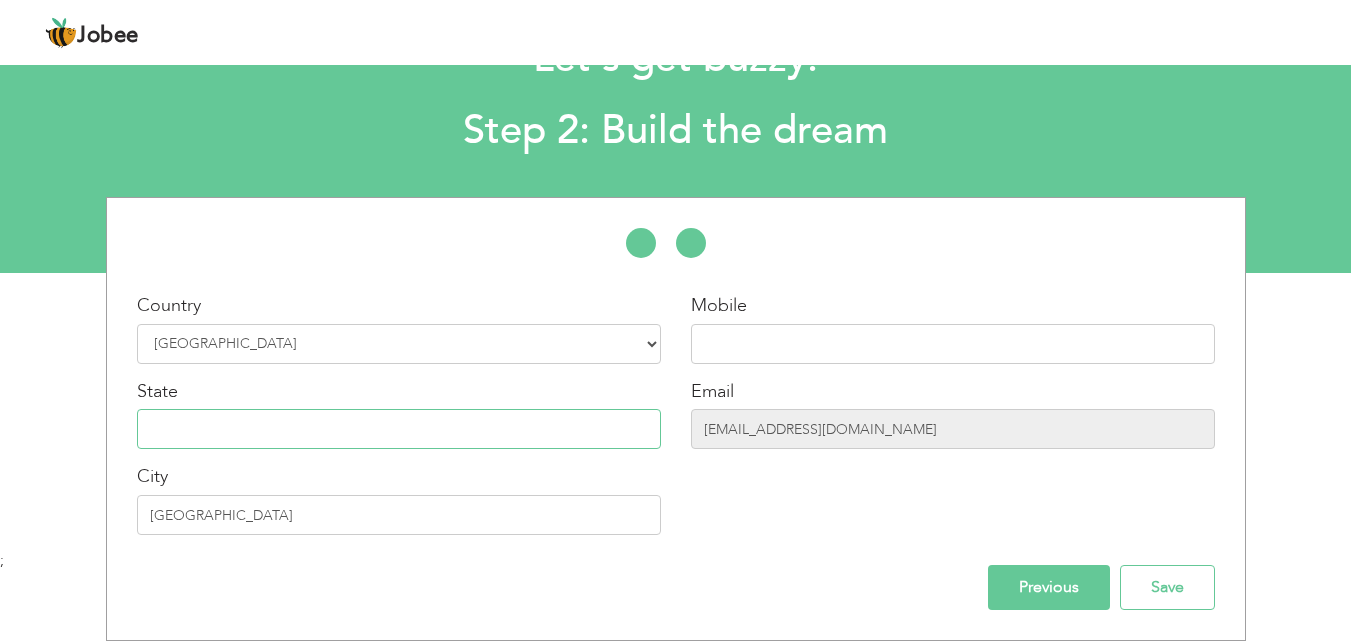 click at bounding box center [399, 429] 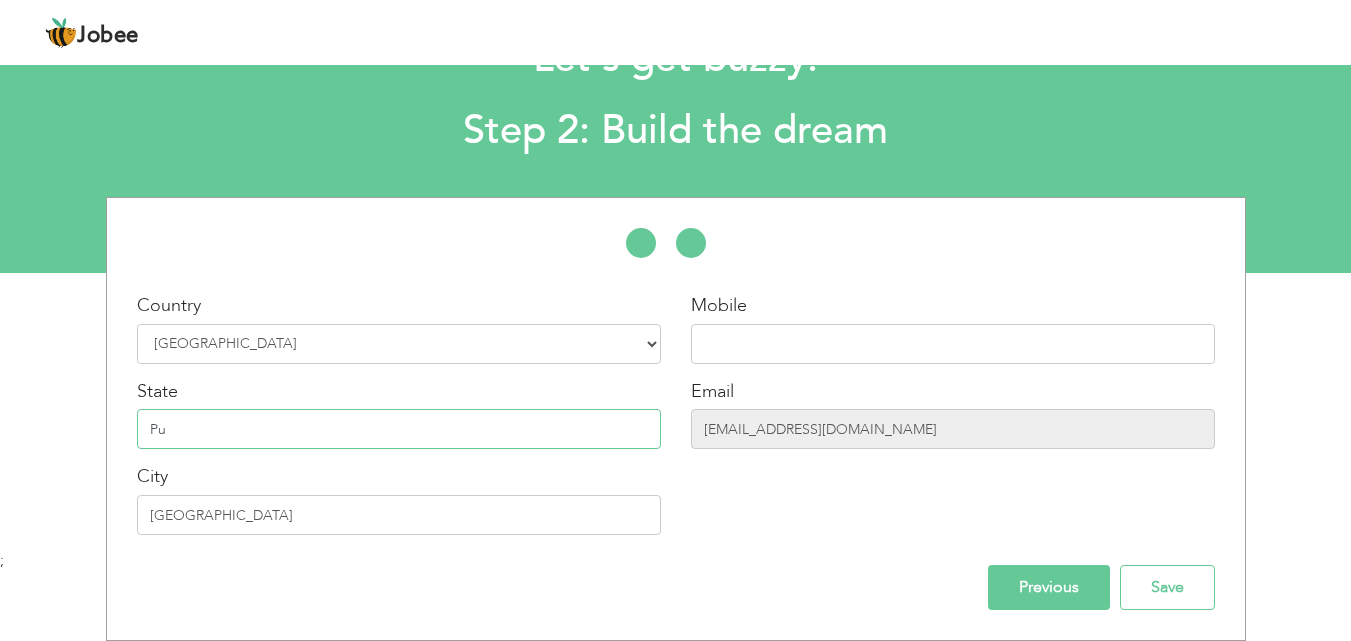 type on "P" 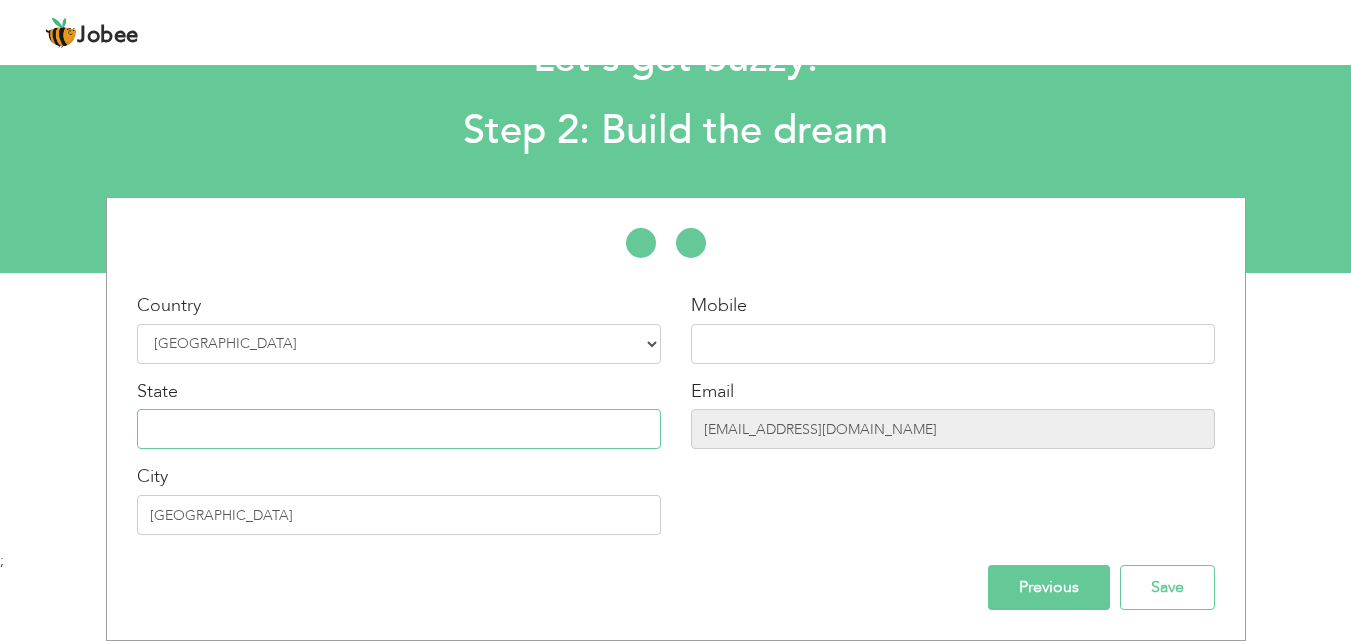 paste on "[GEOGRAPHIC_DATA]" 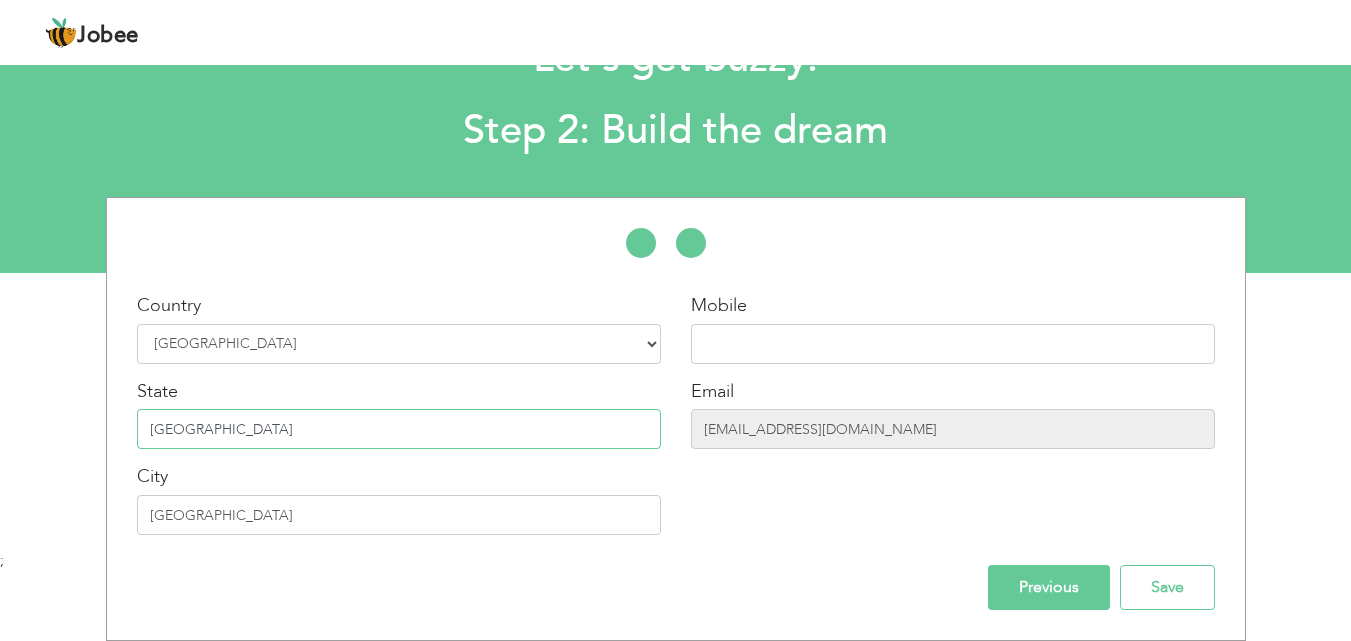 type on "[GEOGRAPHIC_DATA]" 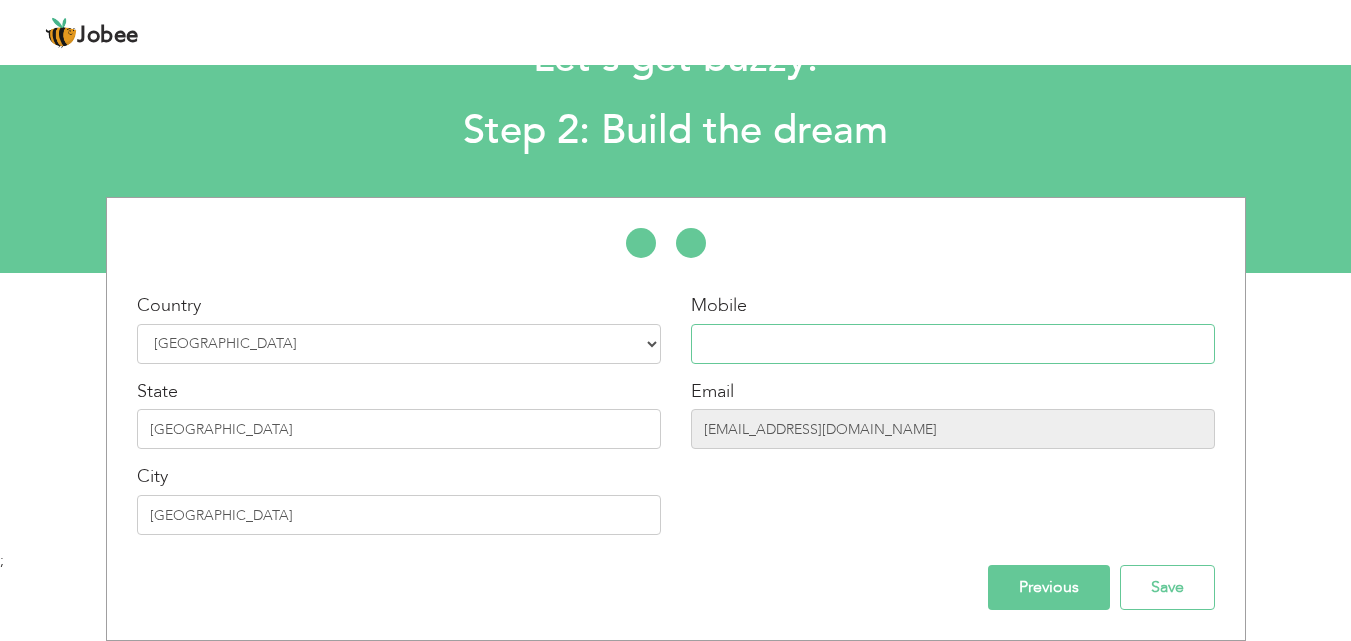 click at bounding box center [953, 344] 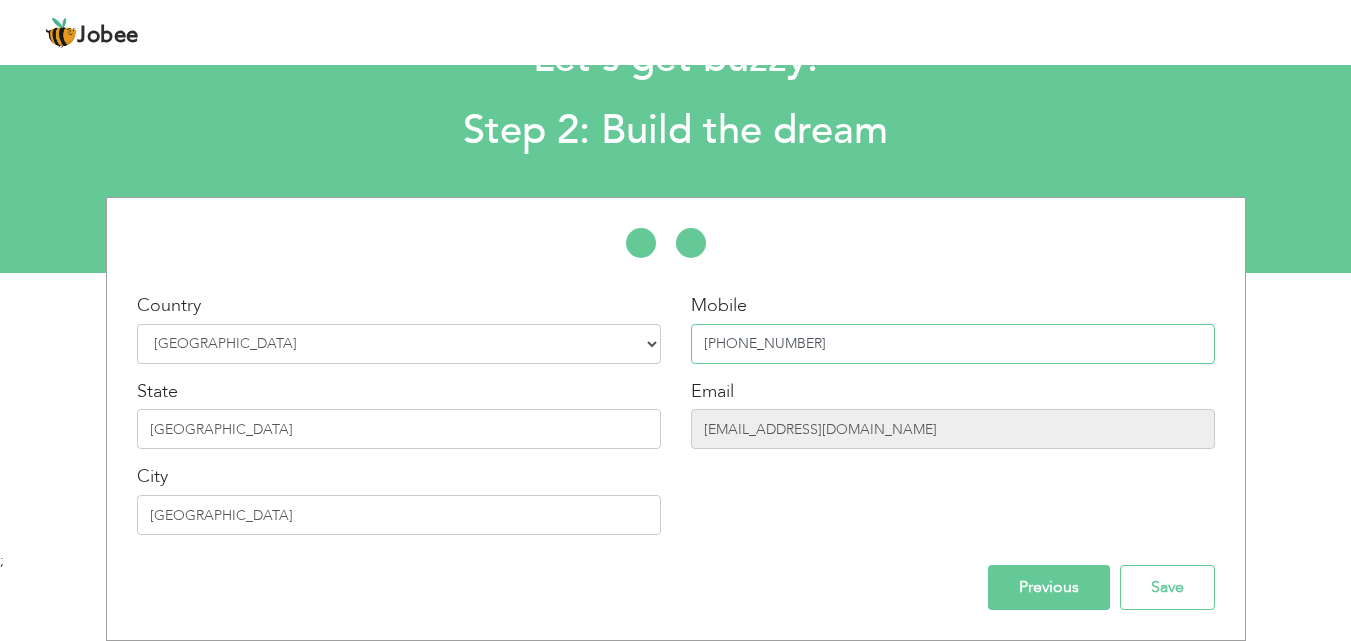 type on "+92 3047860862" 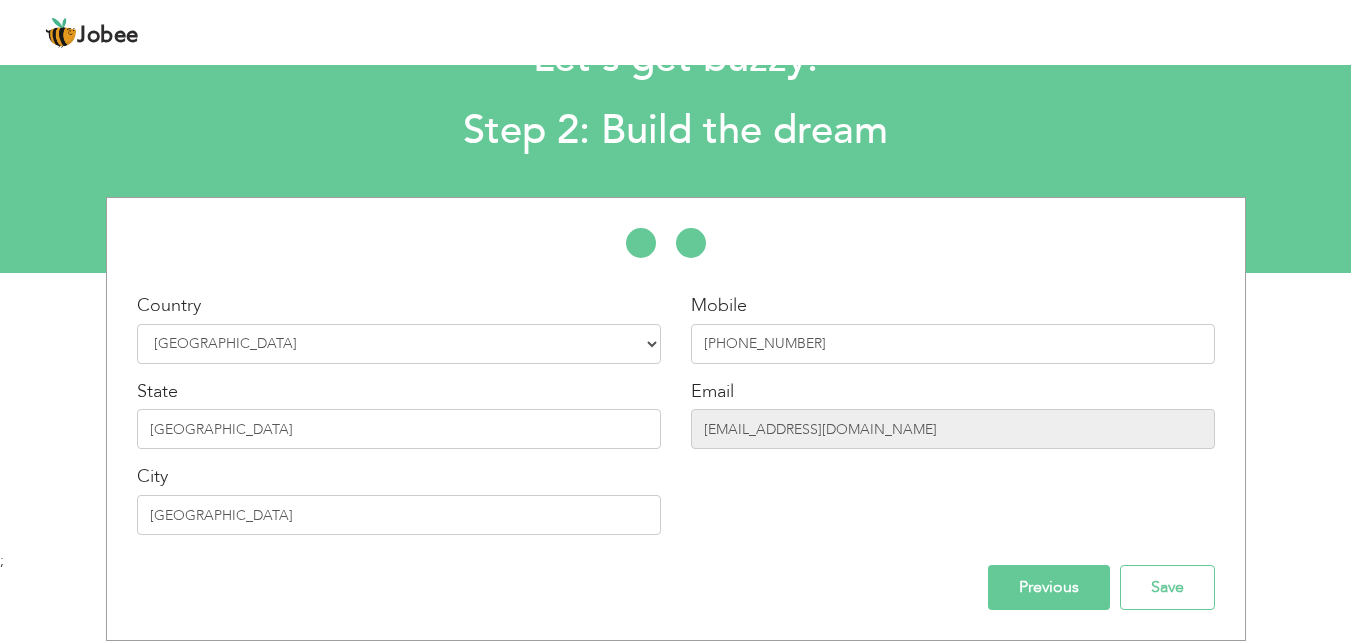click on "Mobile
+92 3047860862
Email
tourexpertuk@gmail.com" at bounding box center [953, 421] 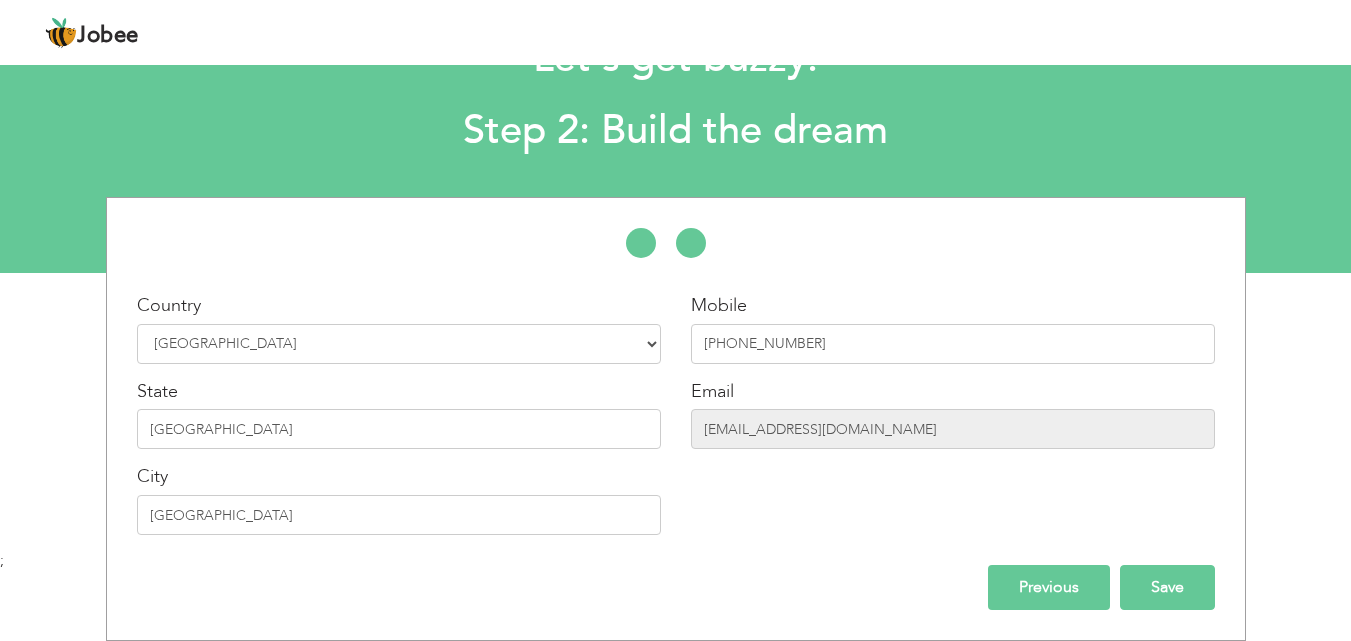 click on "Save" at bounding box center [1167, 587] 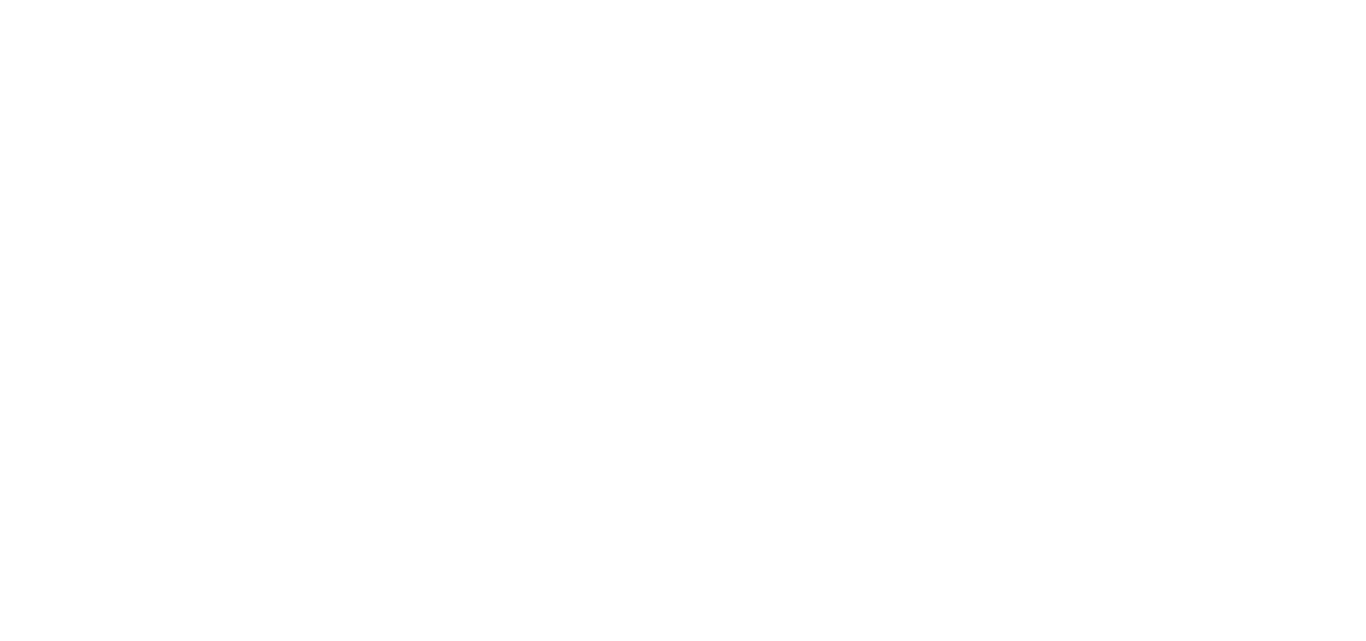 scroll, scrollTop: 0, scrollLeft: 0, axis: both 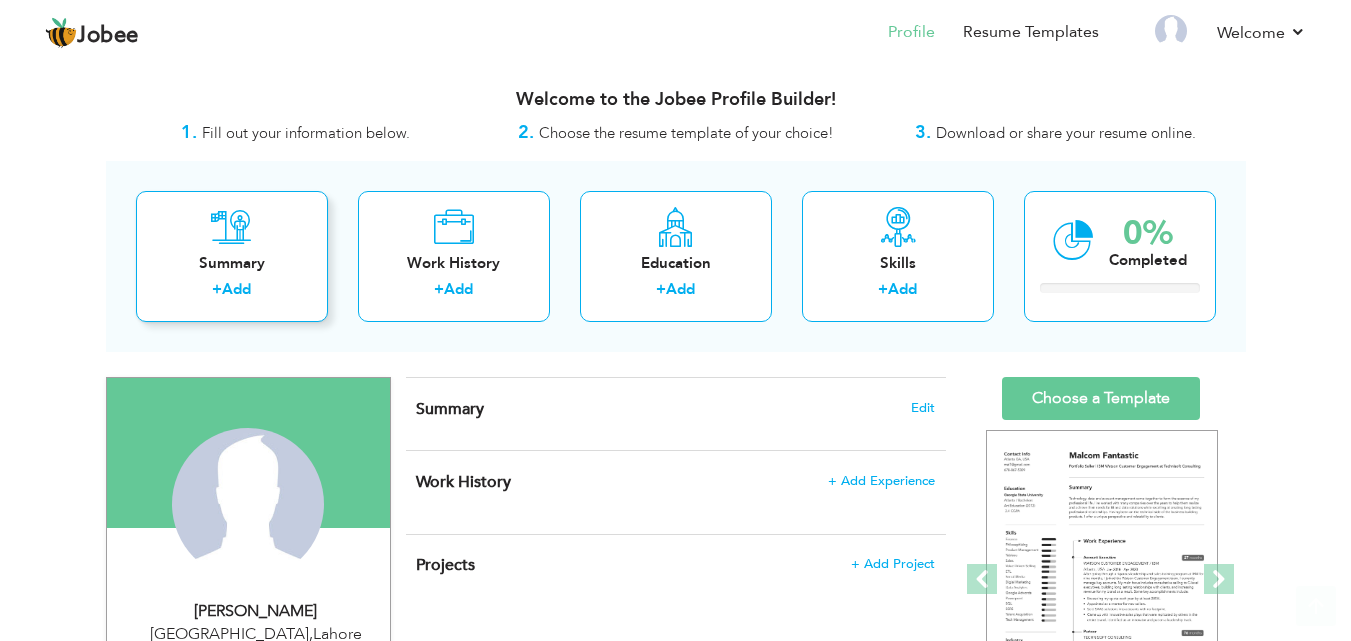 click on "Summary" at bounding box center [232, 263] 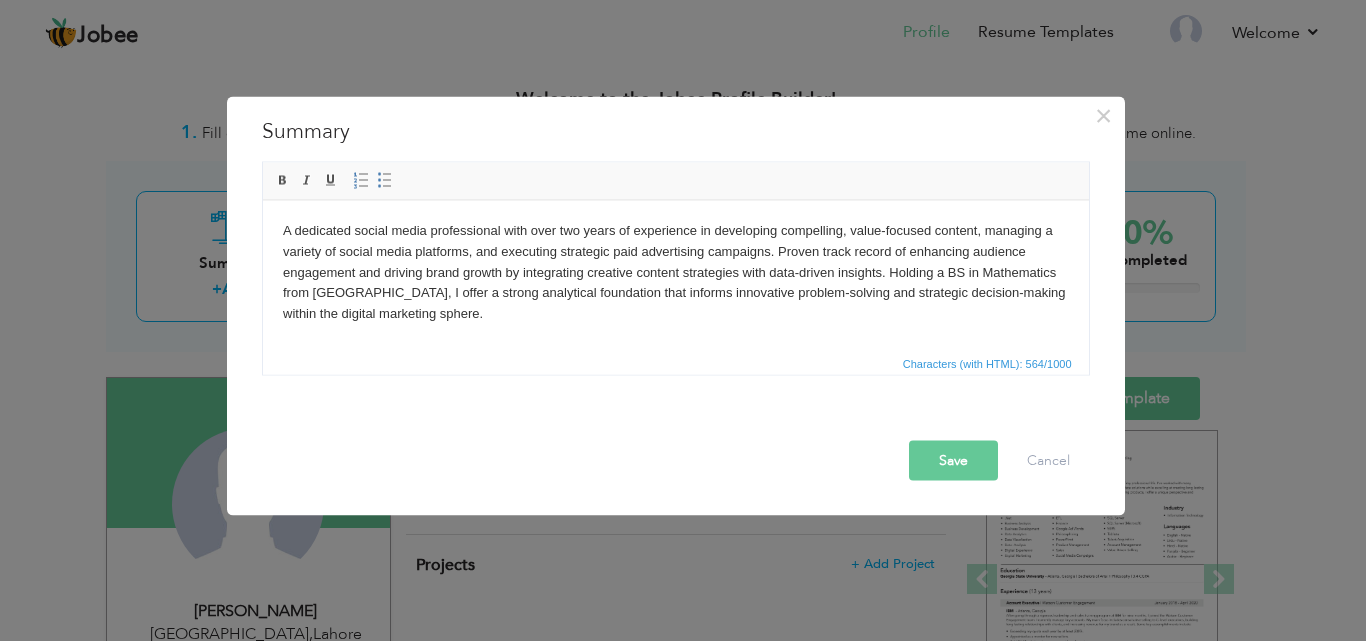 click on "Save" at bounding box center [953, 460] 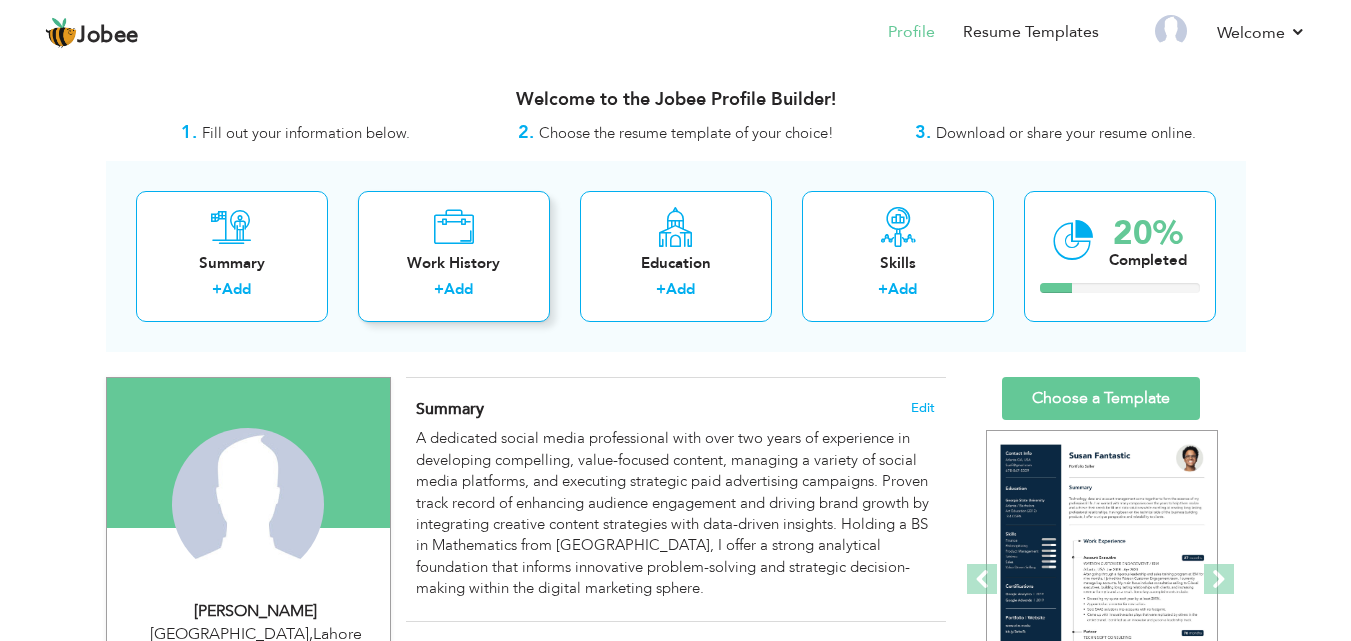 click on "Add" at bounding box center [458, 289] 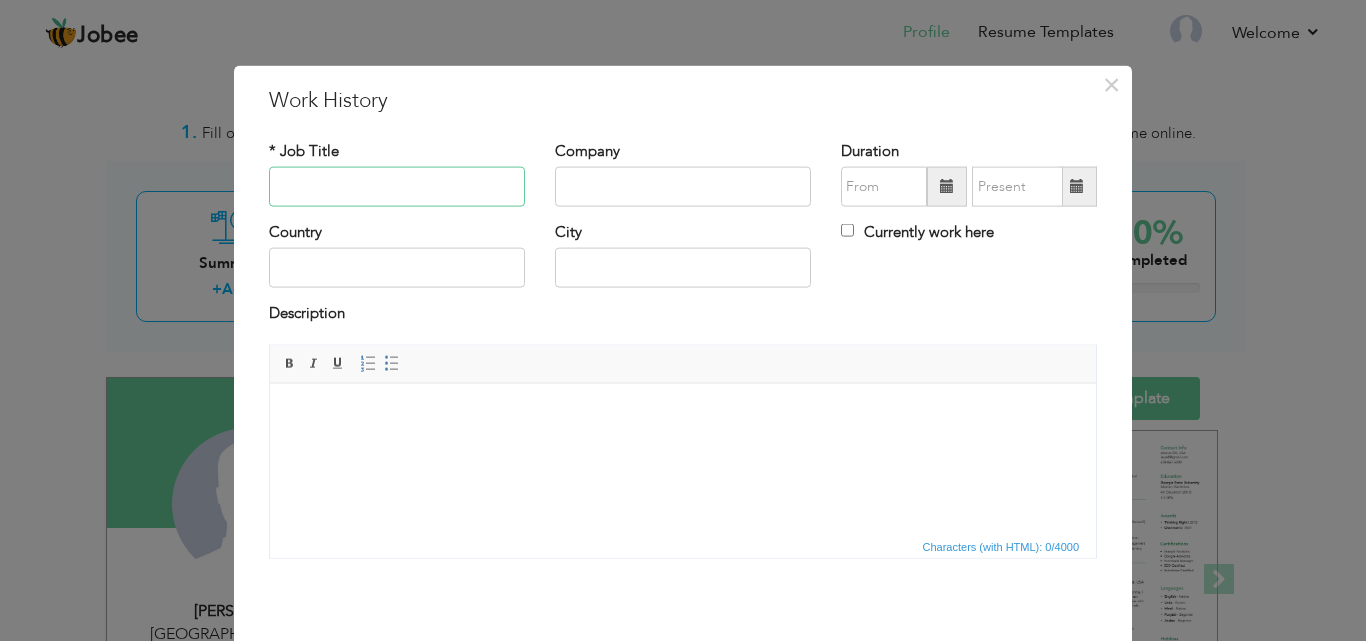 paste on "Social Media Manager" 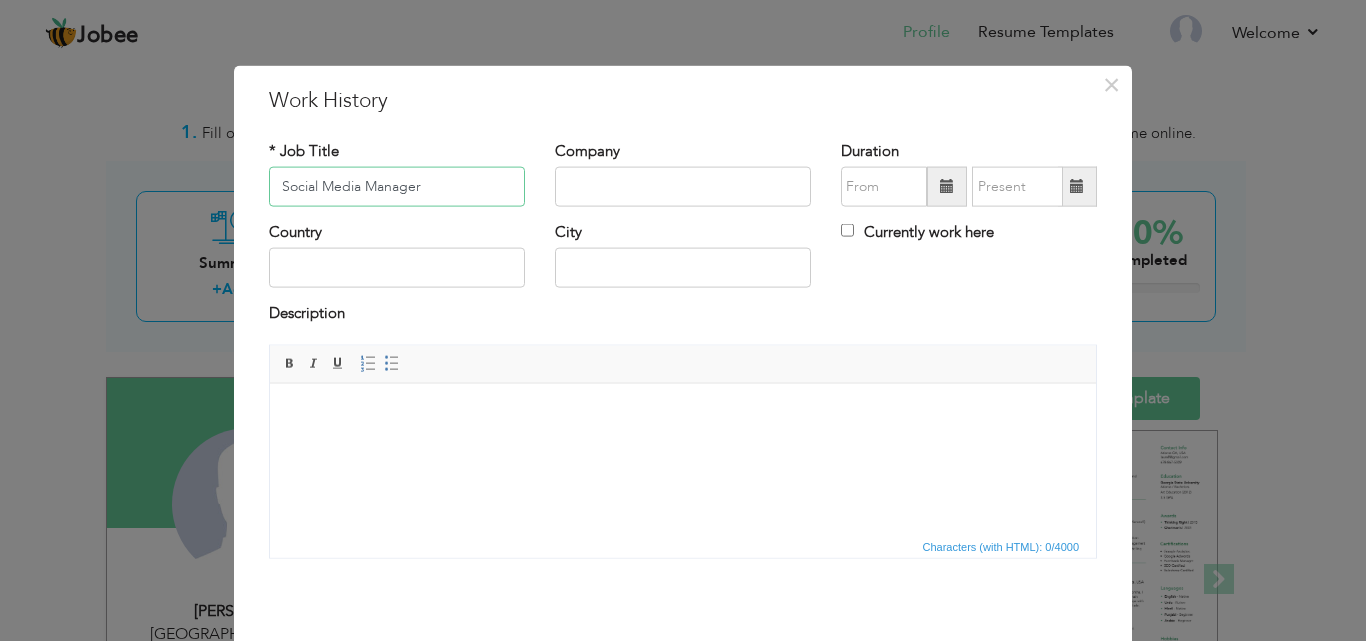 type on "Social Media Manager" 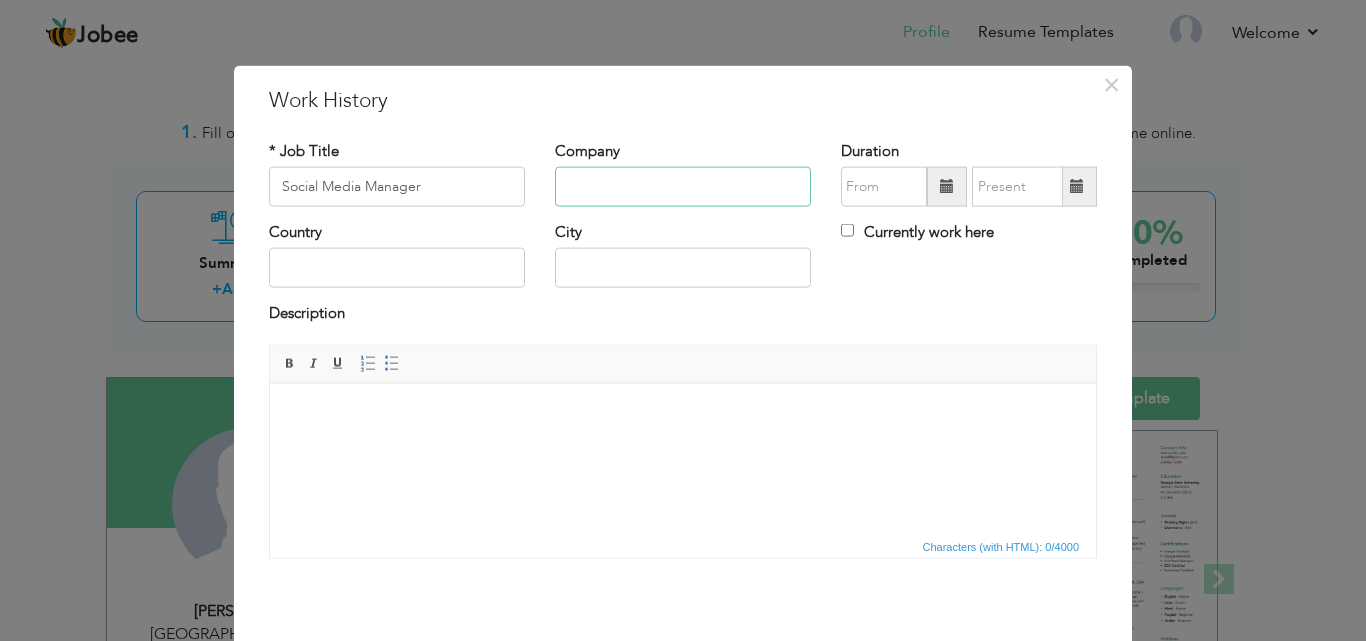 click at bounding box center [683, 187] 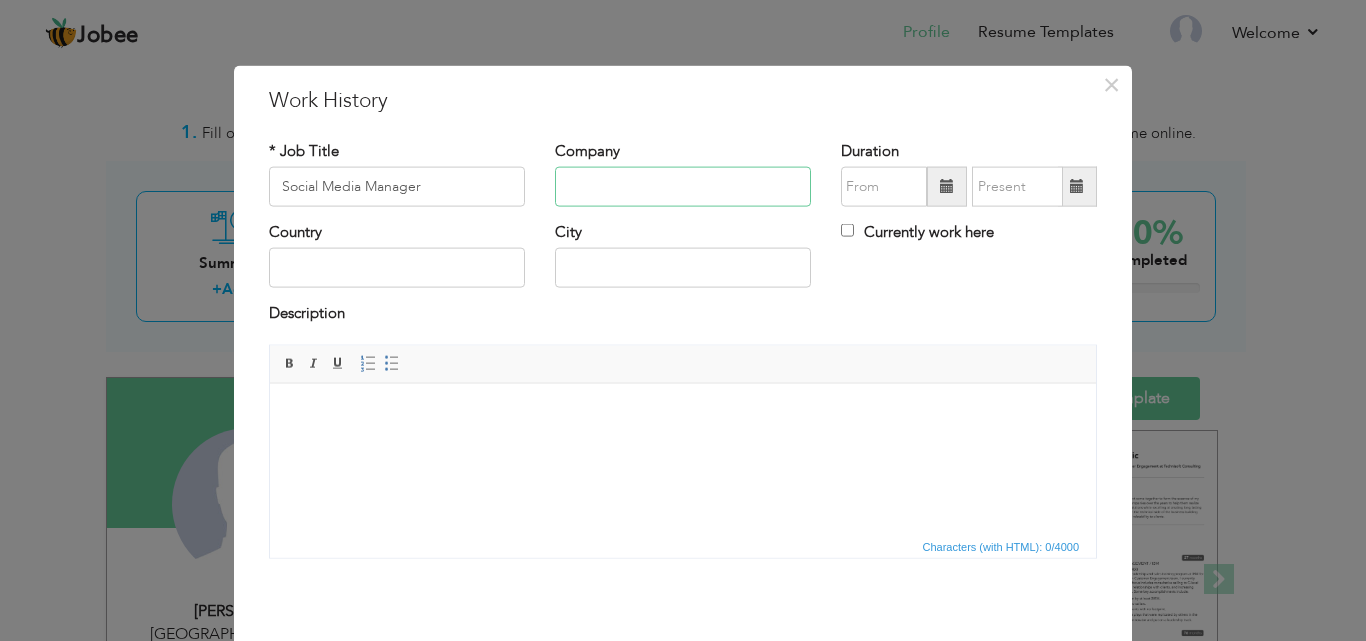 paste on "Gen Z Tech – Lahore" 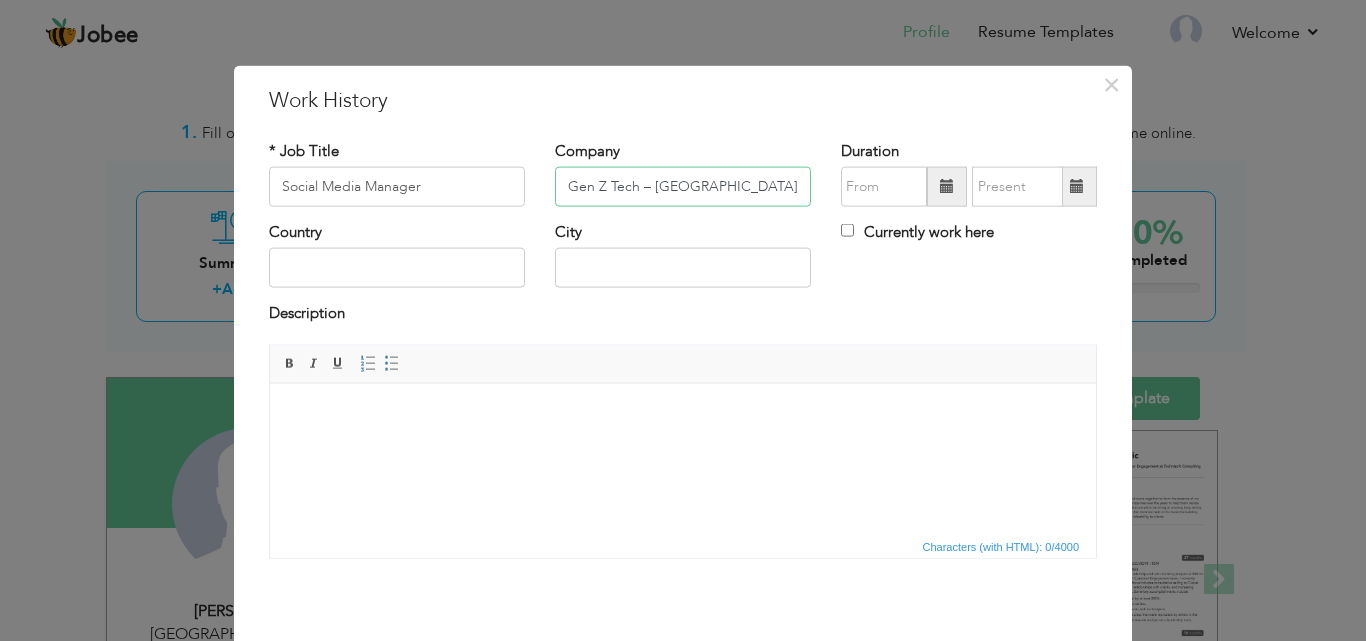 drag, startPoint x: 703, startPoint y: 190, endPoint x: 636, endPoint y: 188, distance: 67.02985 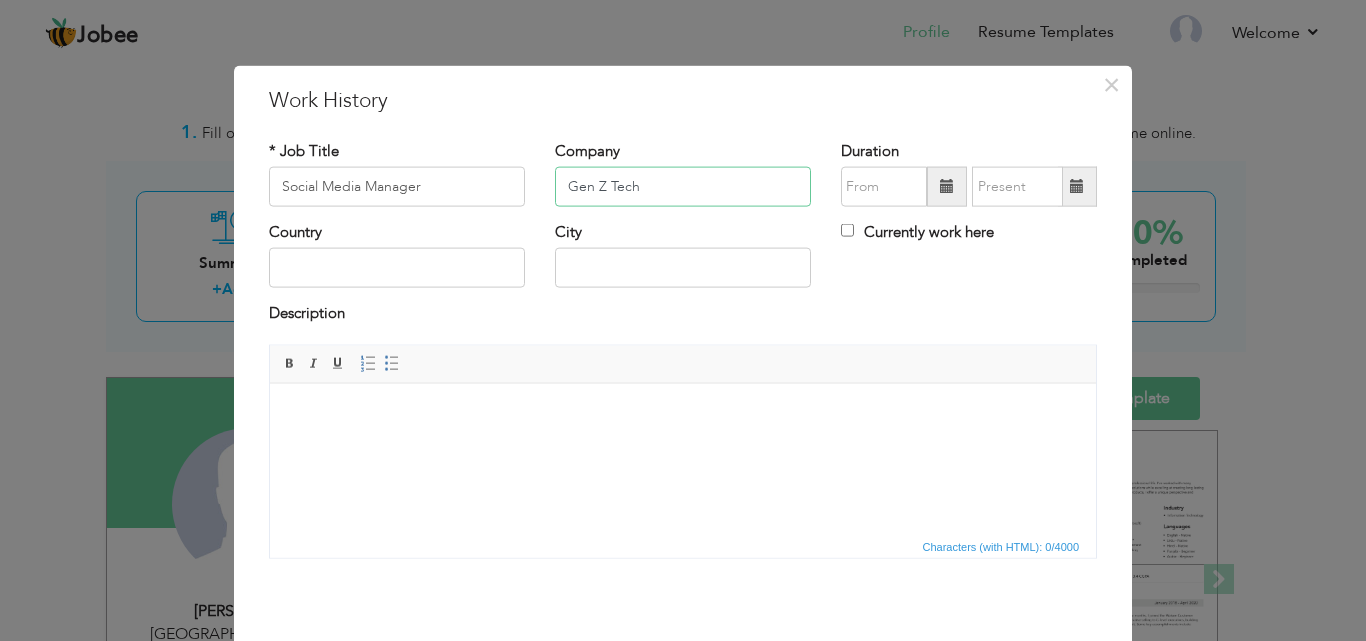 type on "Gen Z Tech" 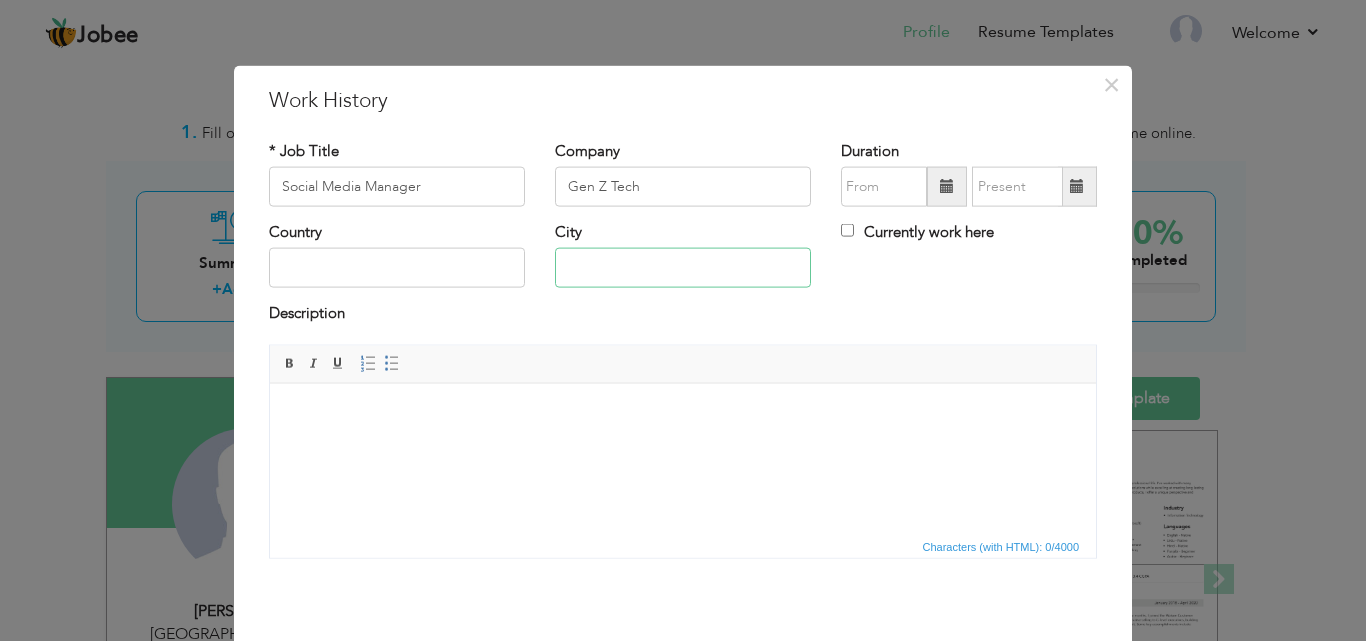 click at bounding box center [683, 268] 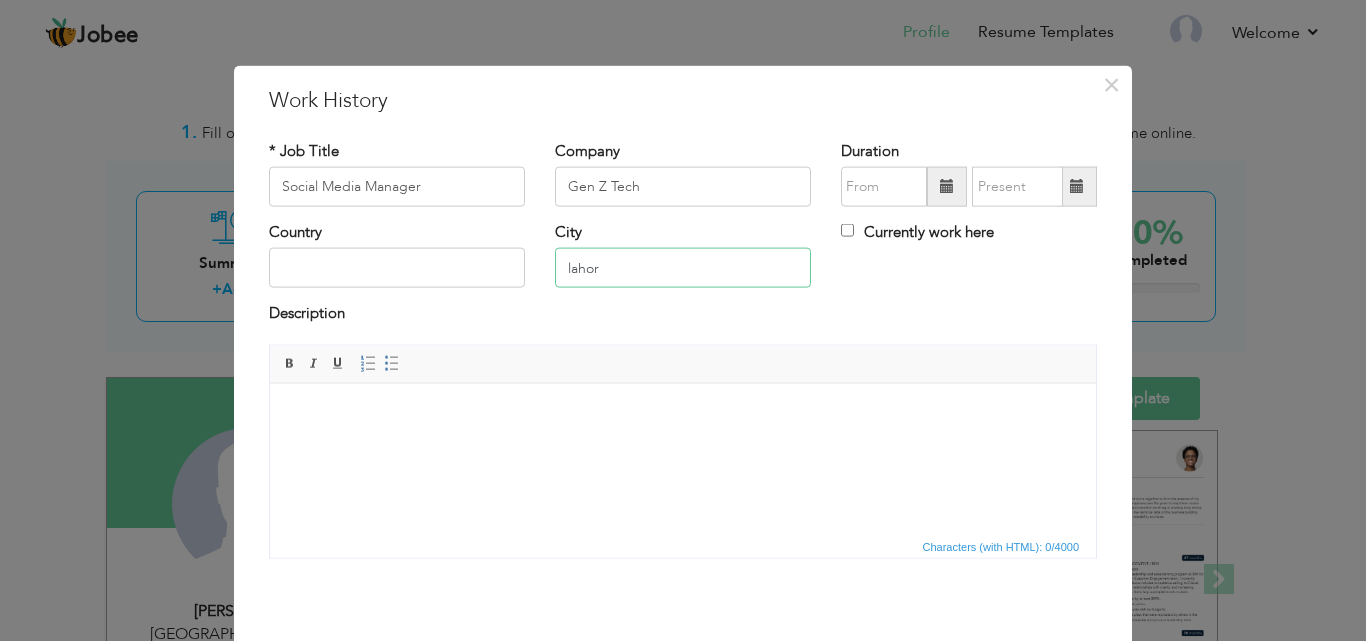 click on "lahor" at bounding box center [683, 268] 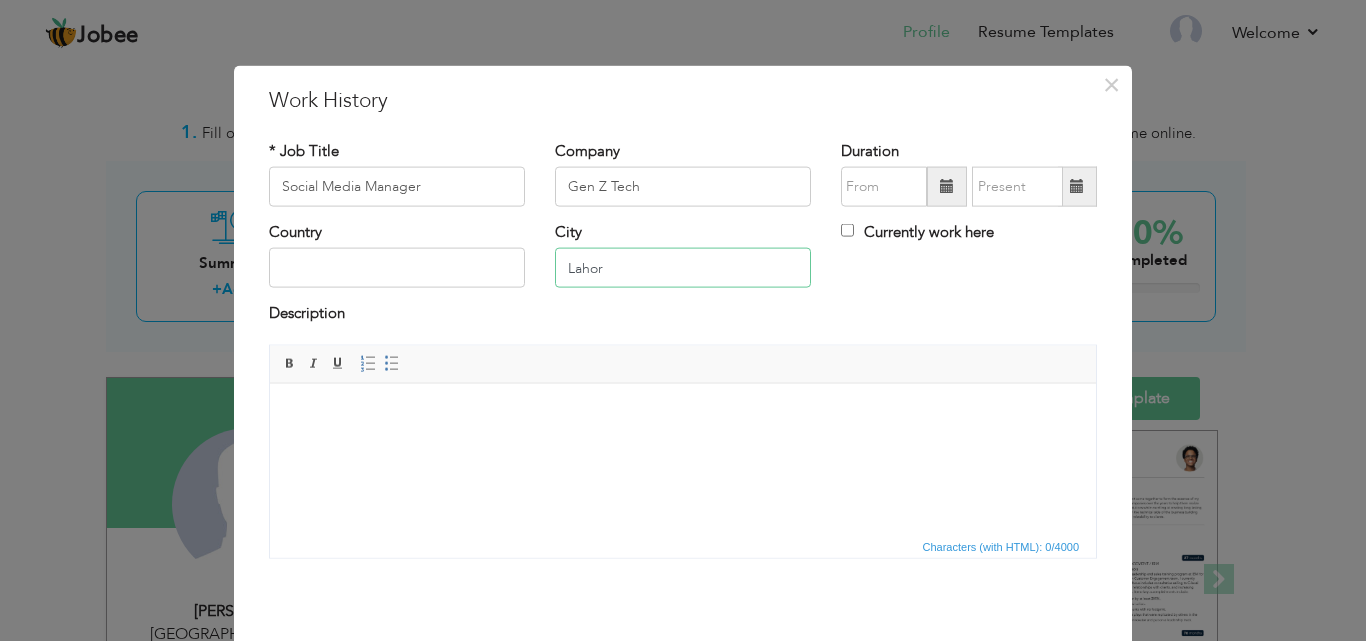 type on "Lahor" 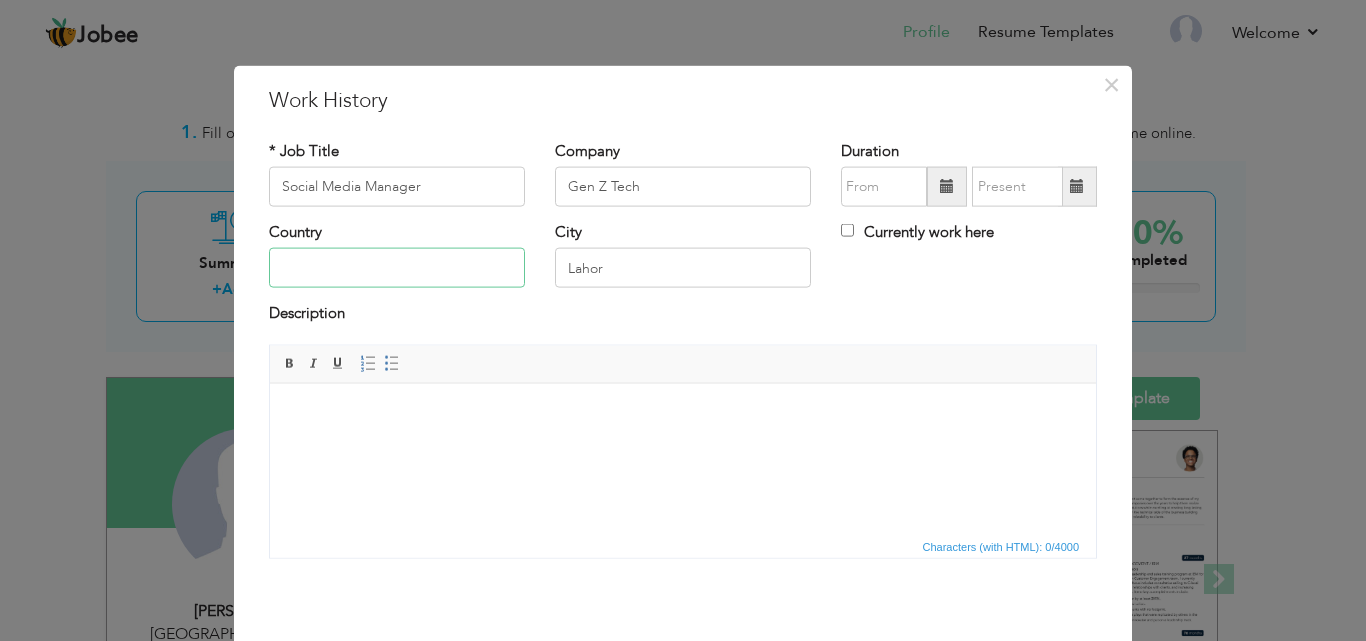 click at bounding box center [397, 268] 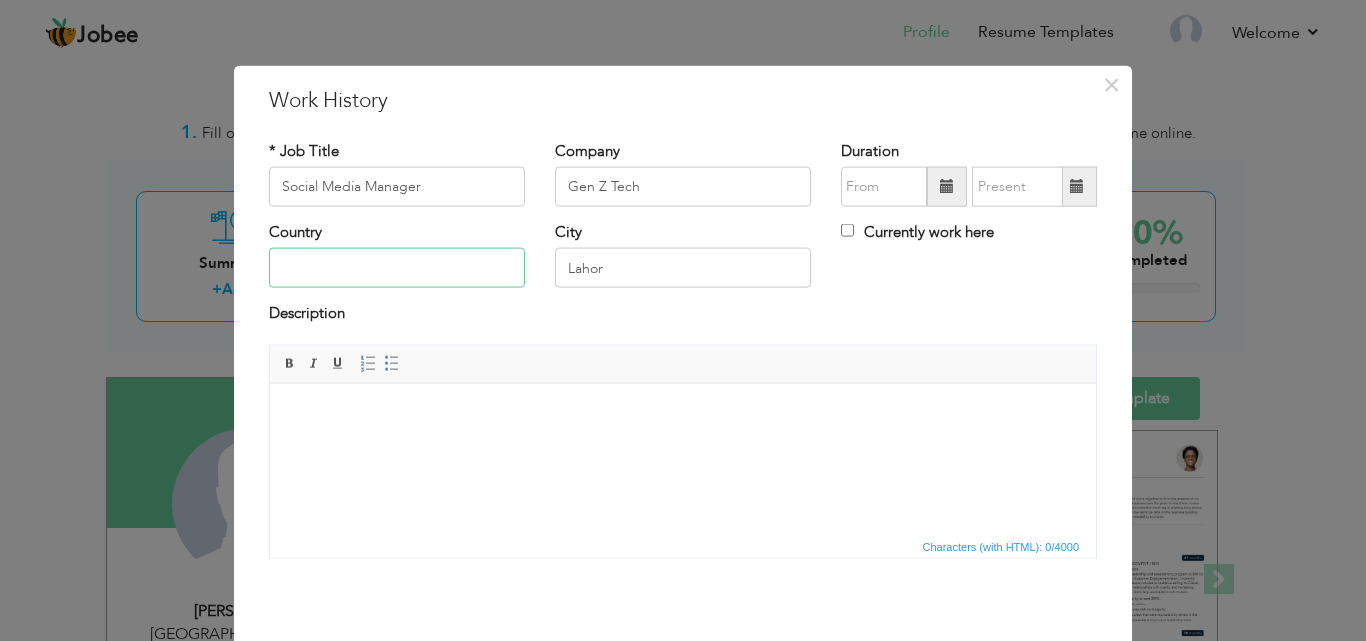 type on "[GEOGRAPHIC_DATA]" 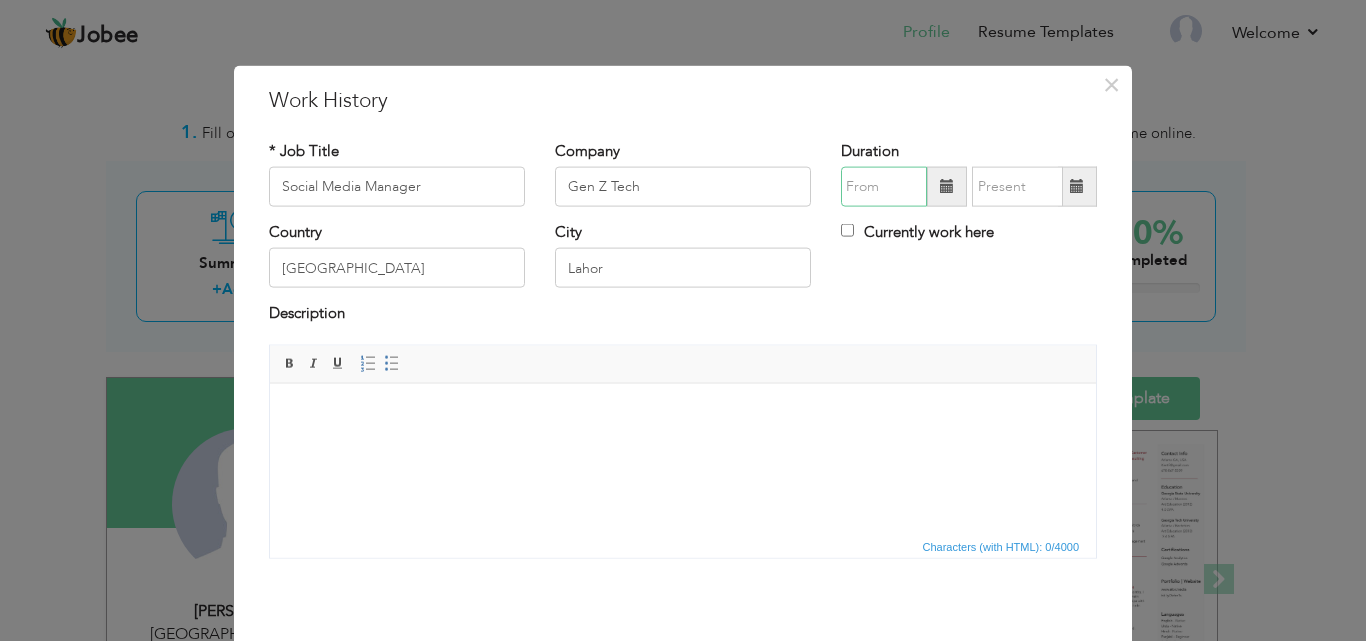 type on "07/2025" 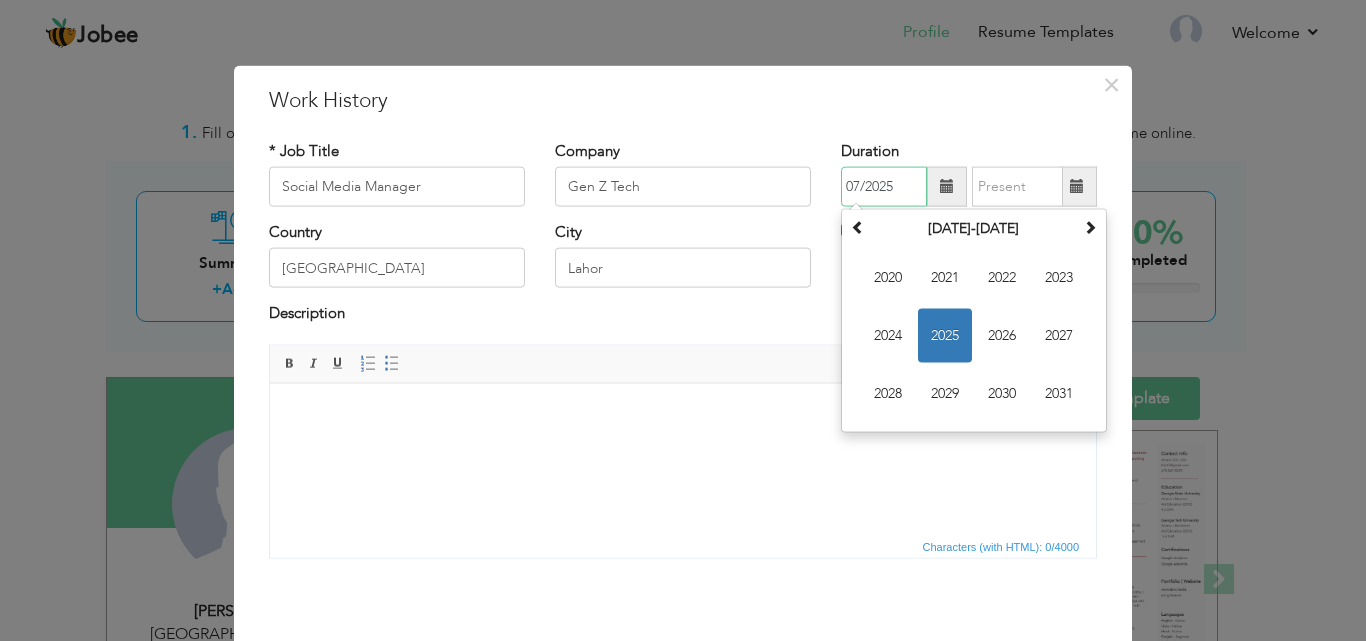 click on "07/2025" at bounding box center [884, 187] 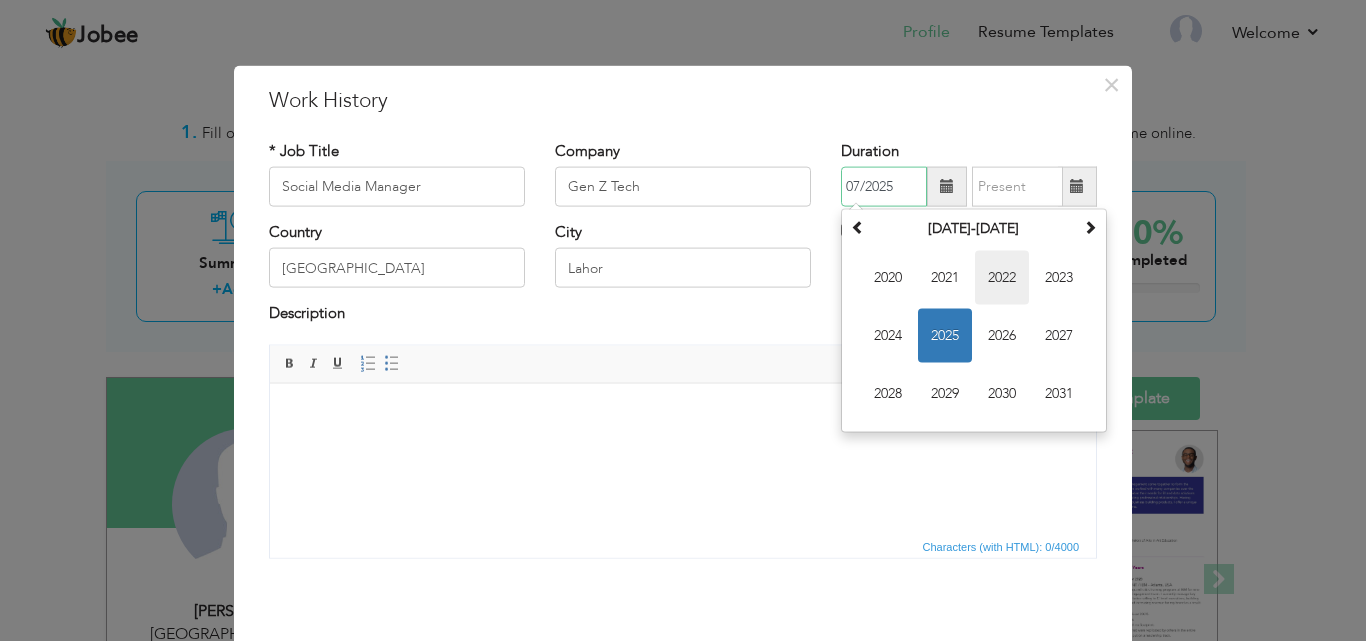 click on "2022" at bounding box center [1002, 278] 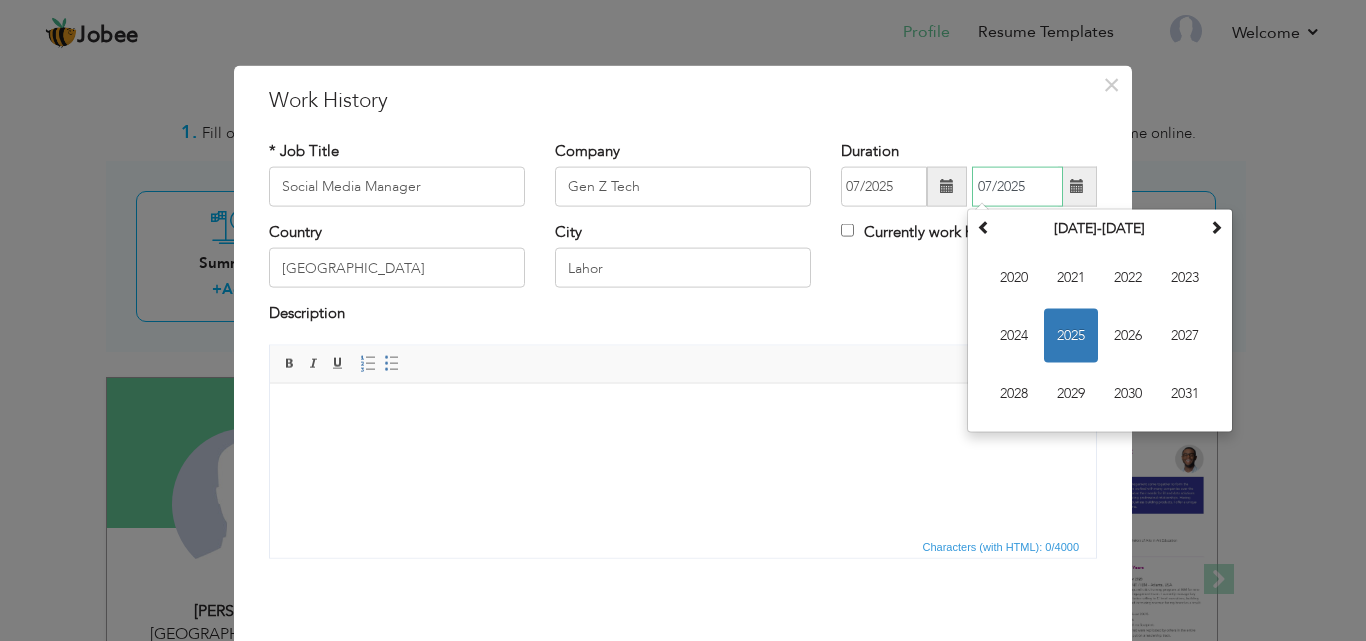click on "07/2025" at bounding box center (1017, 187) 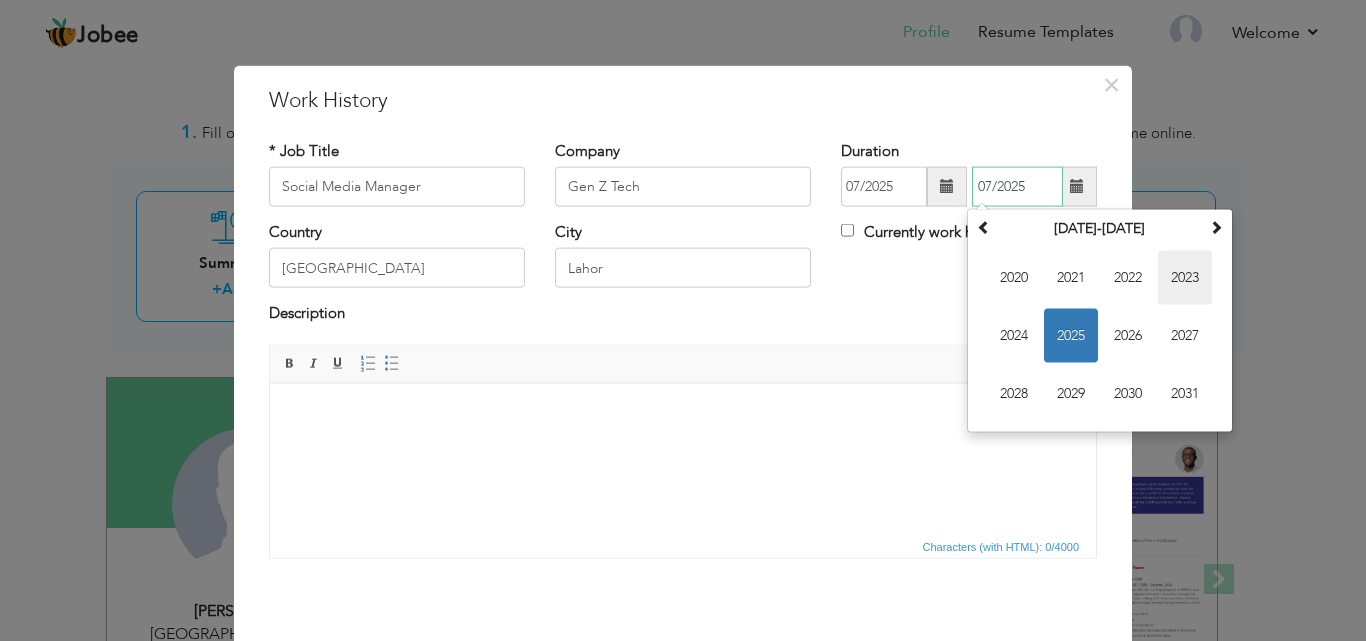 click on "2023" at bounding box center [1185, 278] 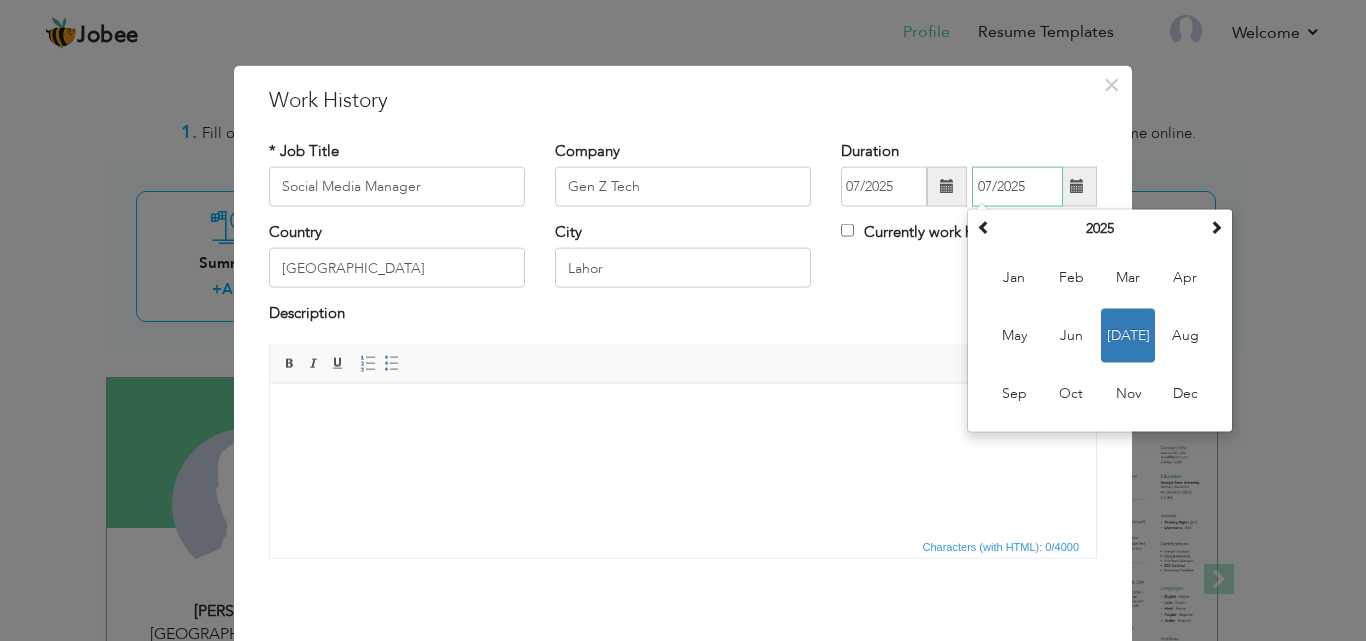 click on "07/2025" at bounding box center [1017, 187] 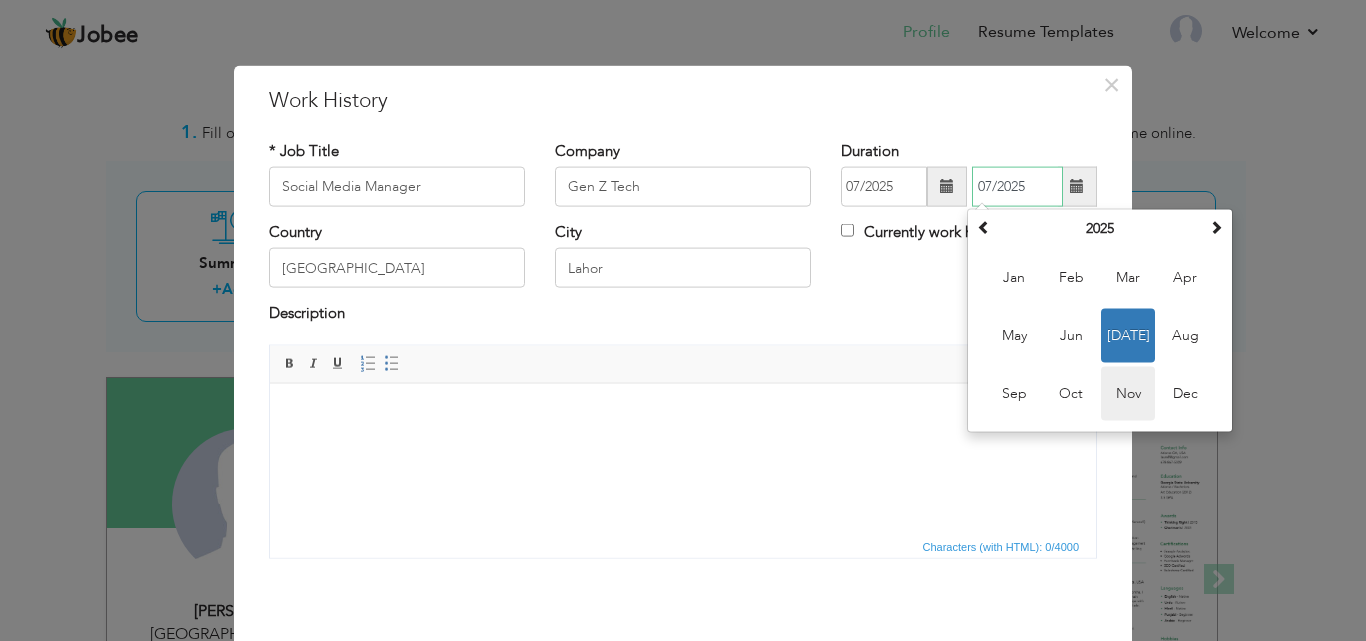 click on "Nov" at bounding box center (1128, 394) 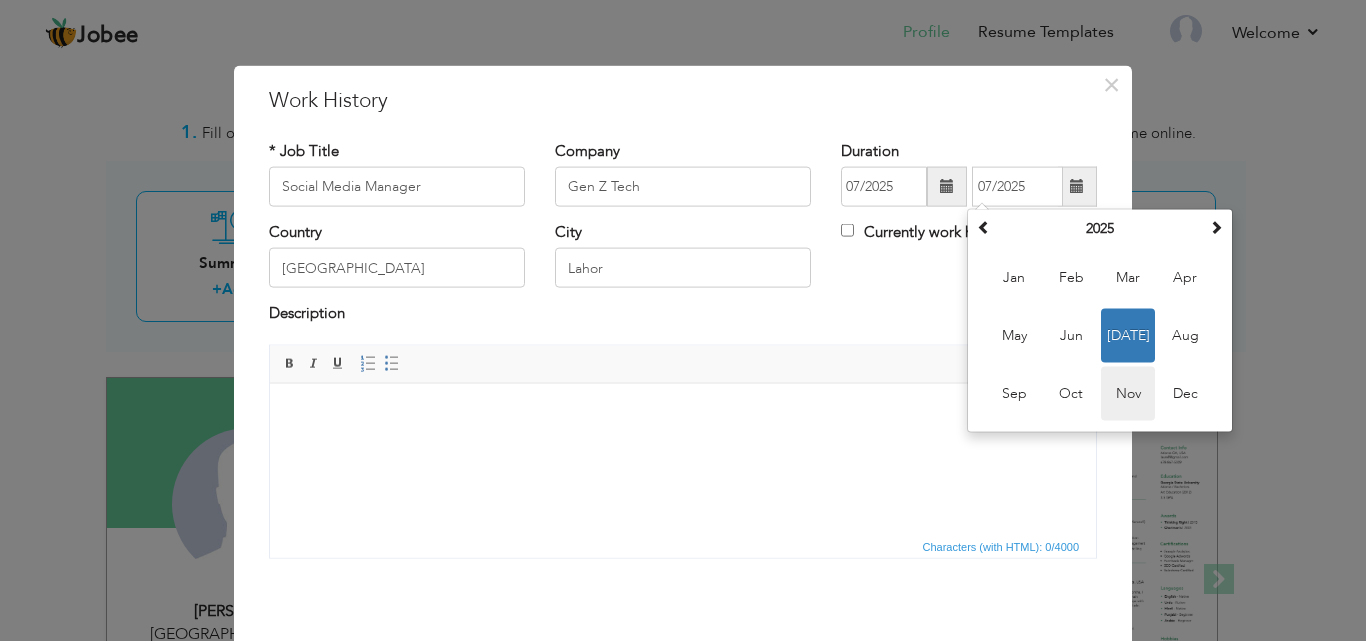 type on "11/2025" 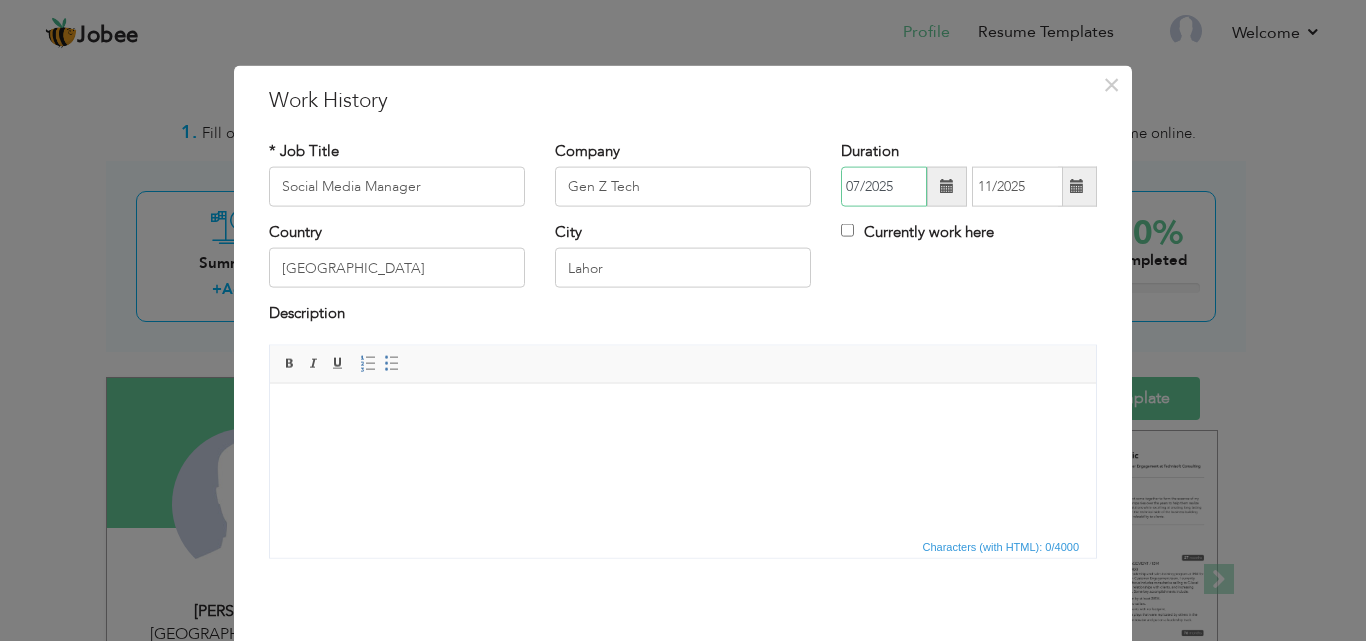 click on "07/2025" at bounding box center (884, 187) 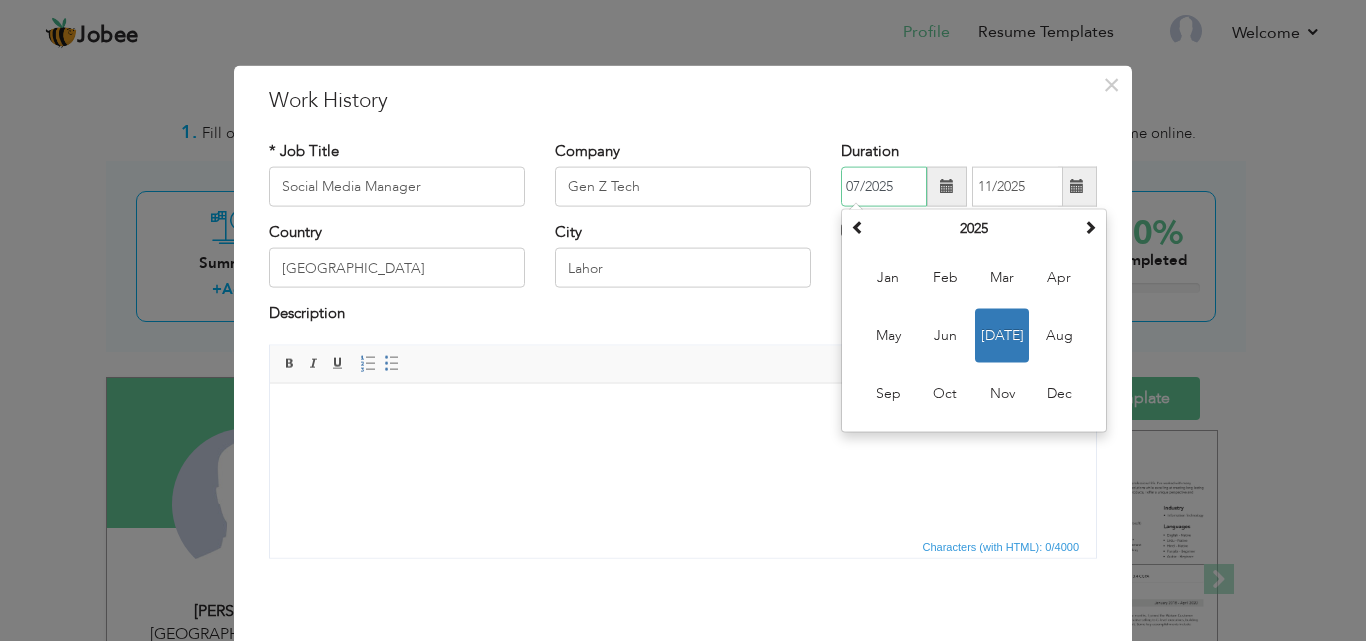 click on "07/2025" at bounding box center (884, 187) 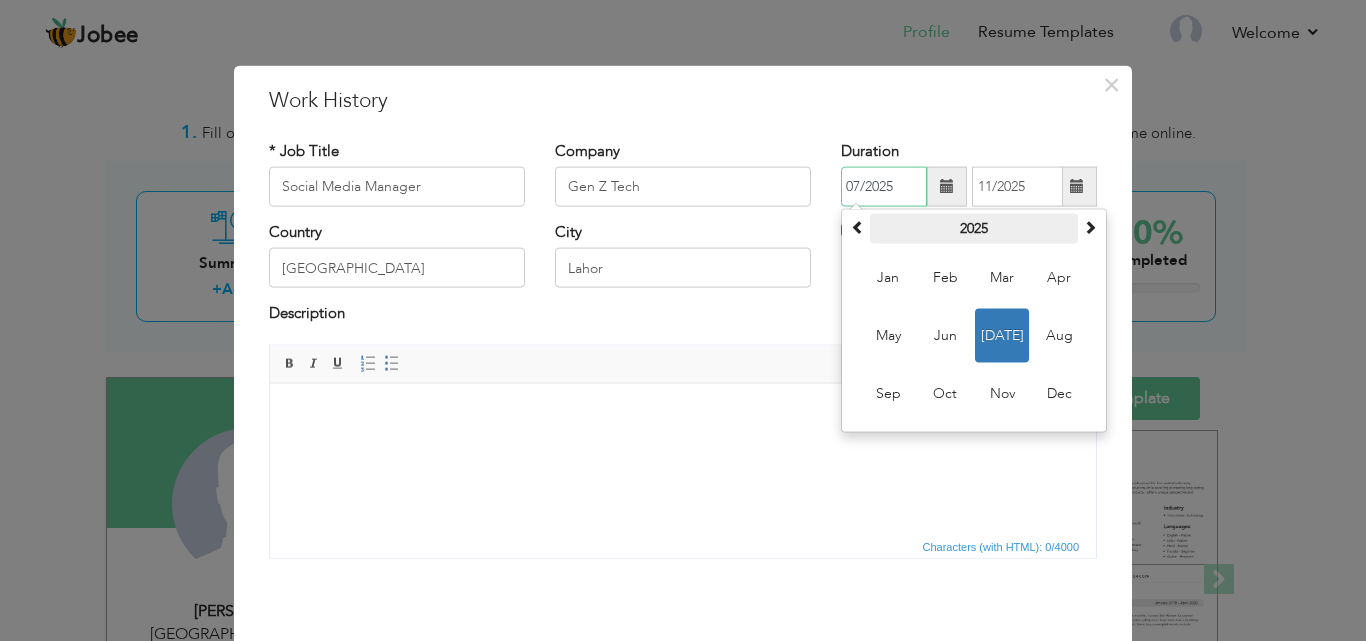 click on "2025" at bounding box center (974, 229) 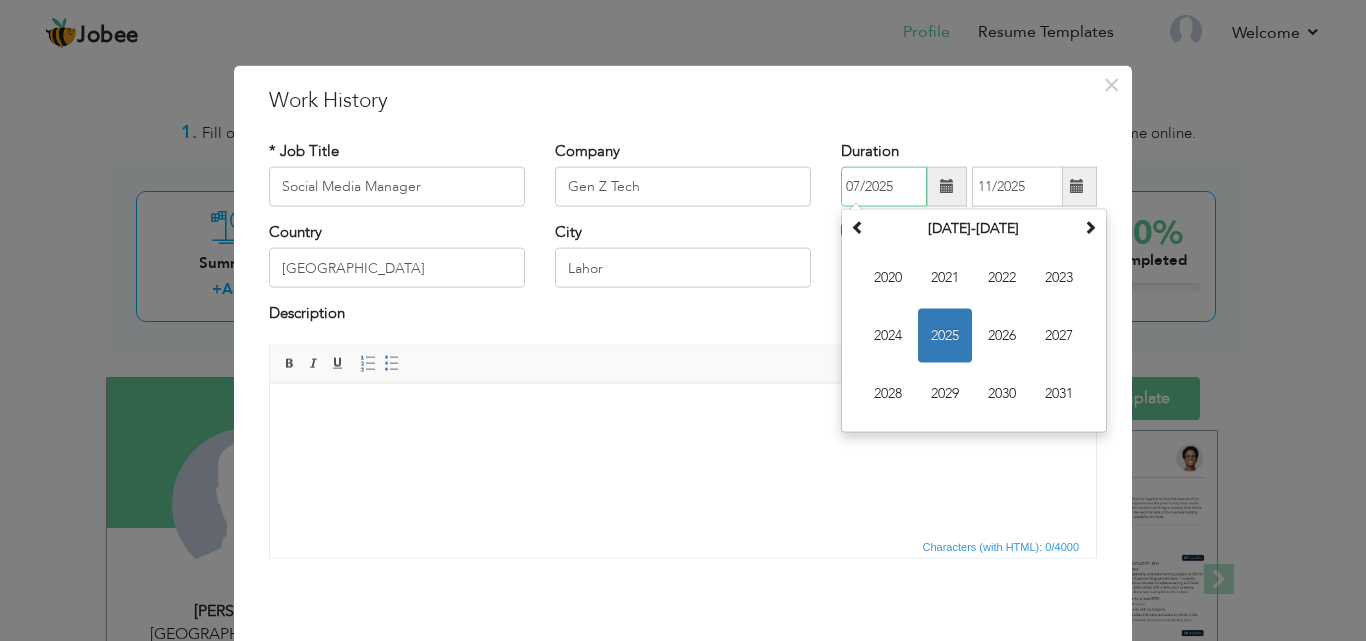click on "2022" at bounding box center (1002, 278) 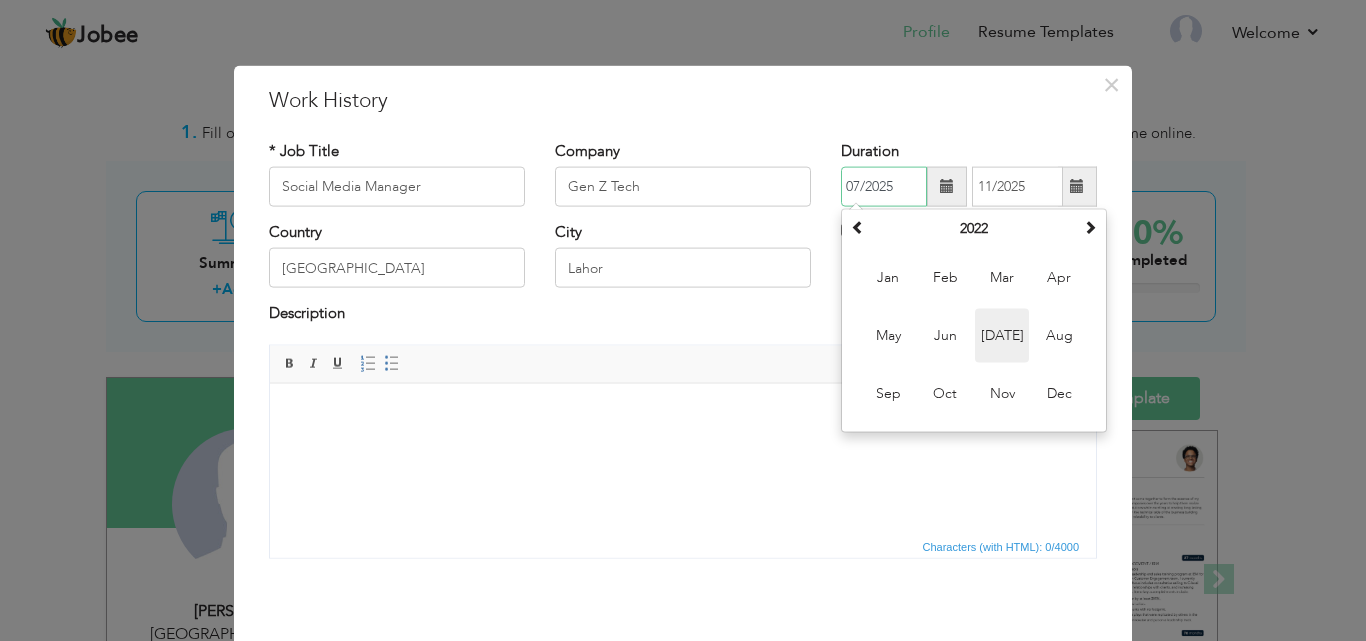 click on "[DATE]" at bounding box center [1002, 336] 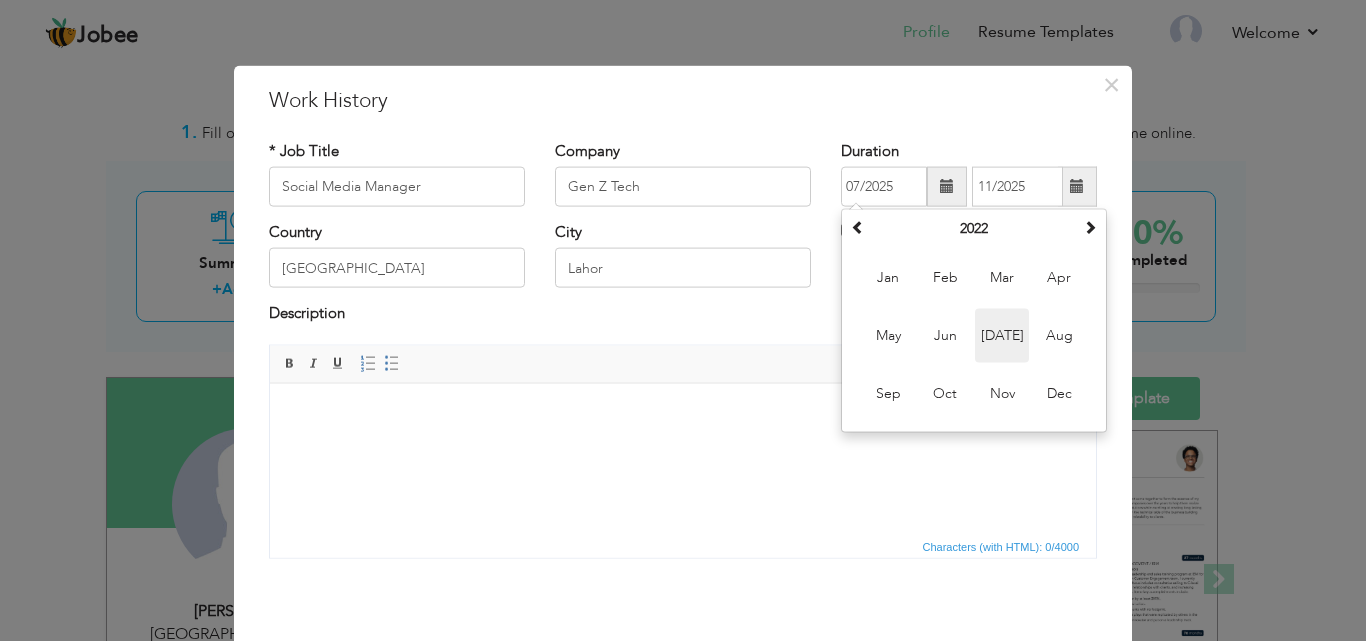 type on "07/2022" 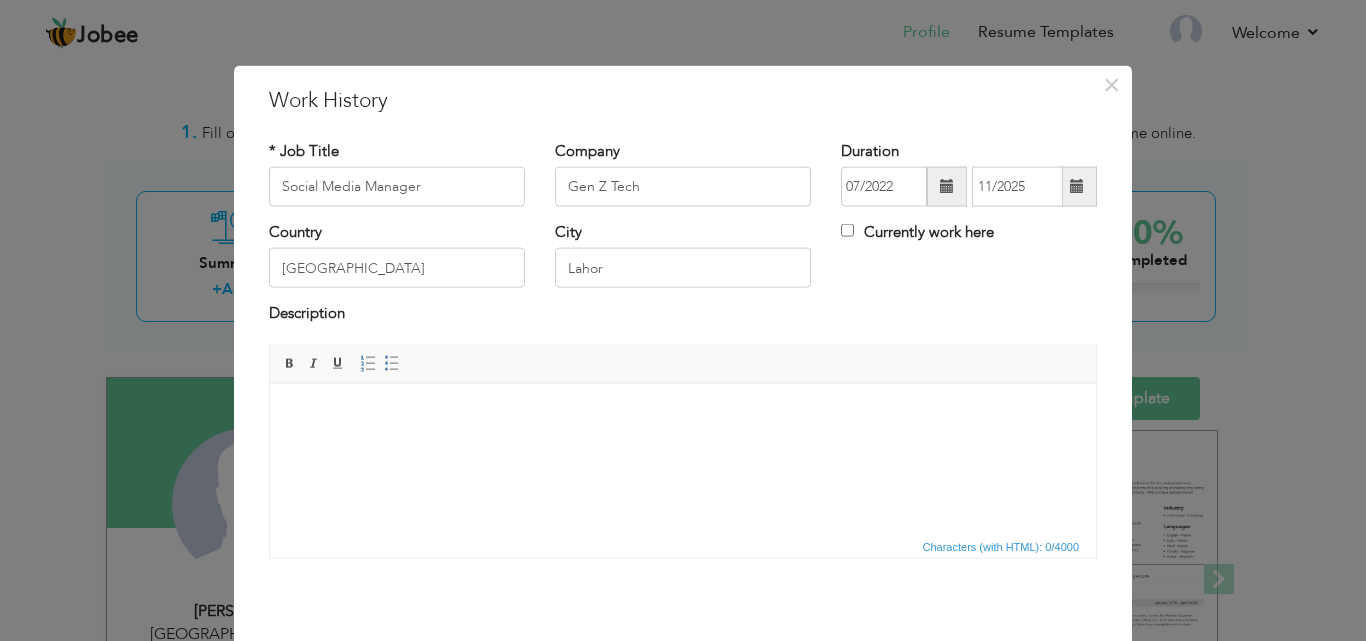 click at bounding box center (683, 413) 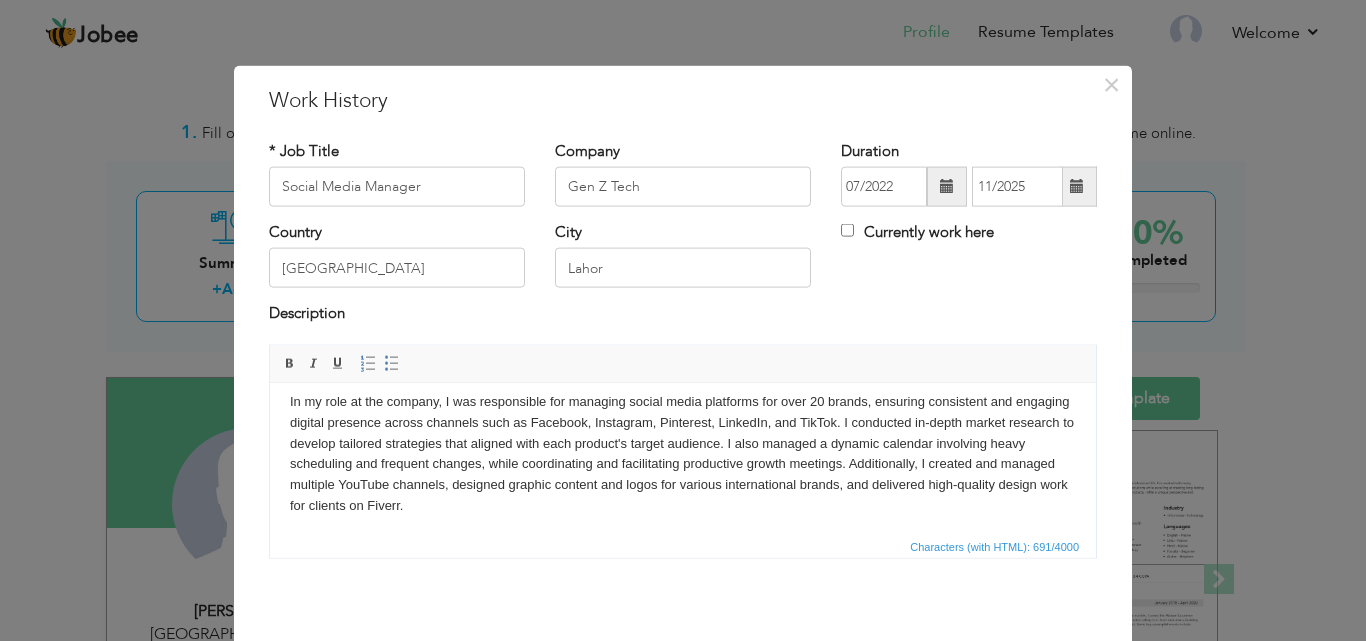 scroll, scrollTop: 15, scrollLeft: 0, axis: vertical 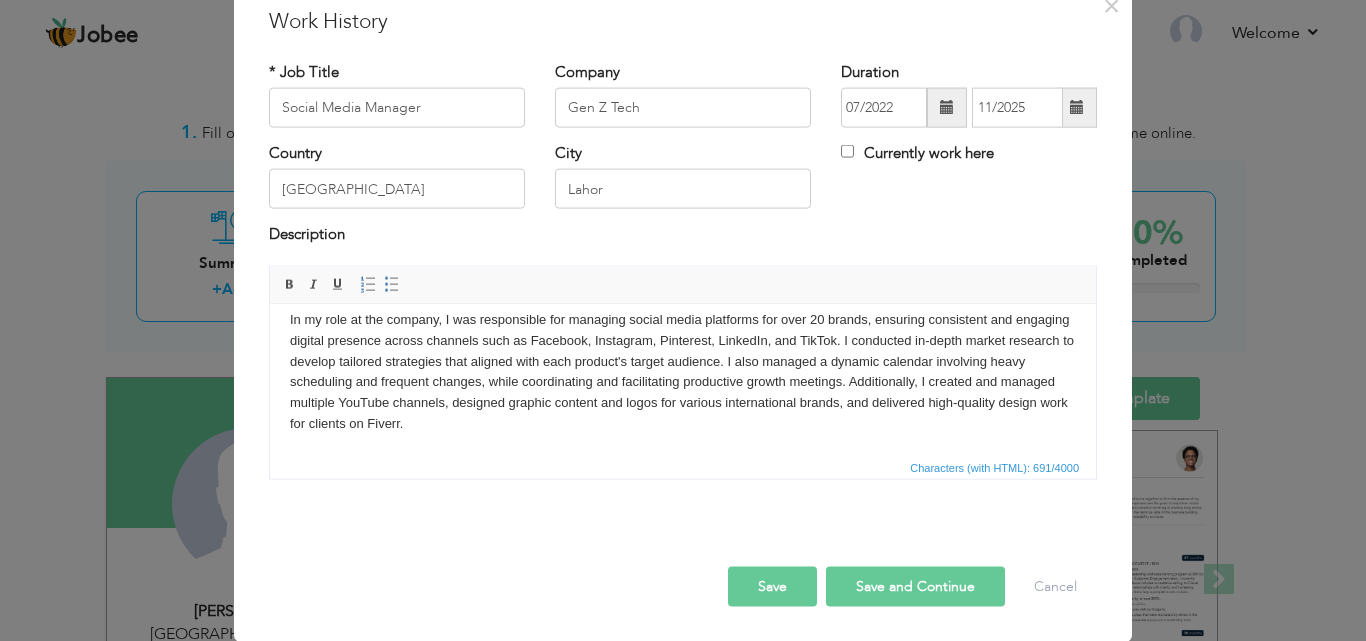 click on "Save" at bounding box center (772, 586) 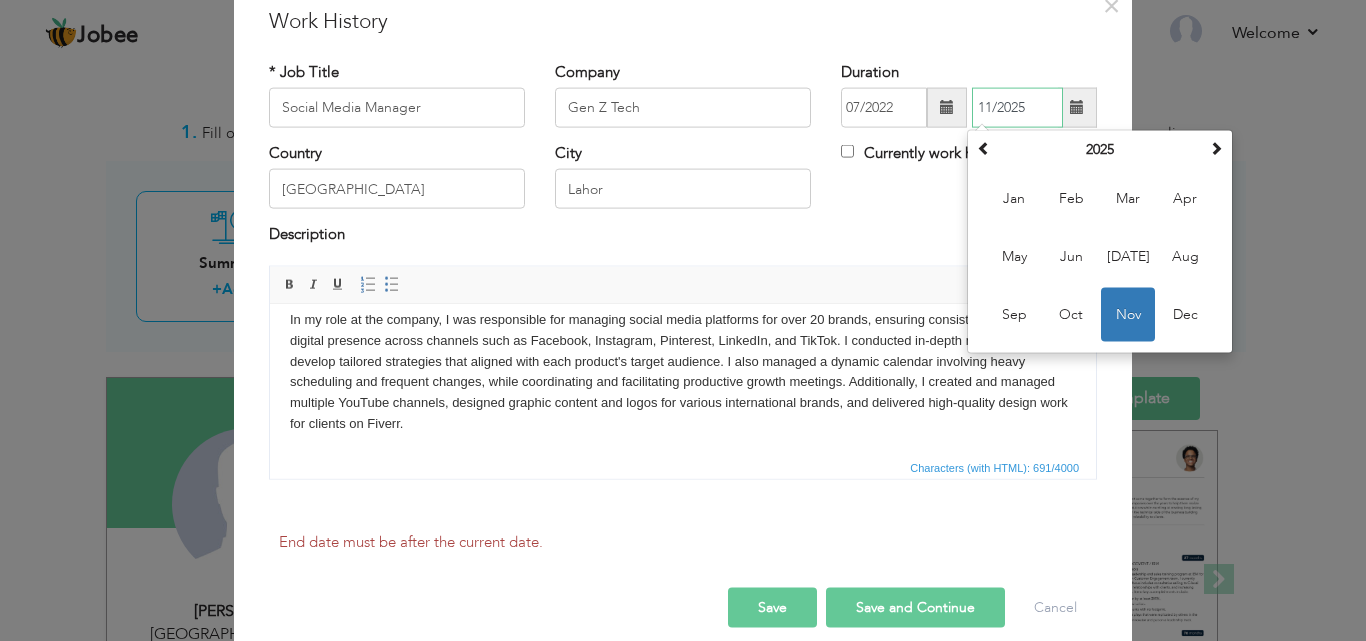 drag, startPoint x: 1186, startPoint y: 314, endPoint x: 1177, endPoint y: 319, distance: 10.29563 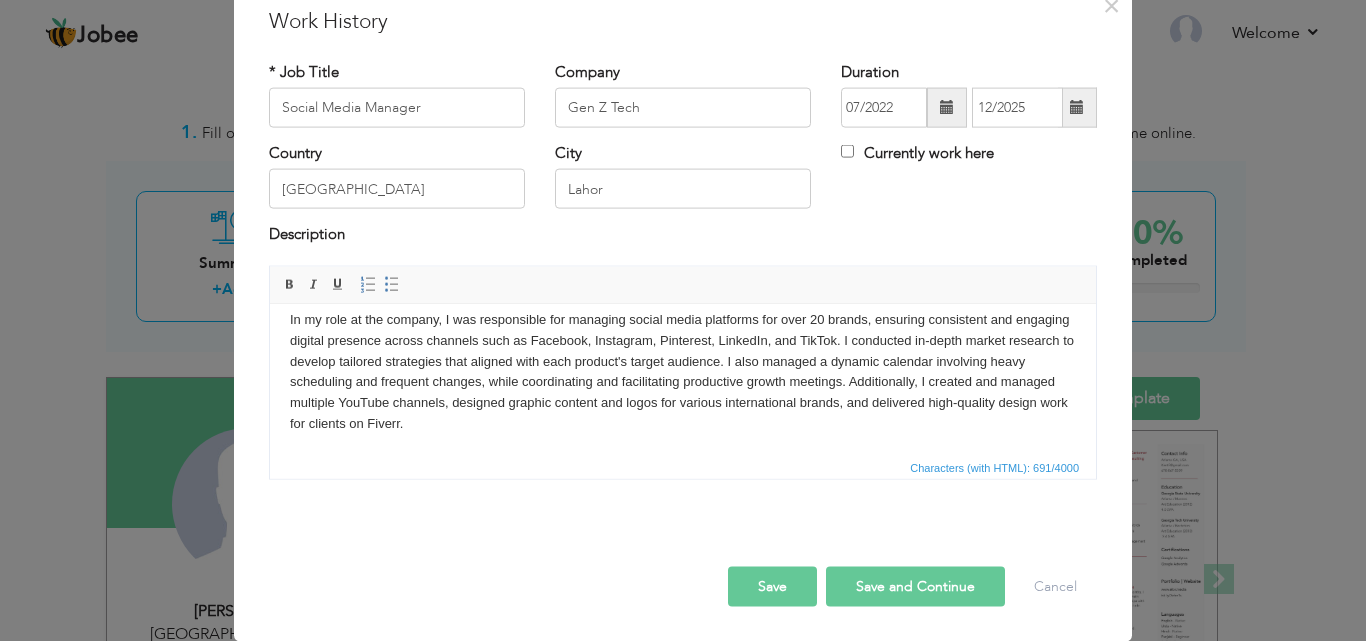 click on "Save" at bounding box center [772, 586] 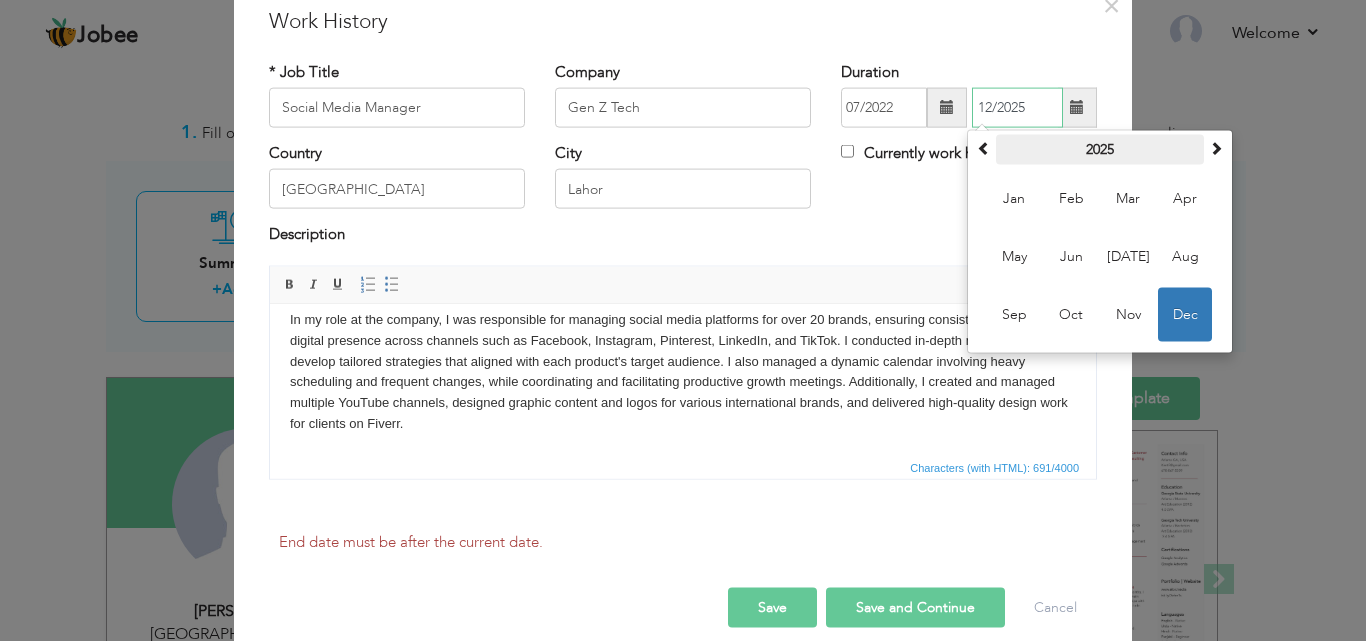 click on "2025" at bounding box center (1100, 150) 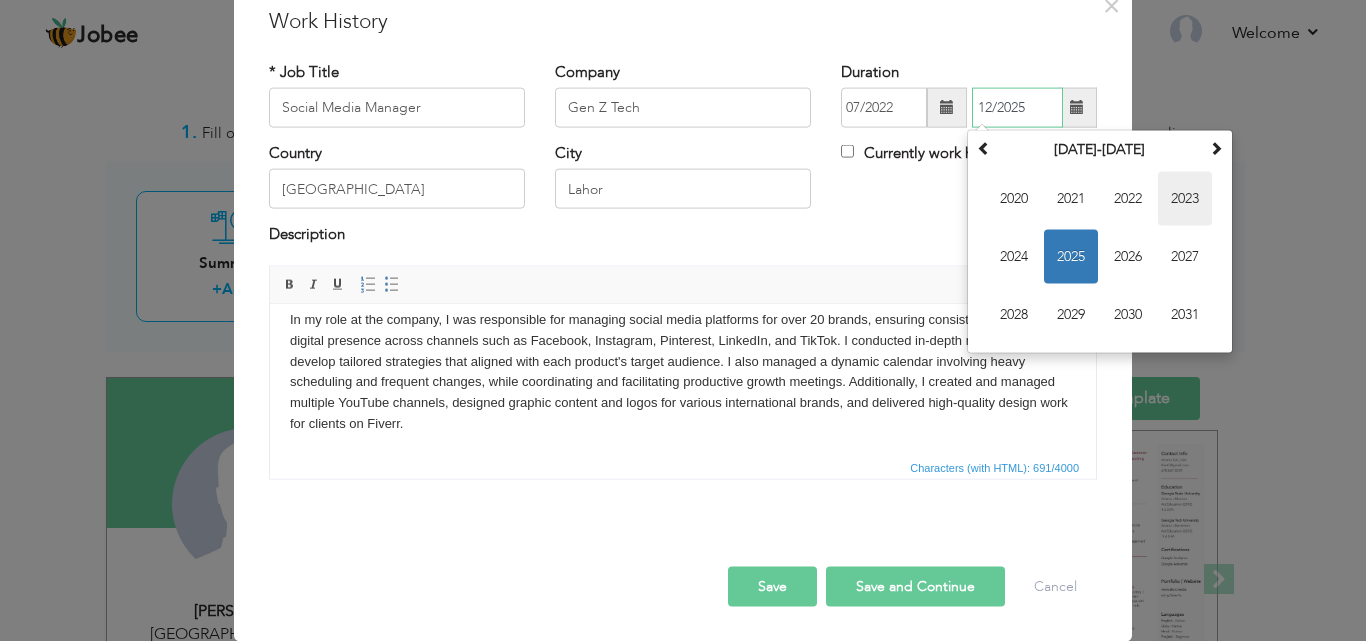 click on "2023" at bounding box center [1185, 199] 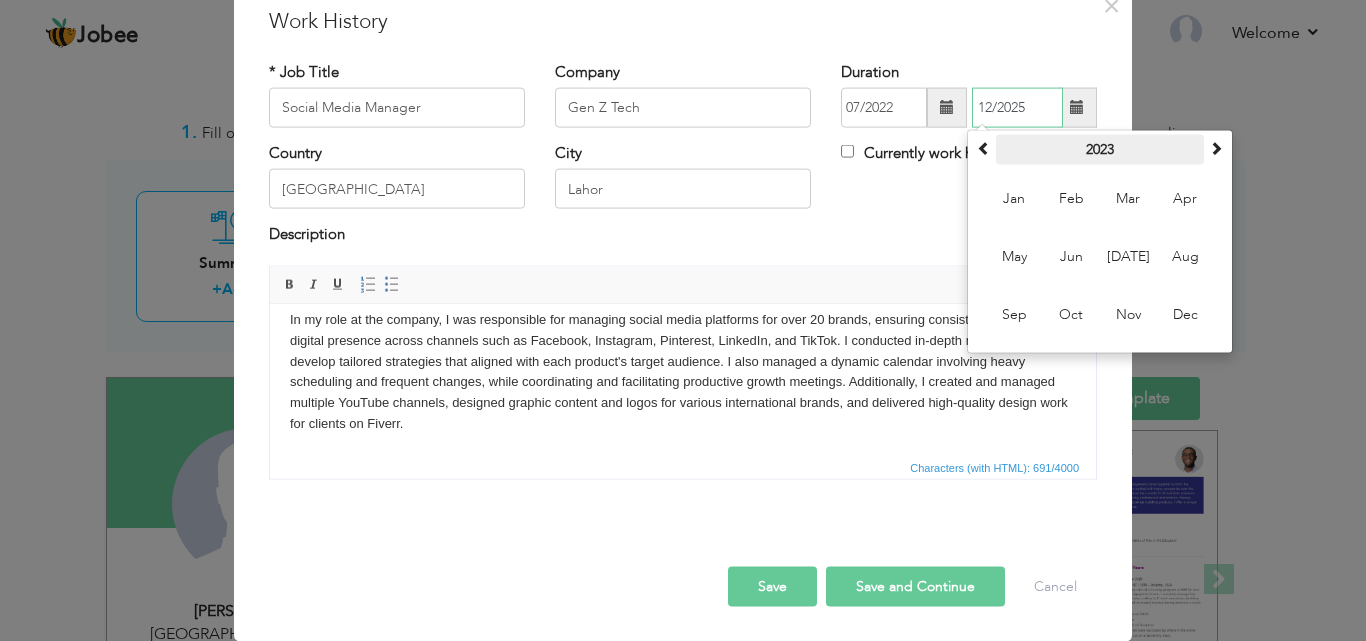 click on "2023" at bounding box center [1100, 150] 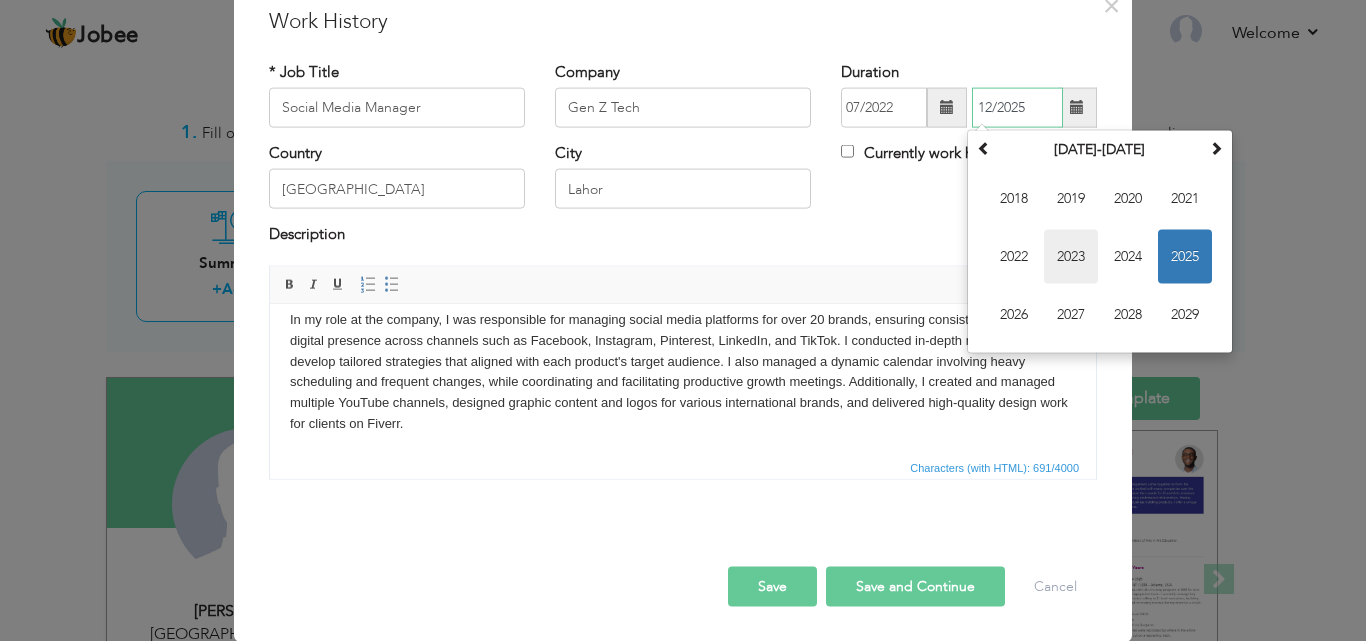 click on "2023" at bounding box center (1071, 257) 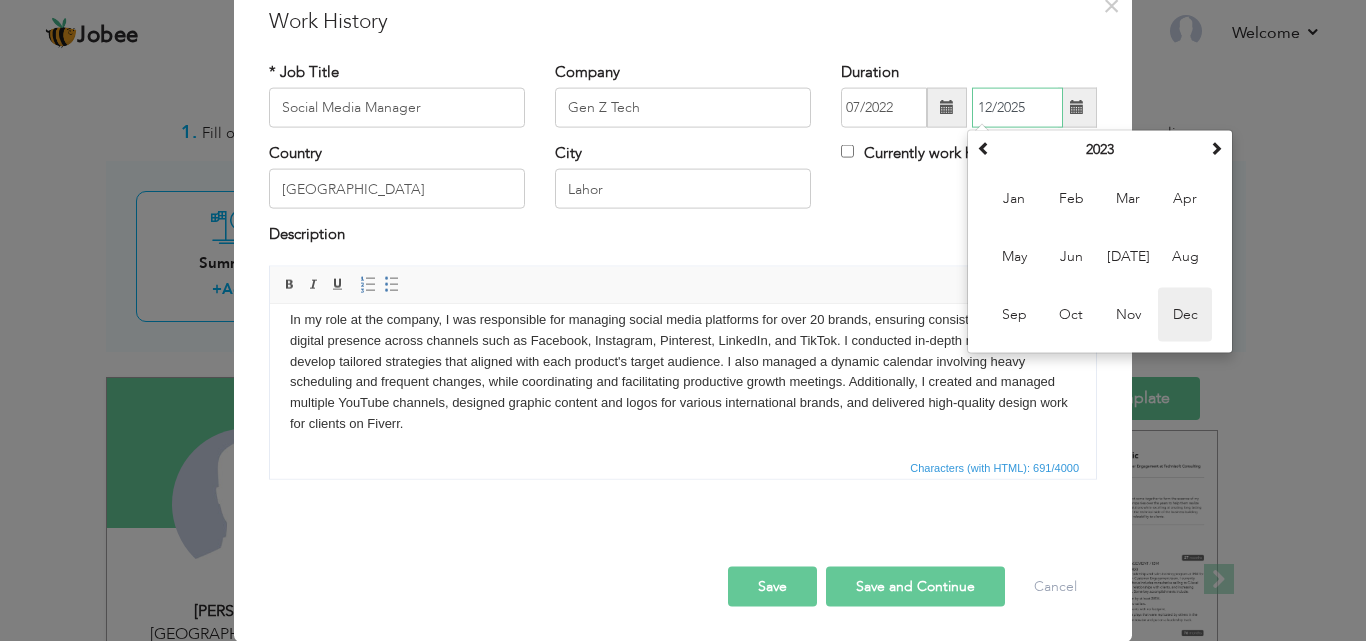 click on "Dec" at bounding box center (1185, 315) 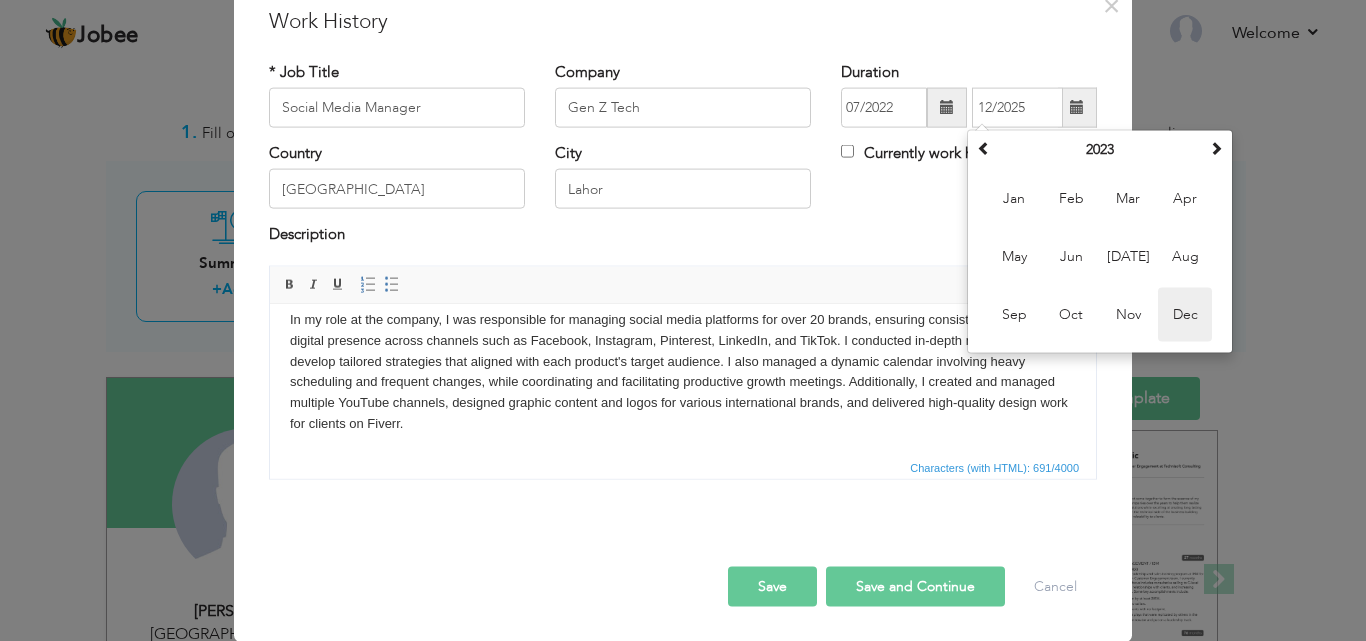 type on "12/2023" 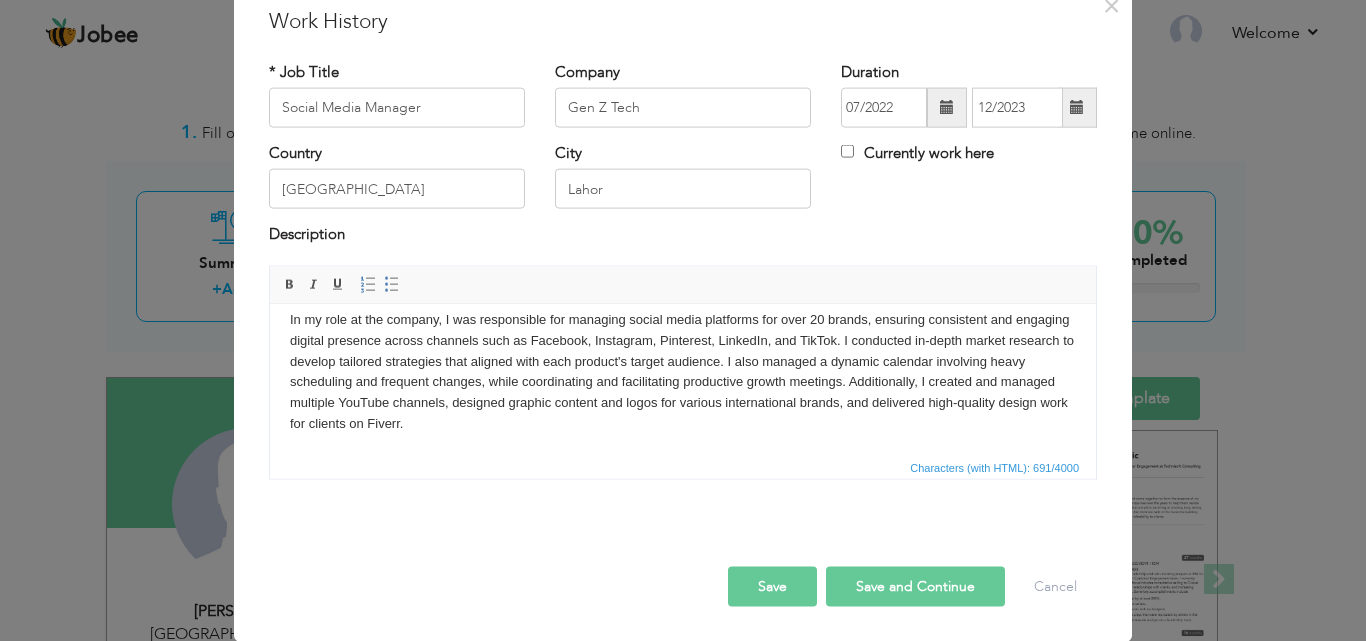 click on "Save" at bounding box center [772, 586] 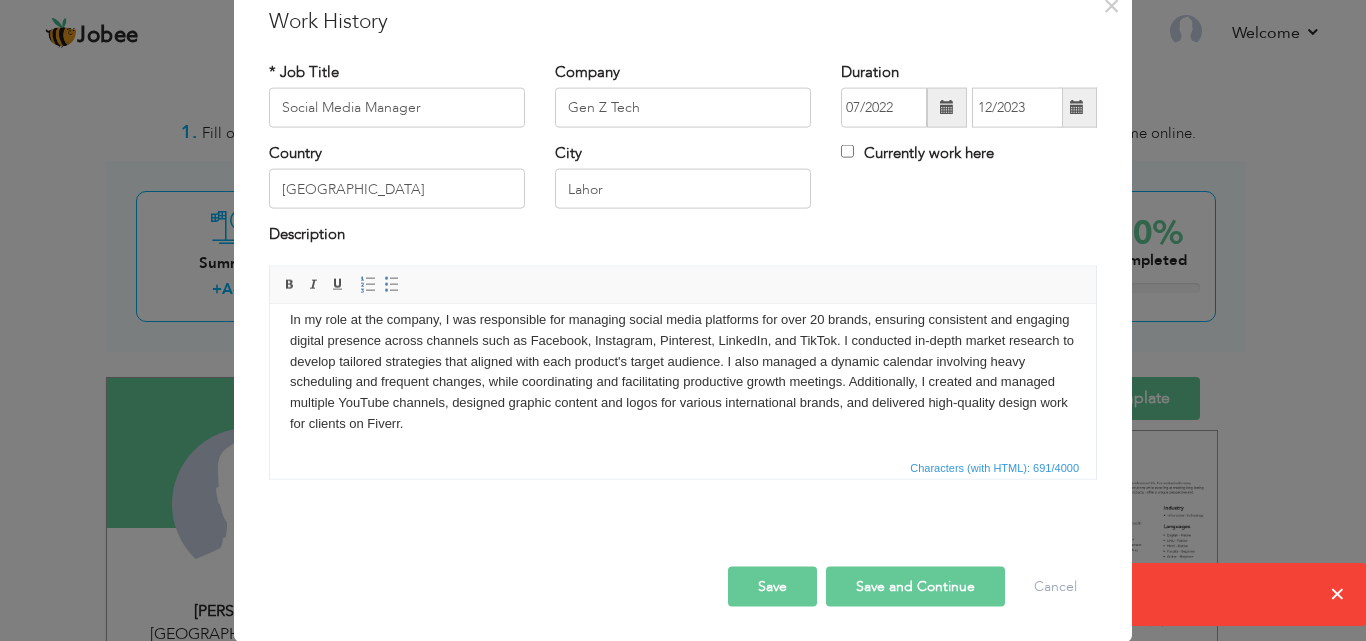 click on "Save" at bounding box center (772, 586) 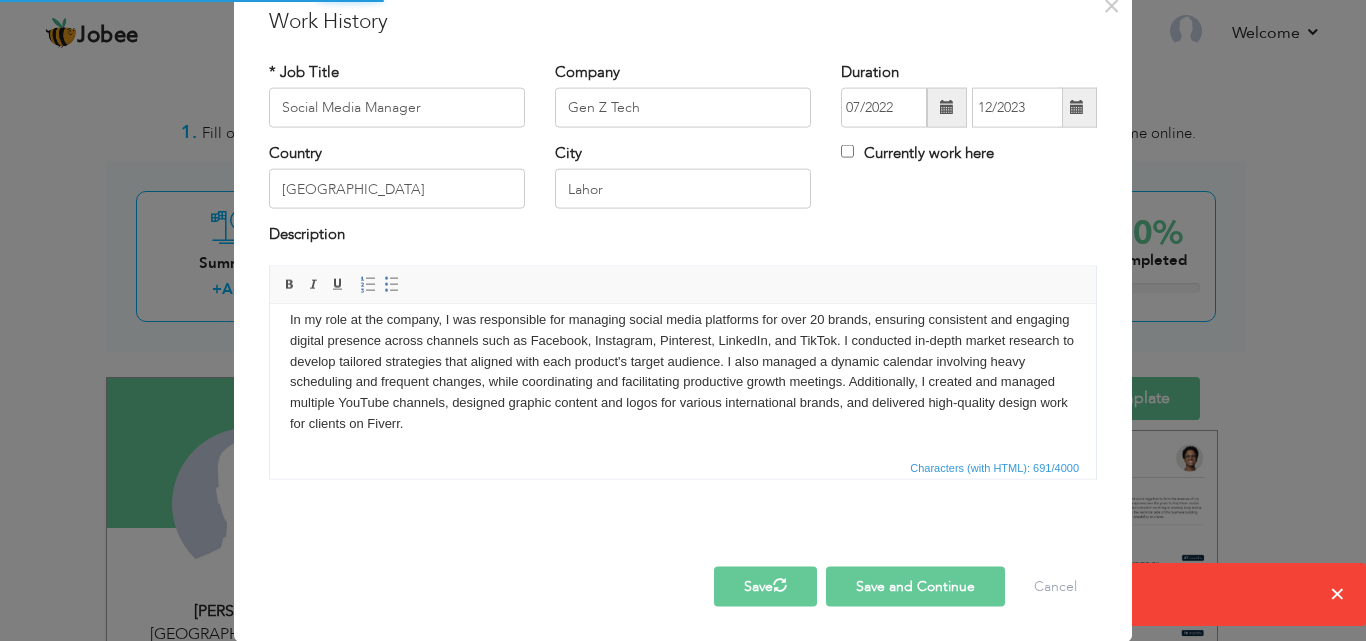 click on "×
Work History
* Job Title
Social Media Manager
Company
Gen Z Tech
City" at bounding box center (683, 320) 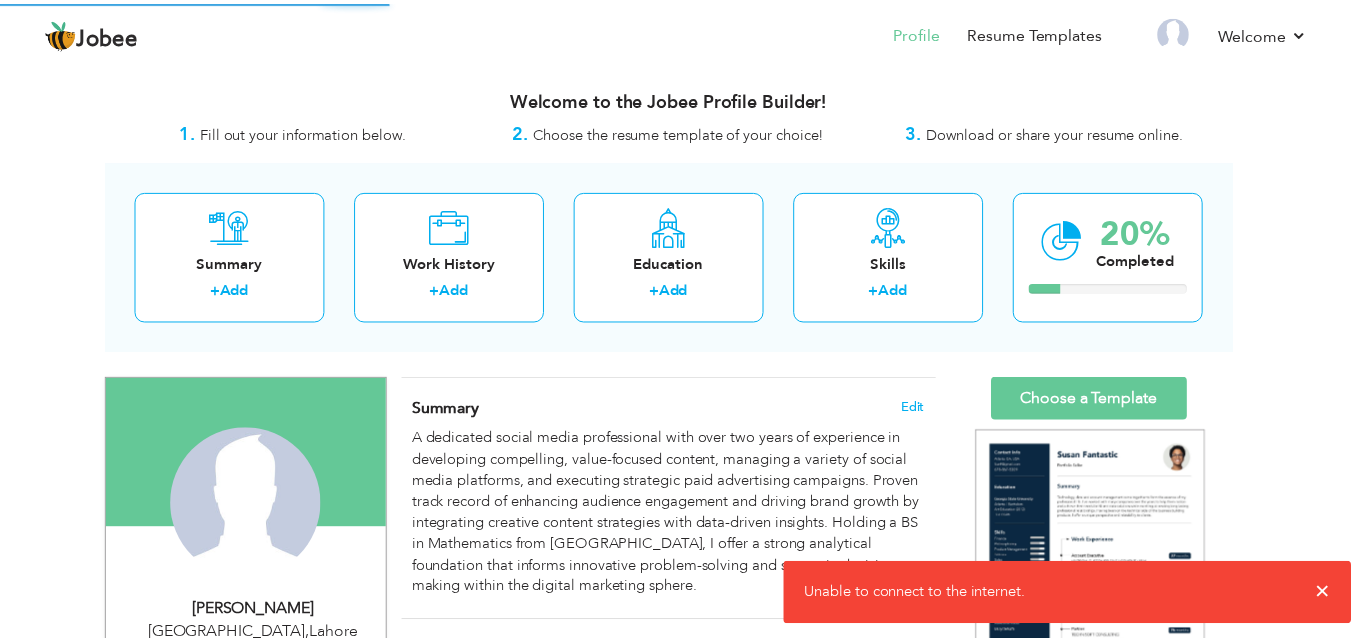 scroll, scrollTop: 0, scrollLeft: 0, axis: both 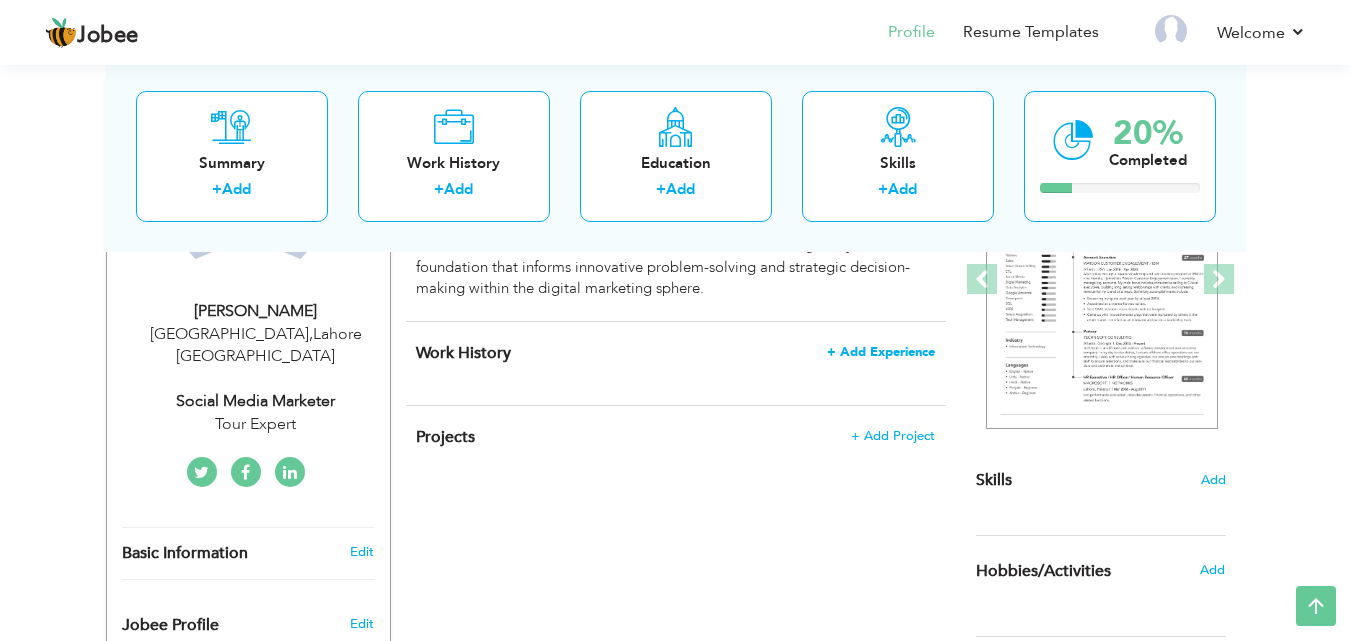 click on "+ Add Experience" at bounding box center [881, 352] 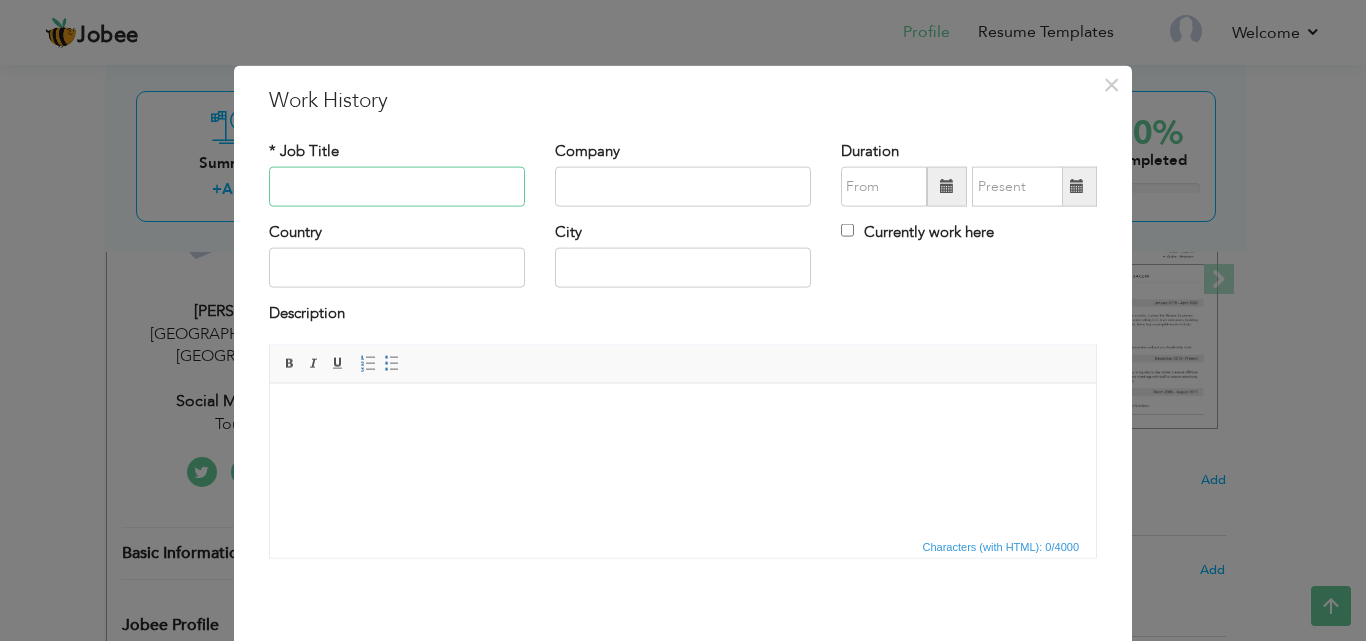 click at bounding box center [397, 187] 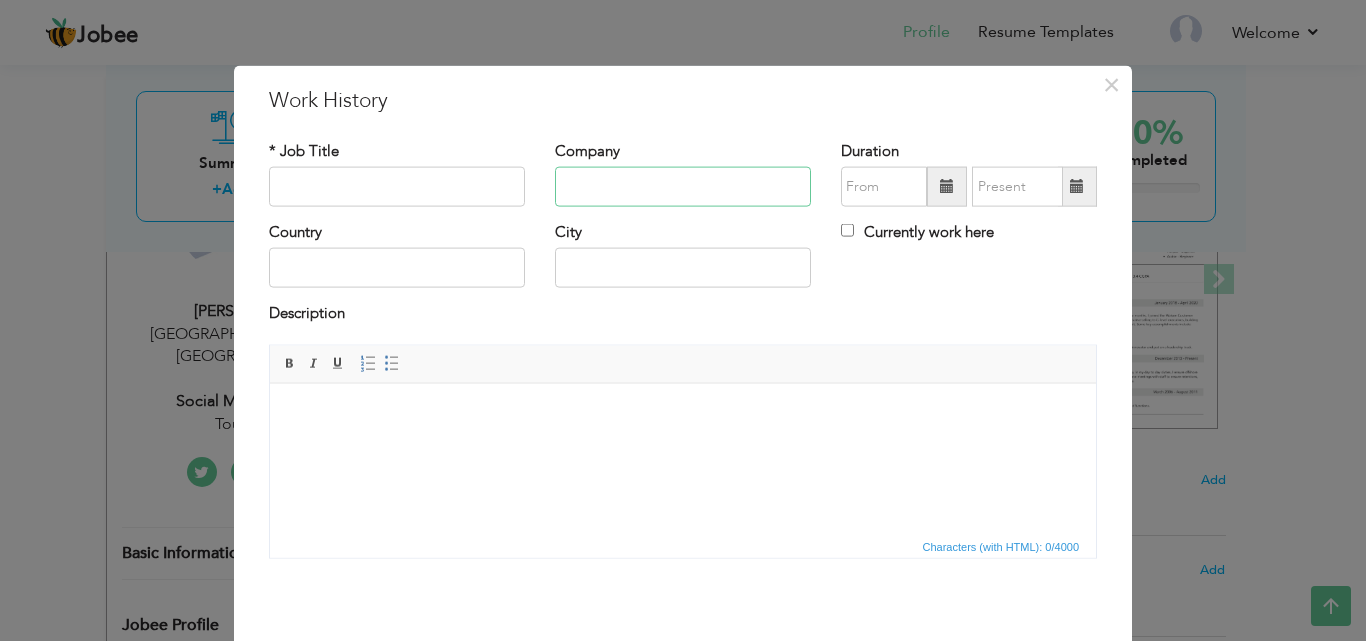 click at bounding box center (683, 187) 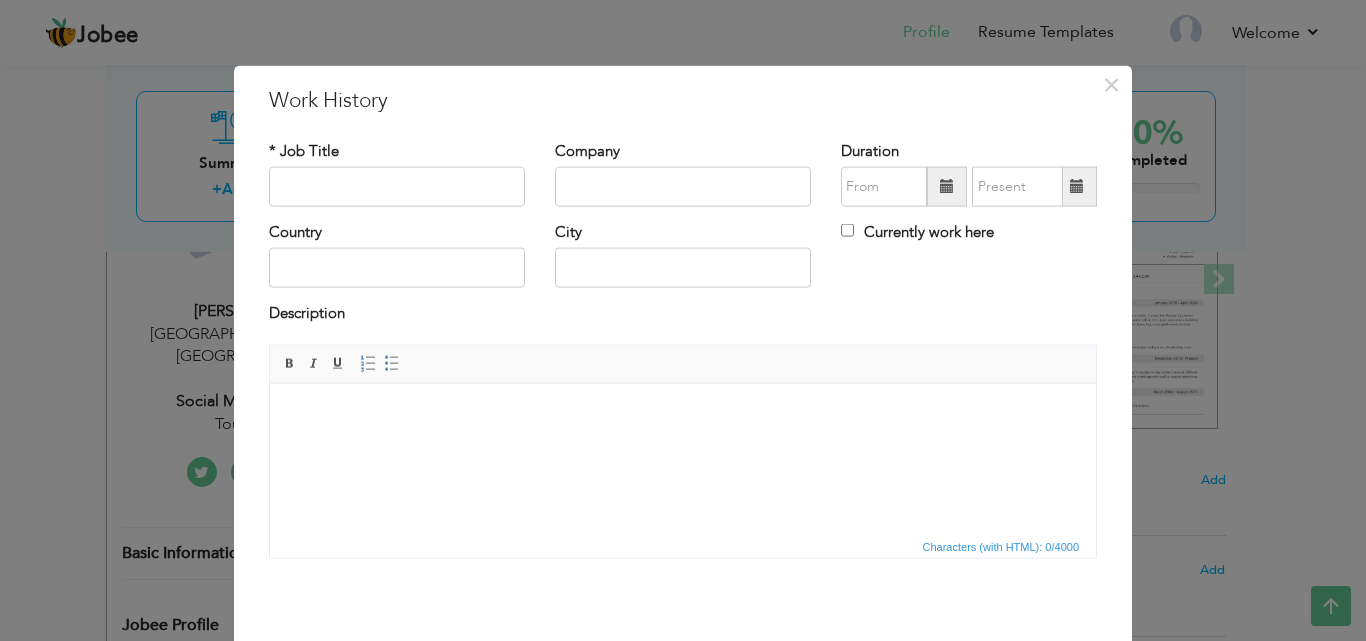 click at bounding box center [683, 413] 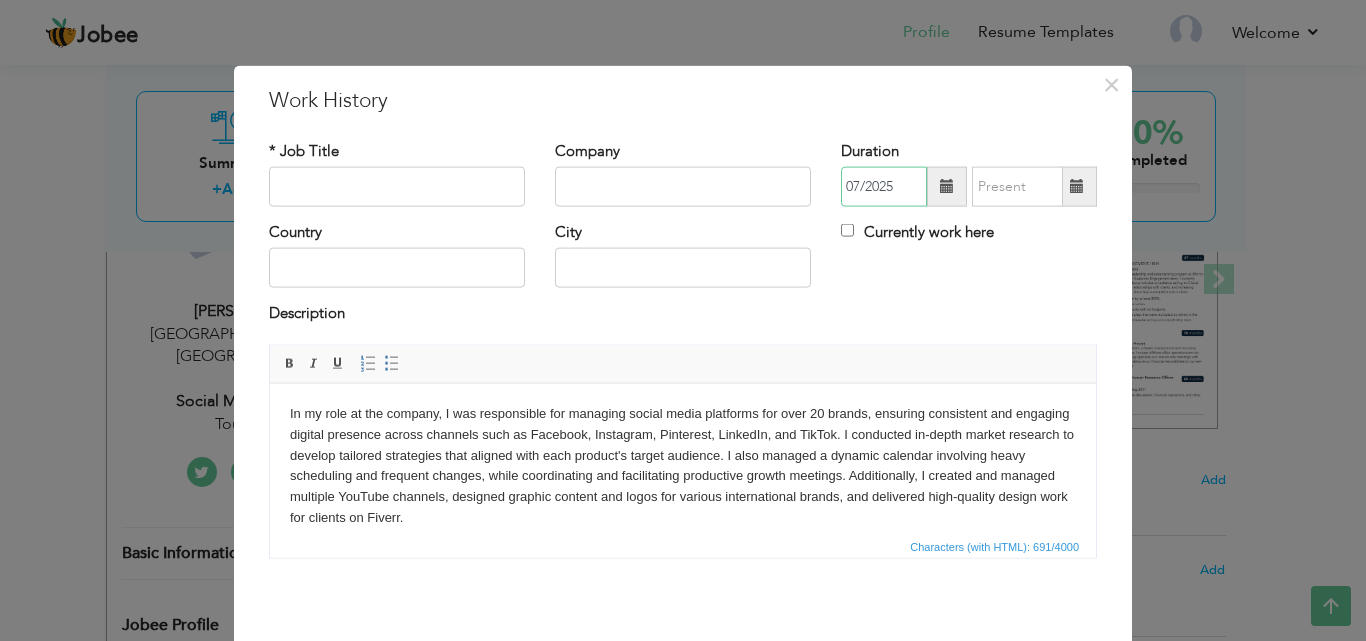 click on "07/2025" at bounding box center (884, 187) 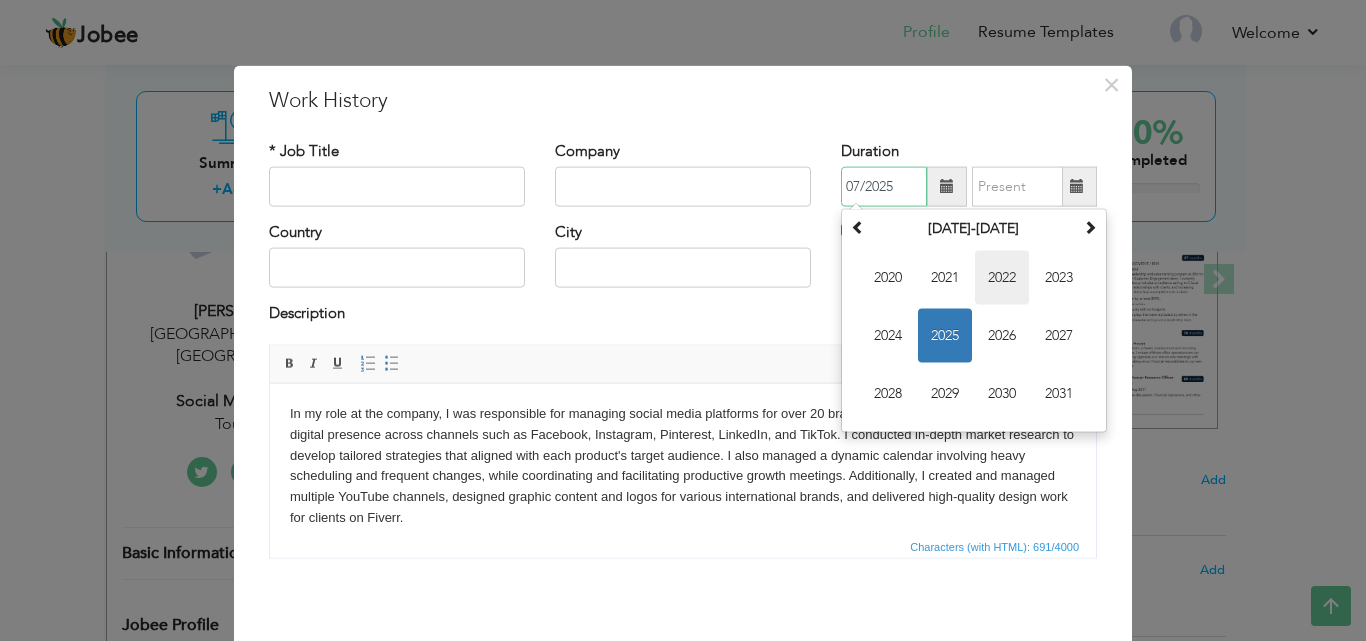 click on "2022" at bounding box center (1002, 278) 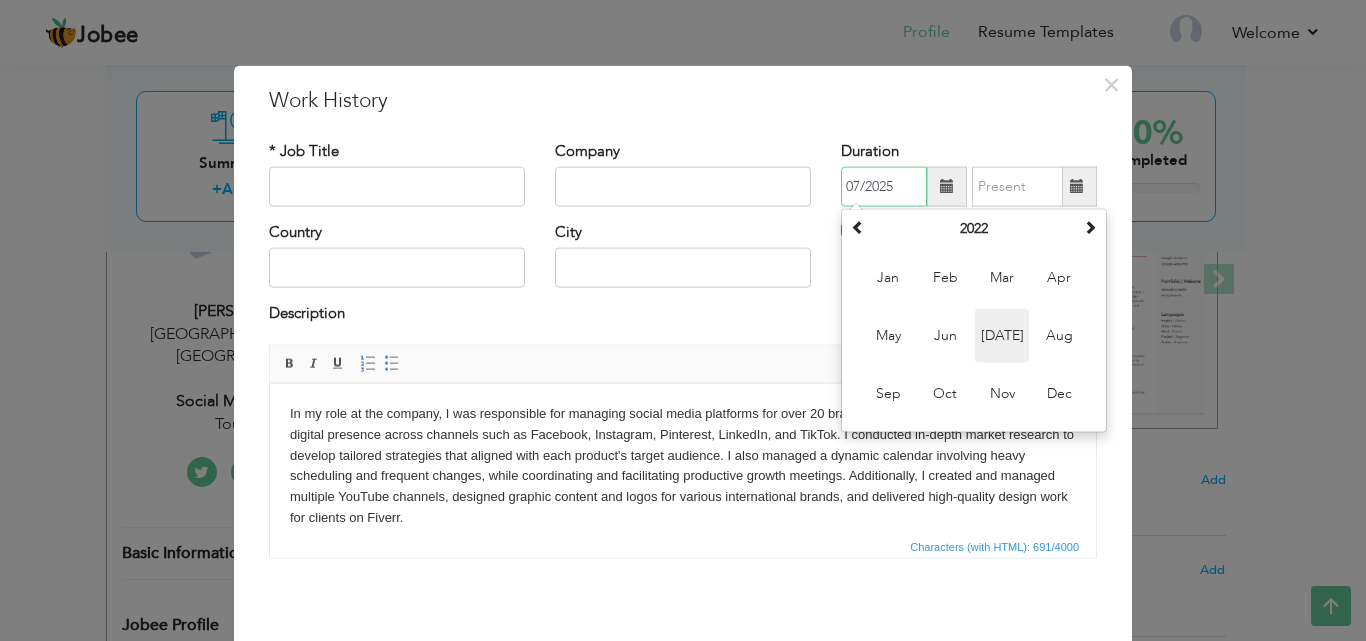 click on "[DATE]" at bounding box center [1002, 336] 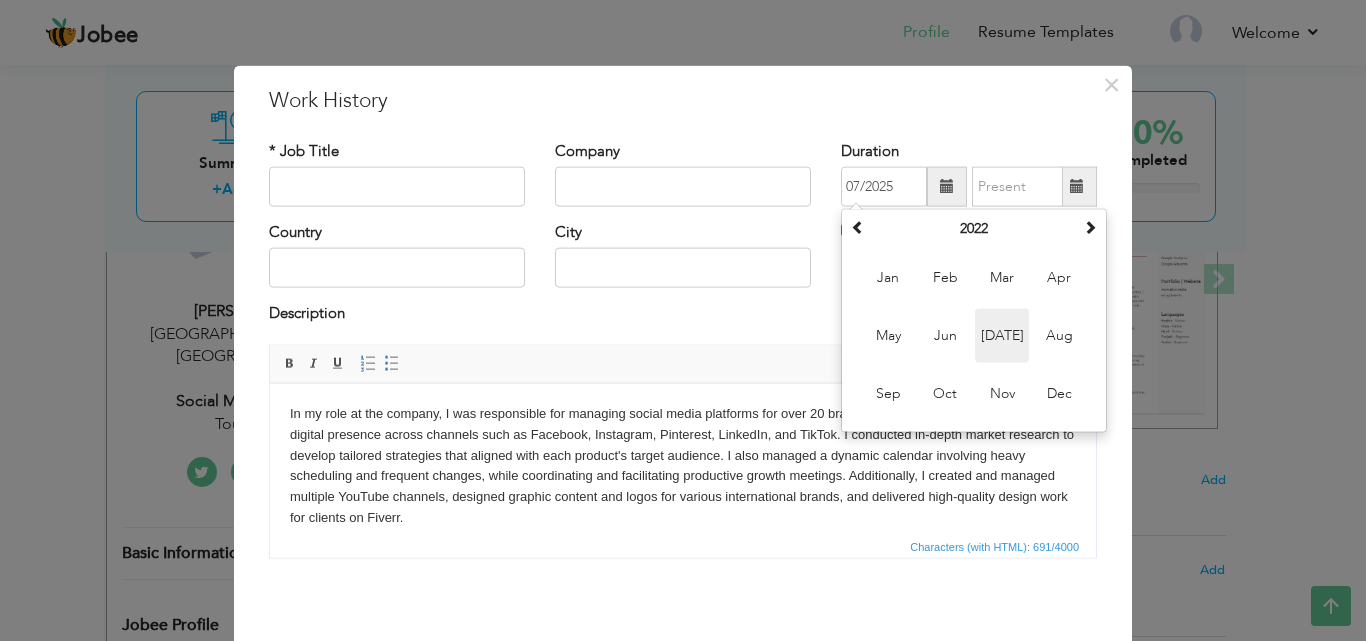 type on "07/2022" 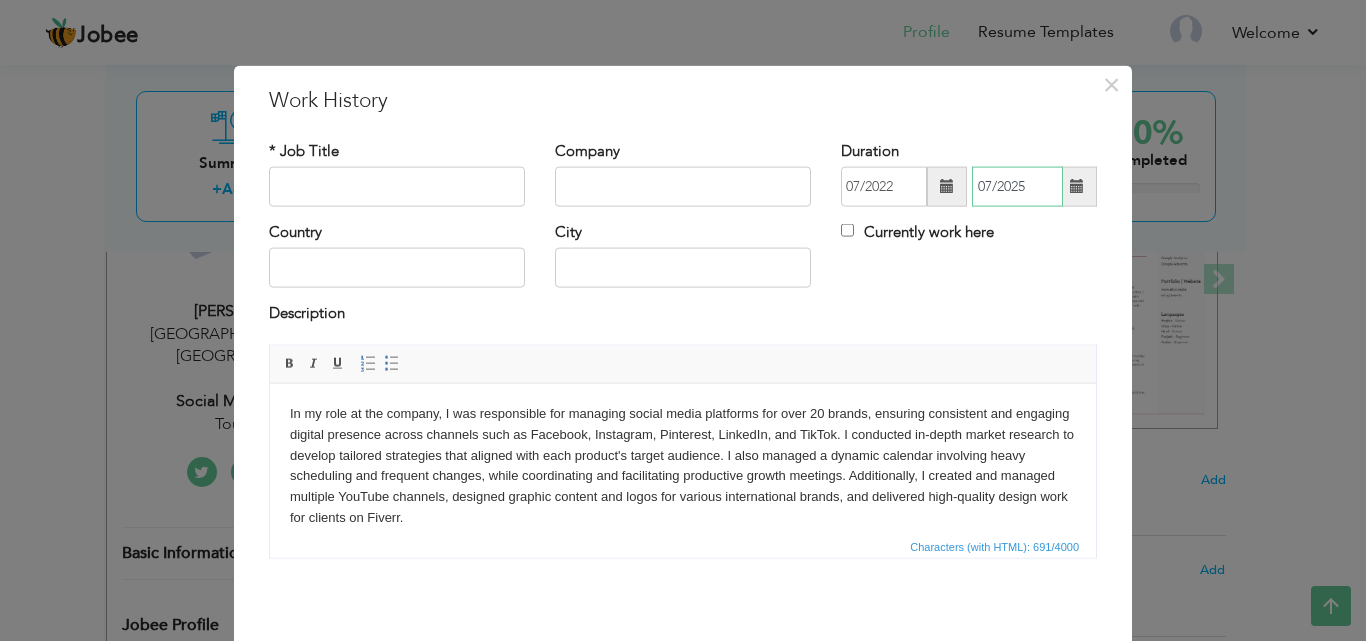 click on "07/2025" at bounding box center (1017, 187) 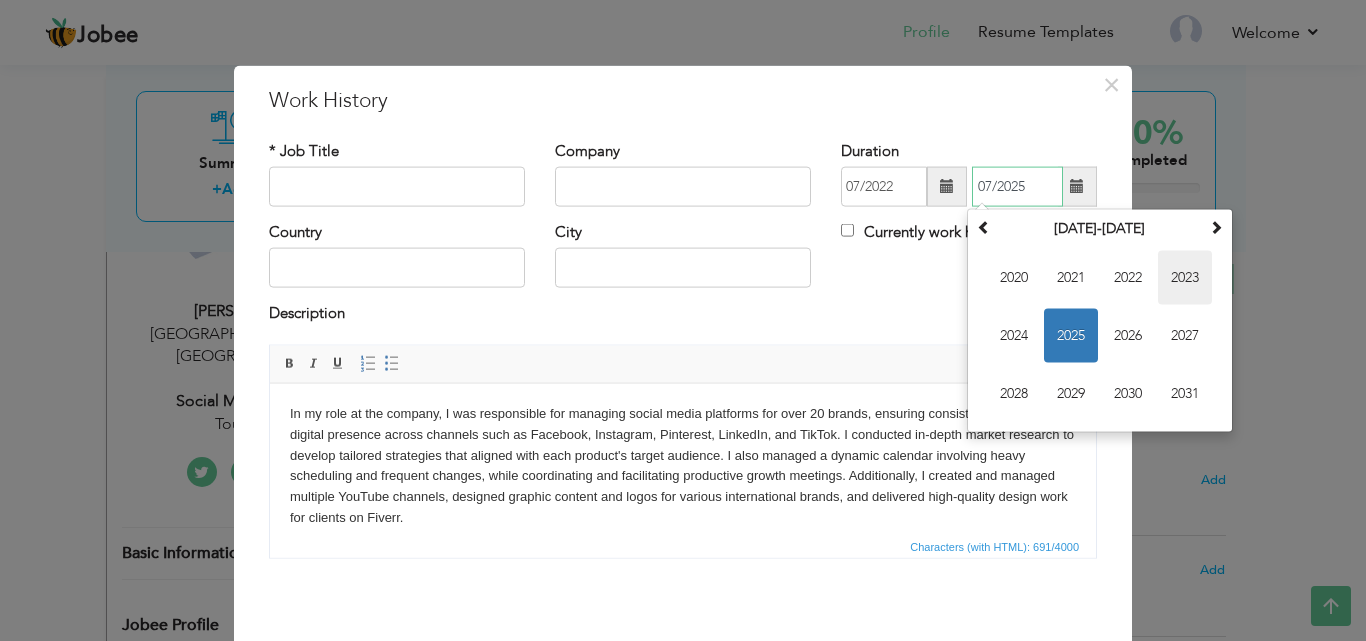 click on "2023" at bounding box center (1185, 278) 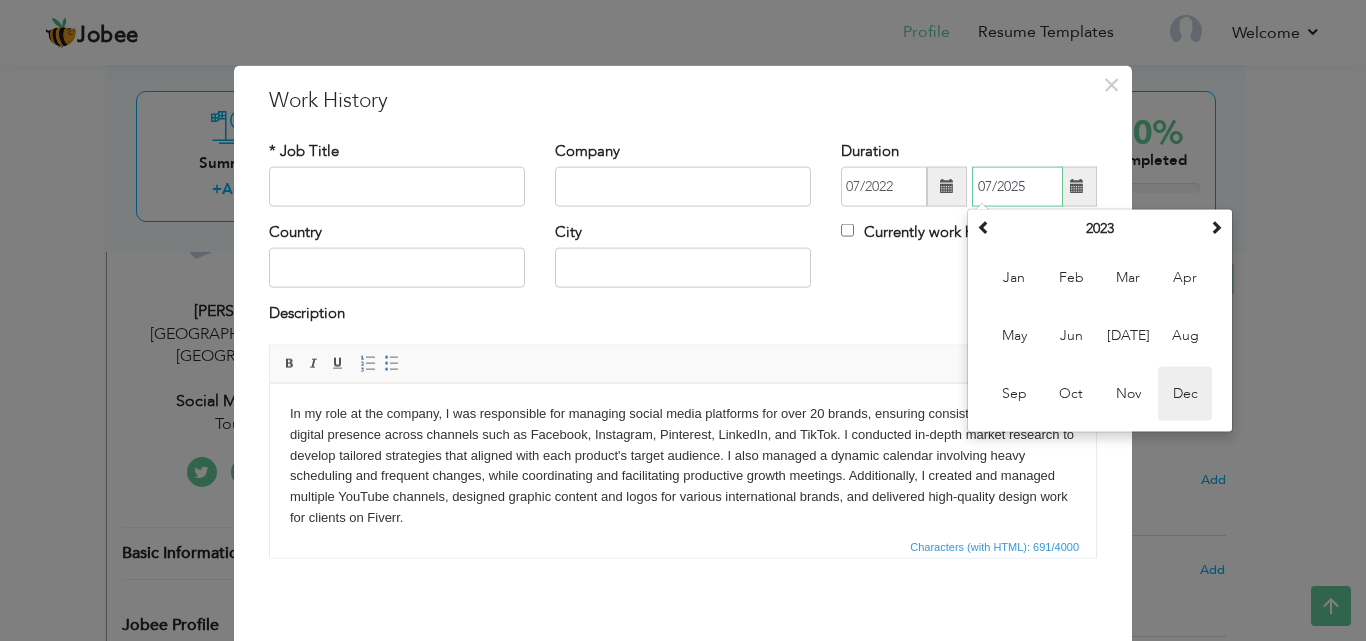 click on "Dec" at bounding box center (1185, 394) 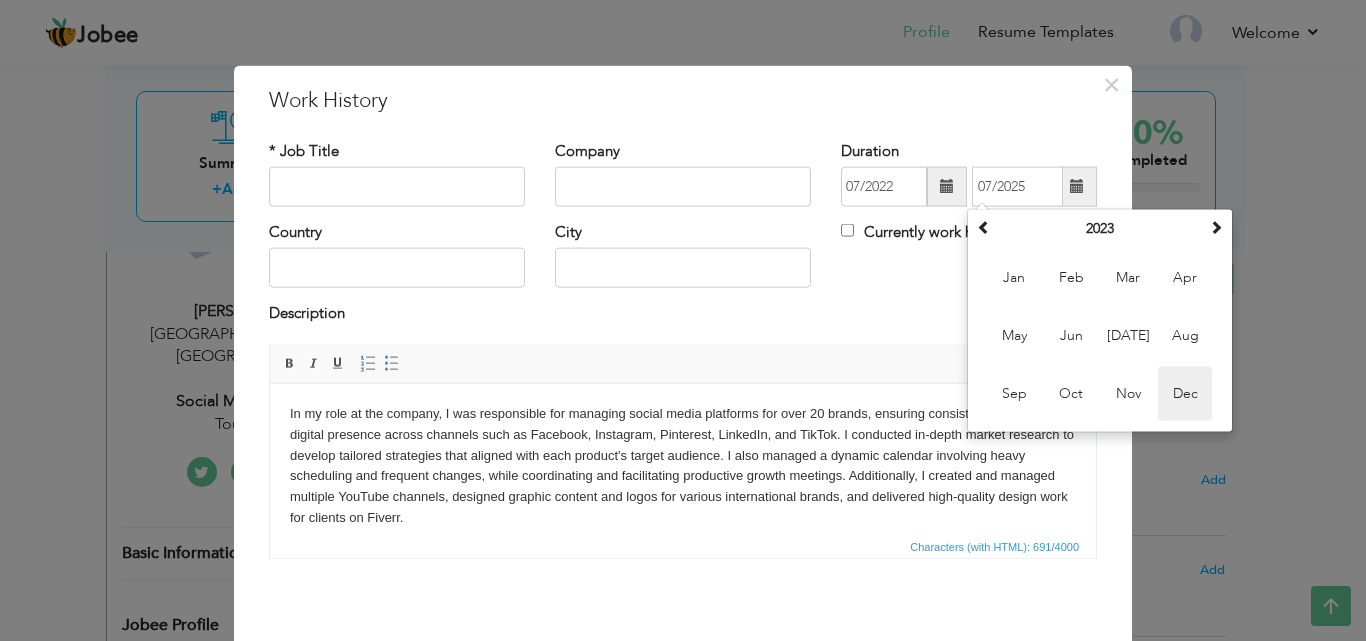 type on "12/2023" 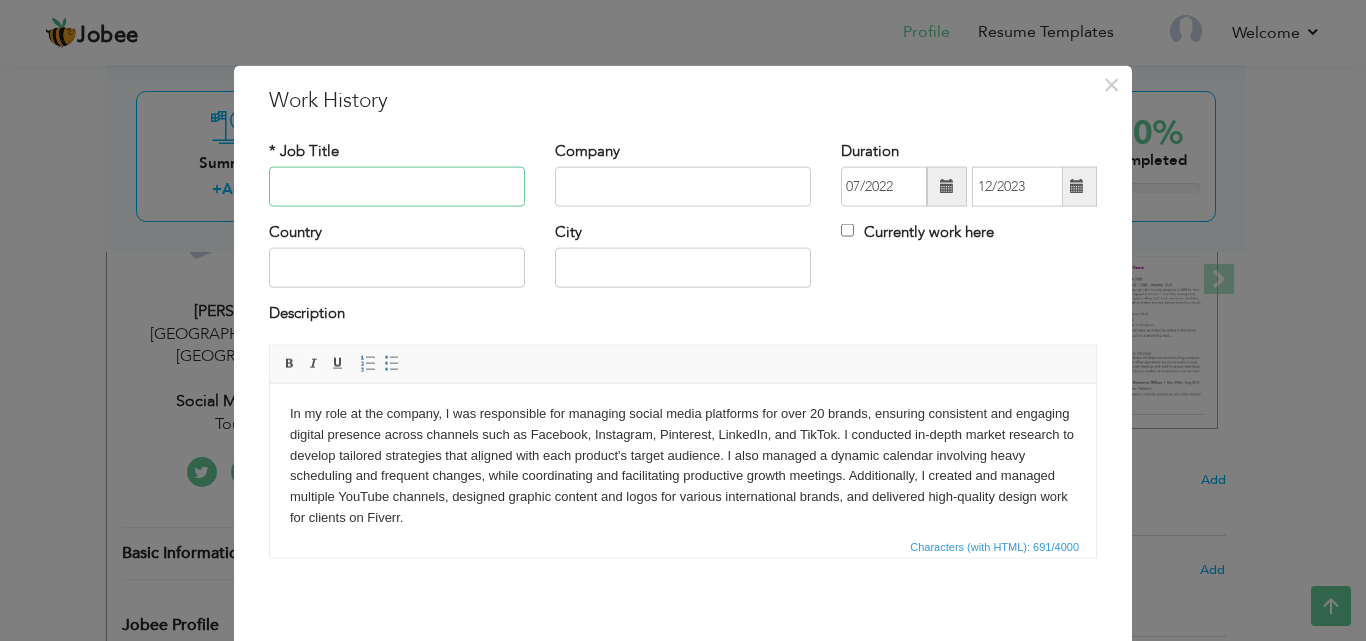 click at bounding box center (397, 187) 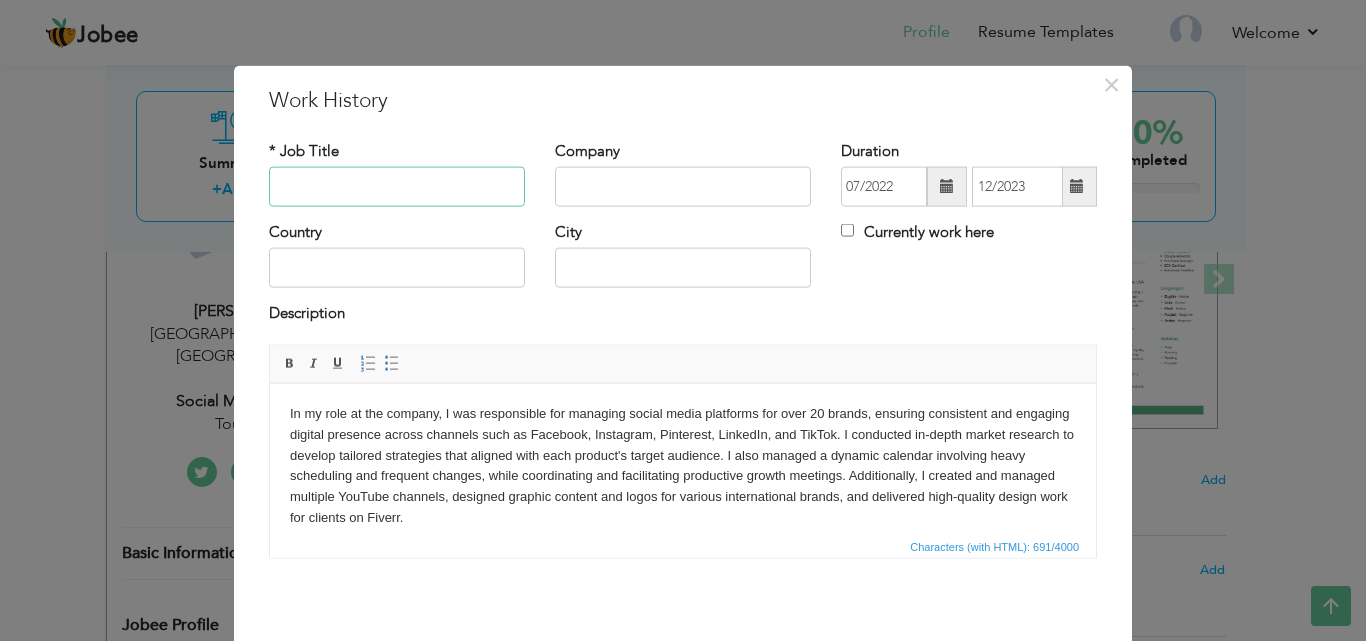 click at bounding box center (397, 187) 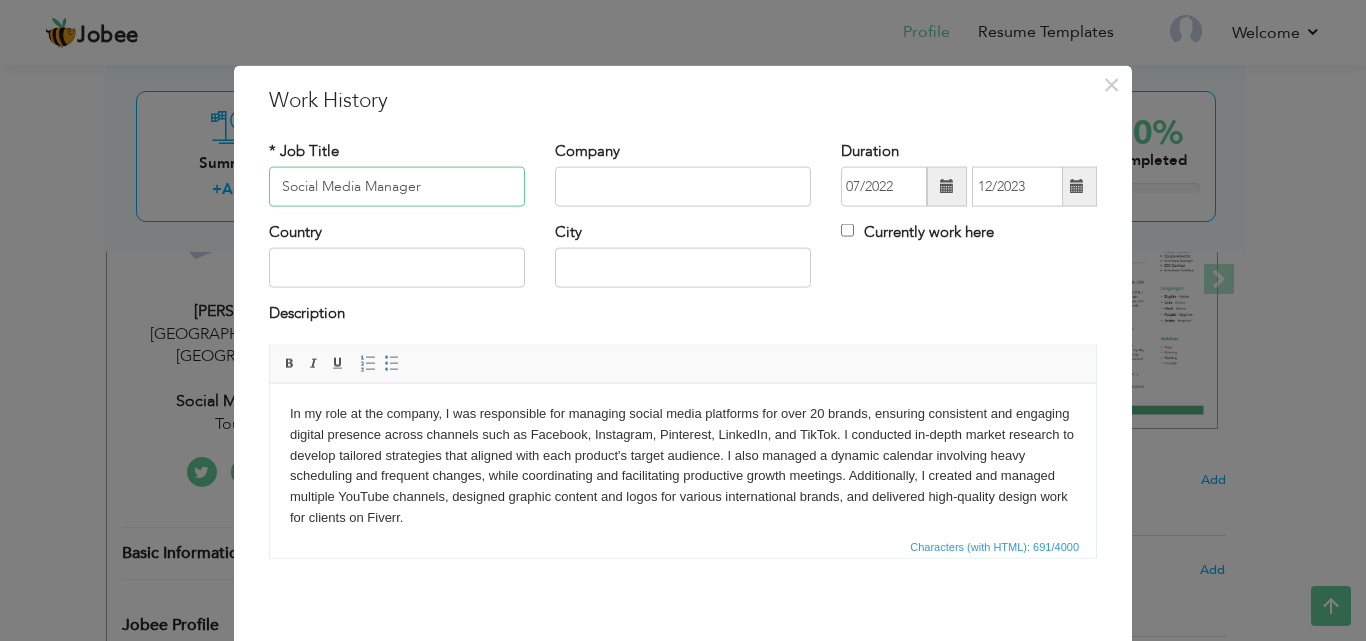 type on "Social Media Manager" 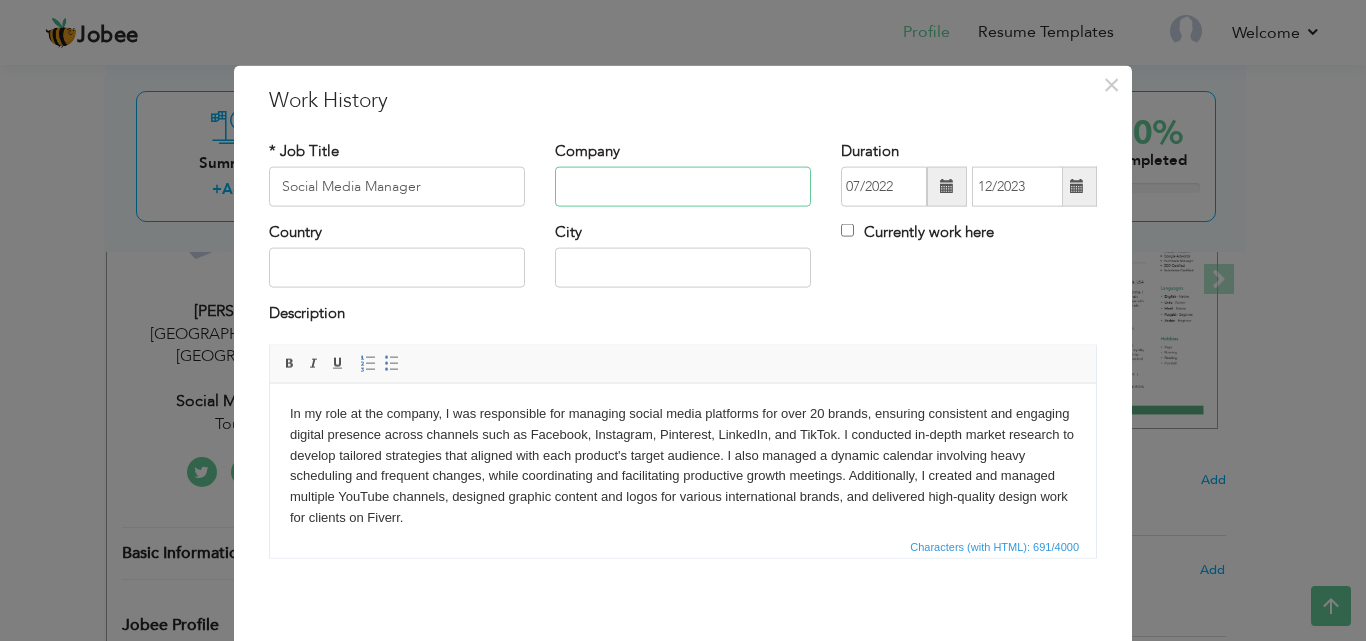click at bounding box center (683, 187) 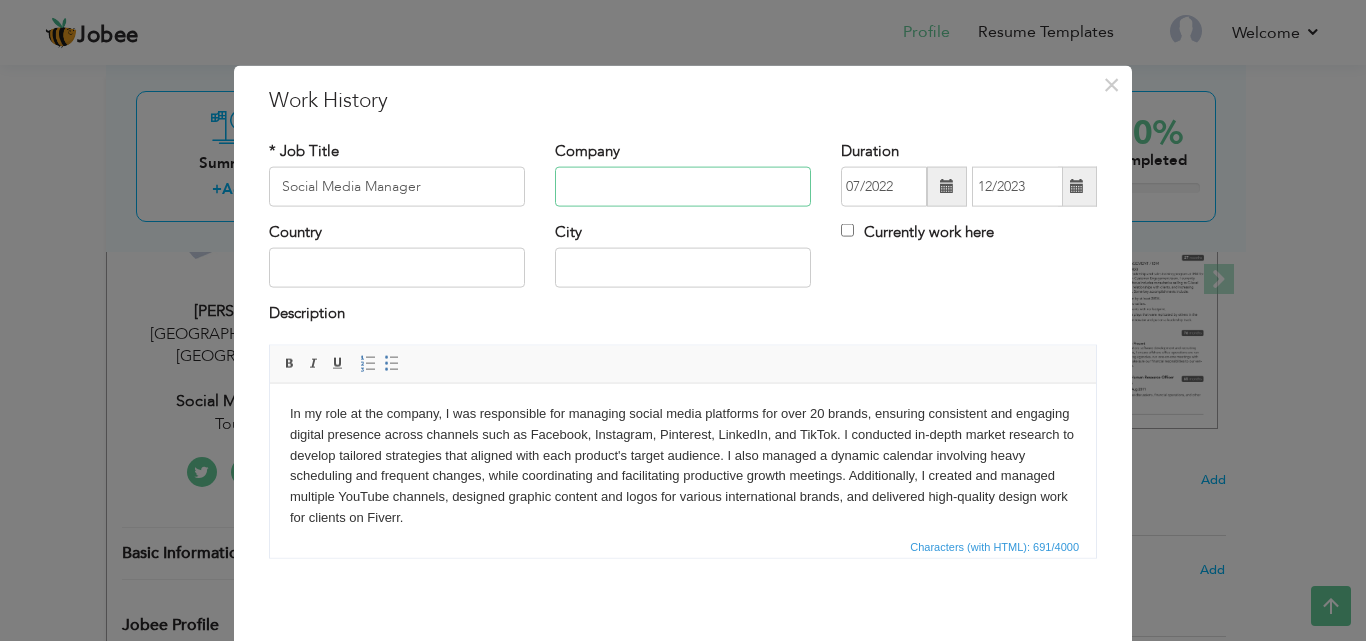 paste on "Gen Z Tech" 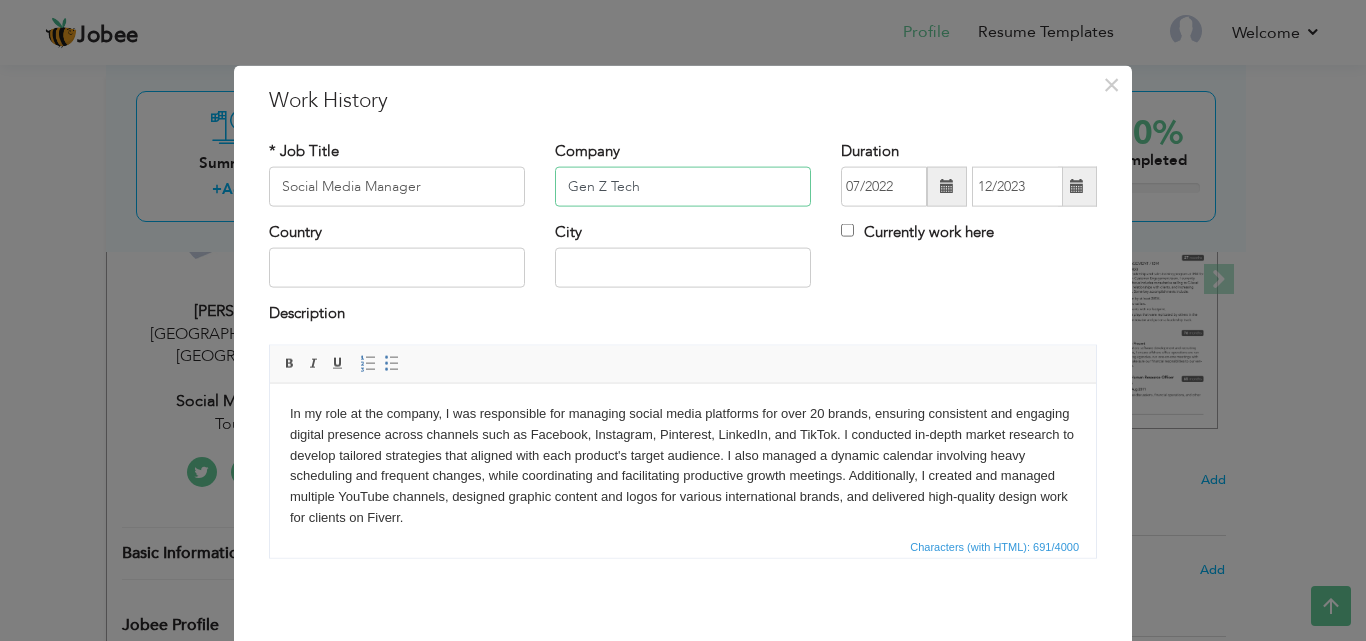 type on "Gen Z Tech" 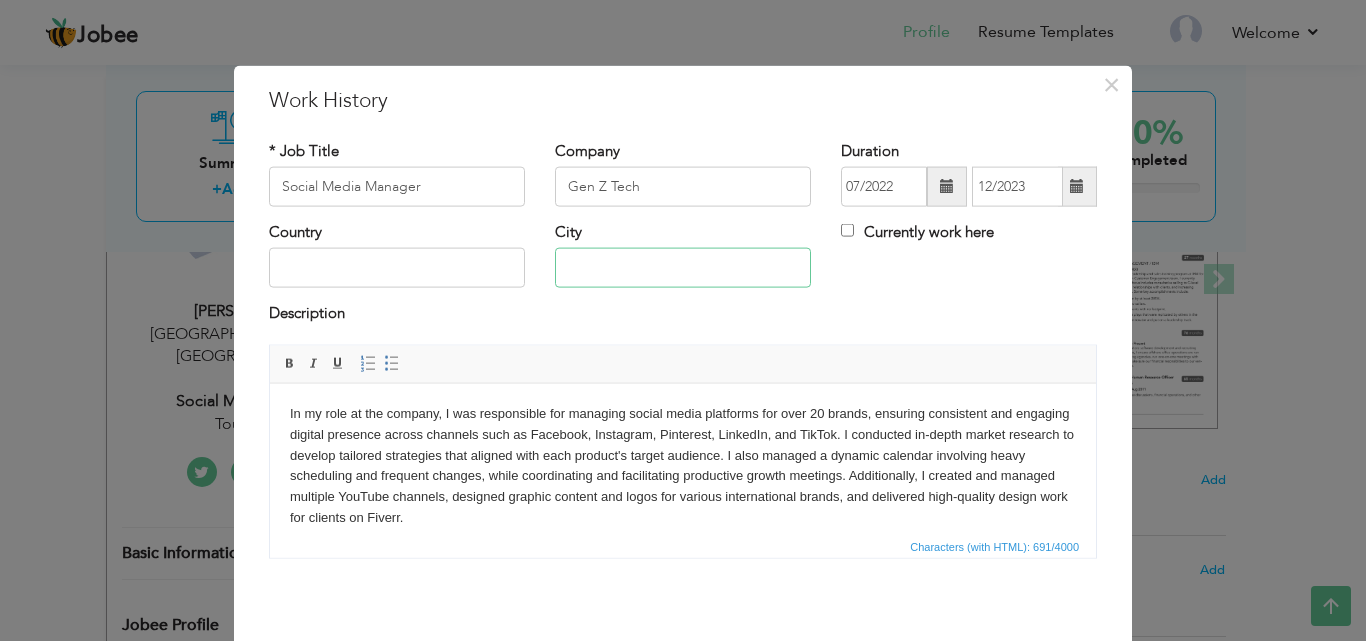 click at bounding box center [683, 268] 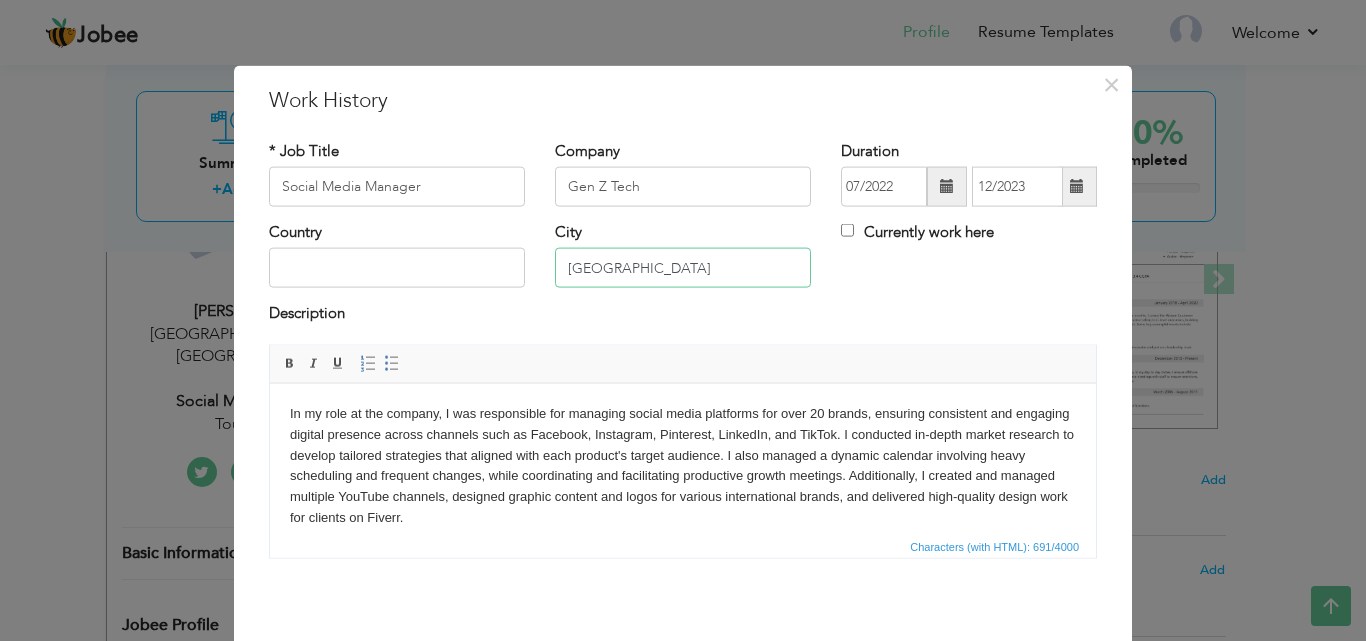 type on "[GEOGRAPHIC_DATA]" 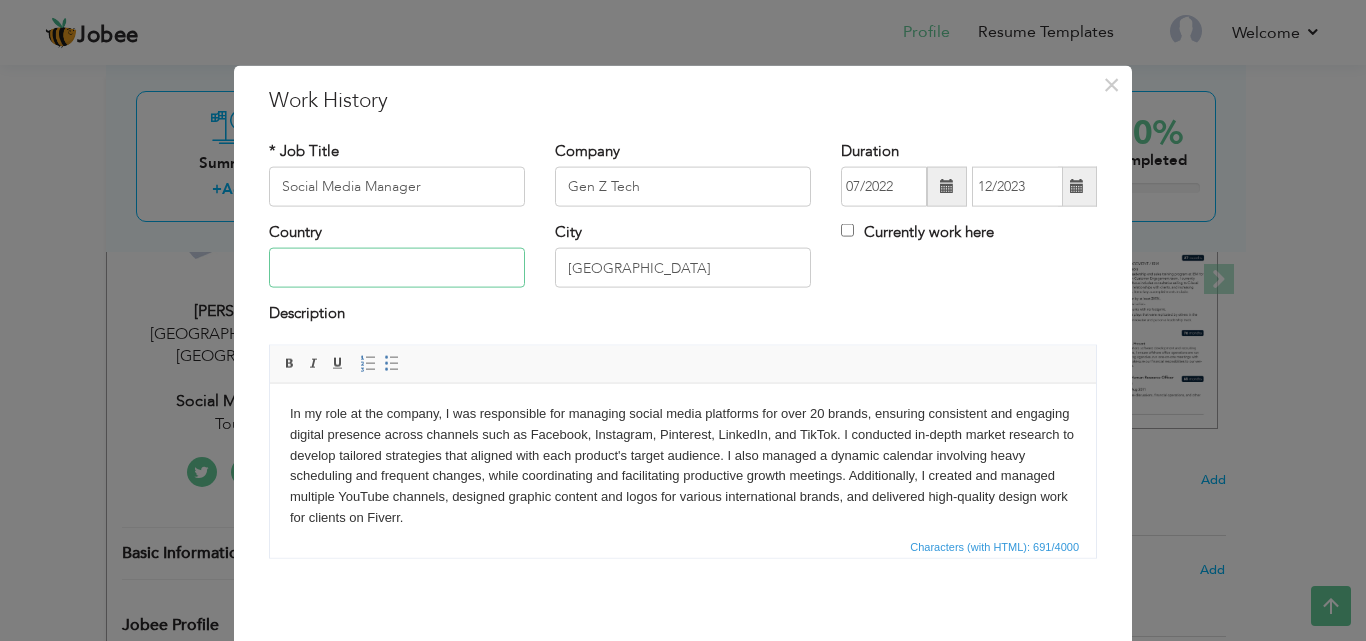 click at bounding box center (397, 268) 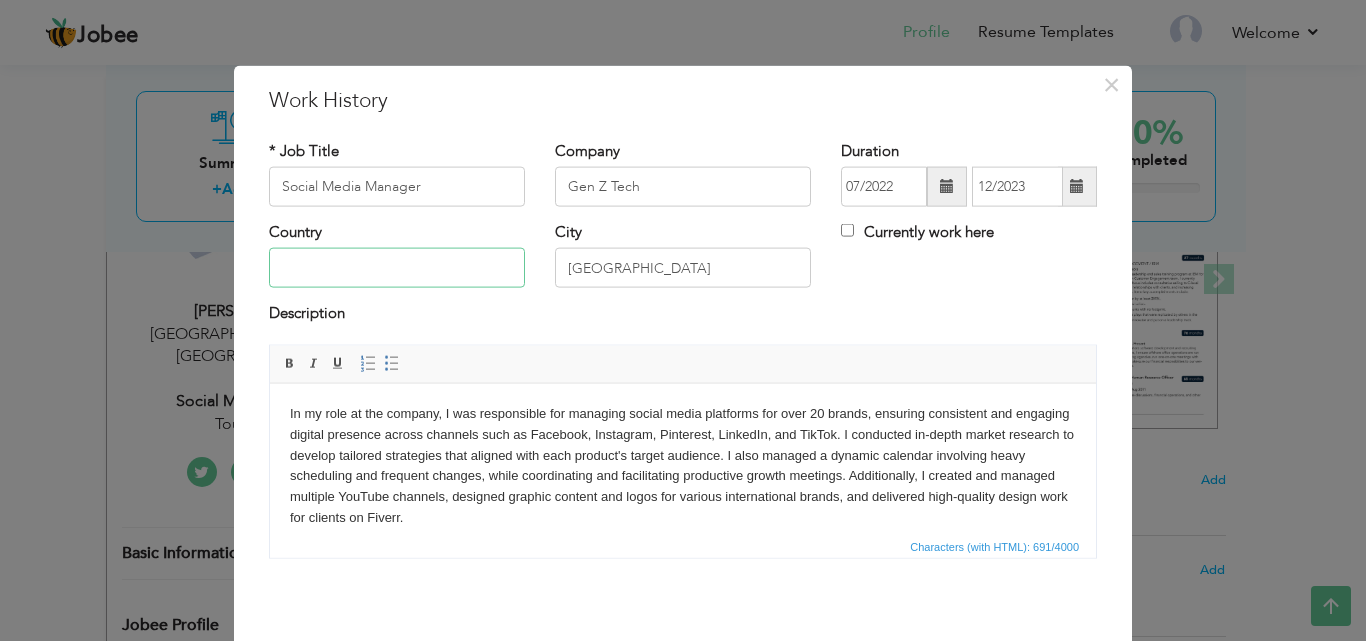 type on "[GEOGRAPHIC_DATA]" 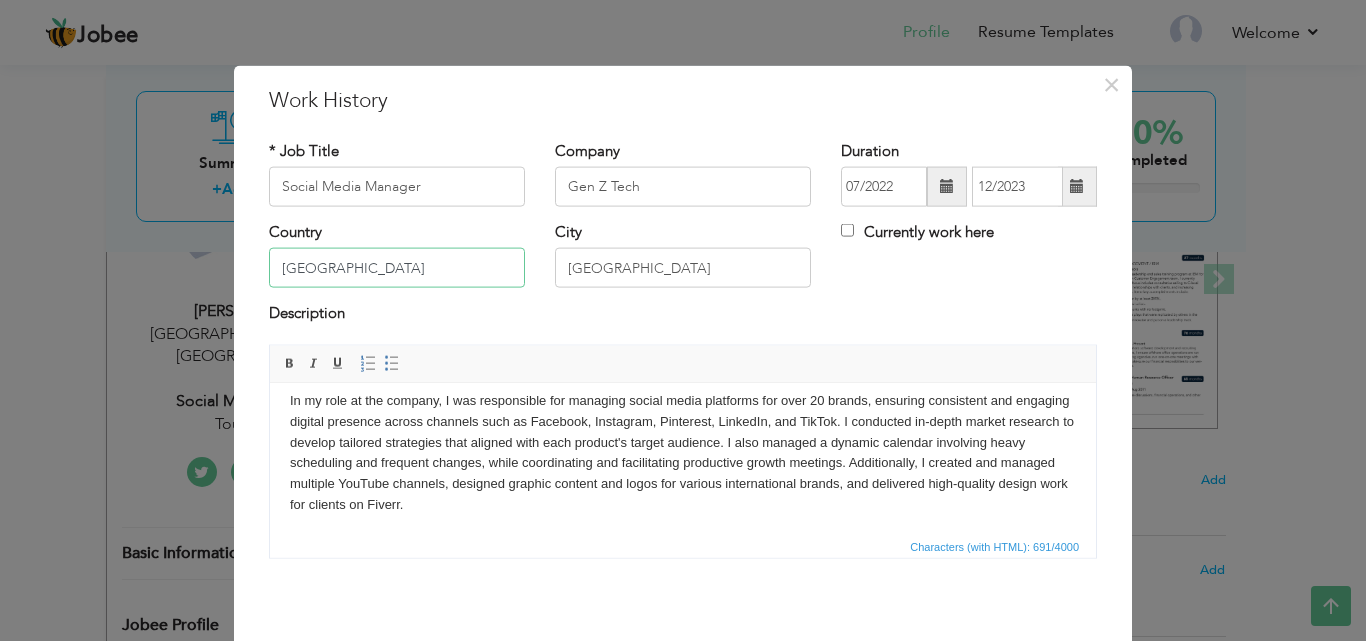 scroll, scrollTop: 15, scrollLeft: 0, axis: vertical 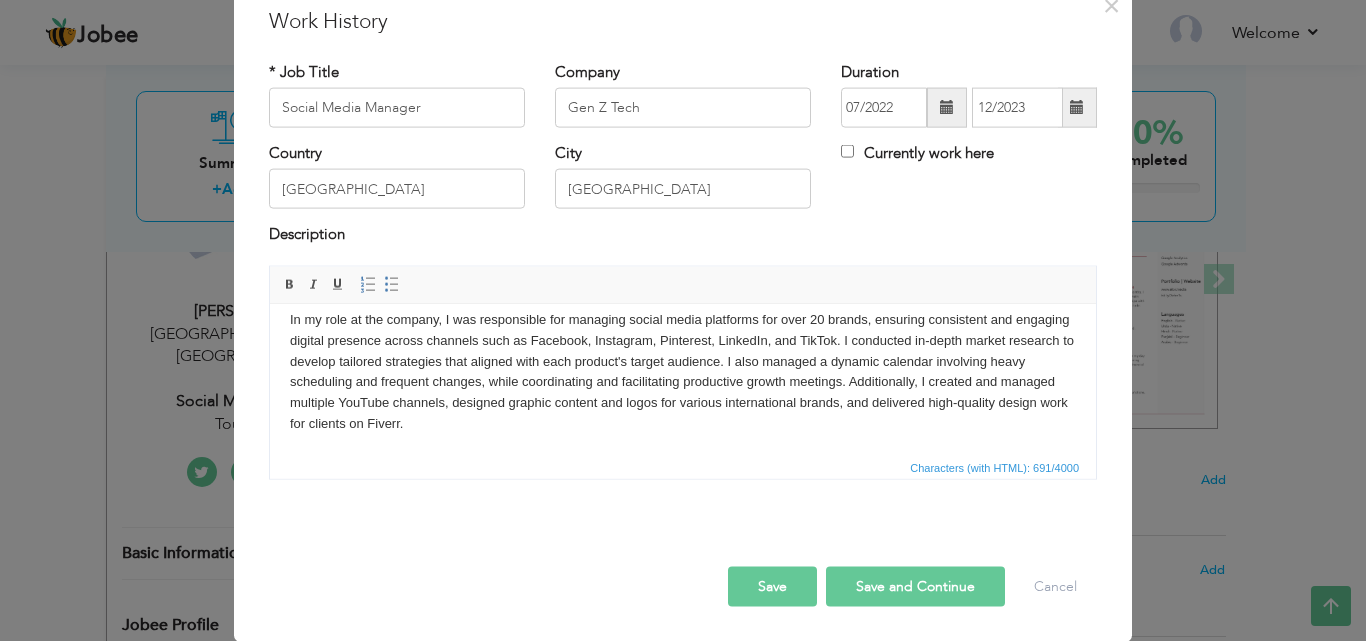 click on "Save" at bounding box center (772, 586) 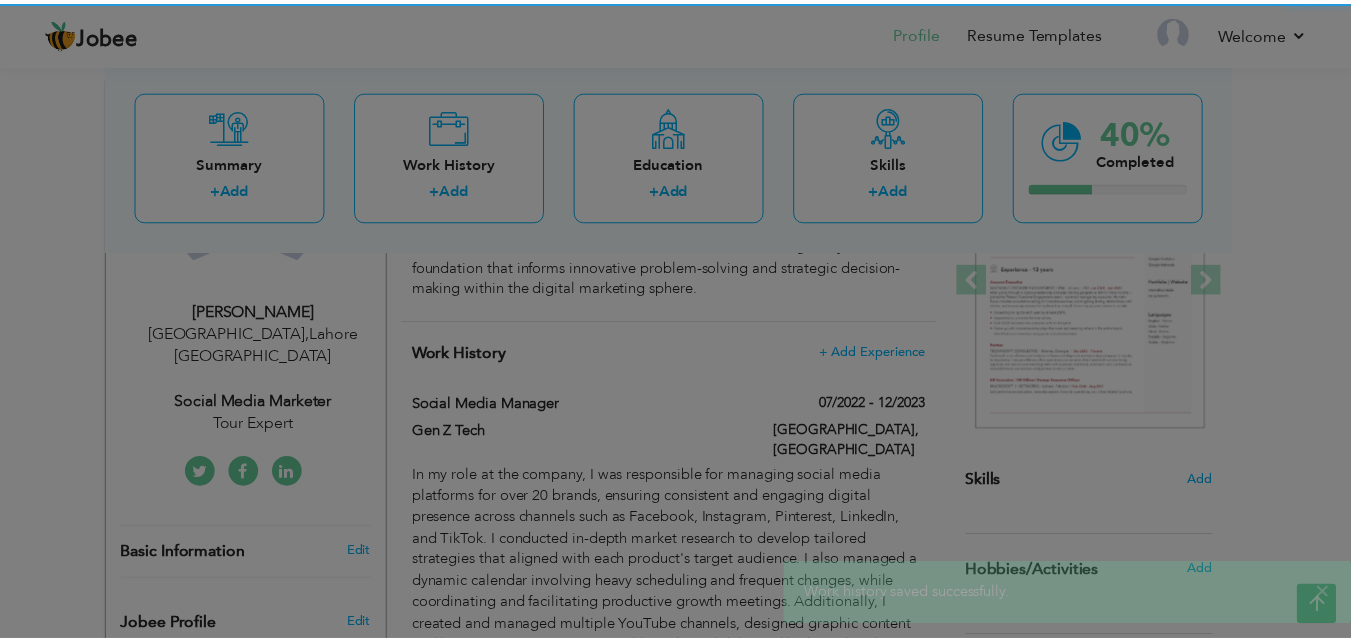 scroll, scrollTop: 0, scrollLeft: 0, axis: both 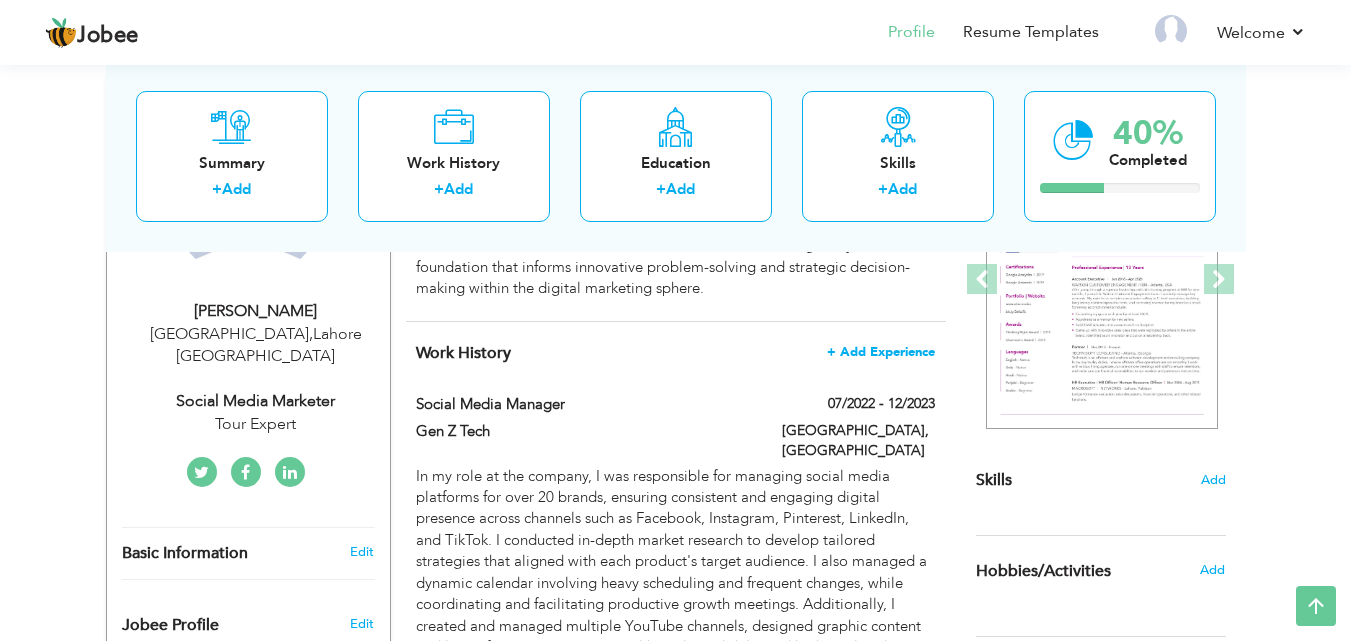 click on "+ Add Experience" at bounding box center (881, 352) 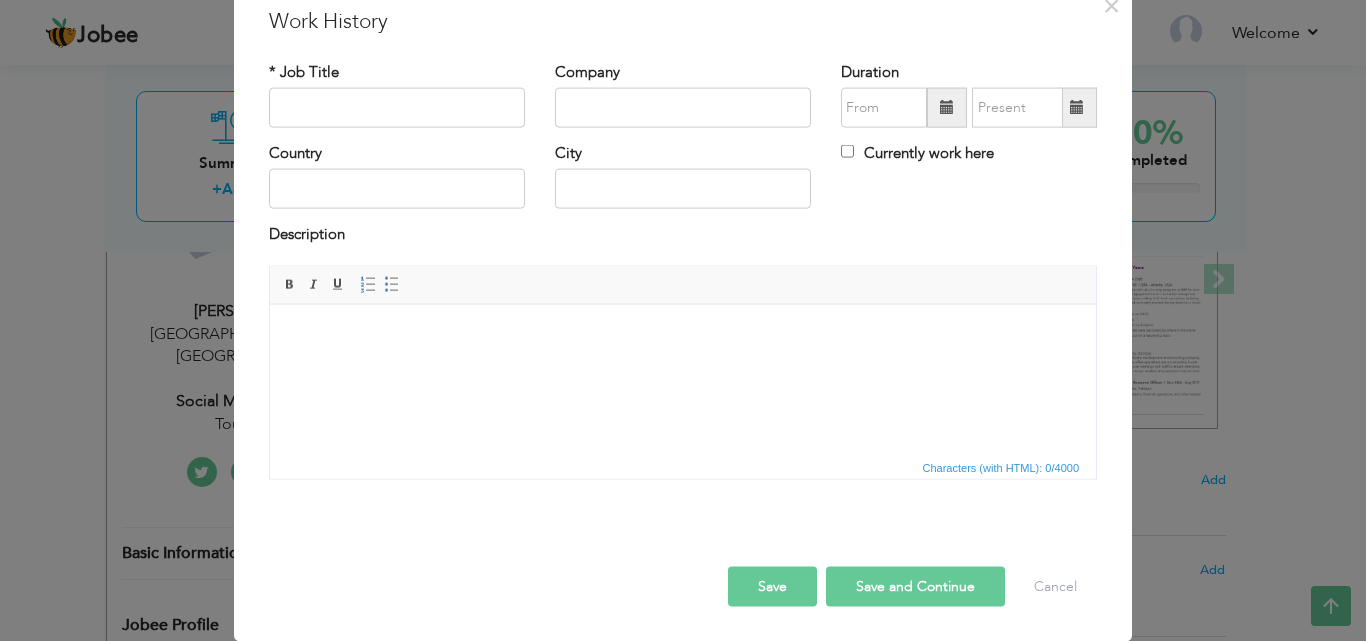 scroll, scrollTop: 0, scrollLeft: 0, axis: both 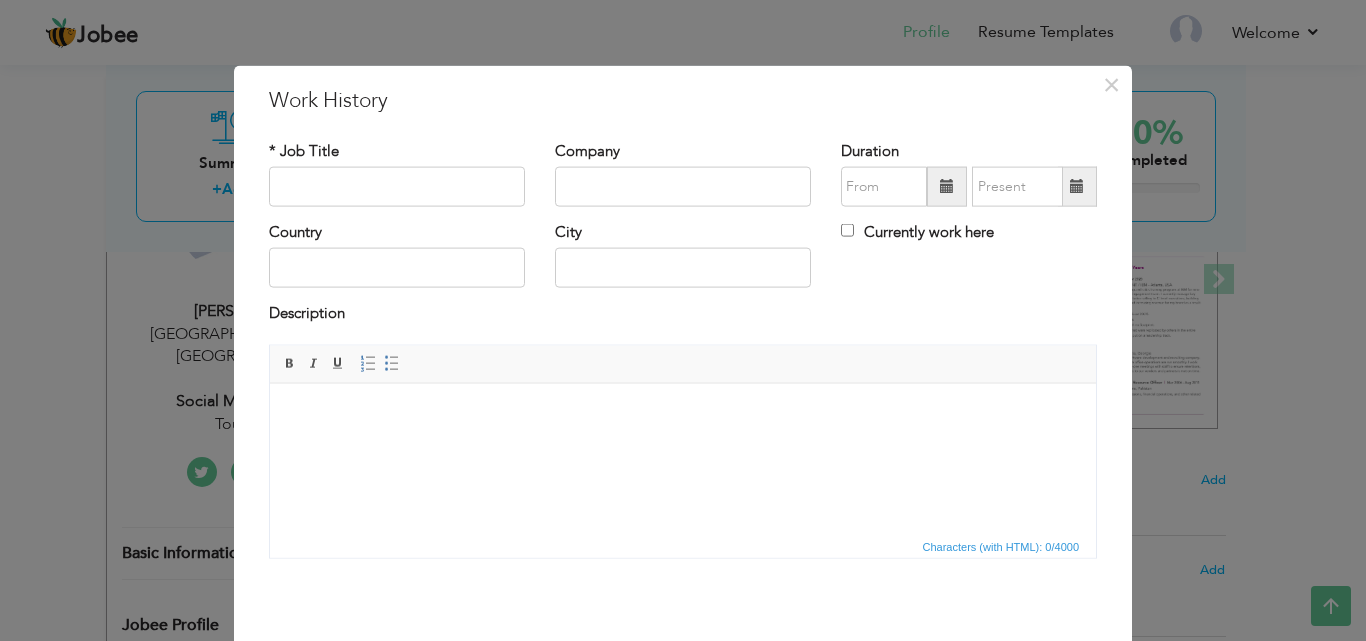 click at bounding box center [683, 413] 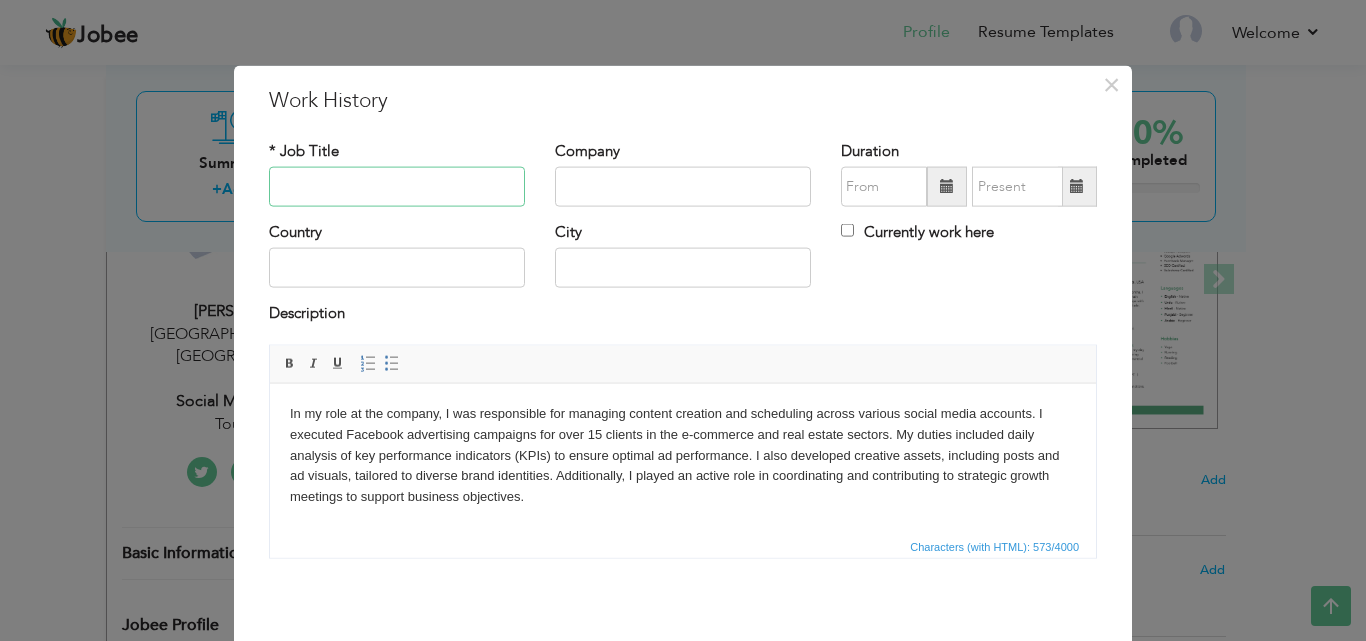 click at bounding box center (397, 187) 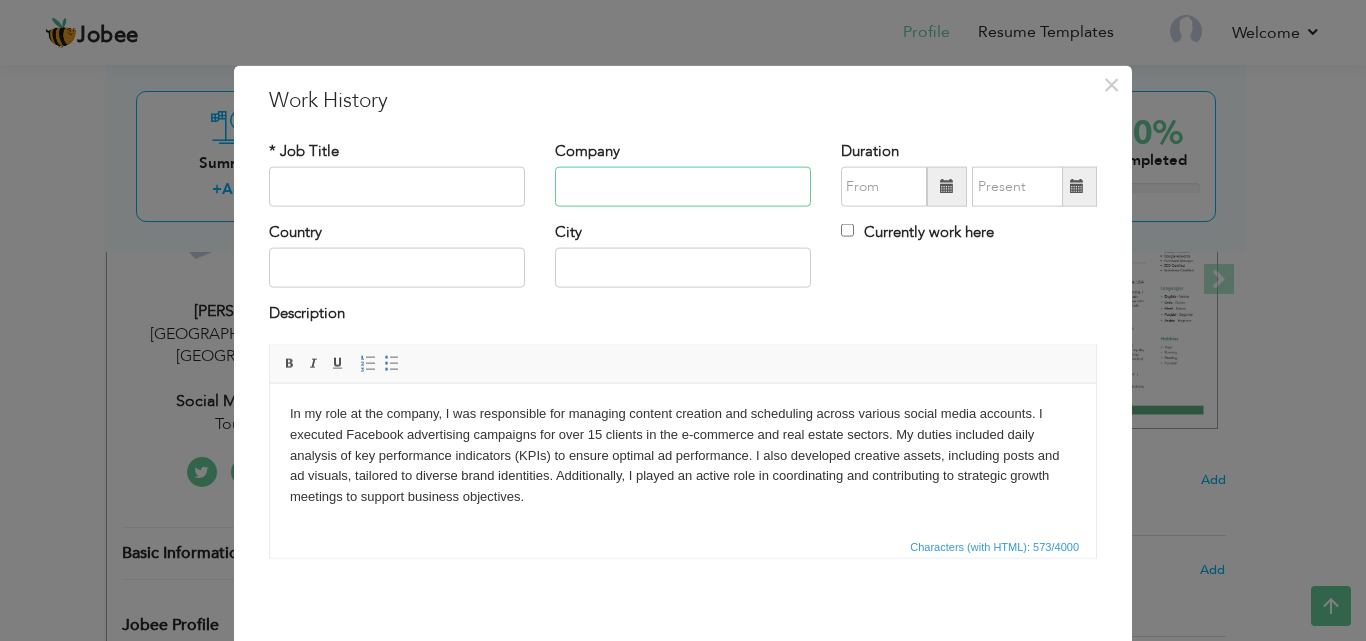 click at bounding box center (683, 187) 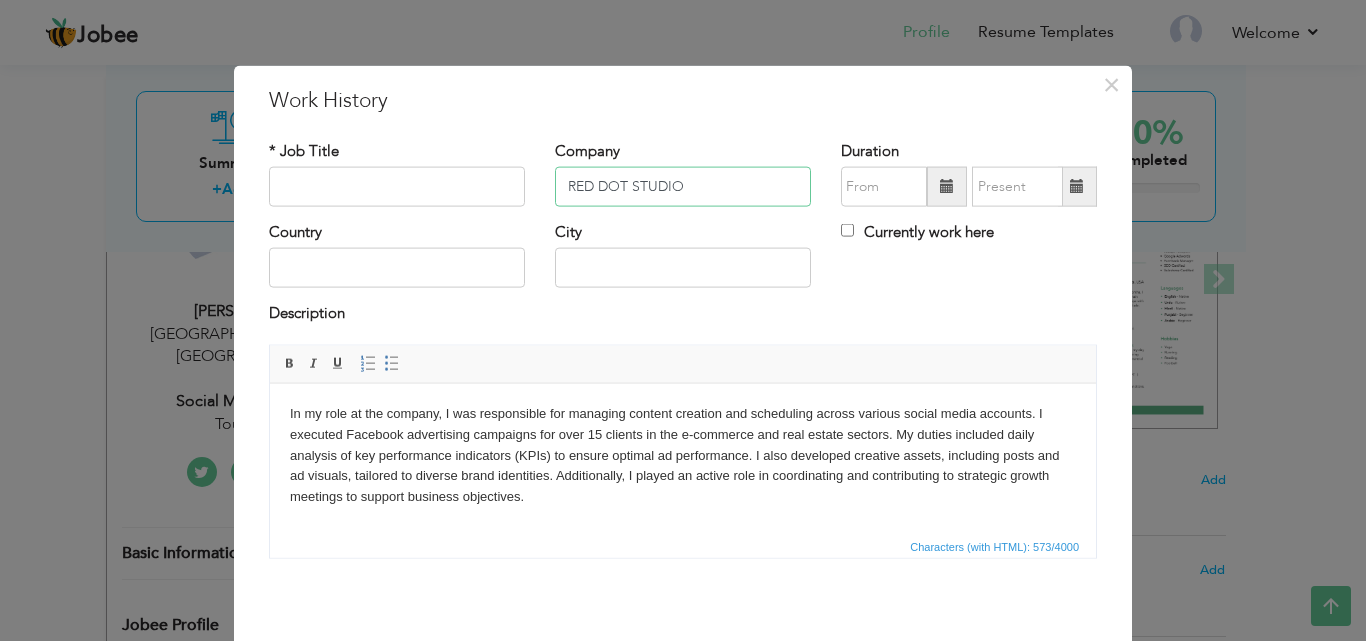 type on "RED DOT STUDIO" 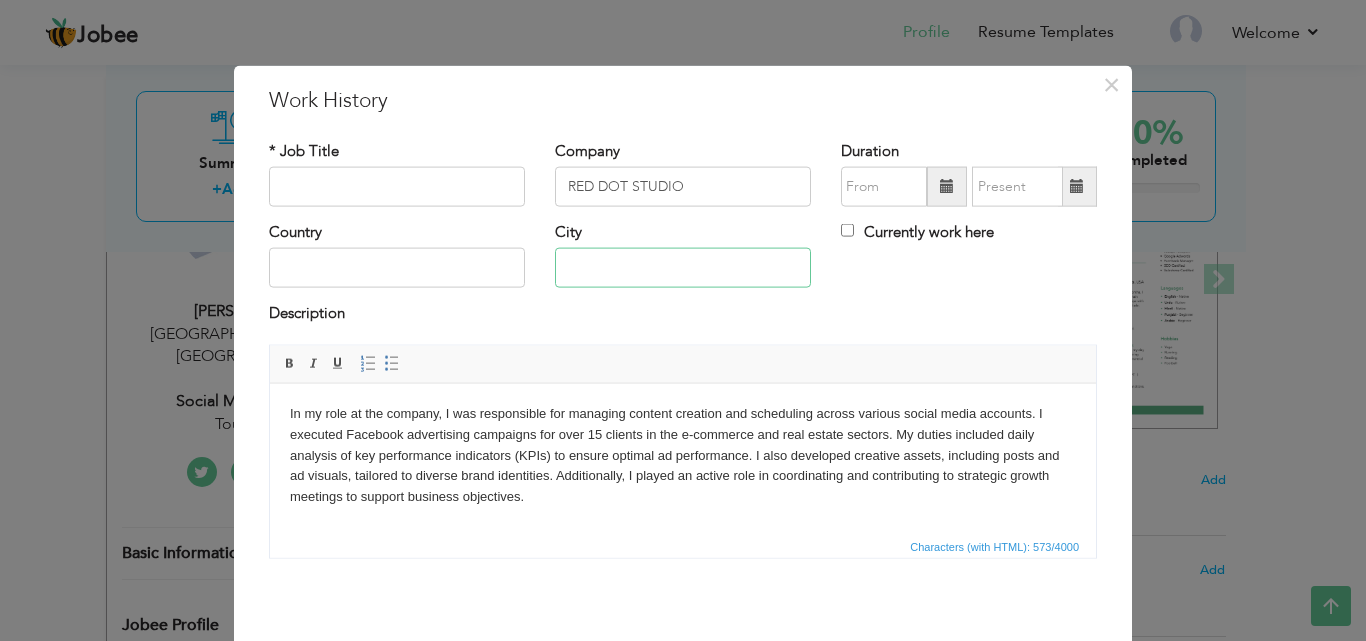 click at bounding box center (683, 268) 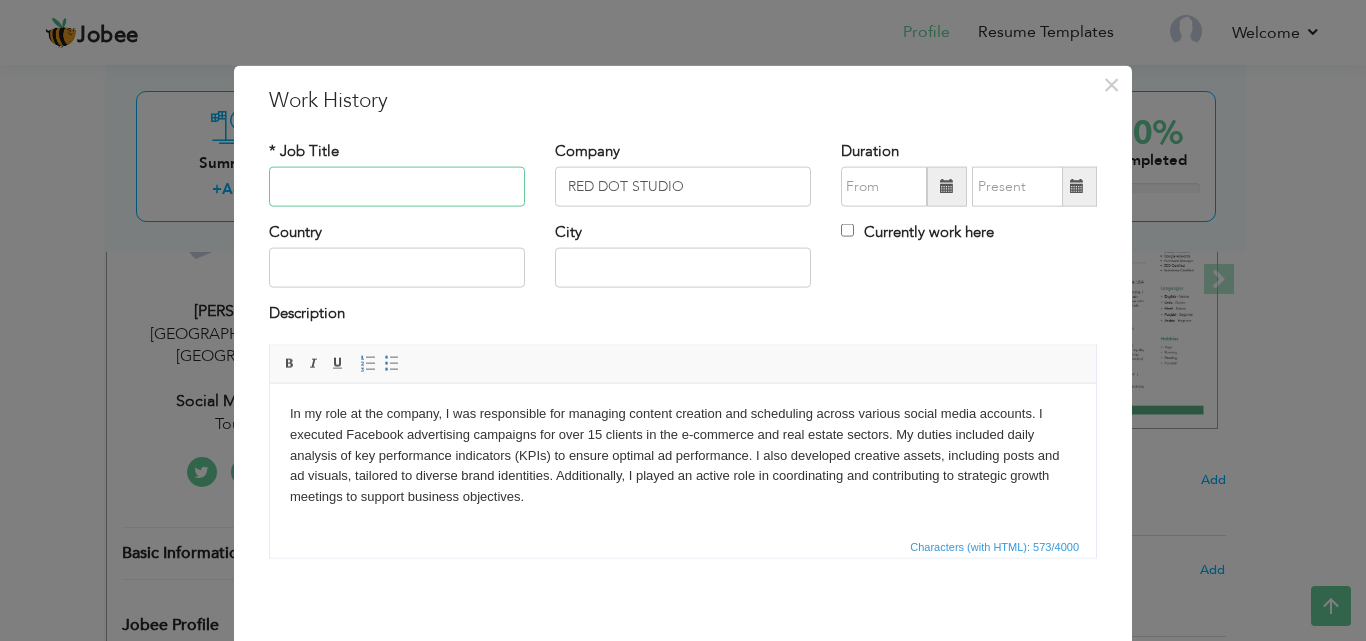 click at bounding box center [397, 187] 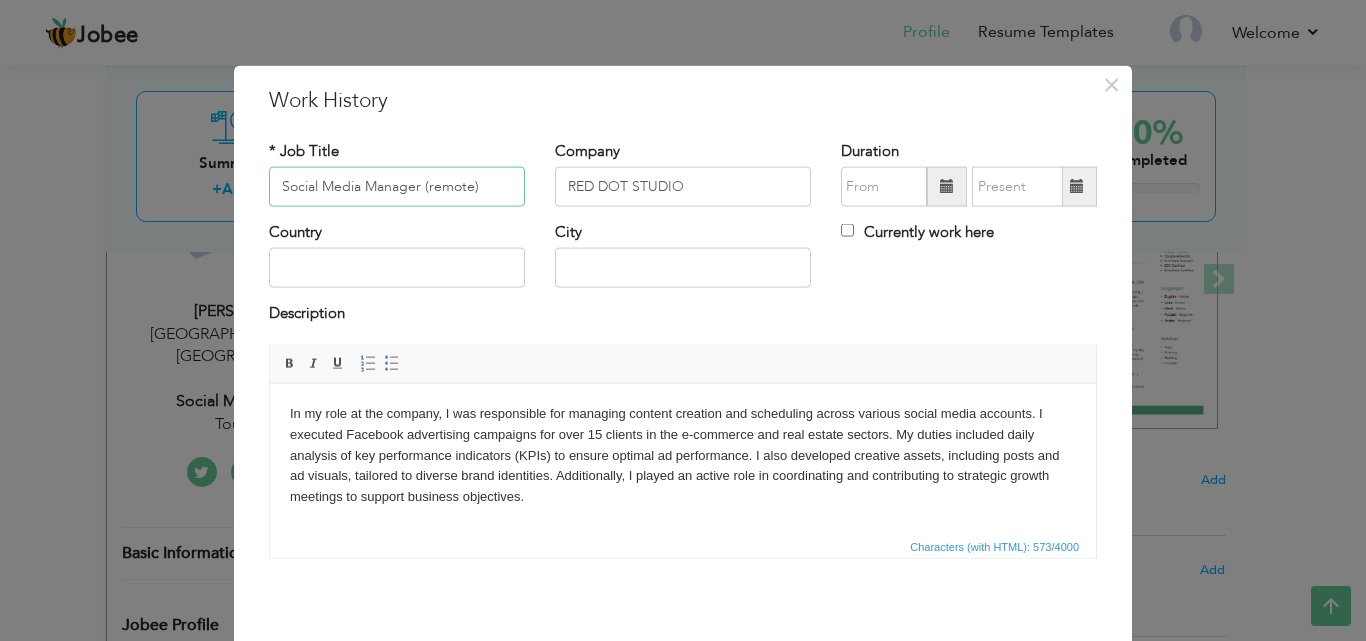 type on "Social Media Manager (remote)" 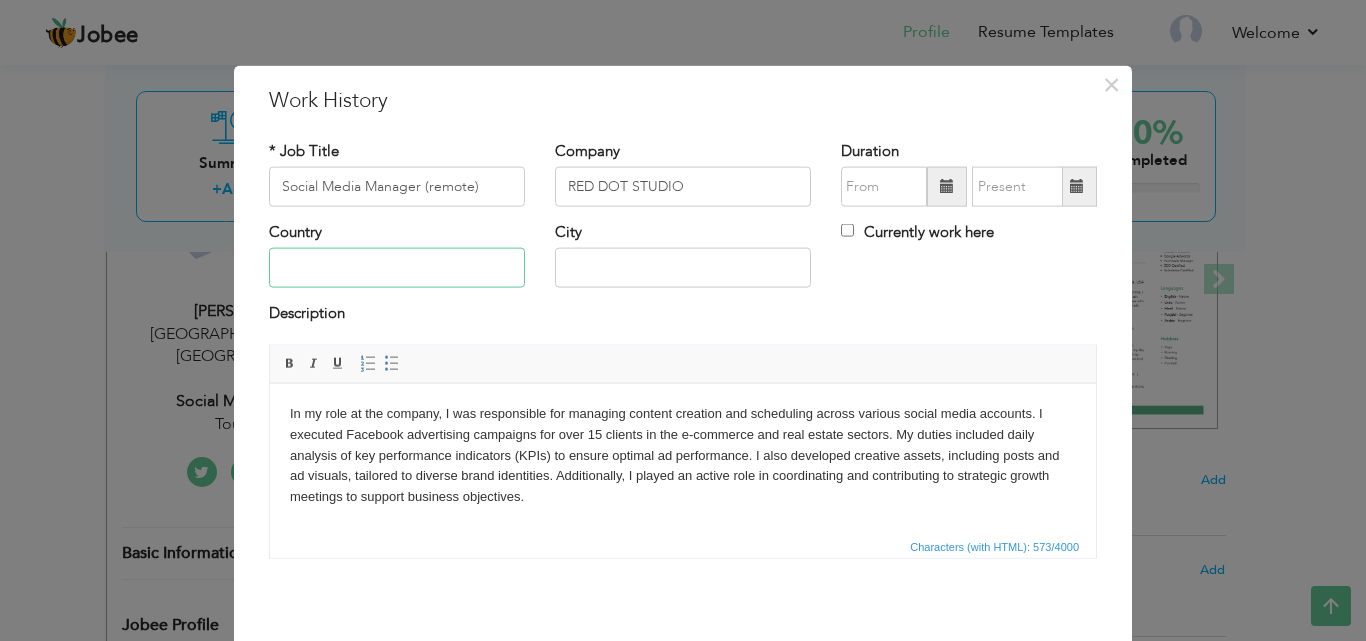 click at bounding box center [397, 268] 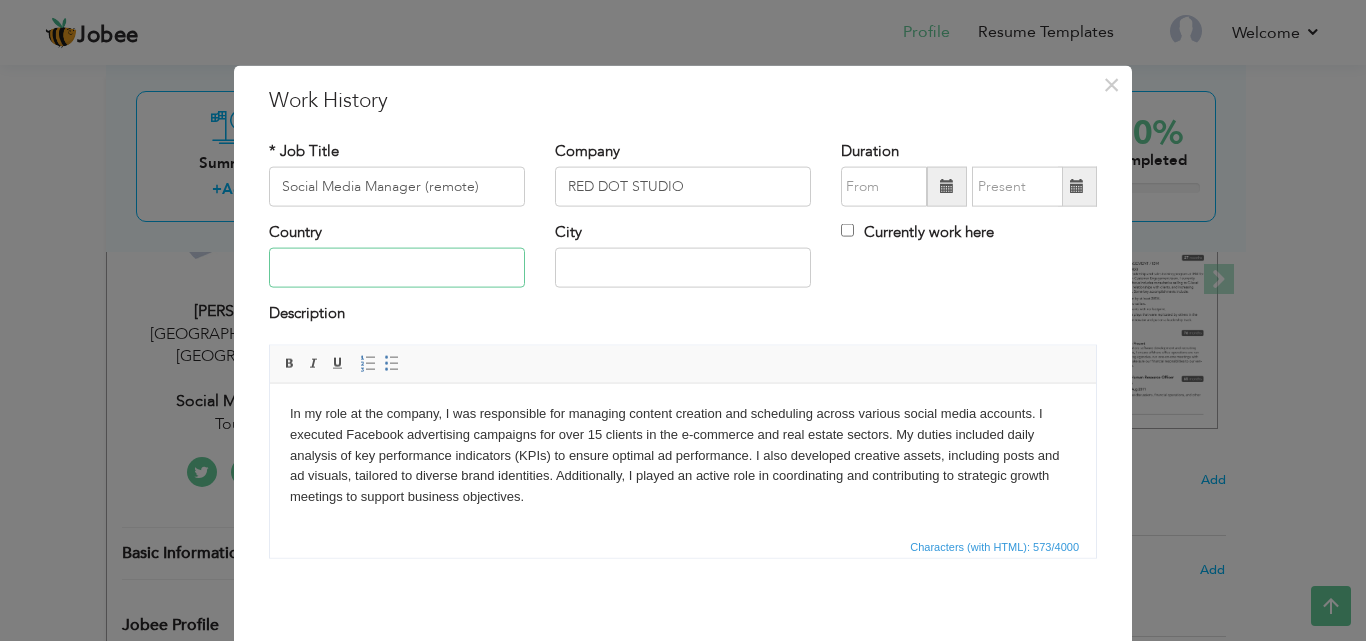 type on "[GEOGRAPHIC_DATA]" 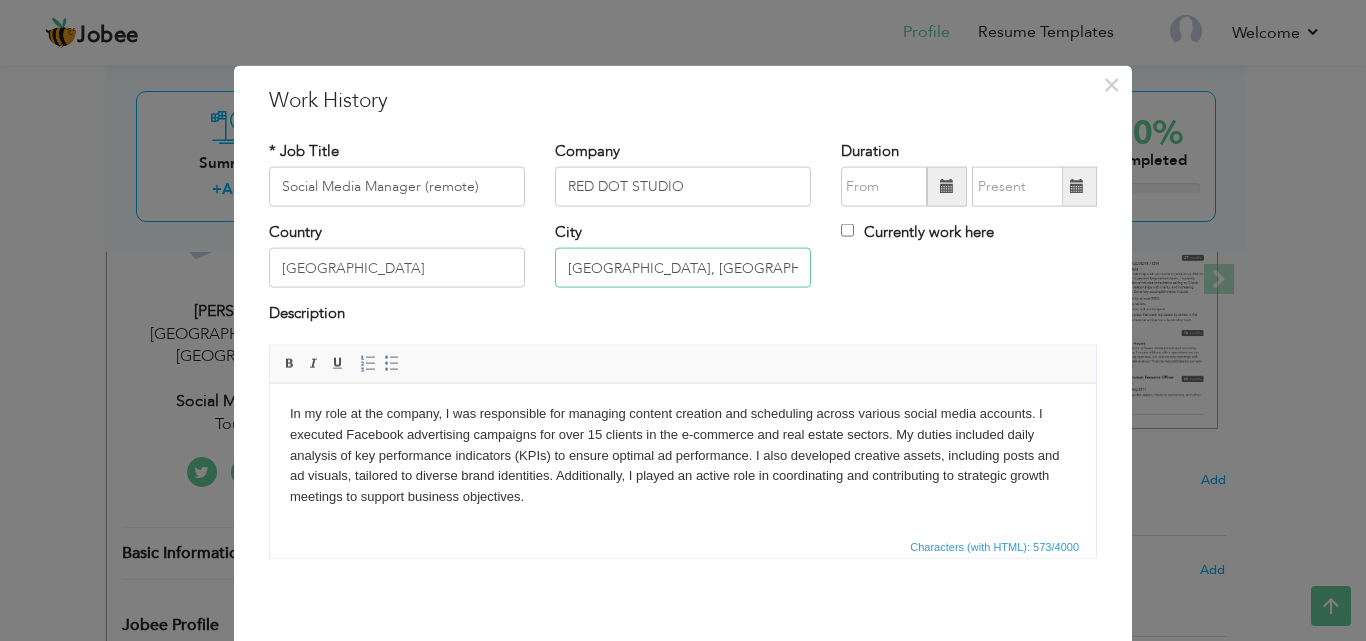 drag, startPoint x: 569, startPoint y: 266, endPoint x: 841, endPoint y: 284, distance: 272.59494 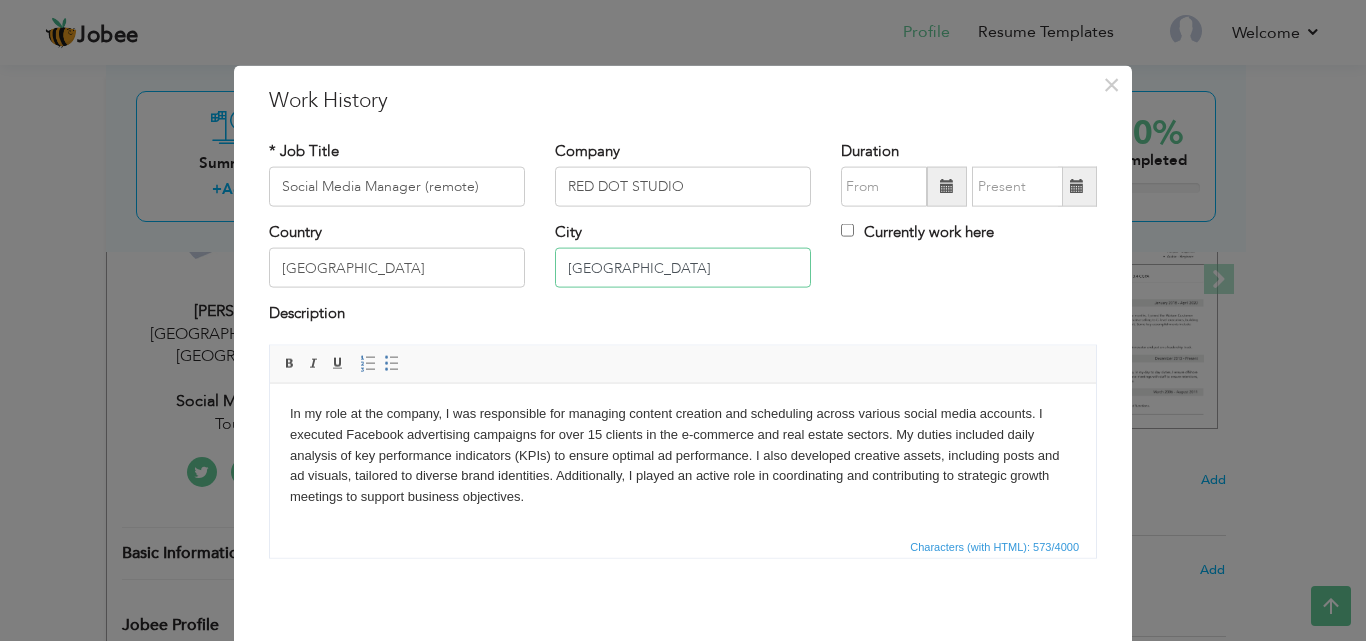 type on "[GEOGRAPHIC_DATA]" 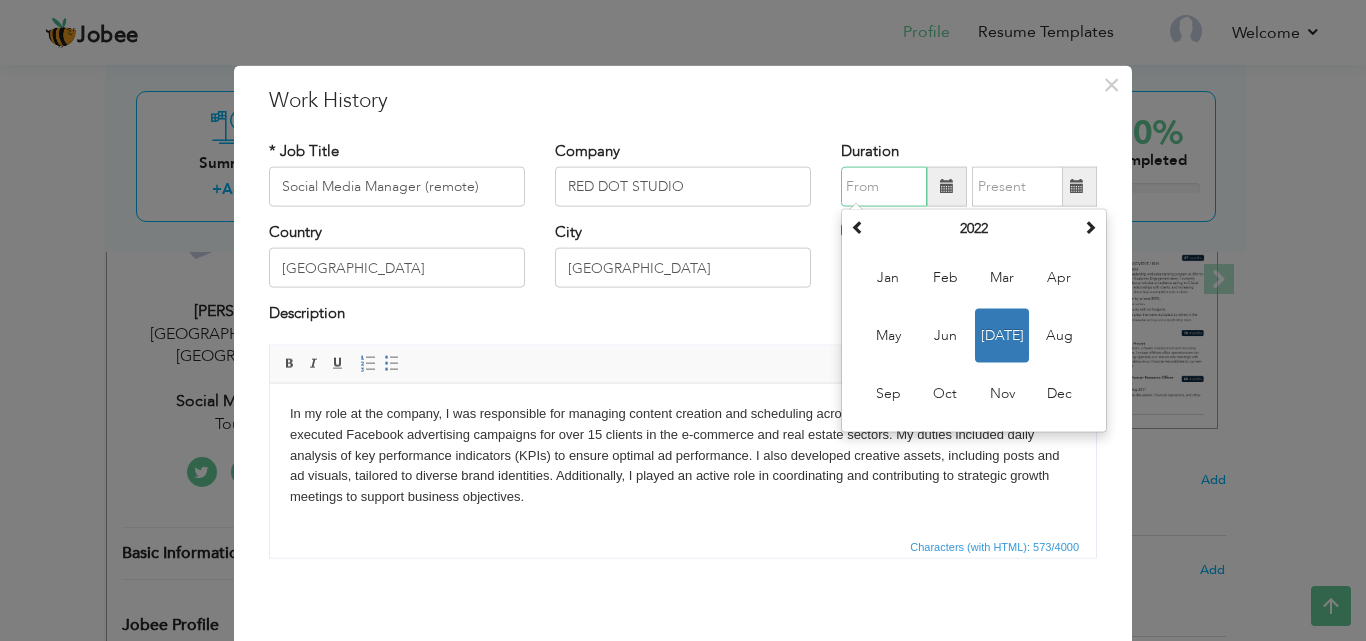 click at bounding box center (884, 187) 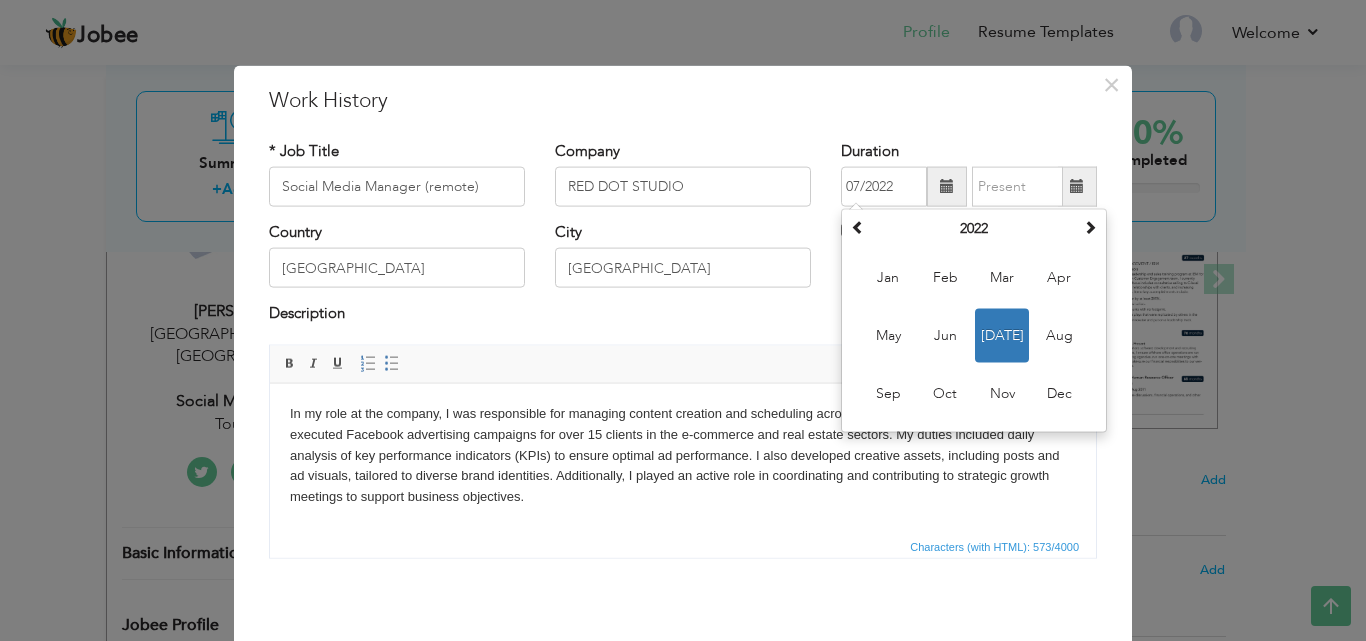 drag, startPoint x: 1058, startPoint y: 92, endPoint x: 997, endPoint y: 104, distance: 62.169125 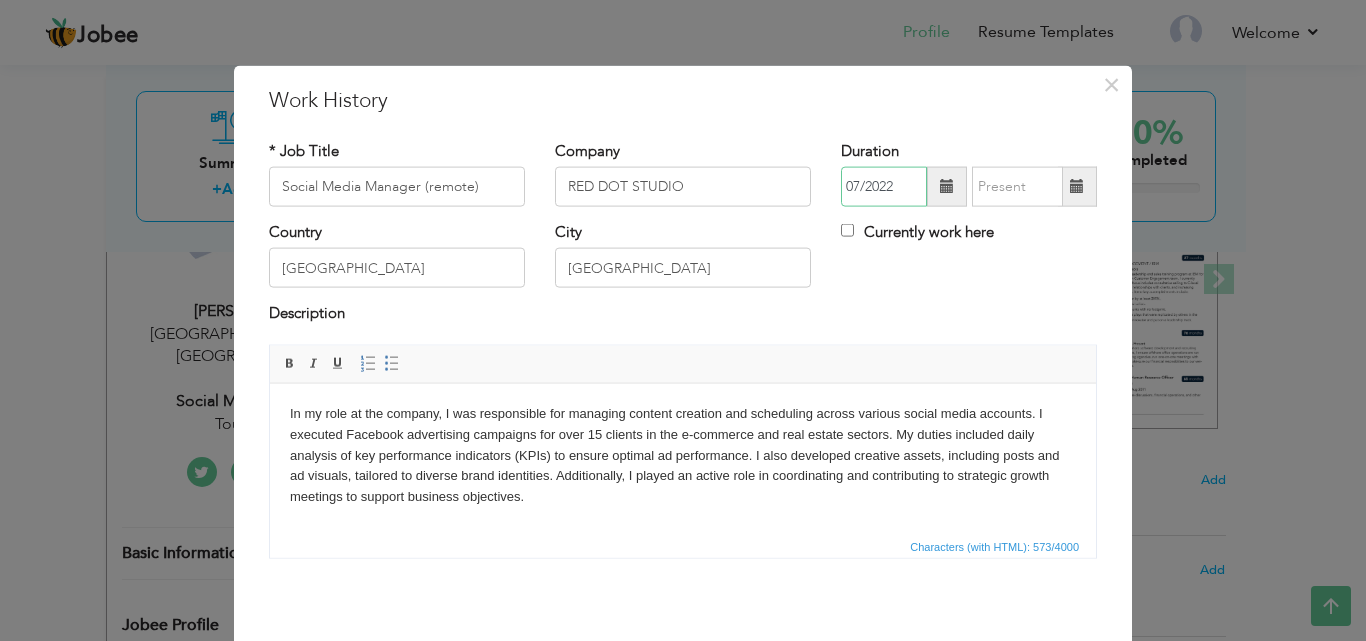 click on "07/2022" at bounding box center [884, 187] 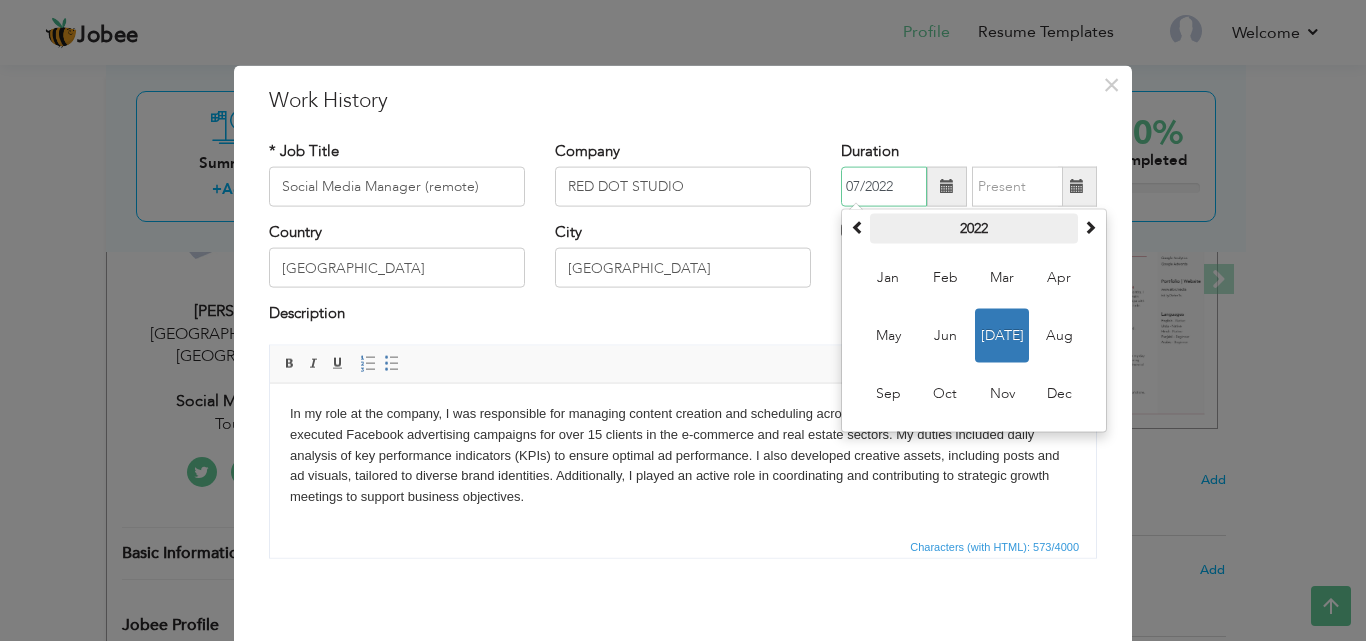 click on "2022" at bounding box center [974, 229] 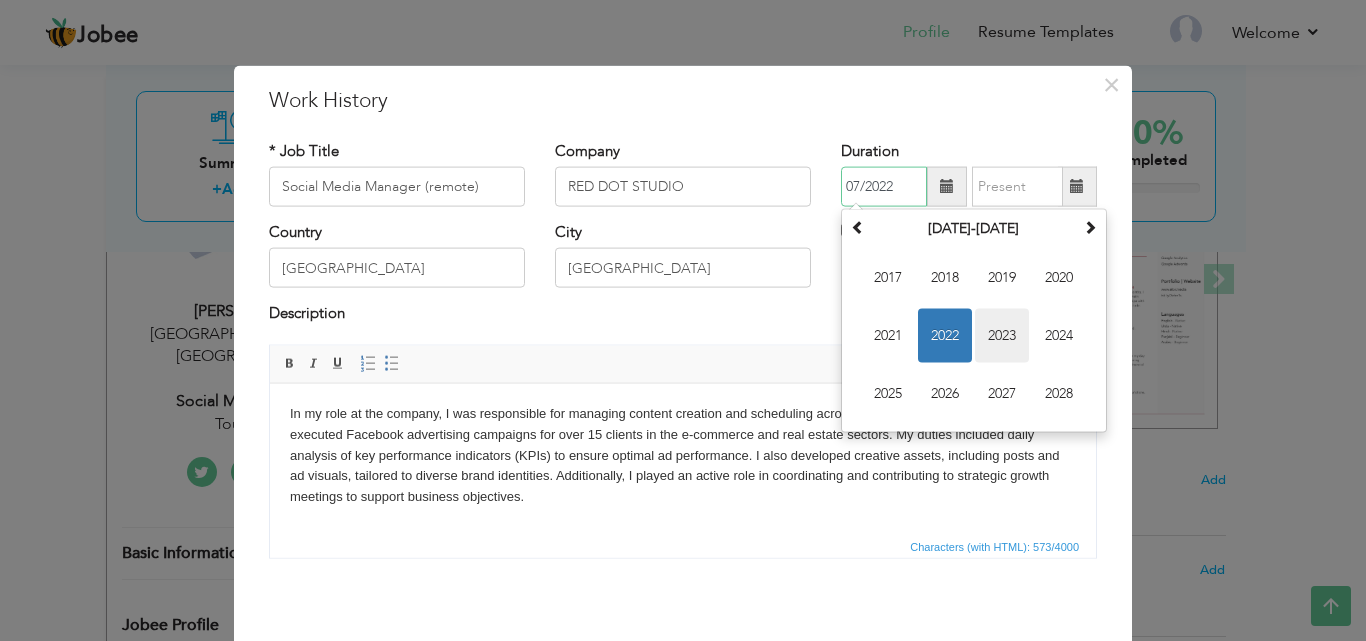 click on "2023" at bounding box center (1002, 336) 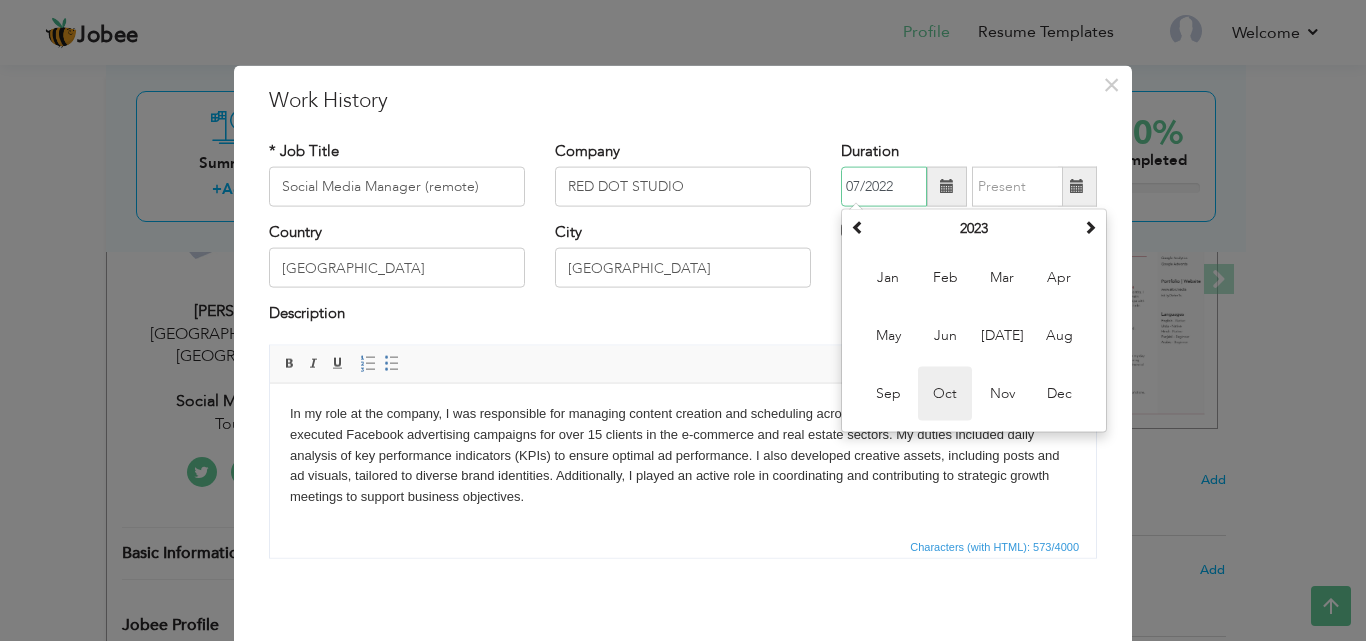 click on "Oct" at bounding box center [945, 394] 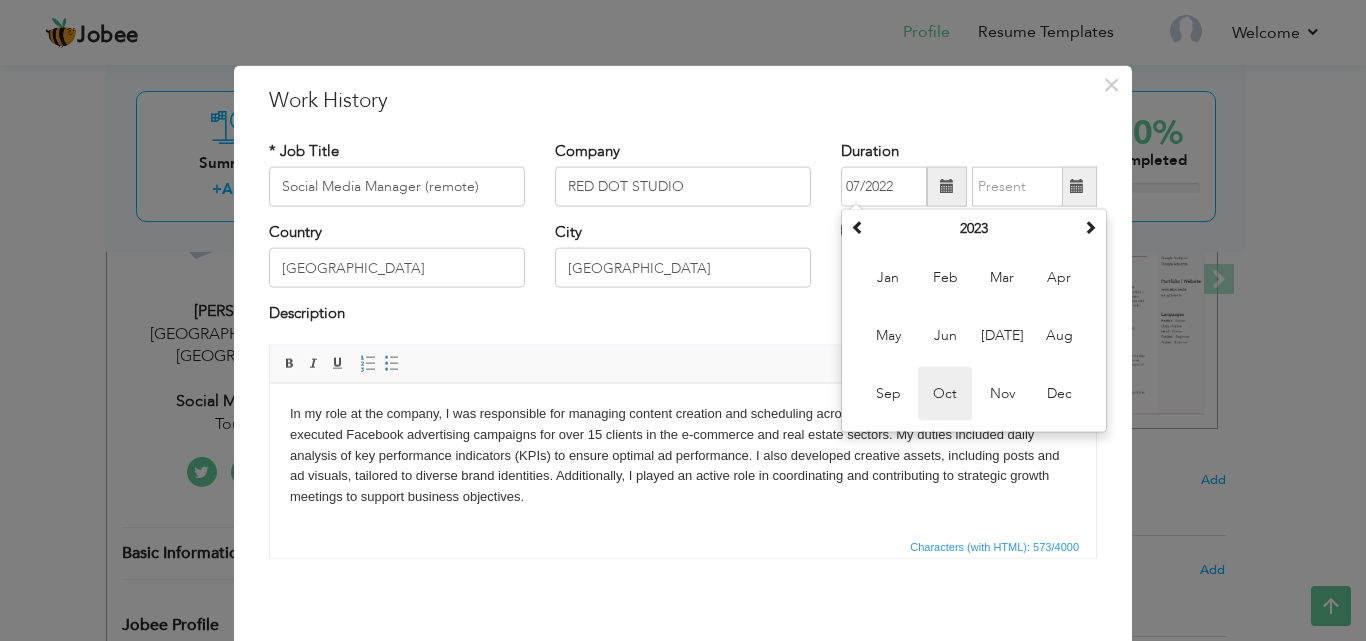 type on "10/2023" 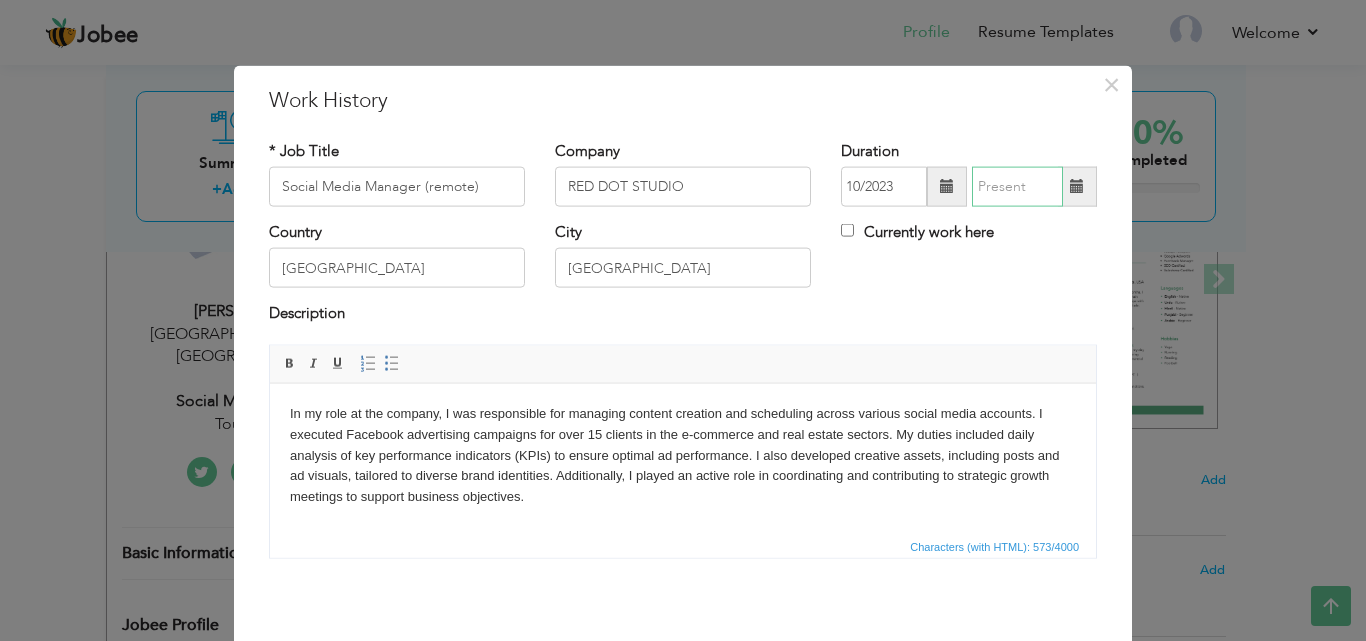 click at bounding box center (1017, 187) 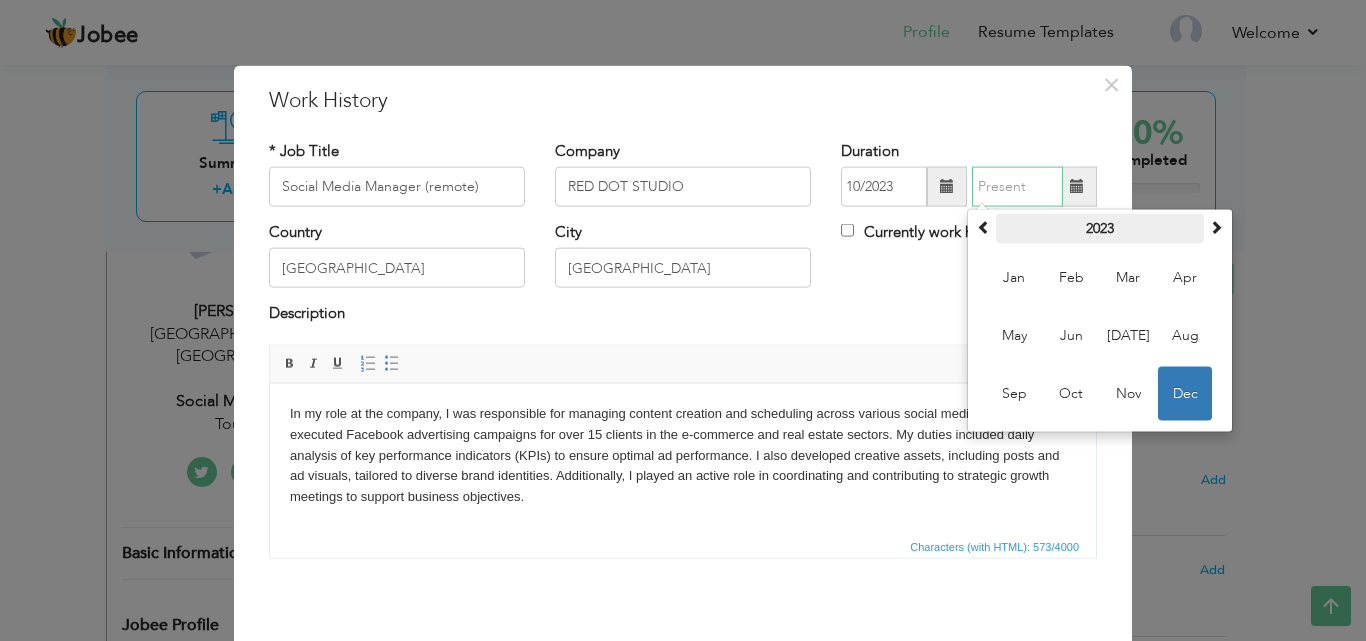 click on "2023" at bounding box center (1100, 229) 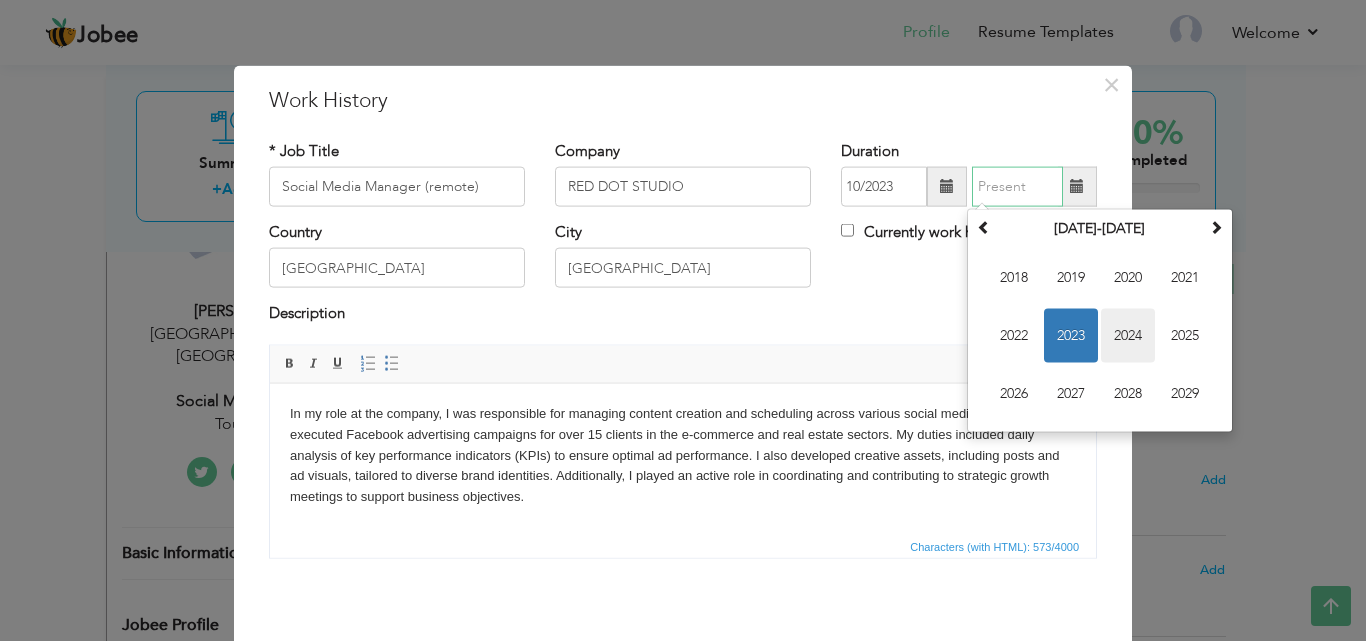 click on "2024" at bounding box center [1128, 336] 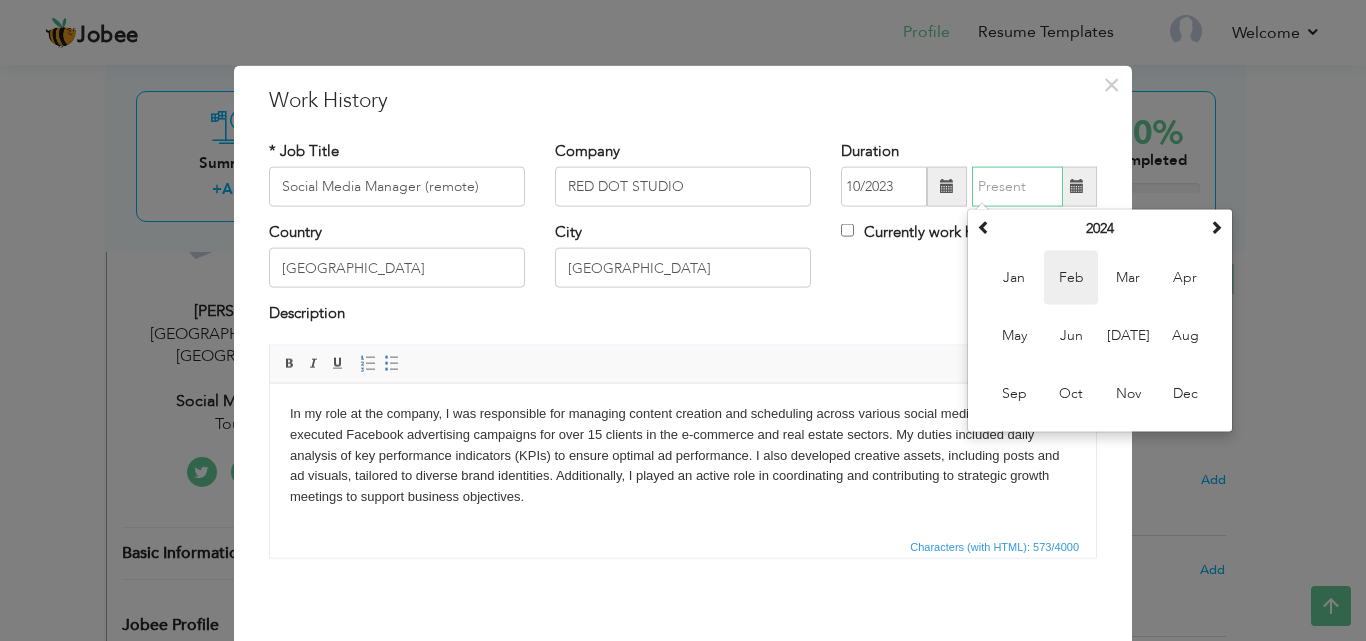 click on "Feb" at bounding box center [1071, 278] 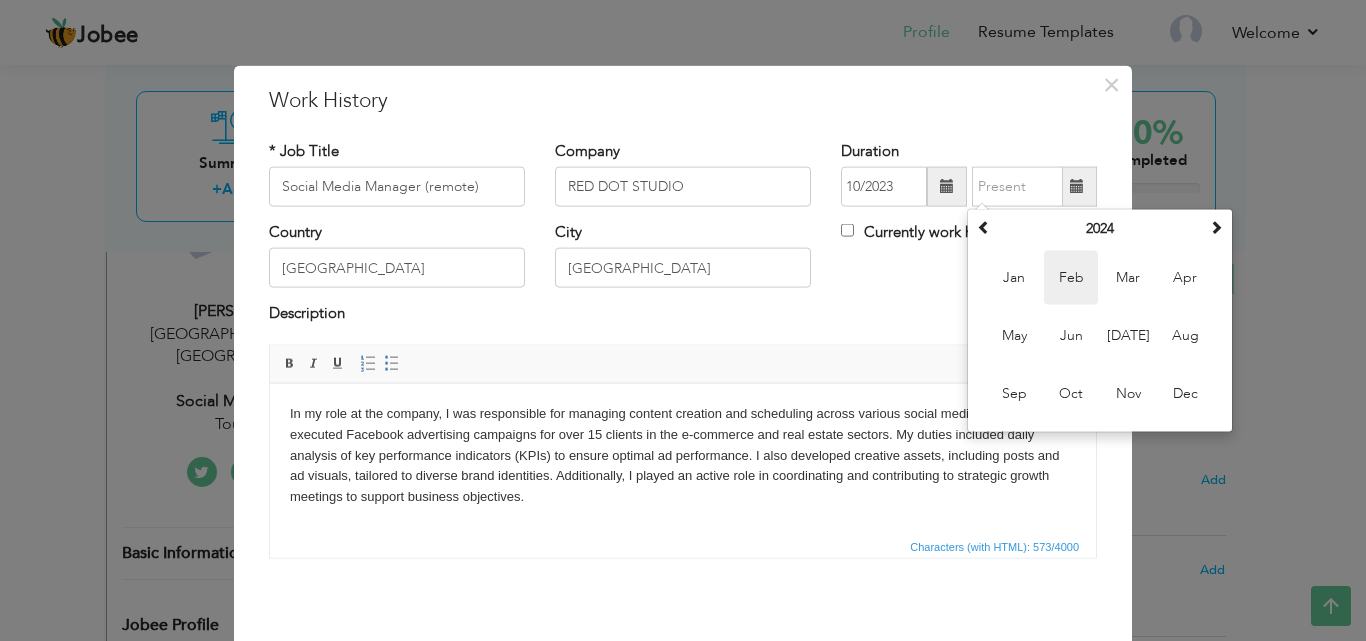 type on "02/2024" 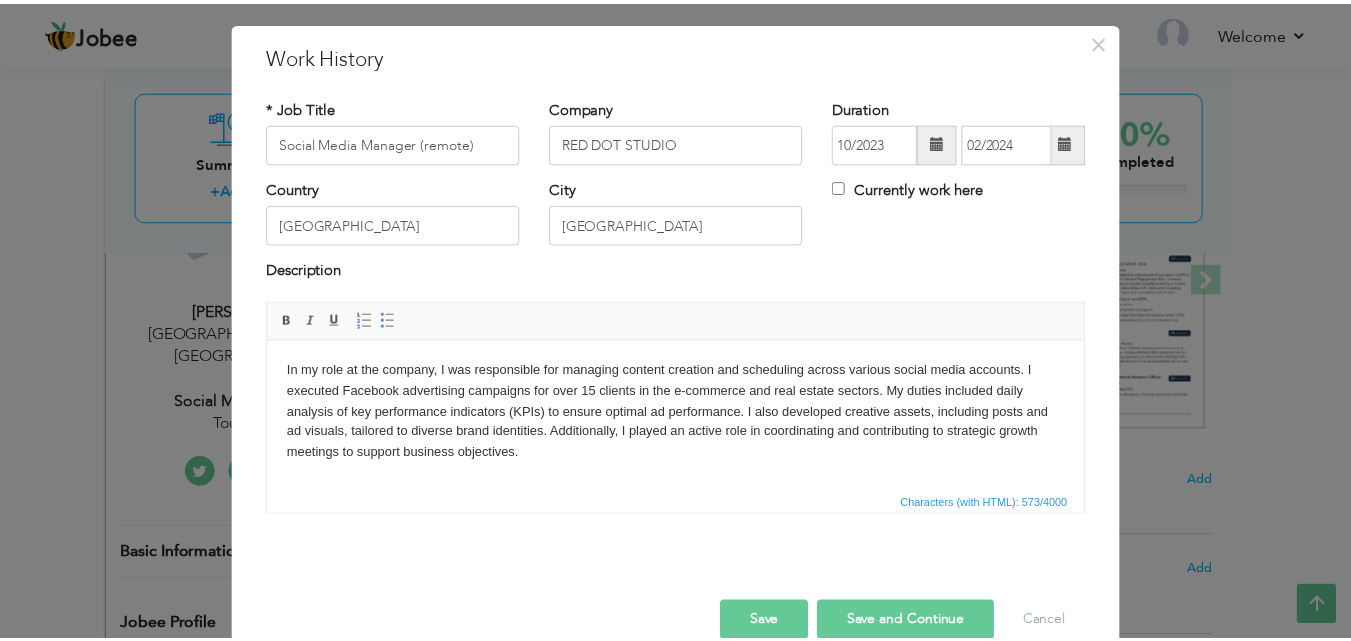scroll, scrollTop: 79, scrollLeft: 0, axis: vertical 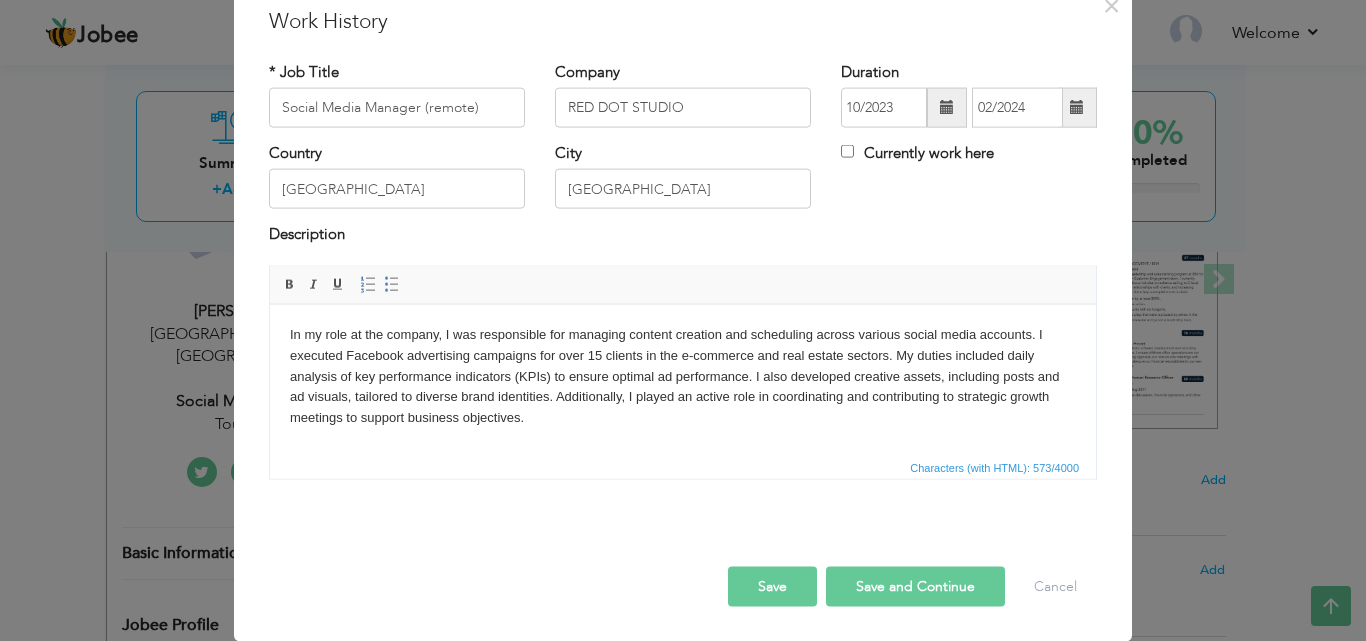 click on "Save" at bounding box center [772, 586] 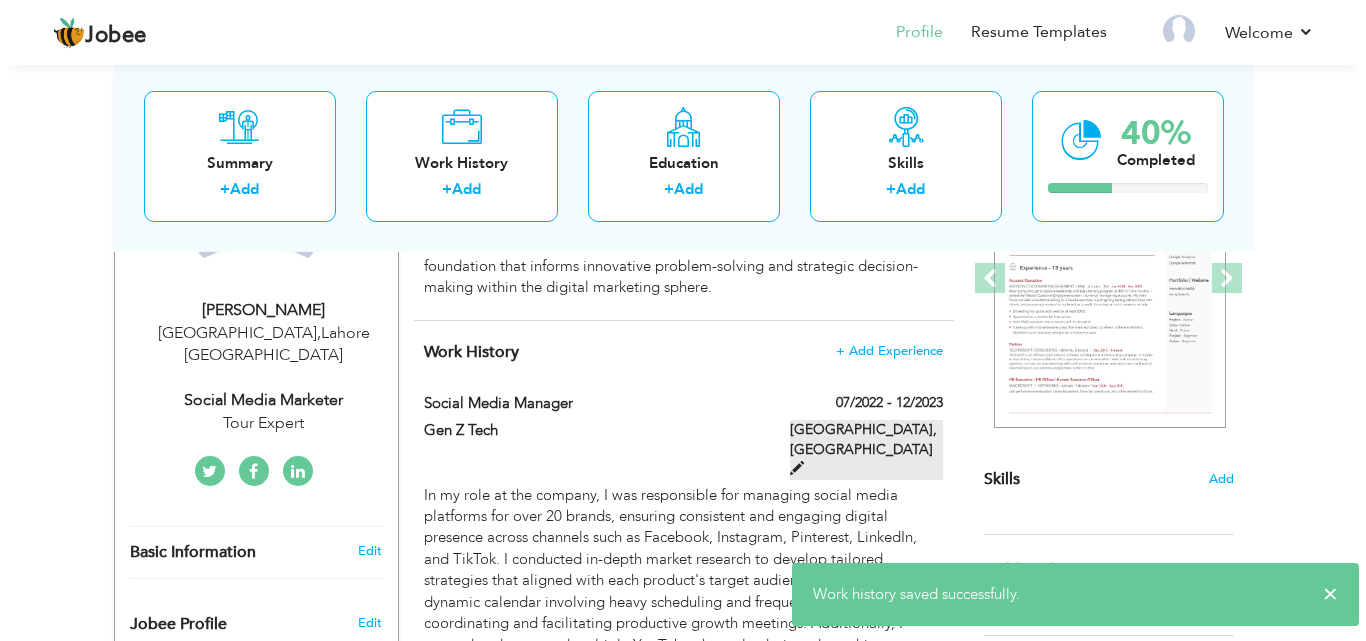 scroll, scrollTop: 300, scrollLeft: 0, axis: vertical 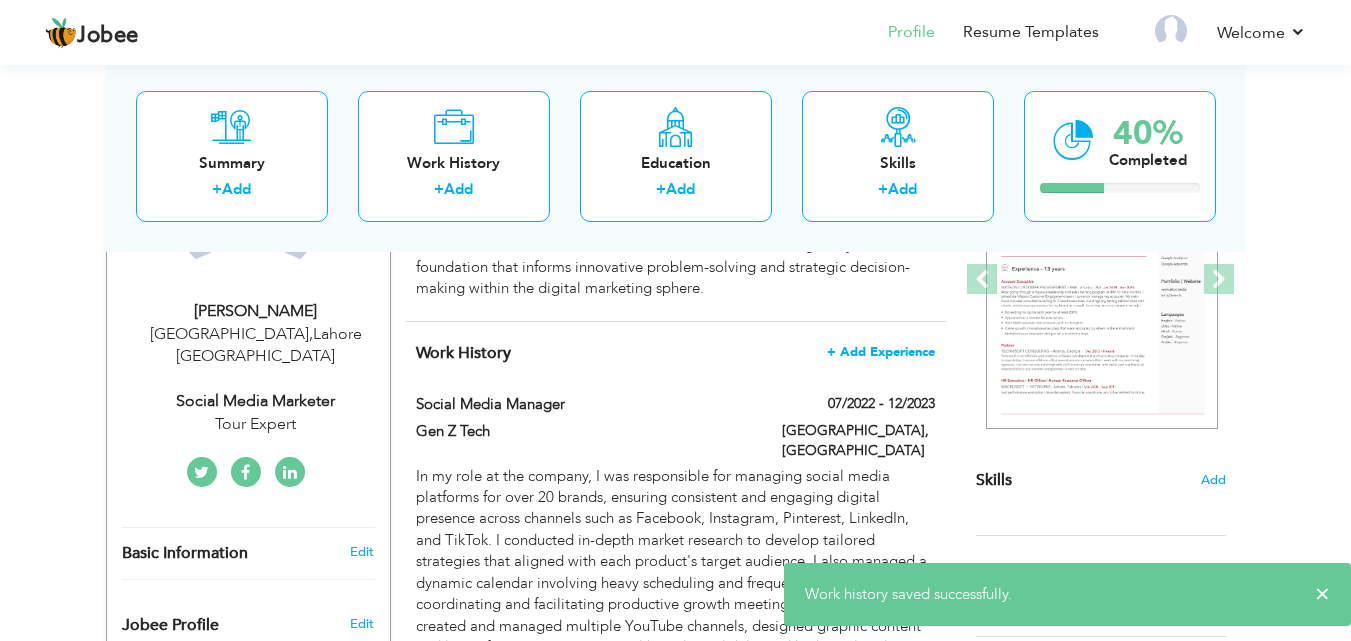 click on "+ Add Experience" at bounding box center (881, 352) 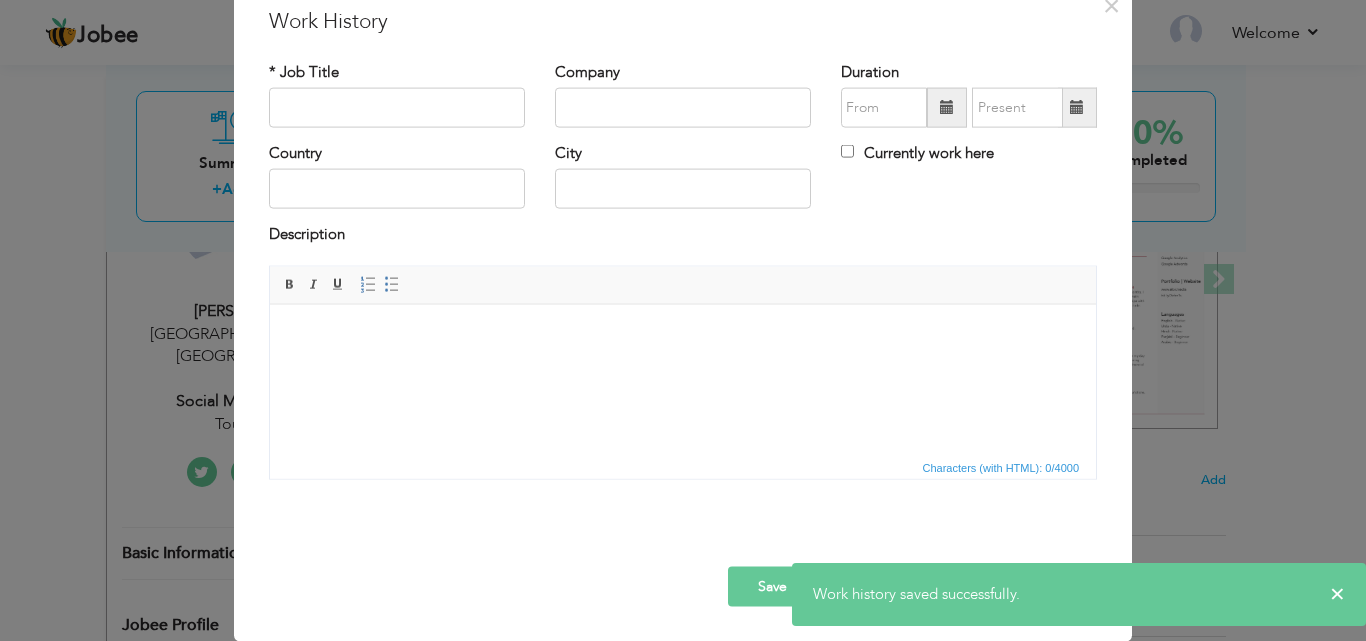 scroll, scrollTop: 0, scrollLeft: 0, axis: both 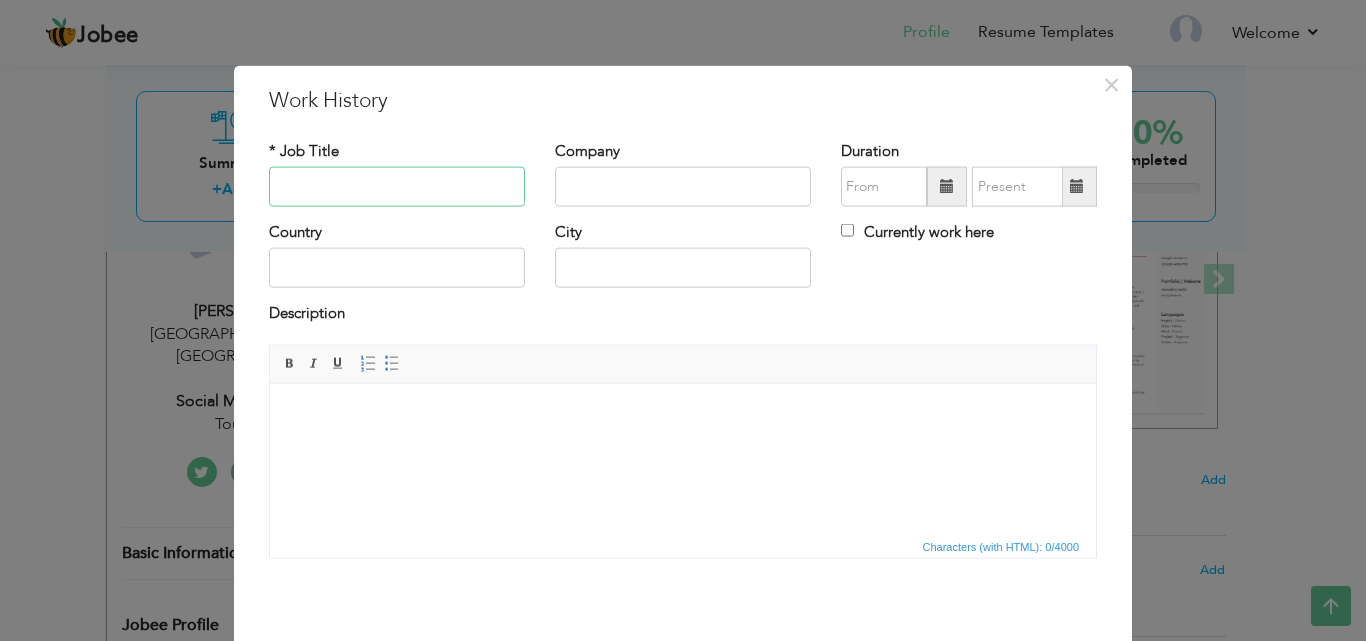 click at bounding box center (397, 187) 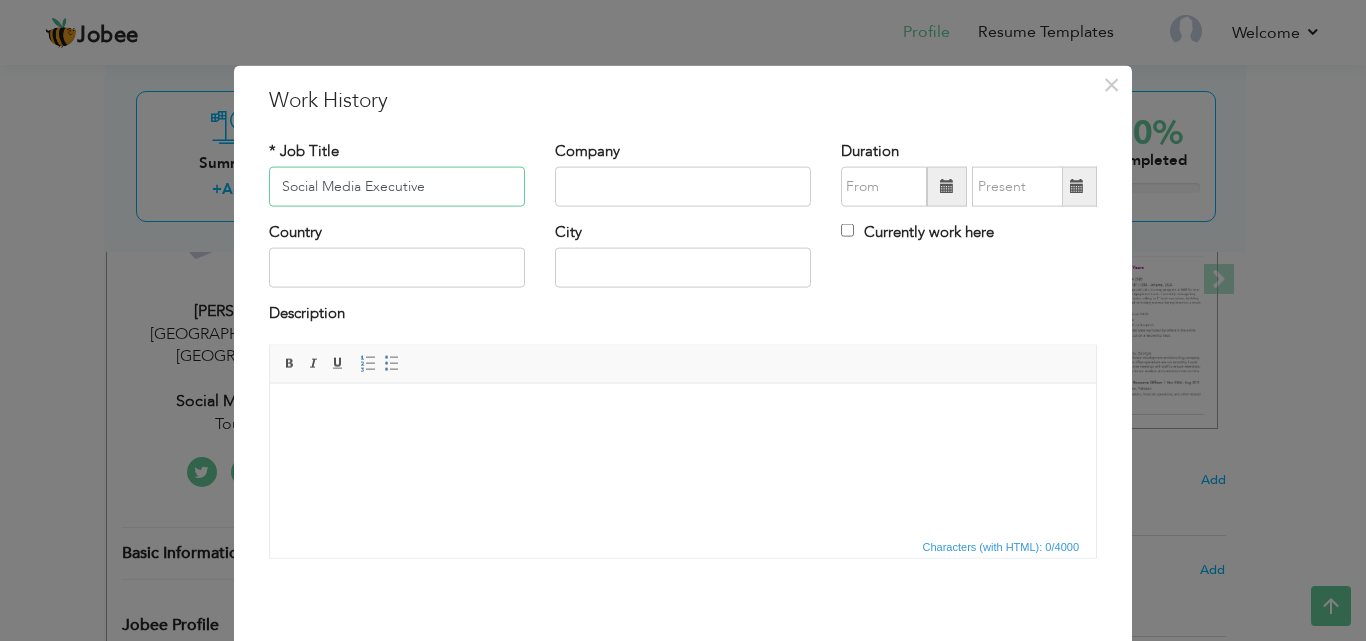 type on "Social Media Executive" 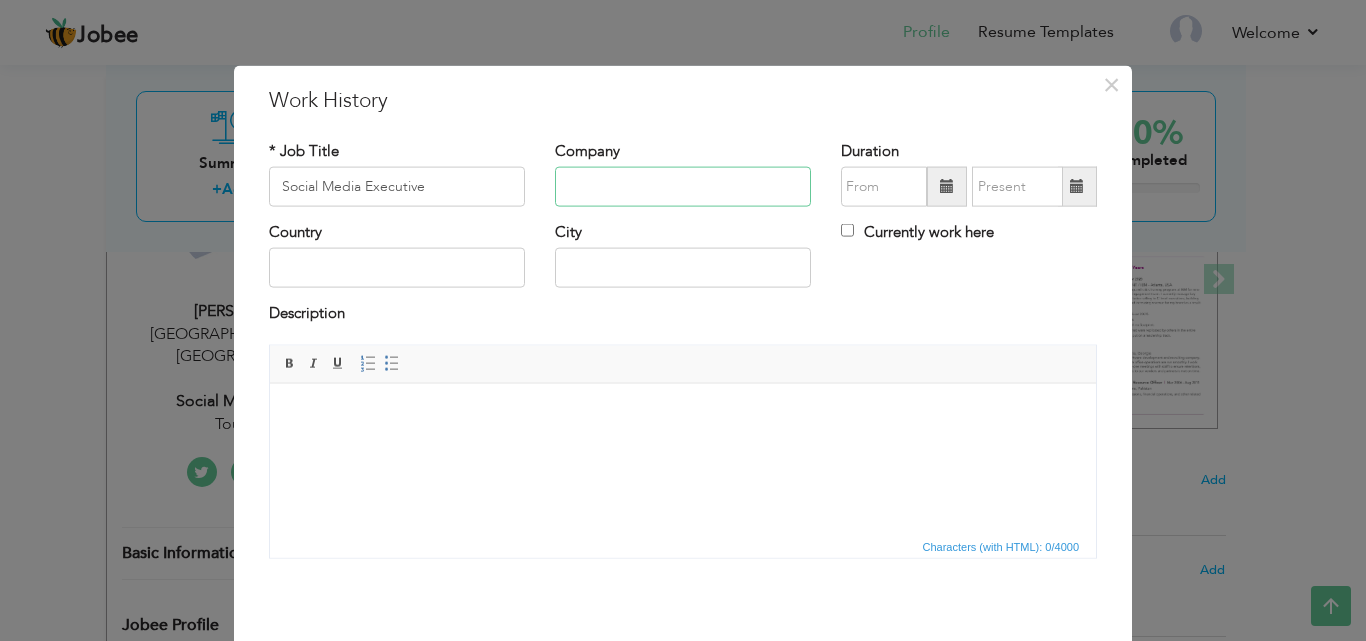 click at bounding box center (683, 187) 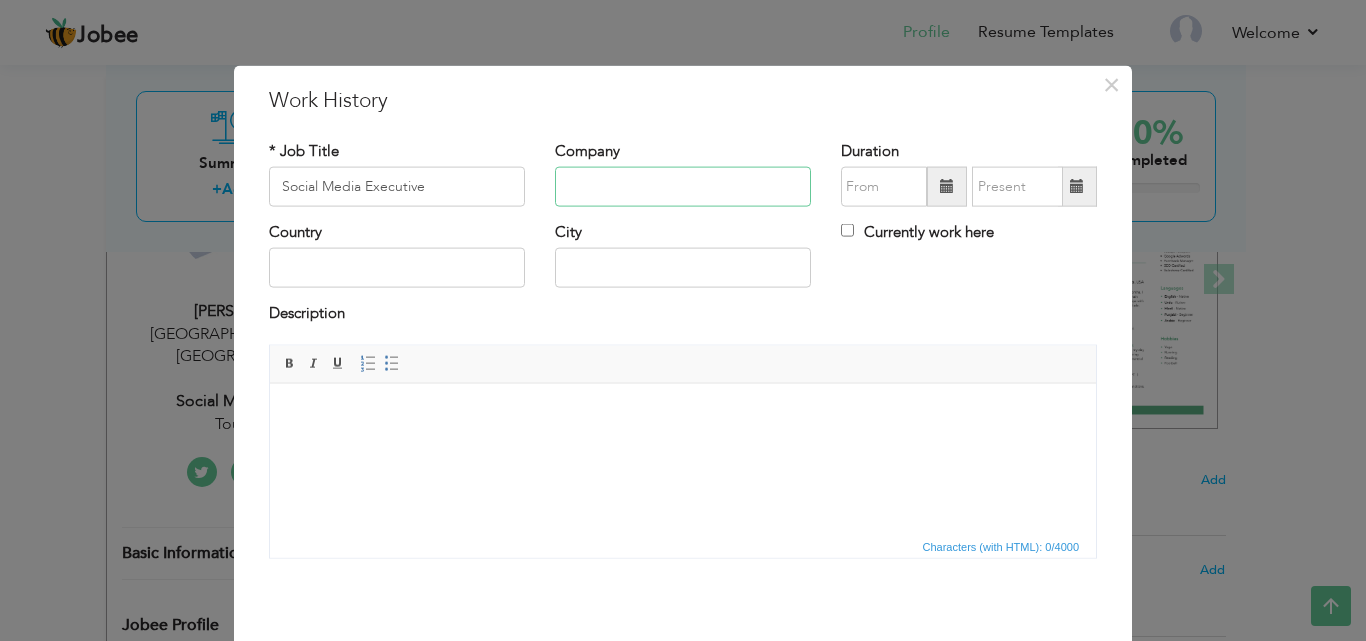 click at bounding box center [683, 187] 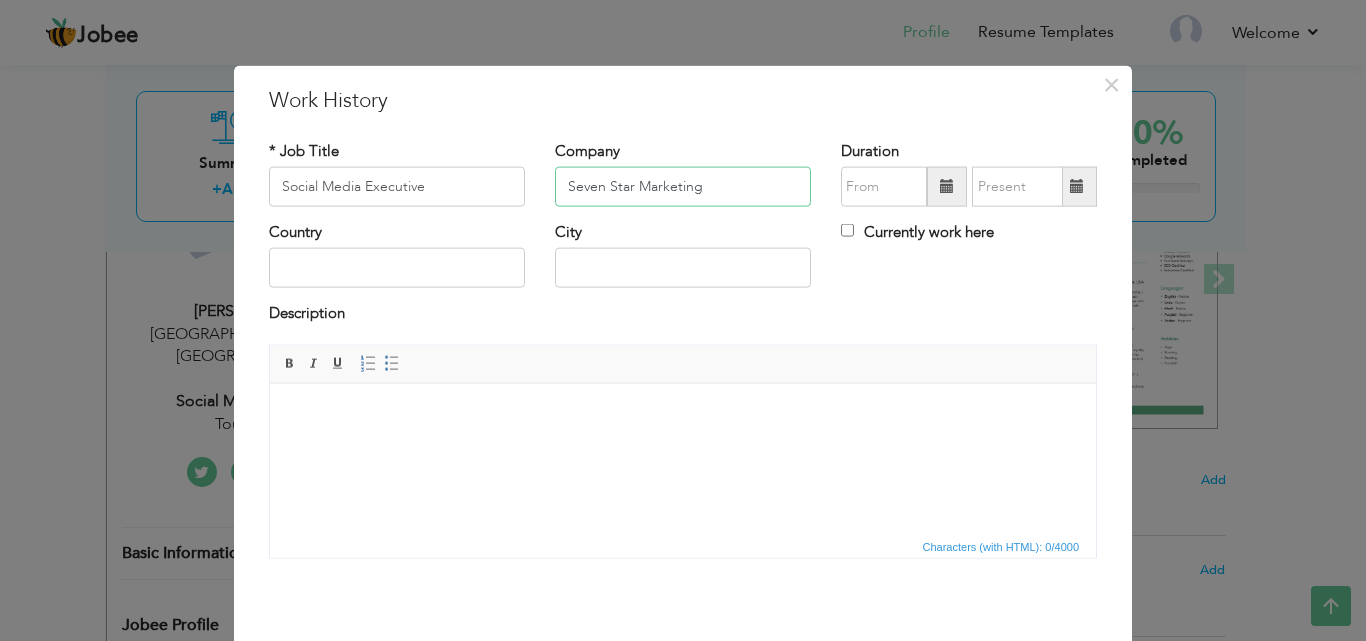 type on "Seven Star Marketing" 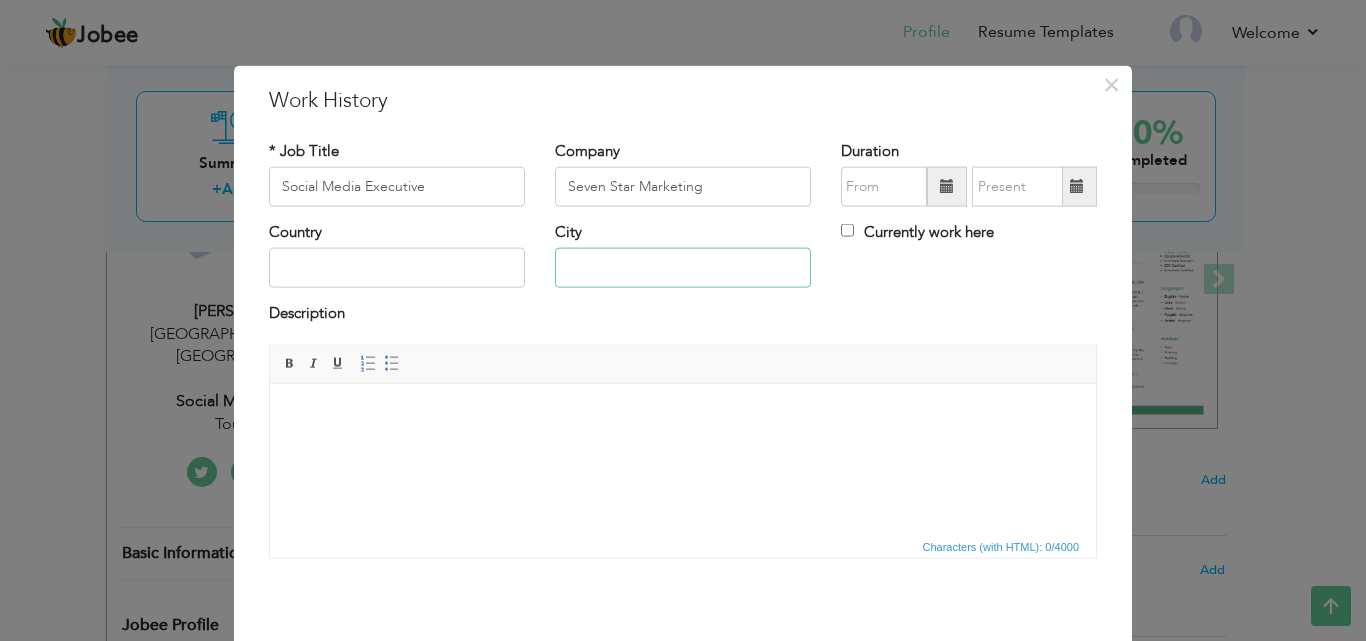 click at bounding box center [683, 268] 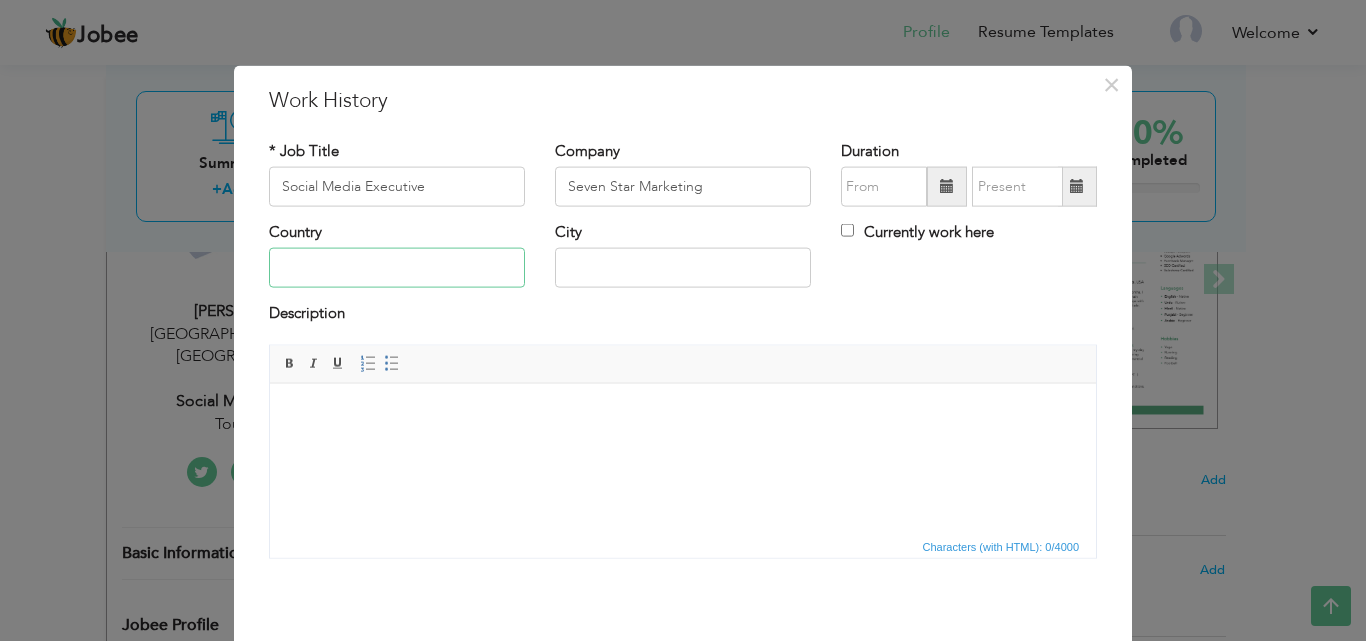 click at bounding box center (397, 268) 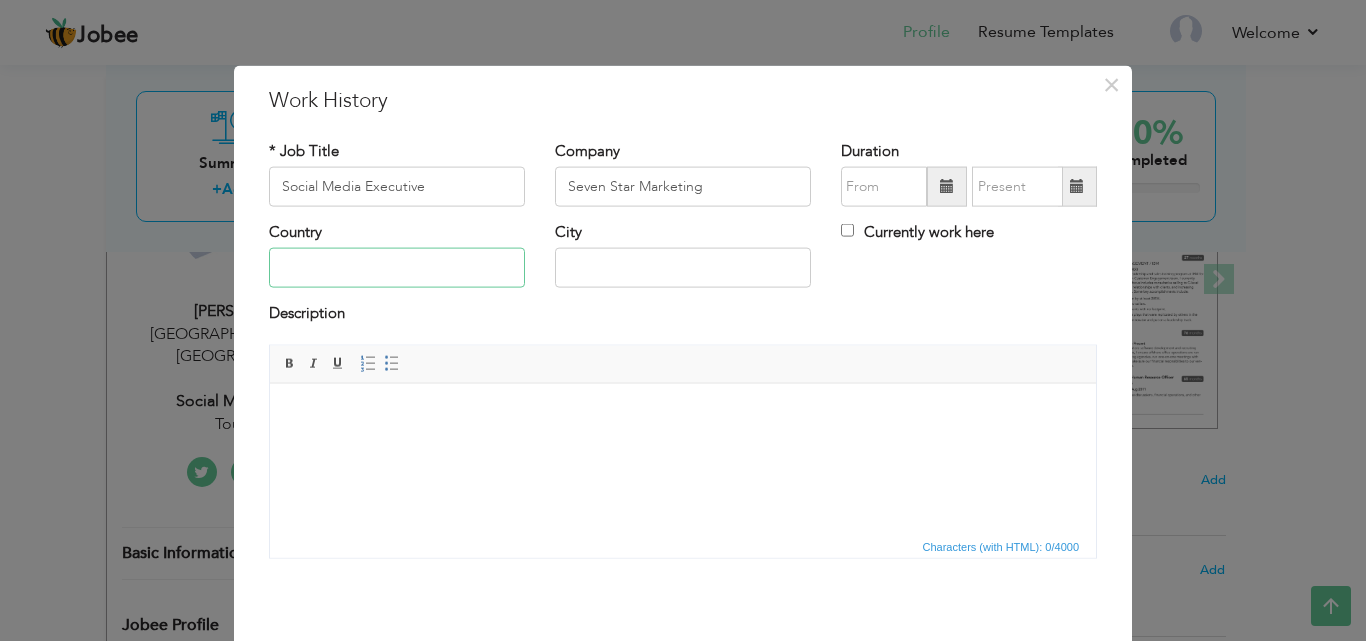 type on "[GEOGRAPHIC_DATA]" 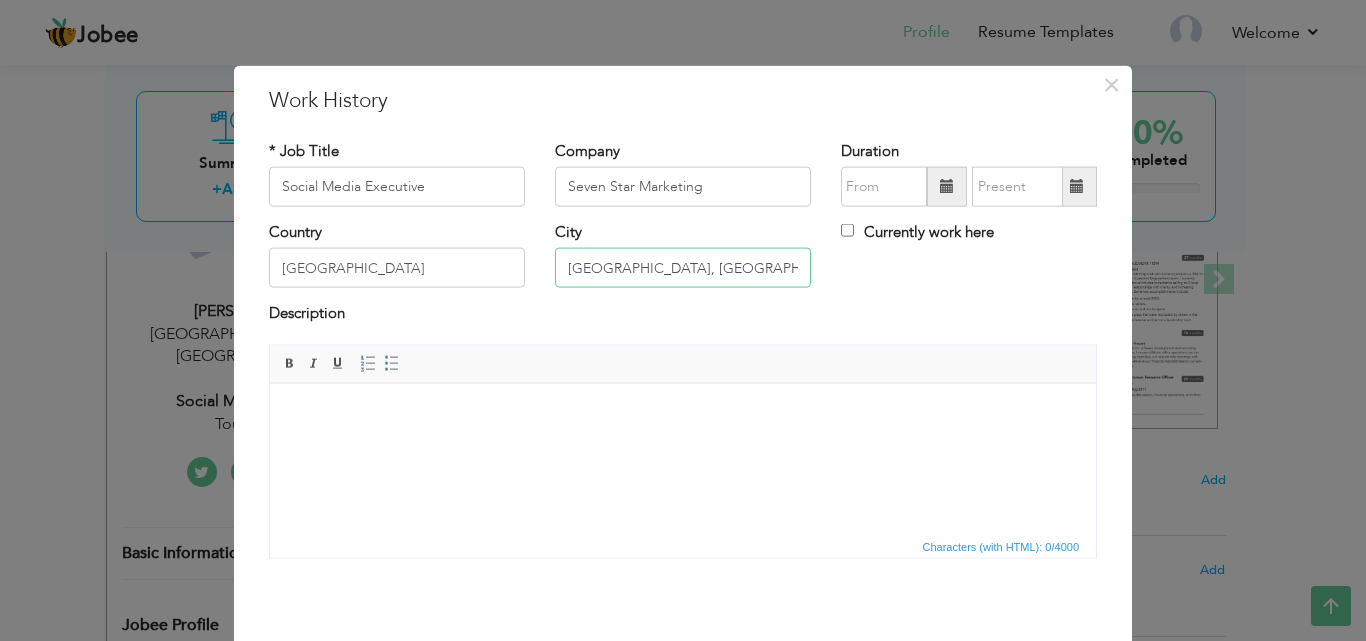 drag, startPoint x: 566, startPoint y: 269, endPoint x: 888, endPoint y: 293, distance: 322.89316 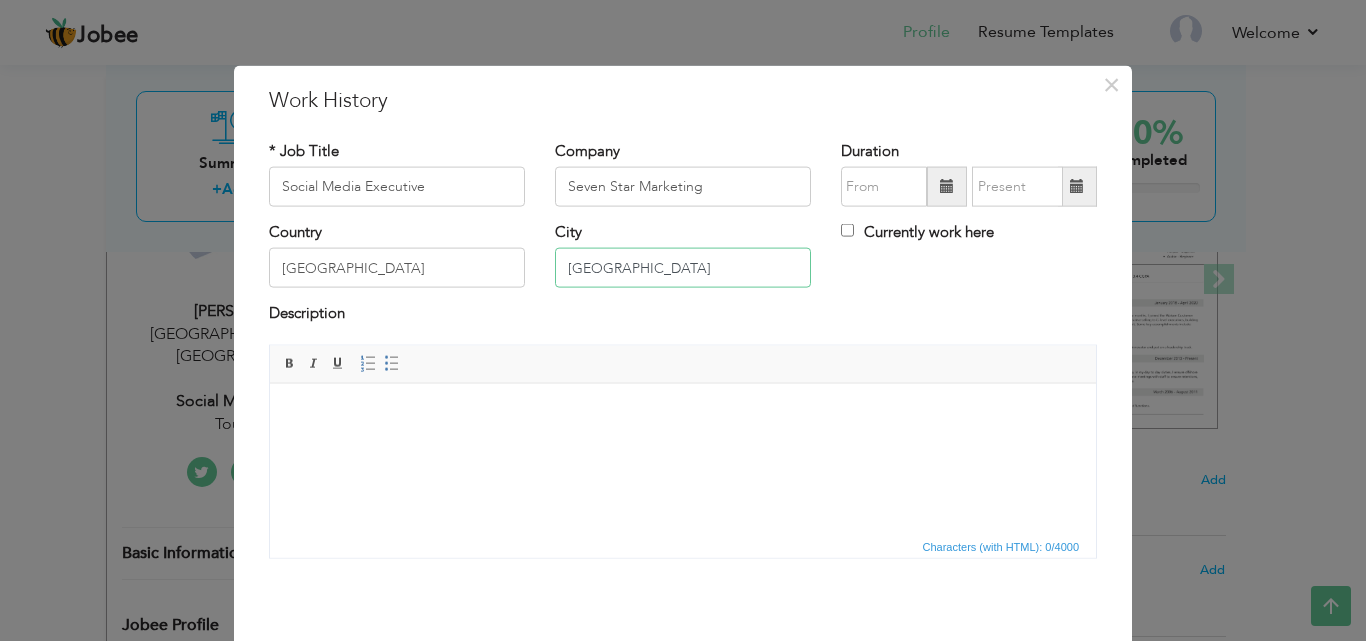 type on "[GEOGRAPHIC_DATA]" 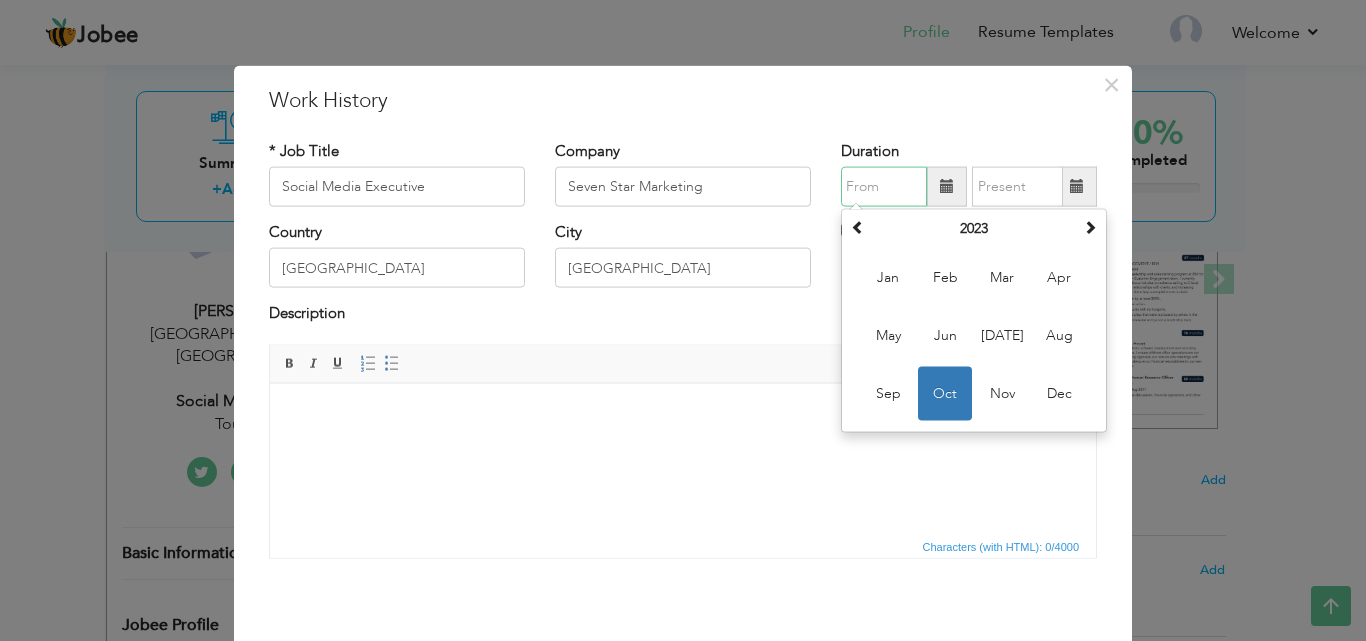 click at bounding box center [884, 187] 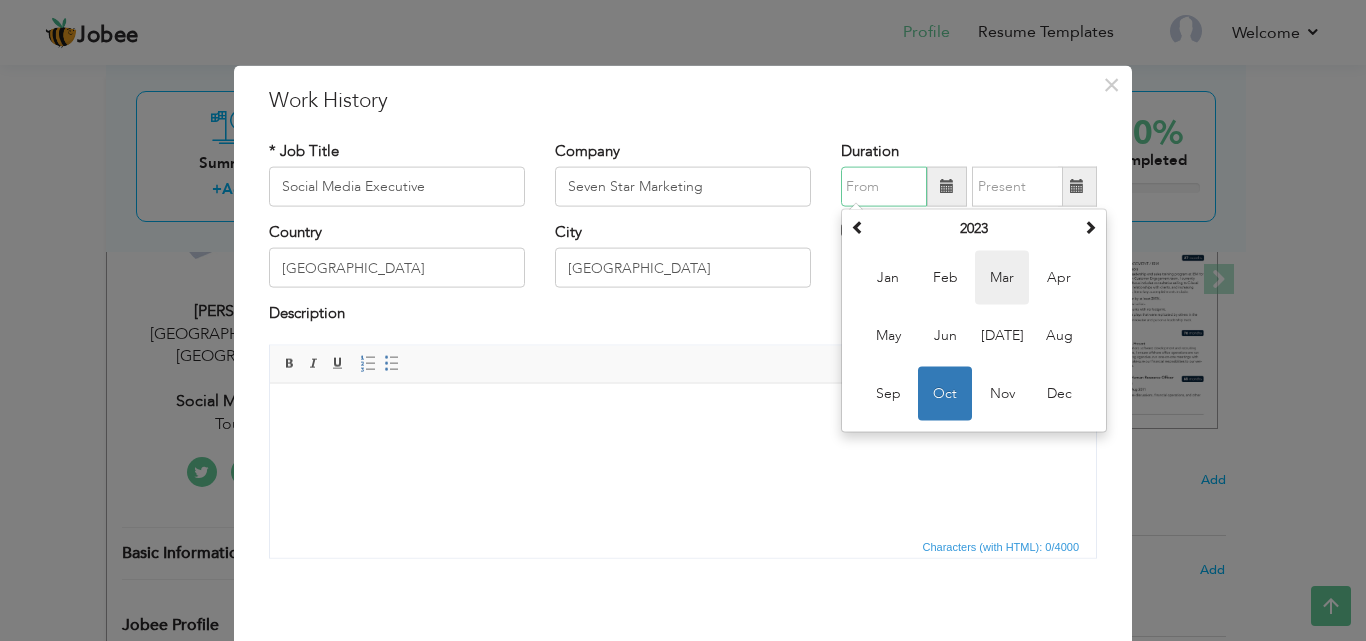 click on "Mar" at bounding box center (1002, 278) 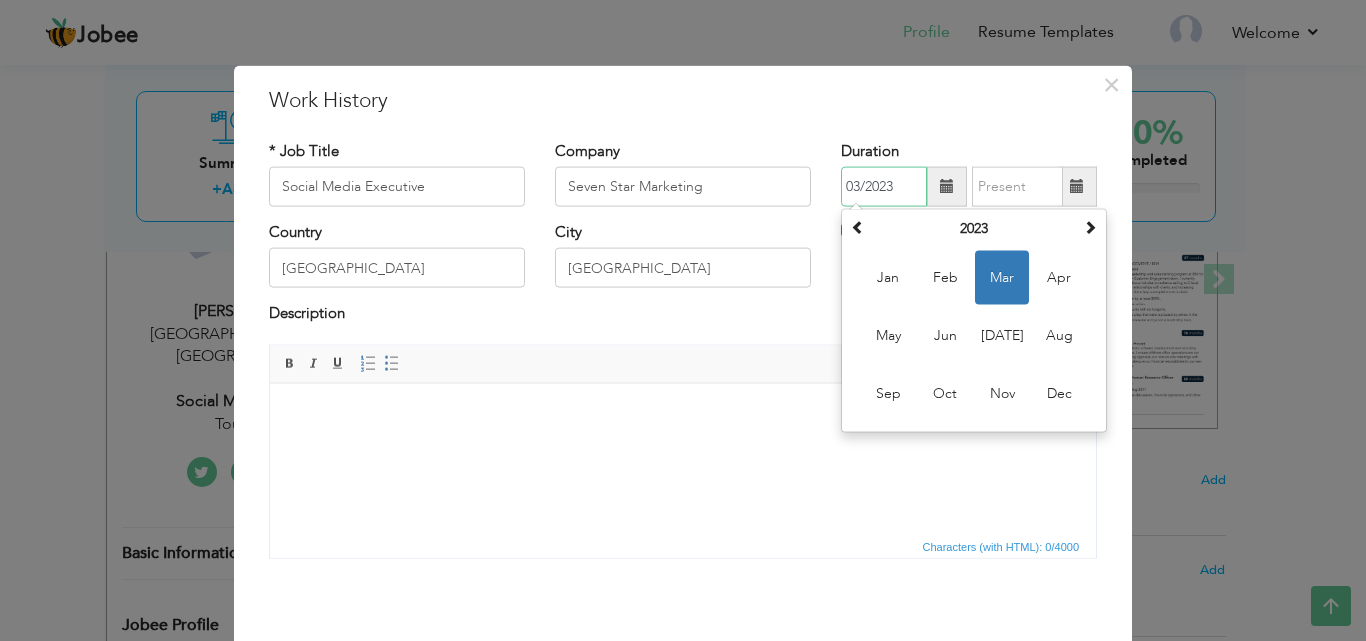 click on "03/2023" at bounding box center (884, 187) 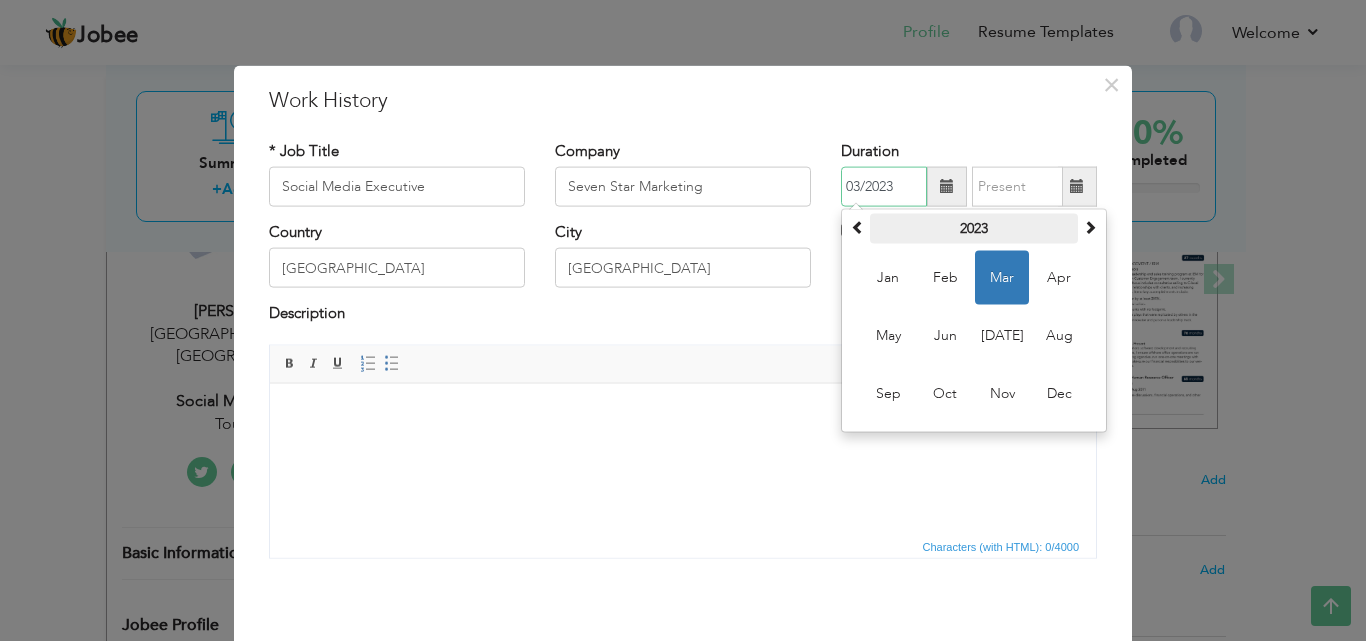 click on "2023" at bounding box center [974, 229] 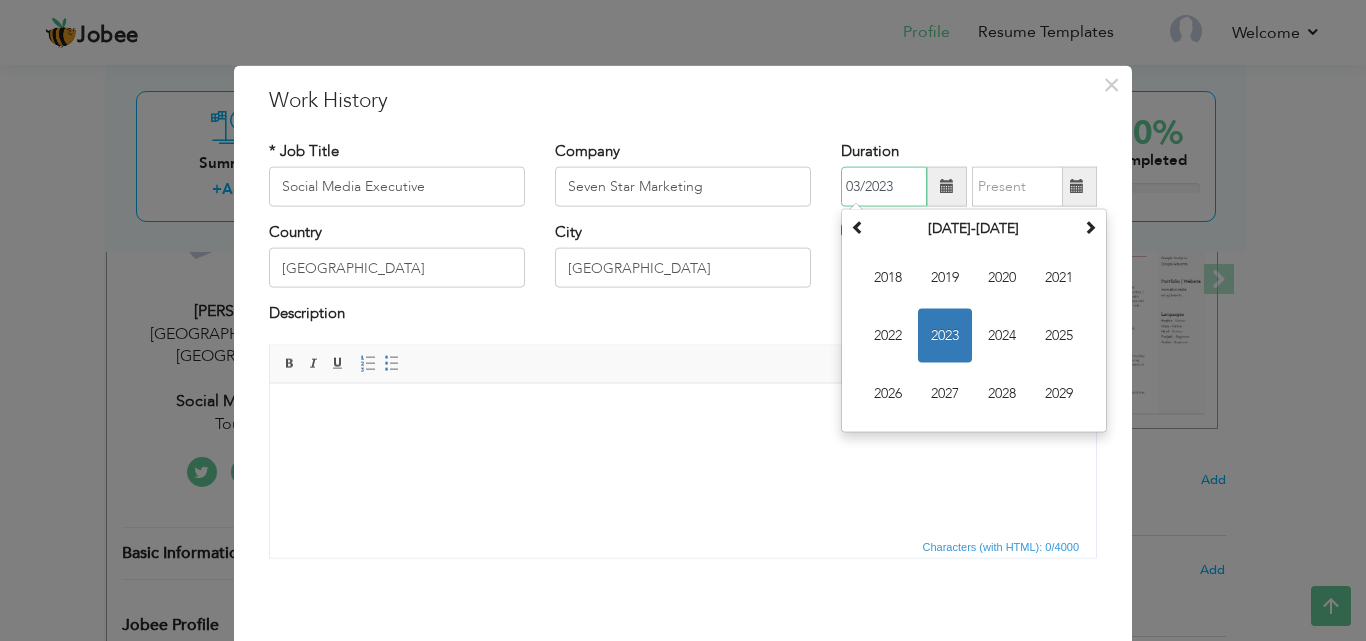 click on "2024" at bounding box center [1002, 336] 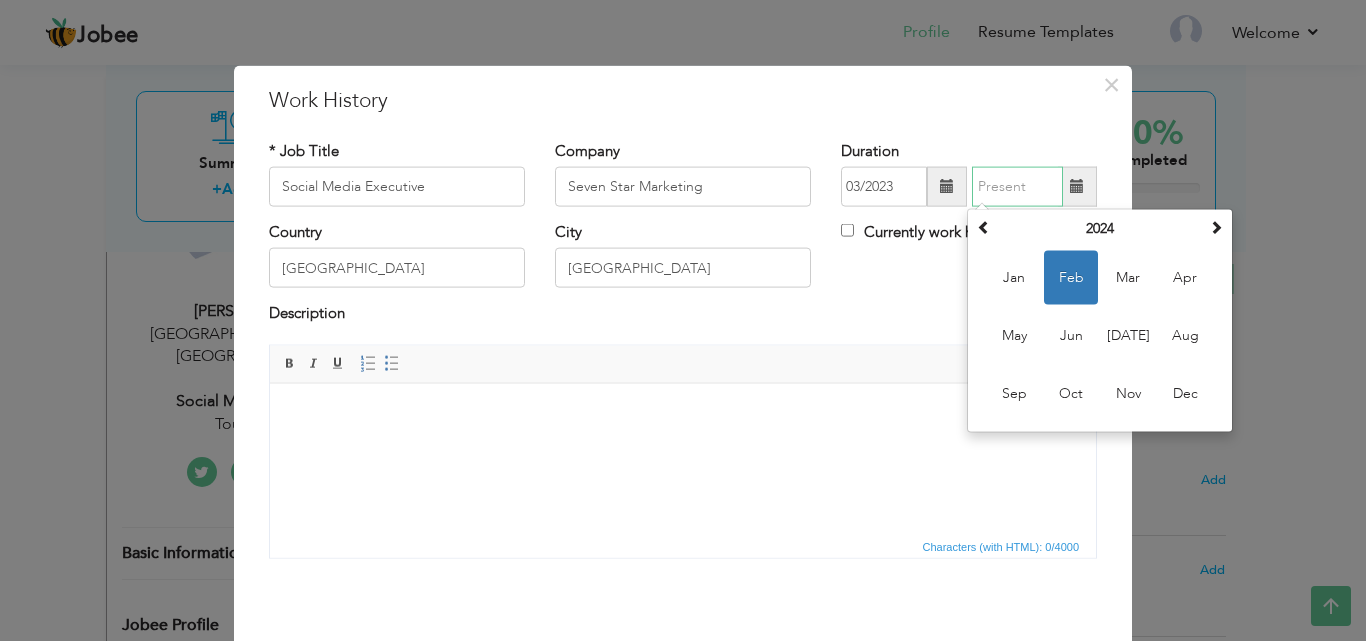 click at bounding box center [1017, 187] 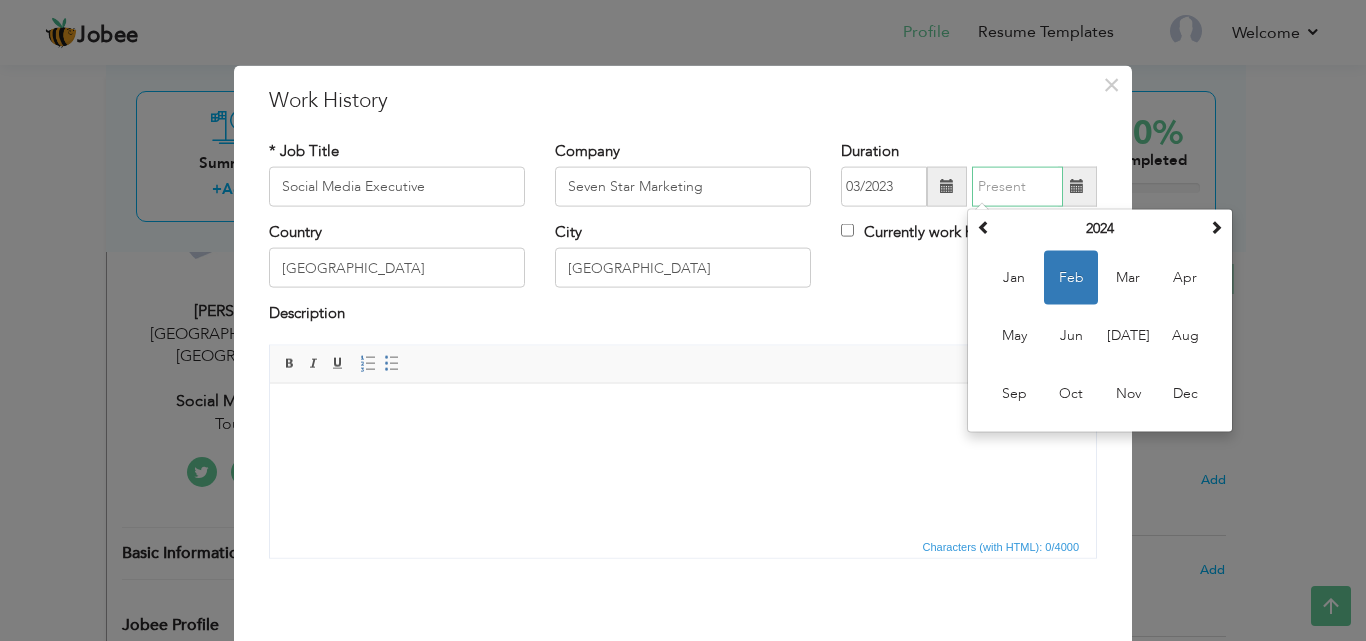 click at bounding box center [1017, 187] 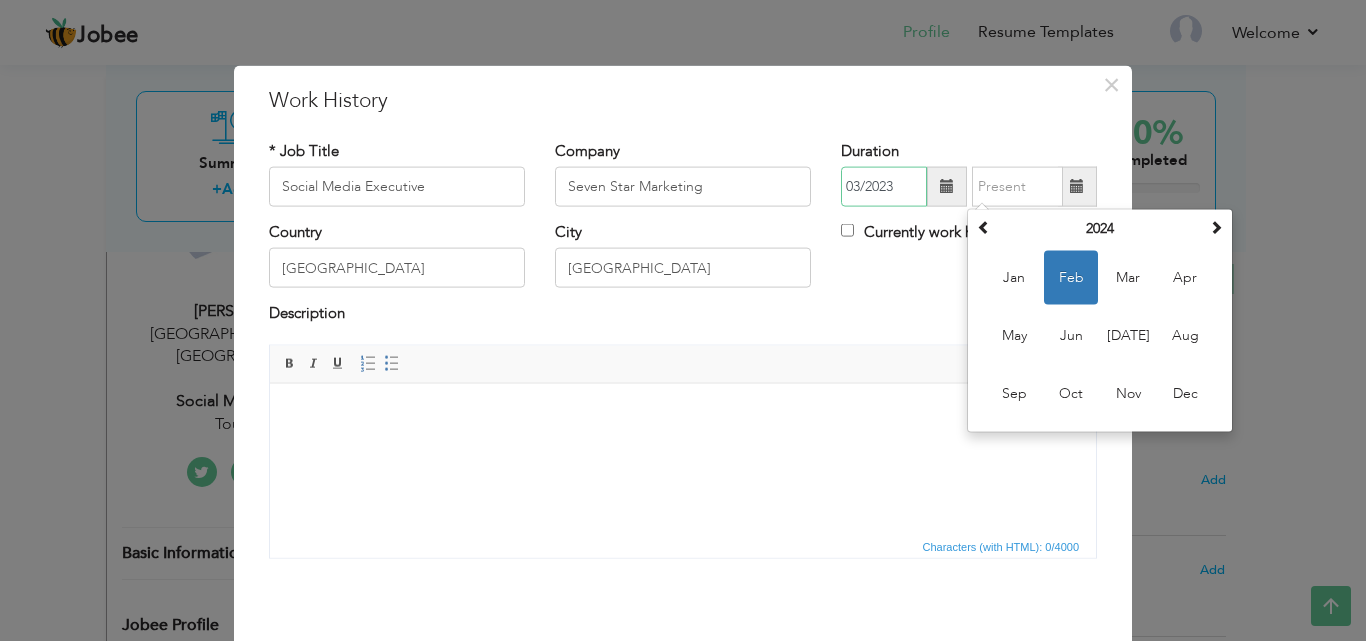 click on "03/2023" at bounding box center (884, 187) 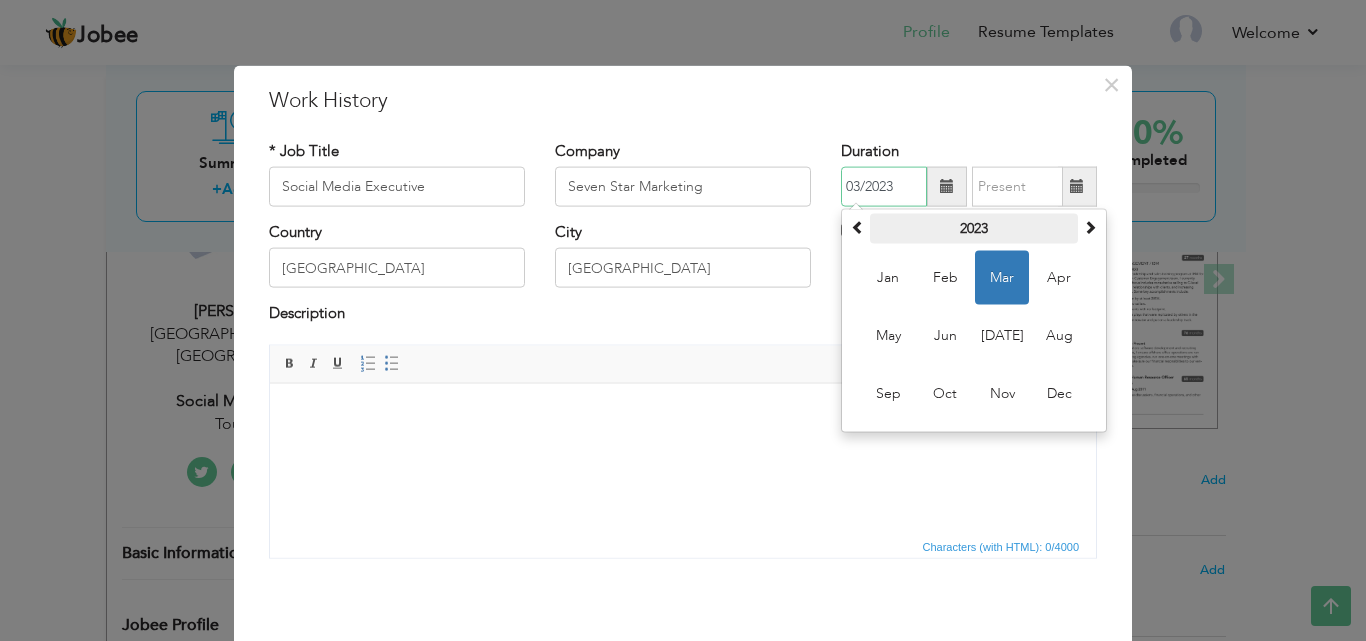 click on "2023" at bounding box center (974, 229) 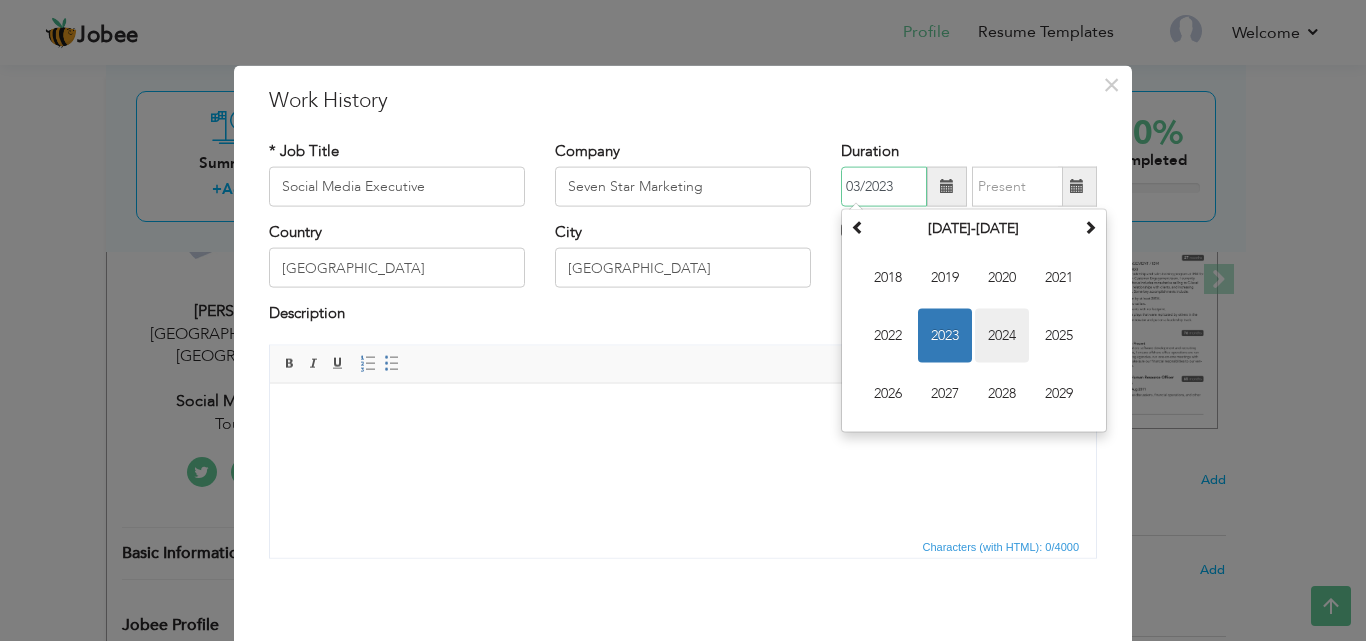 click on "2024" at bounding box center (1002, 336) 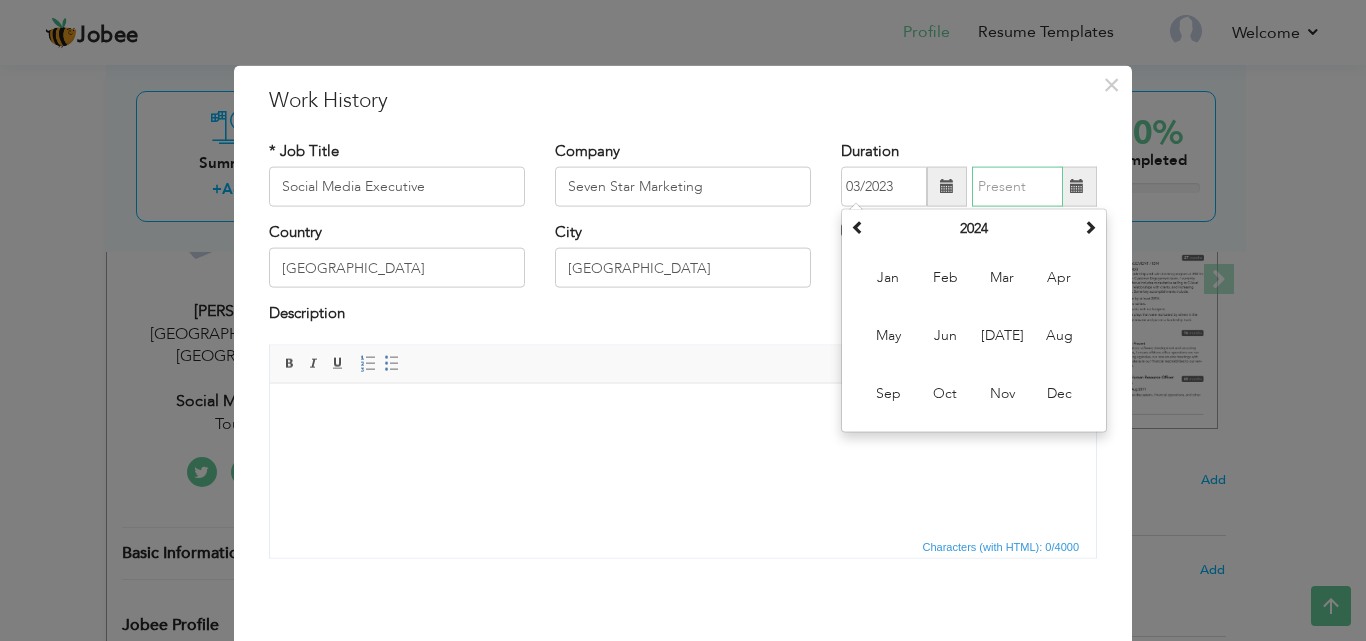 click at bounding box center [1017, 187] 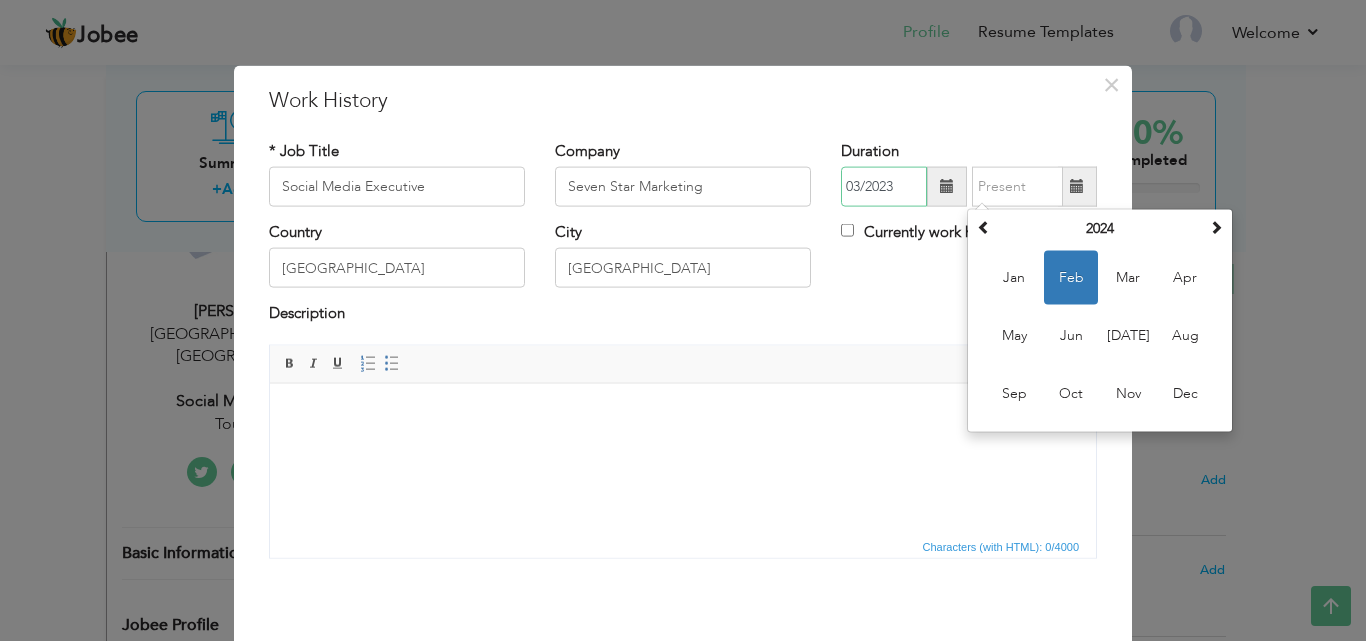 click on "03/2023" at bounding box center (884, 187) 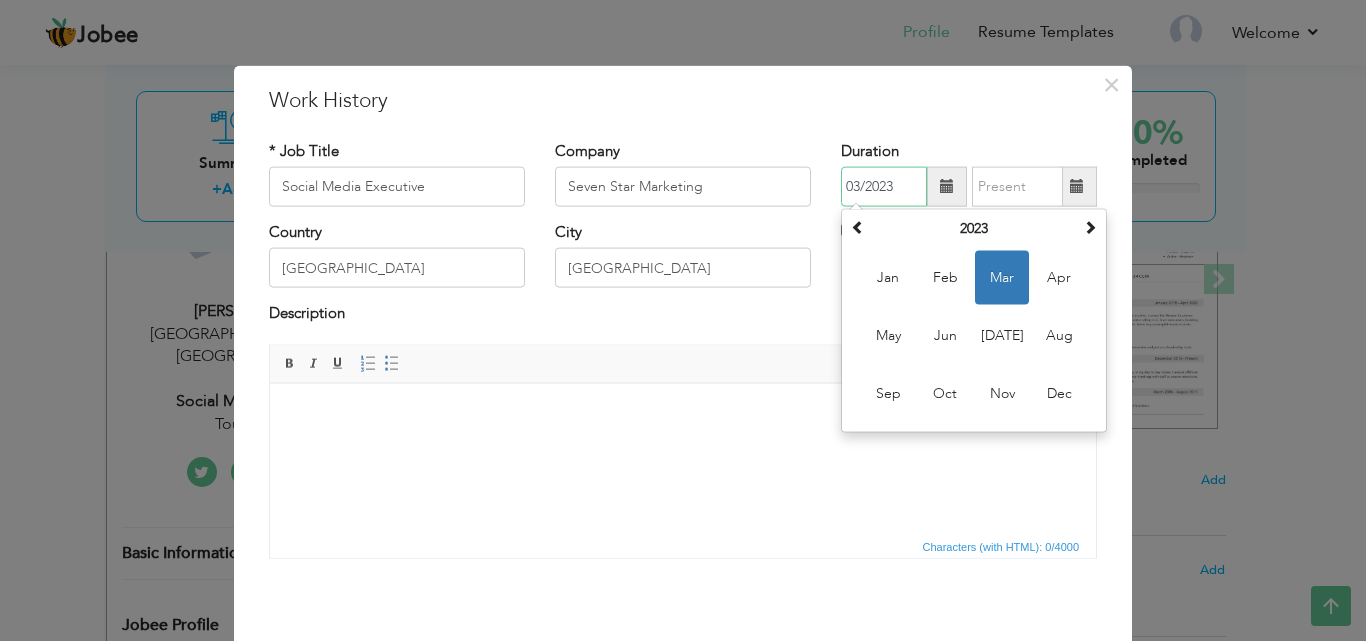 click on "Mar" at bounding box center (1002, 278) 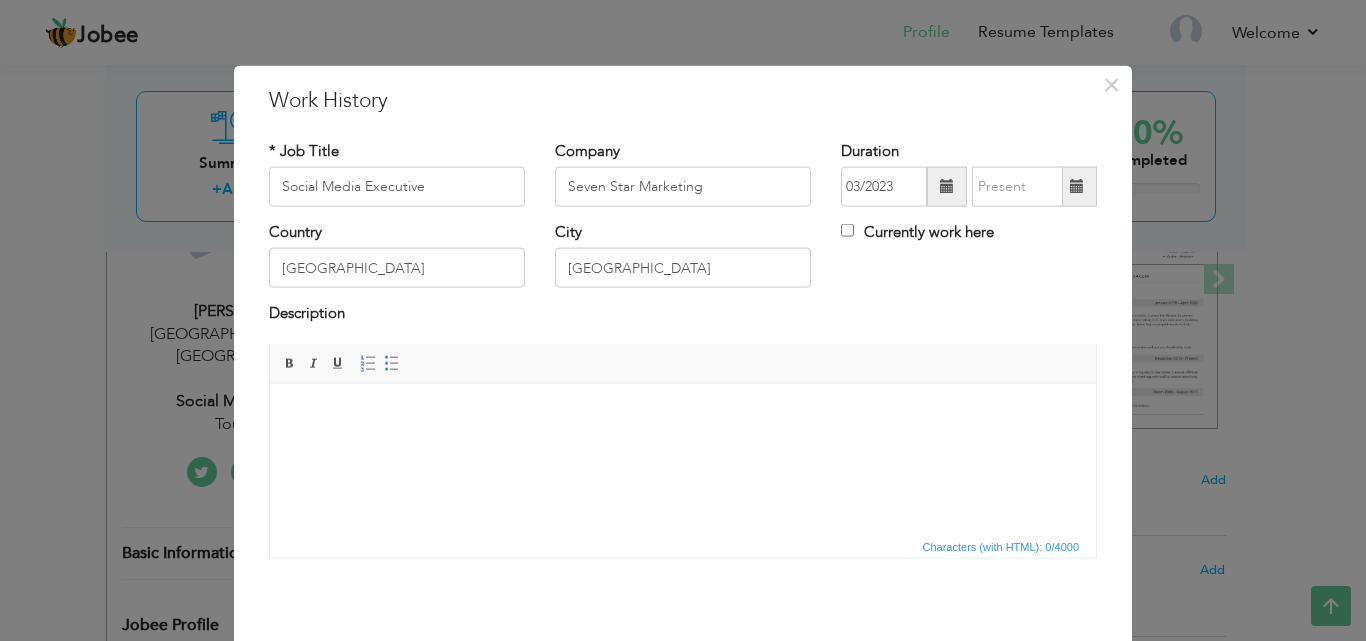 click on "Duration
03/2023" at bounding box center [969, 173] 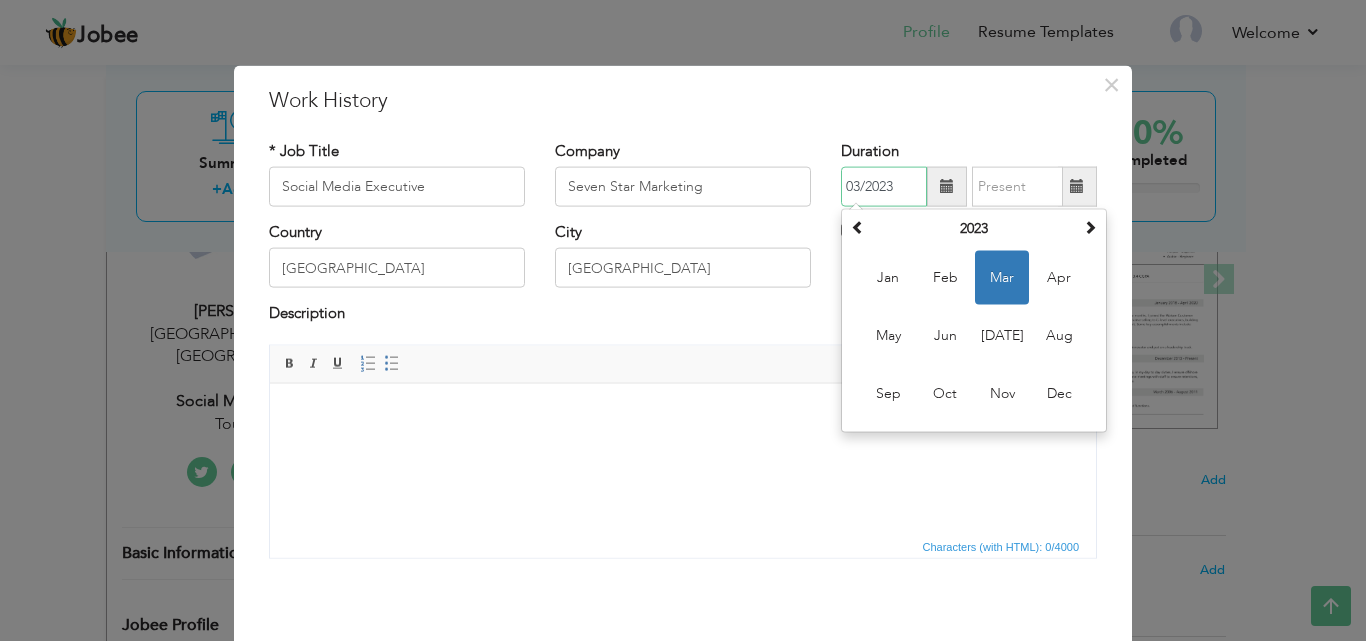 click on "03/2023" at bounding box center [884, 187] 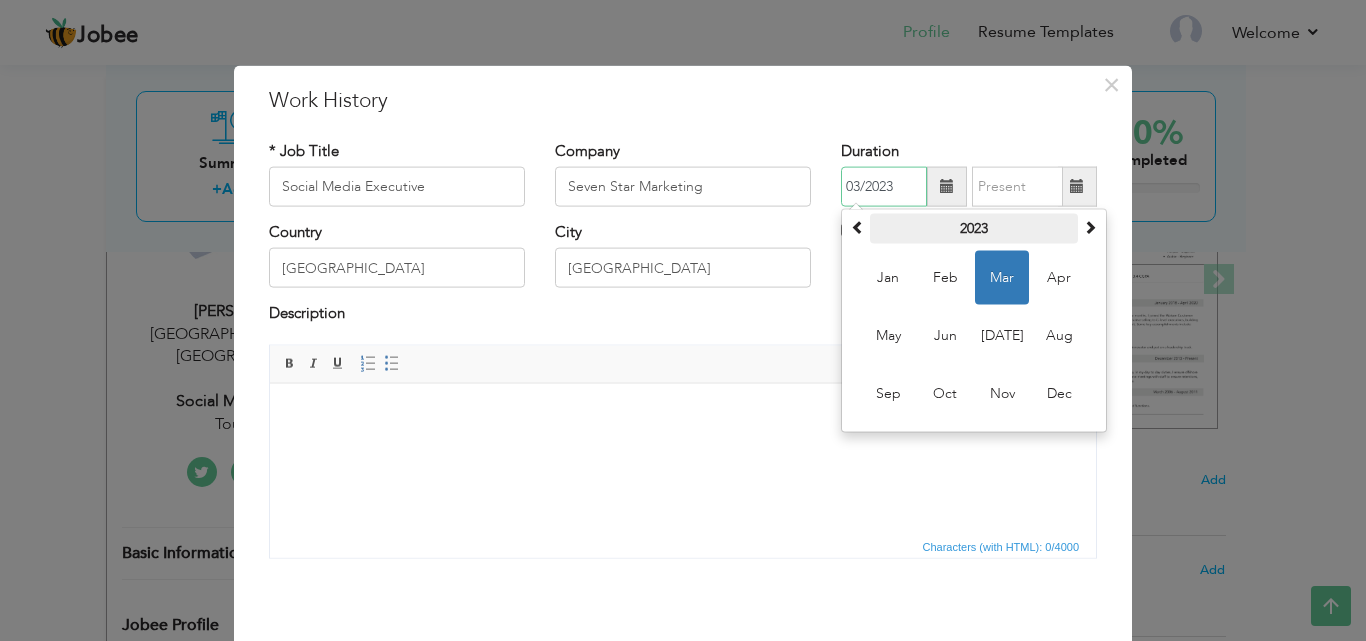 click on "2023" at bounding box center (974, 229) 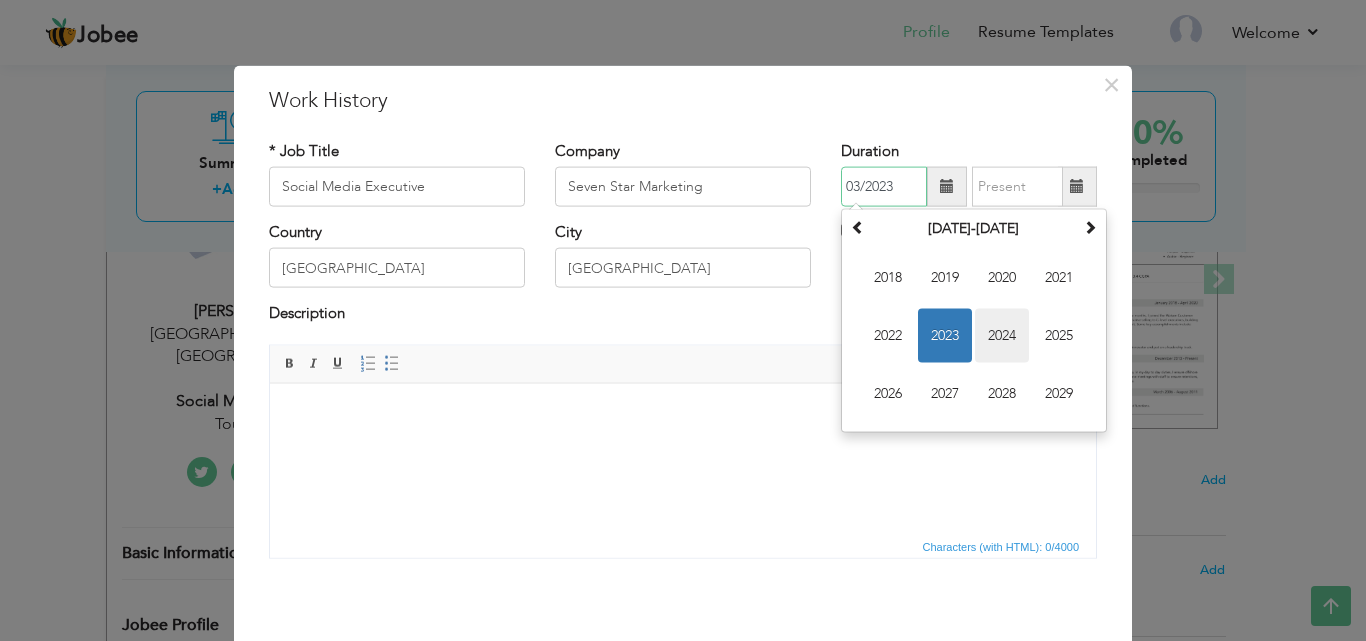 click on "2024" at bounding box center [1002, 336] 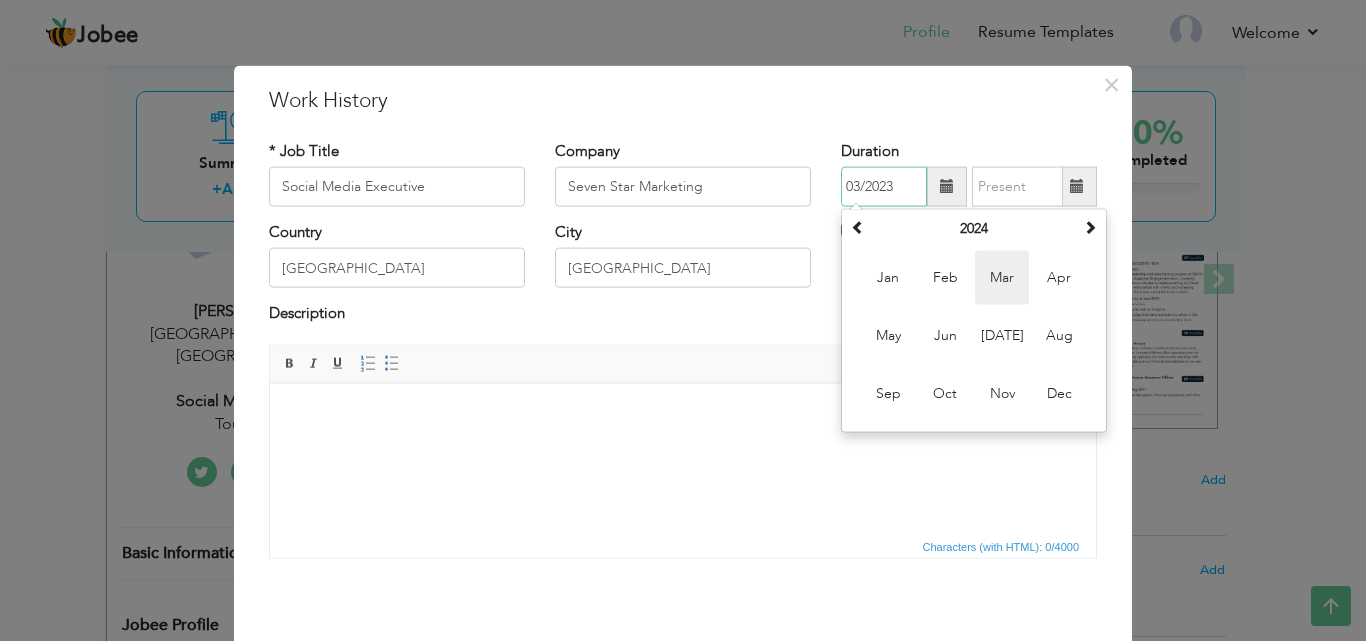 click on "Mar" at bounding box center (1002, 278) 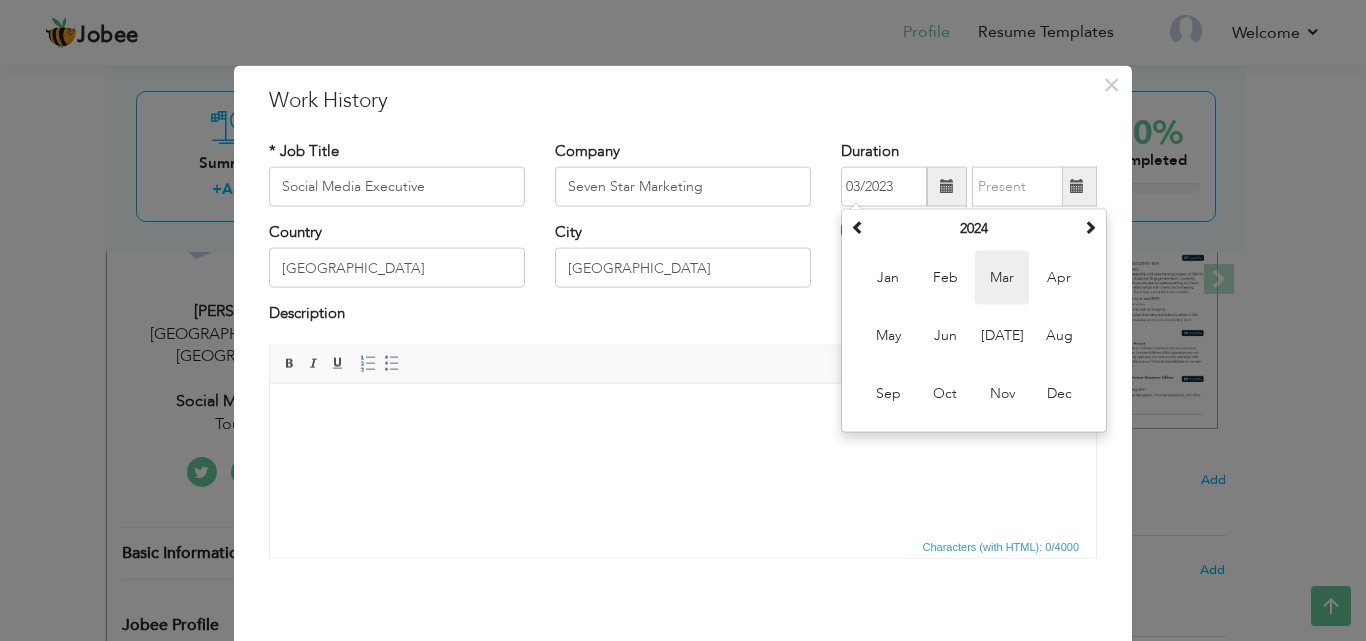 type on "03/2024" 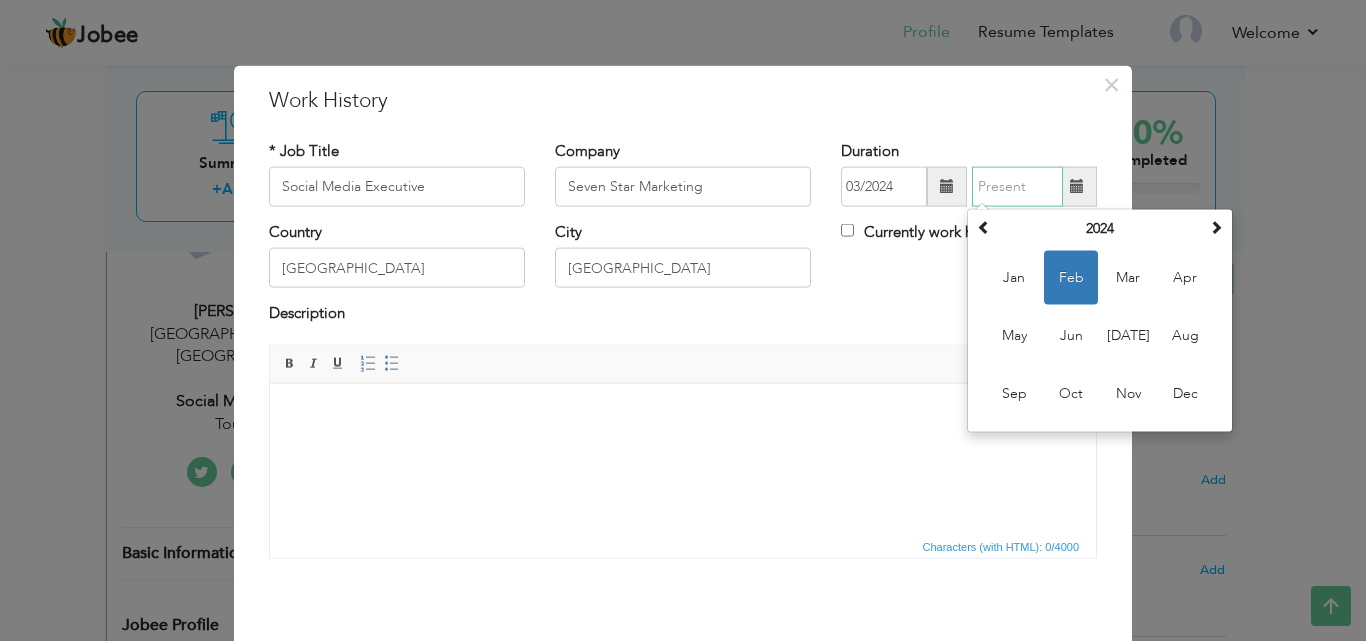 click at bounding box center [1017, 187] 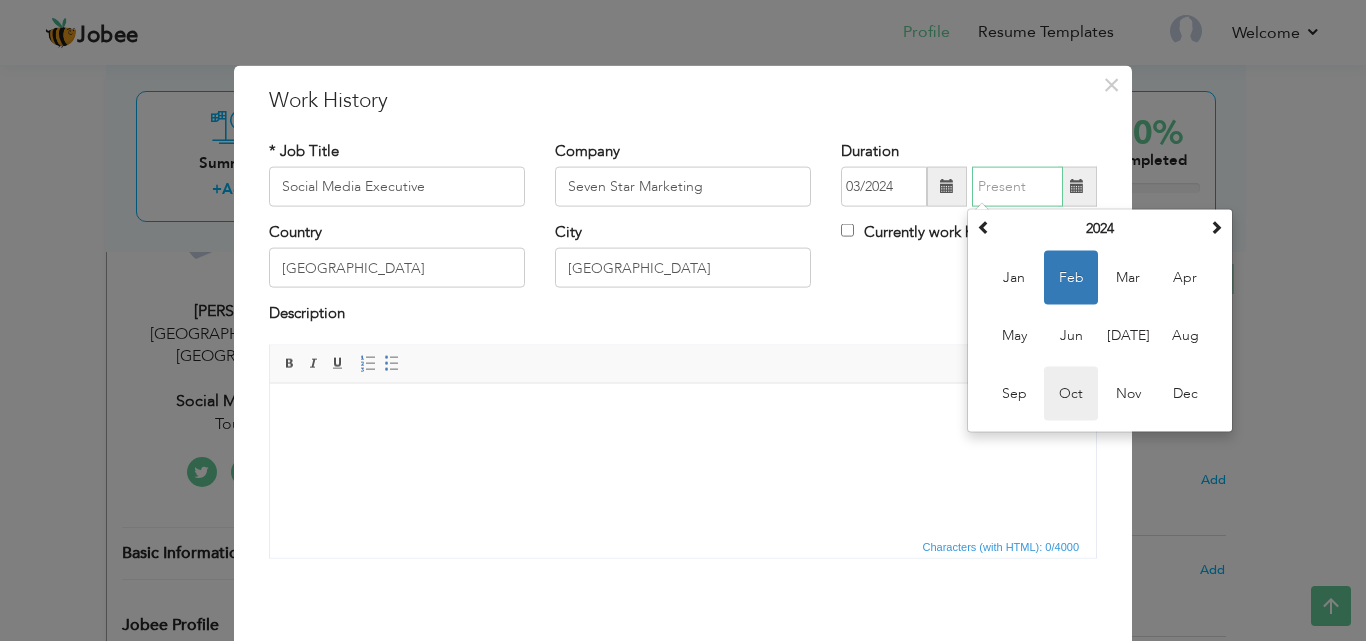 click on "Oct" at bounding box center (1071, 394) 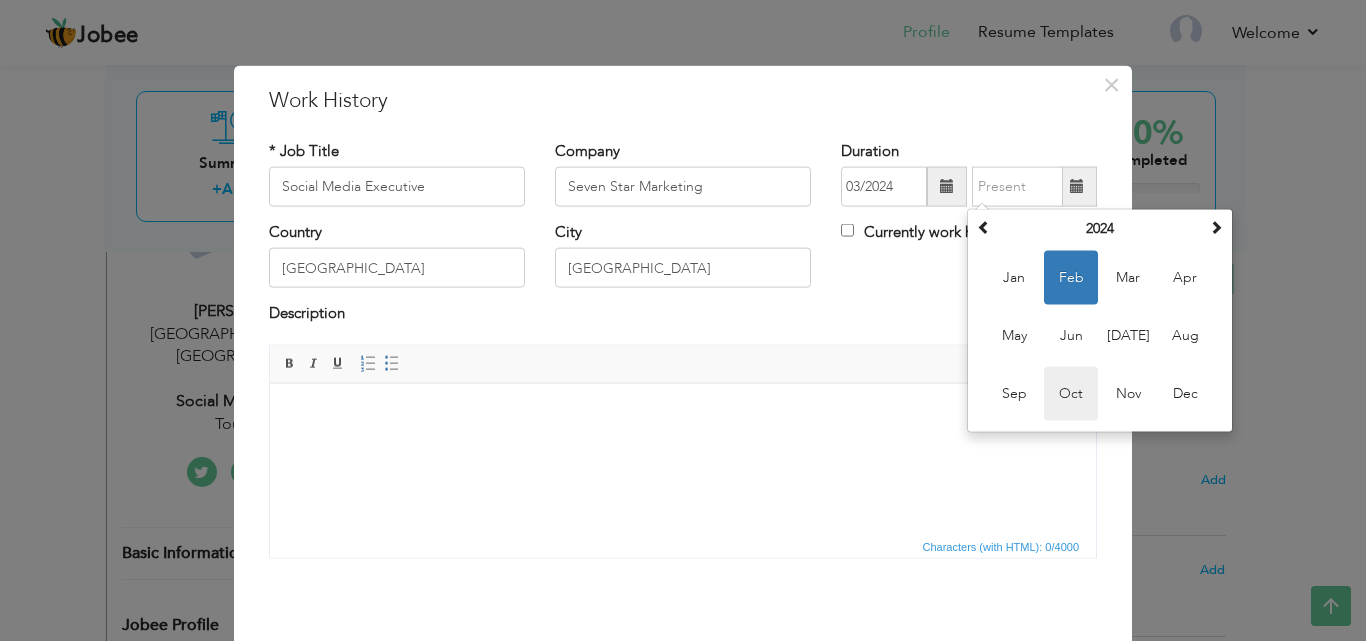 type on "10/2024" 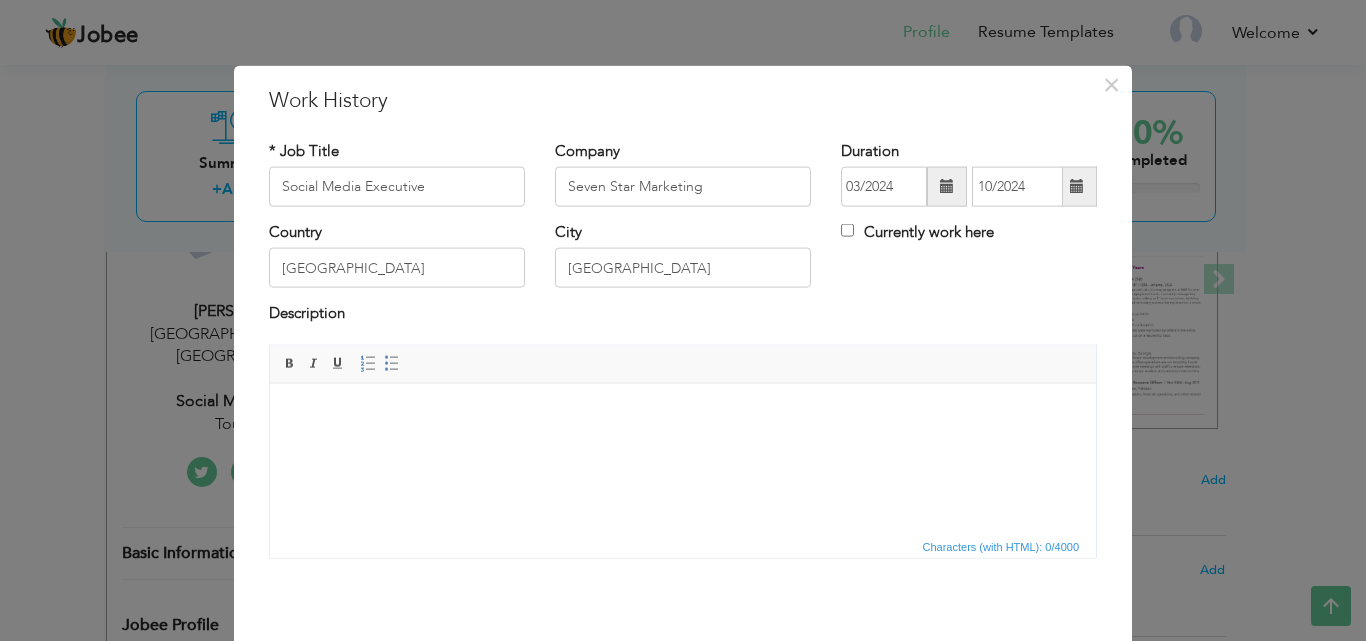 click on "×
Work History
* Job Title
Social Media Executive
Company
Seven Star Marketing
Duration" at bounding box center (683, 392) 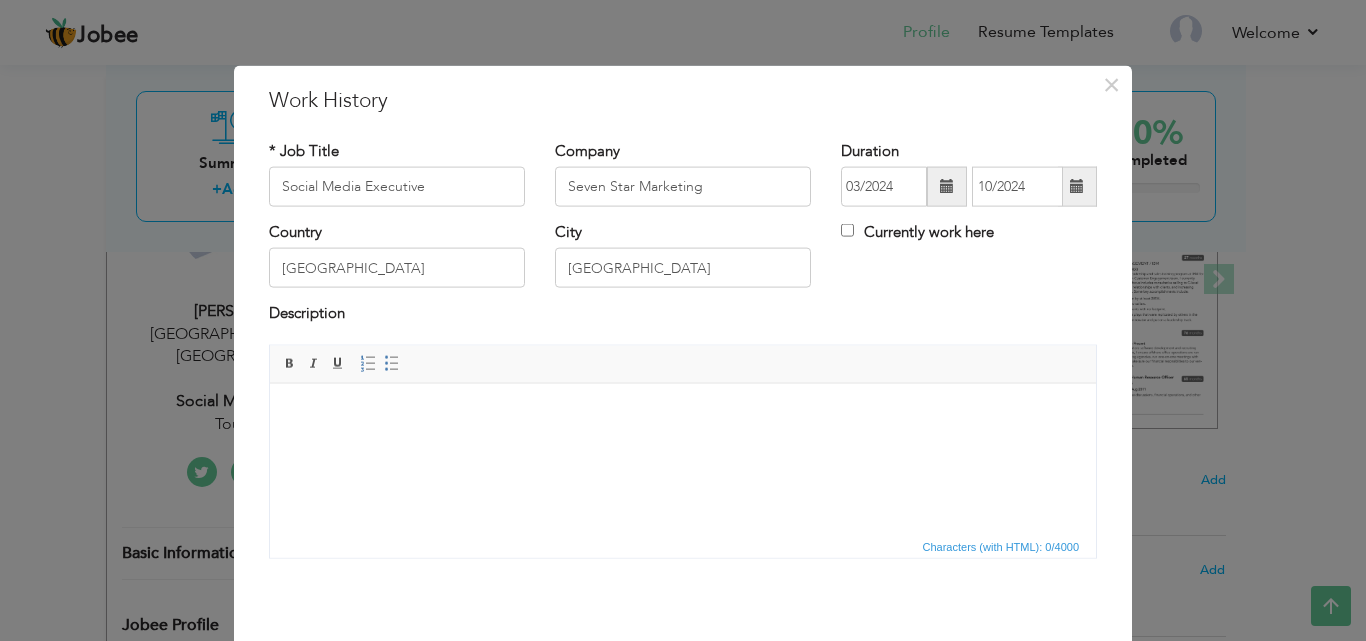 click at bounding box center [683, 413] 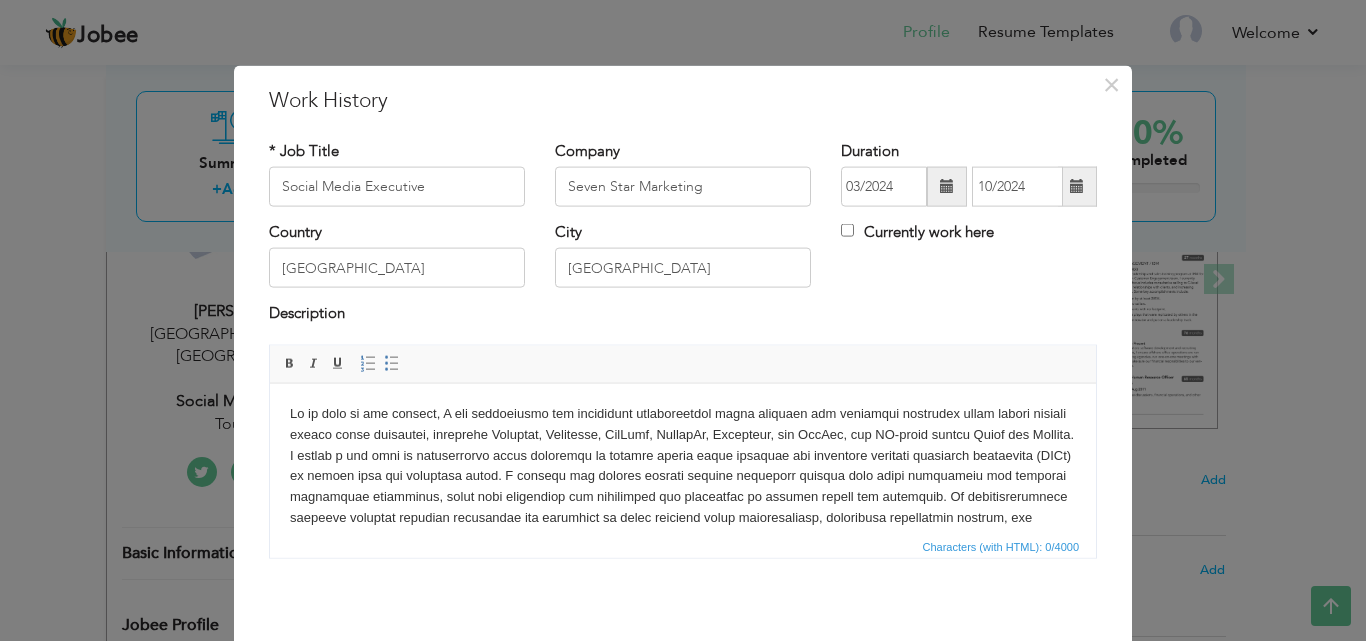 scroll, scrollTop: 74, scrollLeft: 0, axis: vertical 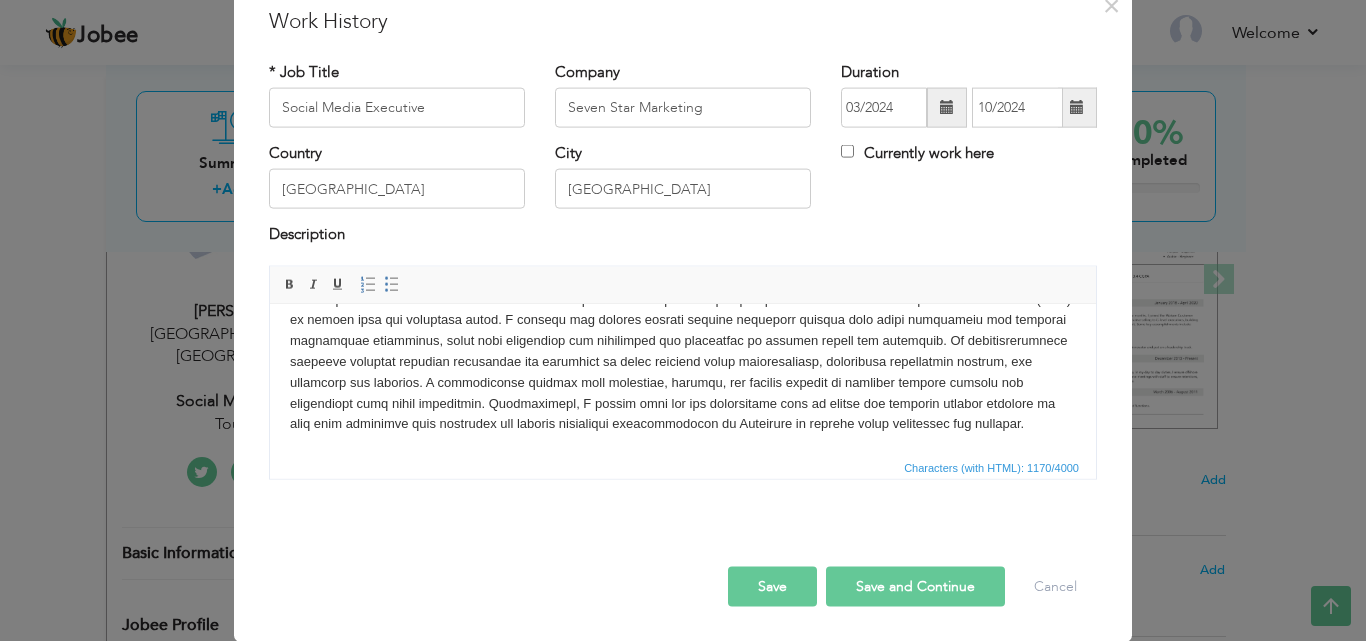 click on "Save" at bounding box center (772, 586) 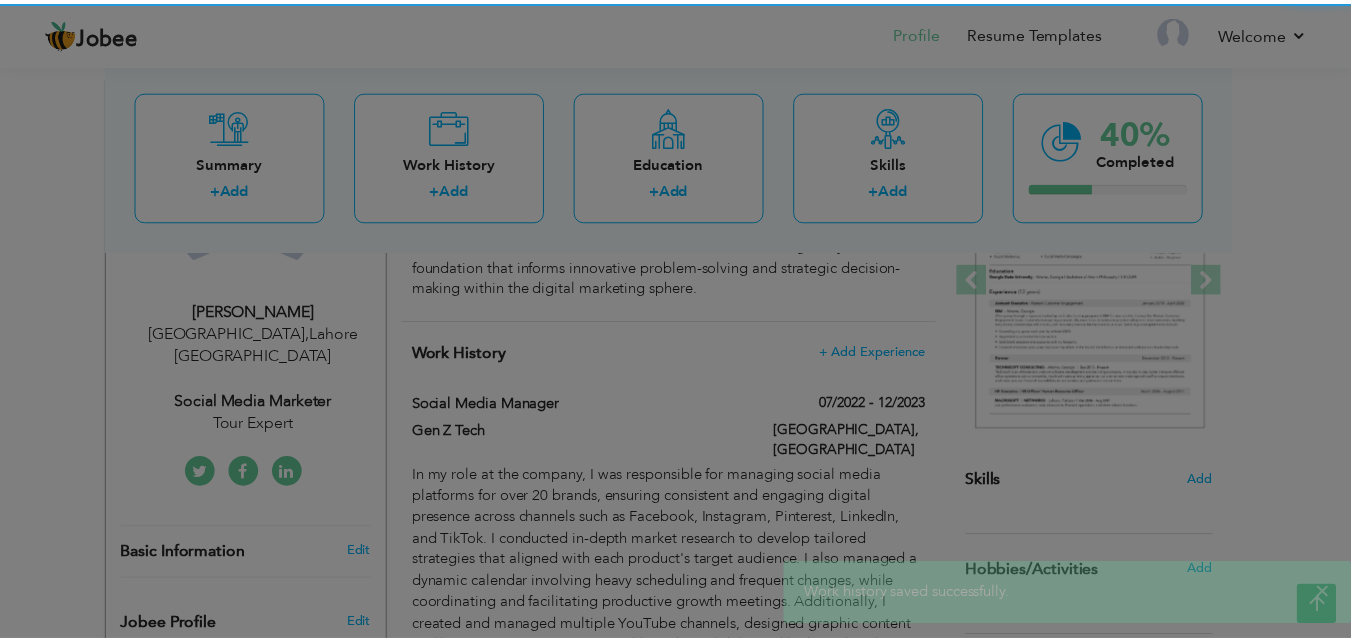 scroll, scrollTop: 0, scrollLeft: 0, axis: both 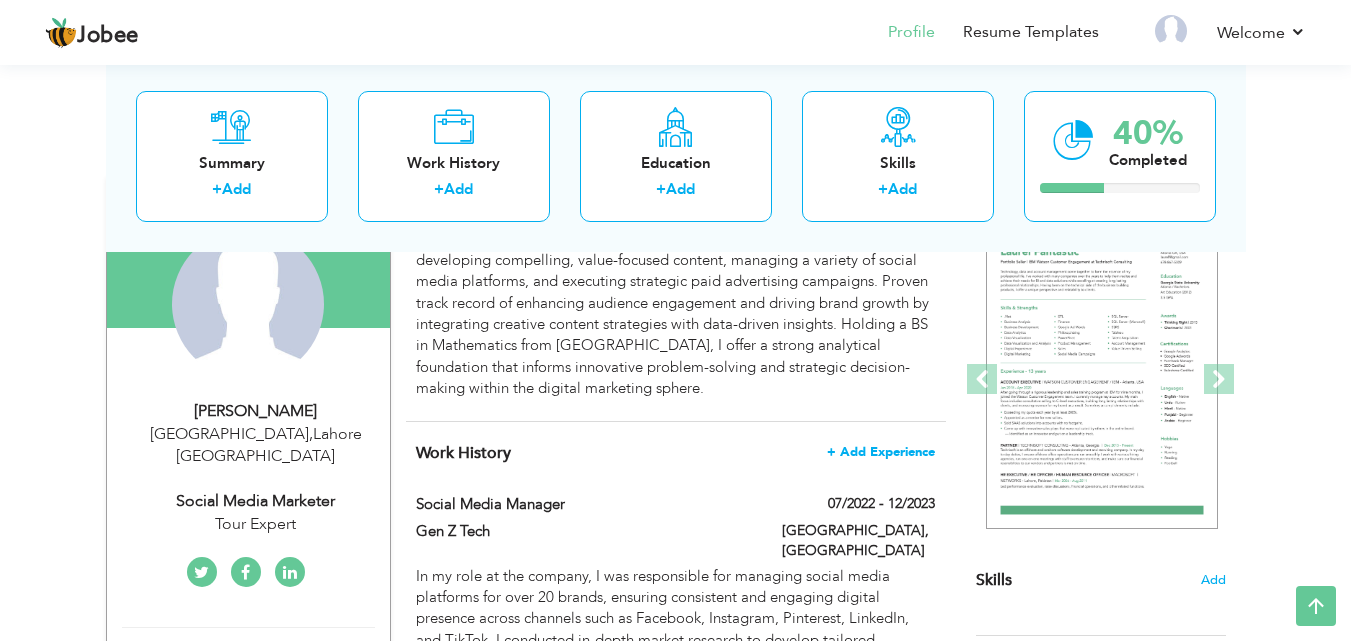 click on "+ Add Experience" at bounding box center [881, 452] 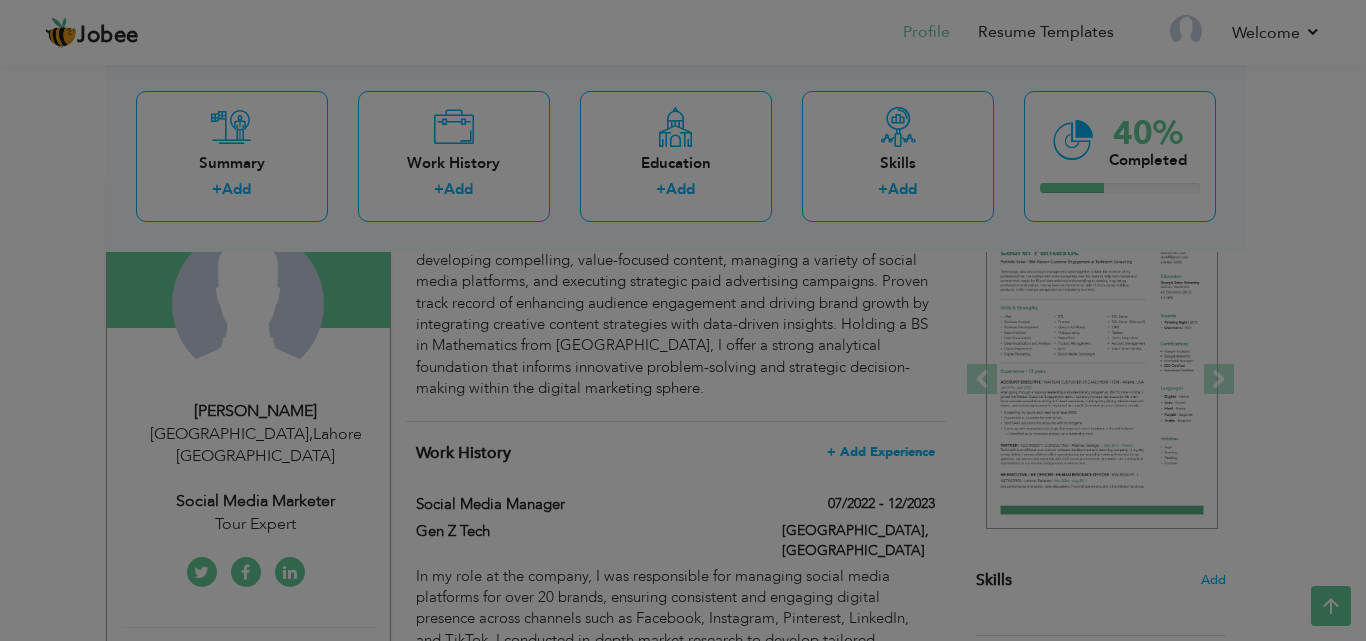scroll, scrollTop: 0, scrollLeft: 0, axis: both 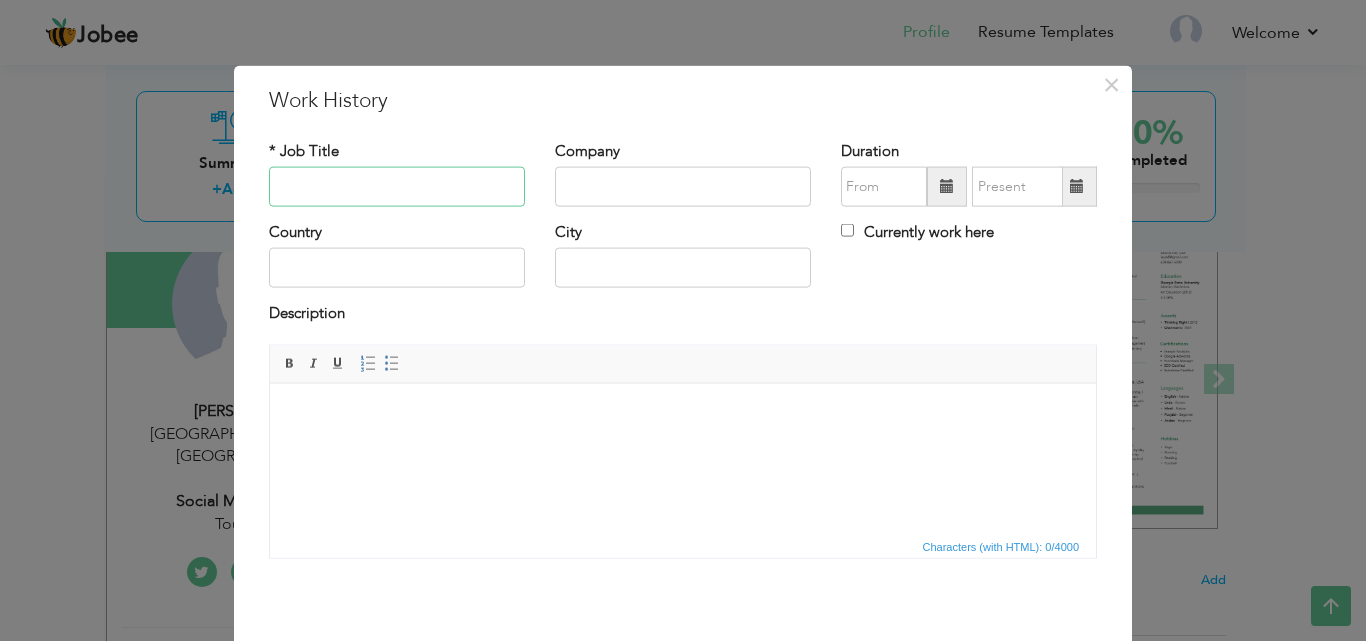 click at bounding box center [397, 187] 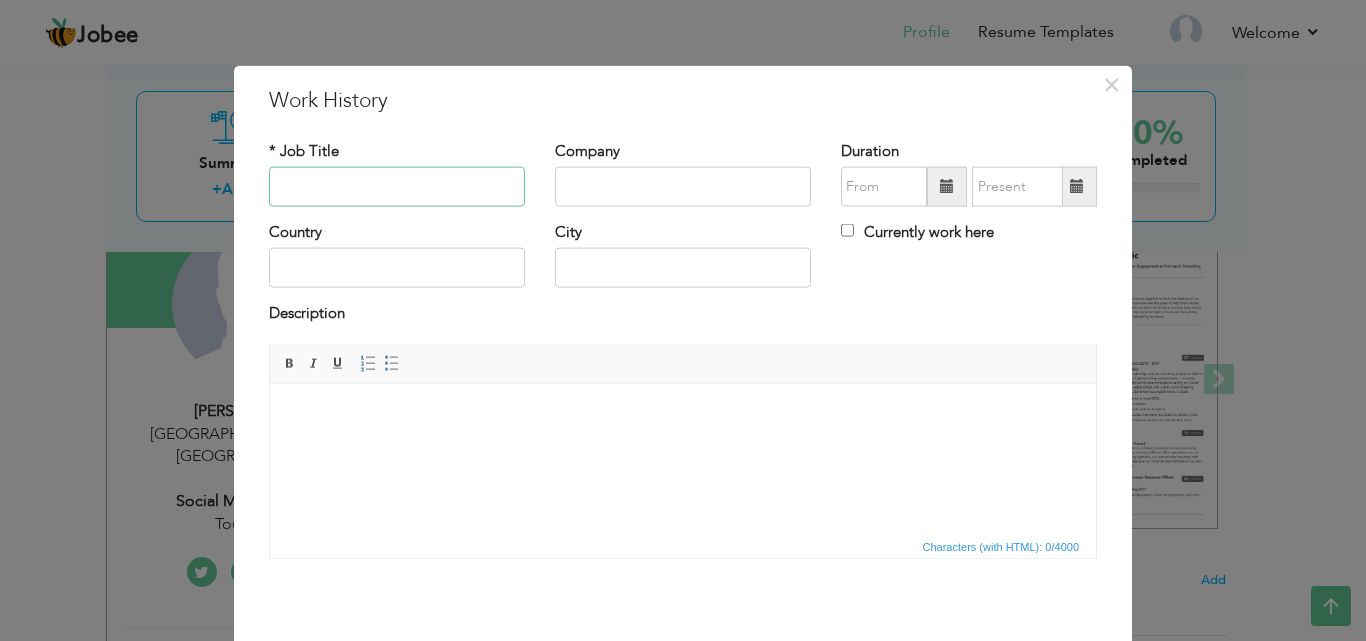 paste on "Social Media Manager (remote)" 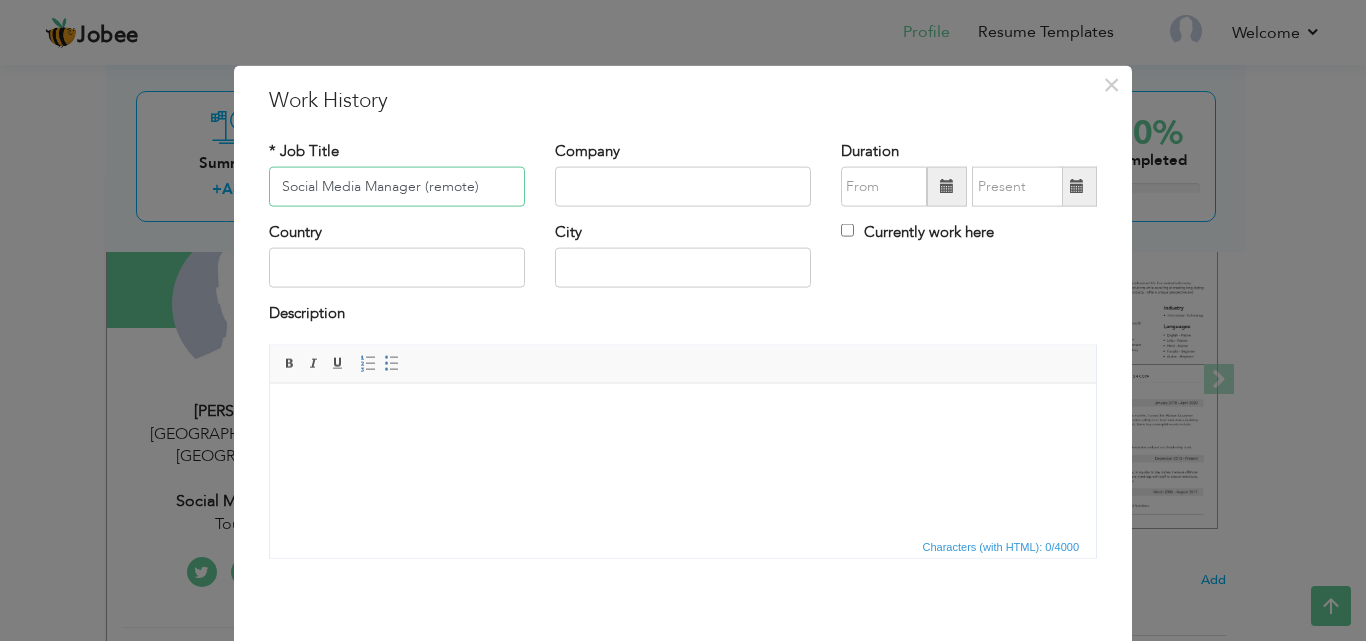 type on "Social Media Manager (remote)" 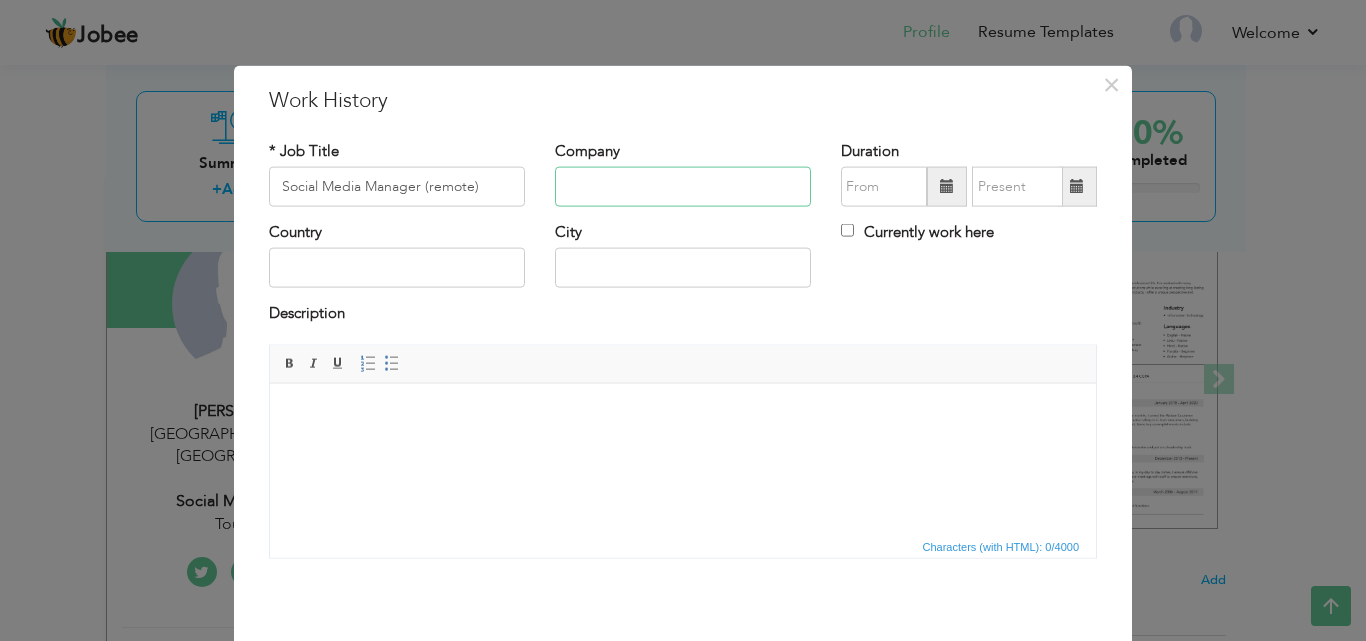 click at bounding box center (683, 187) 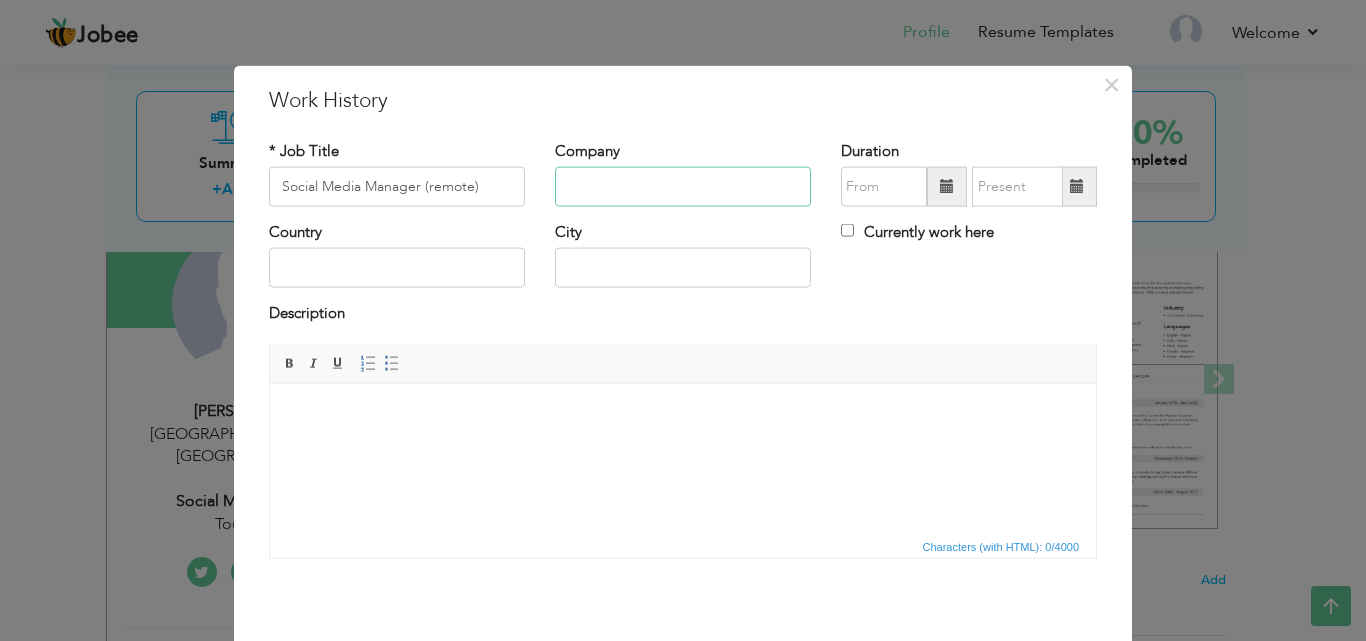 type on "Tour Expert" 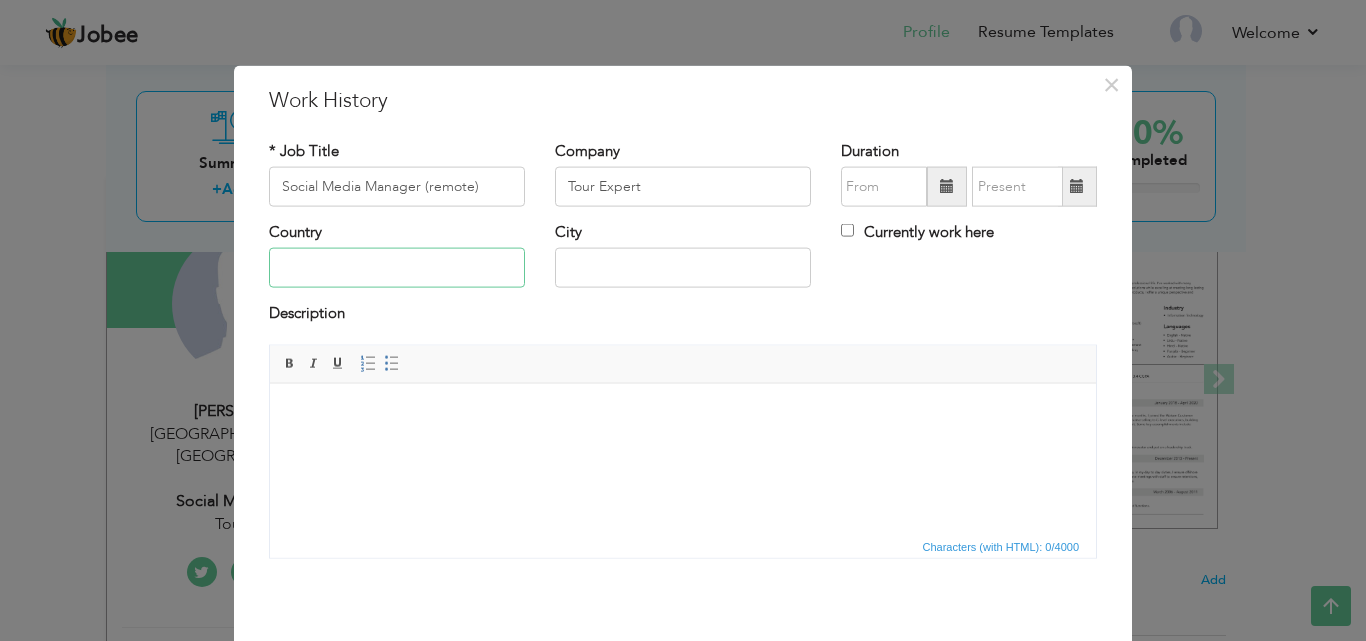 type on "[GEOGRAPHIC_DATA]" 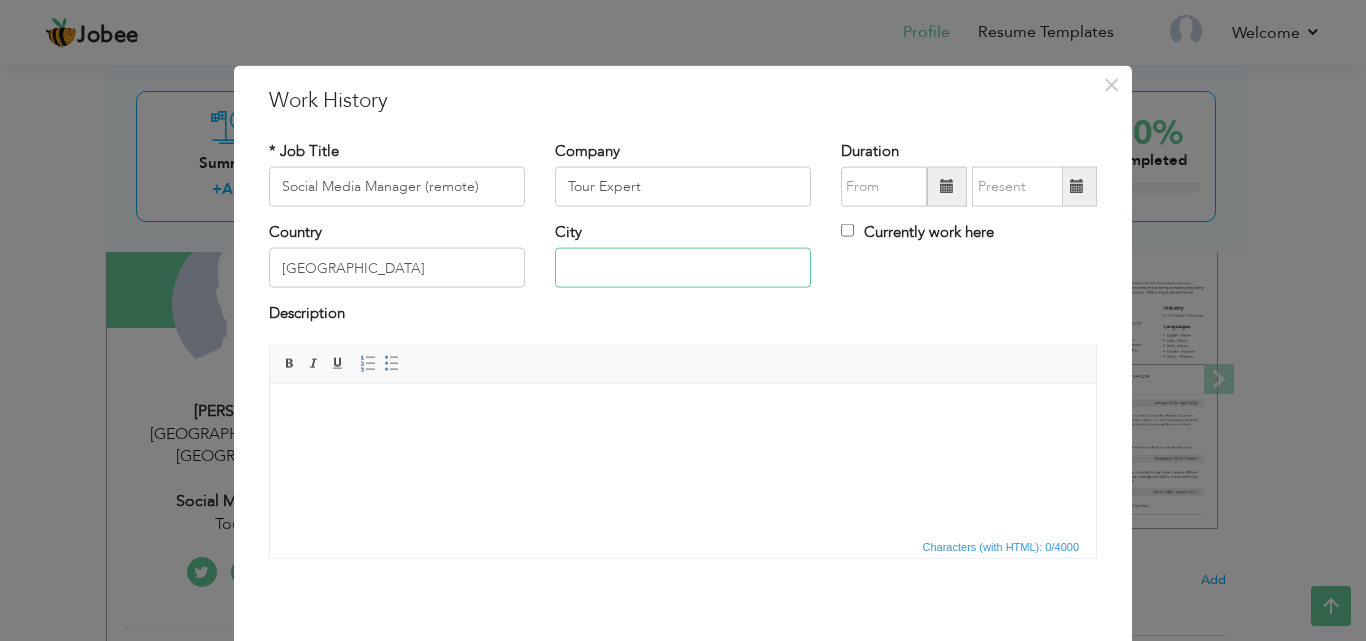 type on "[GEOGRAPHIC_DATA], [GEOGRAPHIC_DATA]" 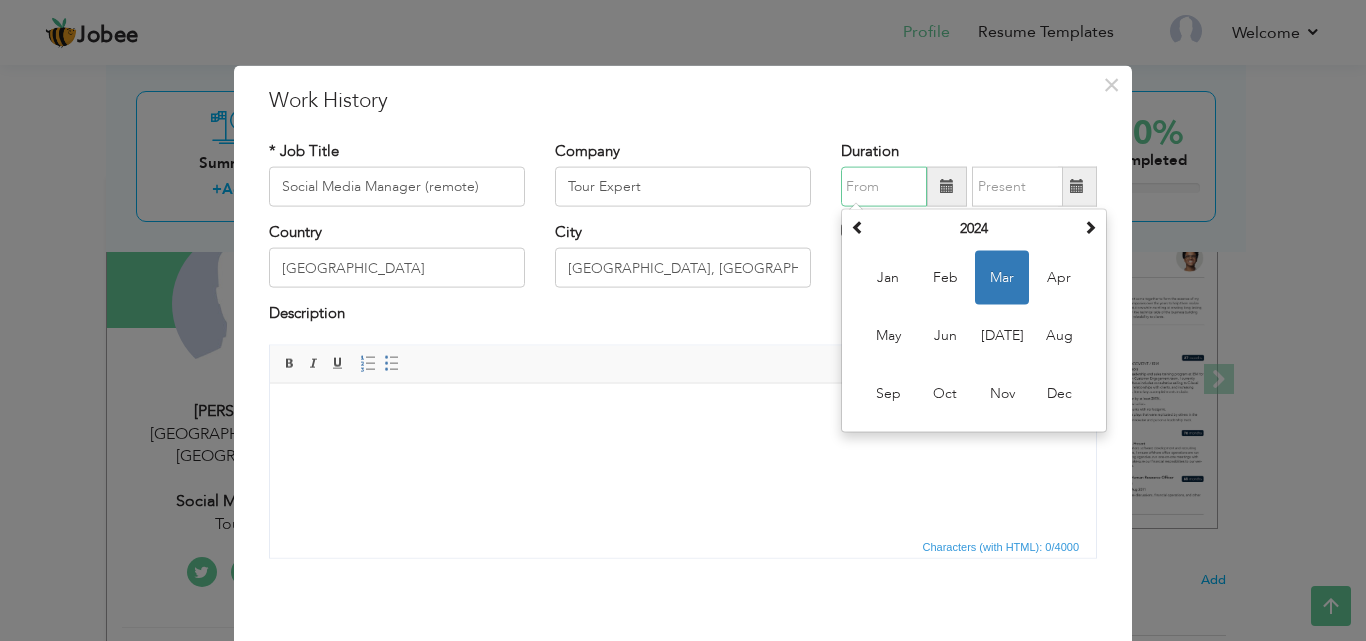click at bounding box center [884, 187] 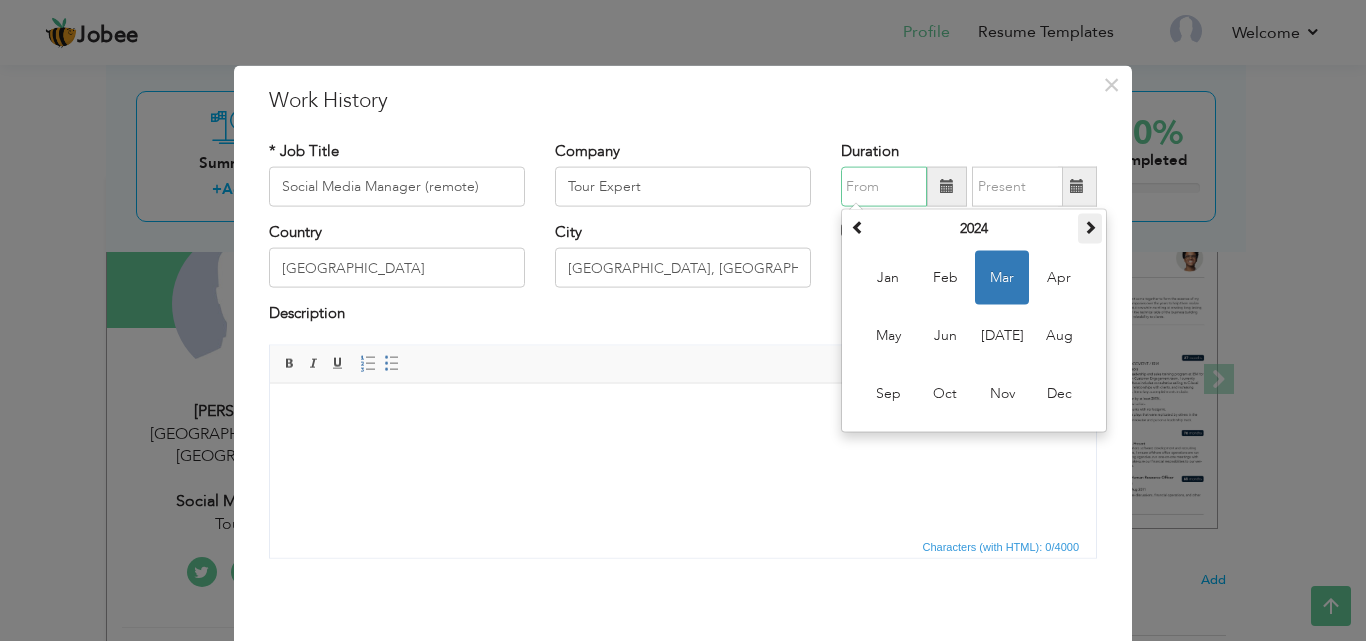 click at bounding box center [1090, 227] 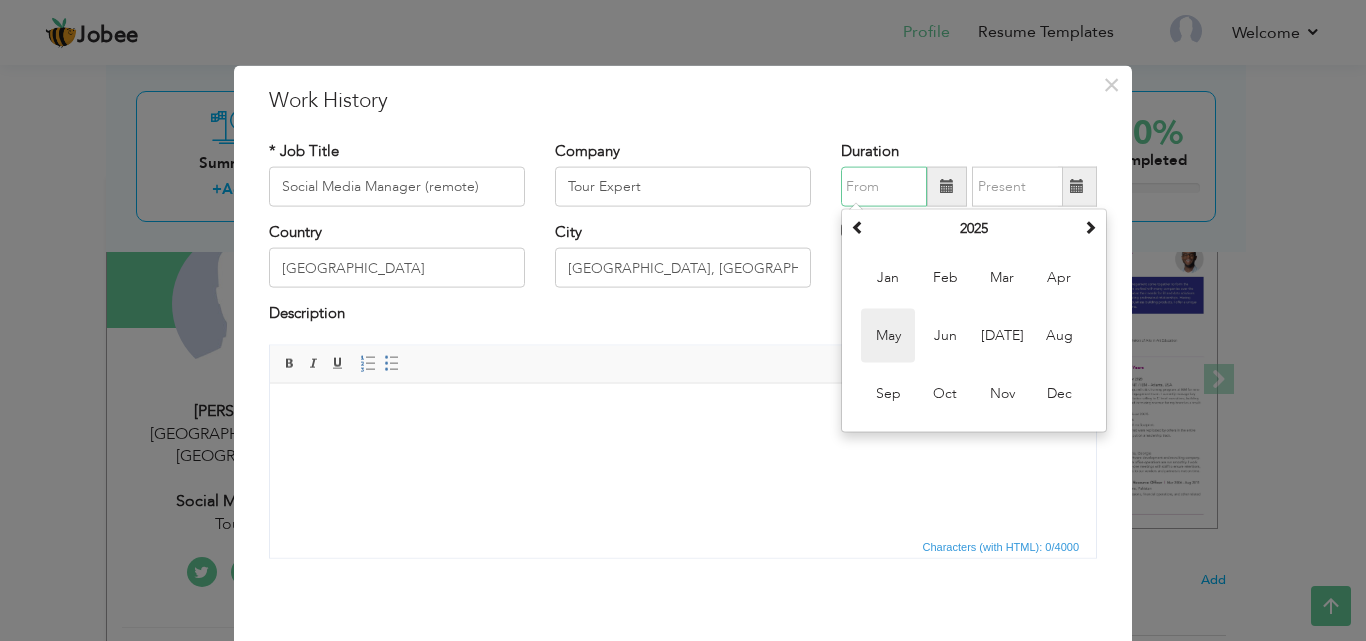 click on "May" at bounding box center (888, 336) 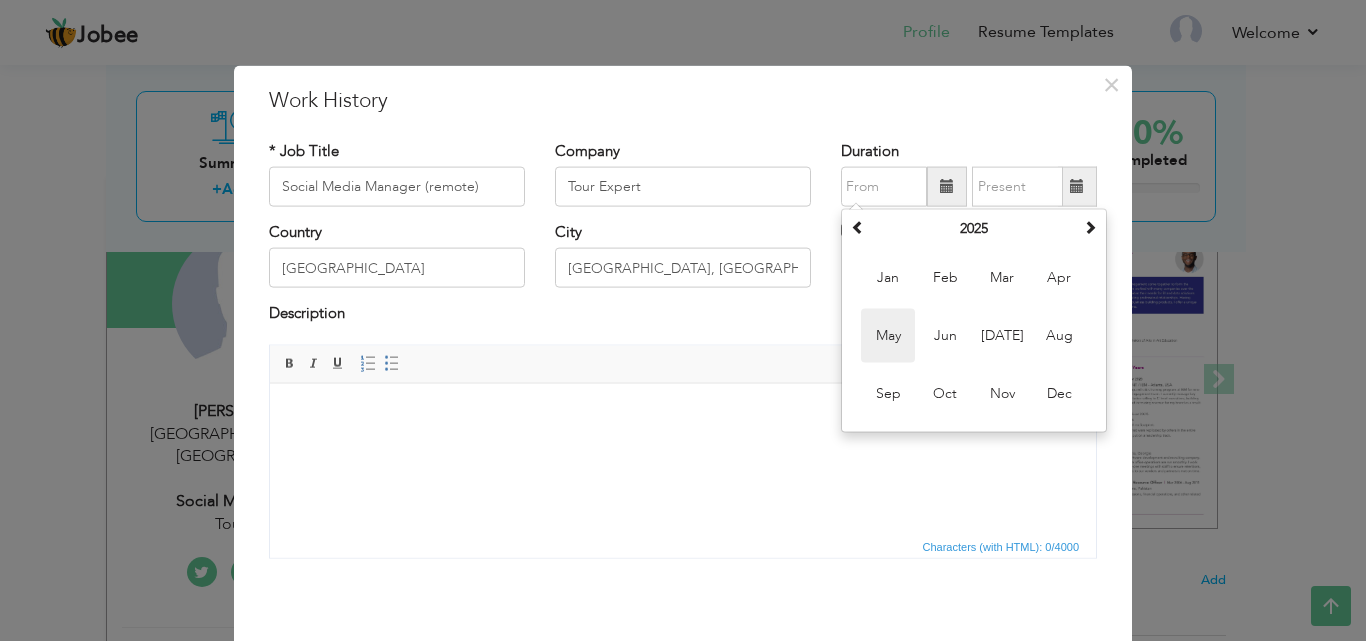 type on "05/2025" 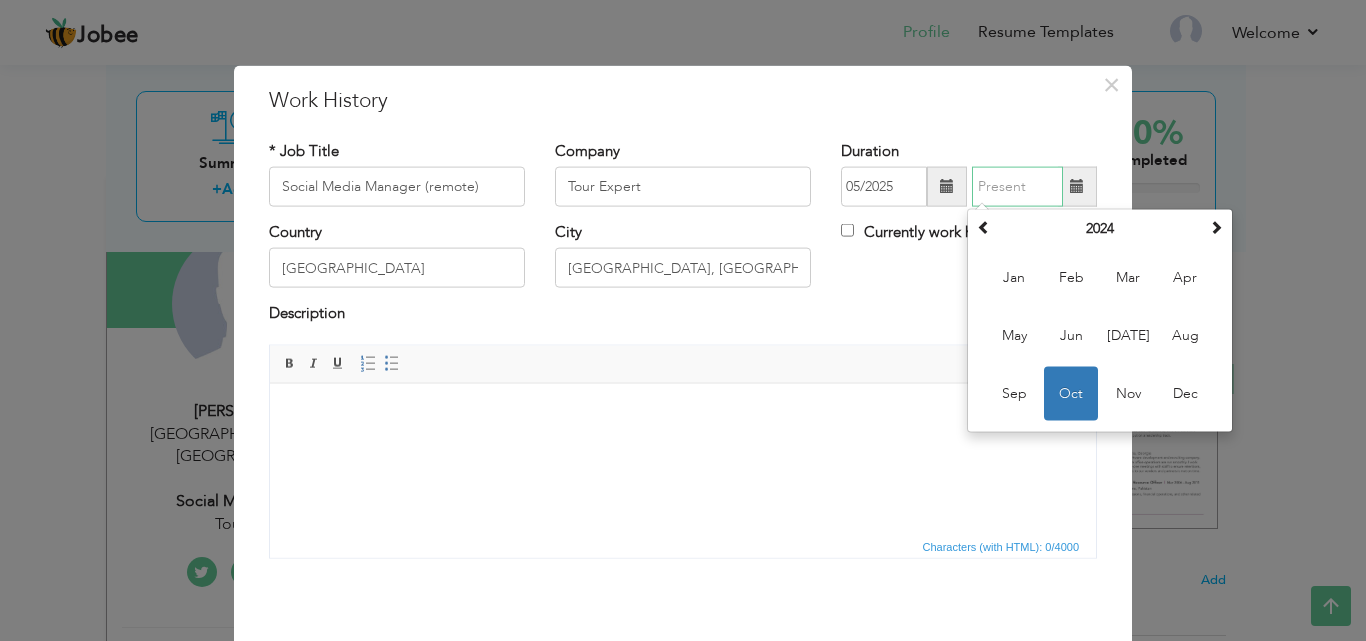 click at bounding box center (1017, 187) 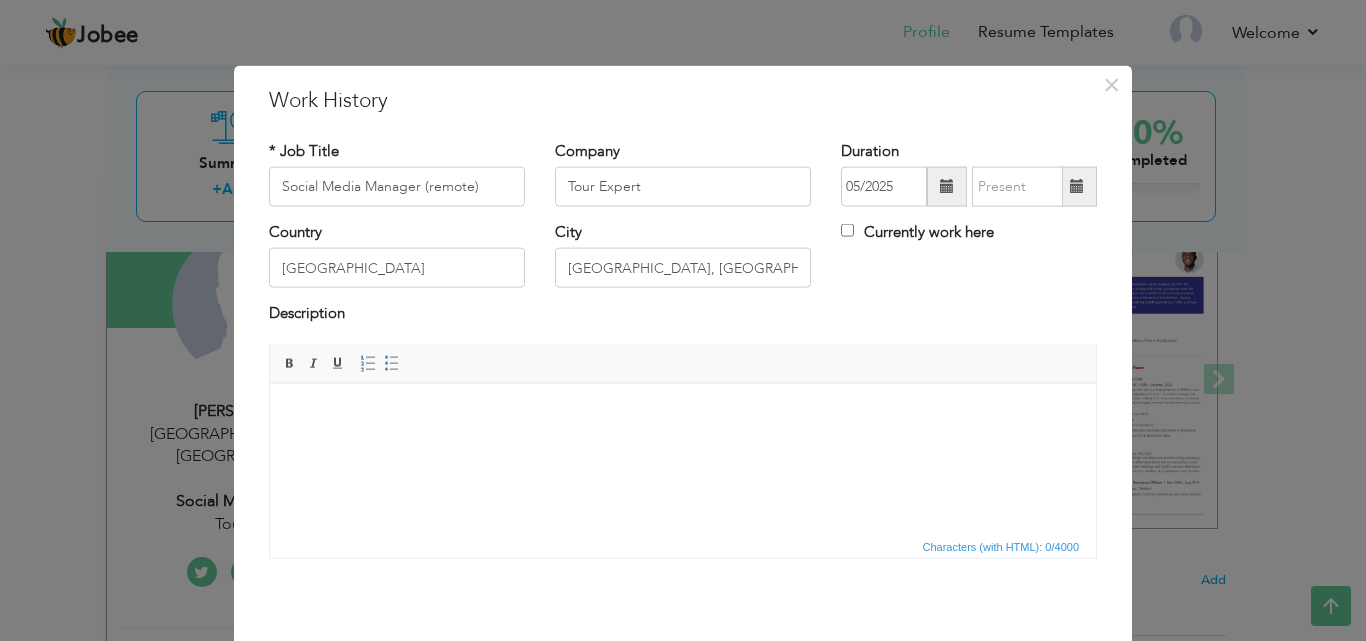 click on "* Job Title
Social Media Manager (remote)
Company
Tour Expert
Duration
05/2025 Currently work here Country City   Bold" at bounding box center [683, 356] 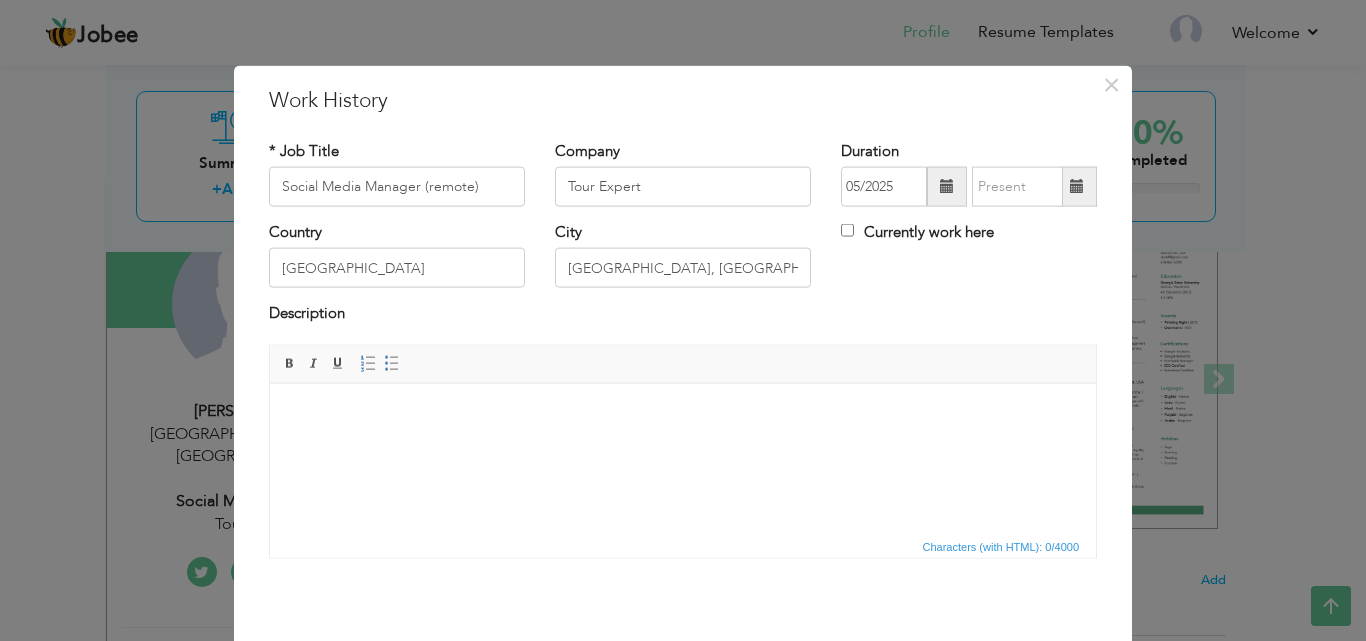 click at bounding box center (1077, 187) 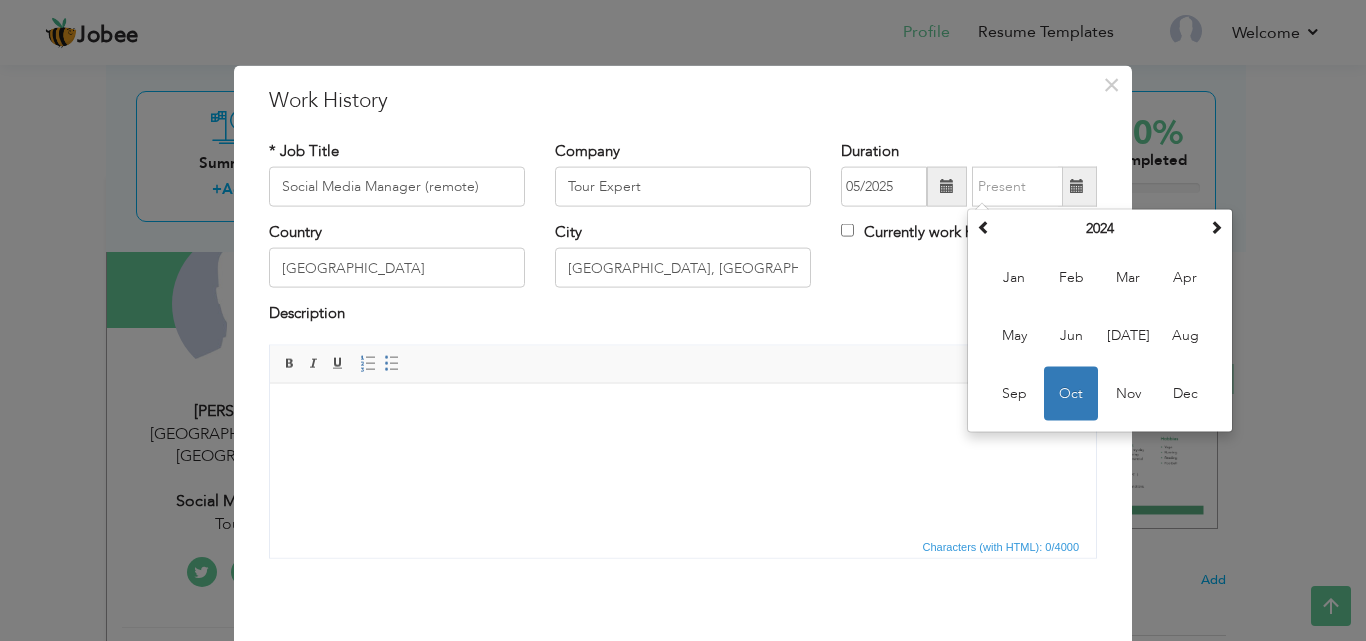 click on "* Job Title
Social Media Manager (remote)
Company
Tour Expert
Duration
05/2025 October 2024 Su Mo Tu We Th Fr Sa 29 30 1" at bounding box center (683, 356) 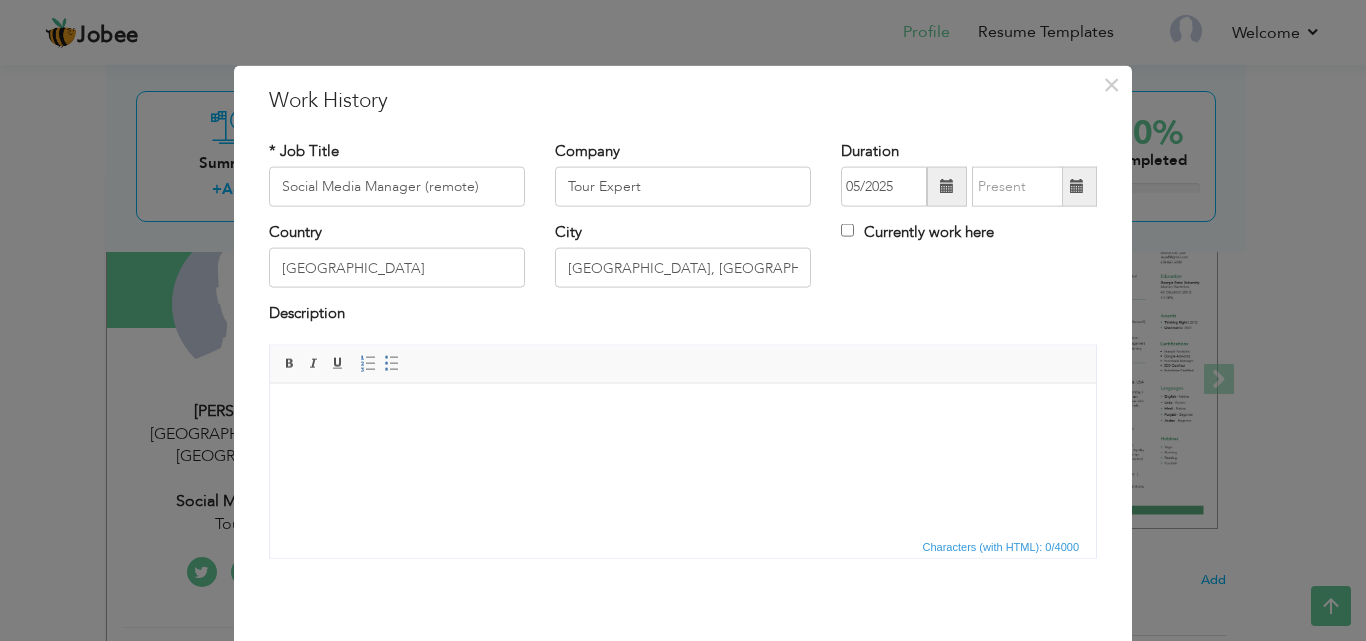click at bounding box center [683, 413] 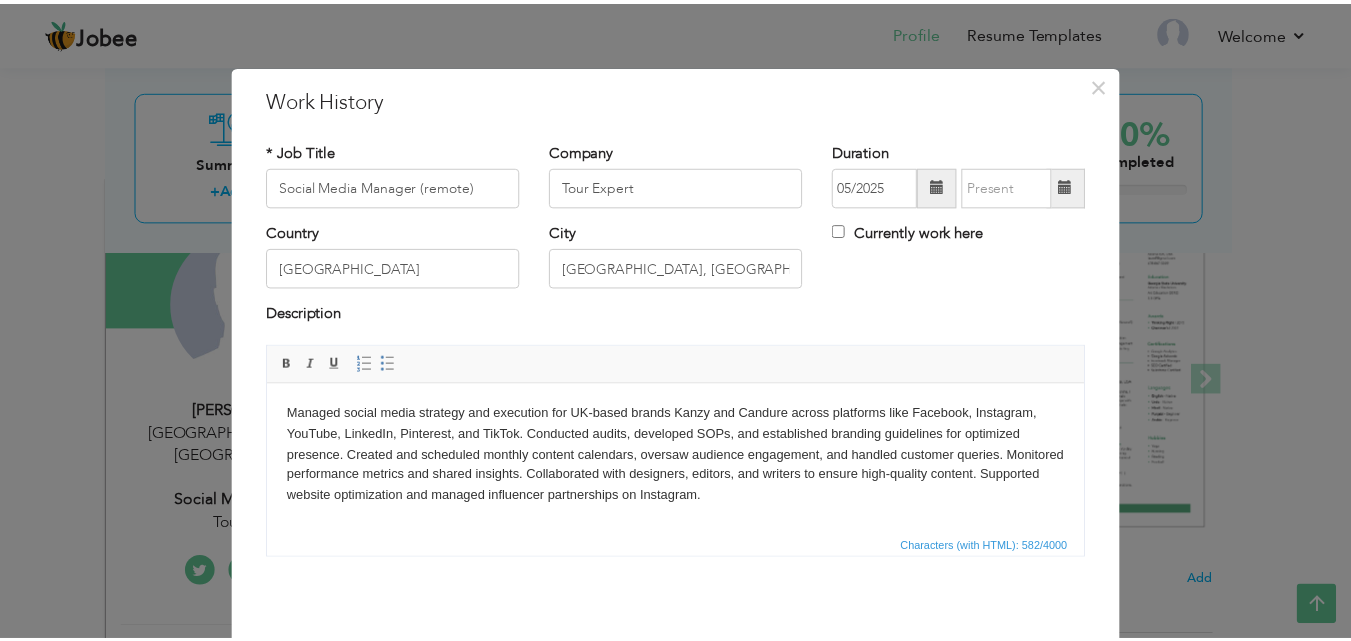 scroll, scrollTop: 79, scrollLeft: 0, axis: vertical 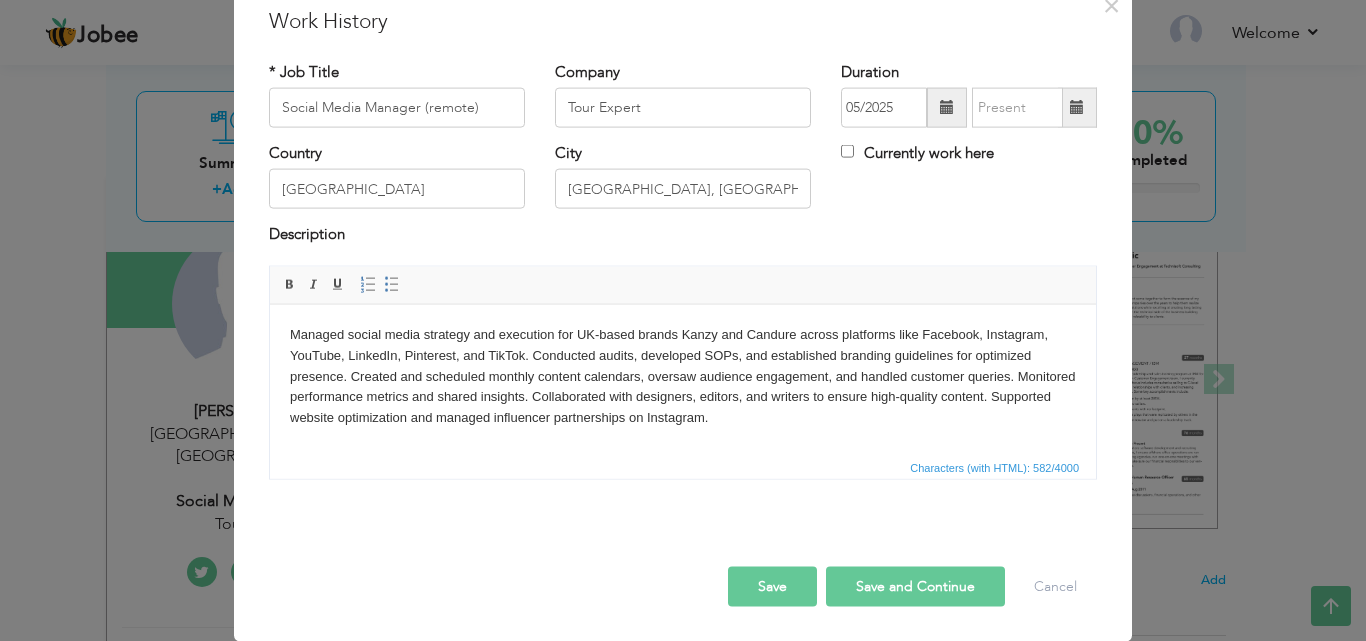 click on "Save" at bounding box center [772, 586] 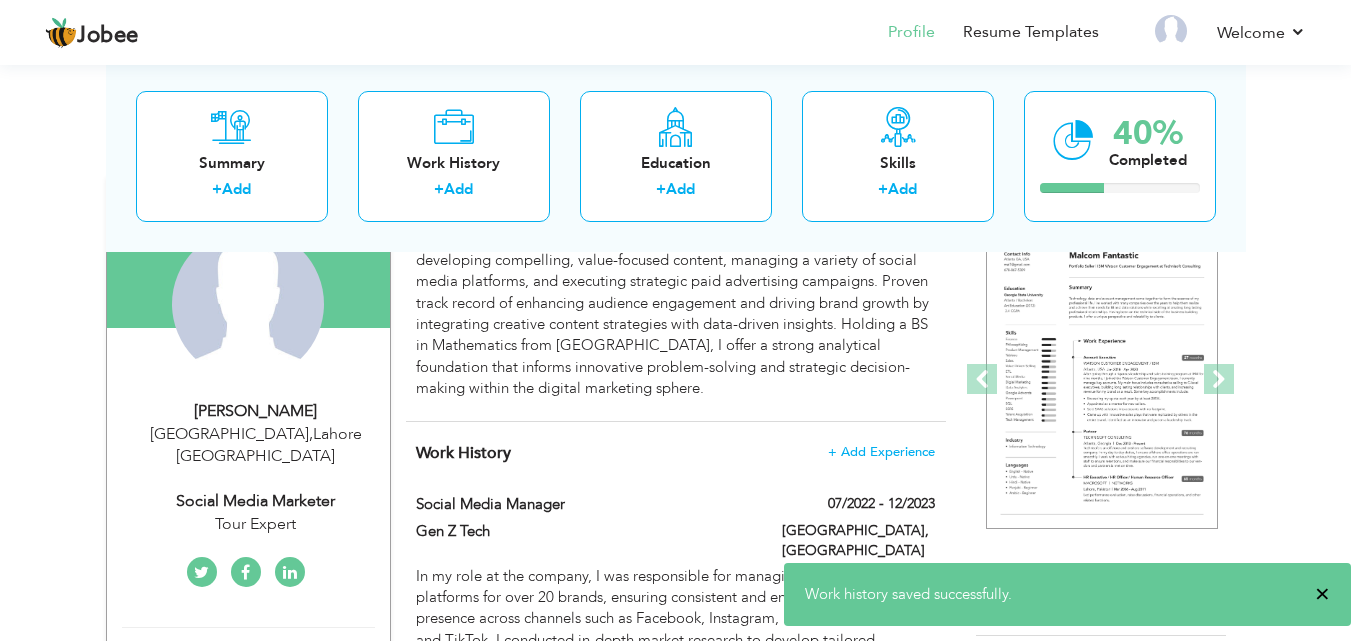 click on "×" at bounding box center (1322, 594) 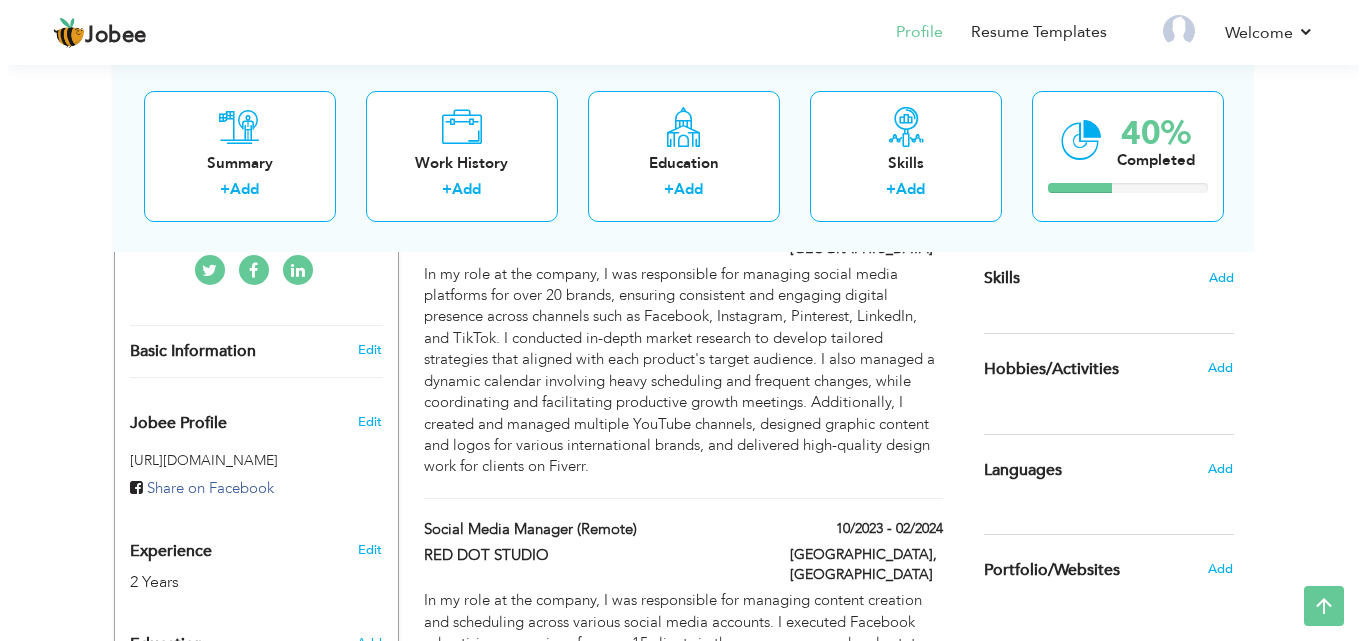 scroll, scrollTop: 497, scrollLeft: 0, axis: vertical 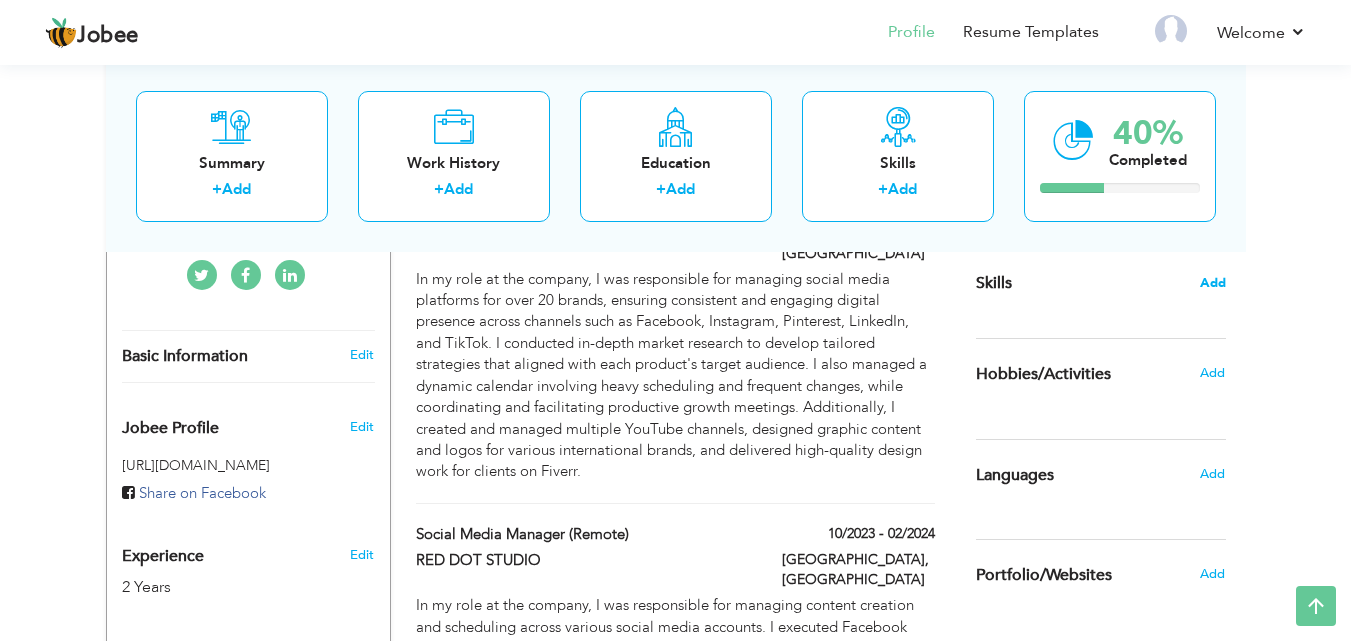 click on "Add" at bounding box center (1213, 283) 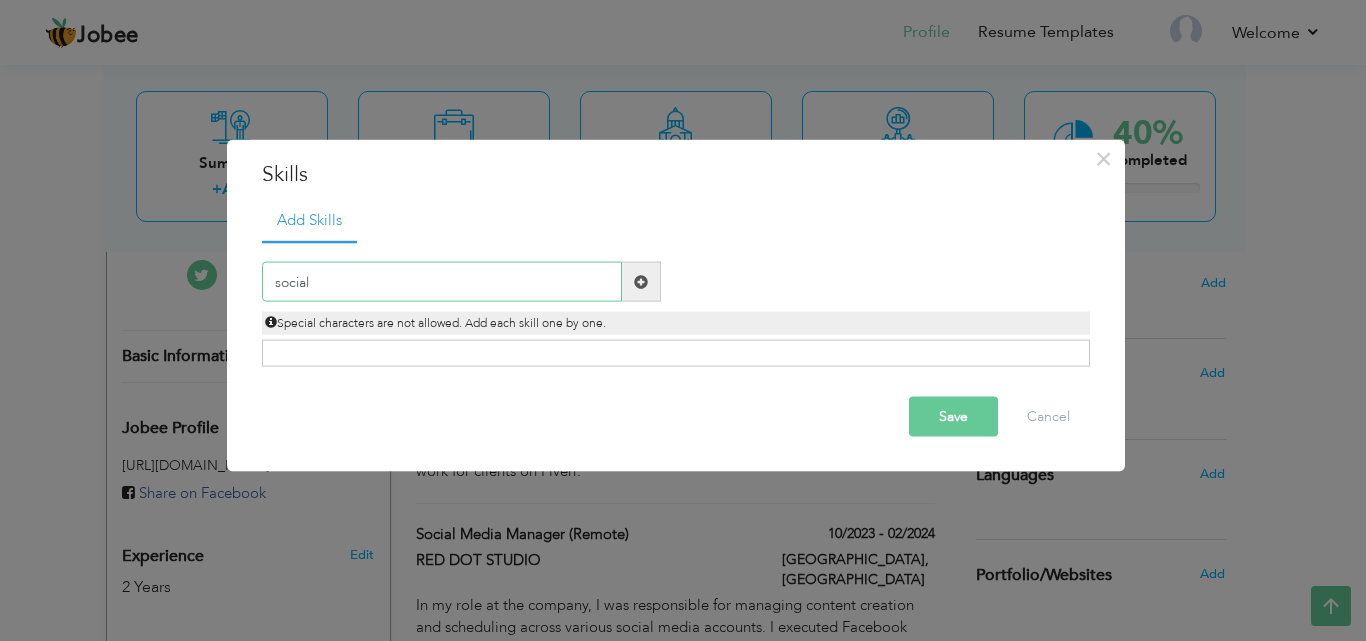 paste on "Graphics Designing" 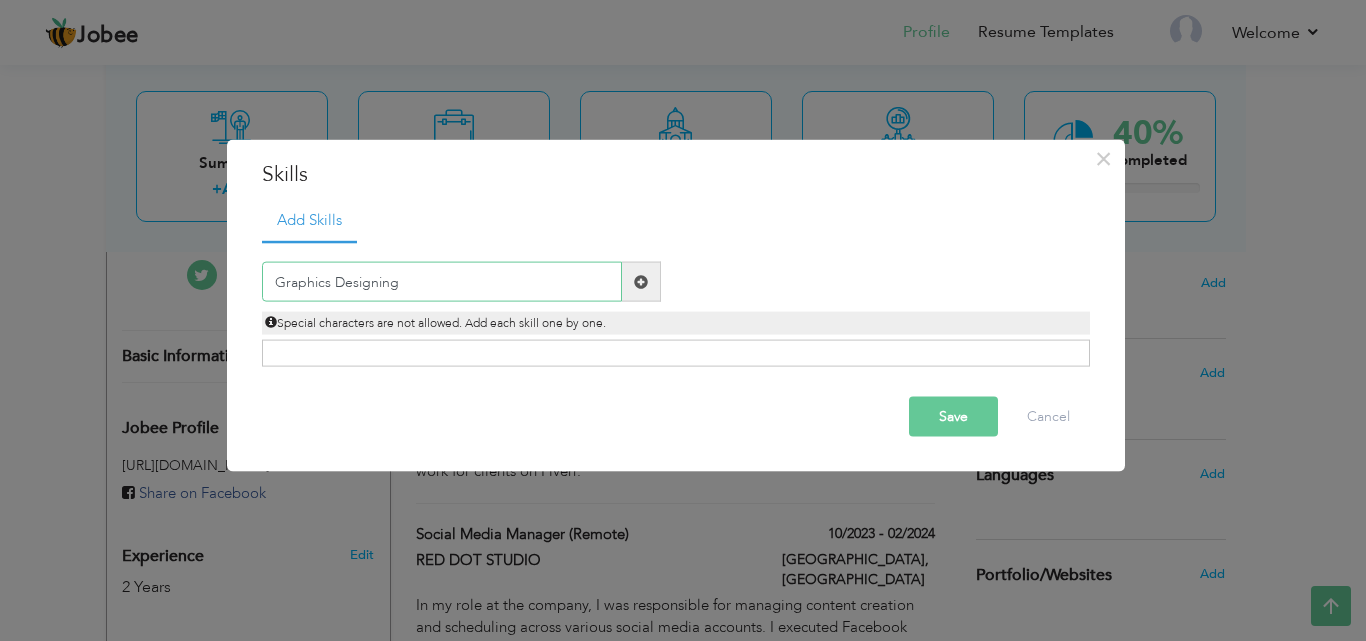 type on "Graphics Designing" 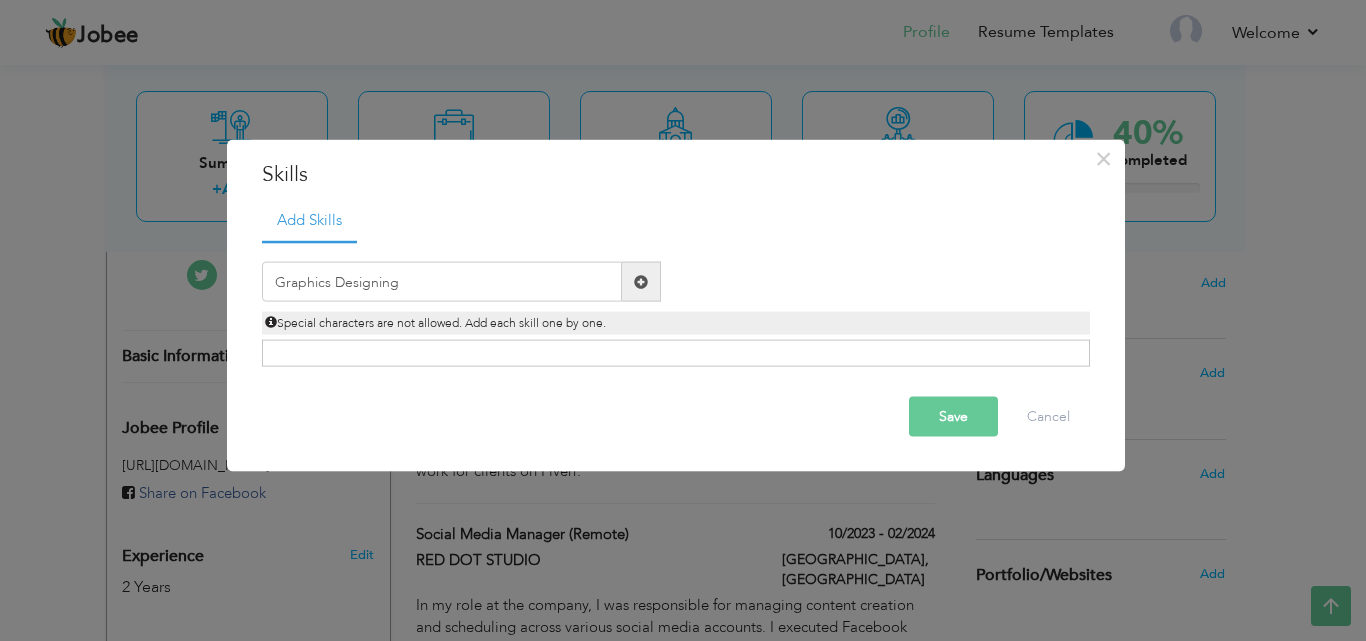 click at bounding box center (641, 282) 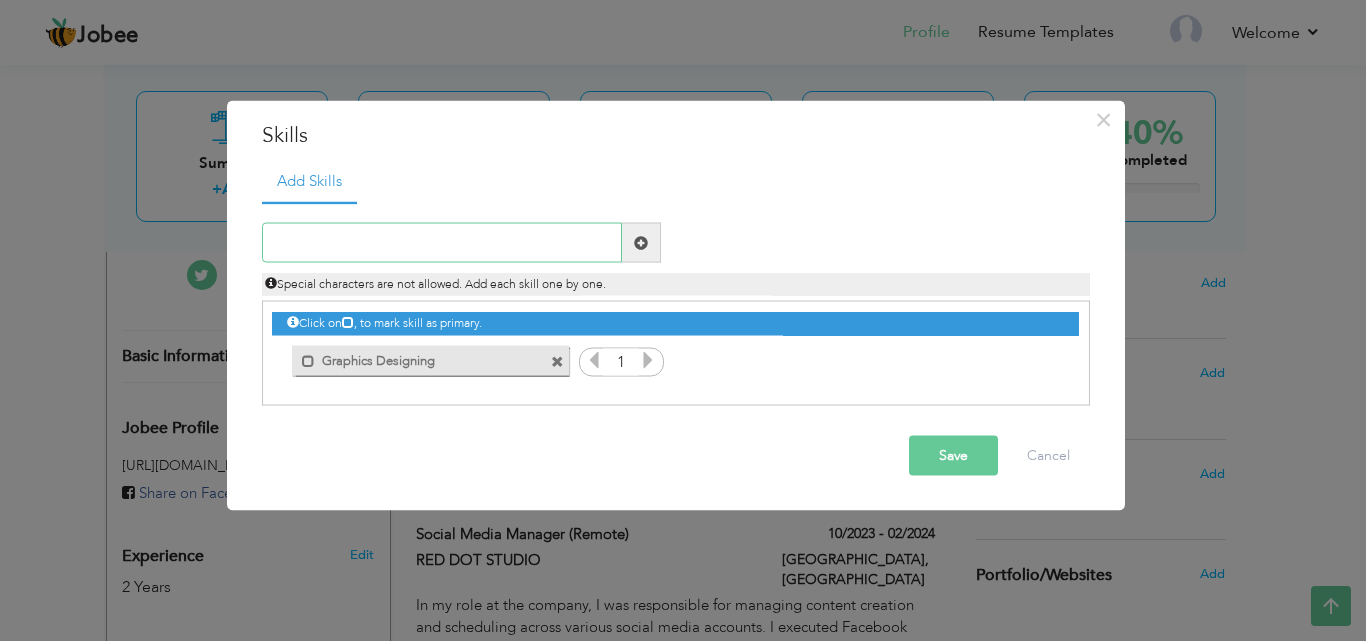 click at bounding box center (442, 243) 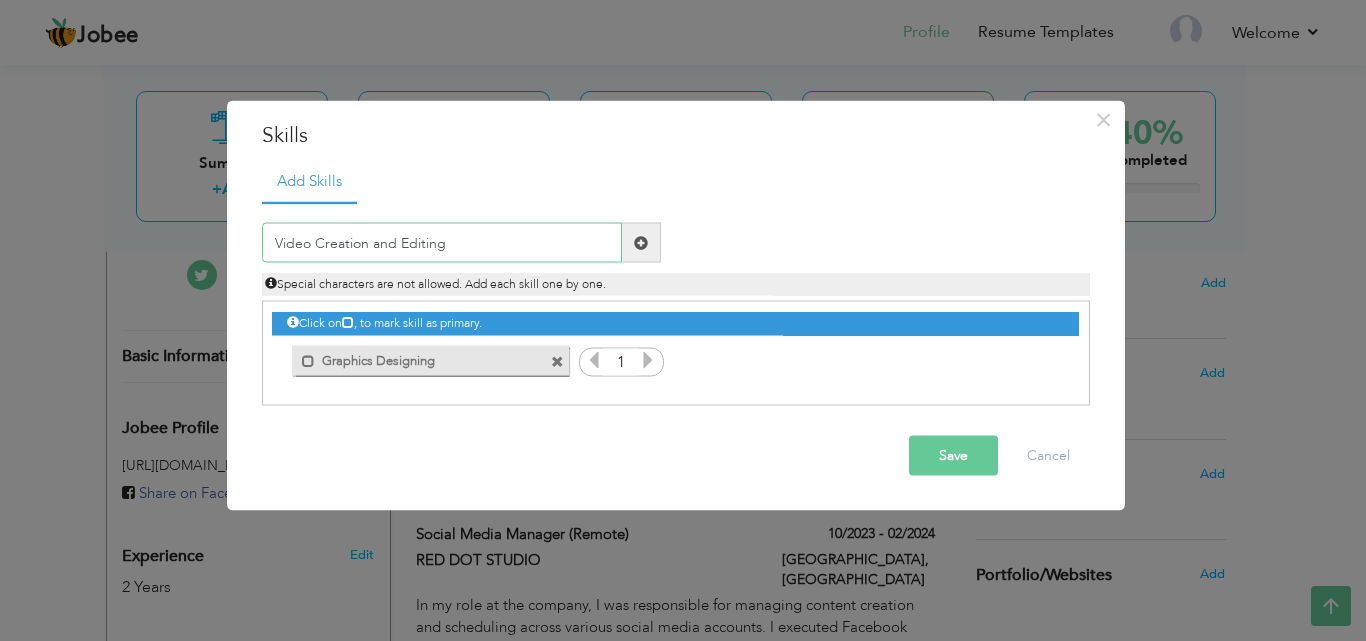 type on "Video Creation and Editing" 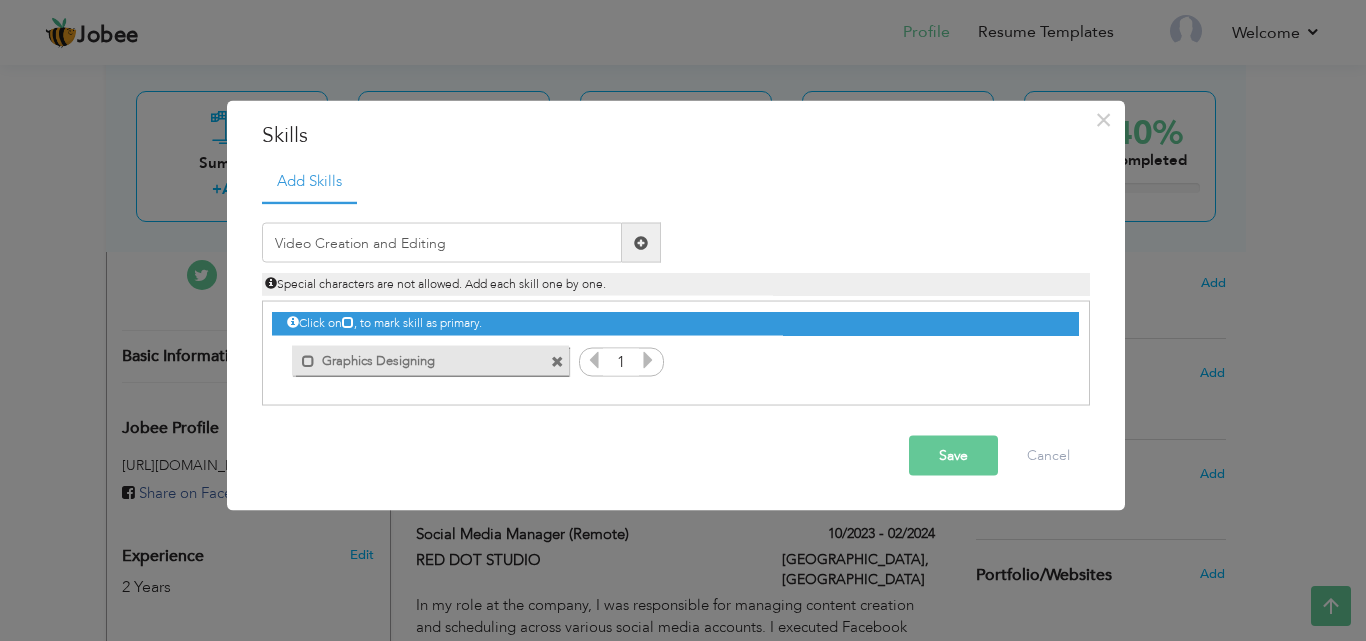 click at bounding box center (641, 242) 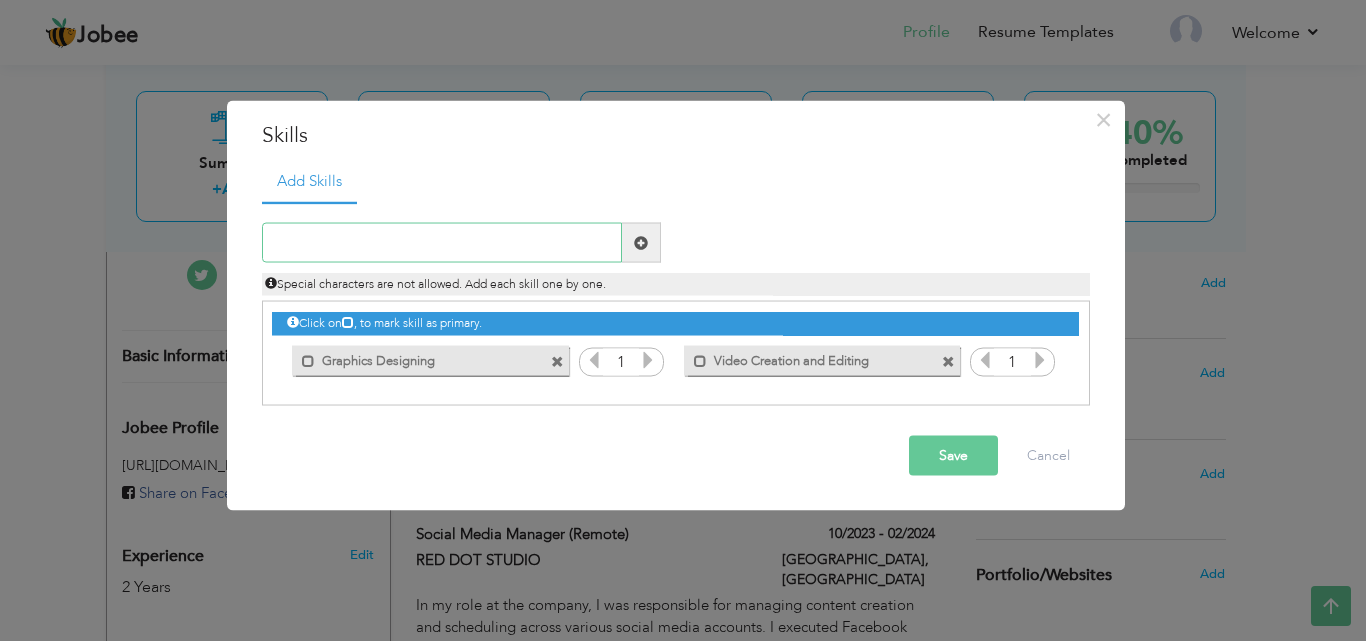 paste on "Competitor Analysis and Research" 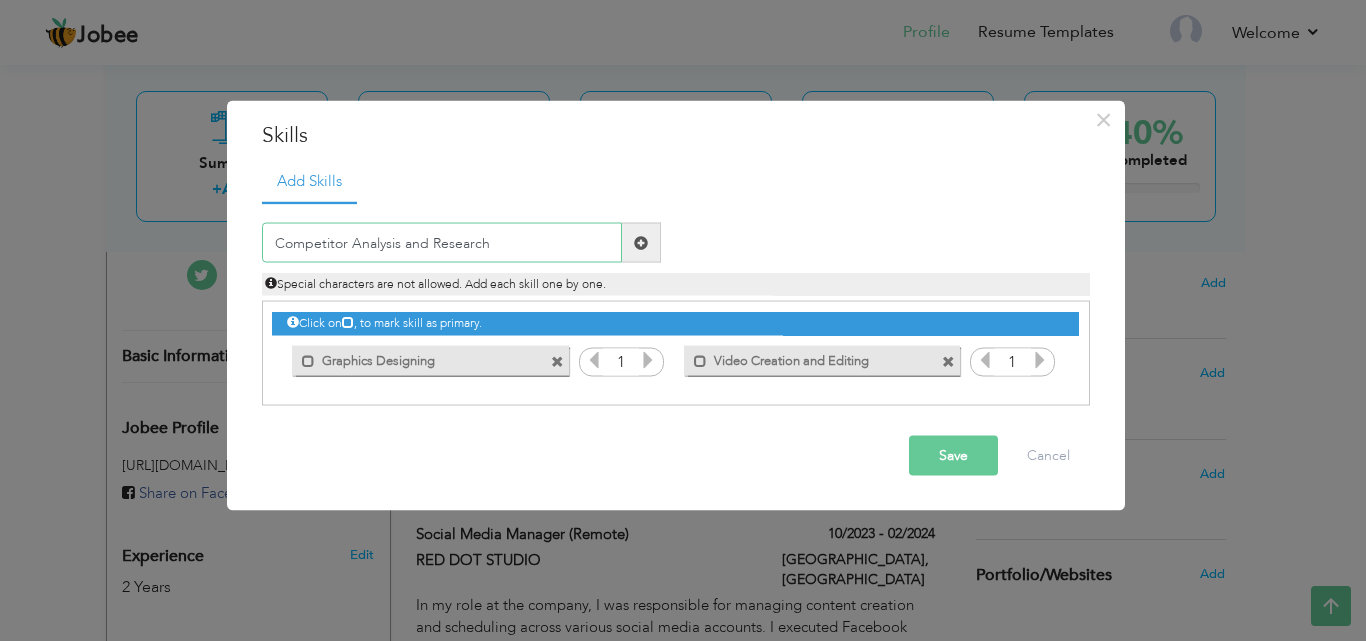 type on "Competitor Analysis and Research" 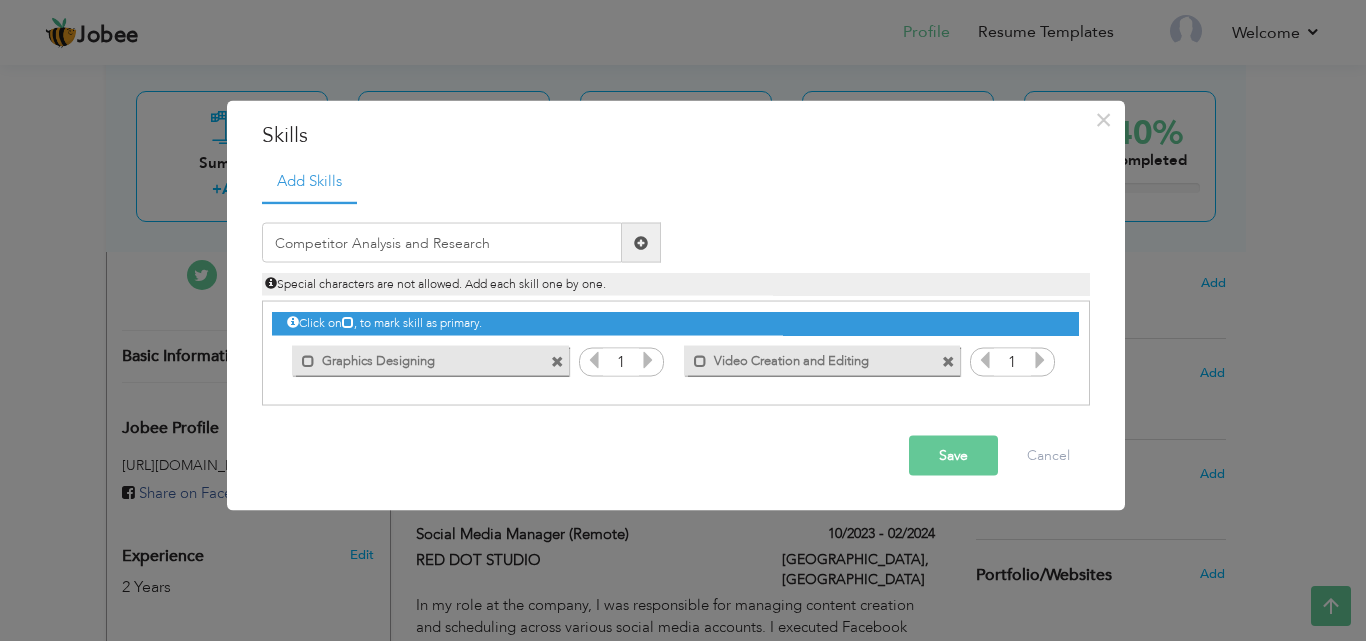 click at bounding box center [641, 242] 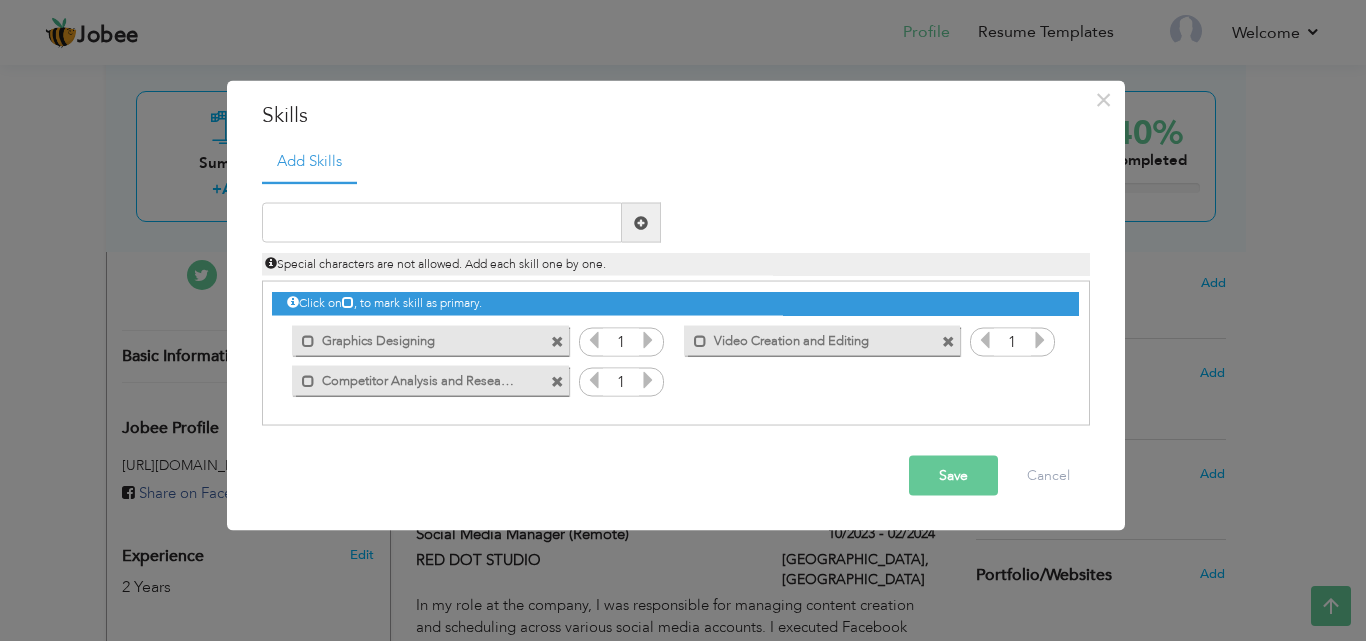 click at bounding box center [648, 340] 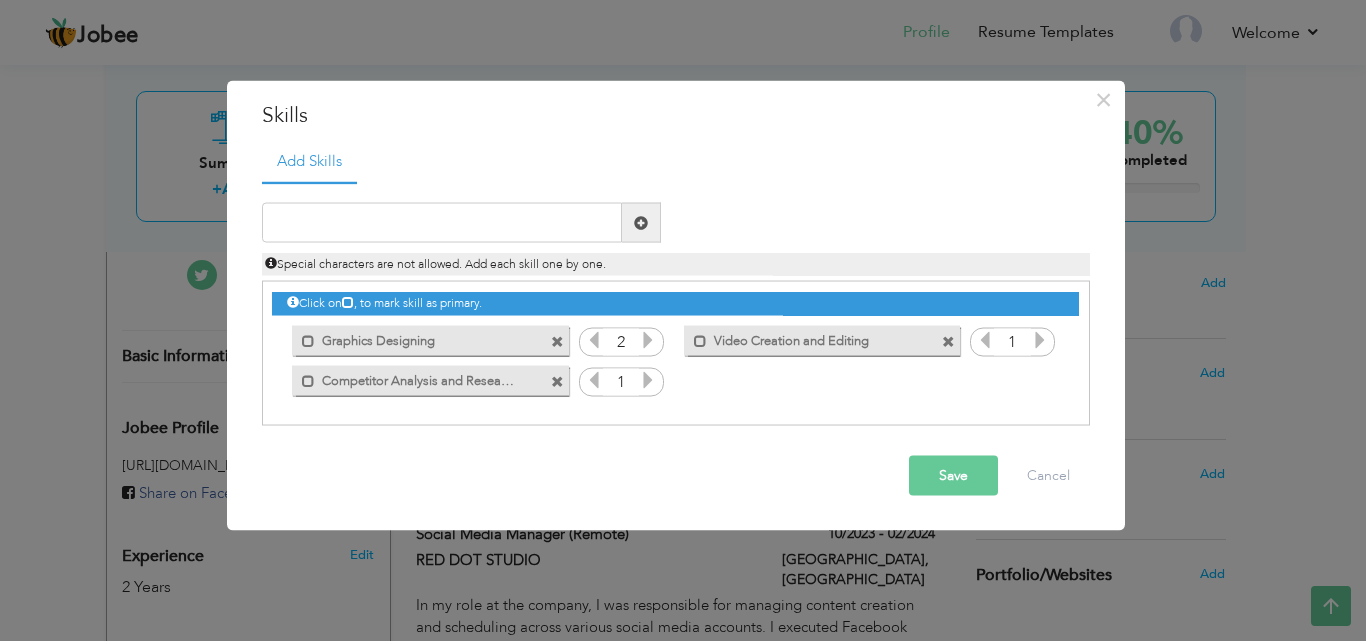 click at bounding box center [648, 340] 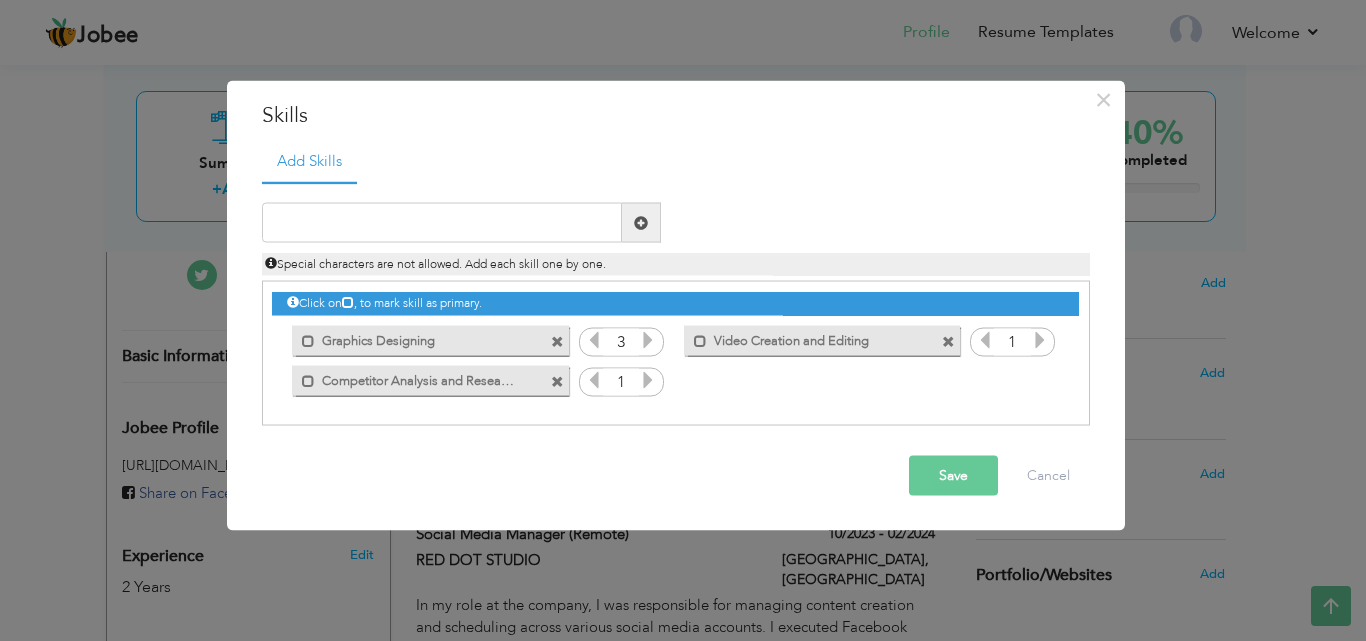 click at bounding box center (648, 340) 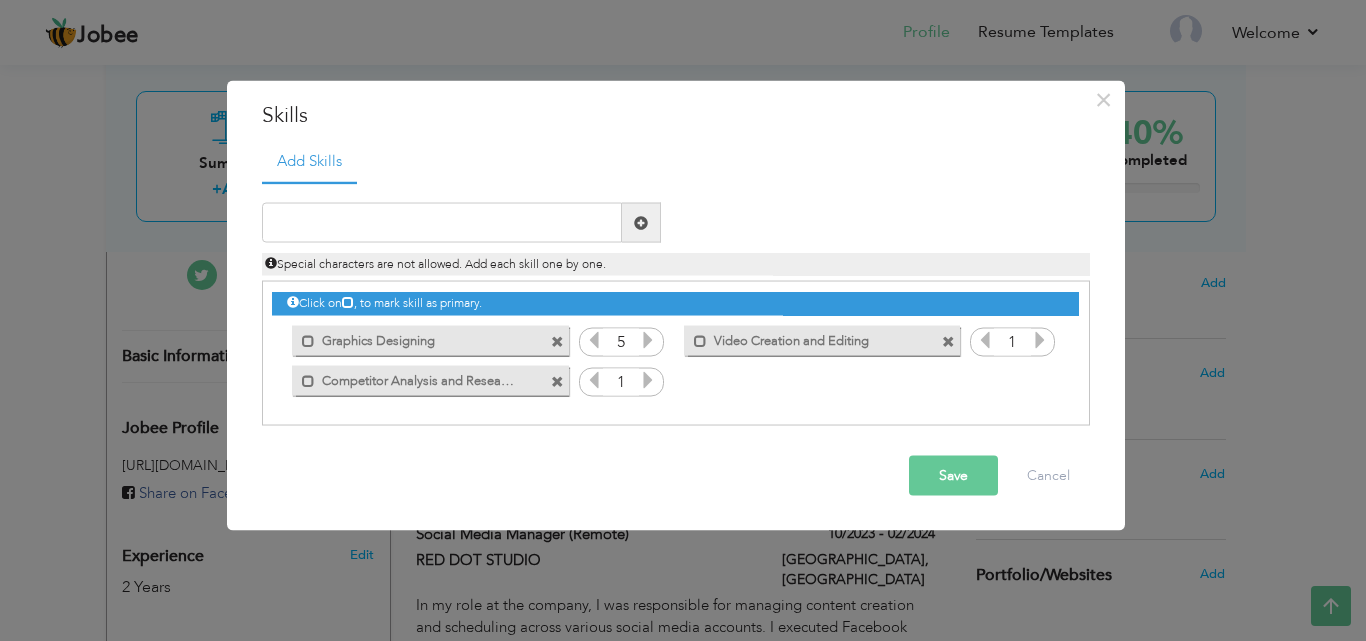 click at bounding box center (648, 380) 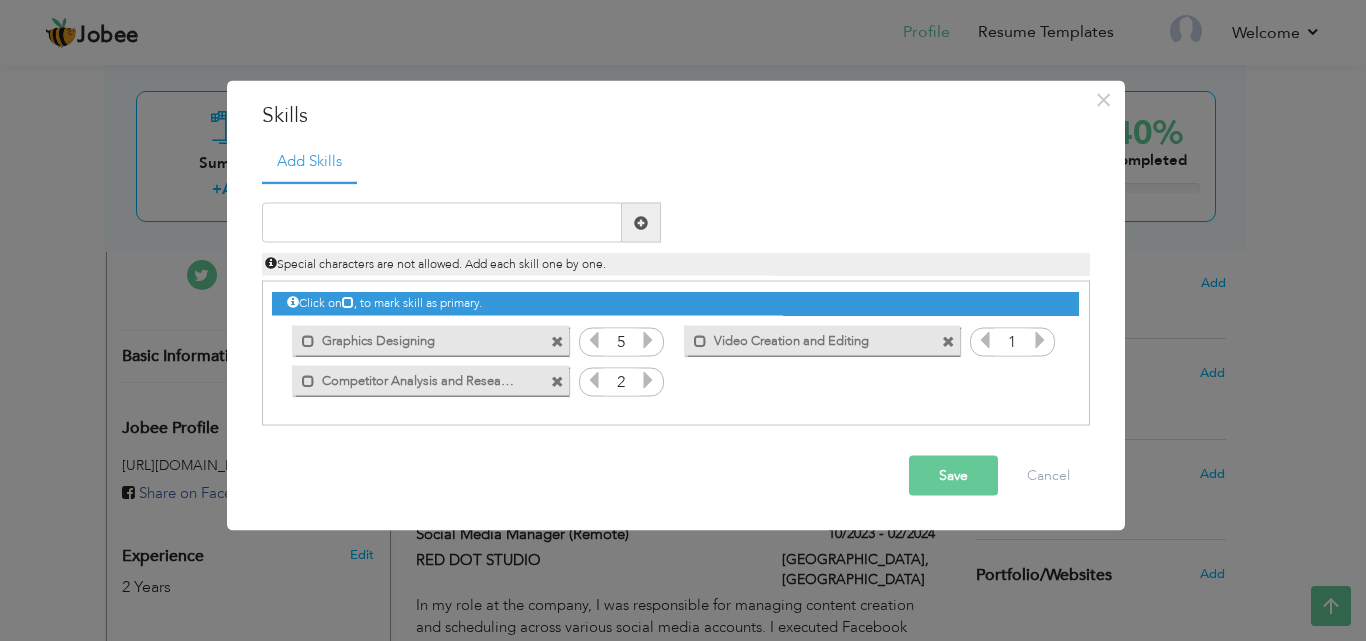 click at bounding box center (648, 380) 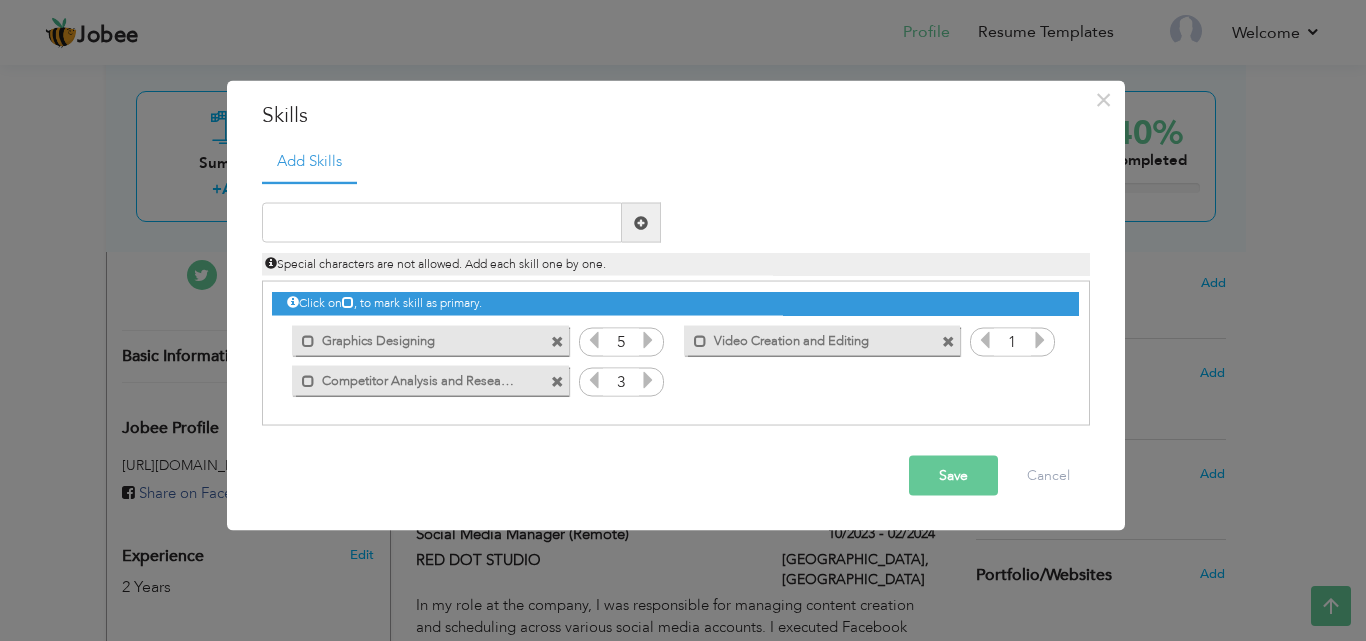 click at bounding box center [648, 380] 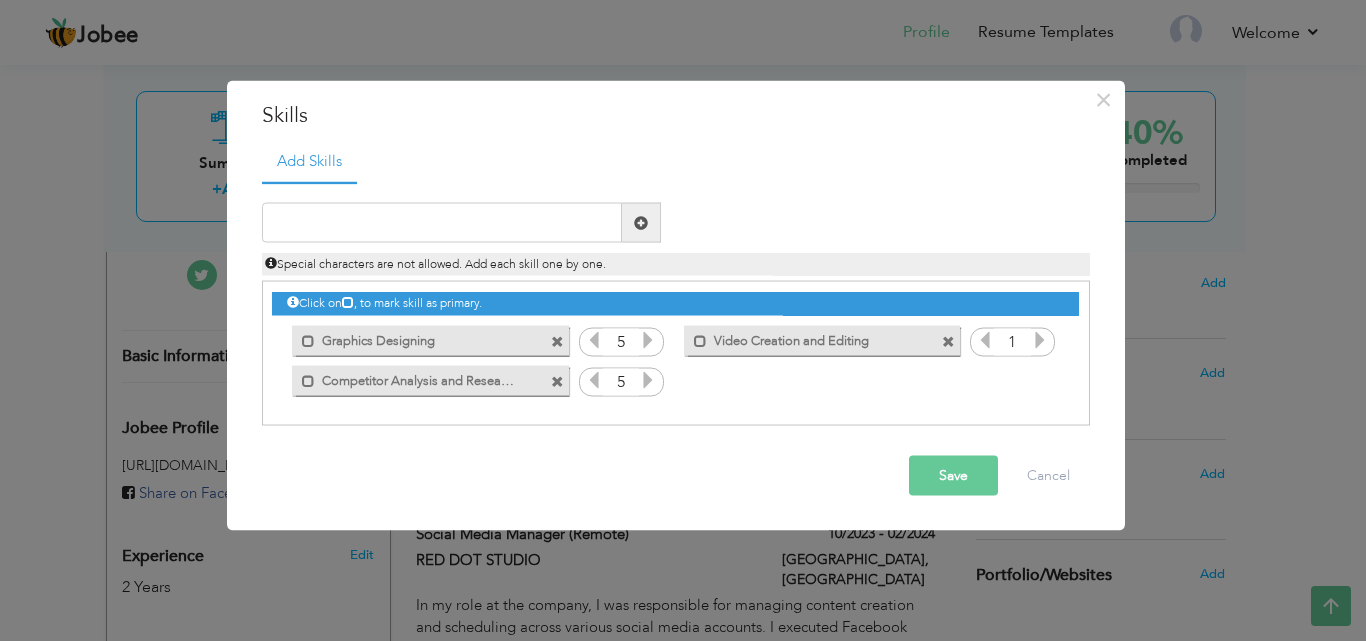 click at bounding box center (648, 380) 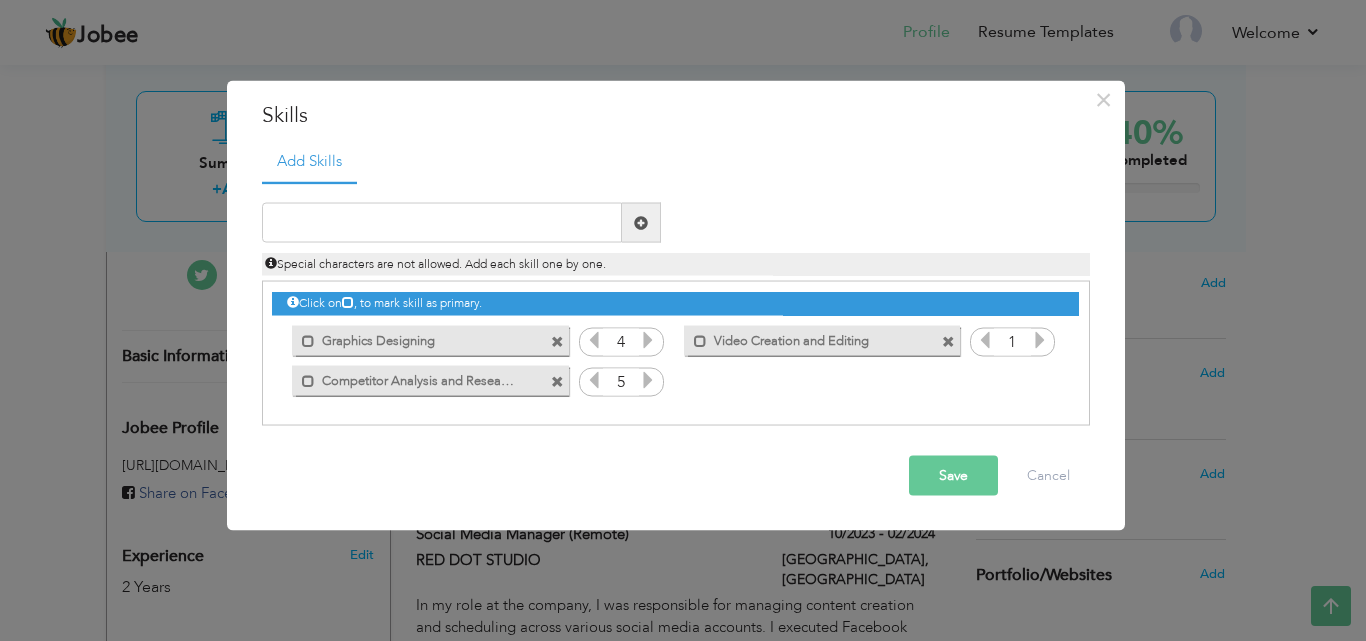 click at bounding box center [1040, 340] 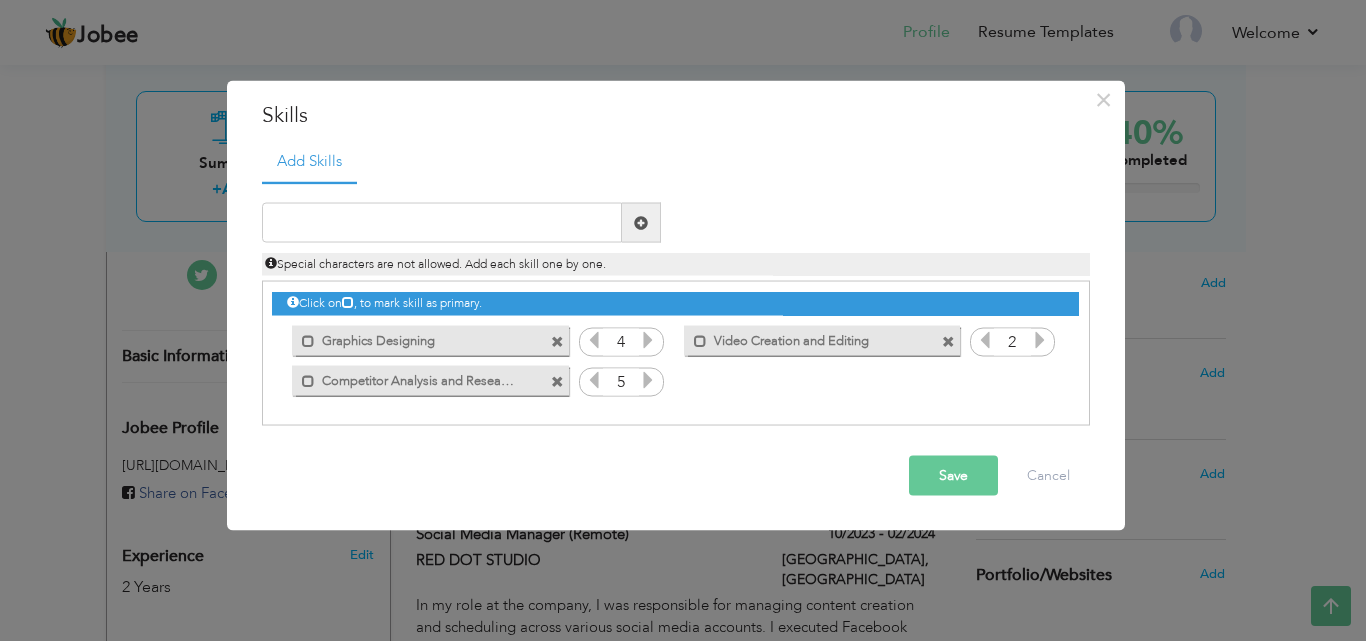 click at bounding box center (1040, 340) 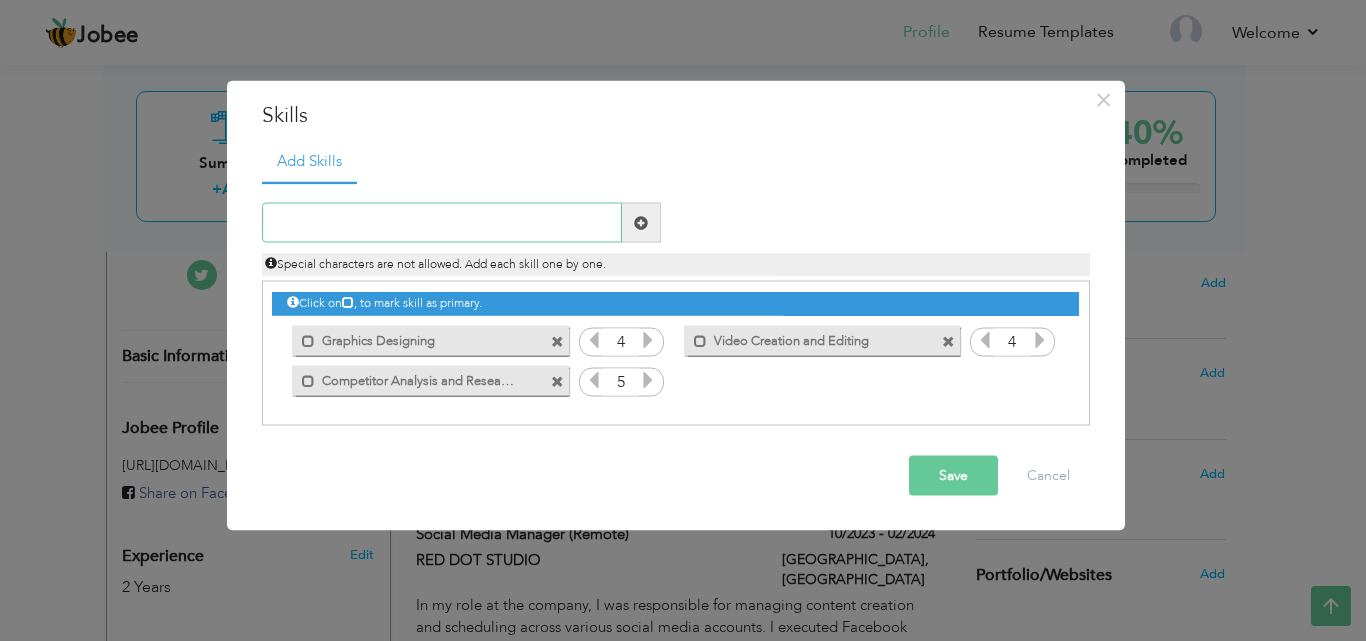 click at bounding box center [442, 223] 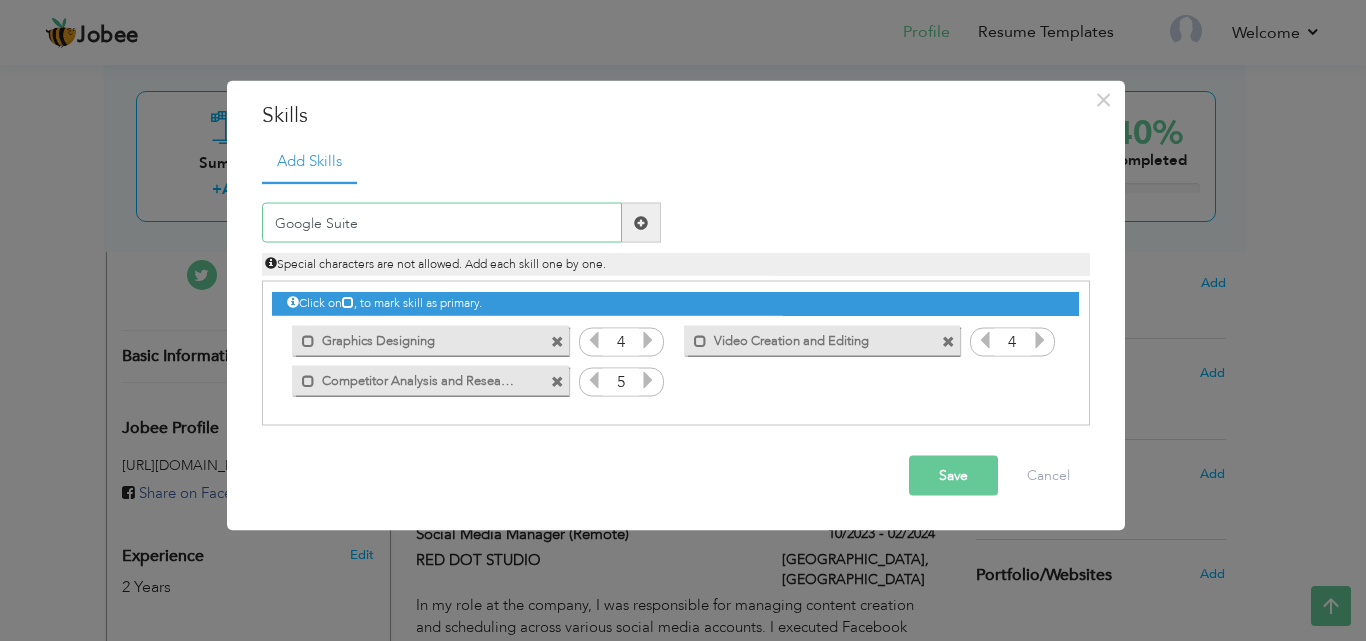 type on "Google Suite" 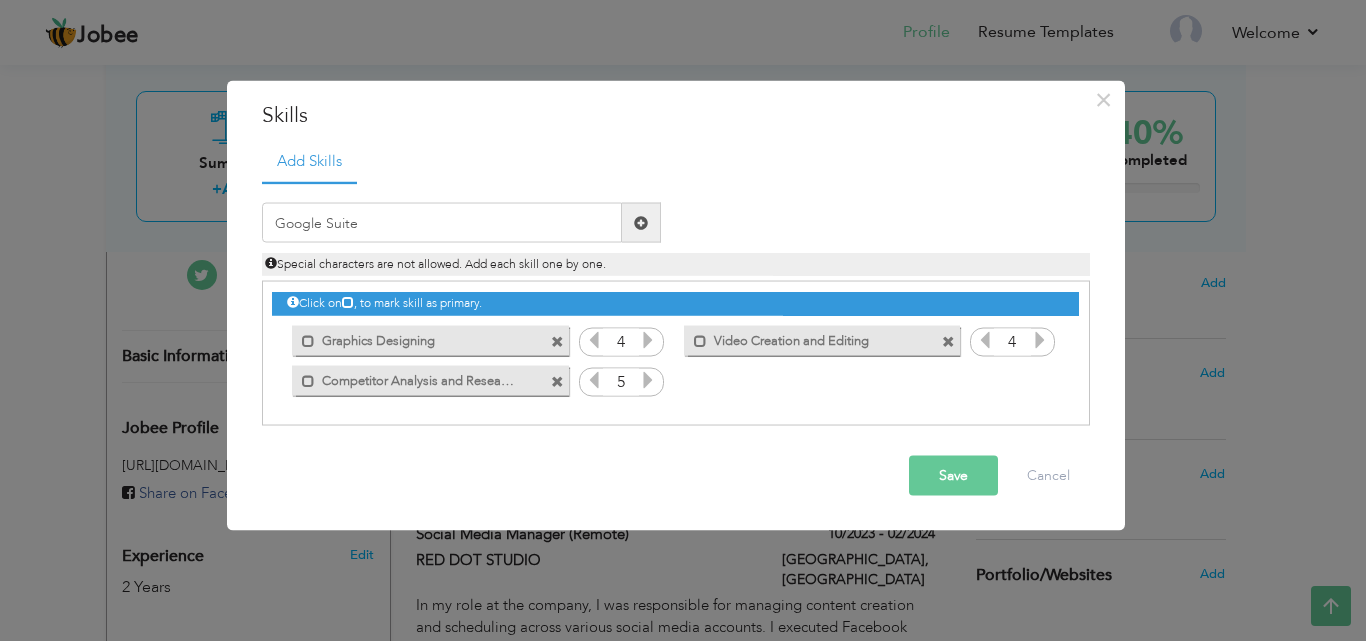 click at bounding box center (641, 222) 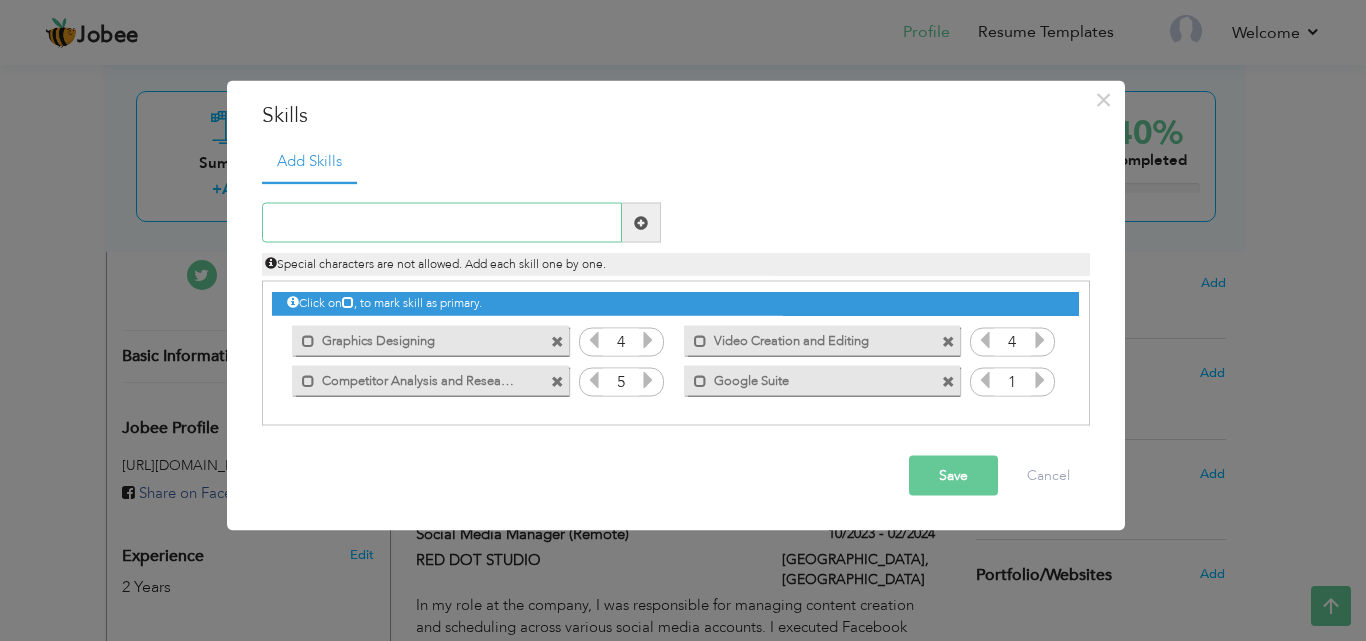 click at bounding box center [442, 223] 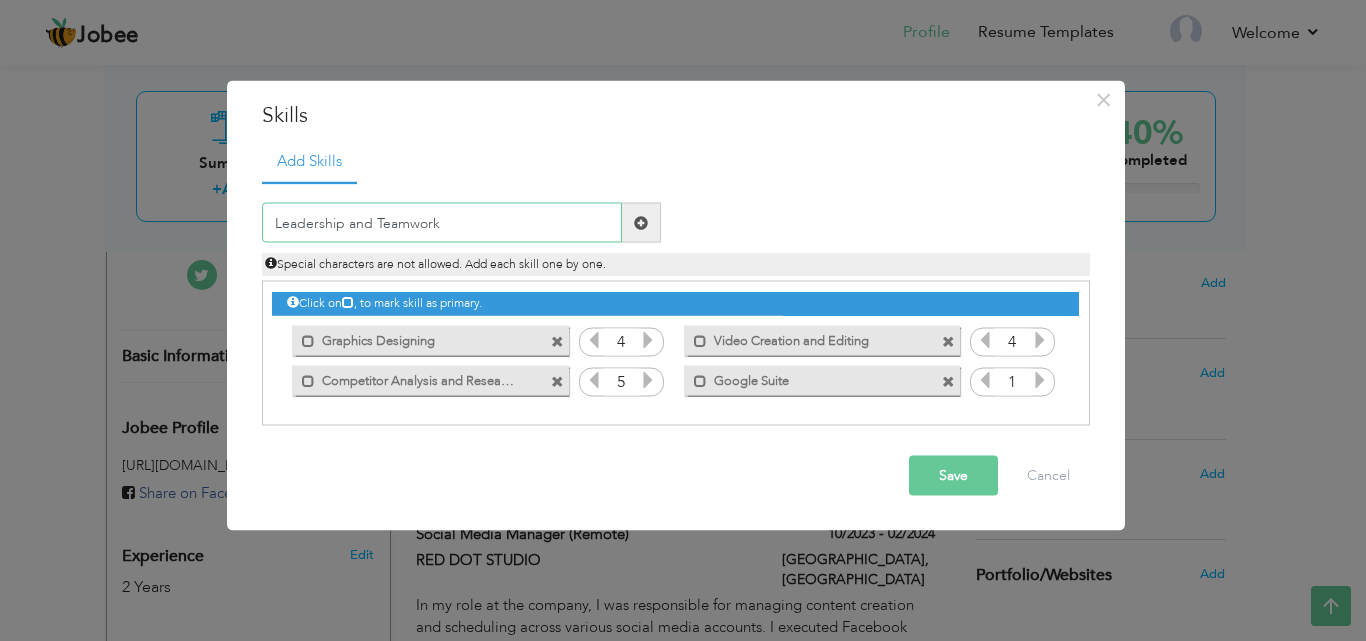 type on "Leadership and Teamwork" 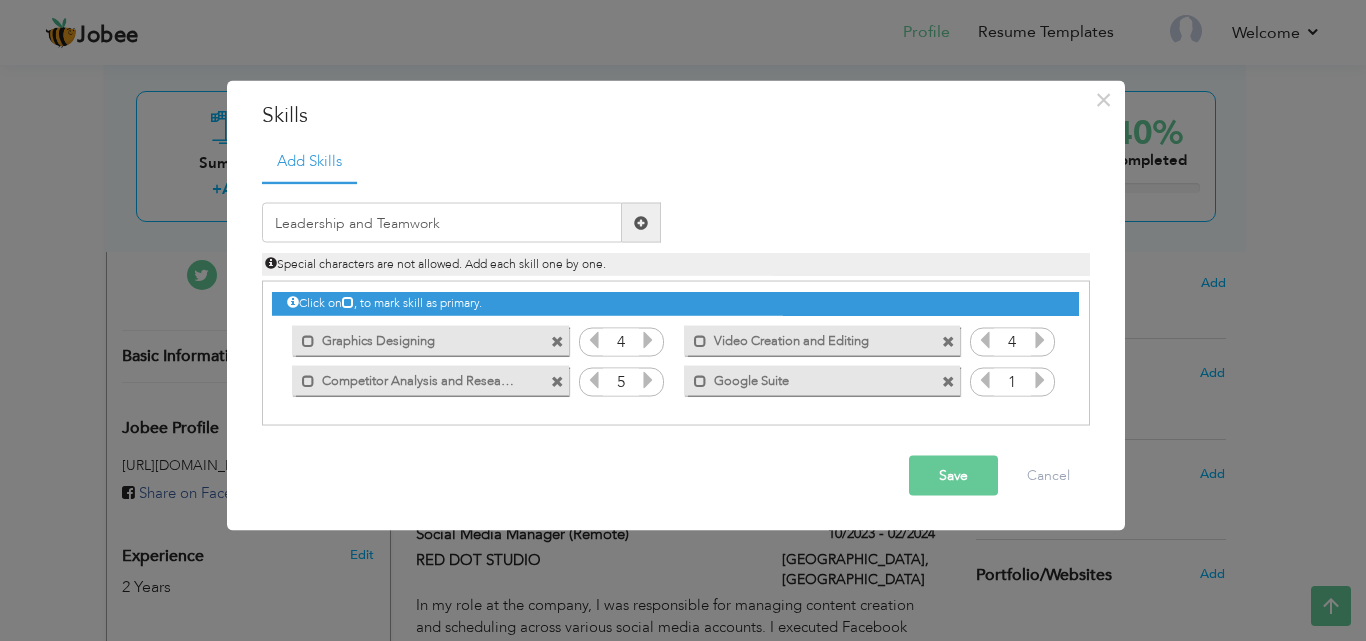 click at bounding box center [641, 223] 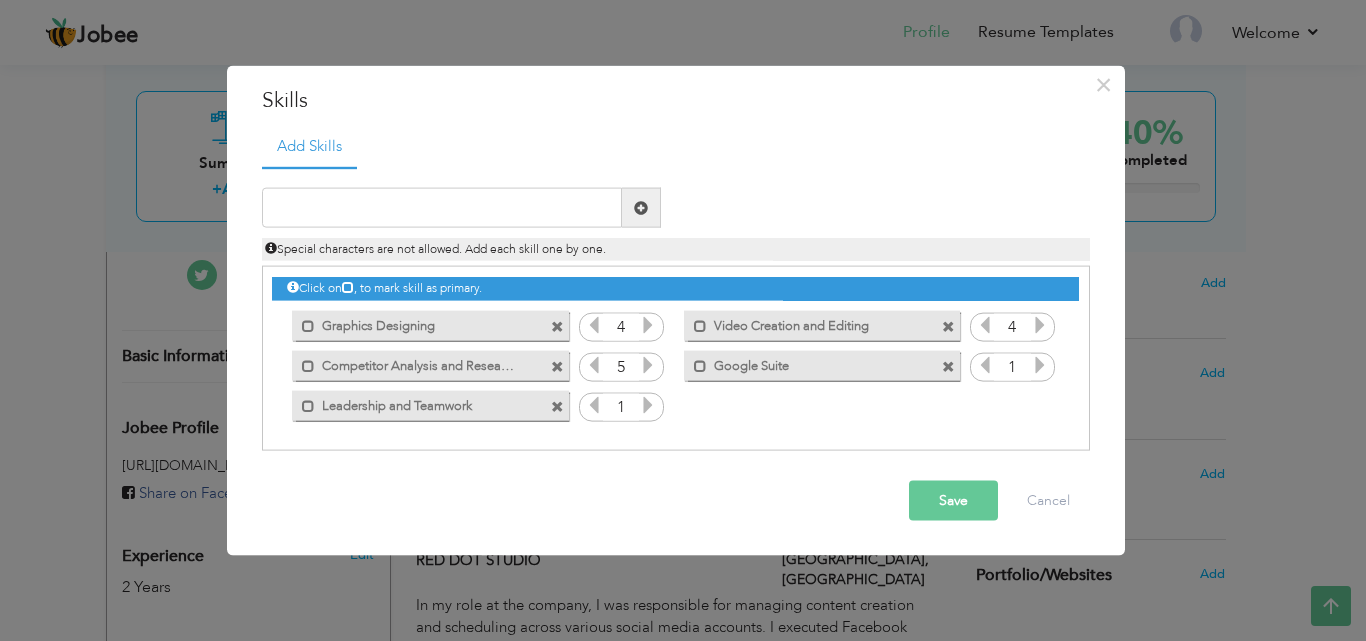 click at bounding box center (1040, 365) 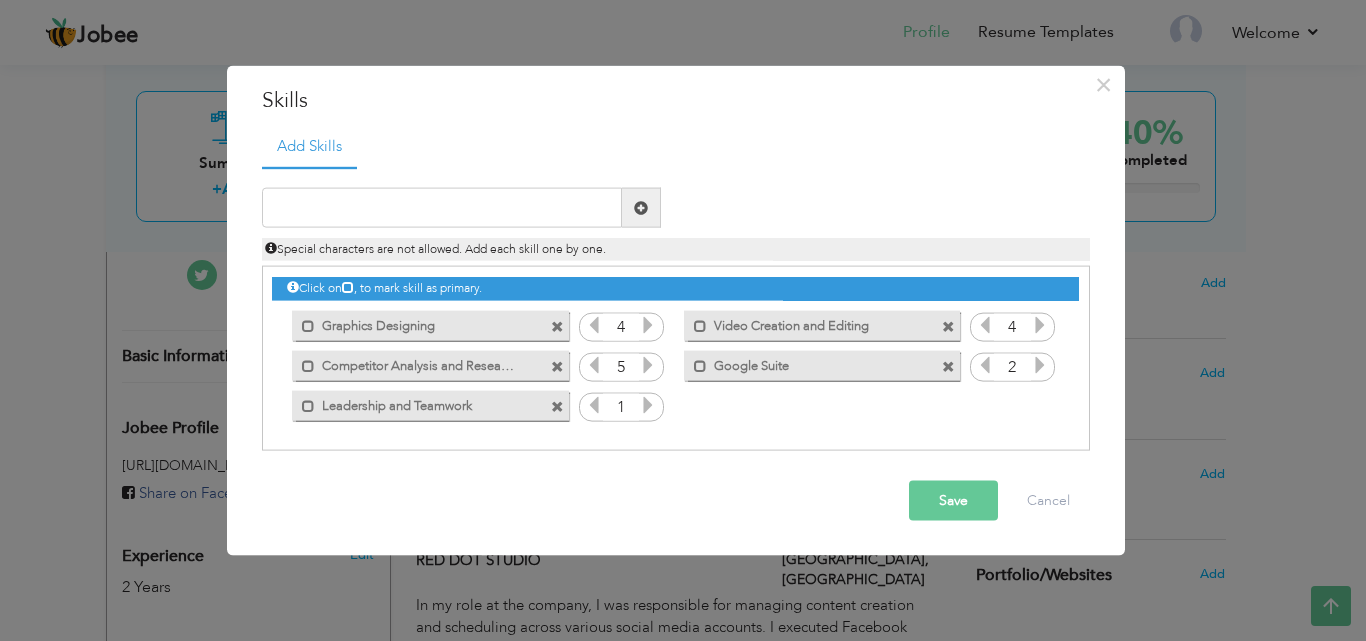 click at bounding box center (1040, 365) 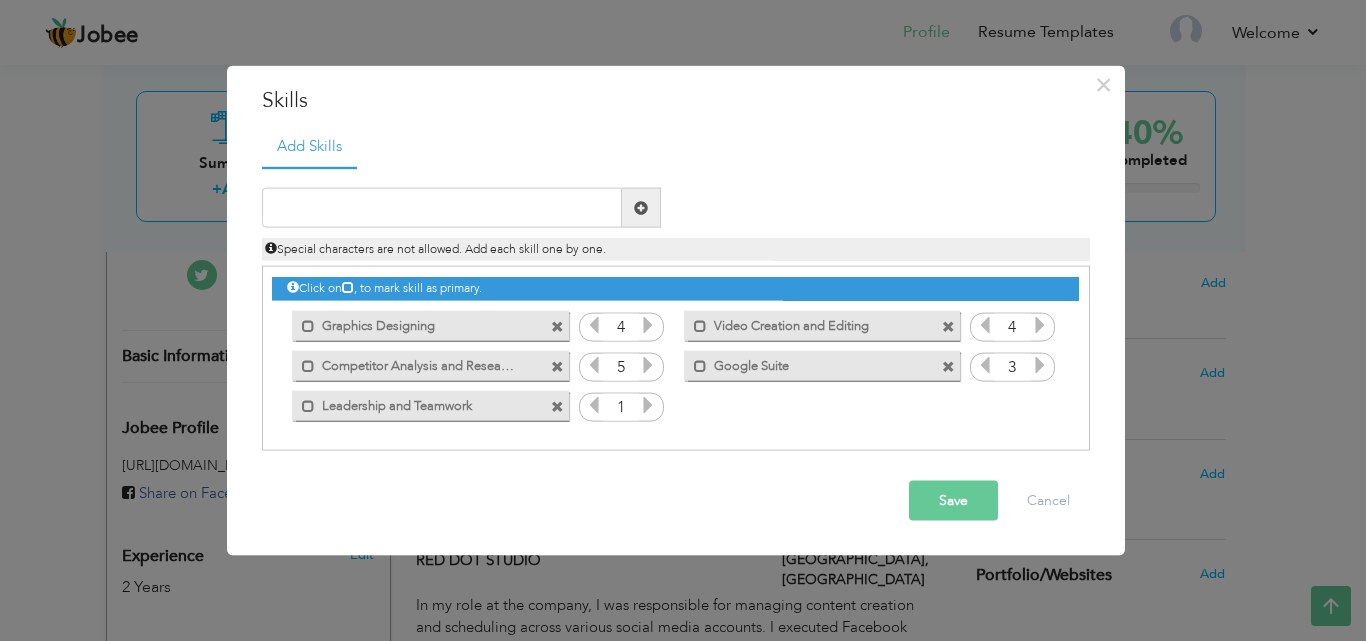click at bounding box center [1040, 365] 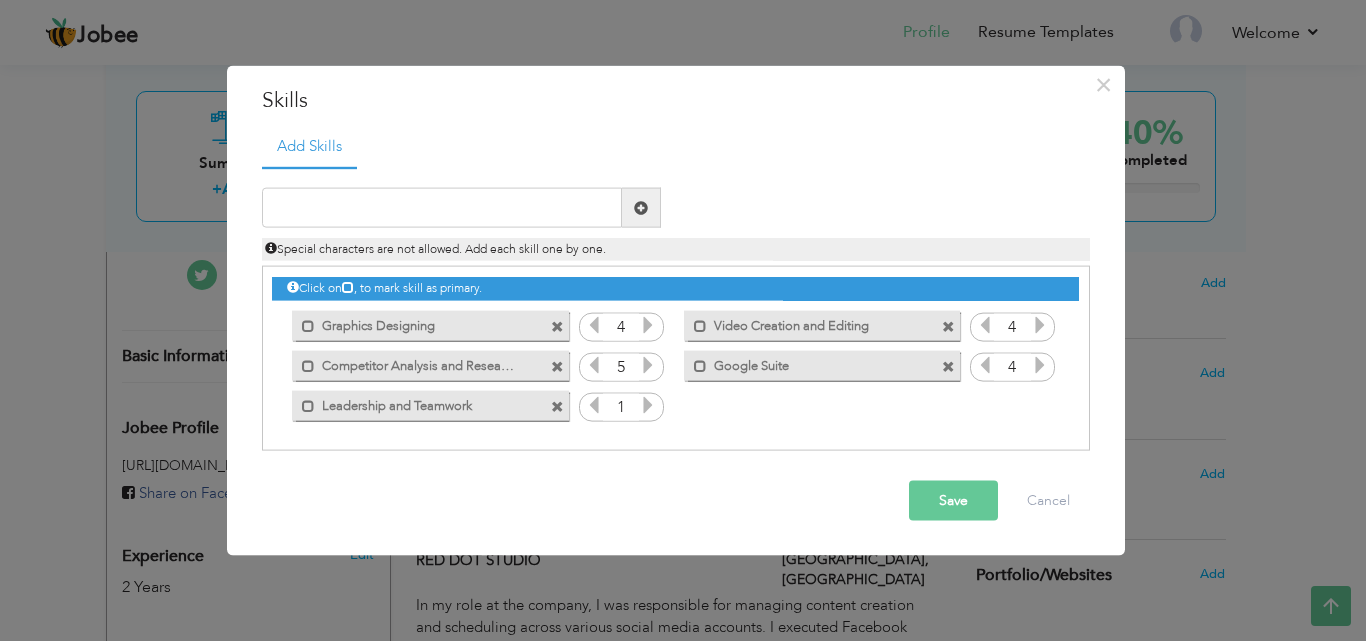 click at bounding box center (648, 405) 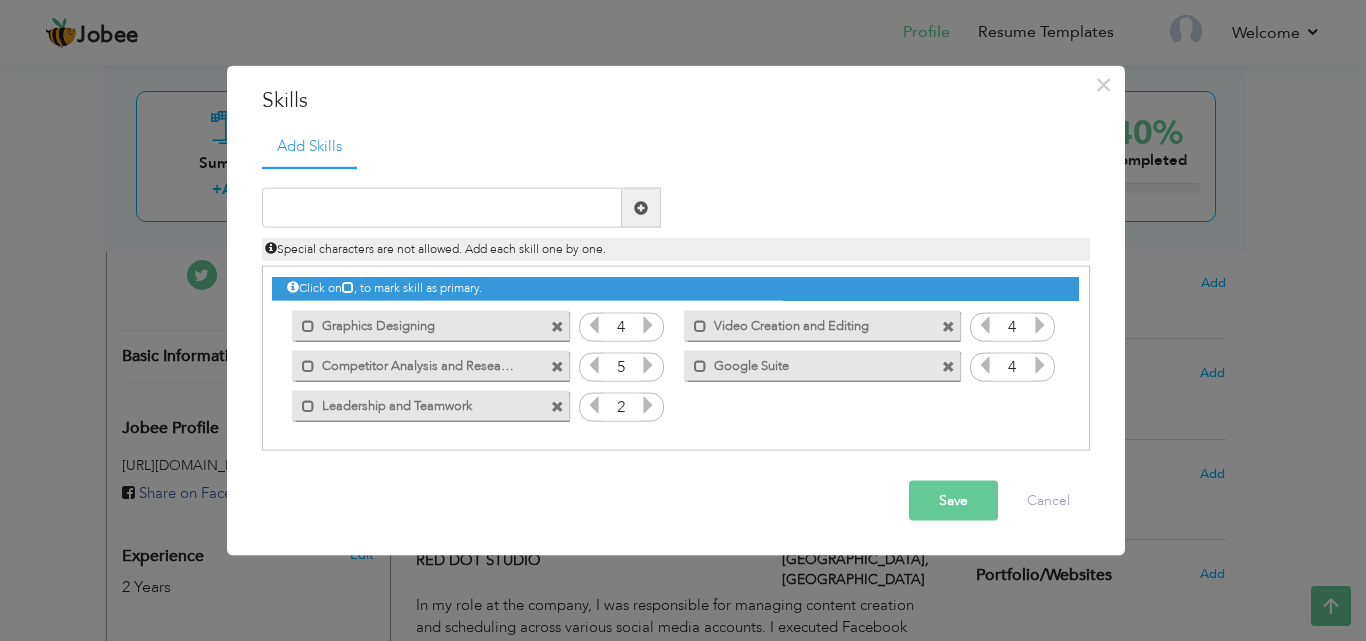 click at bounding box center [648, 405] 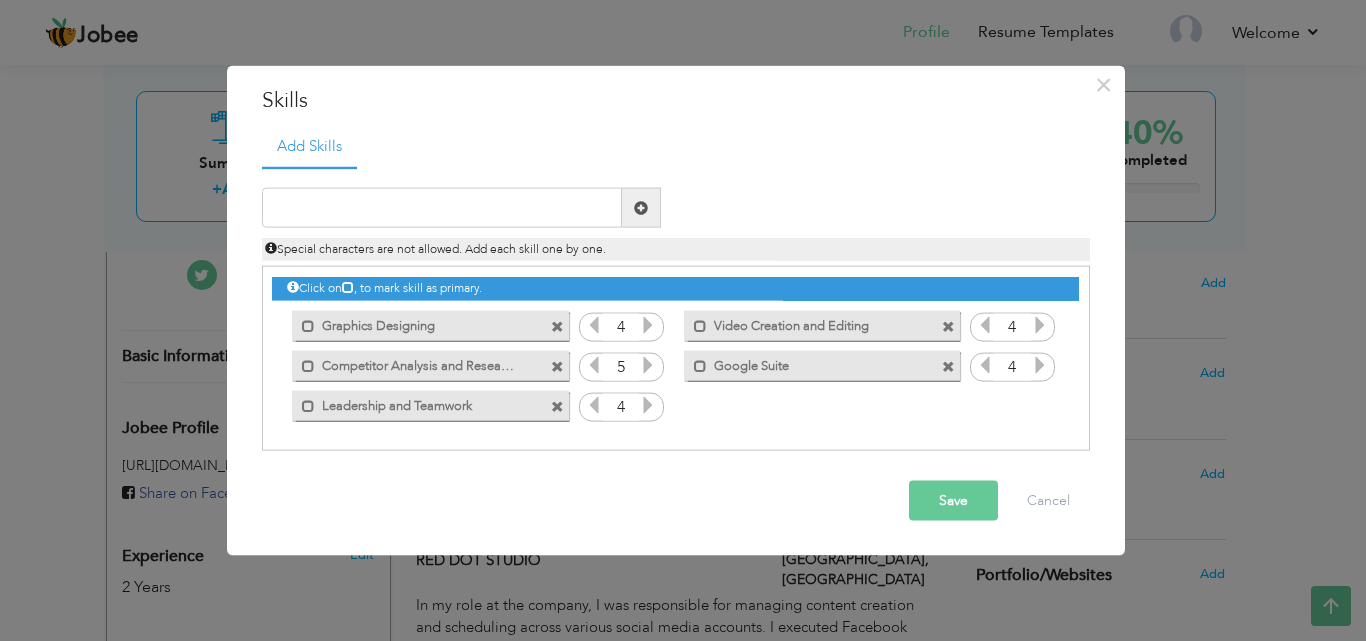 click at bounding box center [648, 405] 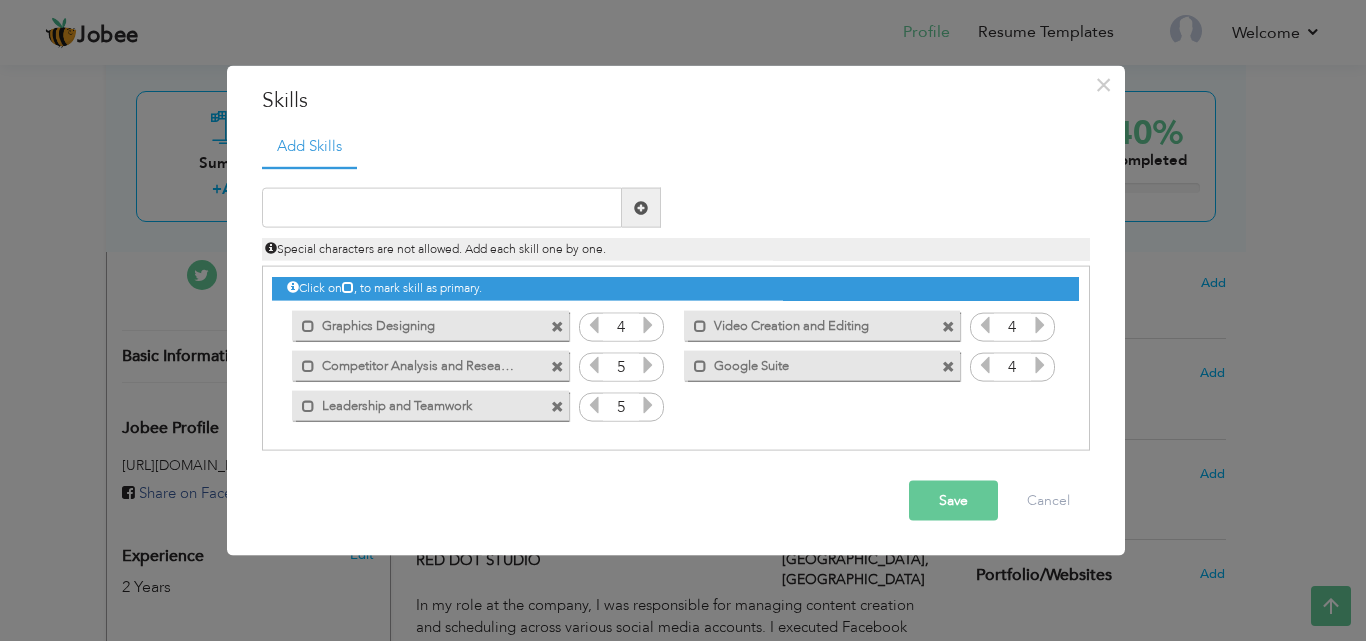 click at bounding box center [594, 405] 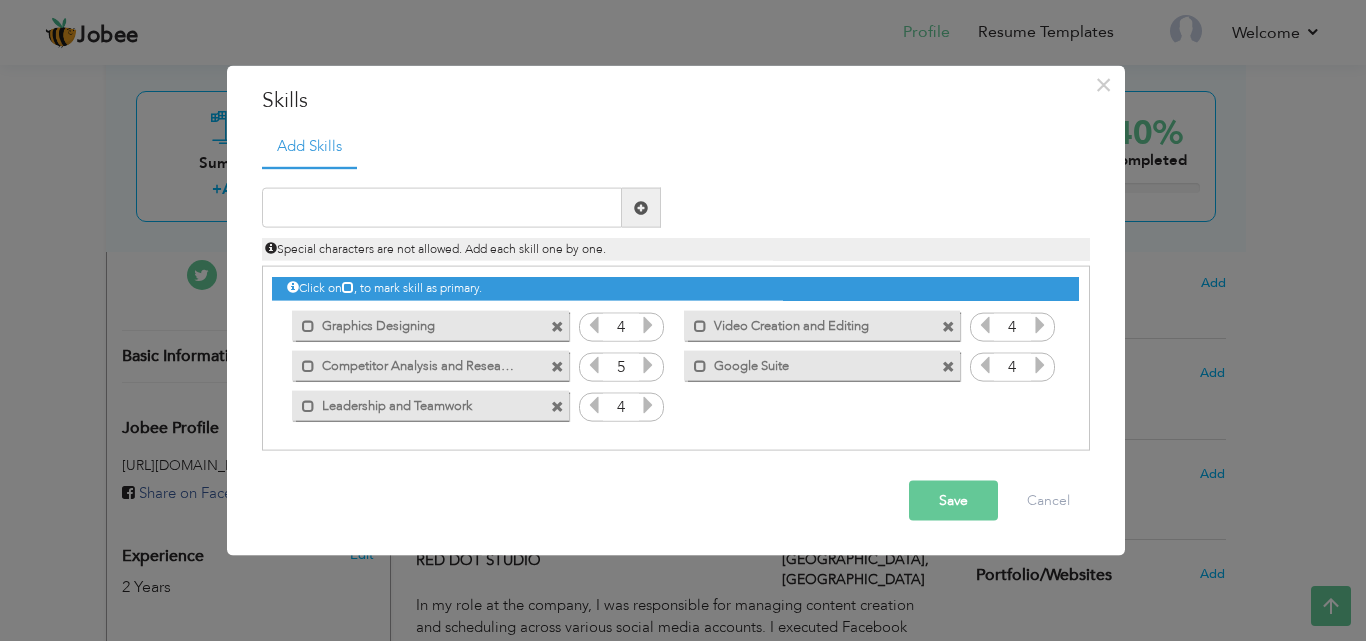 click at bounding box center [648, 405] 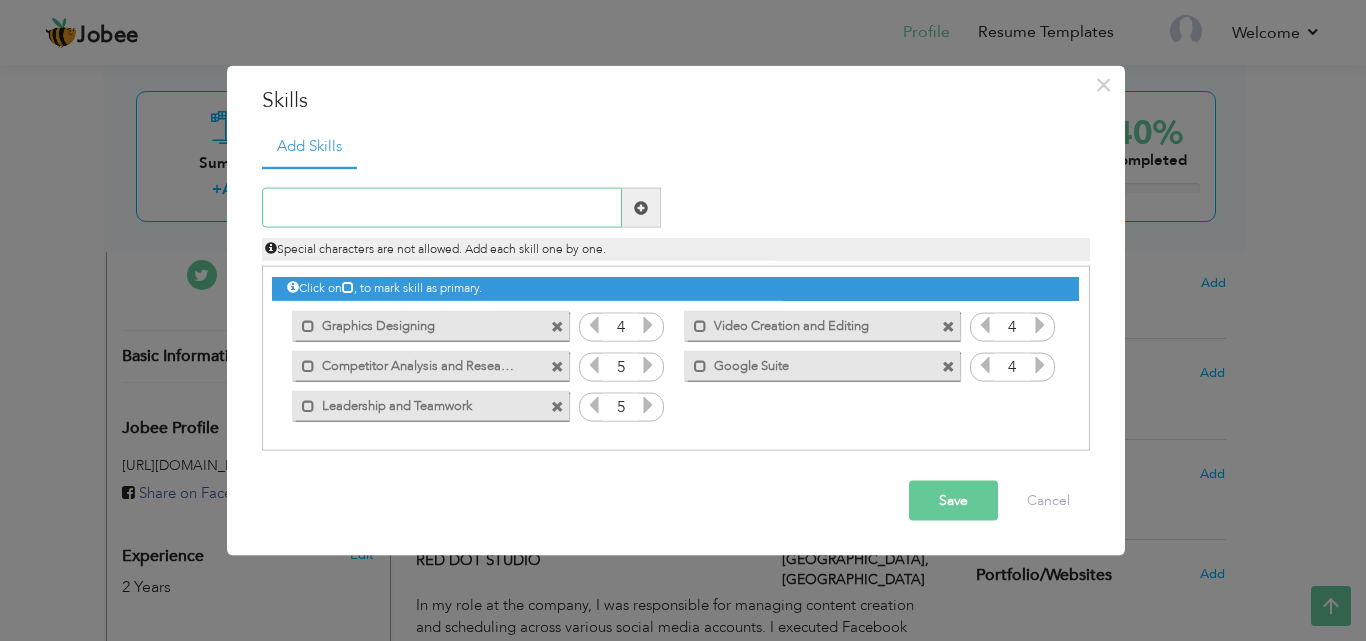 click at bounding box center [442, 208] 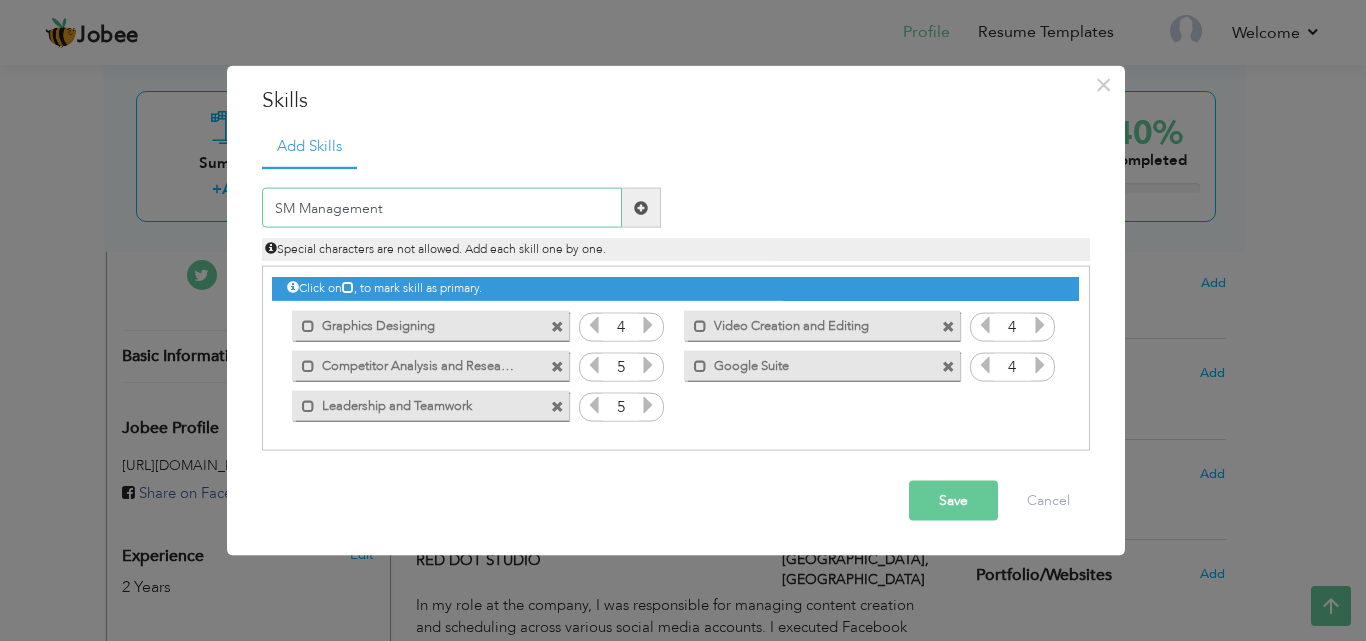 type on "SM Management" 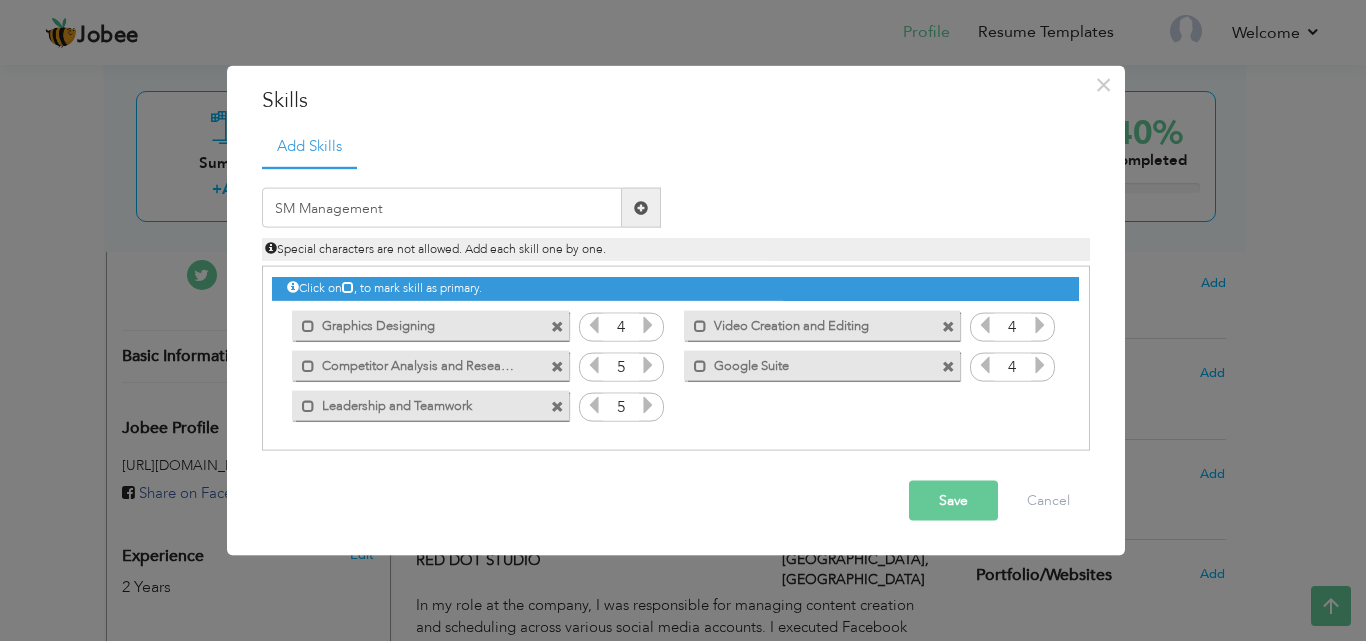 click at bounding box center [641, 207] 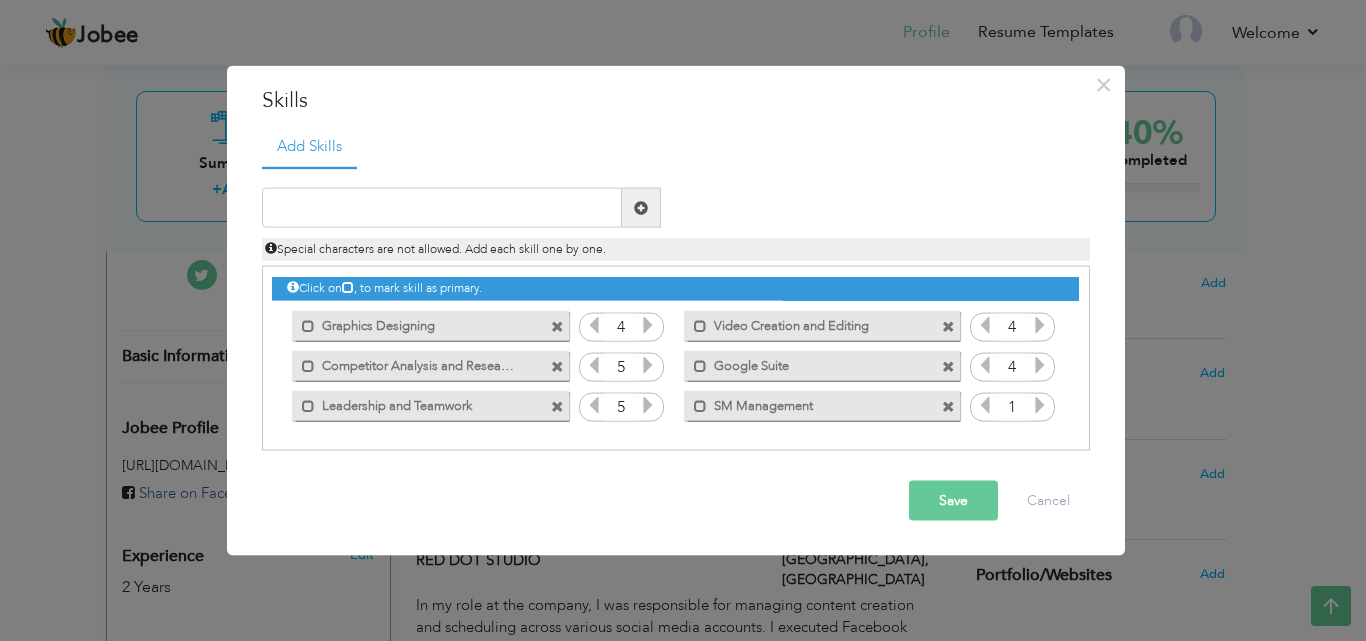 click at bounding box center (1040, 405) 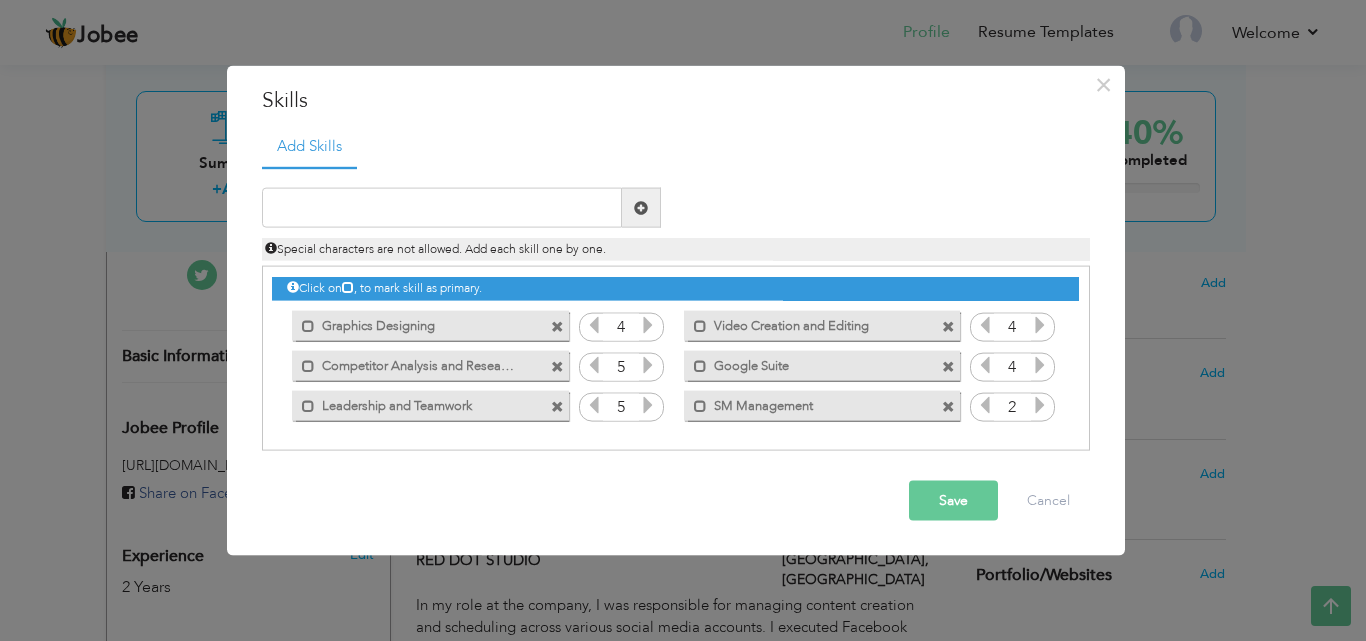 click at bounding box center (1040, 405) 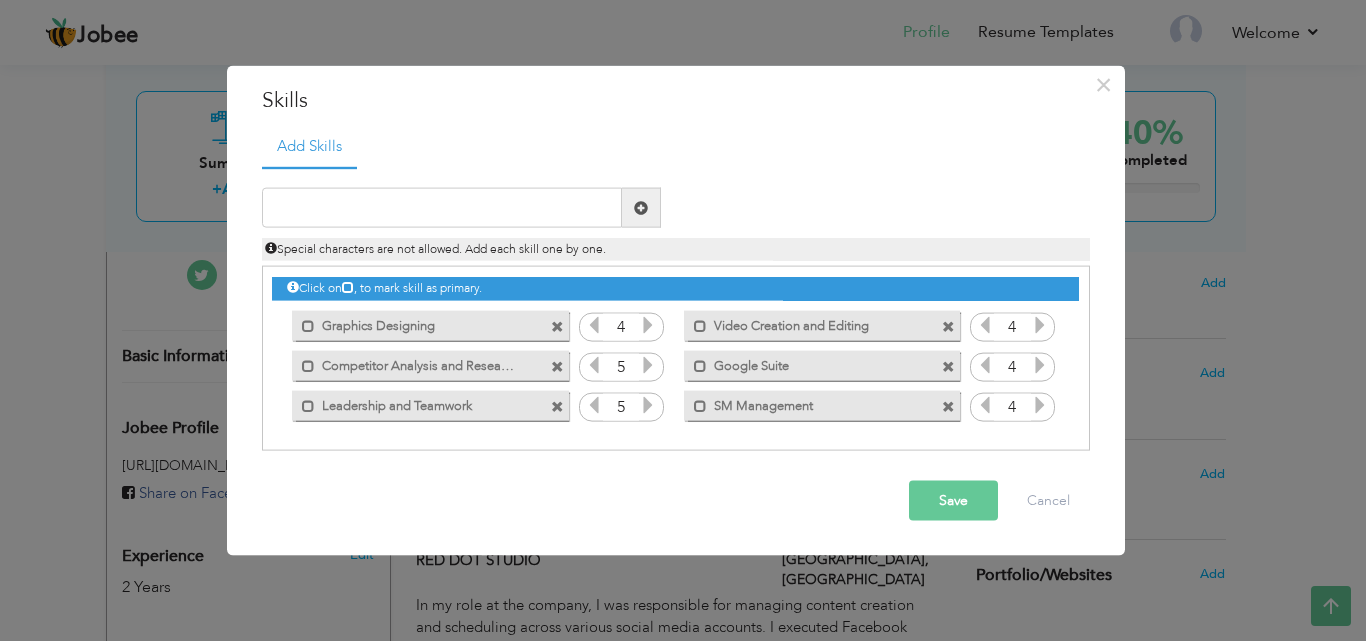 click at bounding box center [1040, 405] 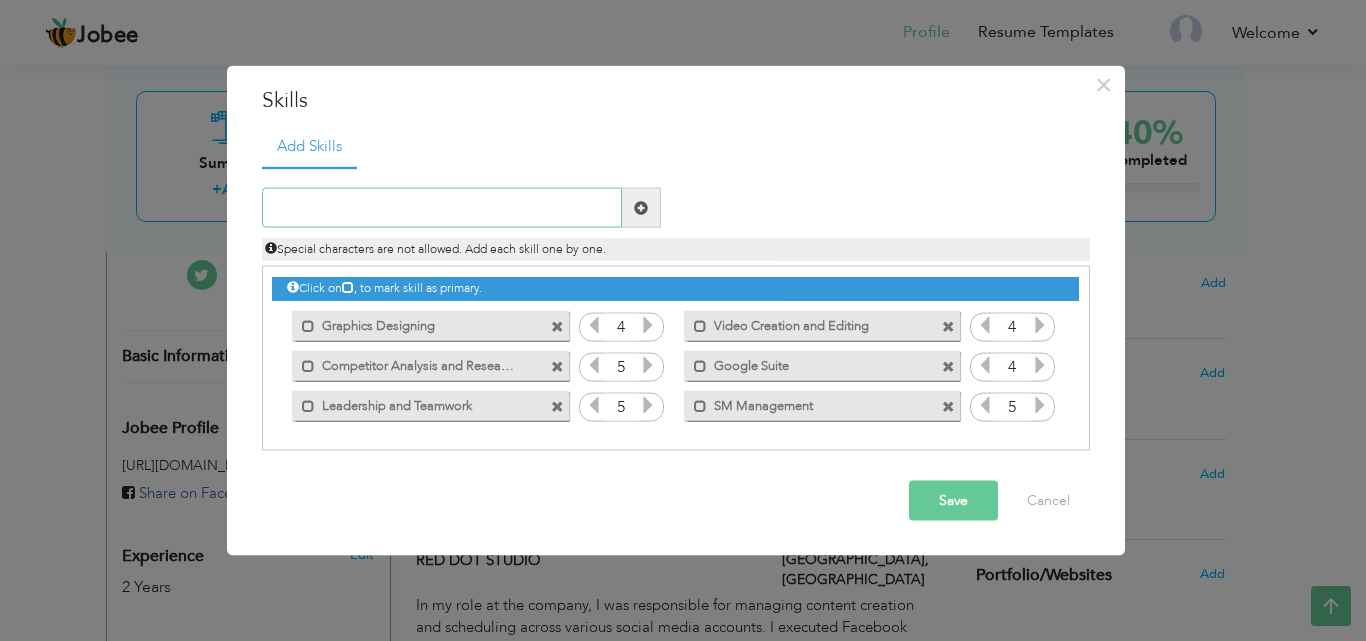 drag, startPoint x: 488, startPoint y: 209, endPoint x: 540, endPoint y: 198, distance: 53.15073 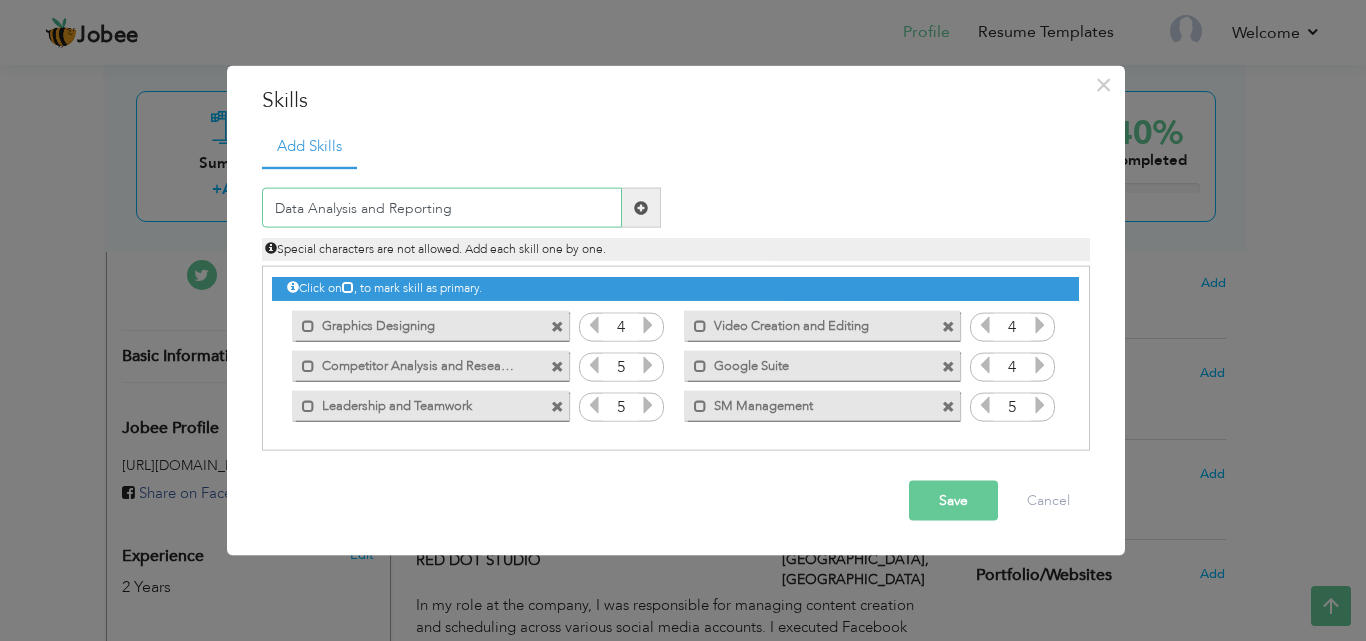 type on "Data Analysis and Reporting" 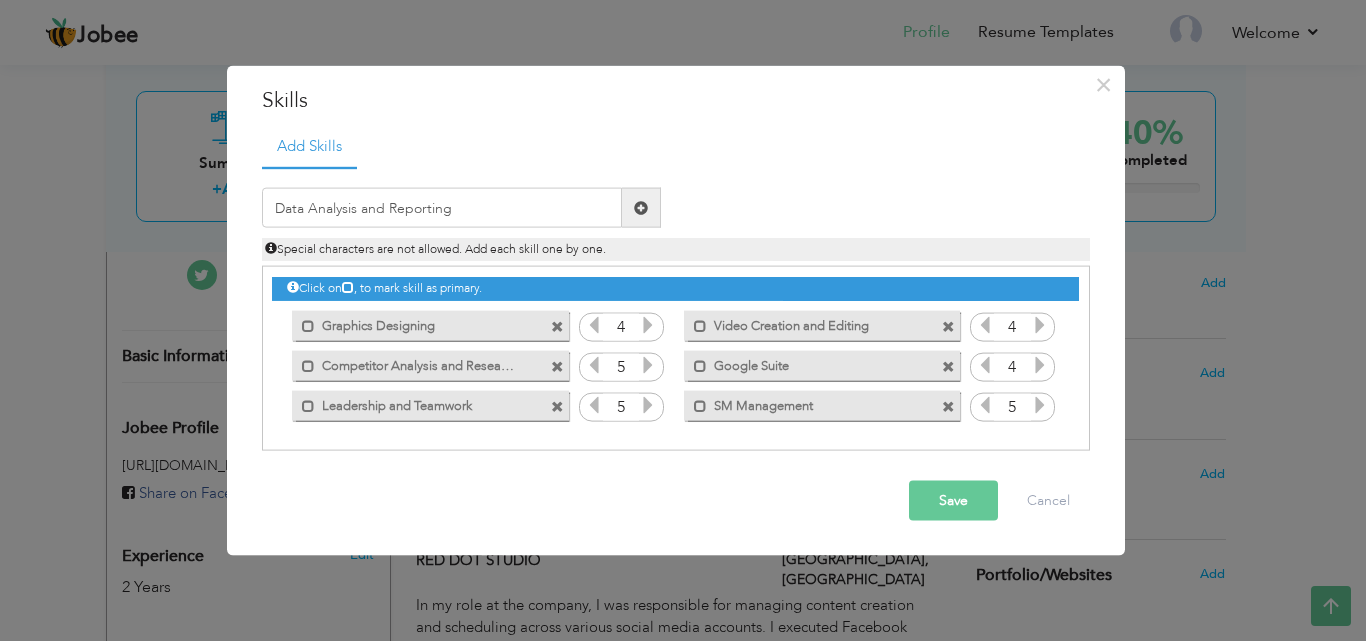 click at bounding box center (641, 207) 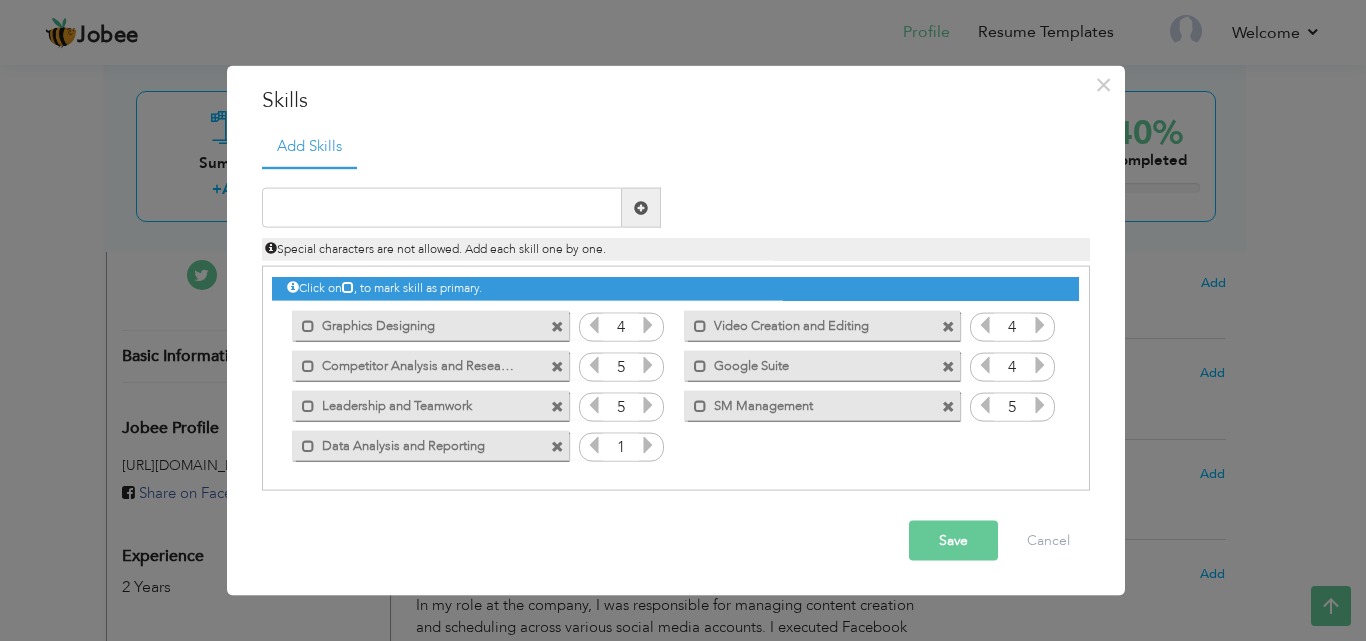 click on "1" at bounding box center [621, 447] 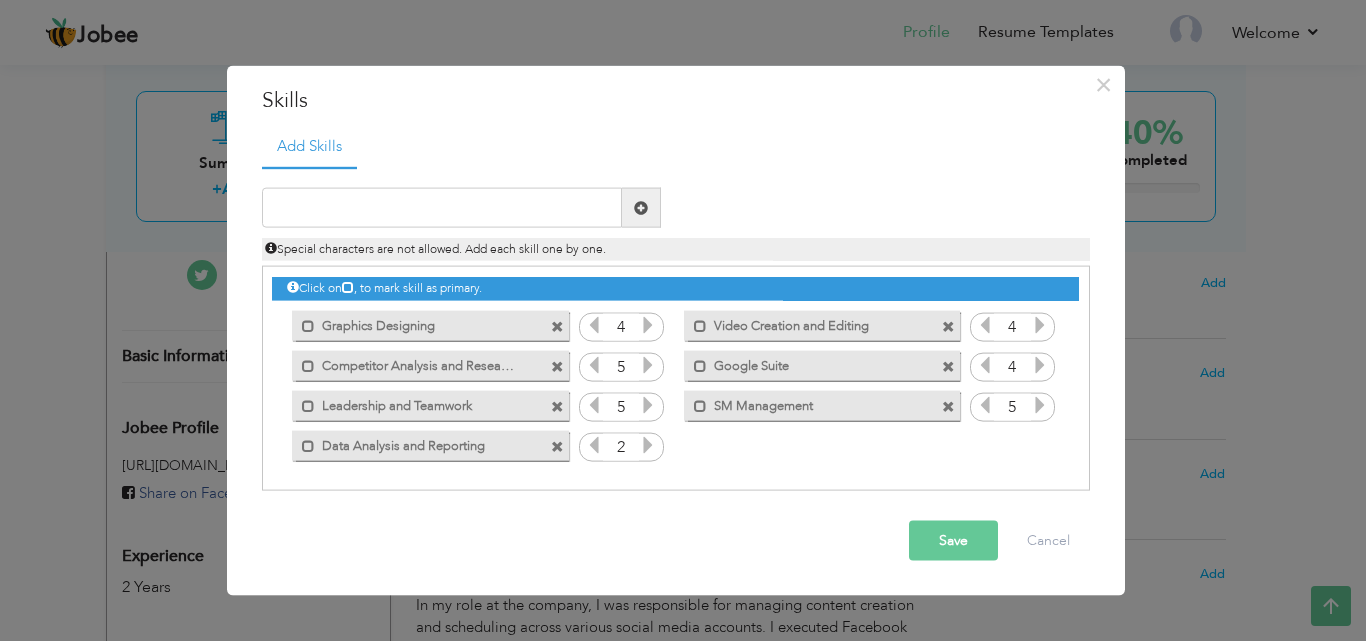 click at bounding box center (648, 445) 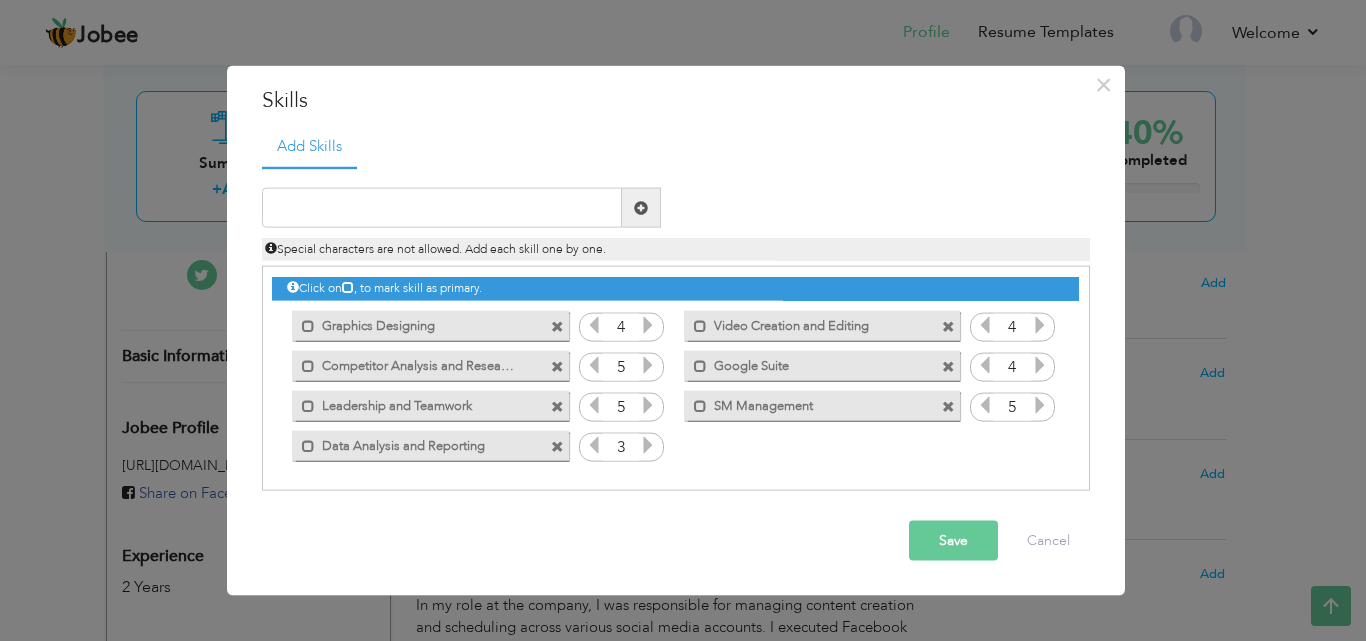 click at bounding box center [648, 445] 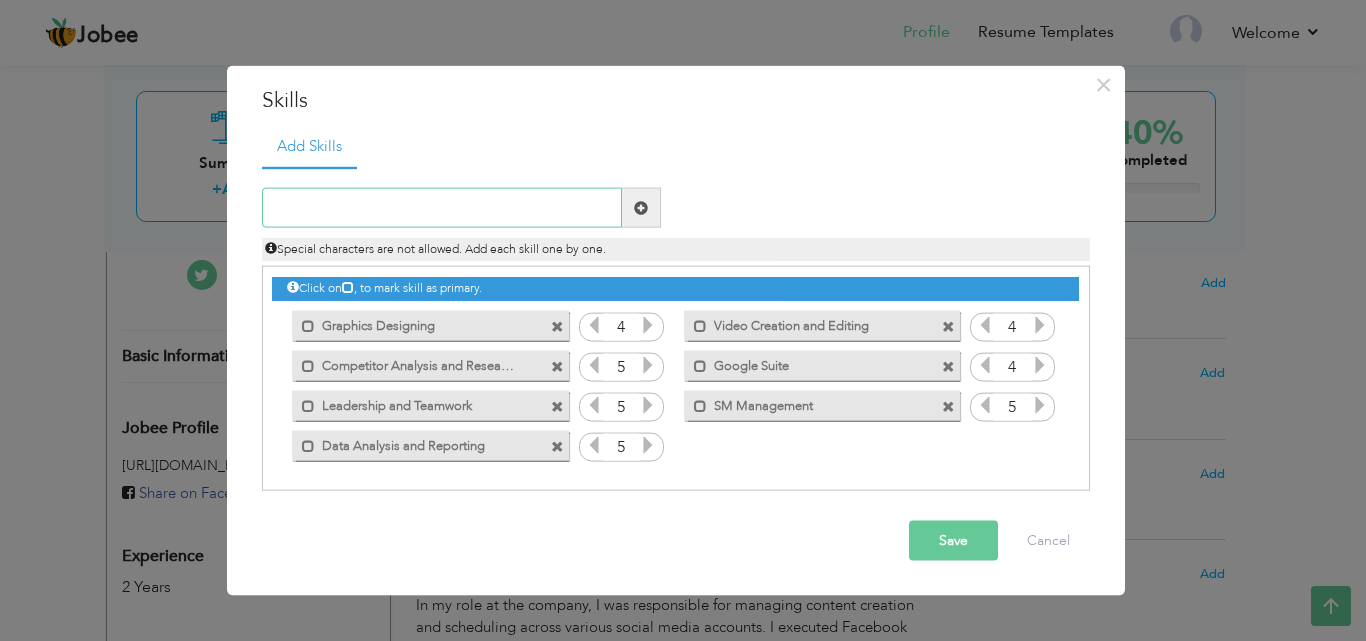 click at bounding box center [442, 208] 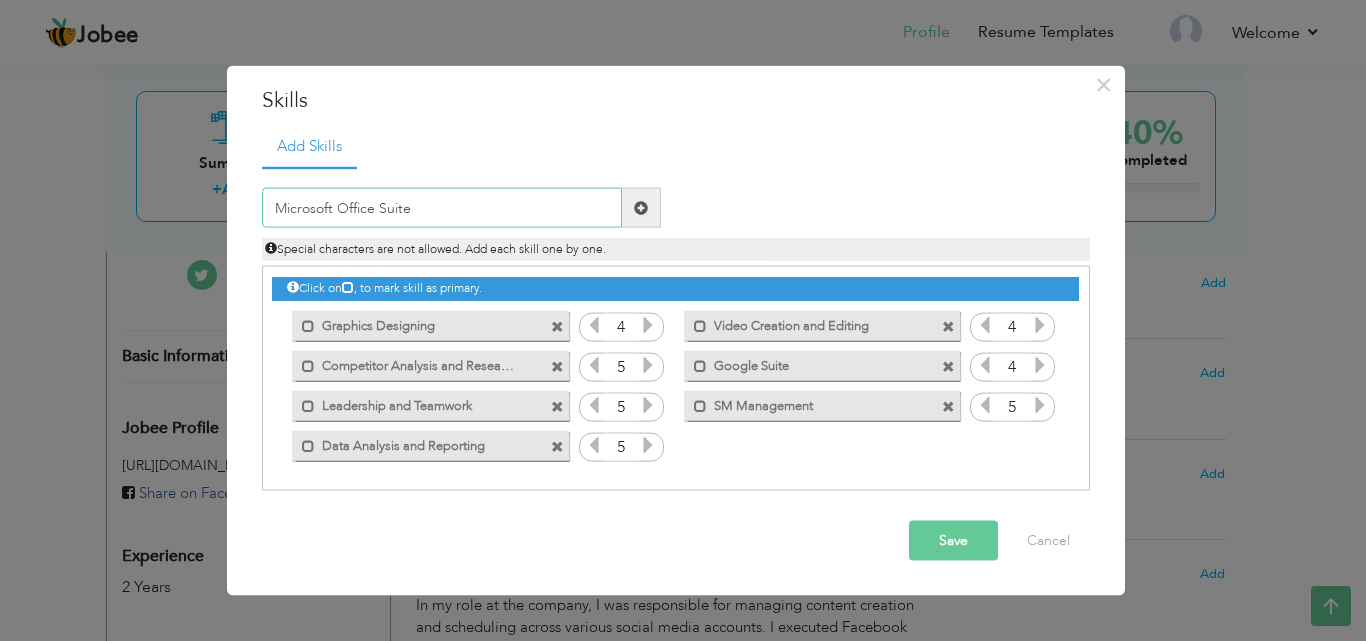 type on "Microsoft Office Suite" 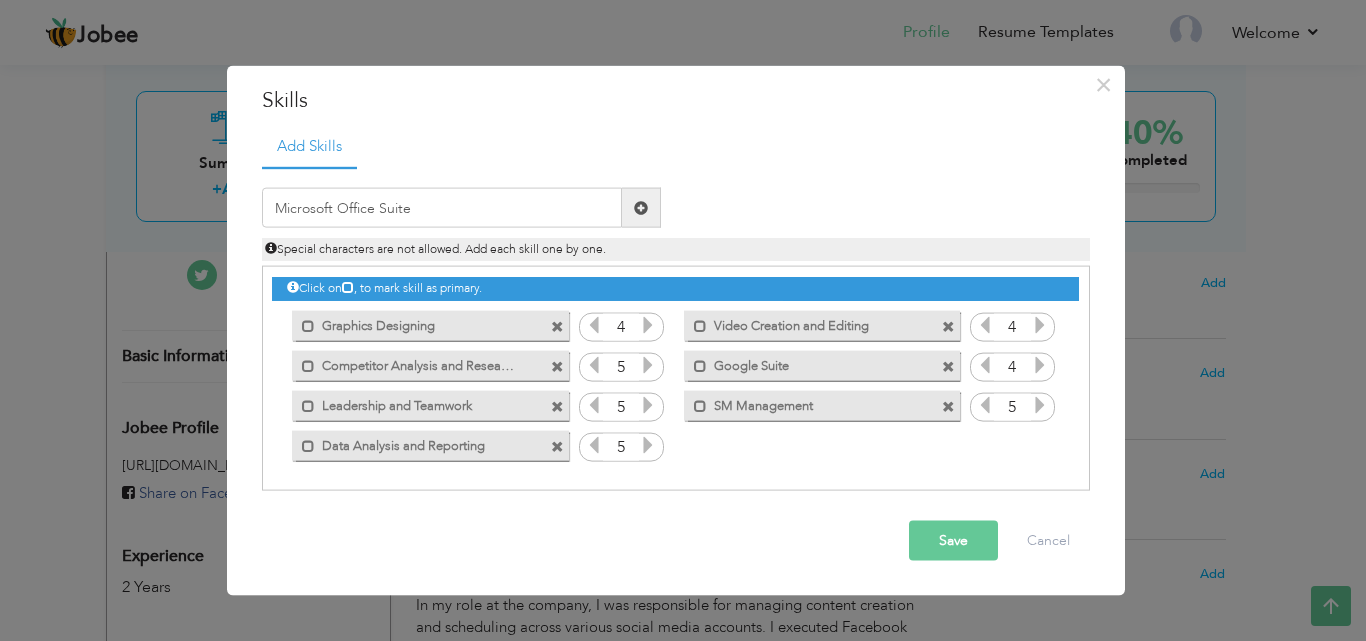 click at bounding box center (641, 208) 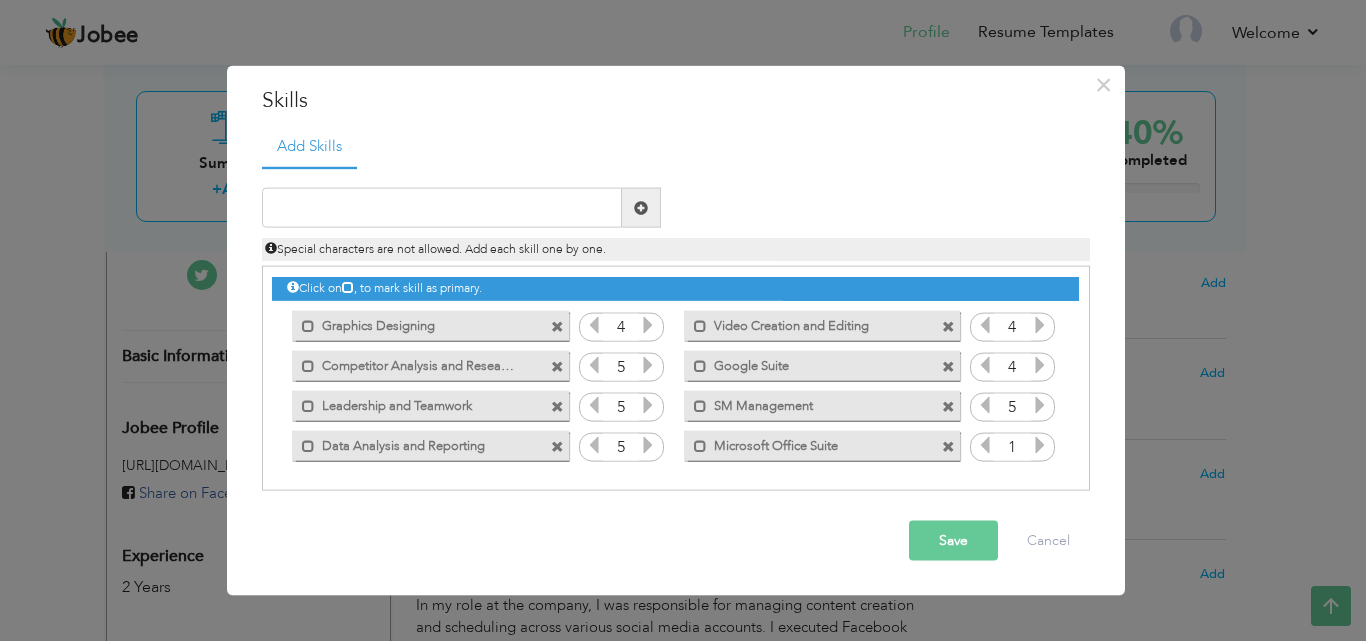 click at bounding box center [1040, 445] 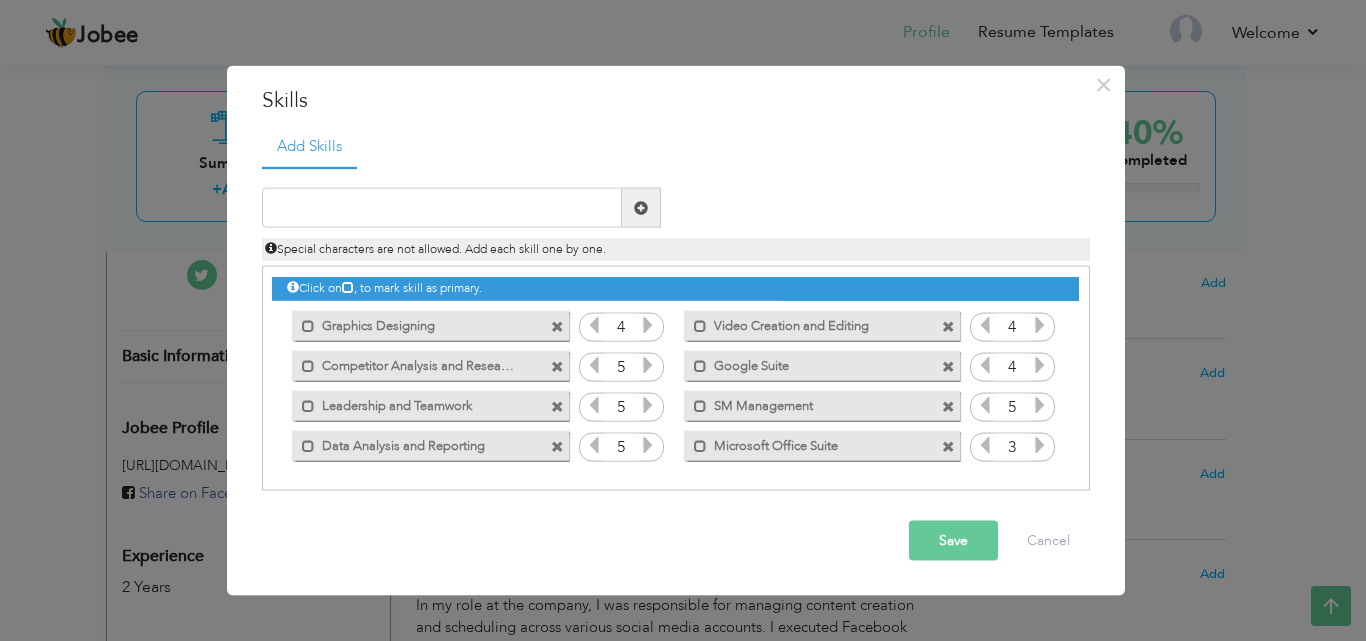 click at bounding box center (1040, 445) 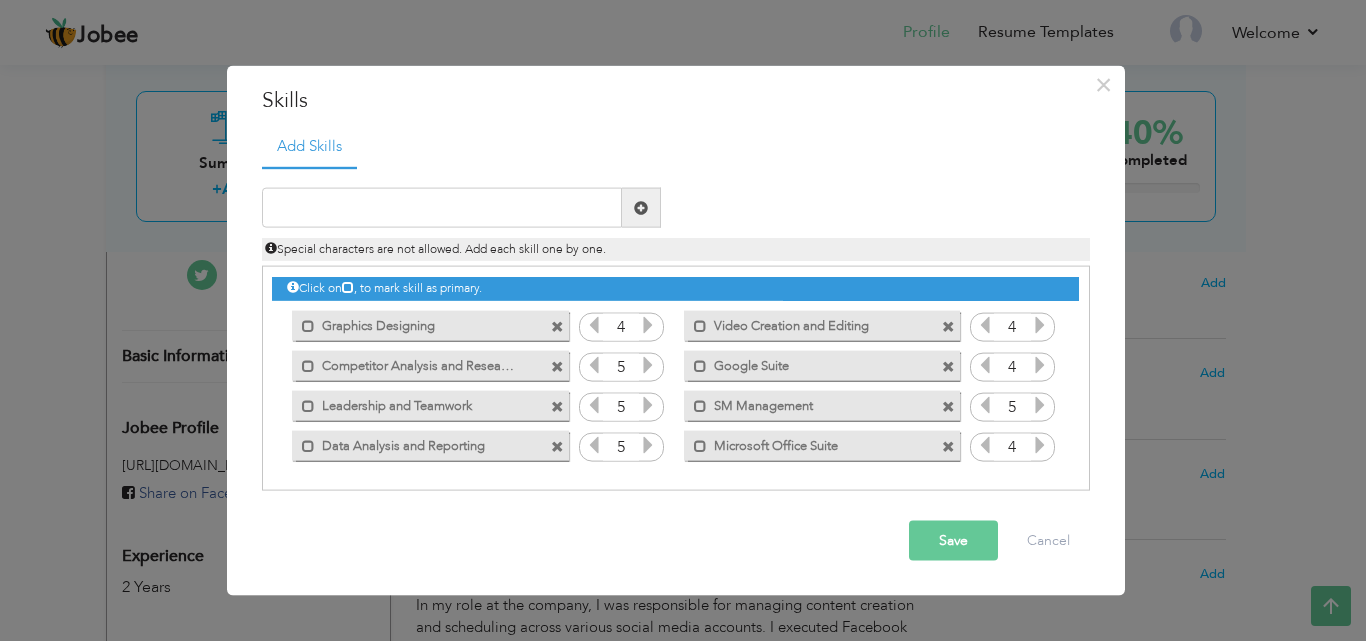 click at bounding box center (1040, 445) 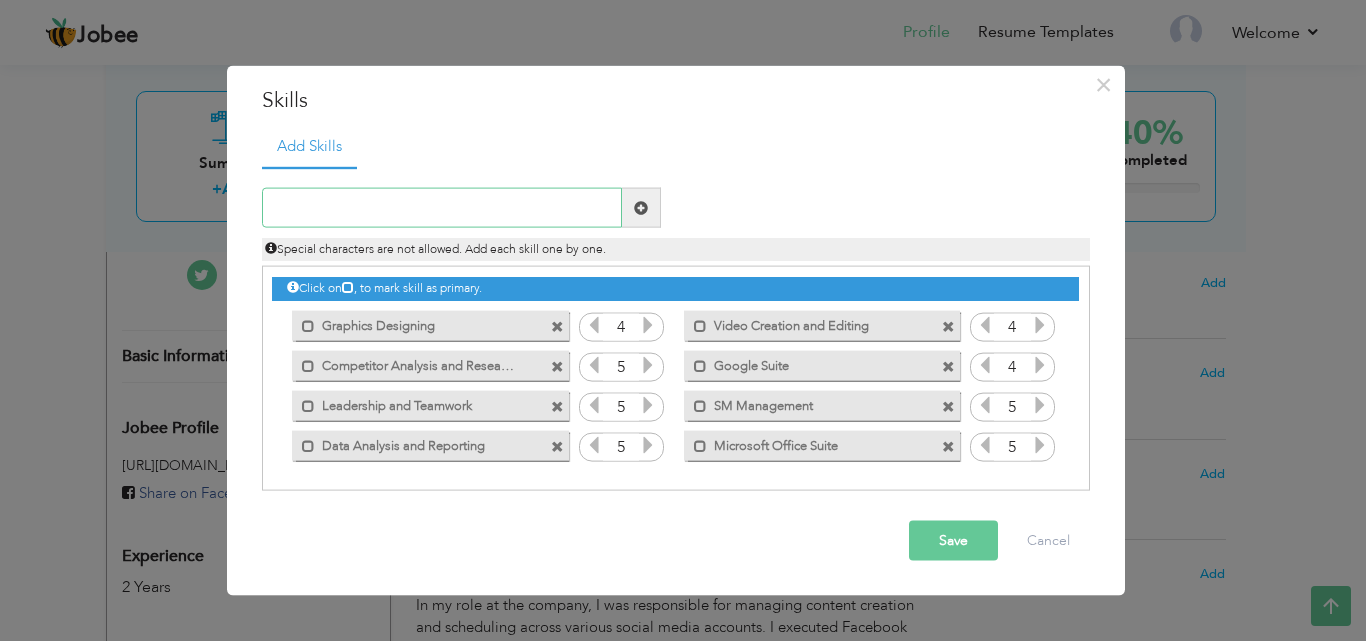 click at bounding box center (442, 208) 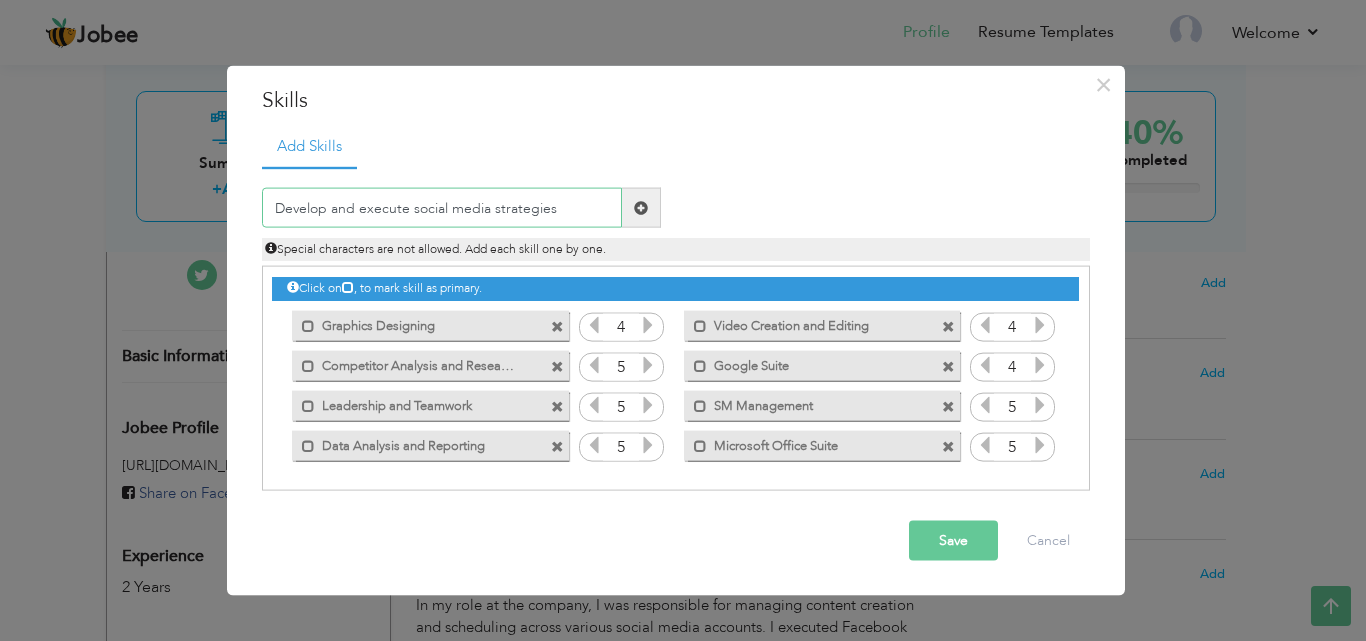 type on "Develop and execute social media strategies" 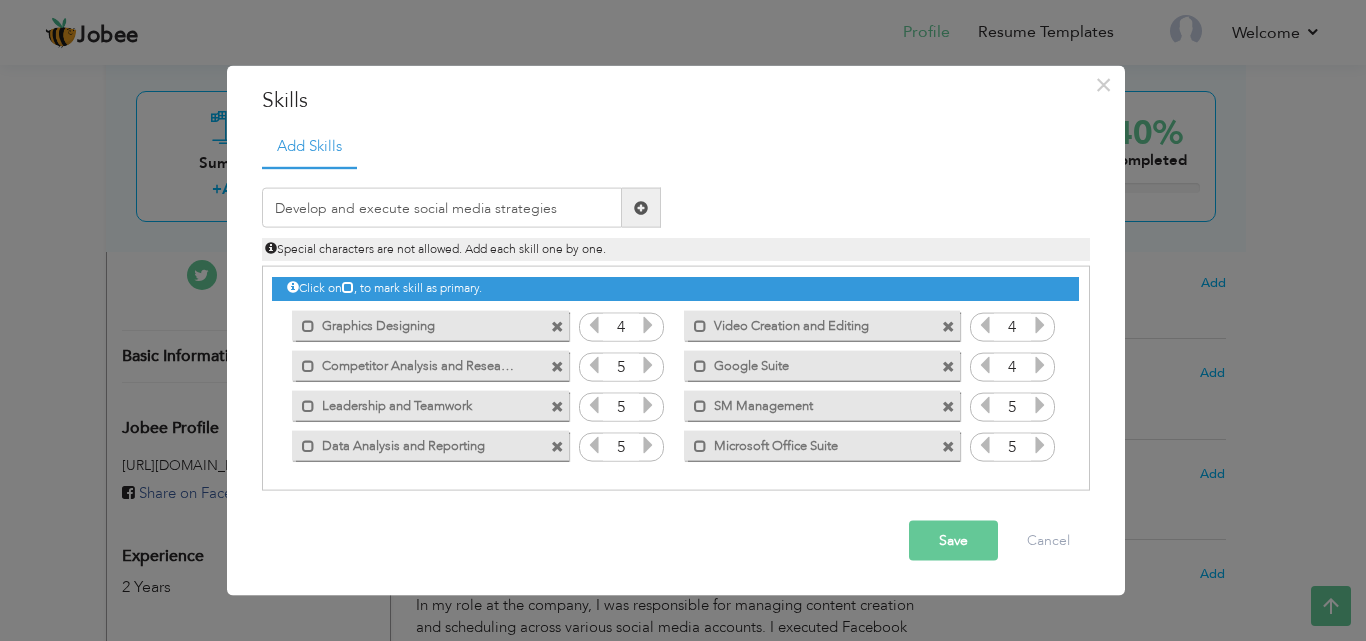 click at bounding box center (641, 207) 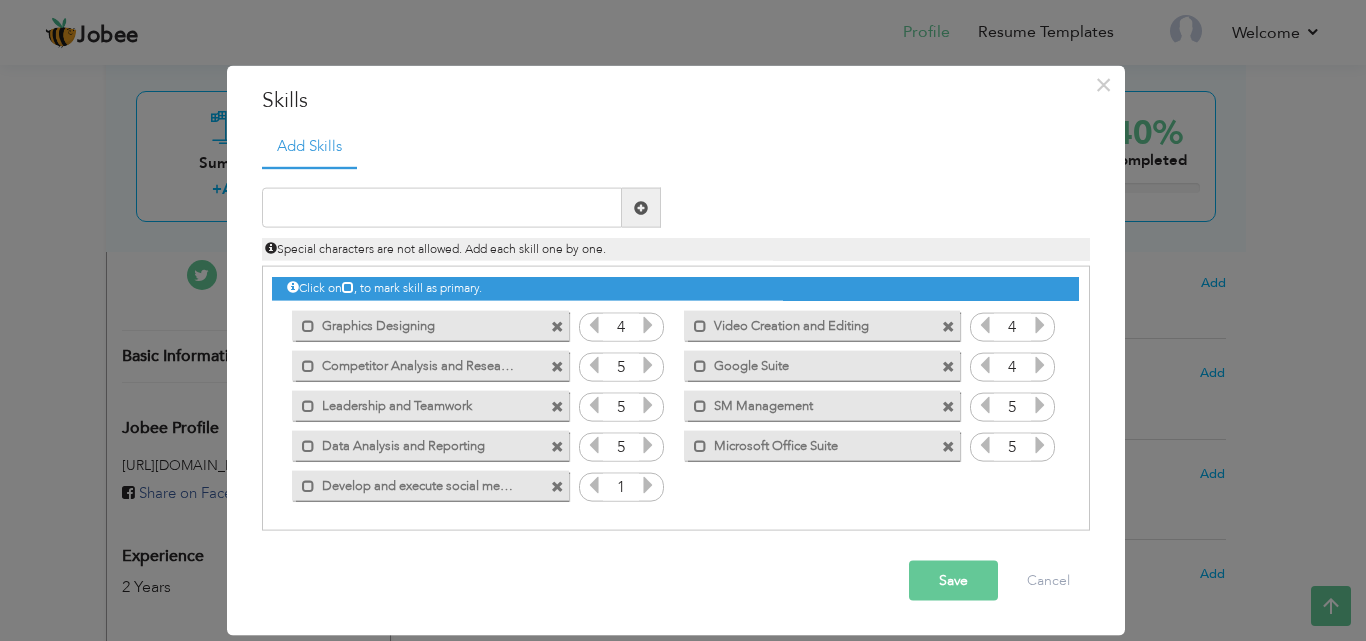 click at bounding box center (648, 485) 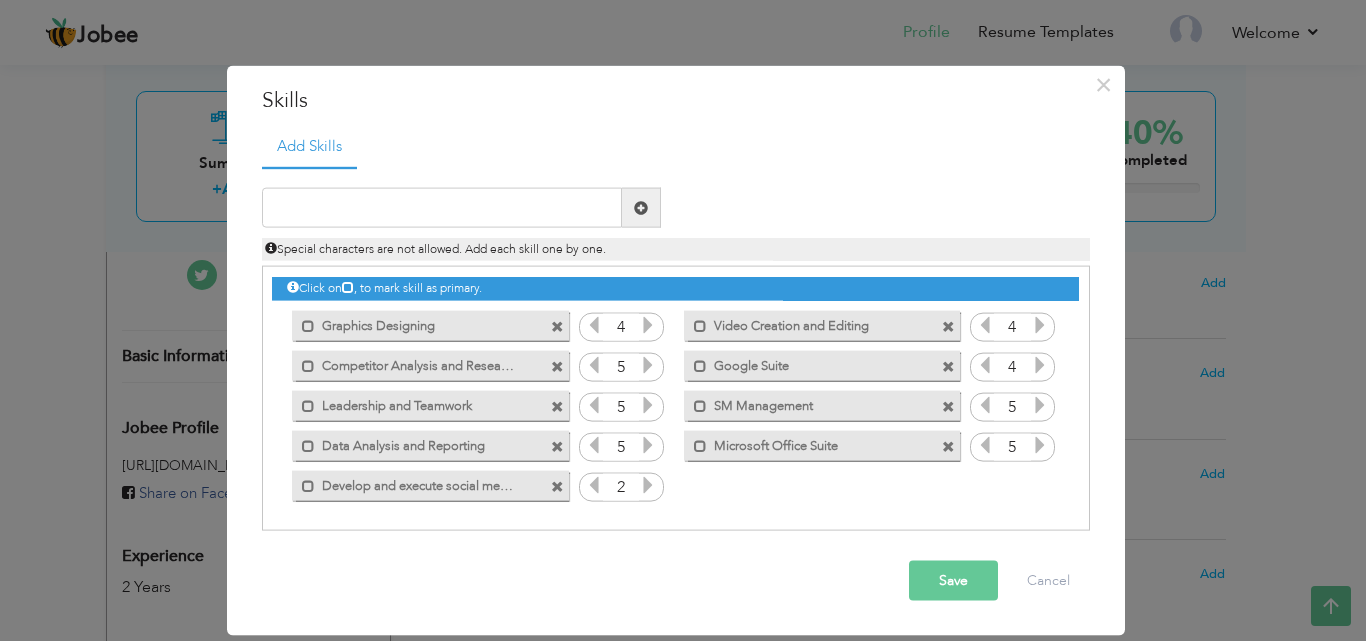 click at bounding box center (648, 485) 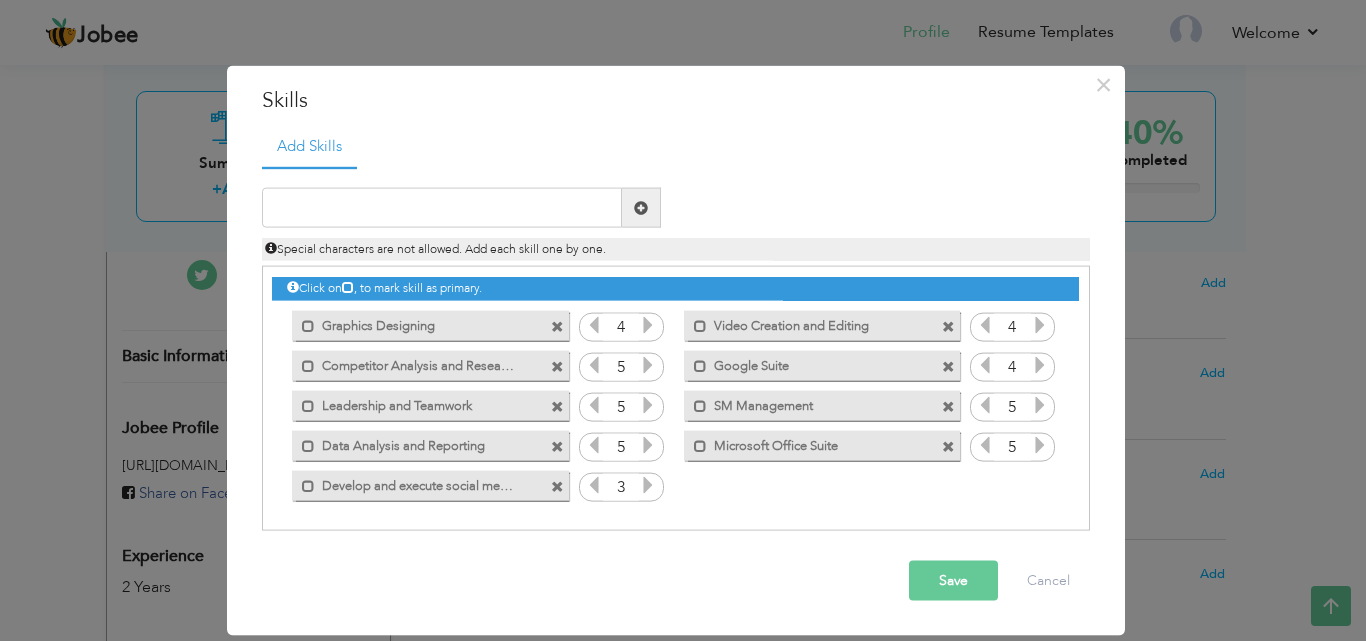 click at bounding box center (648, 485) 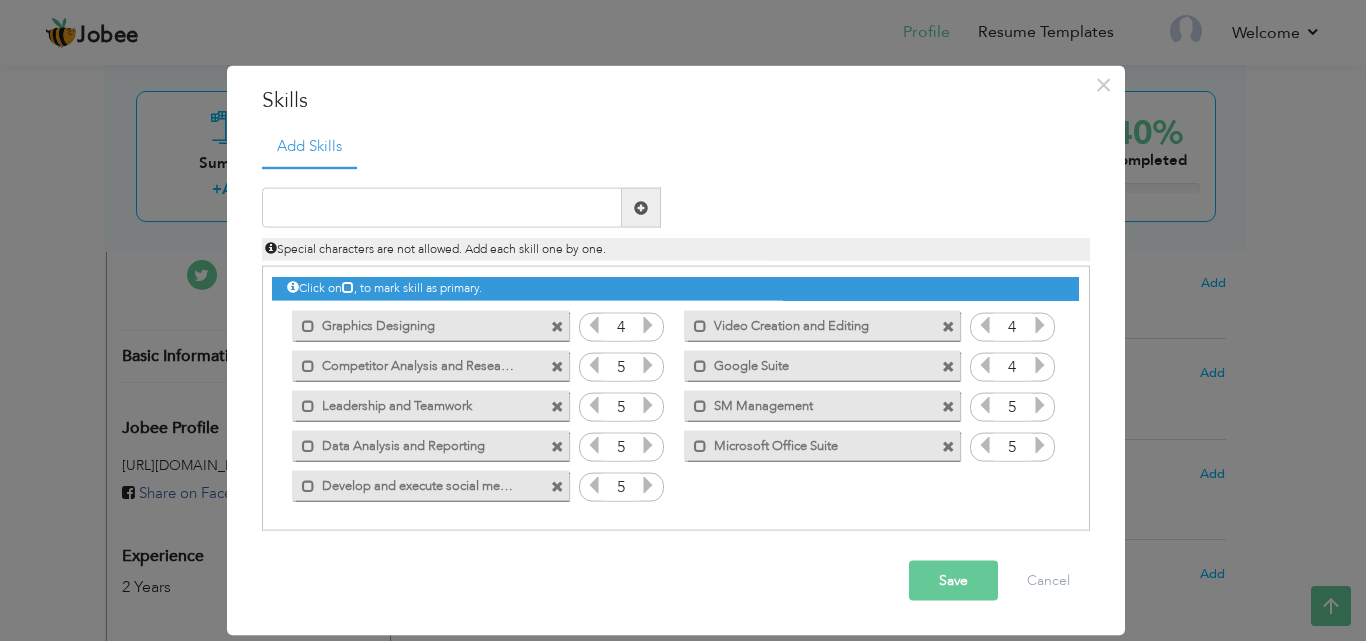 click at bounding box center (648, 485) 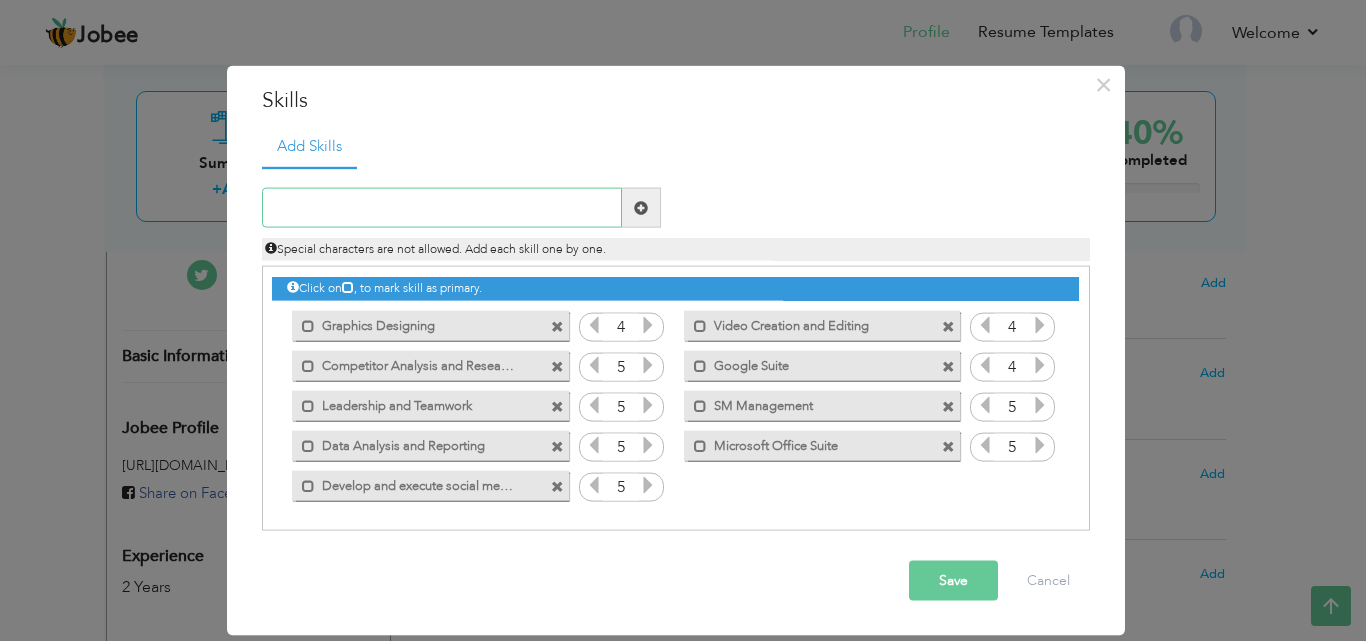 click at bounding box center [442, 208] 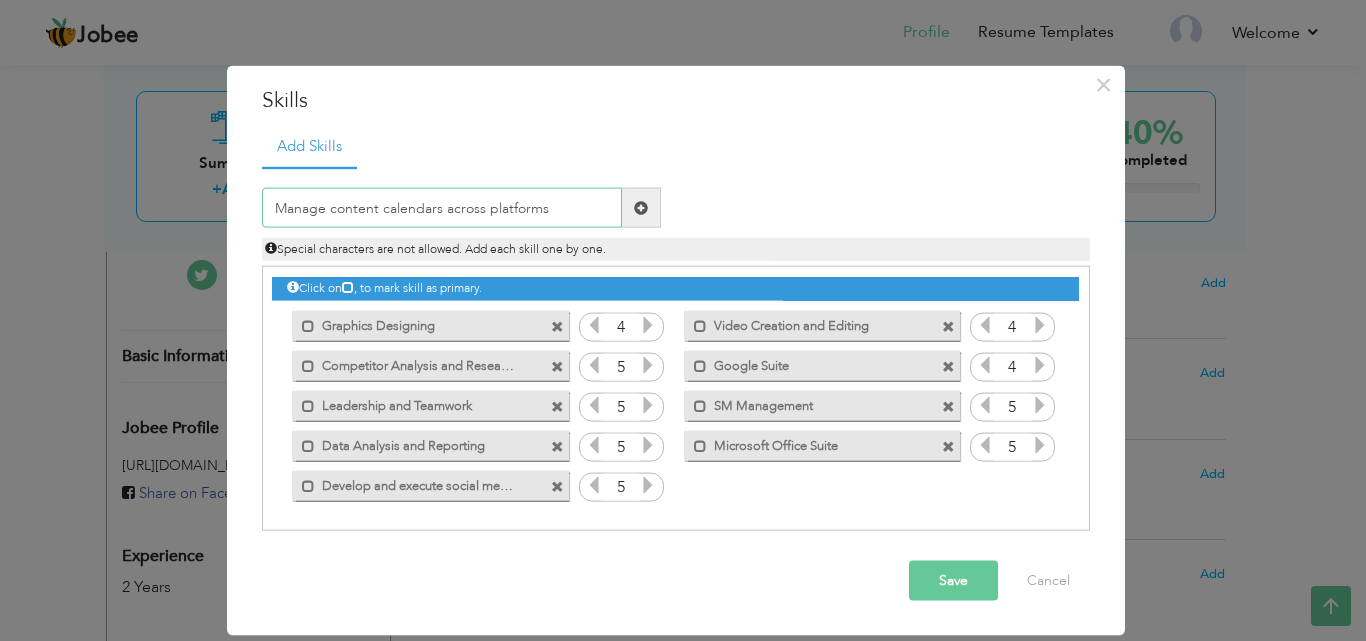 type on "Manage content calendars across platforms" 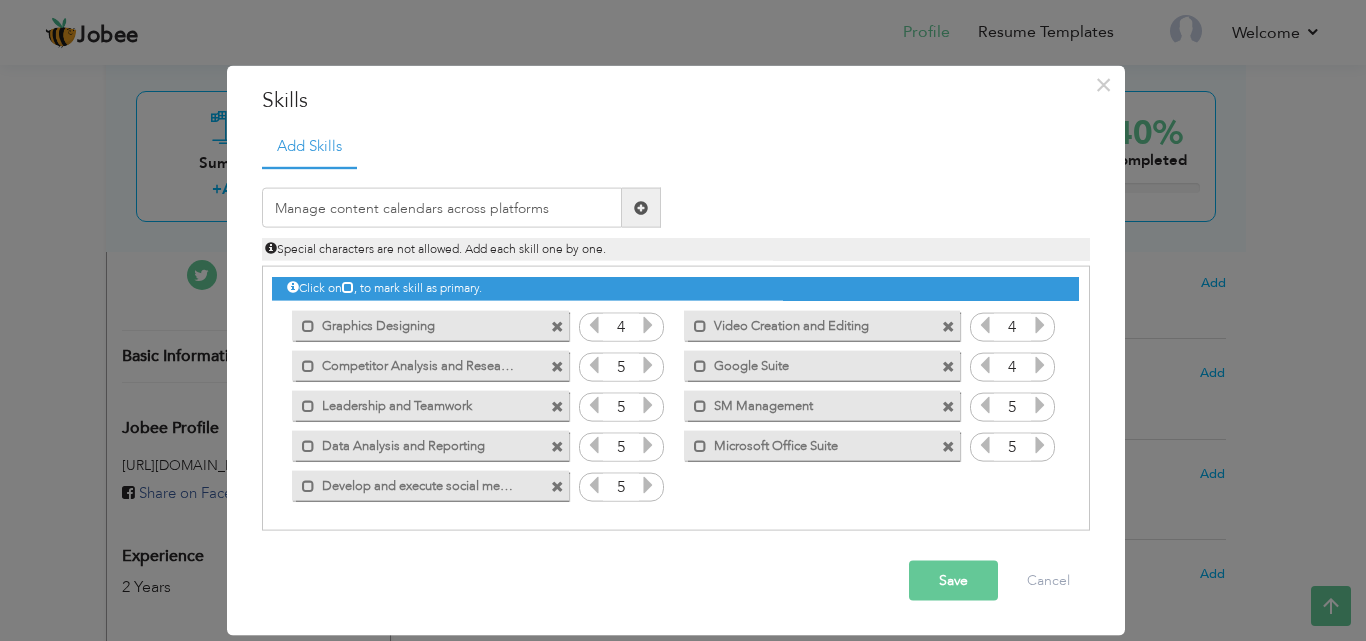 click at bounding box center [641, 207] 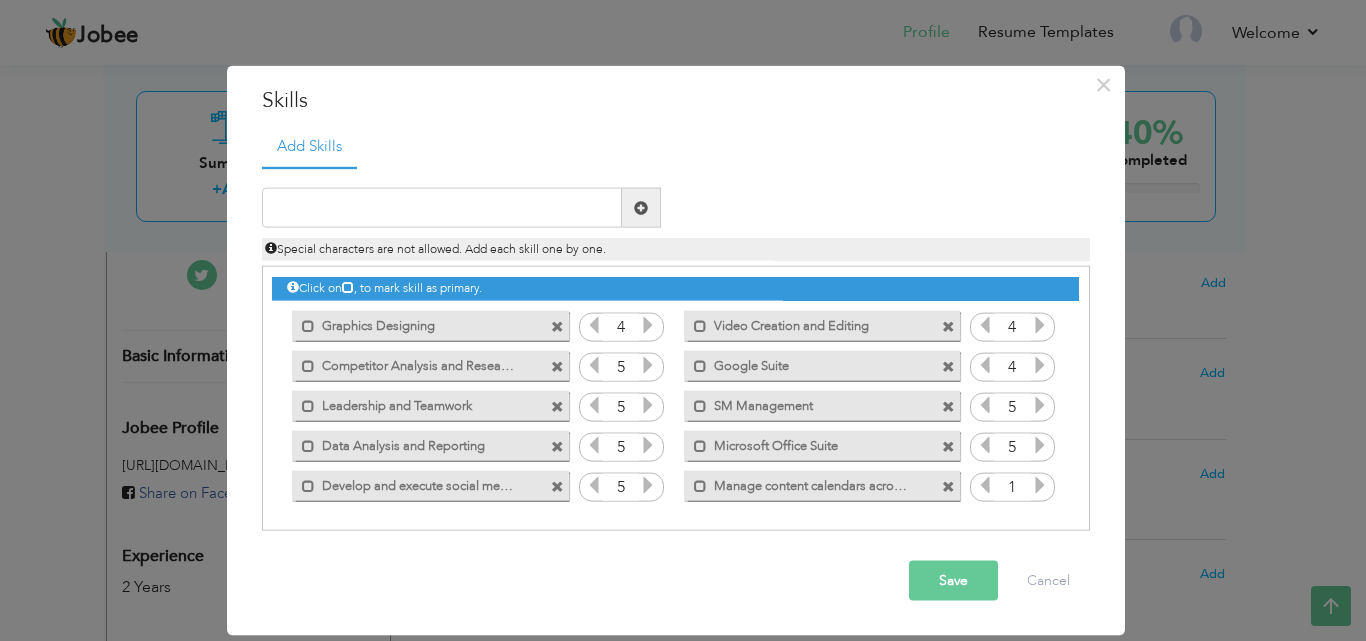 click at bounding box center (1040, 485) 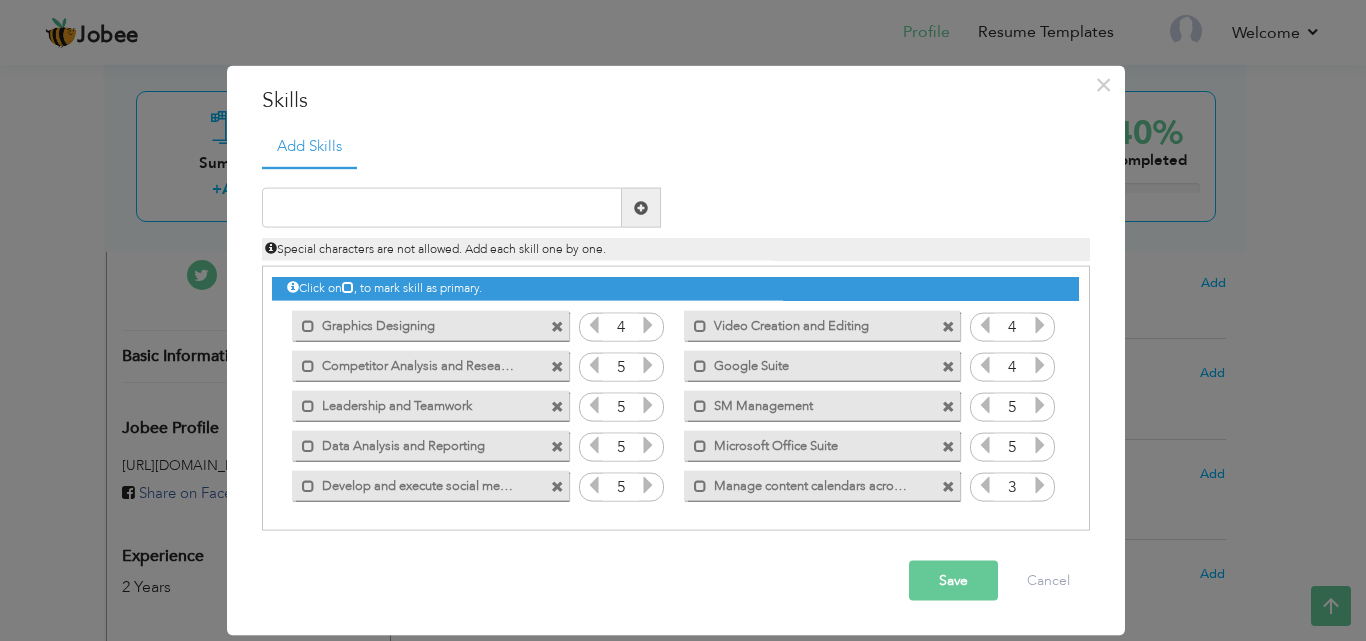 click at bounding box center (1040, 485) 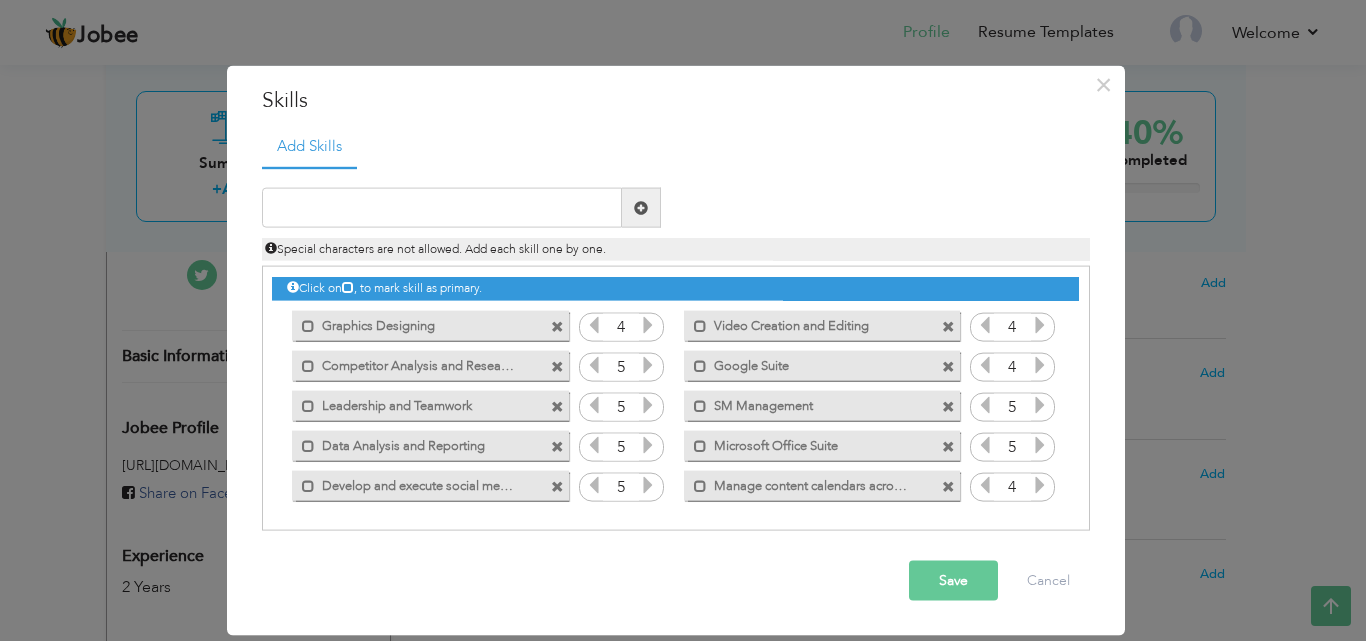 click at bounding box center (1040, 485) 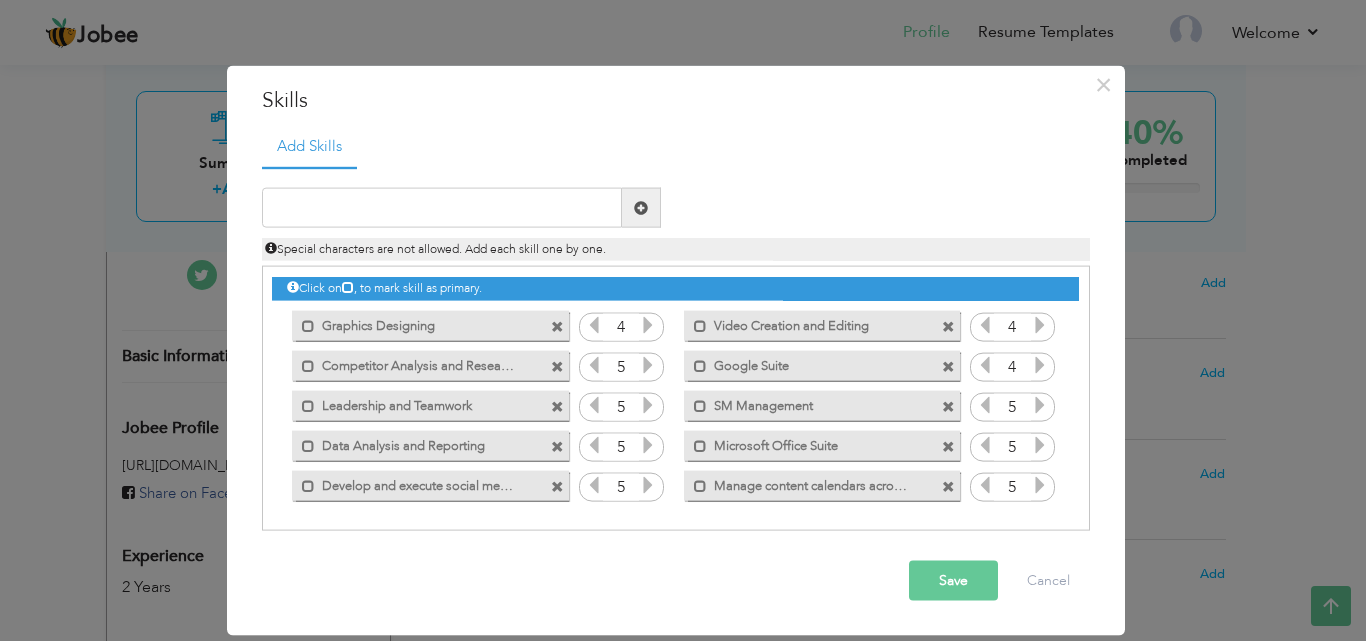click at bounding box center (461, 208) 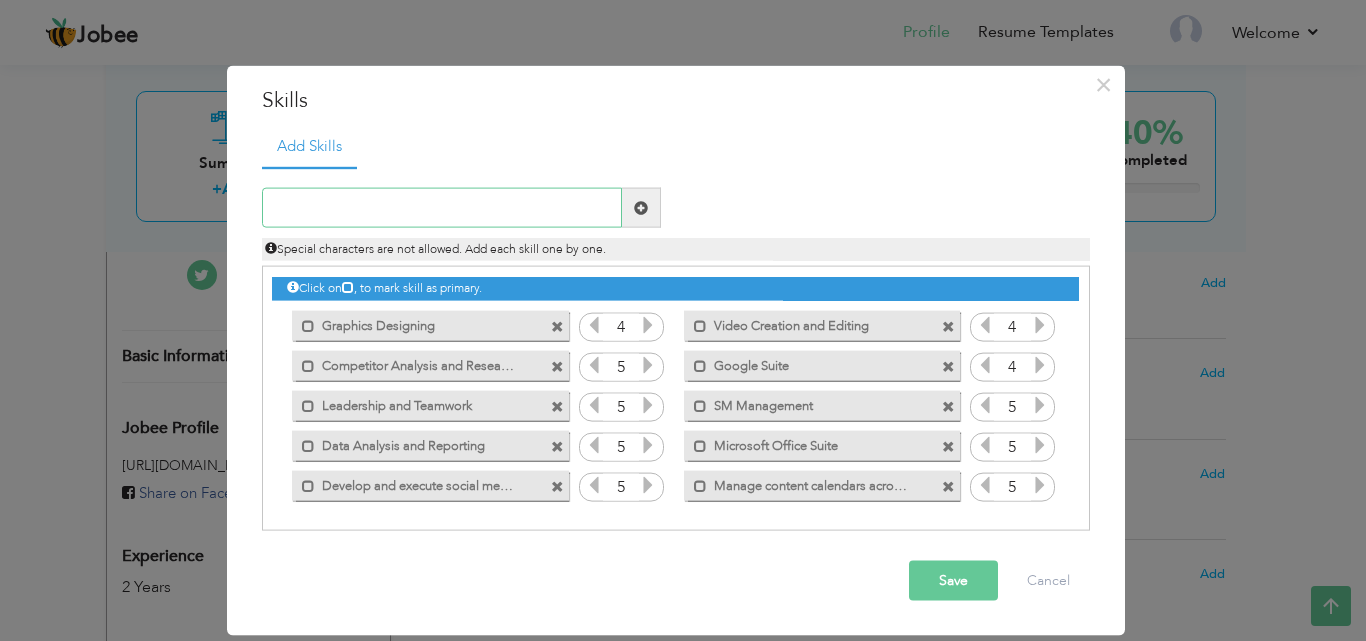 click at bounding box center (442, 208) 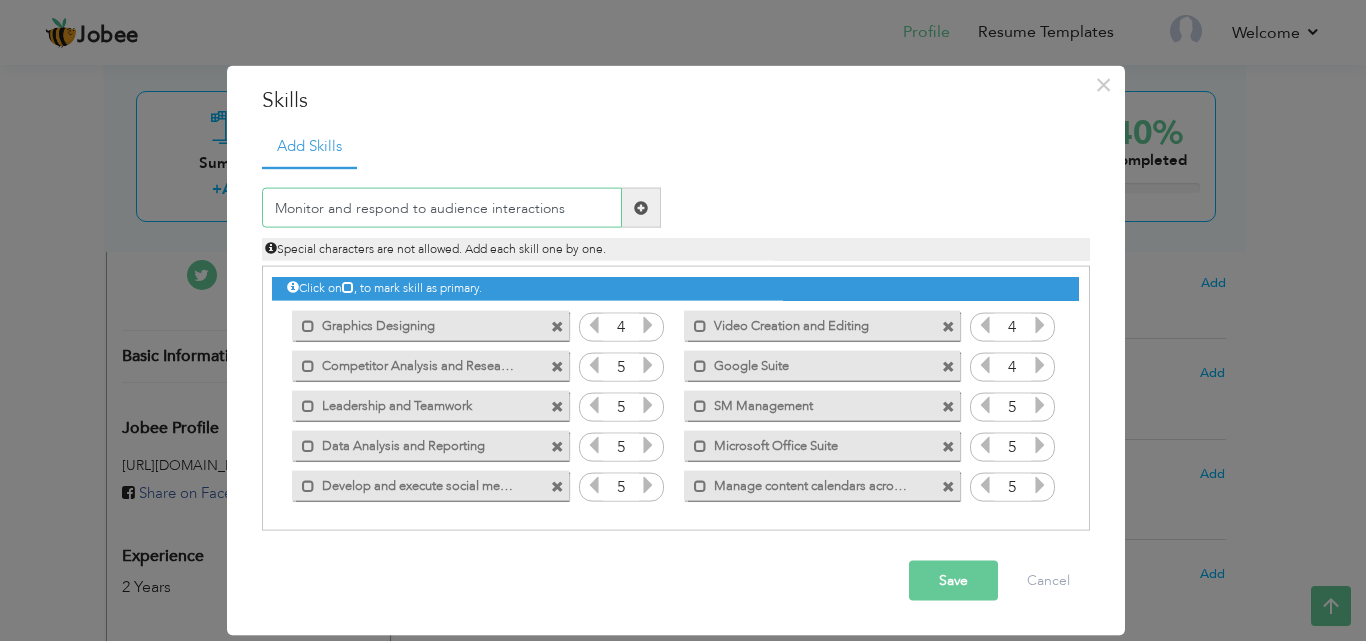 drag, startPoint x: 621, startPoint y: 214, endPoint x: 632, endPoint y: 214, distance: 11 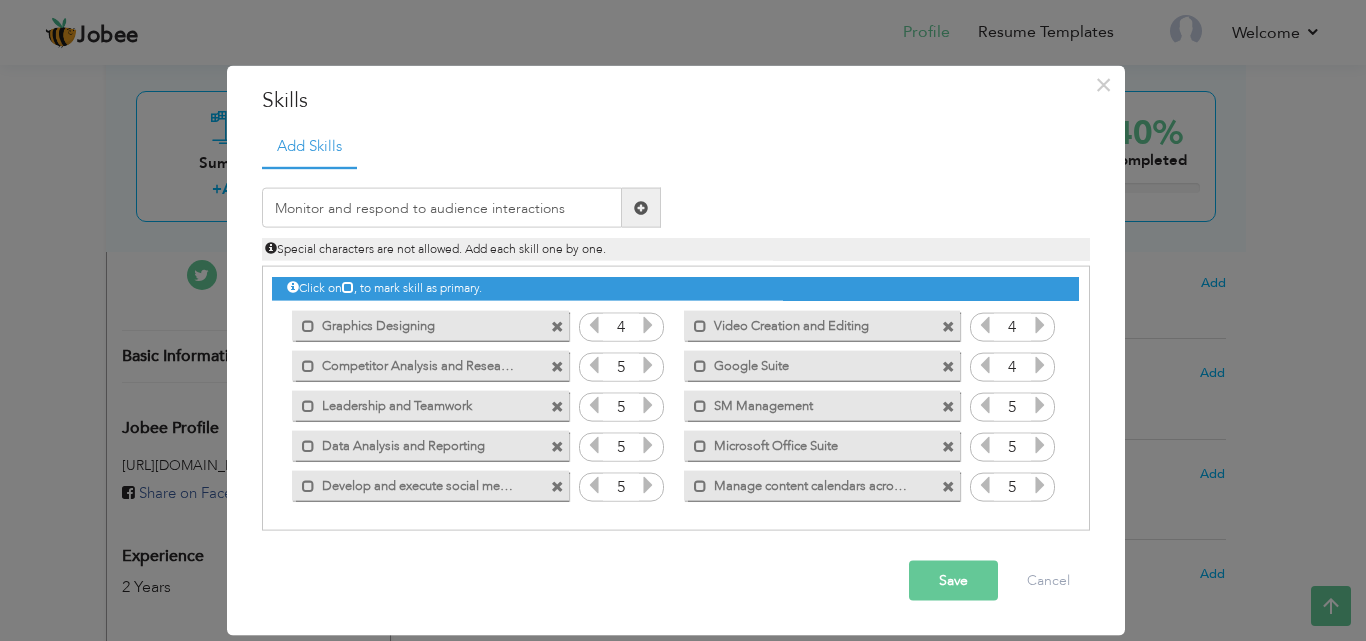 click at bounding box center [641, 208] 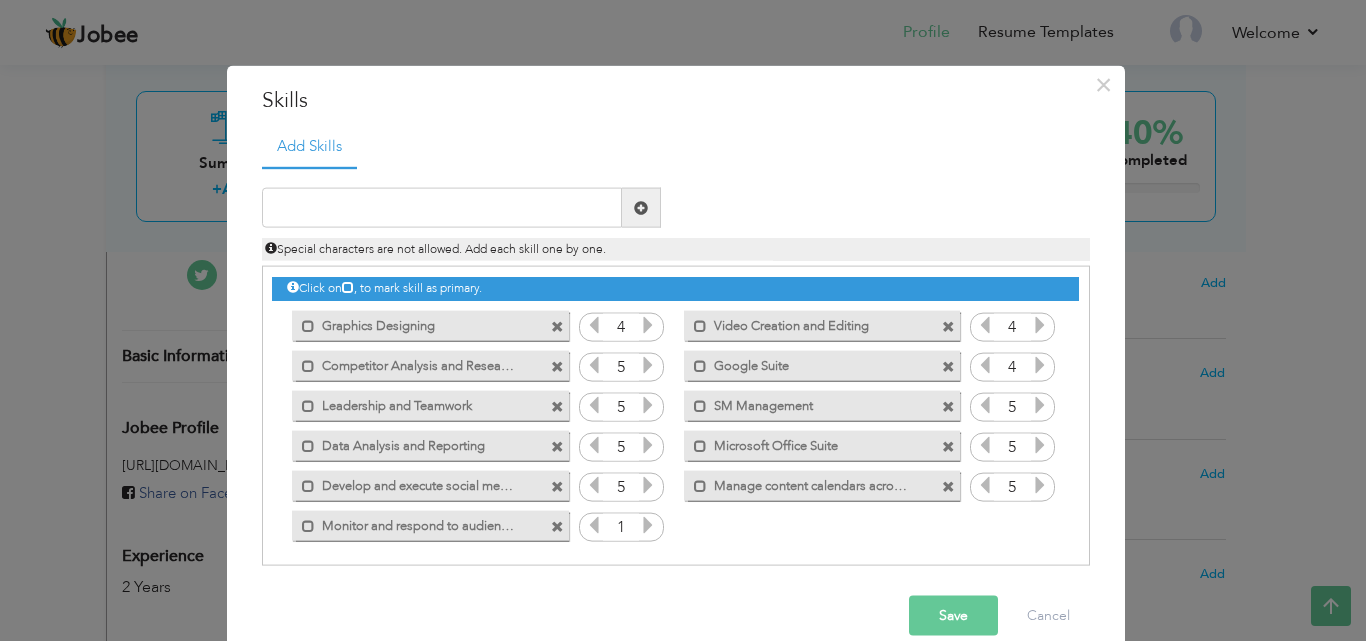click at bounding box center [648, 525] 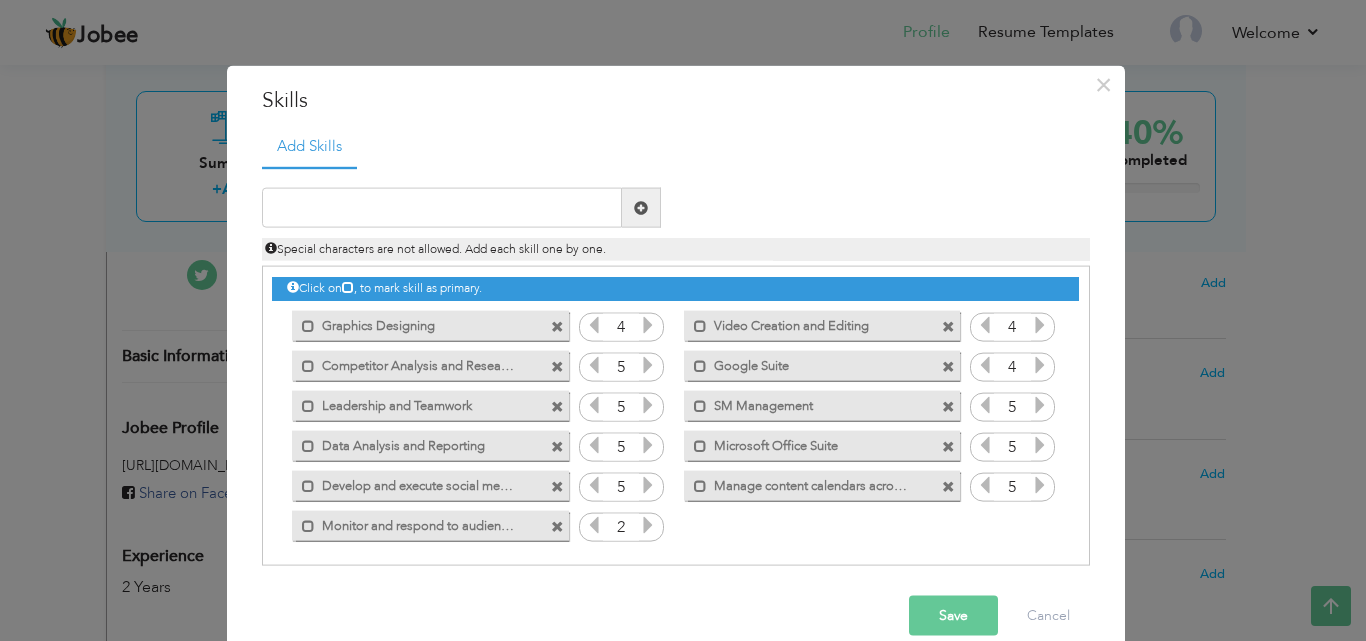 click at bounding box center [648, 525] 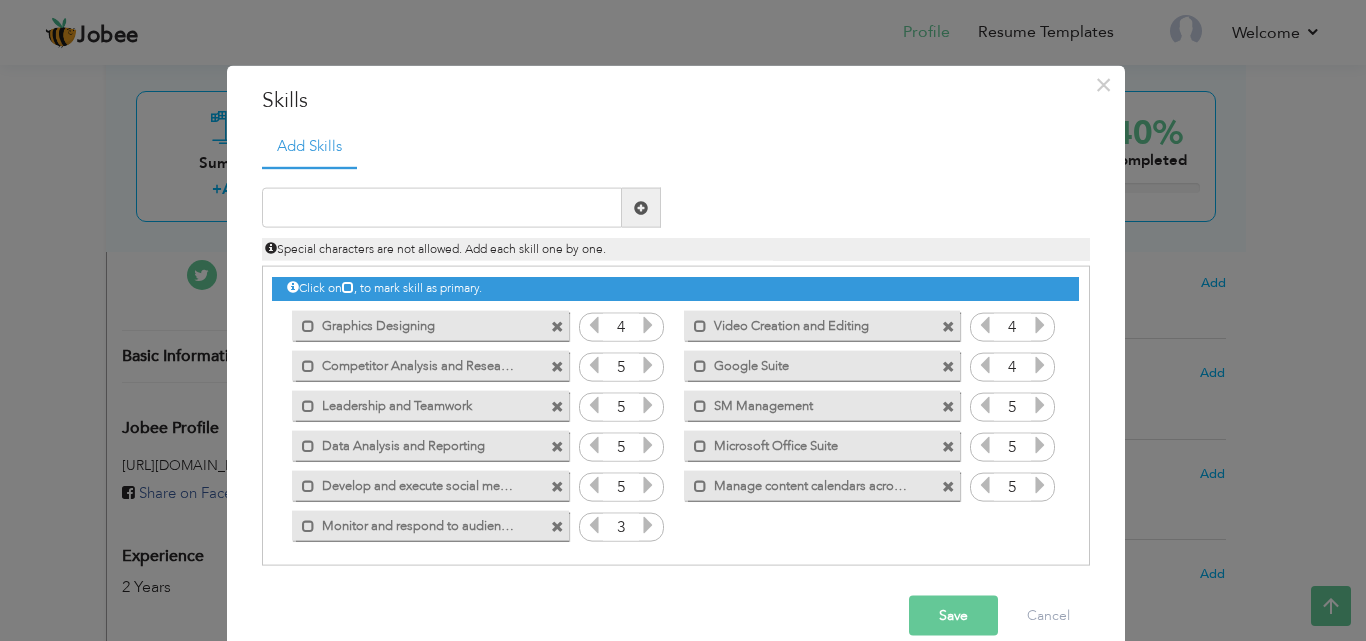 click at bounding box center (648, 525) 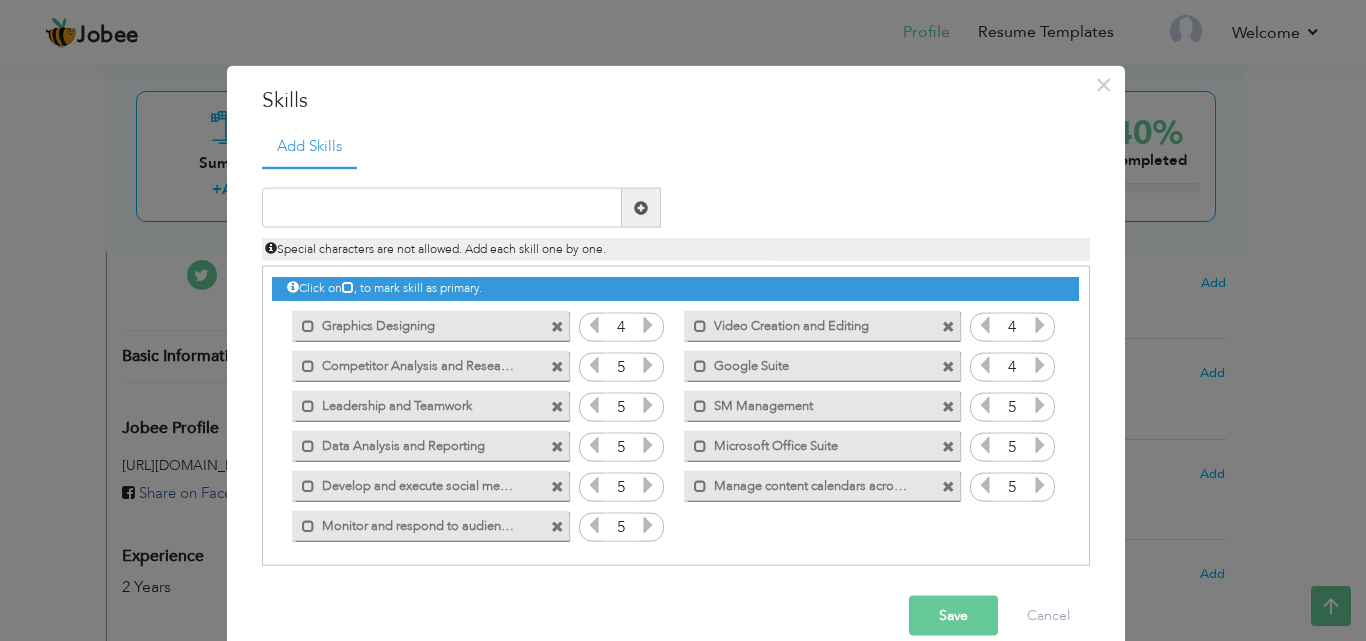 click at bounding box center (648, 525) 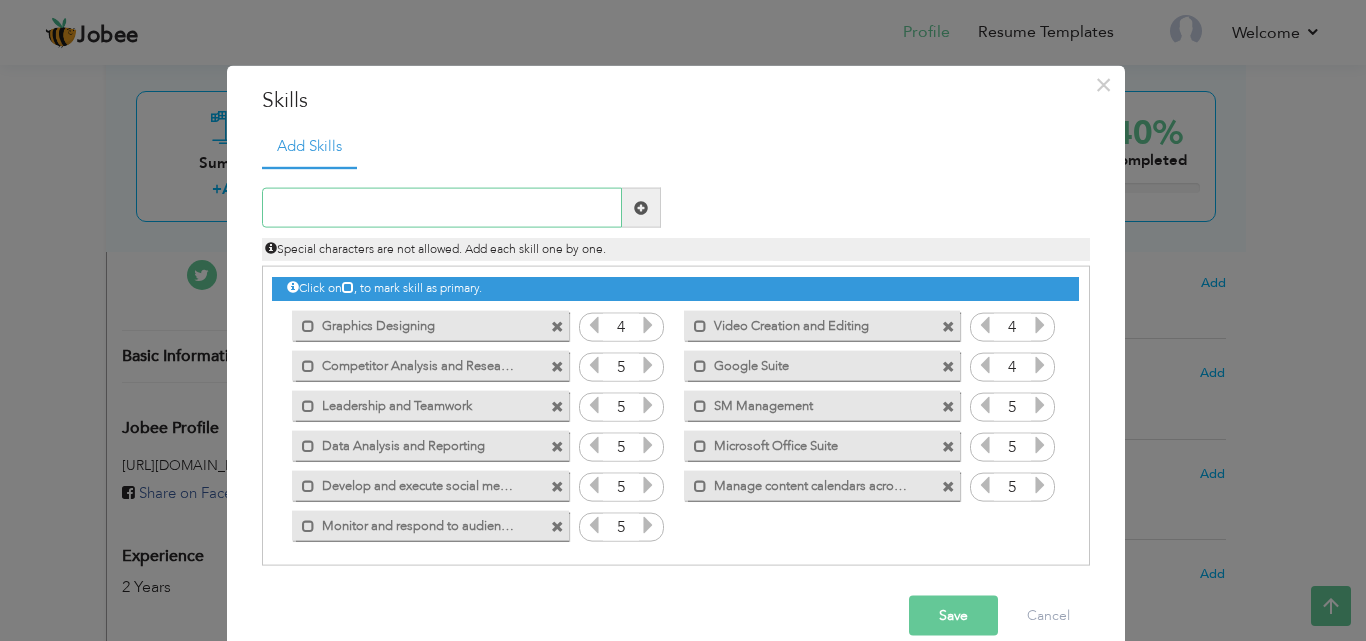 click at bounding box center (442, 208) 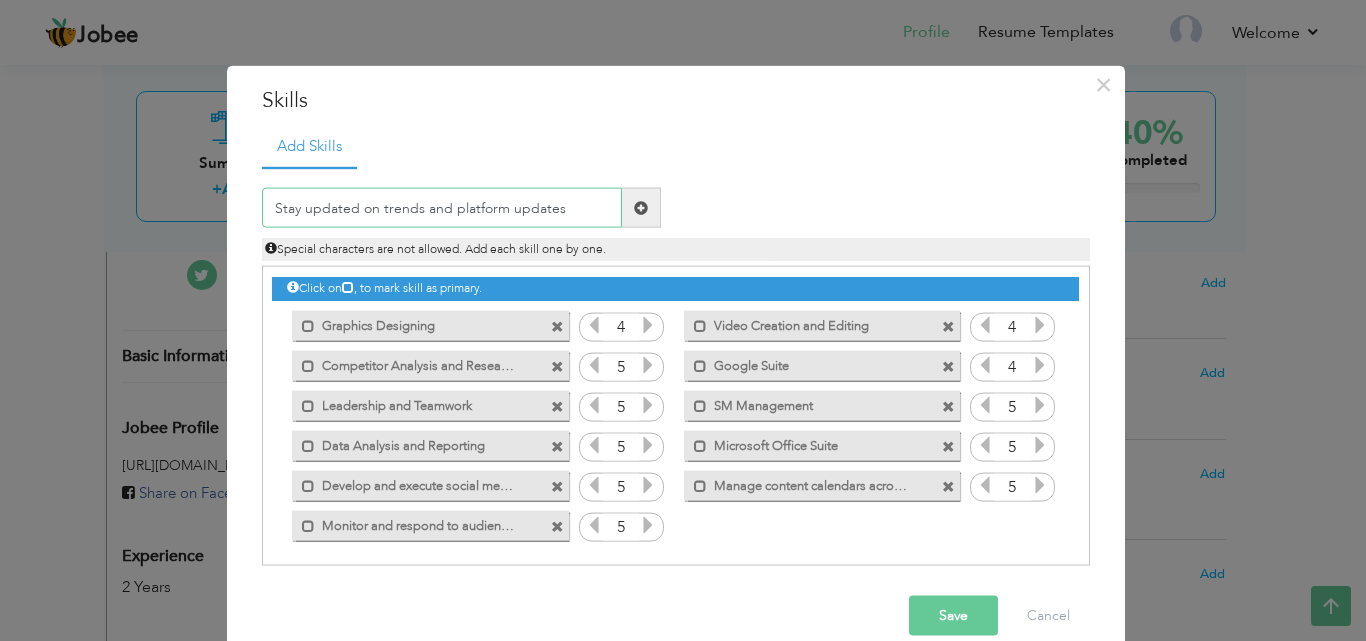 type on "Stay updated on trends and platform updates" 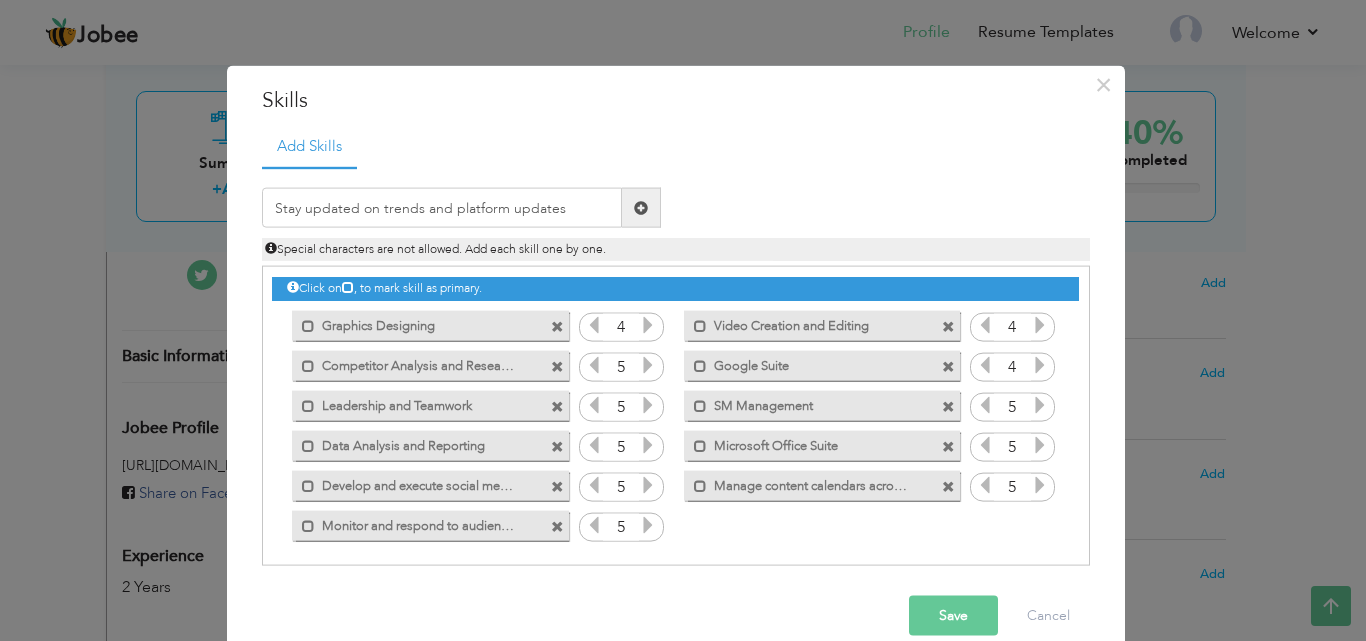 click at bounding box center (641, 207) 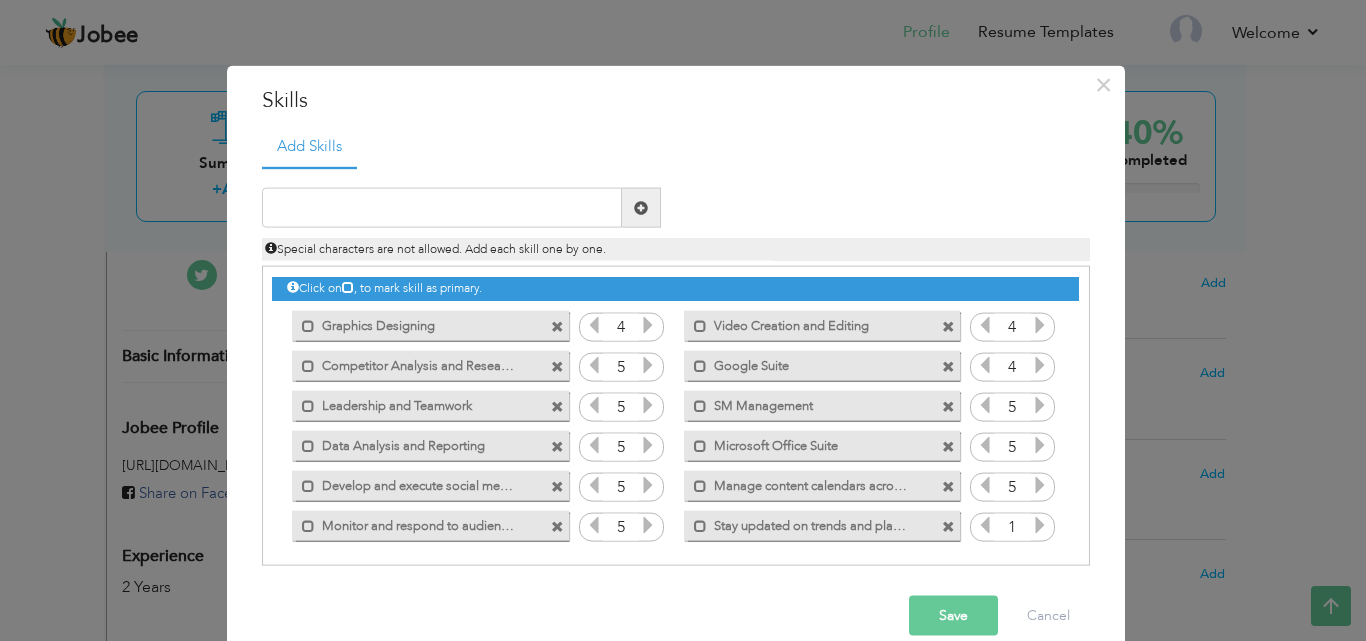 click at bounding box center (1040, 525) 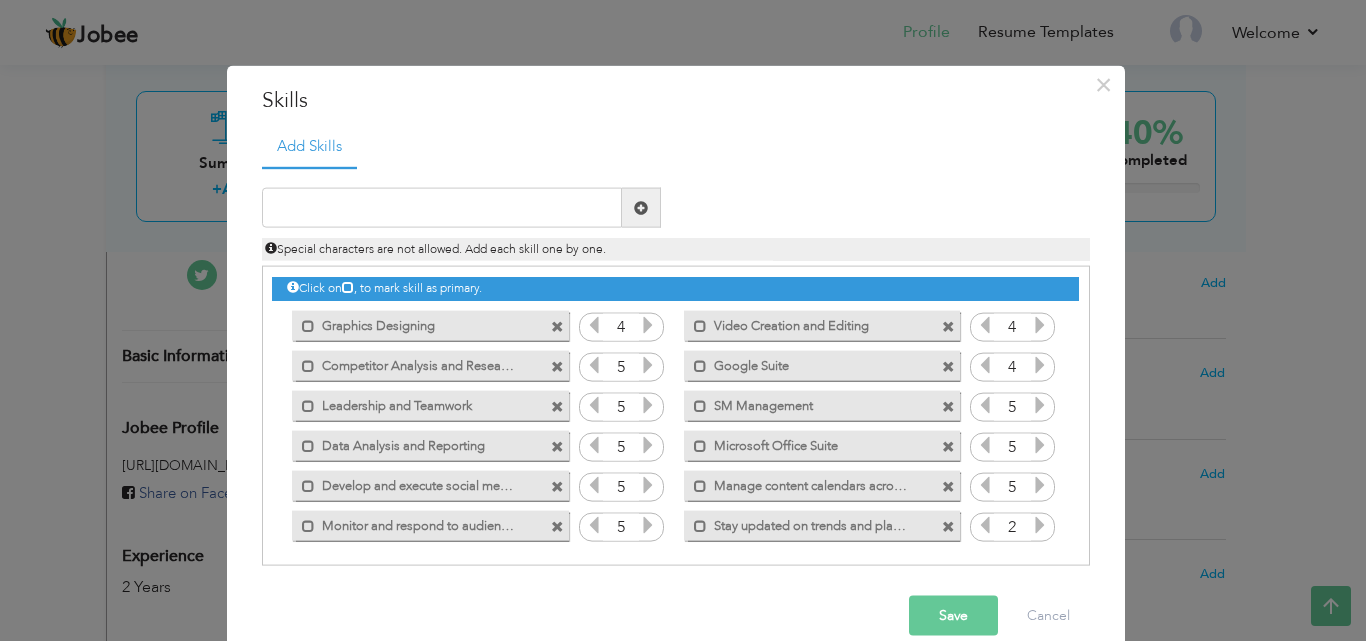 click at bounding box center (1040, 525) 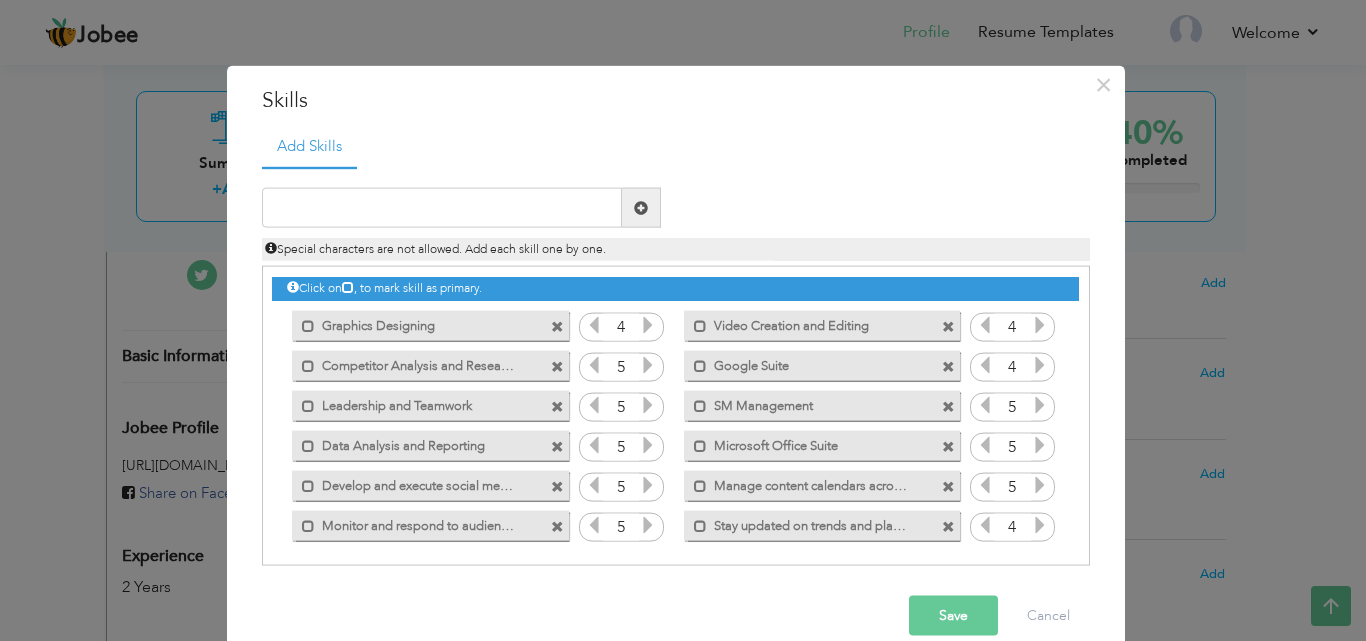 click at bounding box center [1040, 525] 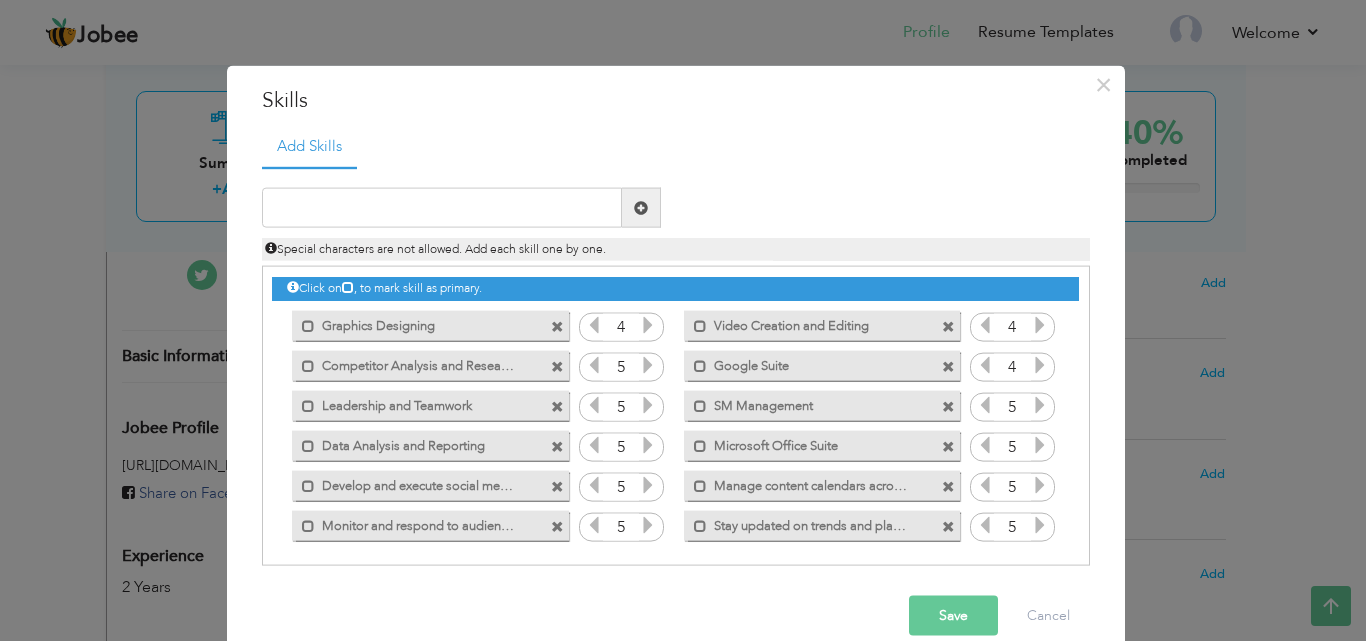click at bounding box center [1040, 525] 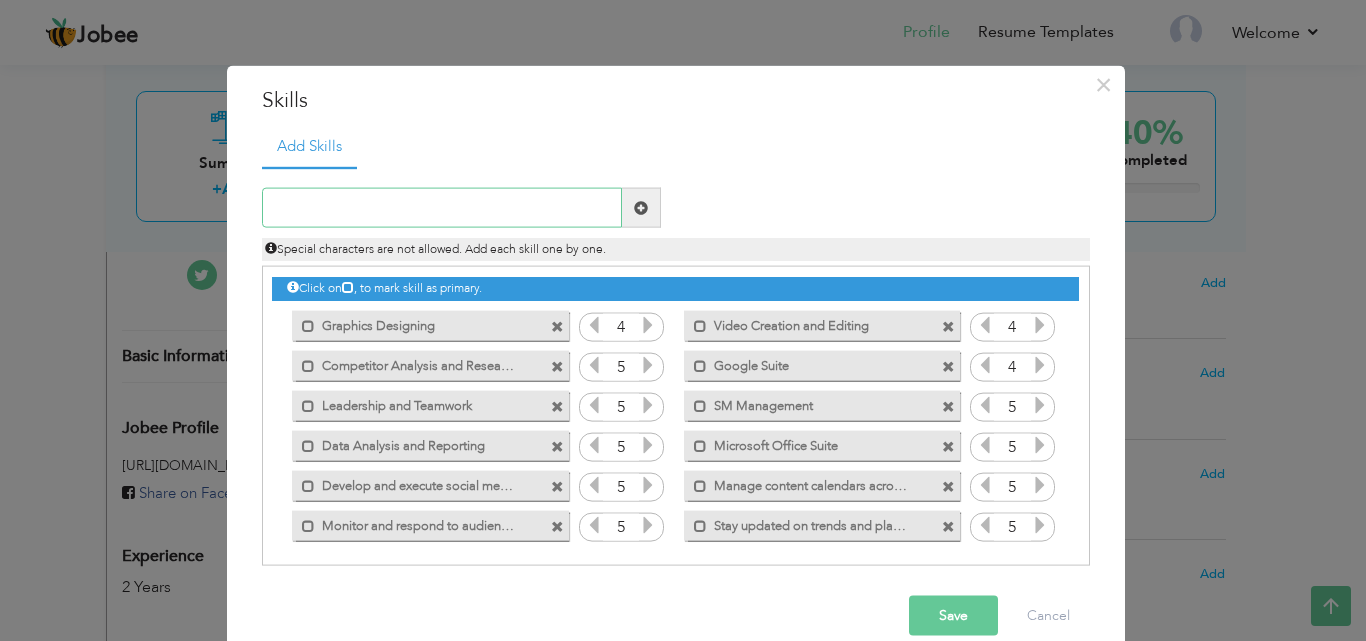 click at bounding box center [442, 208] 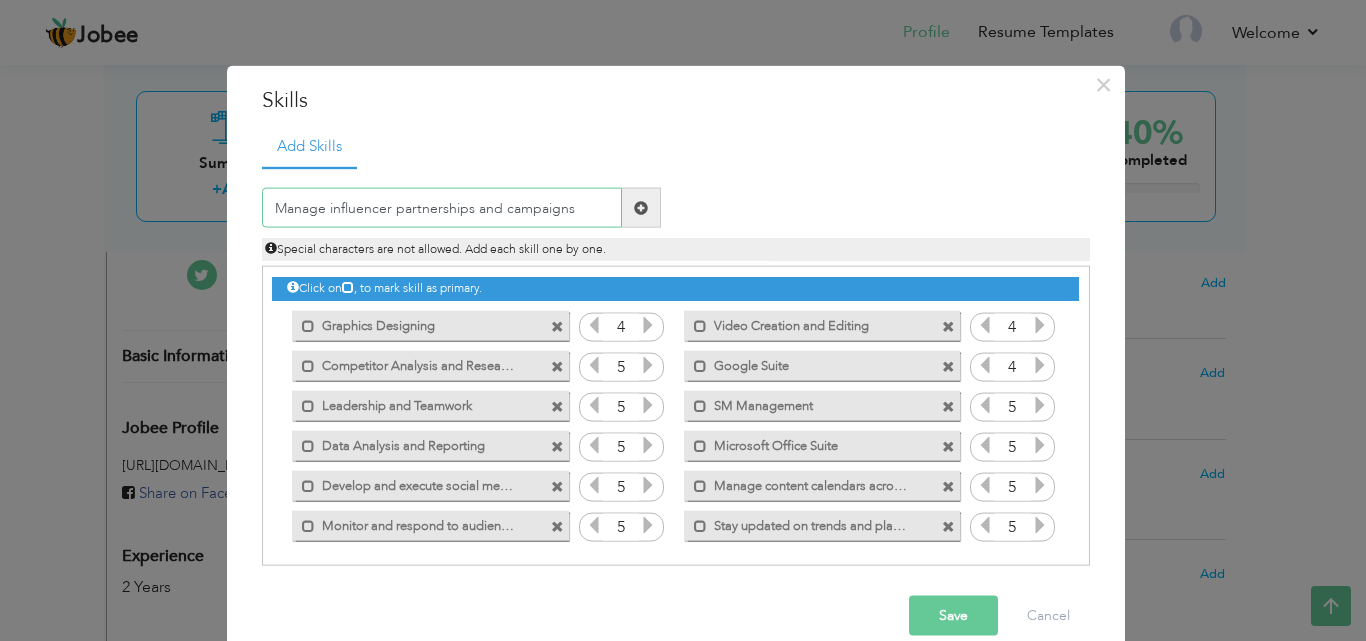 type on "Manage influencer partnerships and campaigns" 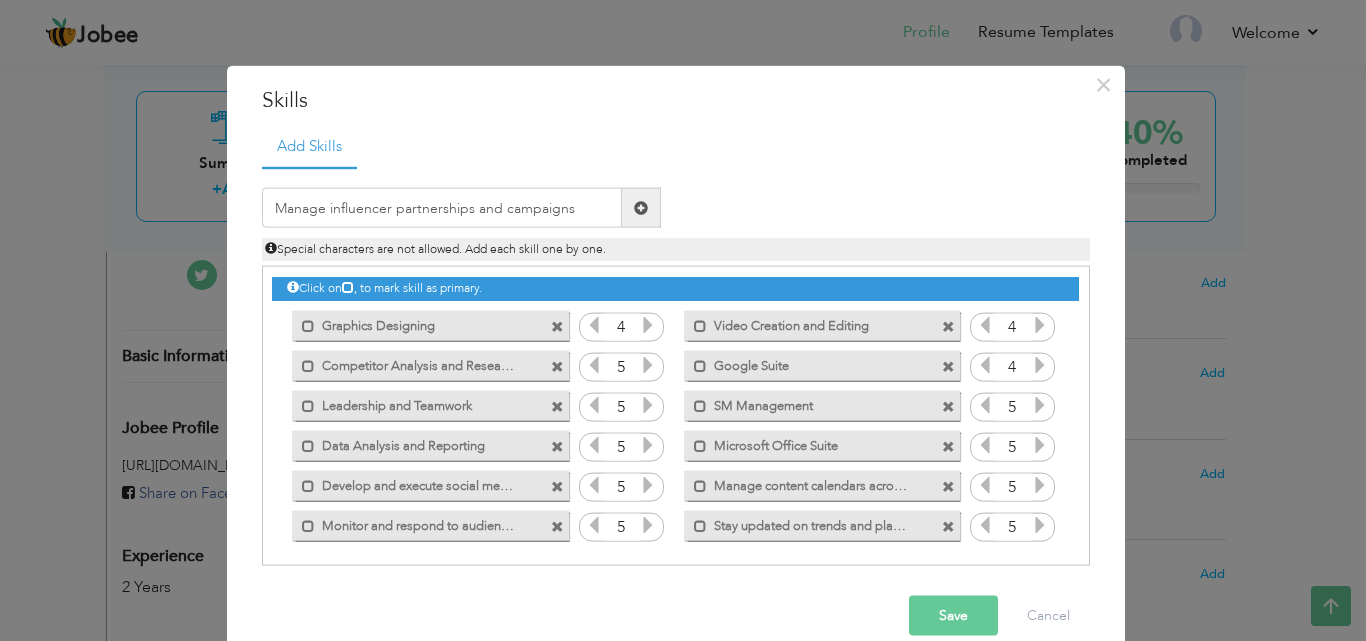 click at bounding box center [641, 208] 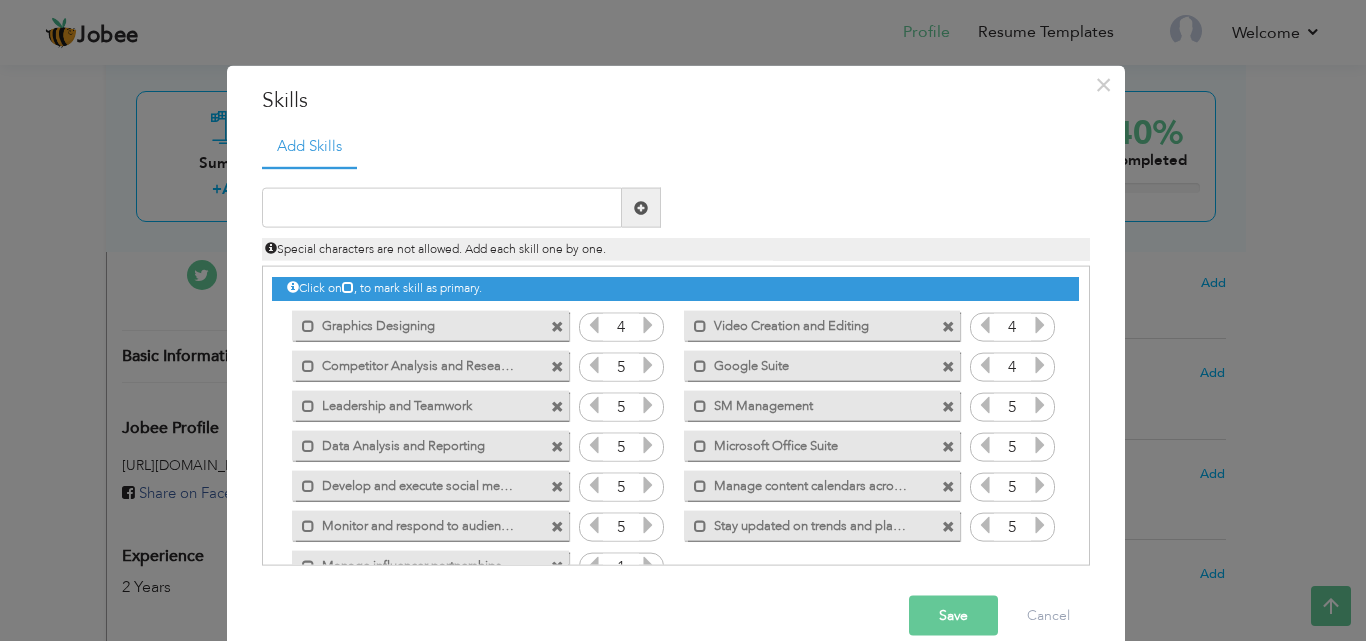 scroll, scrollTop: 45, scrollLeft: 0, axis: vertical 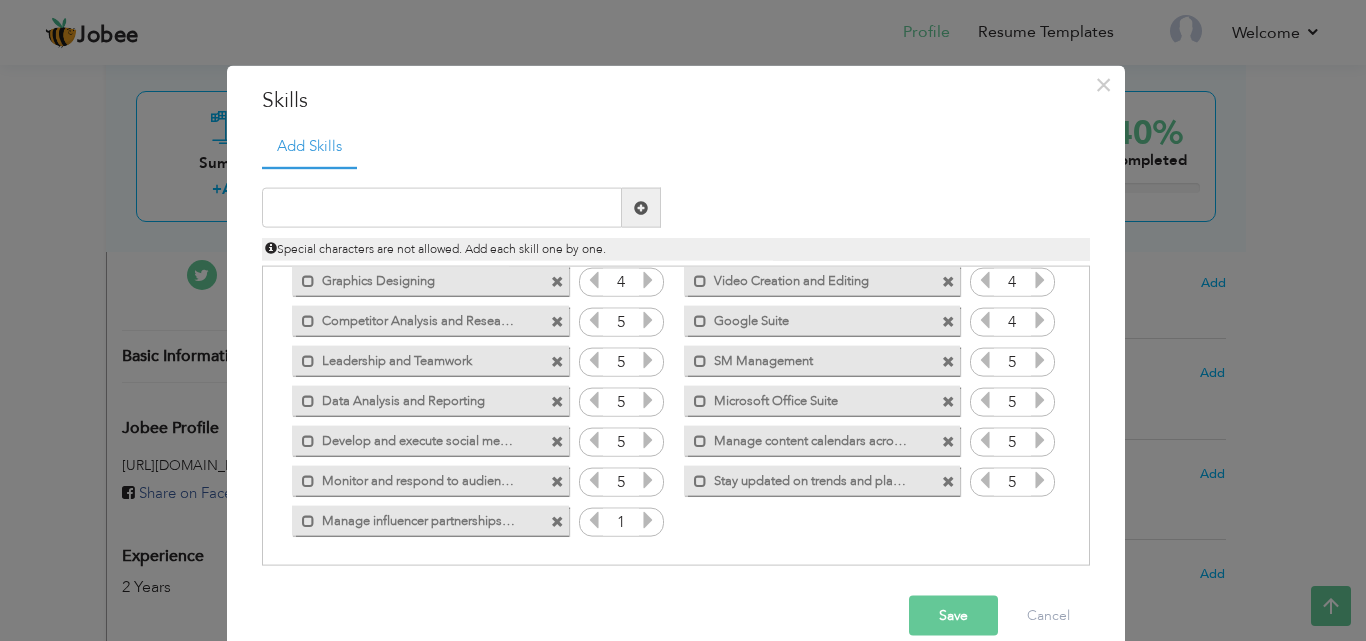 click at bounding box center (648, 523) 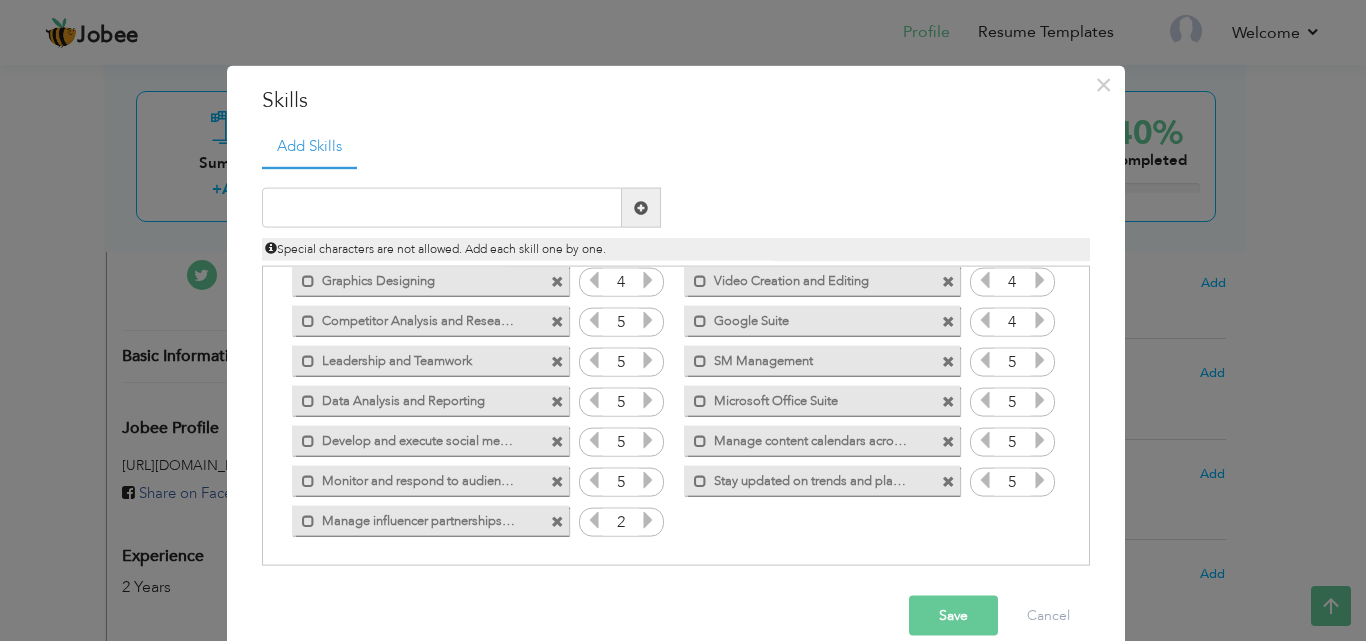 click at bounding box center [648, 520] 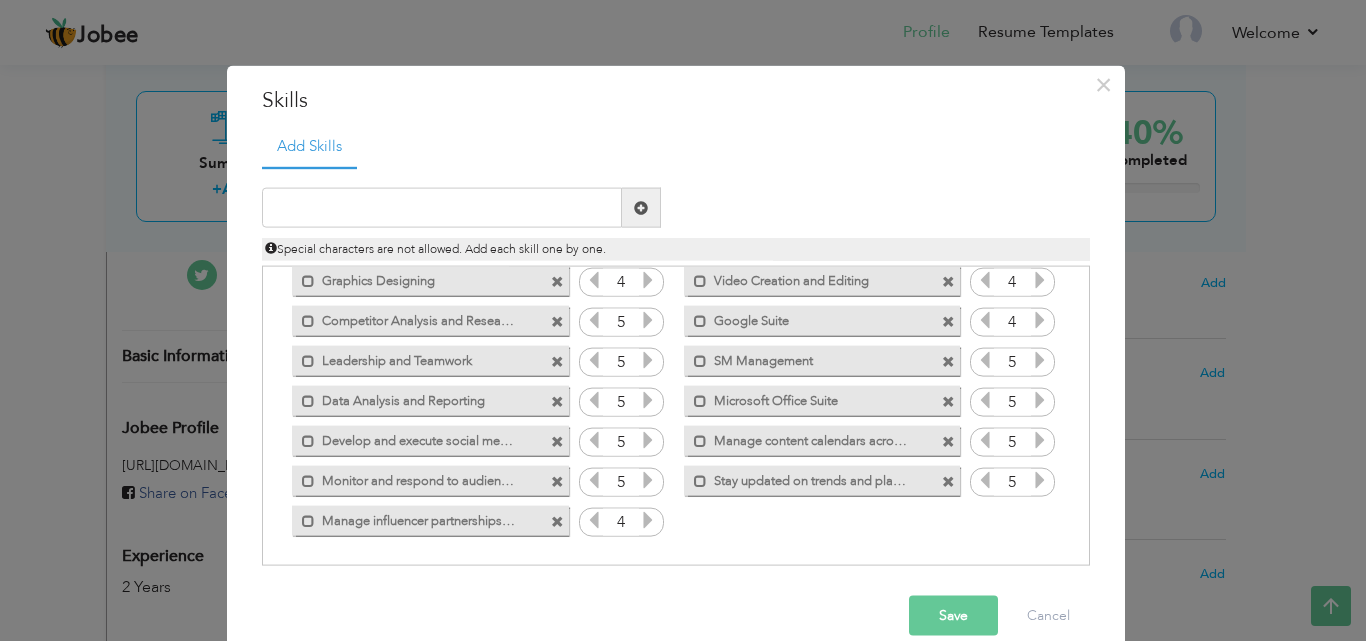 click at bounding box center [648, 520] 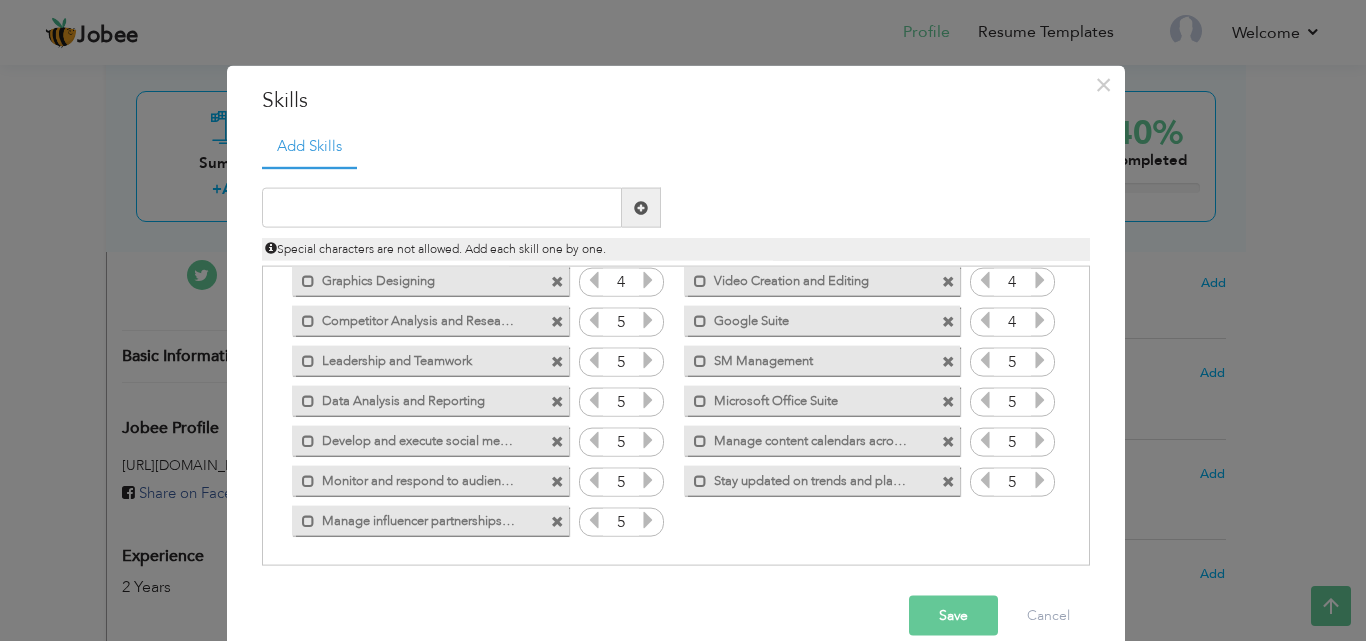 click at bounding box center (648, 520) 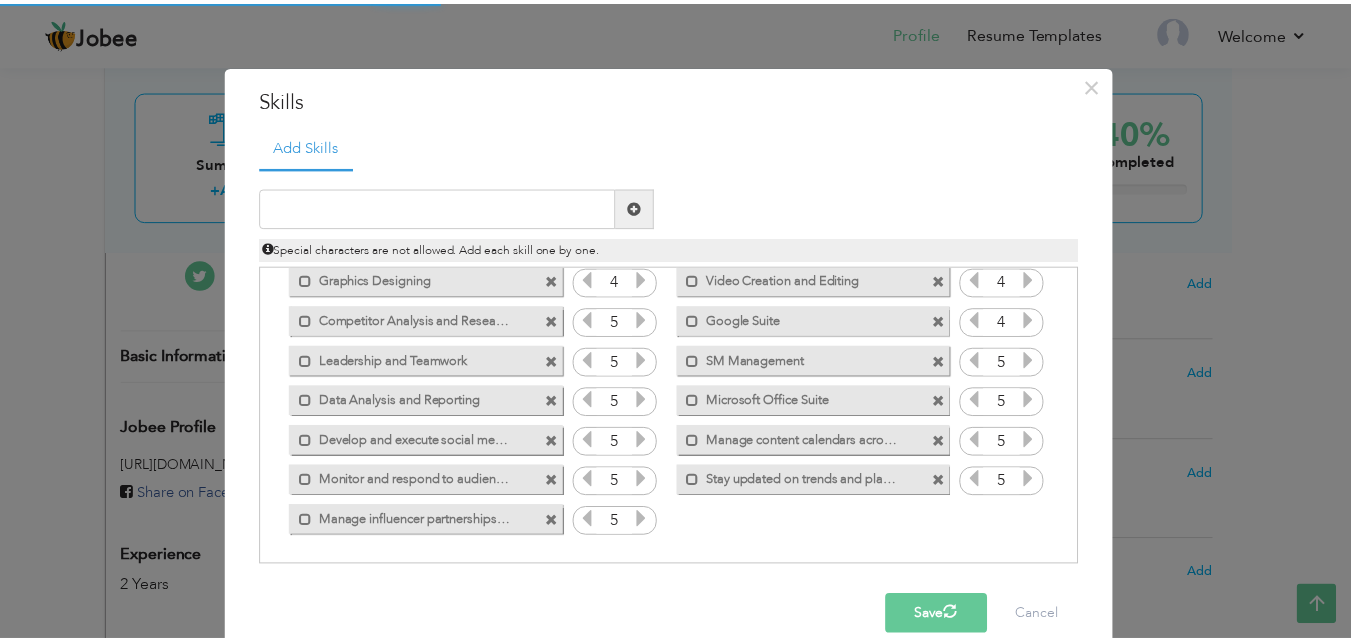 scroll, scrollTop: 0, scrollLeft: 0, axis: both 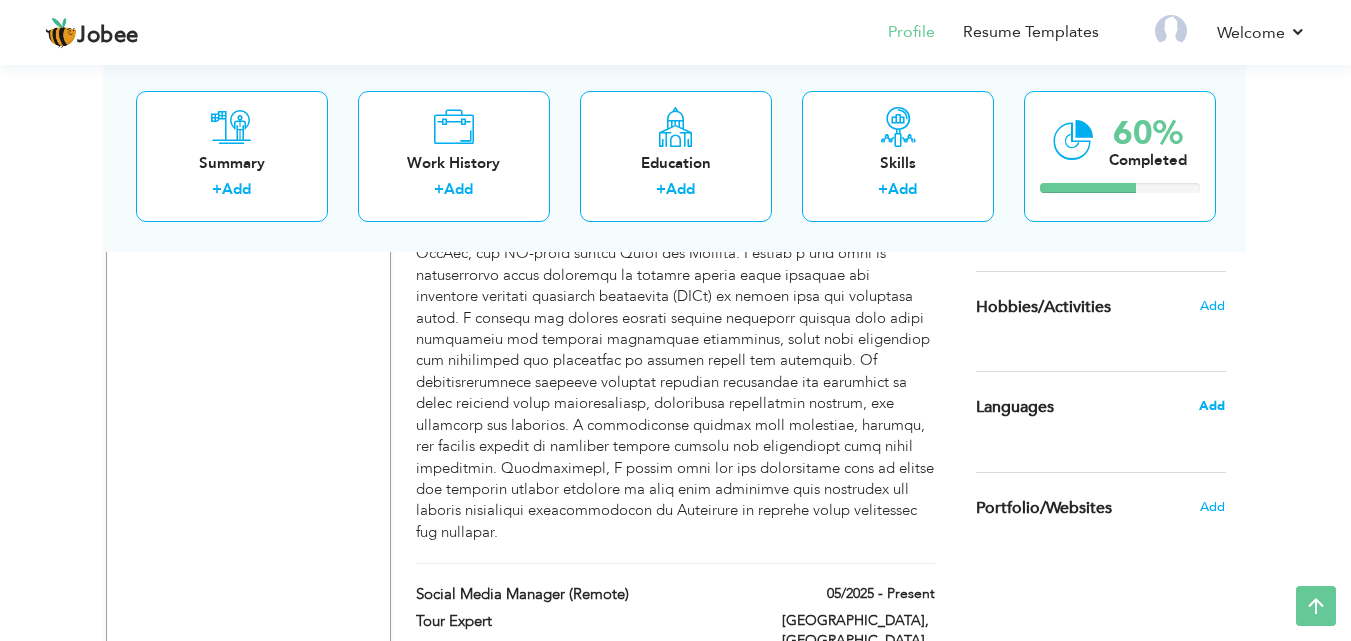 click on "Add" at bounding box center [1212, 406] 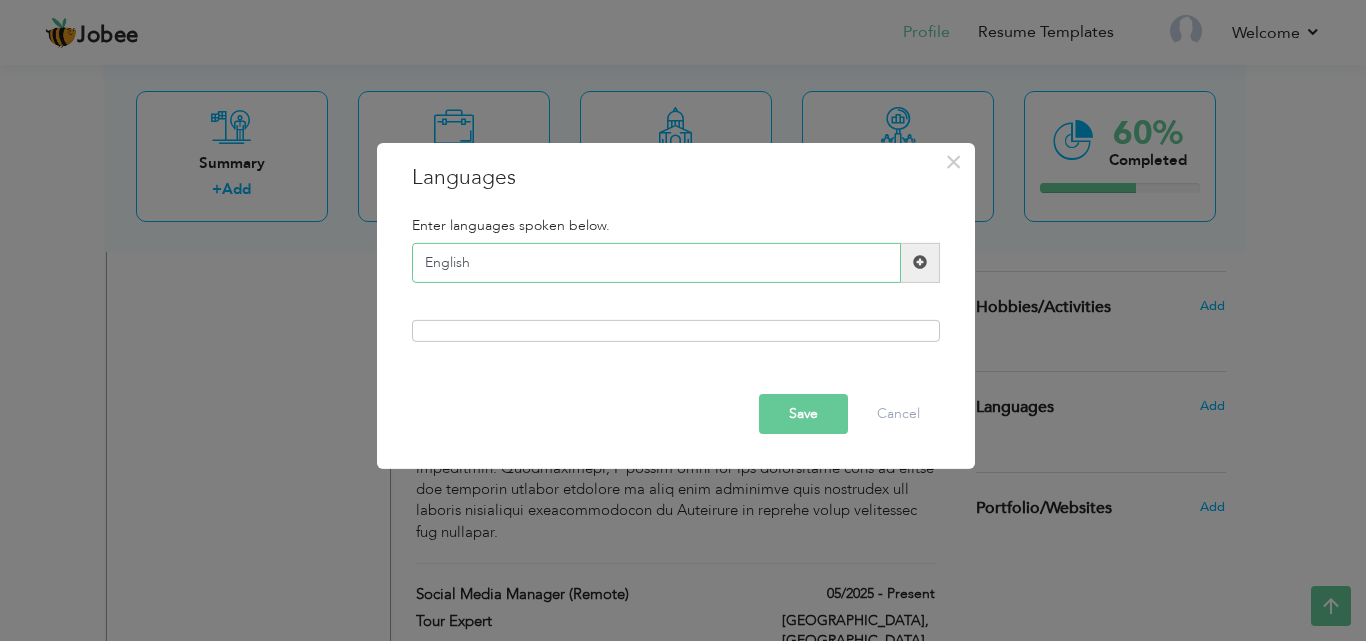 type on "English" 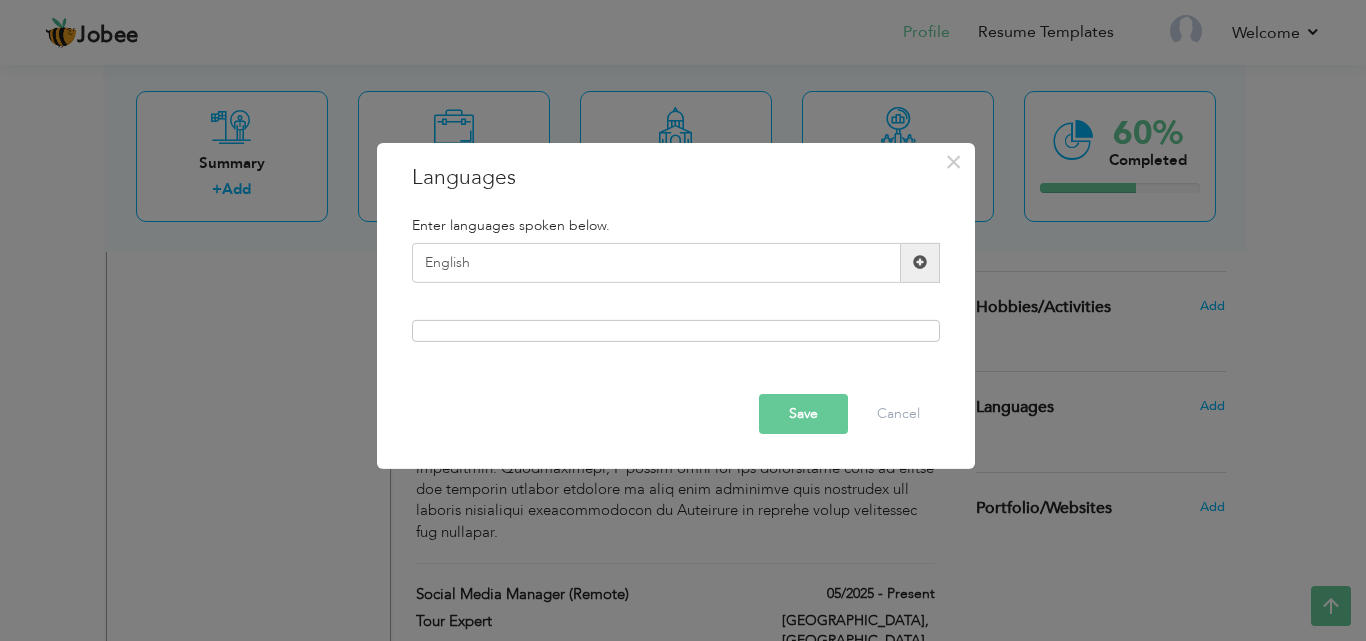 click at bounding box center [920, 263] 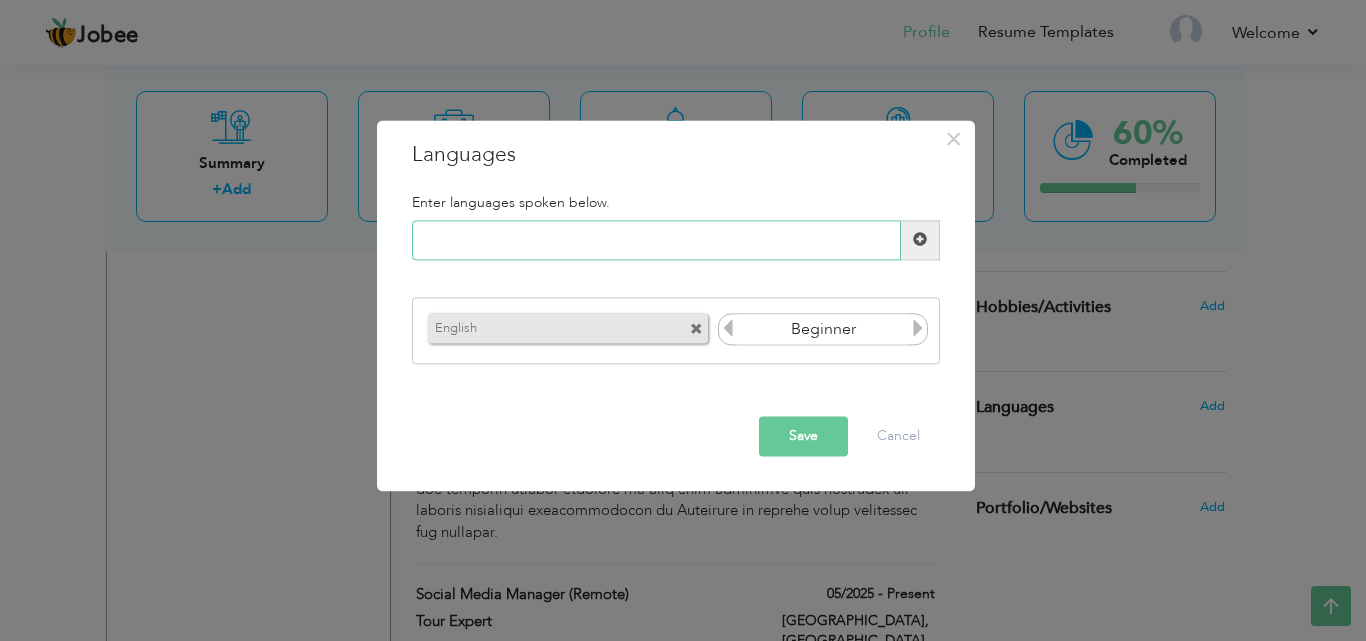 click at bounding box center (656, 240) 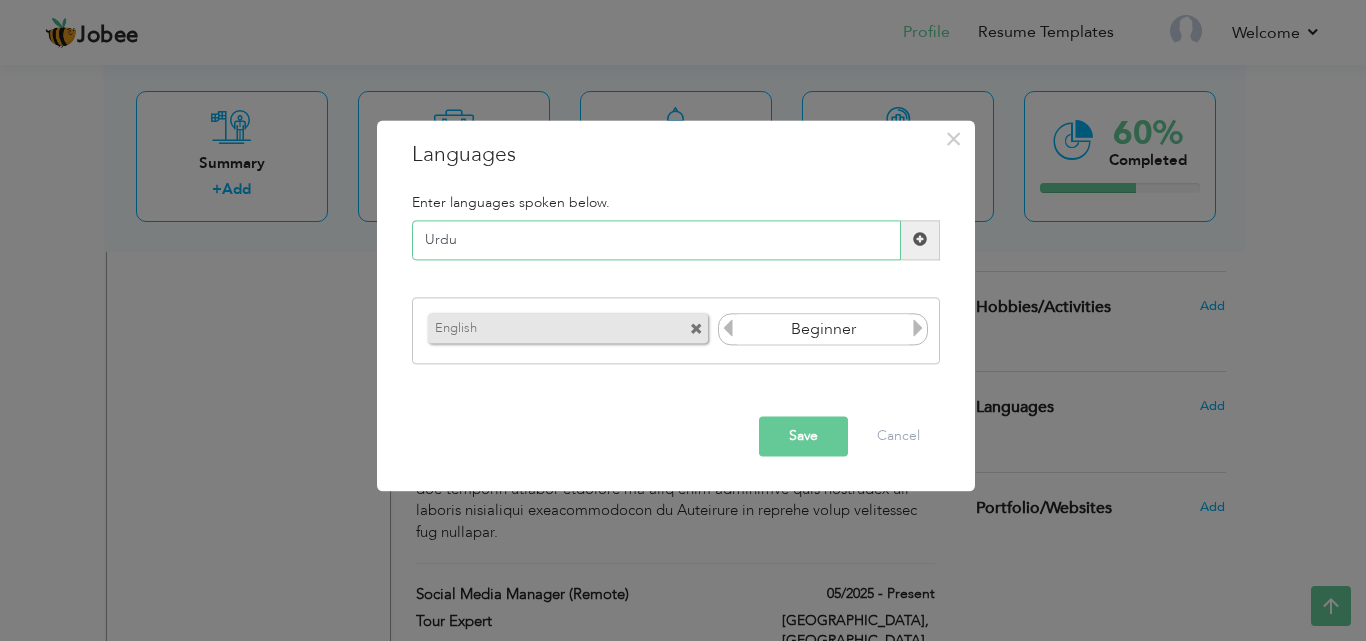 type on "Urdu" 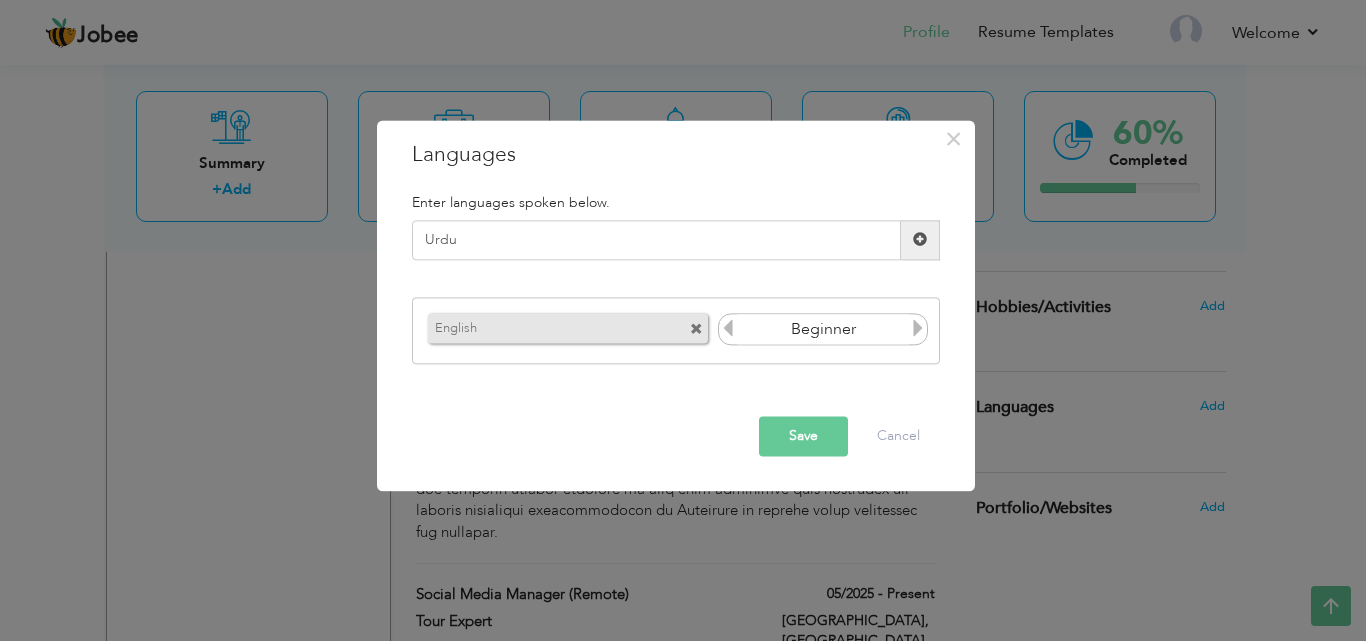 click at bounding box center [918, 329] 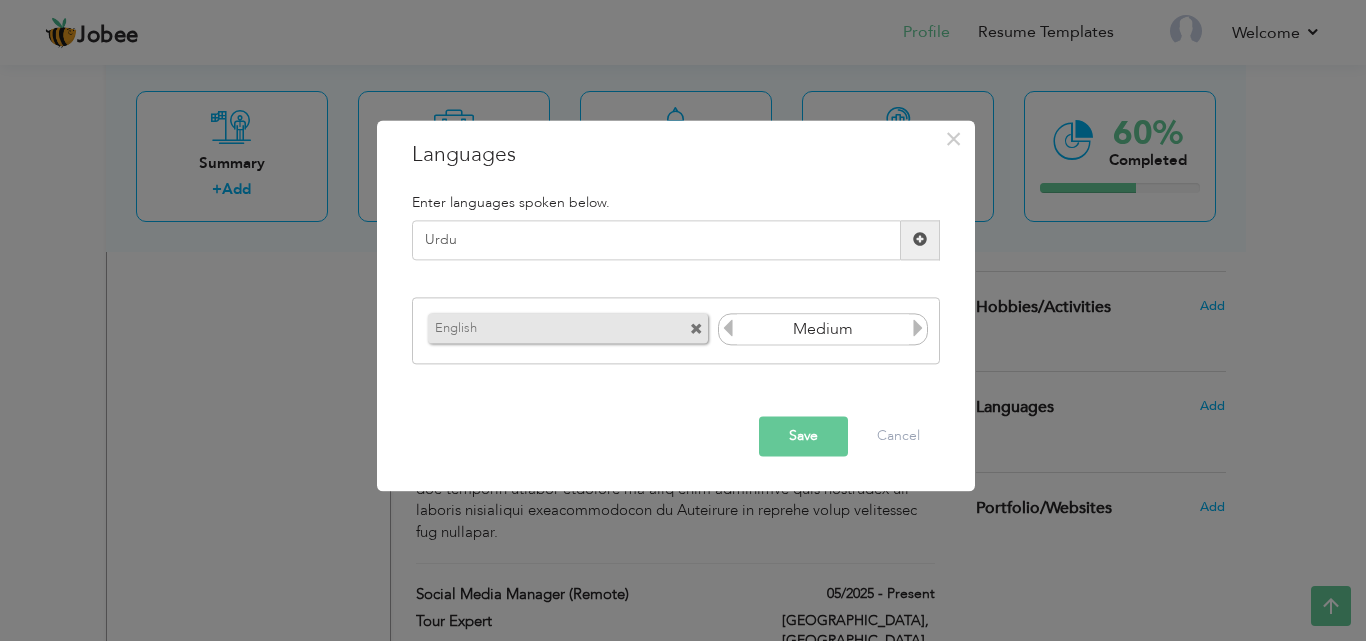 click at bounding box center [918, 329] 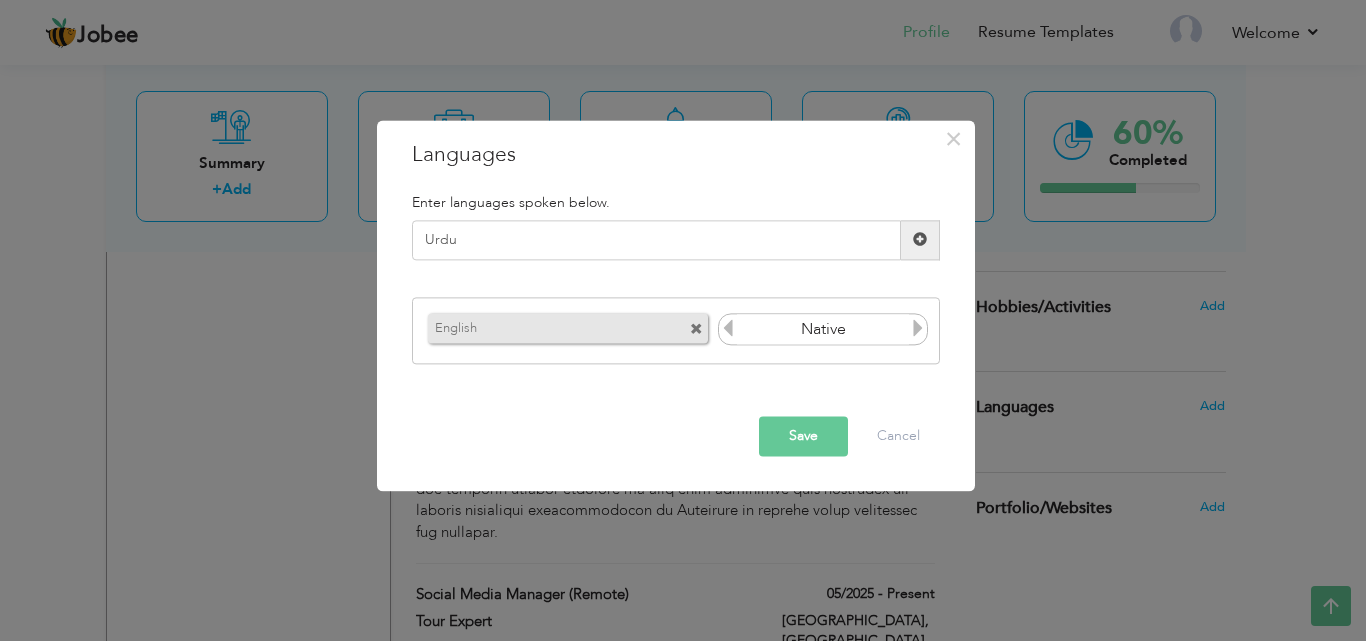 click at bounding box center (728, 329) 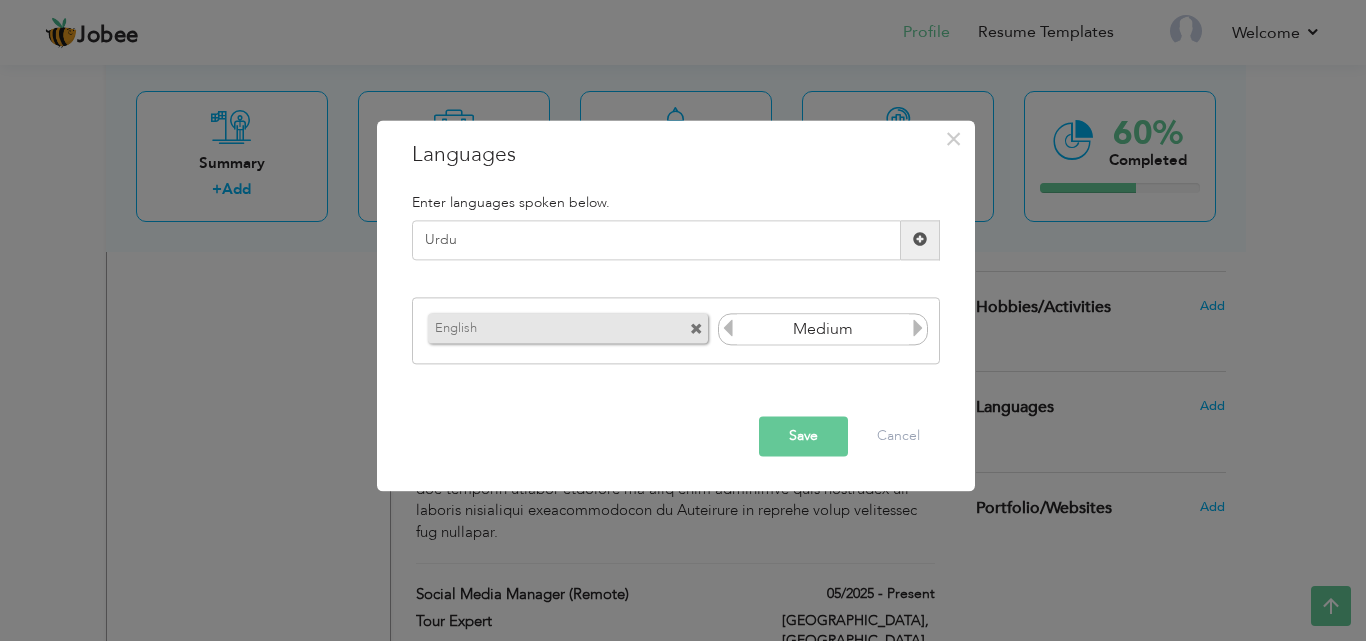 click at bounding box center [918, 329] 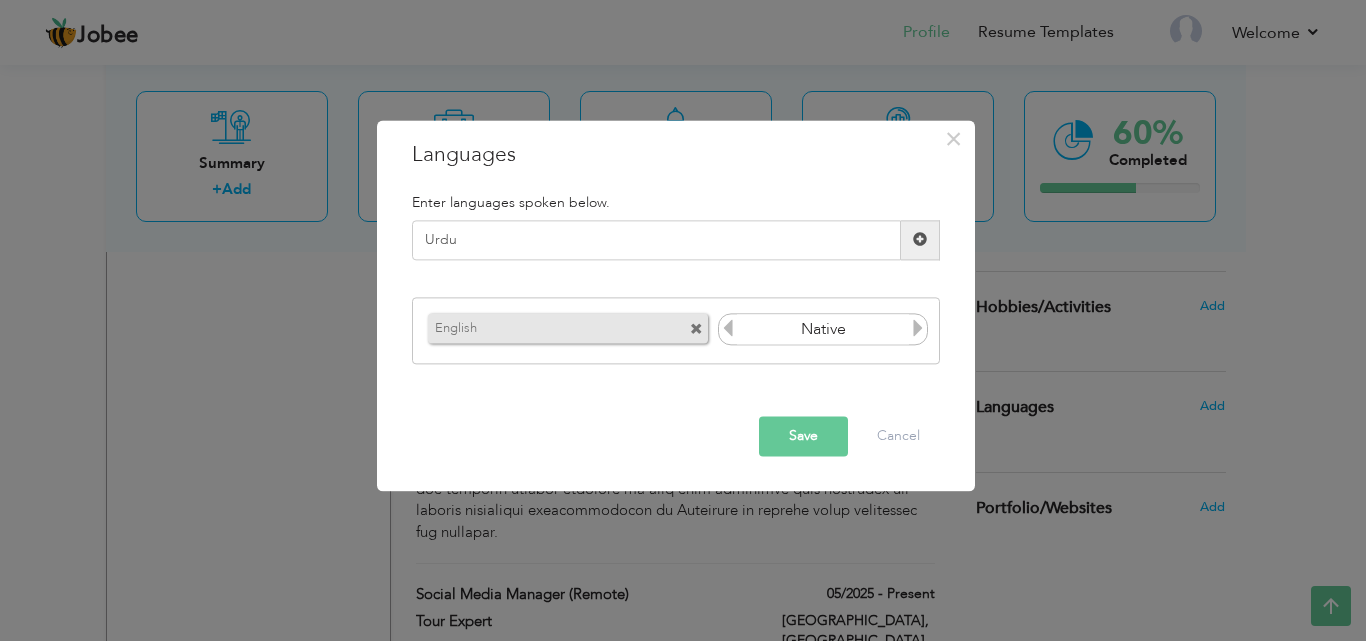 click at bounding box center [920, 240] 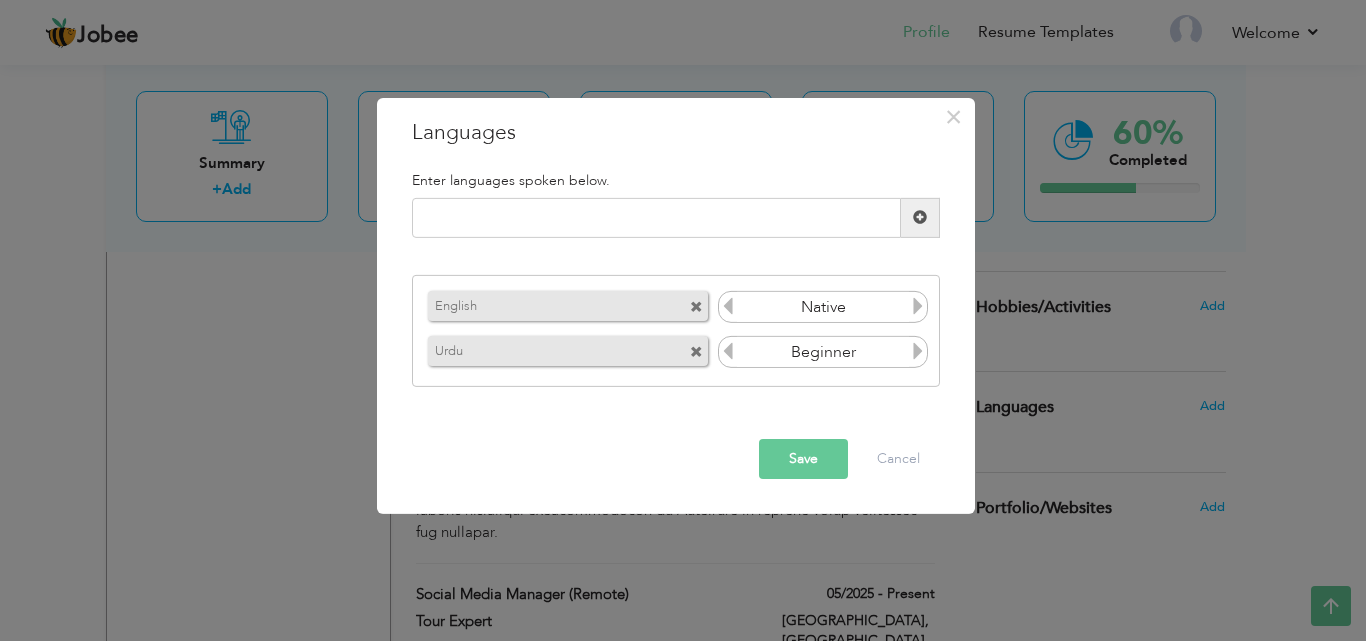 click at bounding box center (918, 351) 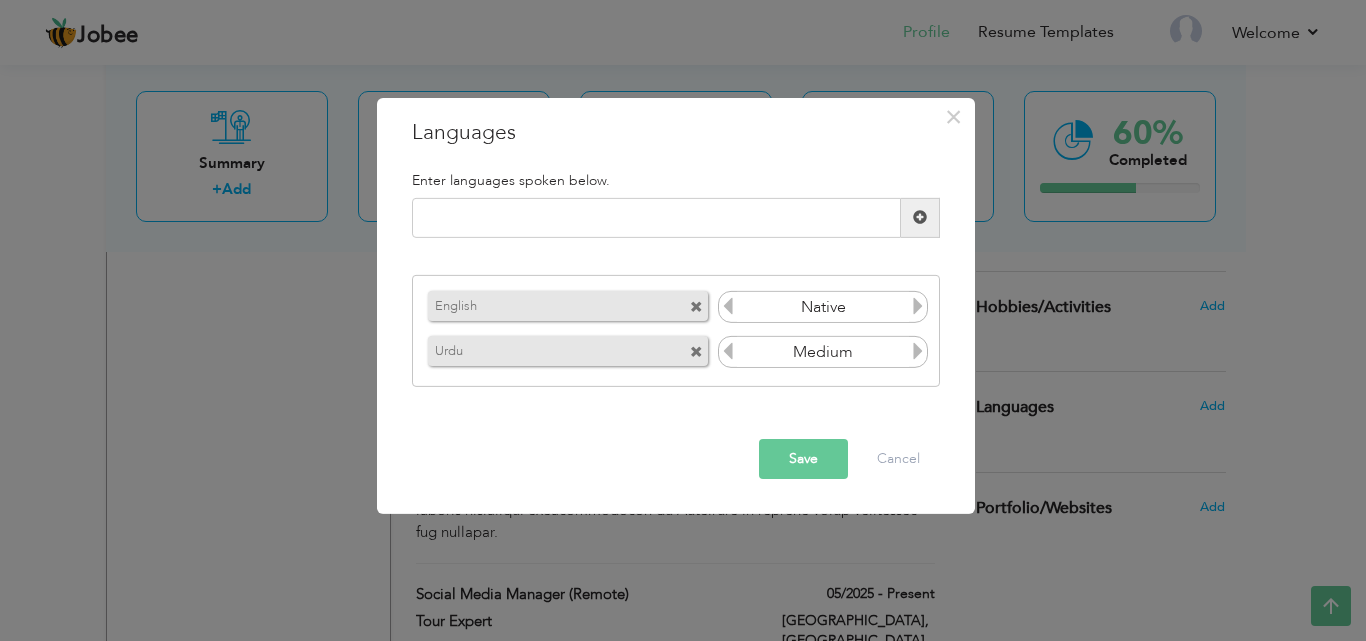 click at bounding box center [918, 351] 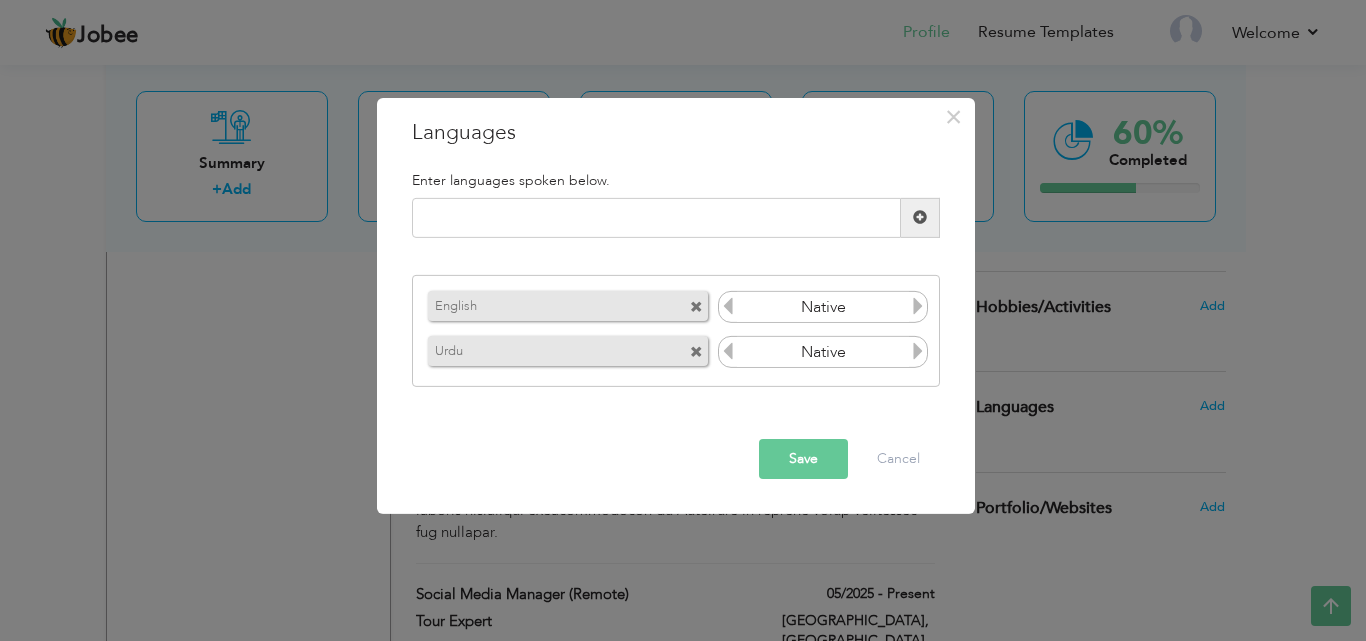 click at bounding box center [918, 351] 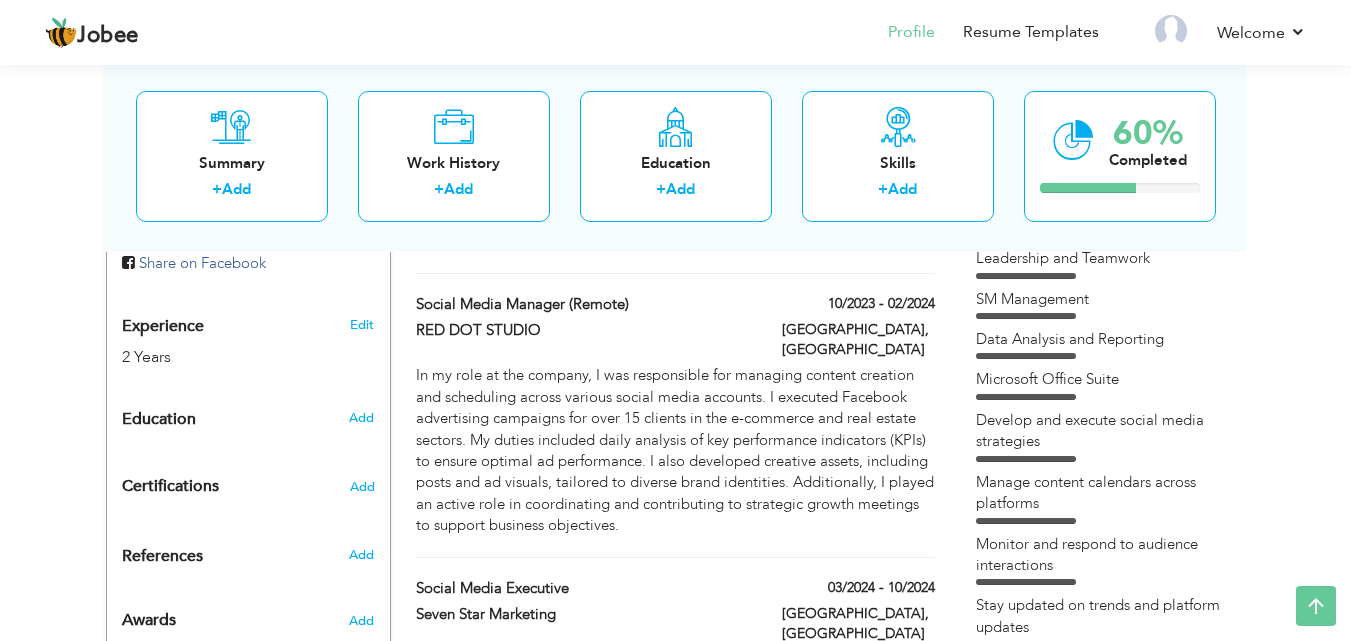 scroll, scrollTop: 697, scrollLeft: 0, axis: vertical 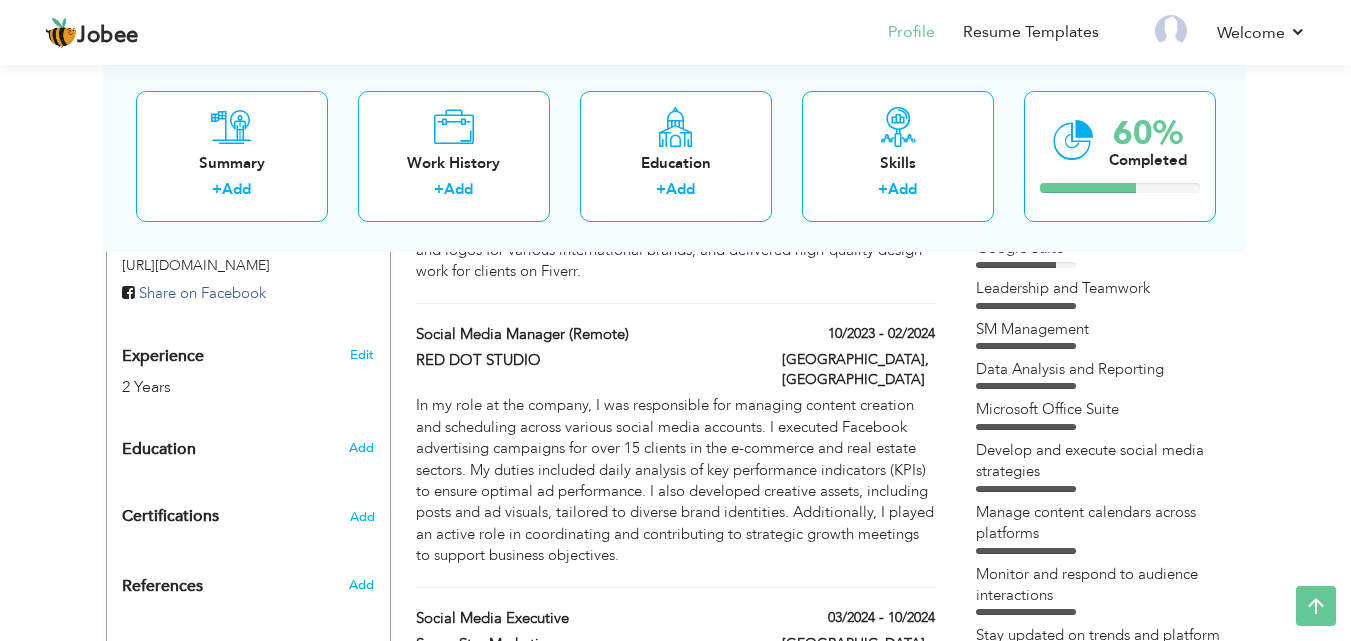 click on "Add" at bounding box center [365, 448] 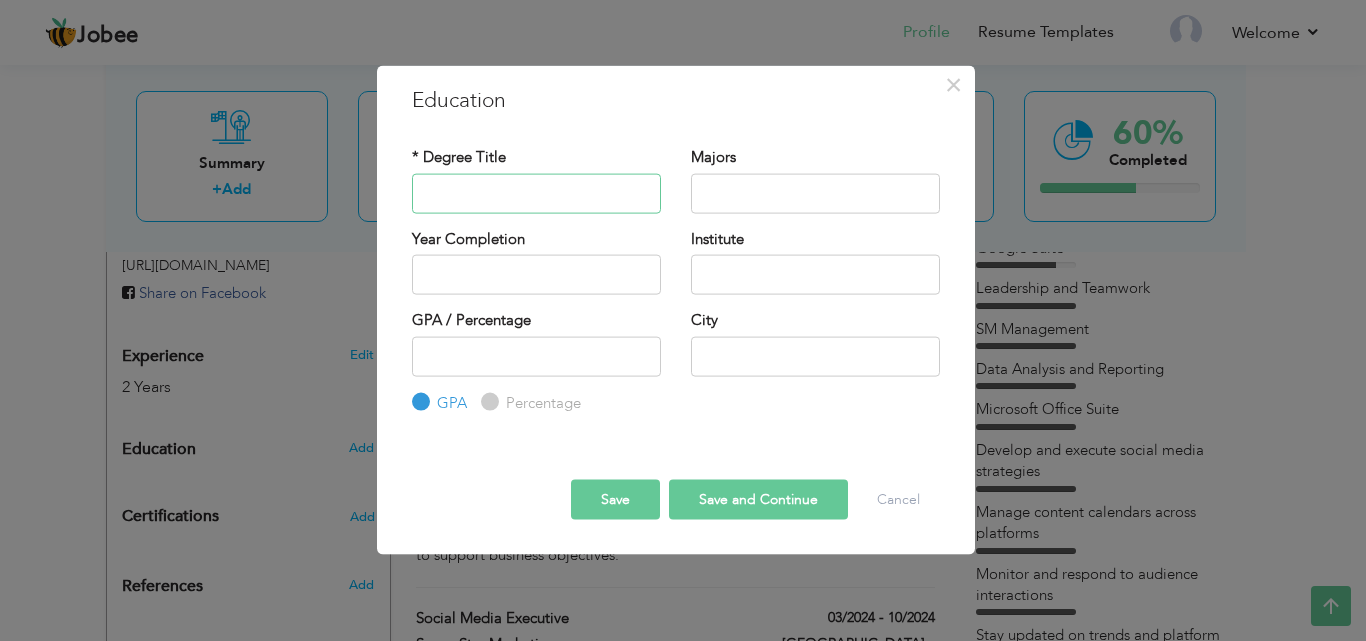 paste on "Bachelor in Mathematics" 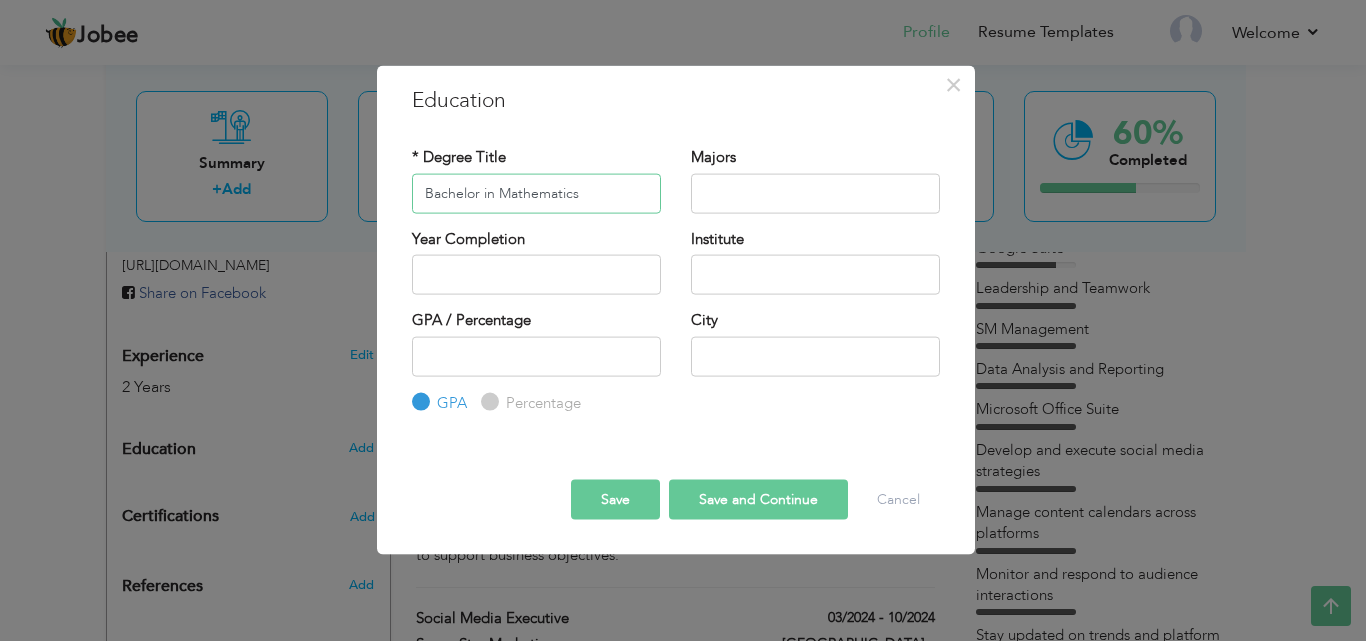 type on "Bachelor in Mathematics" 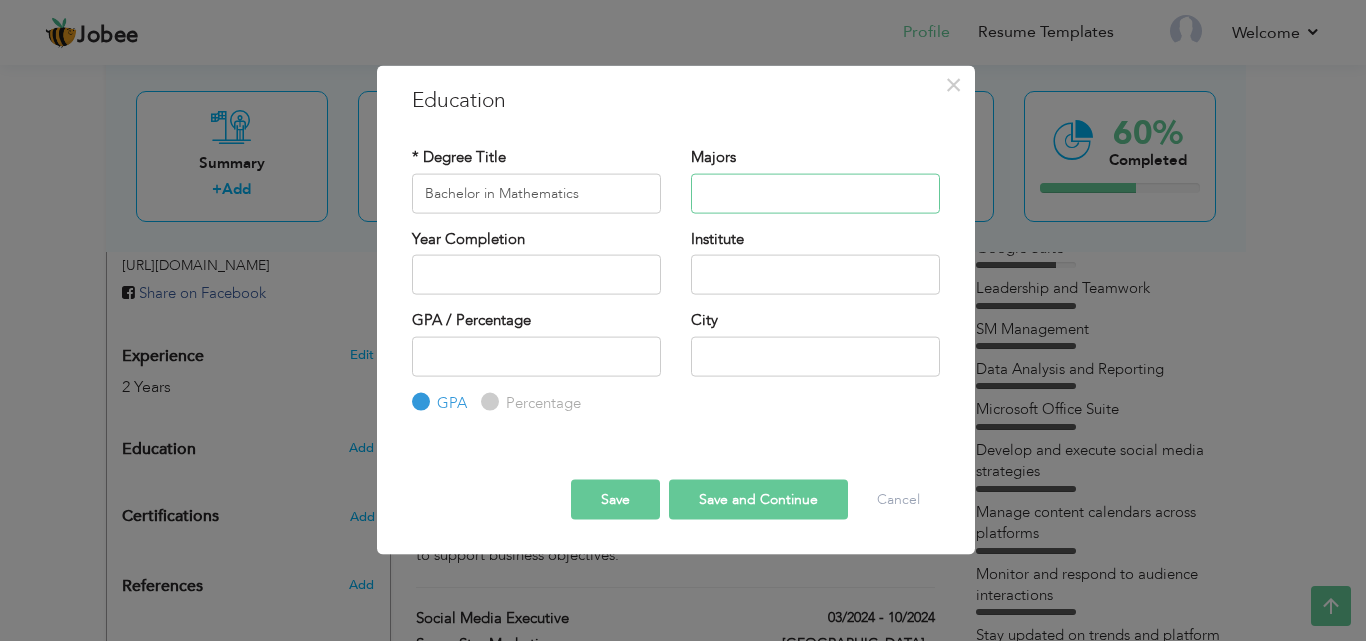 click at bounding box center [815, 193] 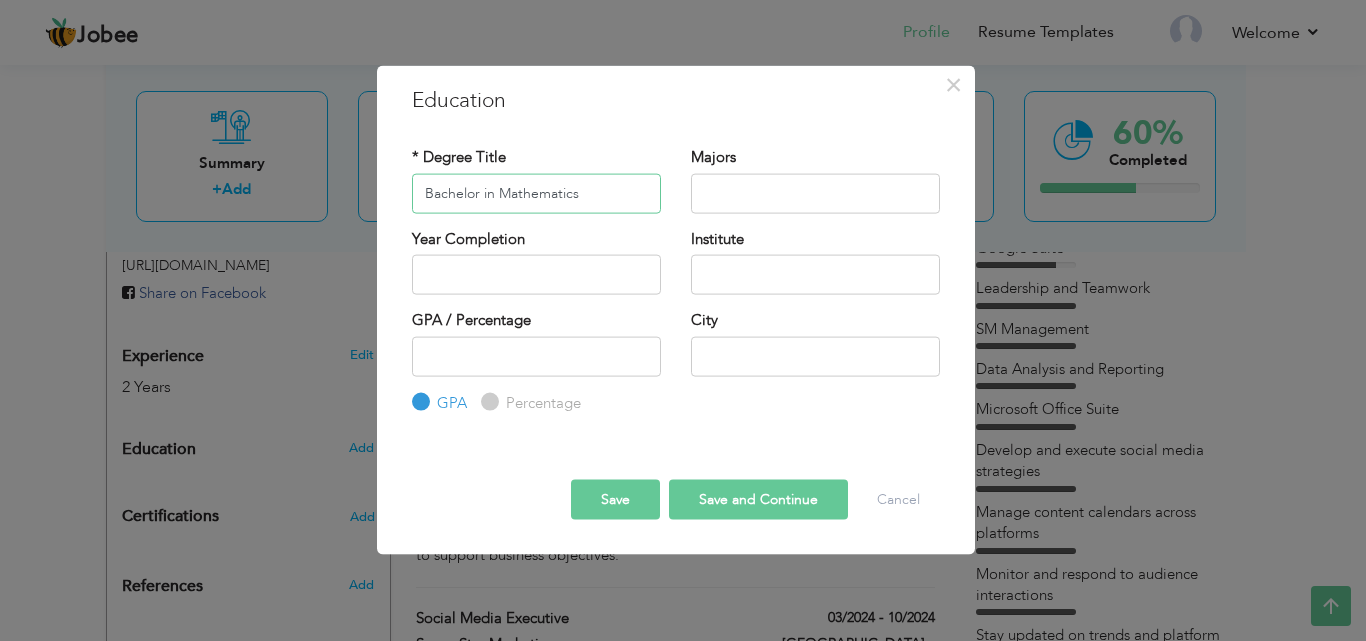 drag, startPoint x: 499, startPoint y: 195, endPoint x: 588, endPoint y: 208, distance: 89.94443 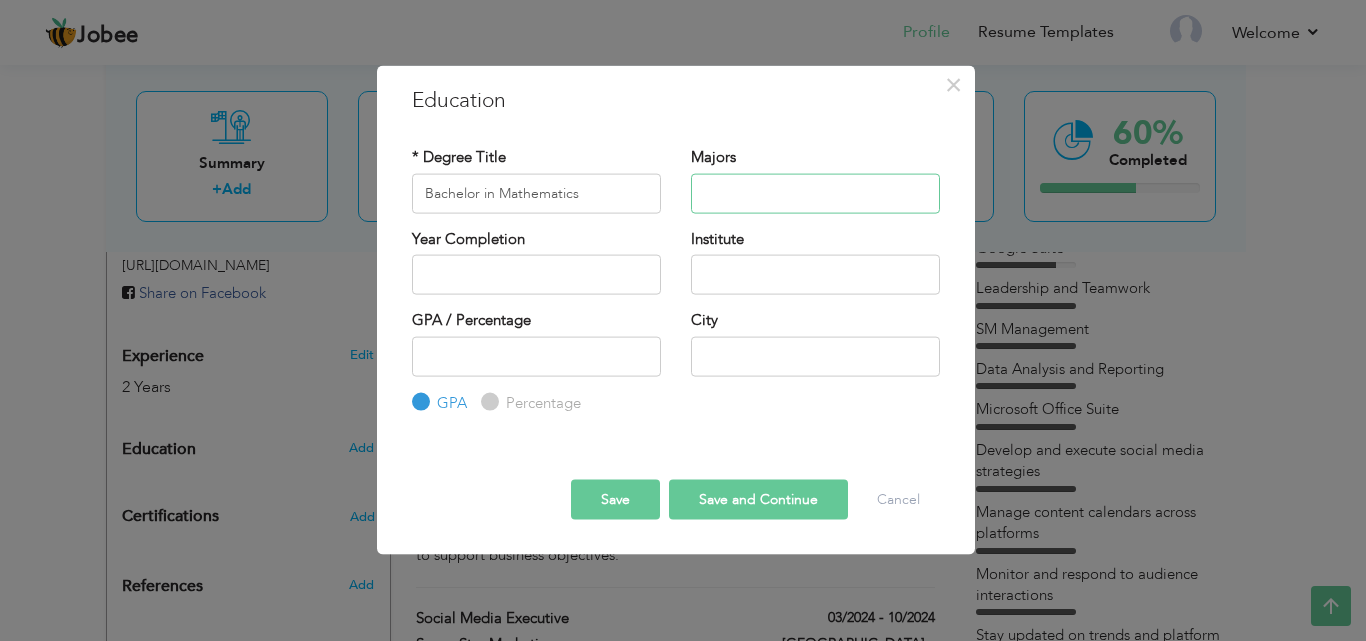 click at bounding box center (815, 193) 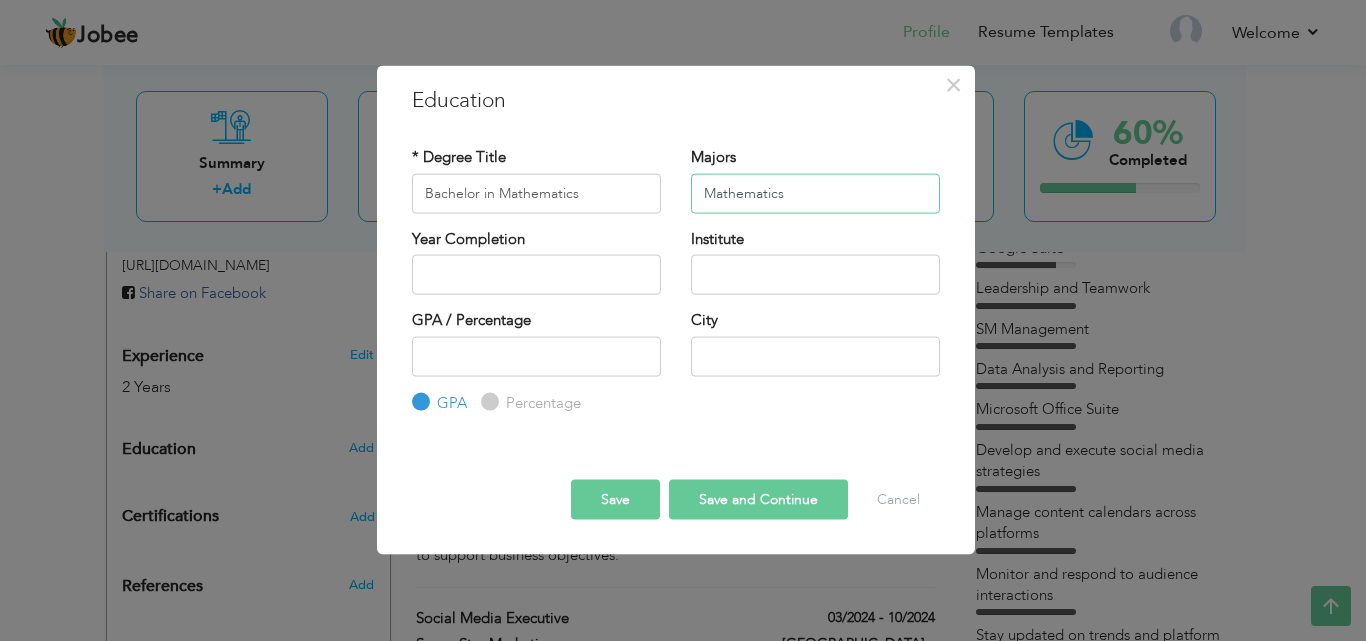 type on "Mathematics" 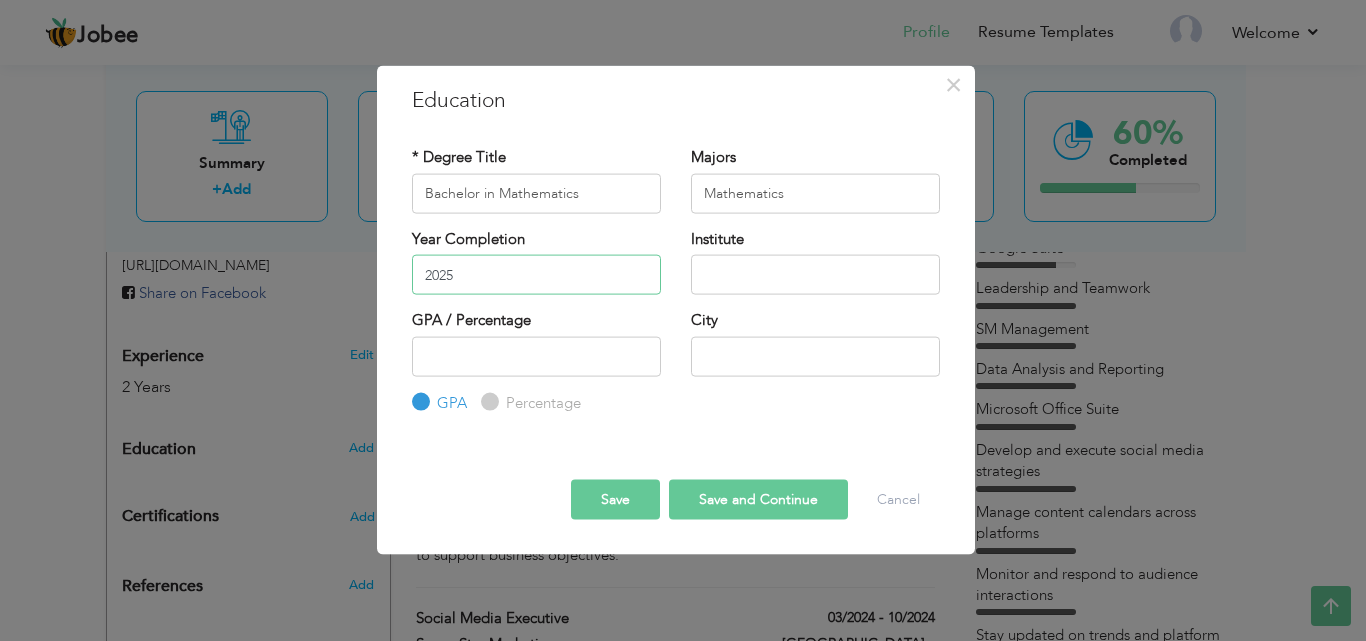 click on "2025" at bounding box center (536, 275) 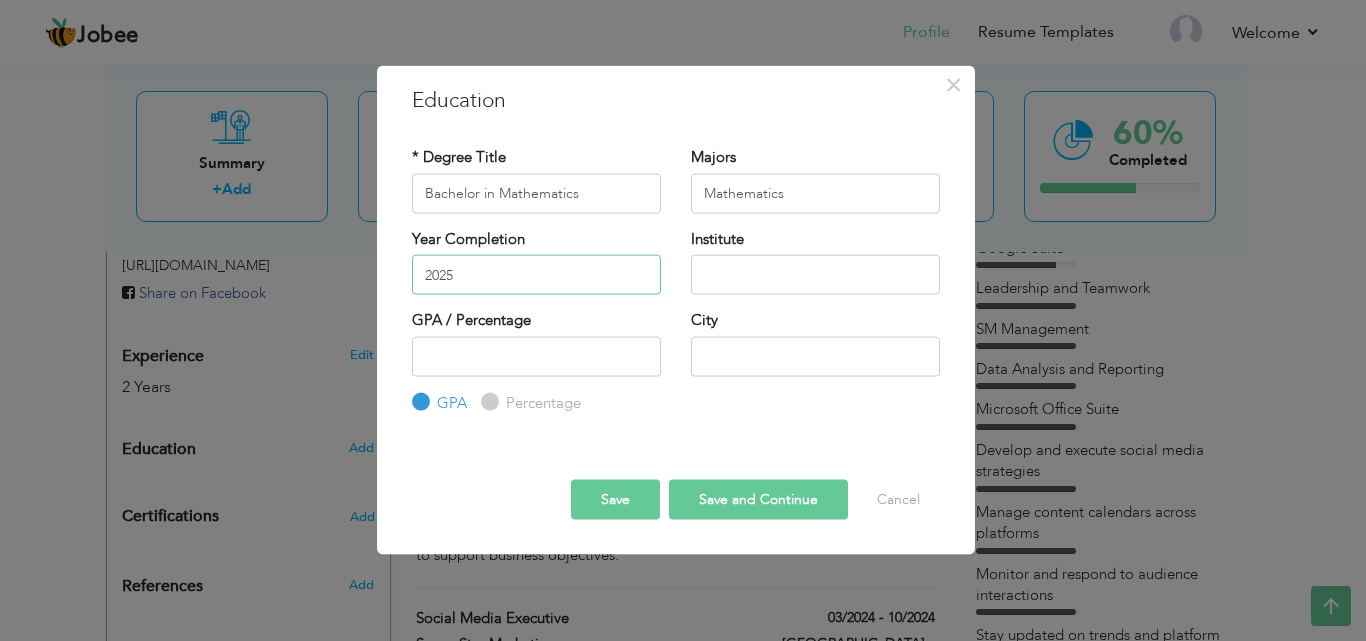 click on "2025" at bounding box center [536, 275] 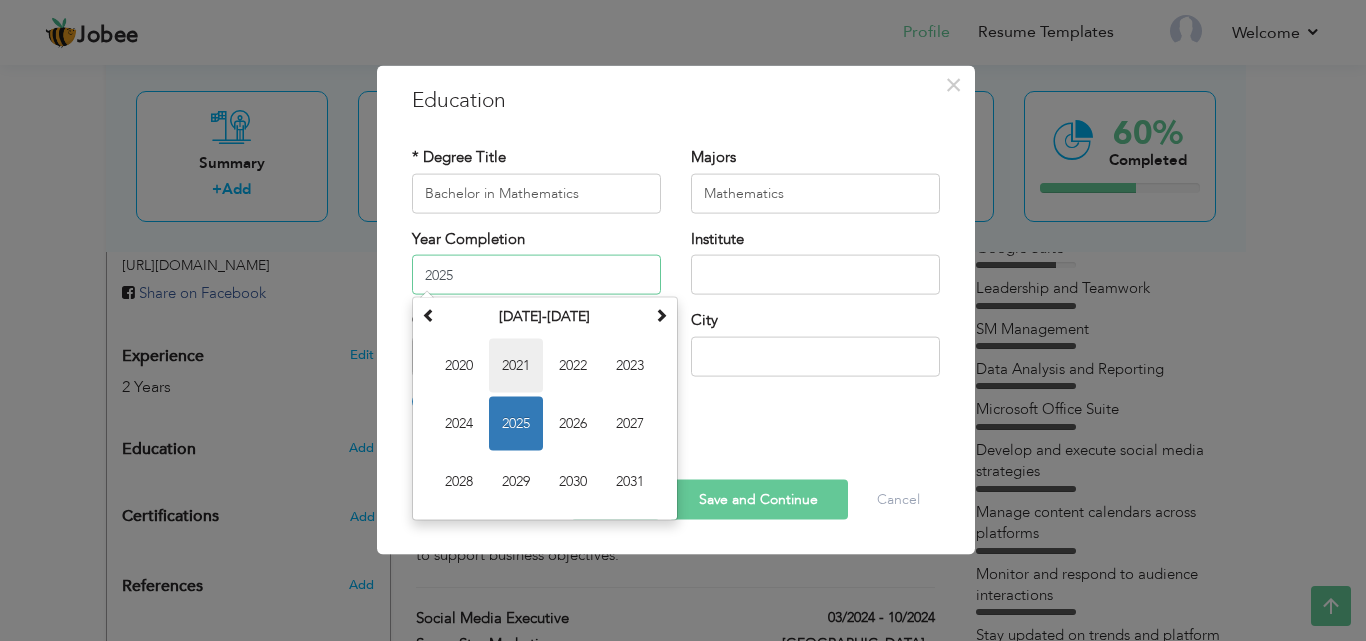 click on "2021" at bounding box center (516, 366) 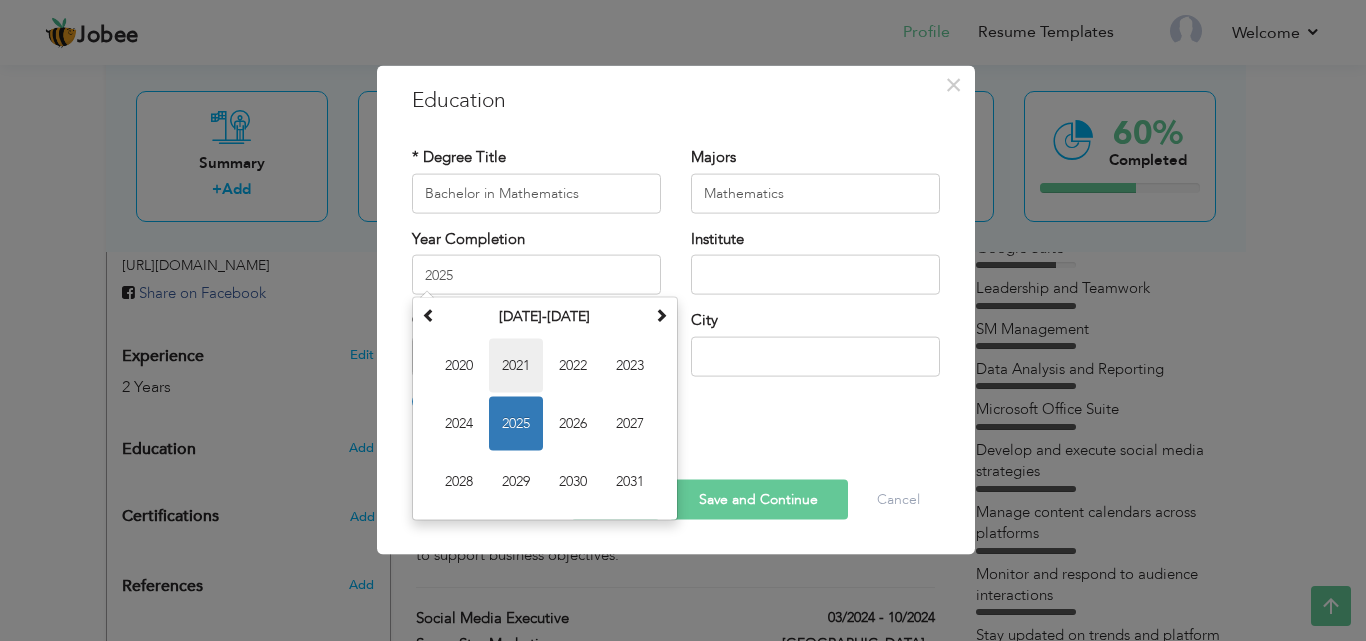 type on "2021" 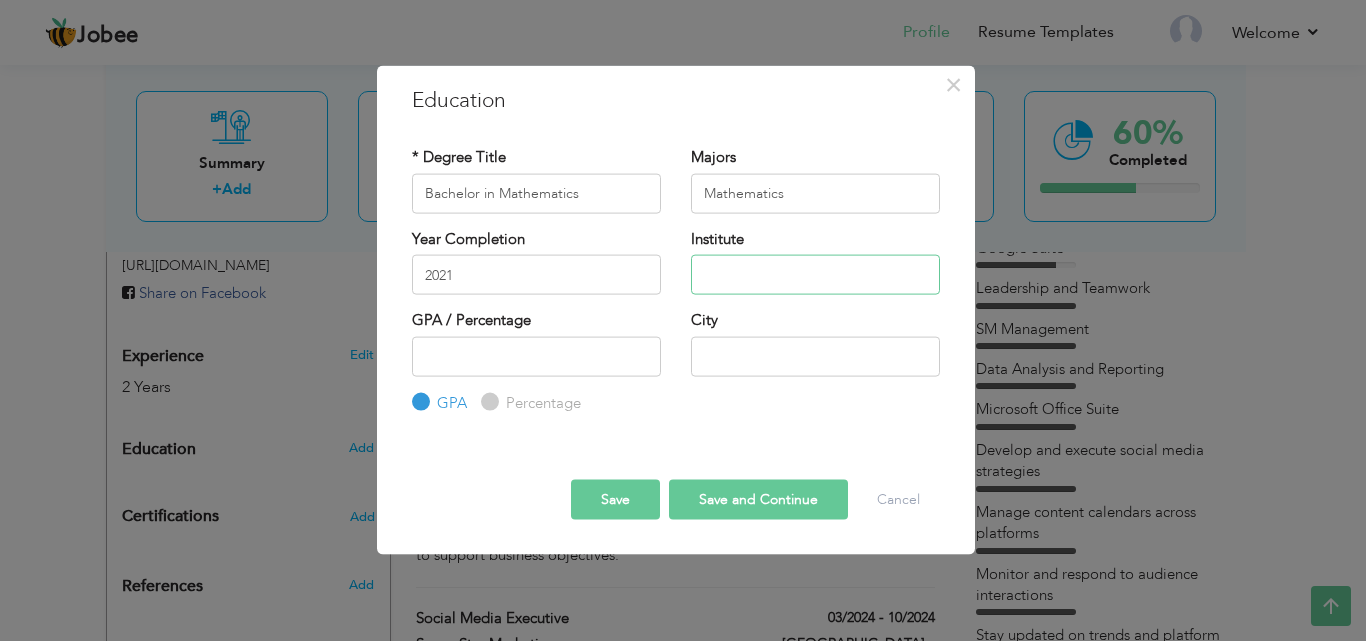click at bounding box center (815, 275) 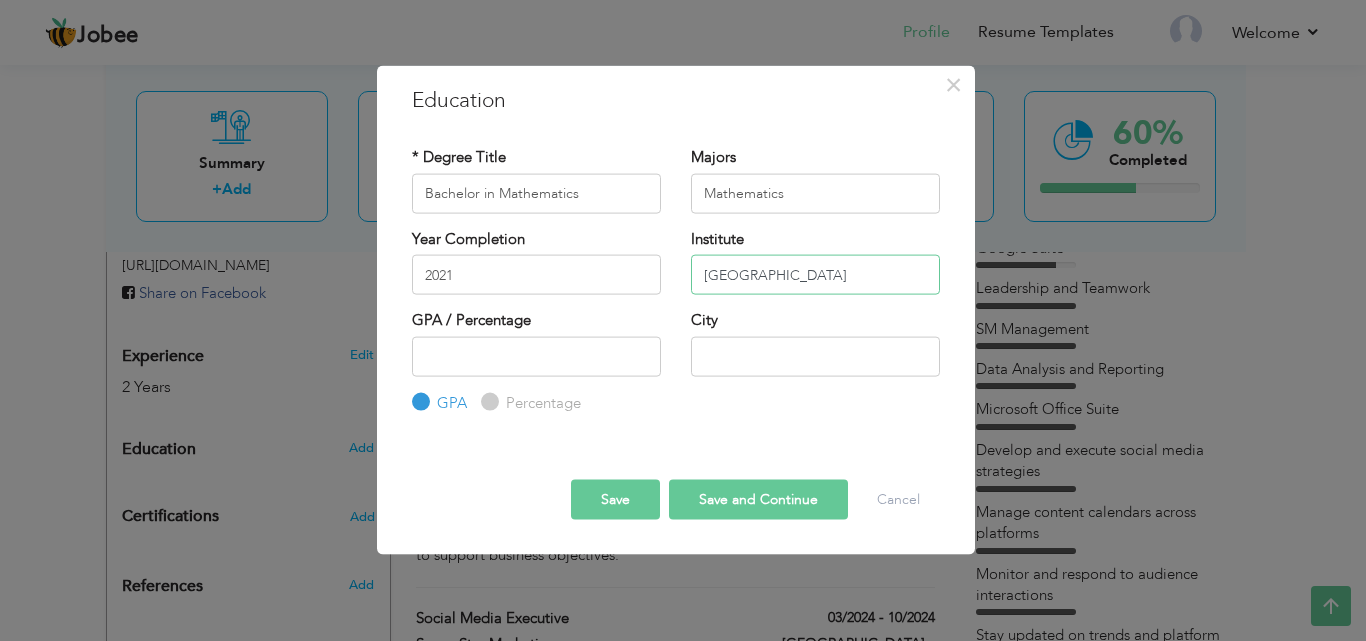 type on "[GEOGRAPHIC_DATA]" 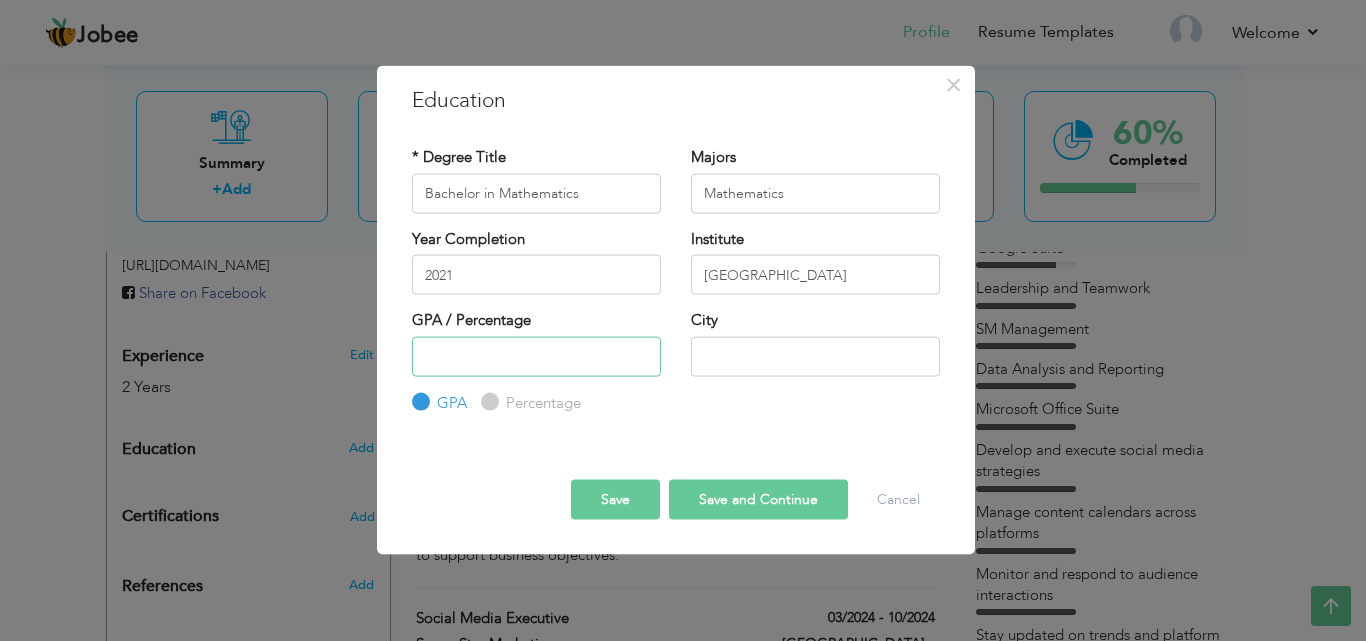 click at bounding box center [536, 356] 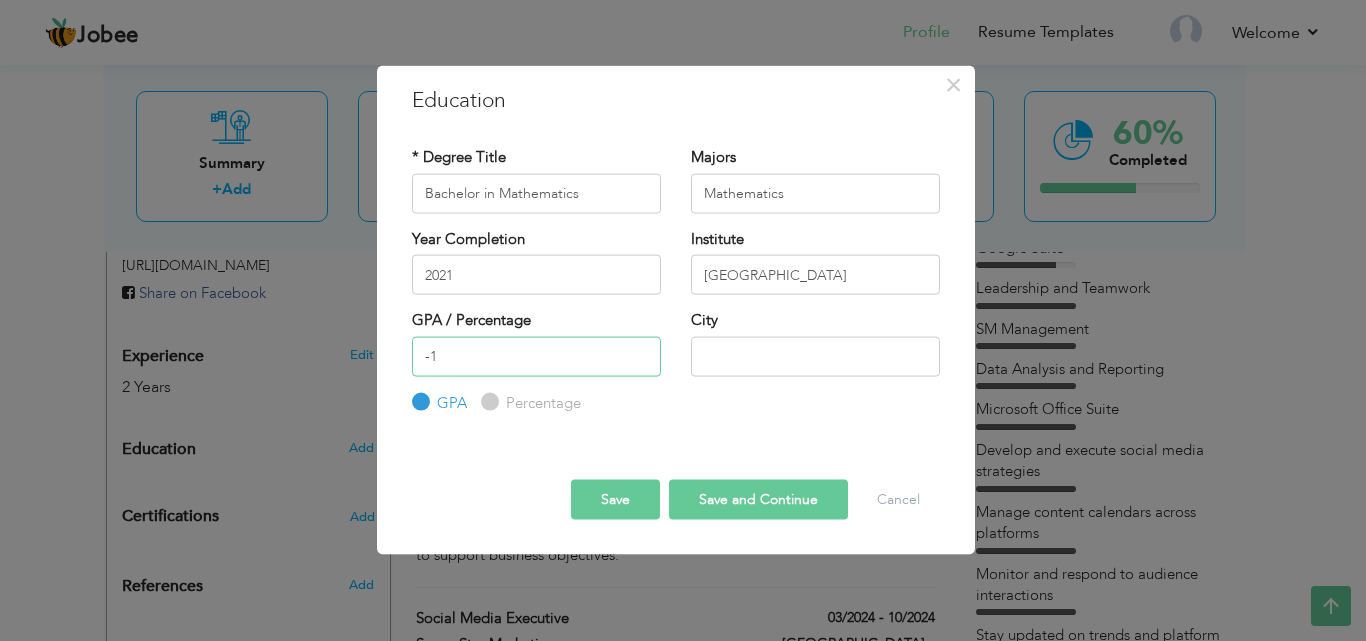 click on "-1" at bounding box center (536, 356) 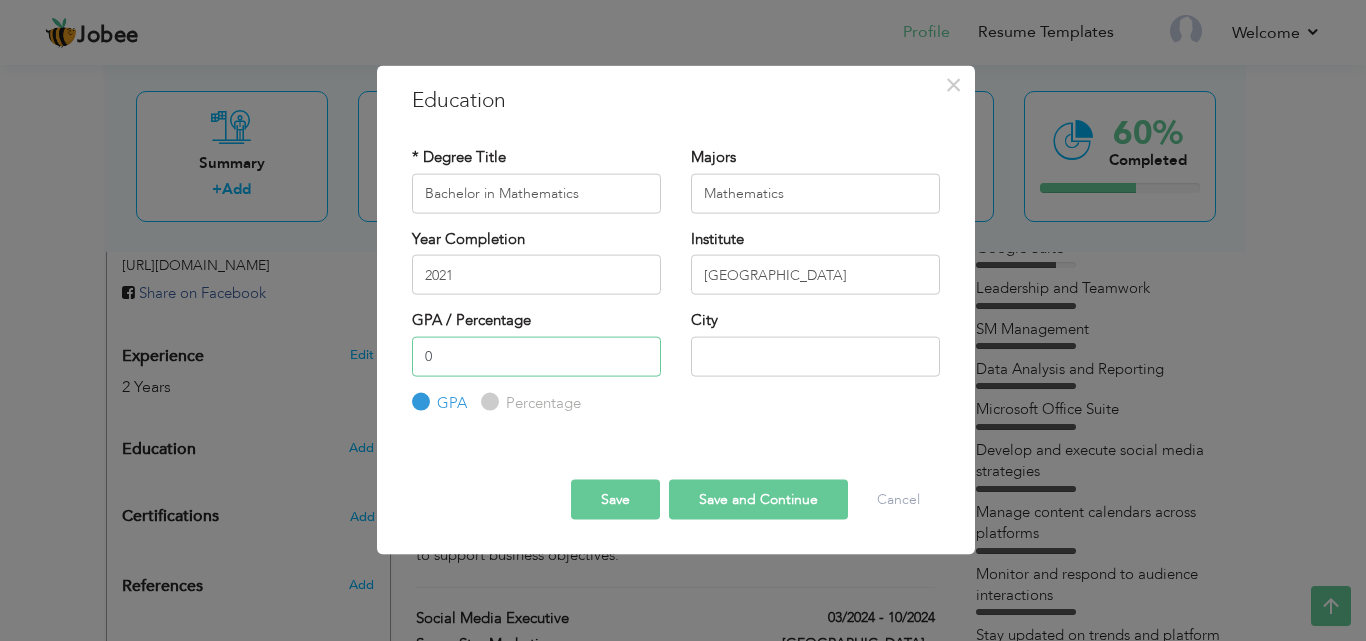 click on "0" at bounding box center (536, 356) 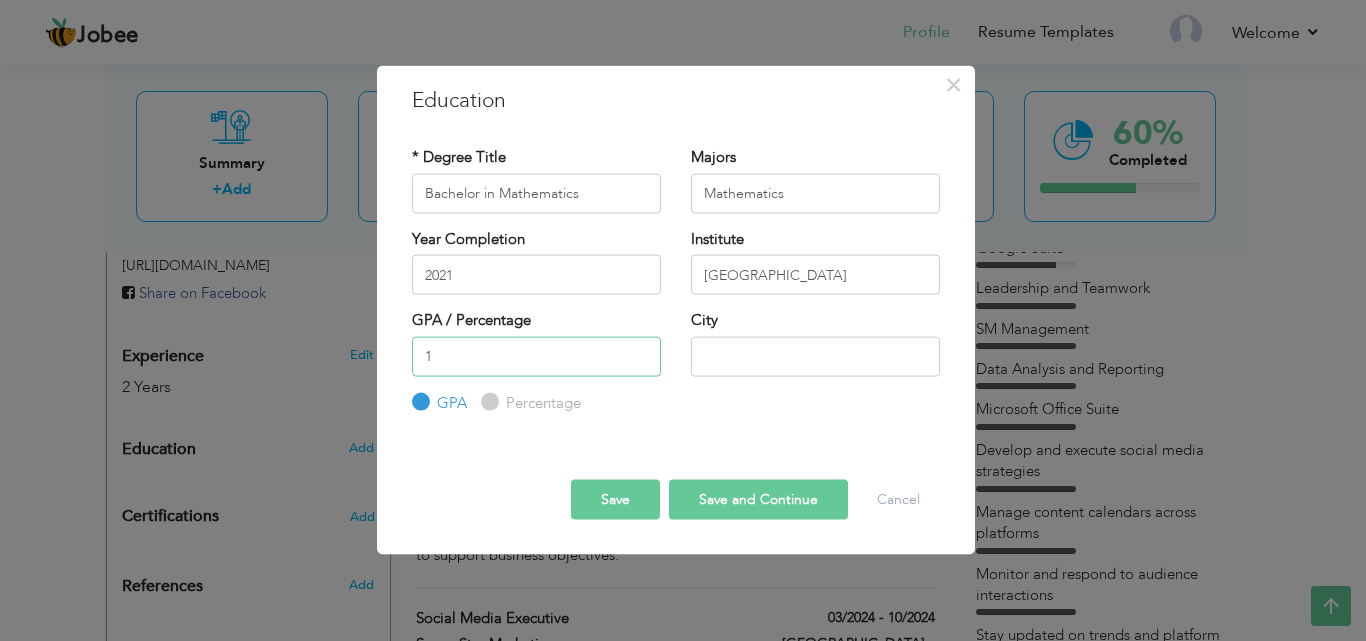 click on "1" at bounding box center [536, 356] 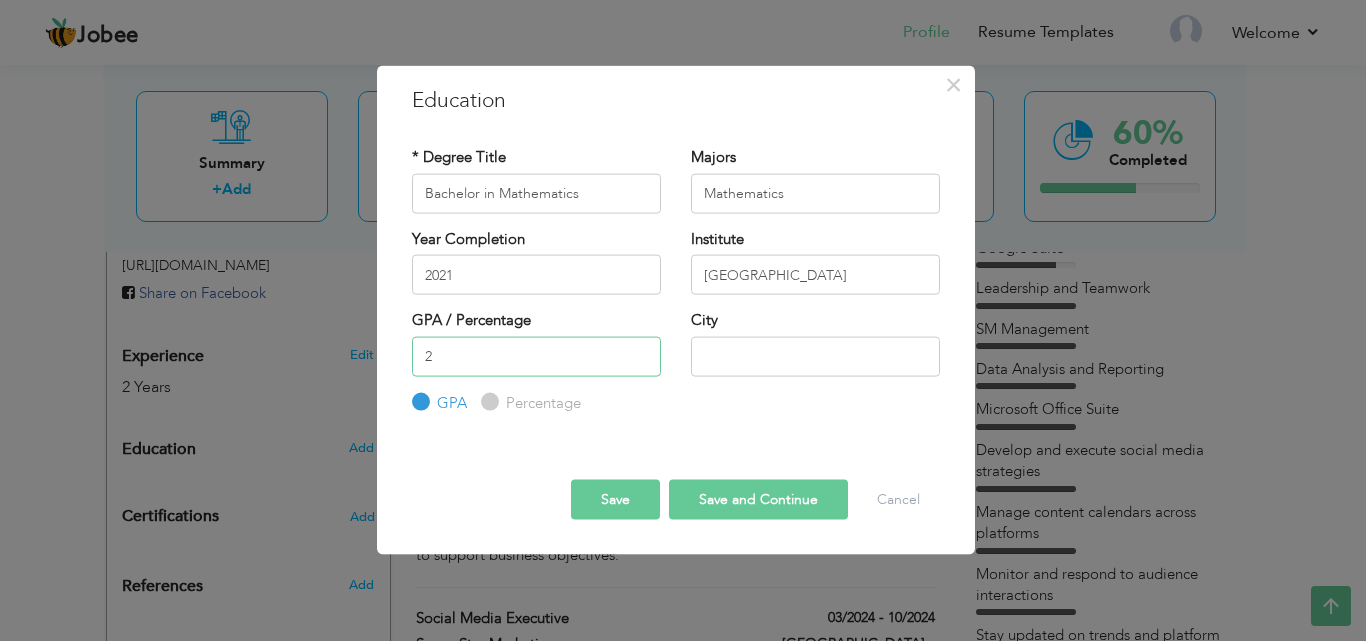 click on "2" at bounding box center (536, 356) 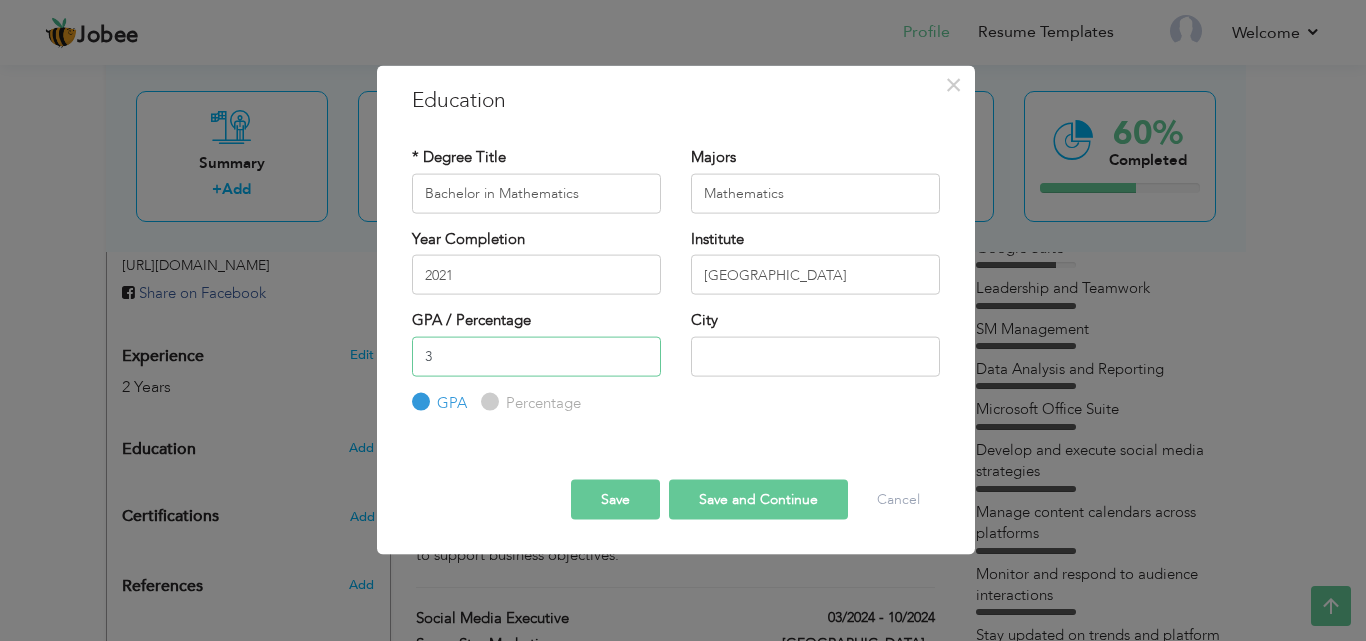 click on "3" at bounding box center (536, 356) 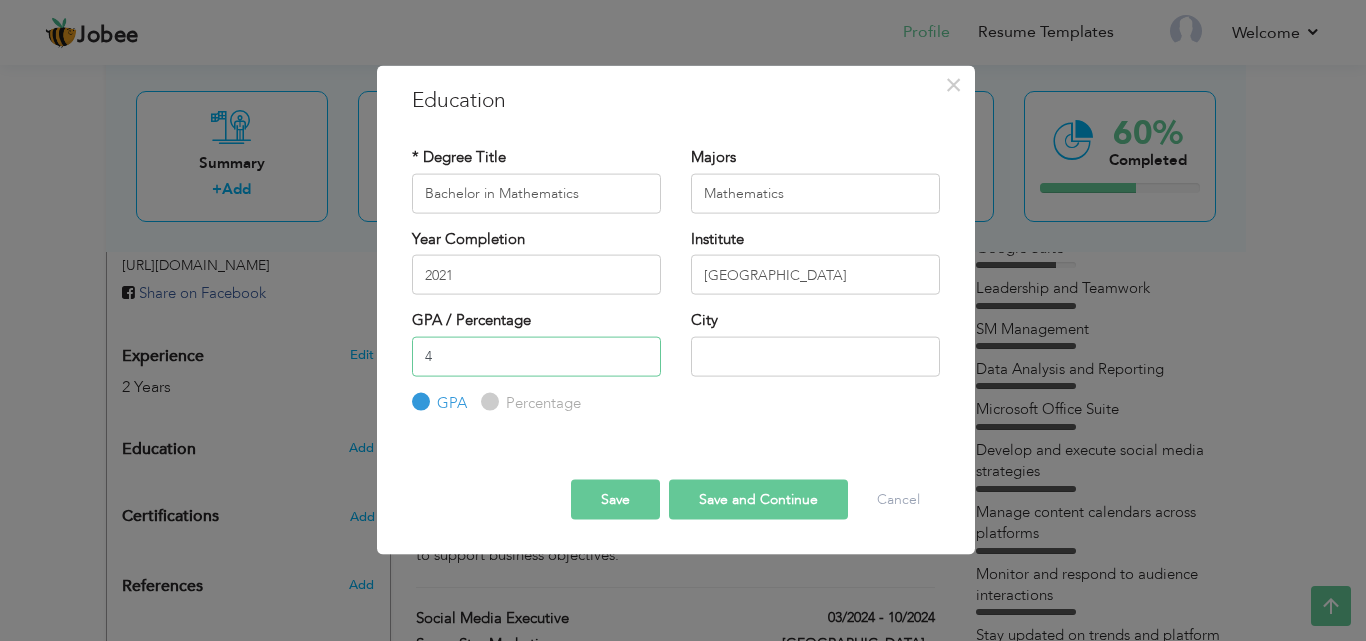click on "4" at bounding box center (536, 356) 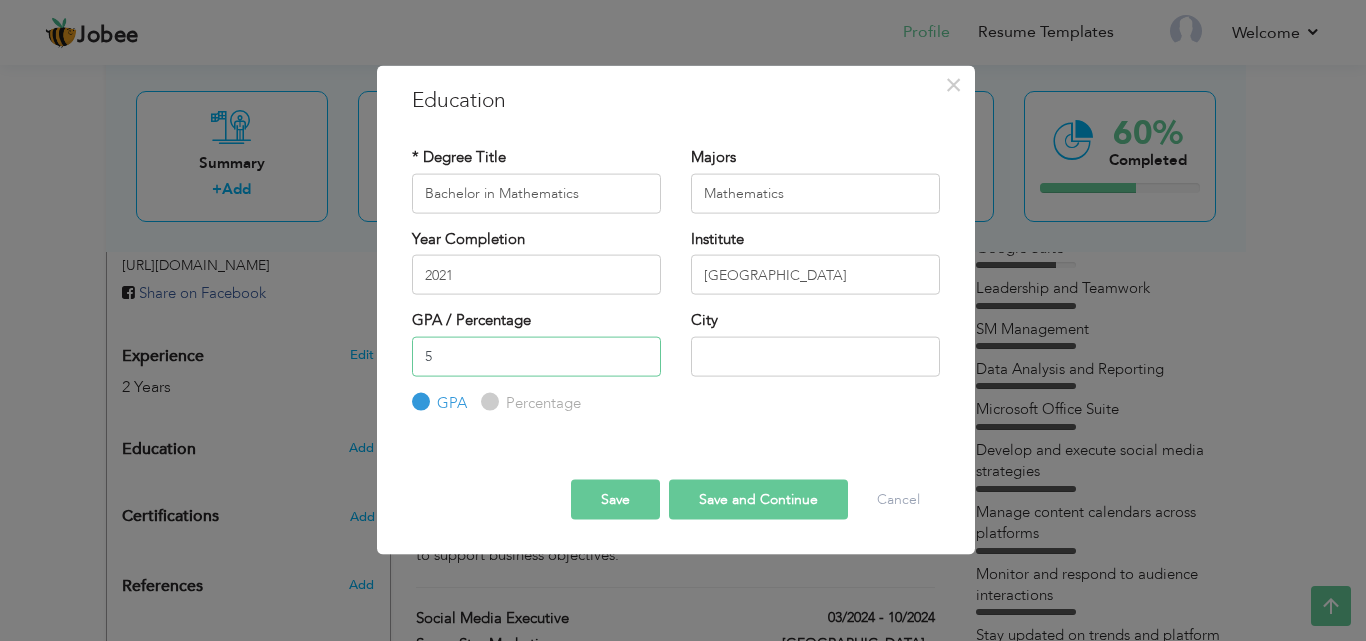 click on "5" at bounding box center (536, 356) 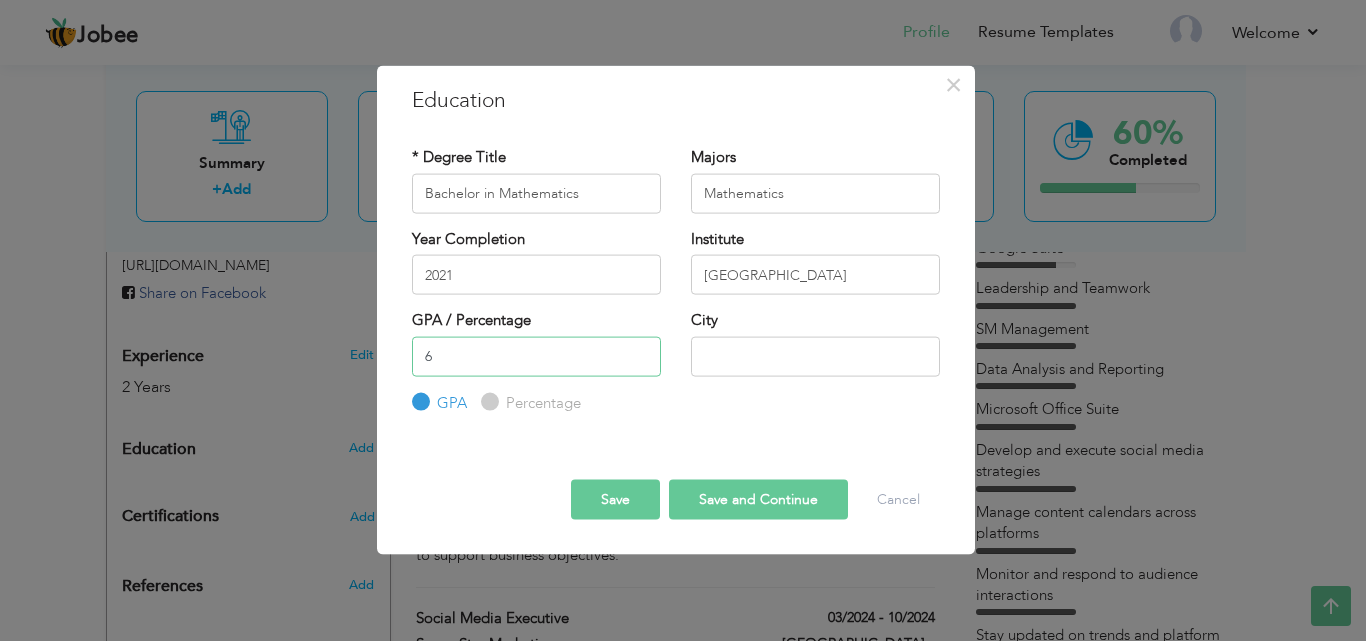 click on "6" at bounding box center (536, 356) 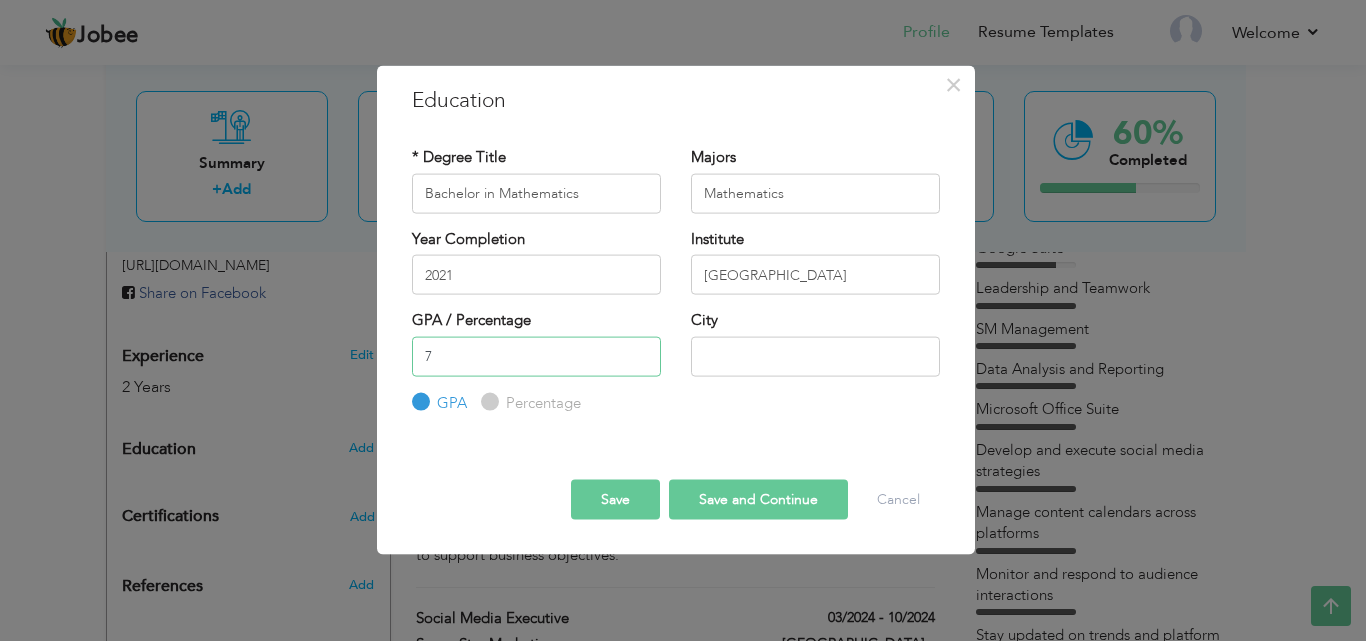 click on "7" at bounding box center (536, 356) 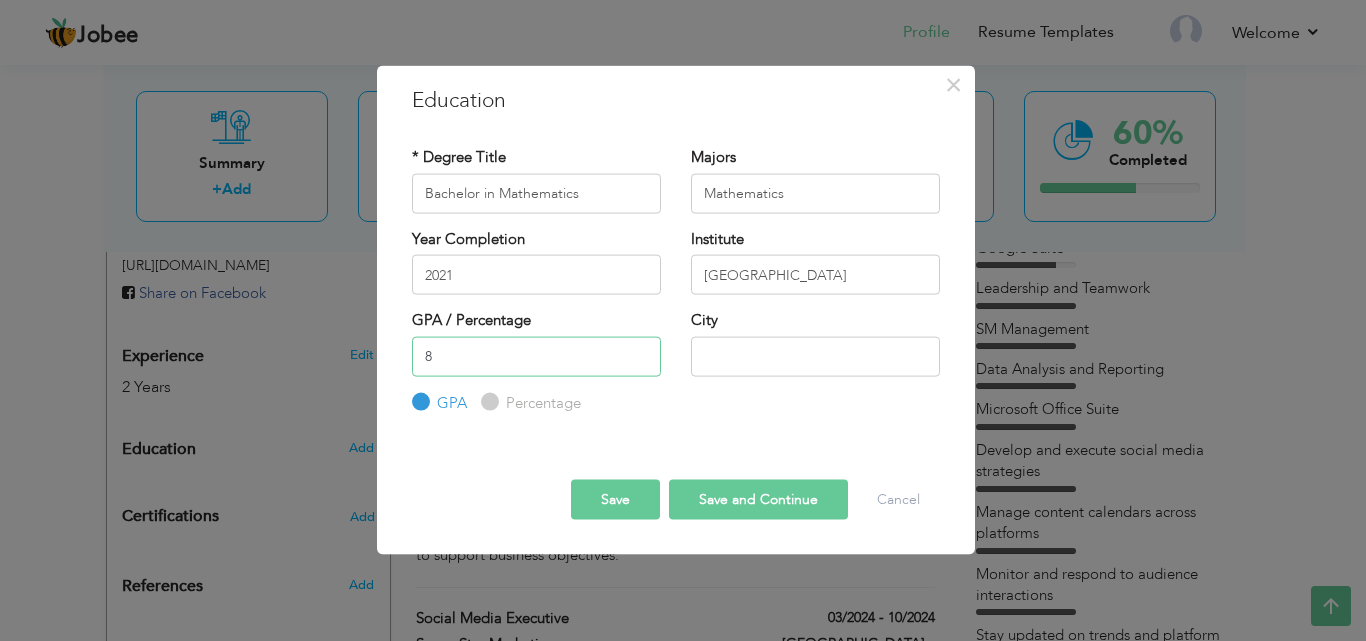 click on "8" at bounding box center (536, 356) 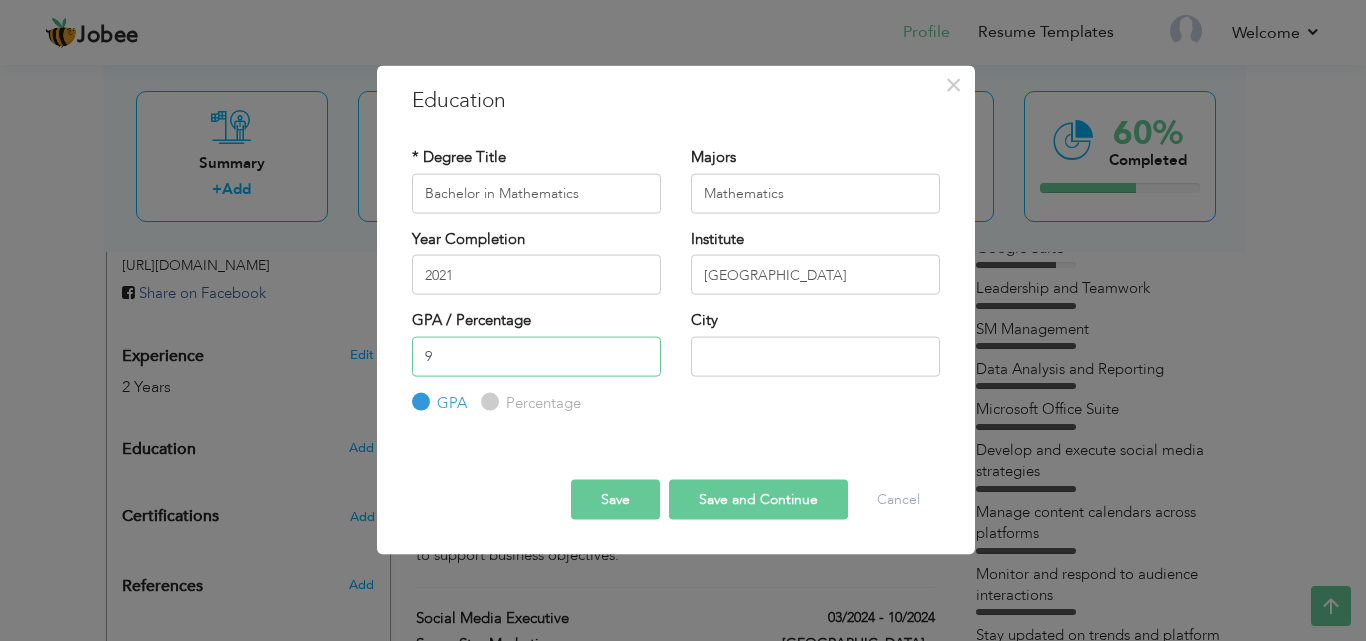 click on "9" at bounding box center (536, 356) 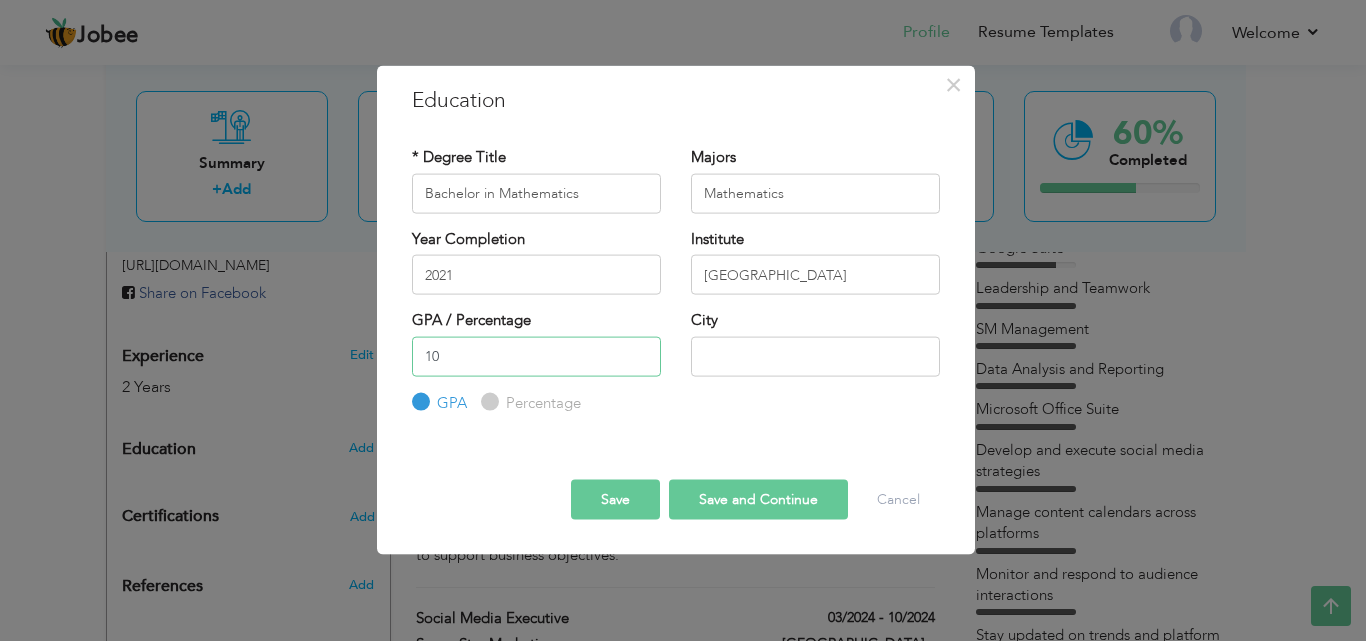 click on "10" at bounding box center (536, 356) 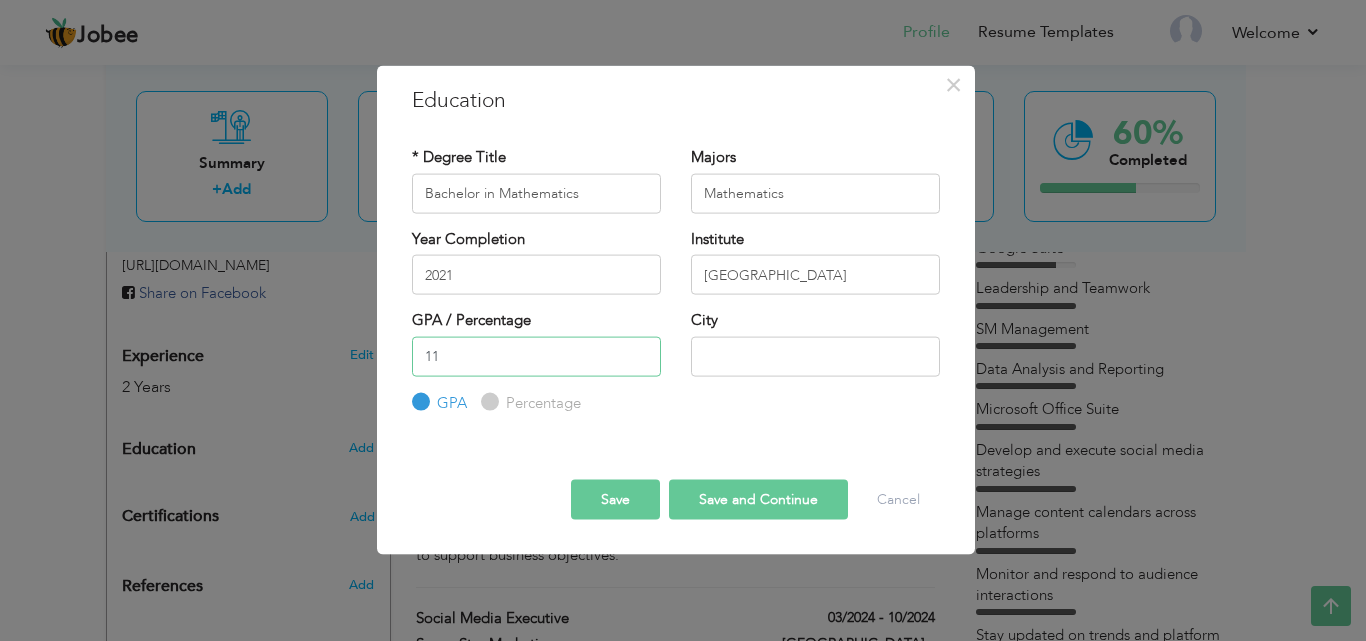 click on "11" at bounding box center [536, 356] 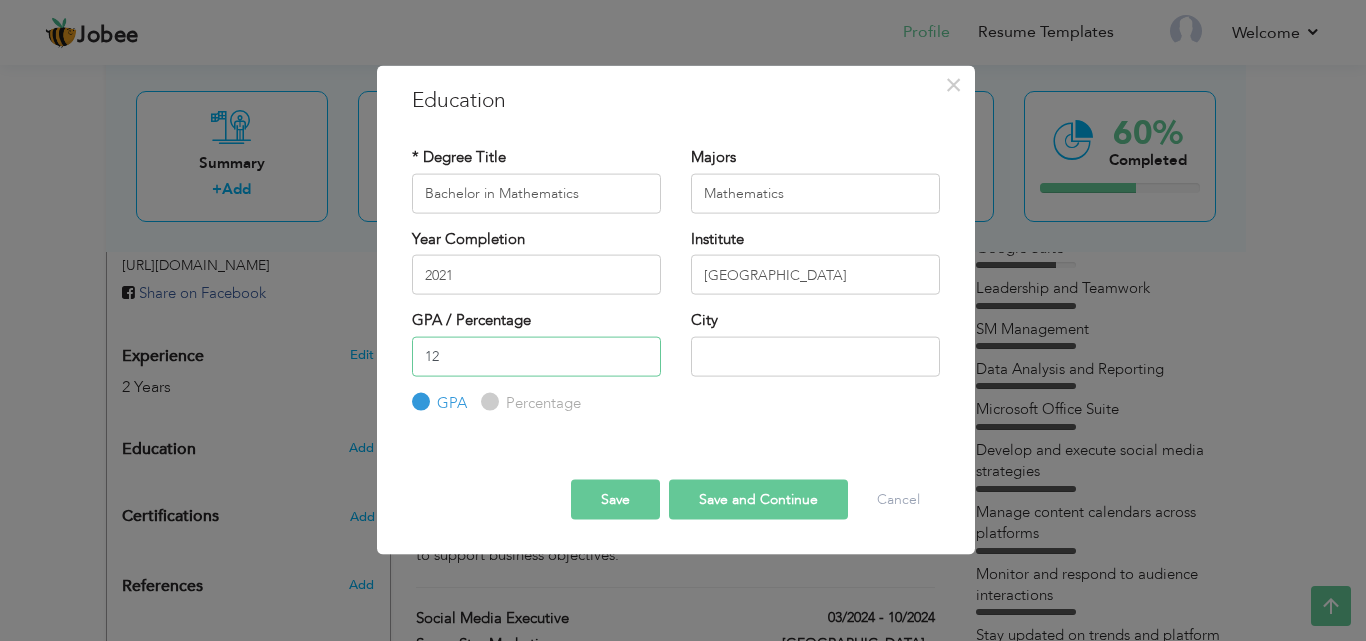 click on "12" at bounding box center [536, 356] 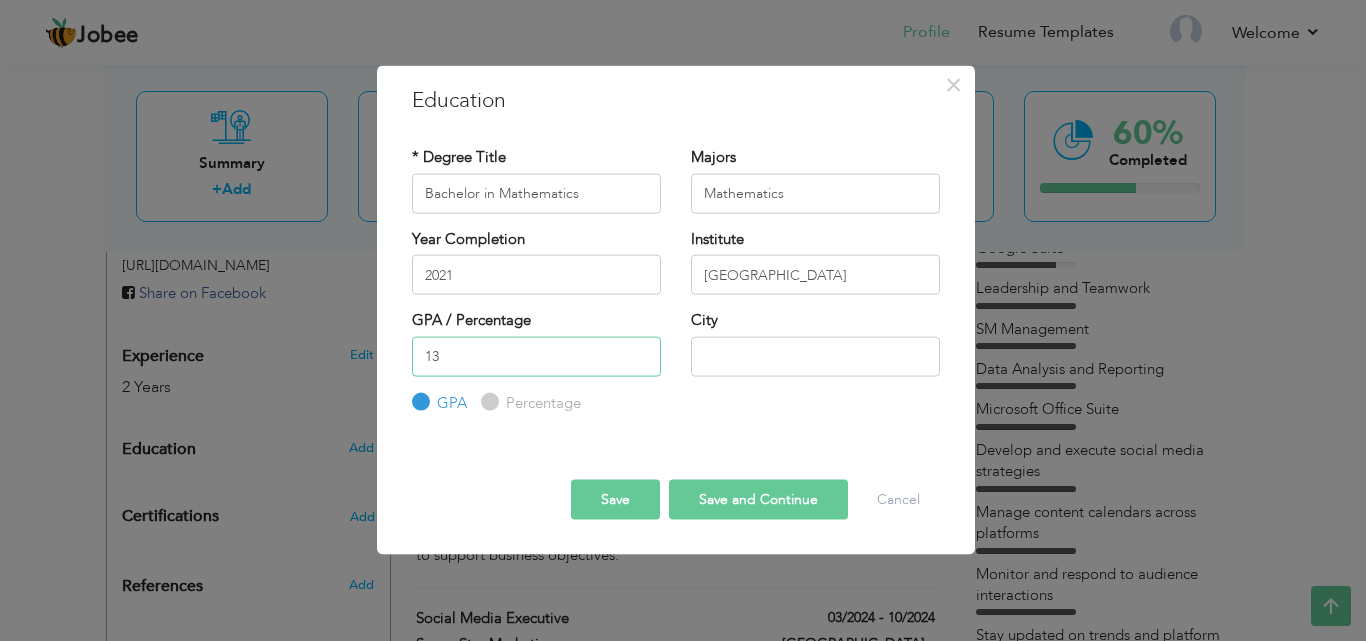 click on "13" at bounding box center (536, 356) 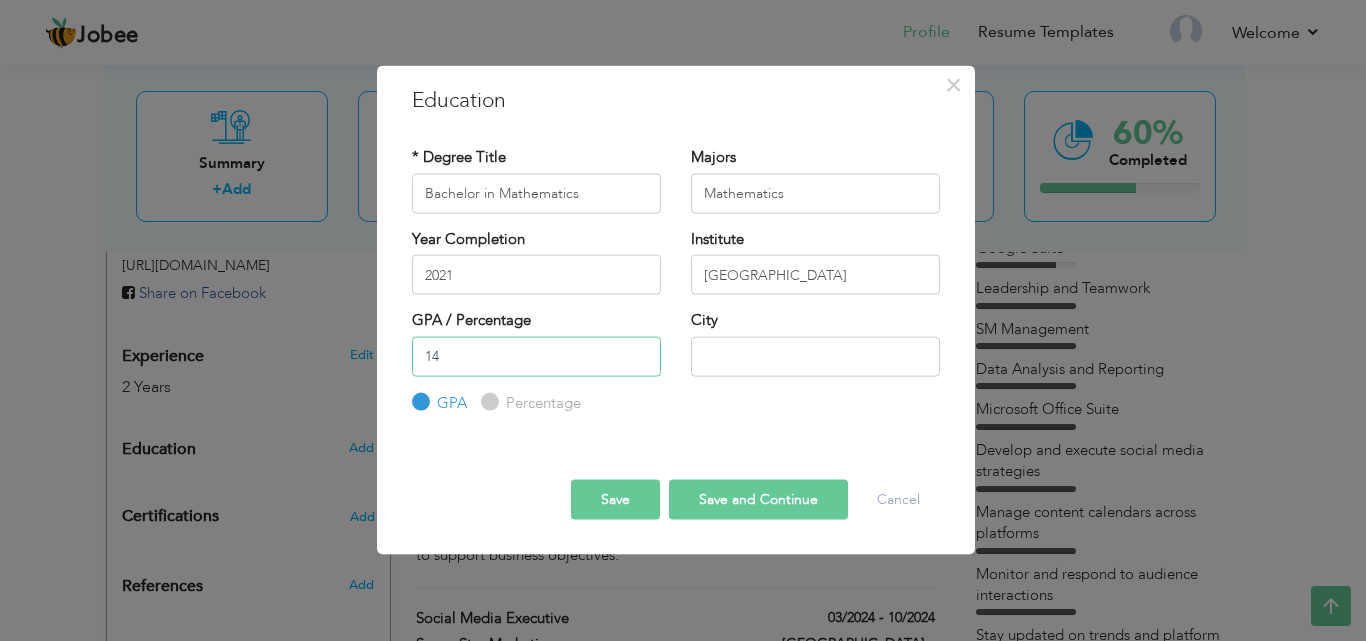 type on "14" 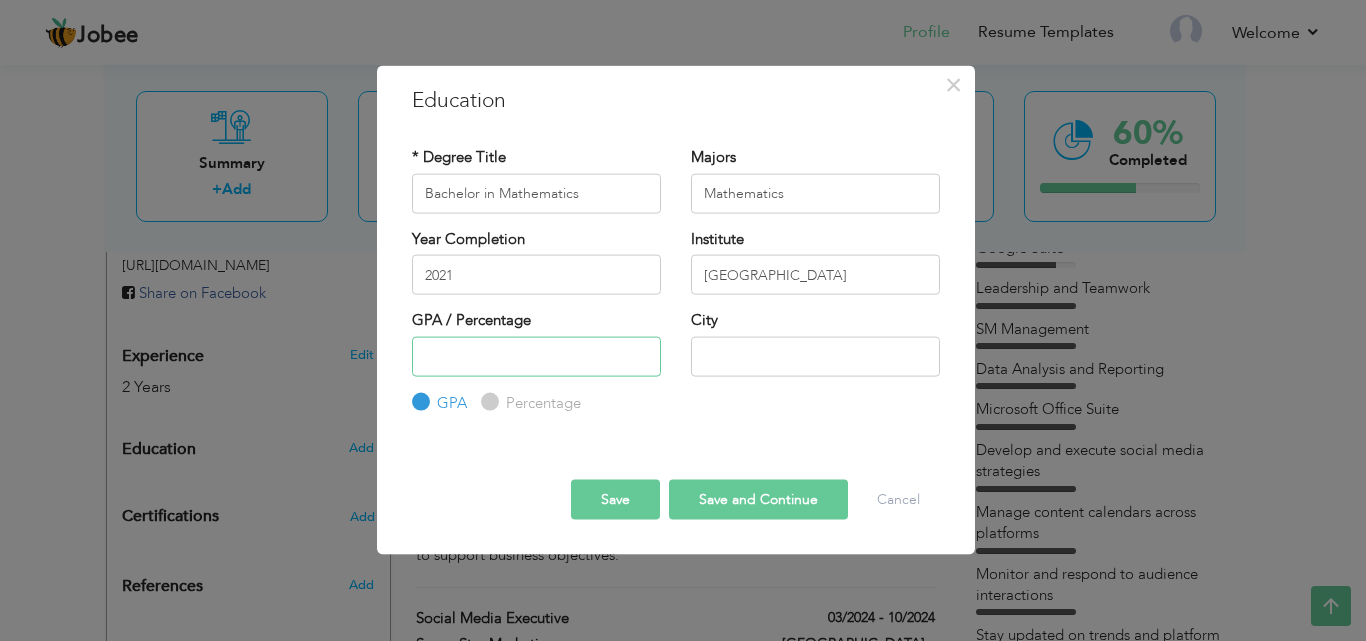 type 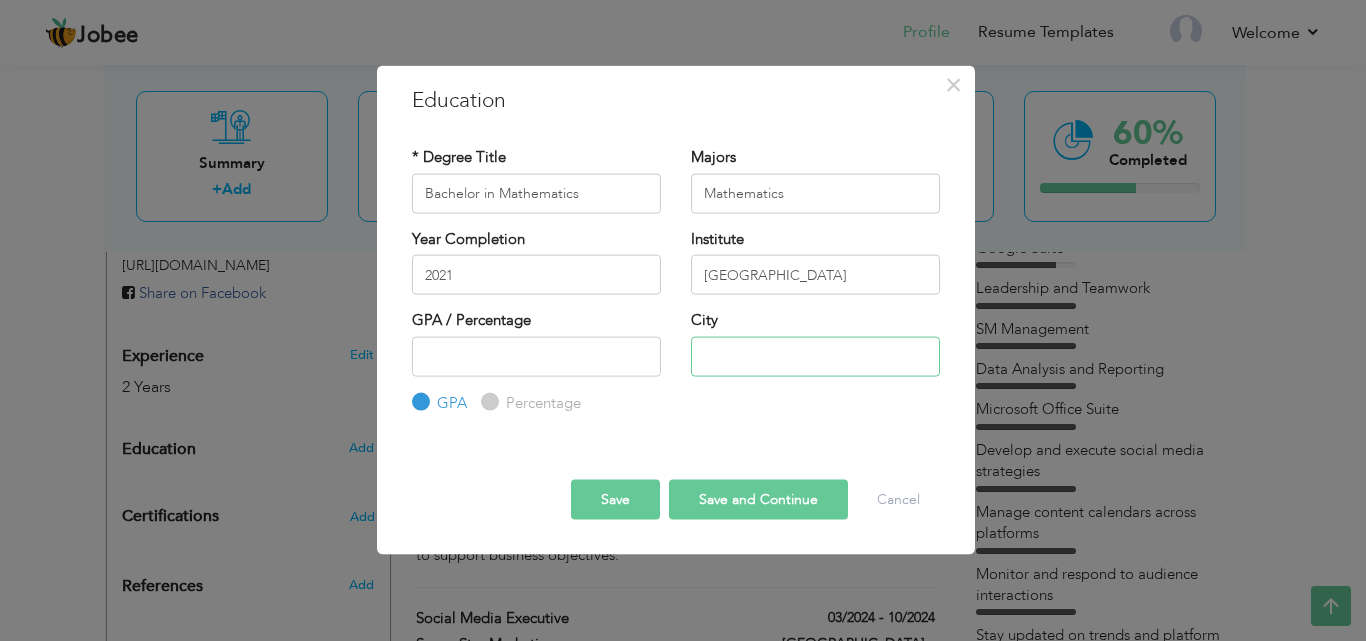 click at bounding box center [815, 356] 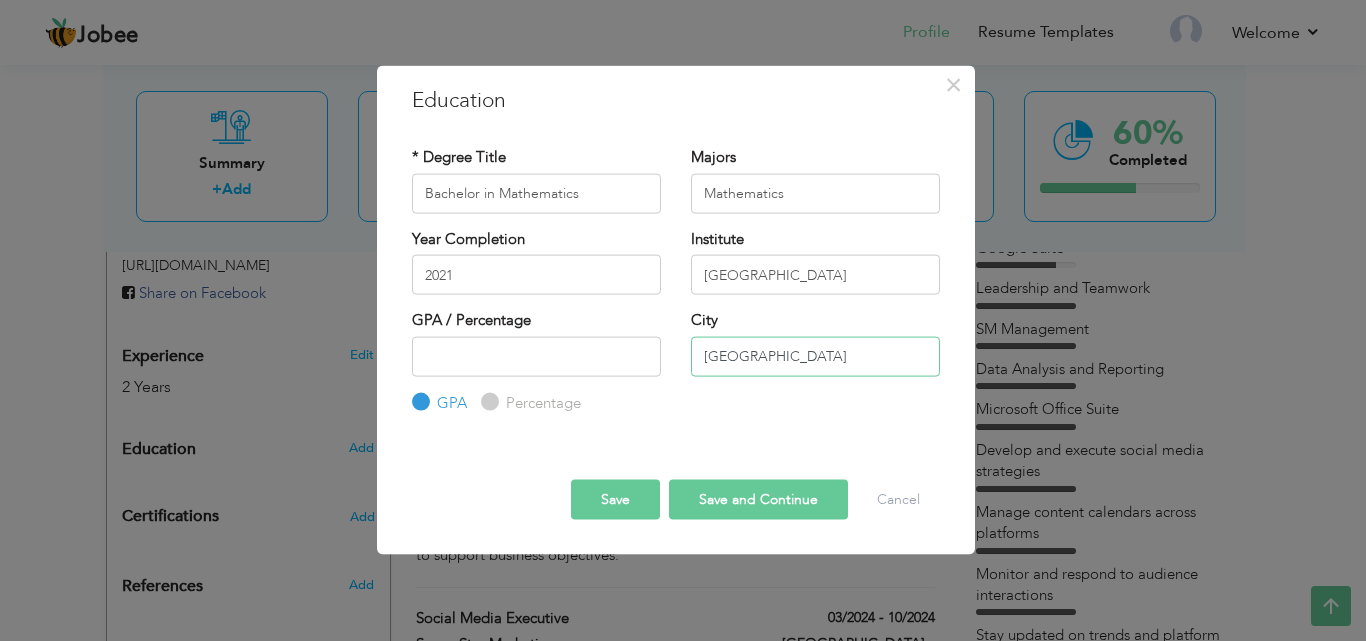 type on "[GEOGRAPHIC_DATA]" 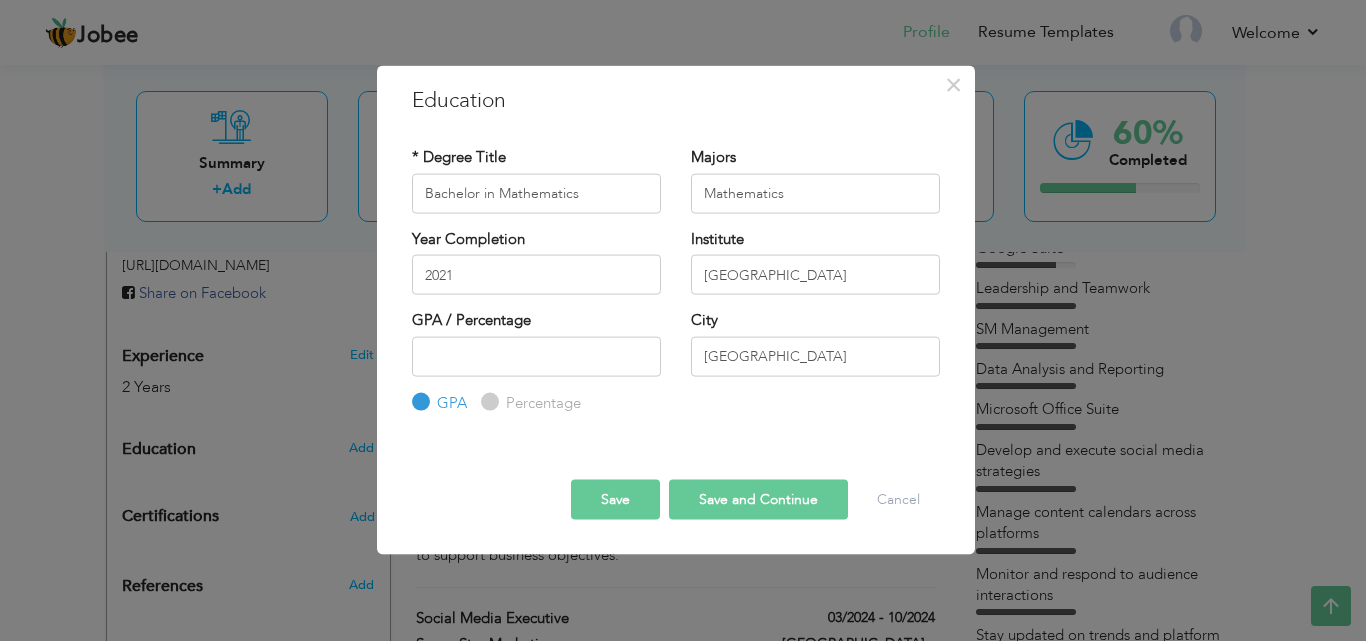 click on "Save" at bounding box center (615, 500) 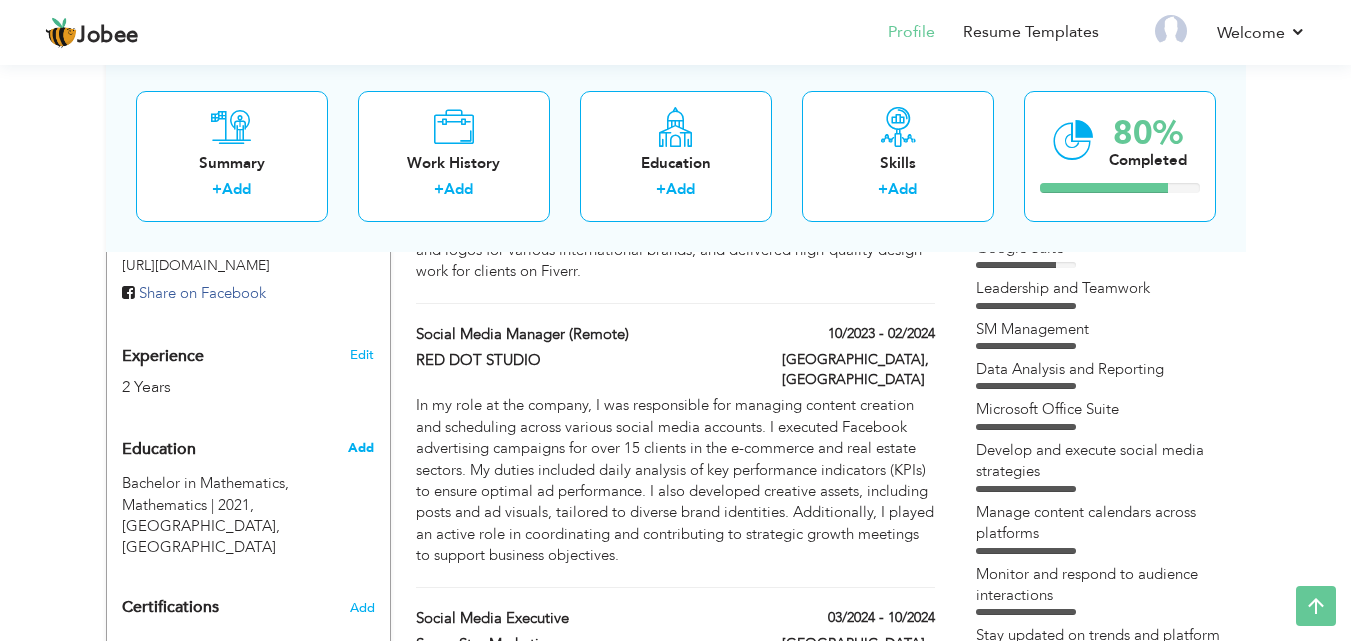 click on "Add" at bounding box center [361, 448] 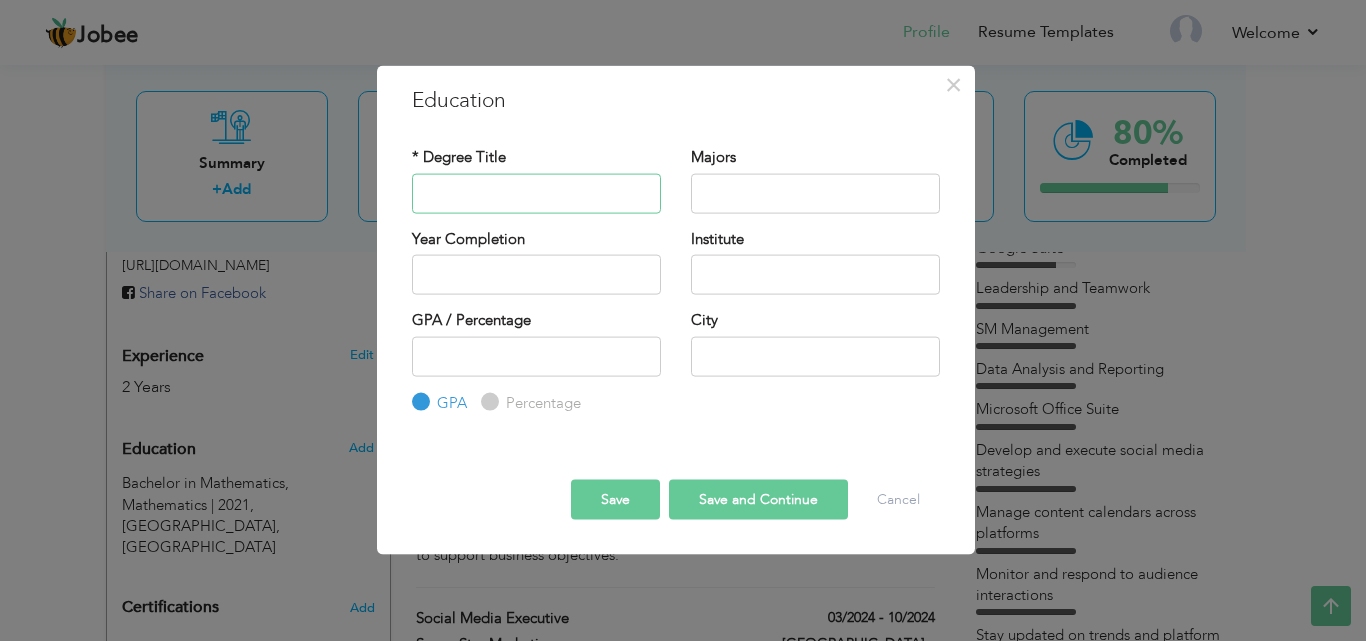 click at bounding box center (536, 193) 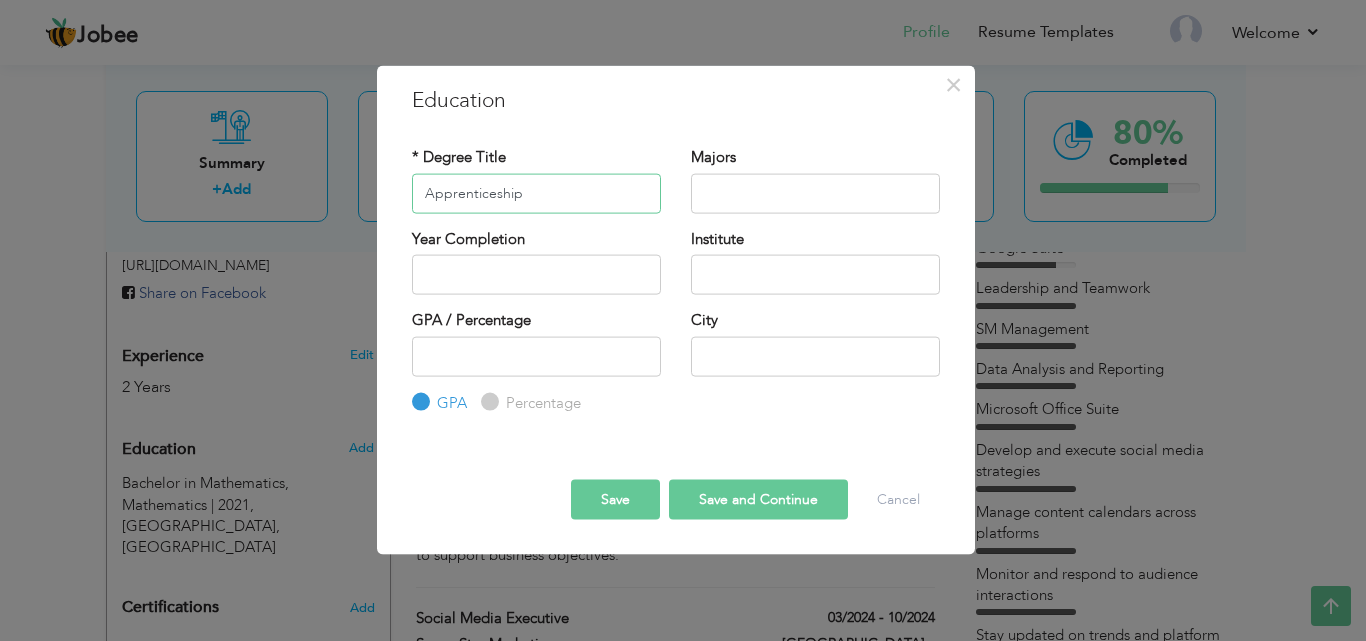 type on "Apprenticeship" 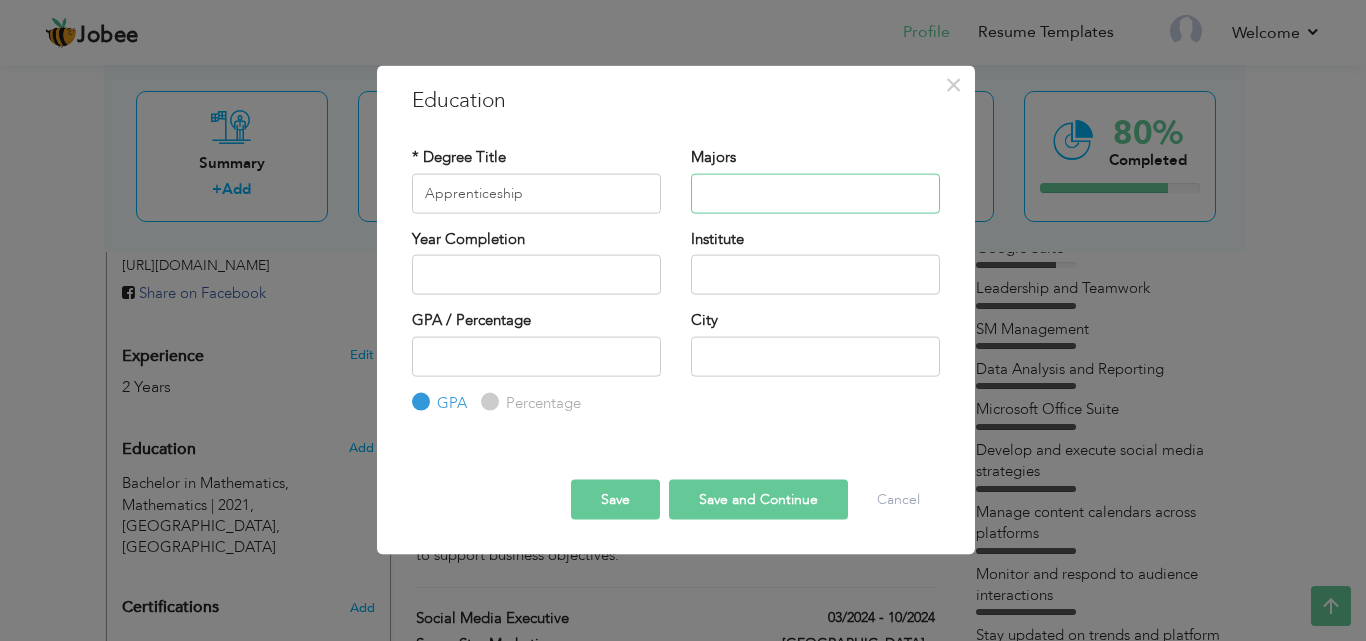 click at bounding box center (815, 193) 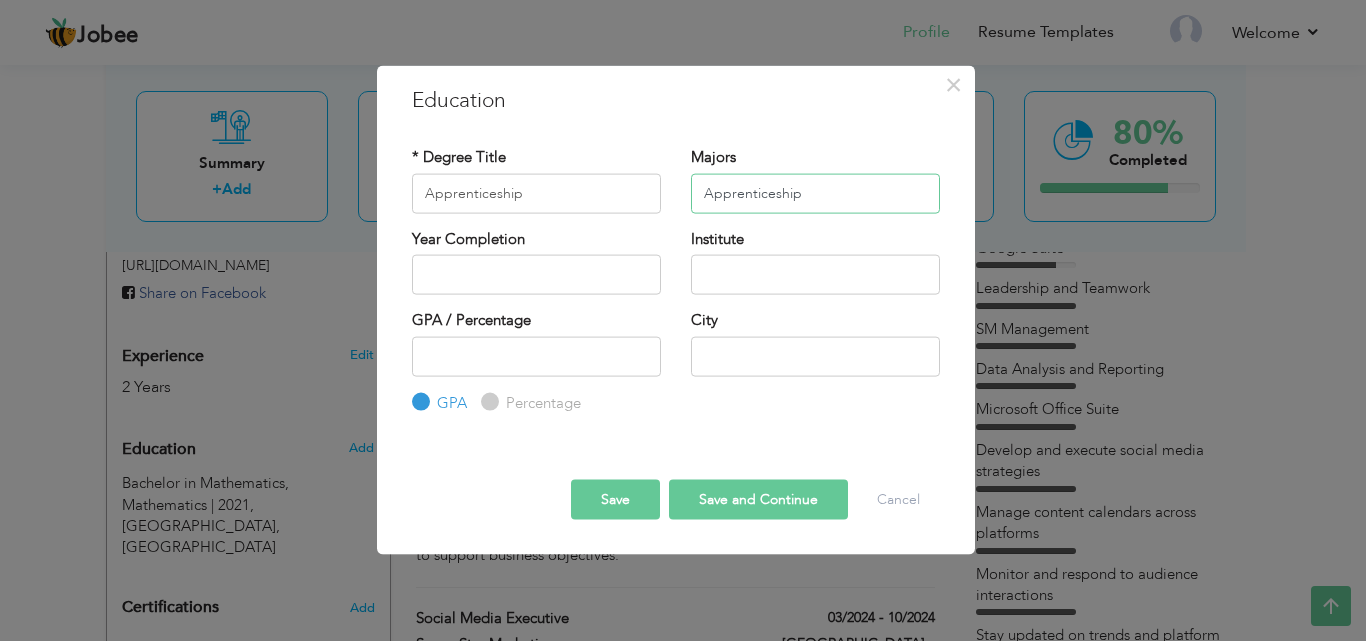 type on "Apprenticeship" 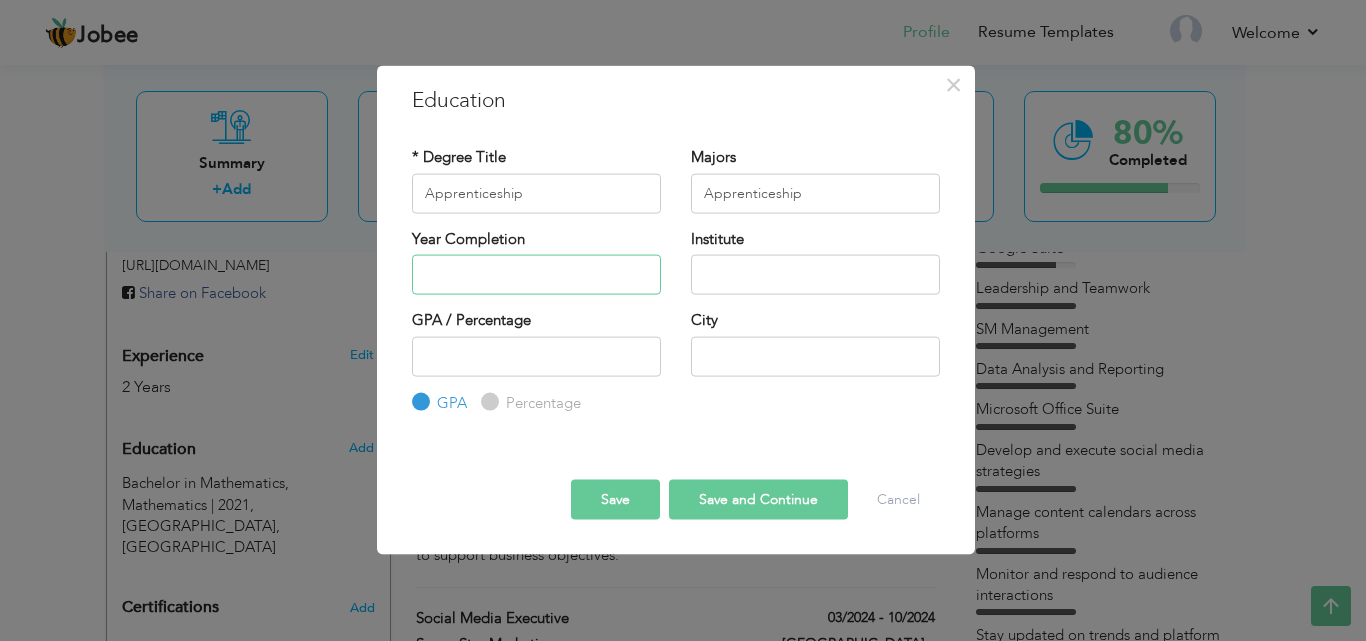 click at bounding box center (536, 275) 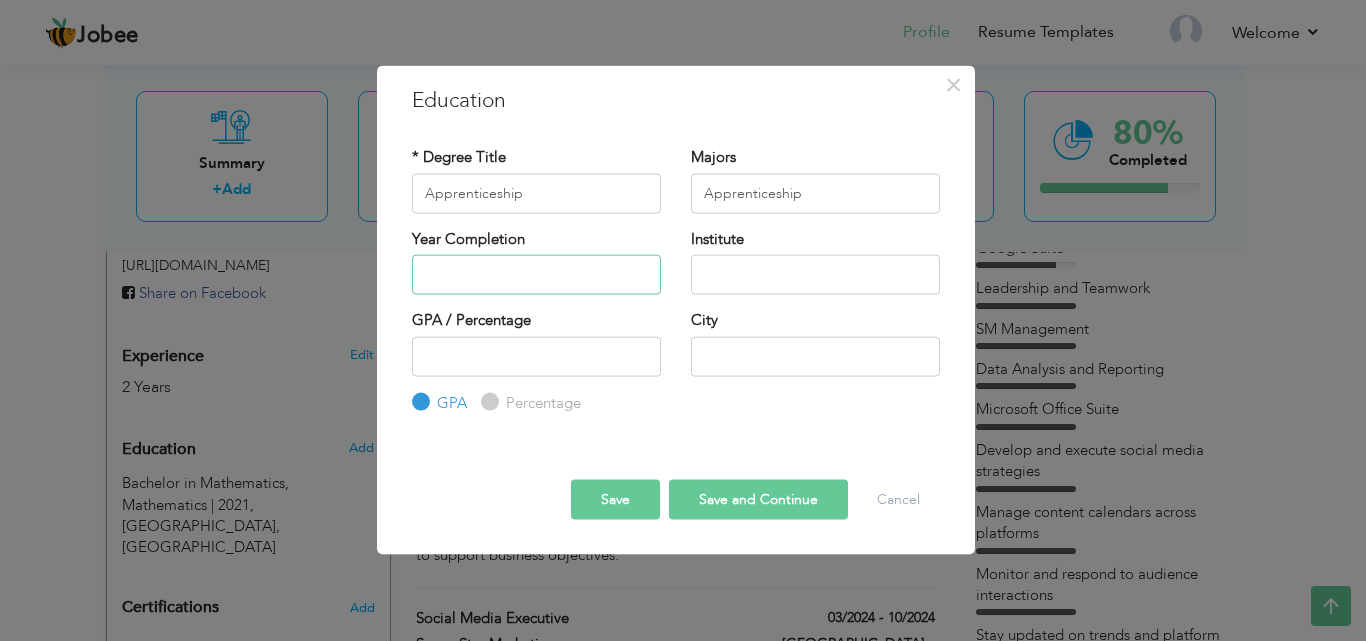 click at bounding box center [536, 275] 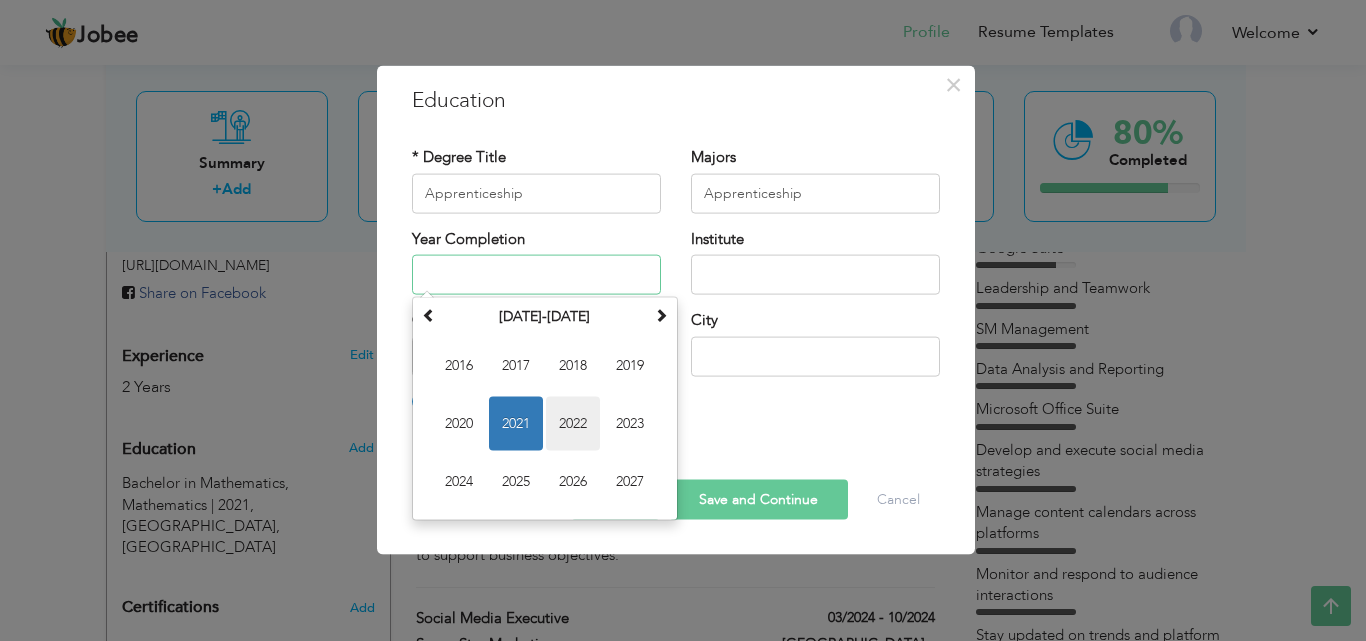 click on "2022" at bounding box center (573, 424) 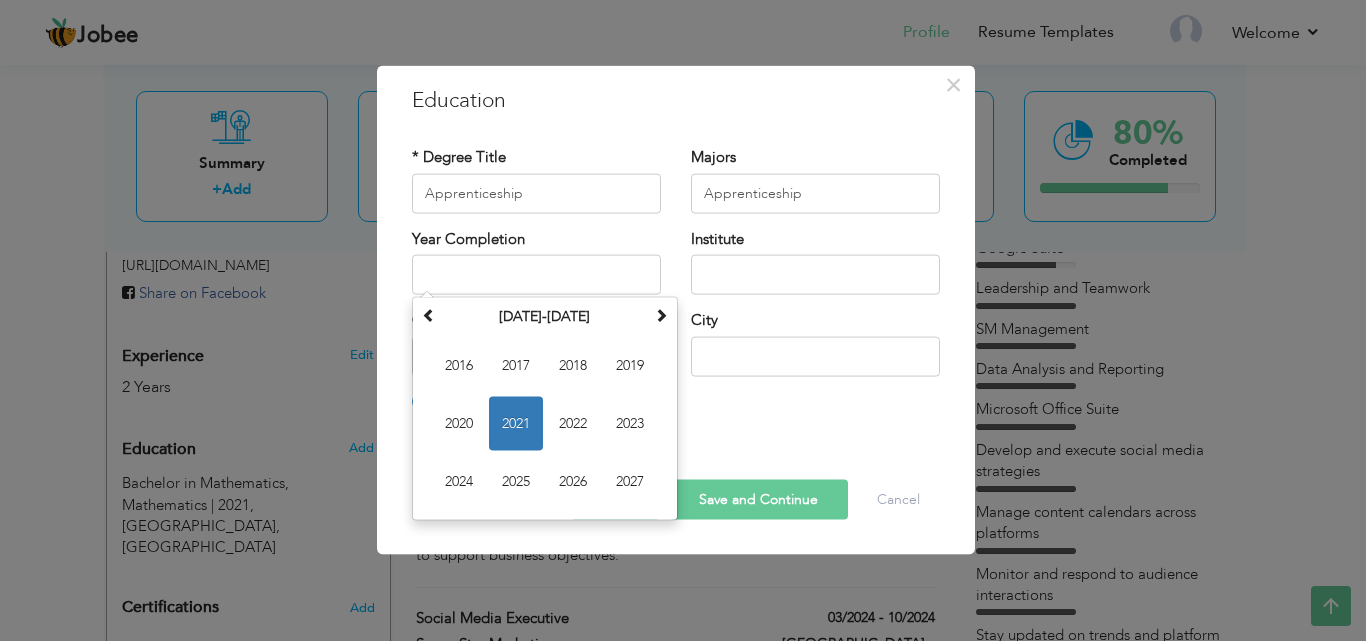 type on "2022" 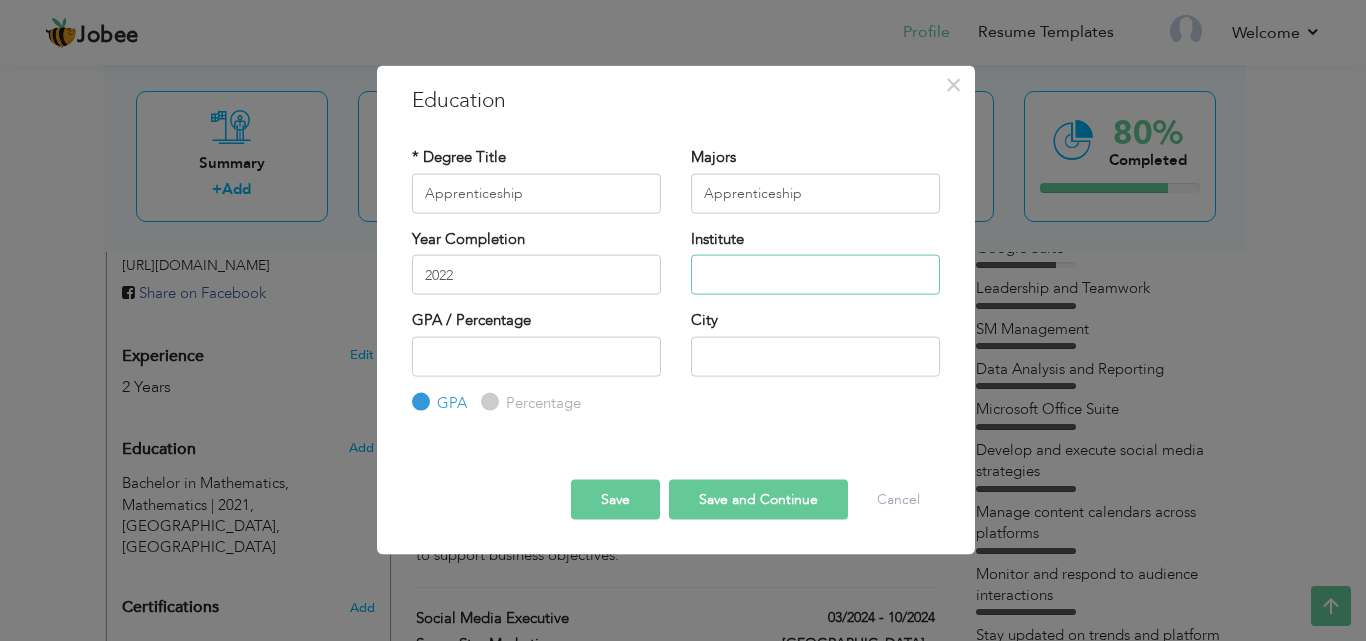 click at bounding box center (815, 275) 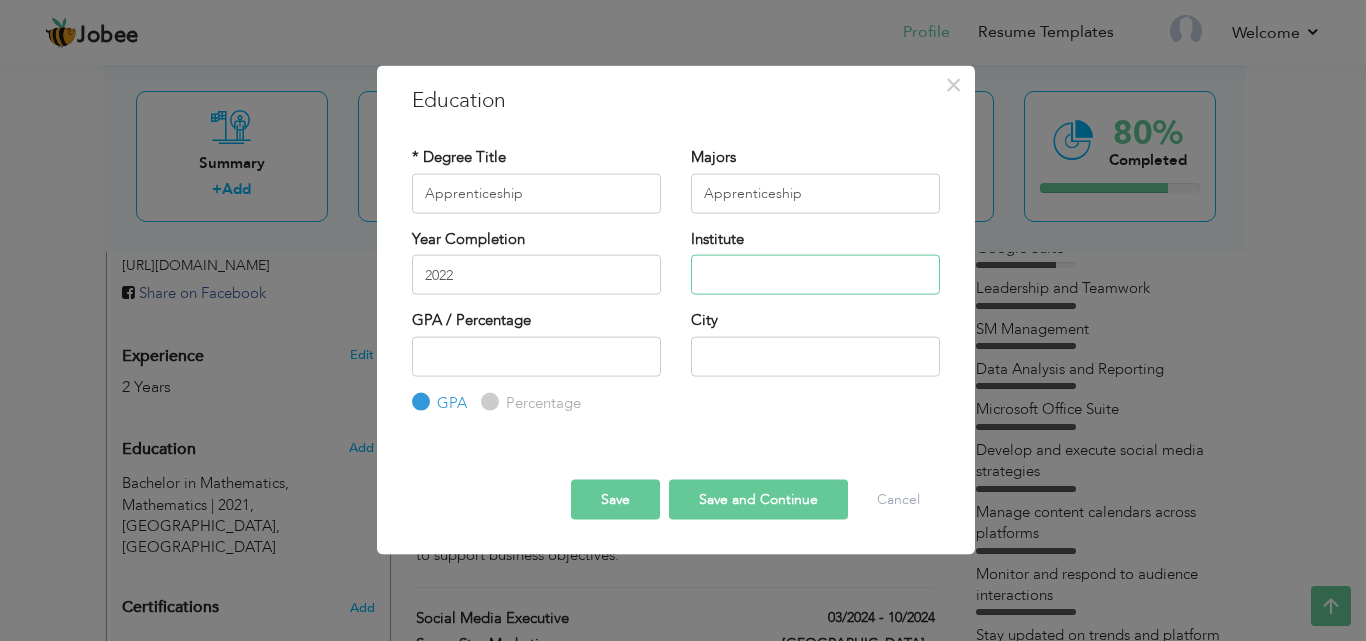 paste on "AL-UMER COLLEGE" 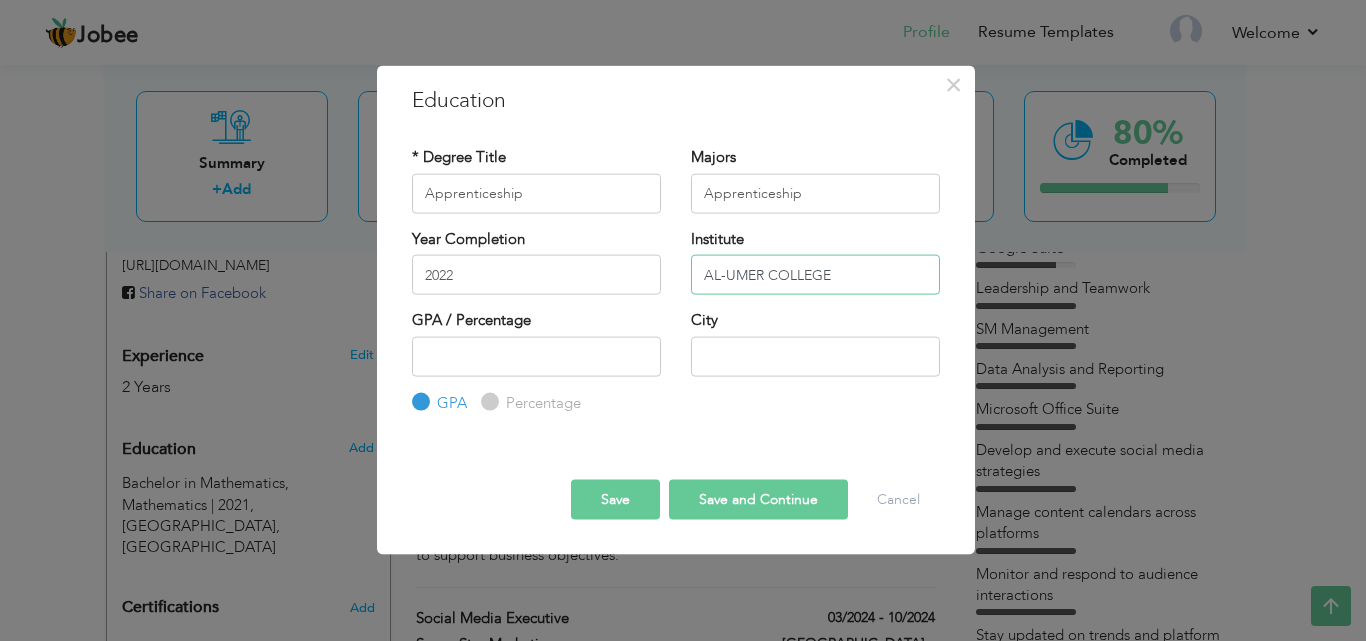 type on "AL-UMER COLLEGE" 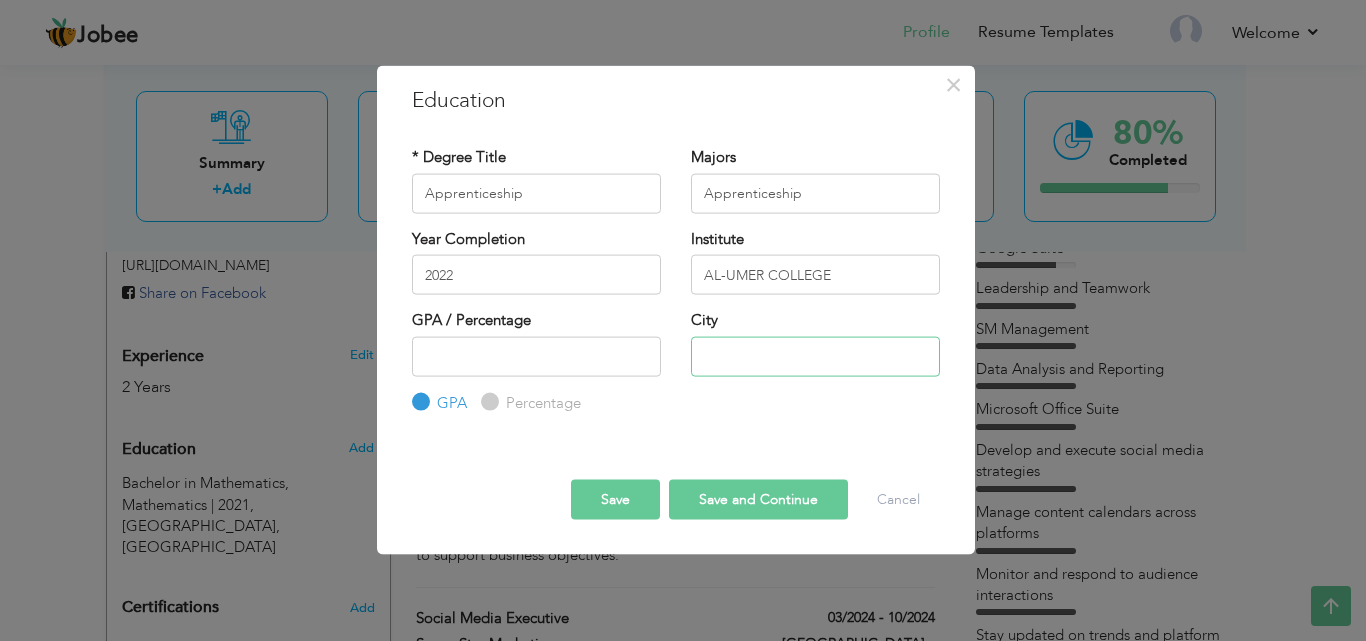 click at bounding box center [815, 356] 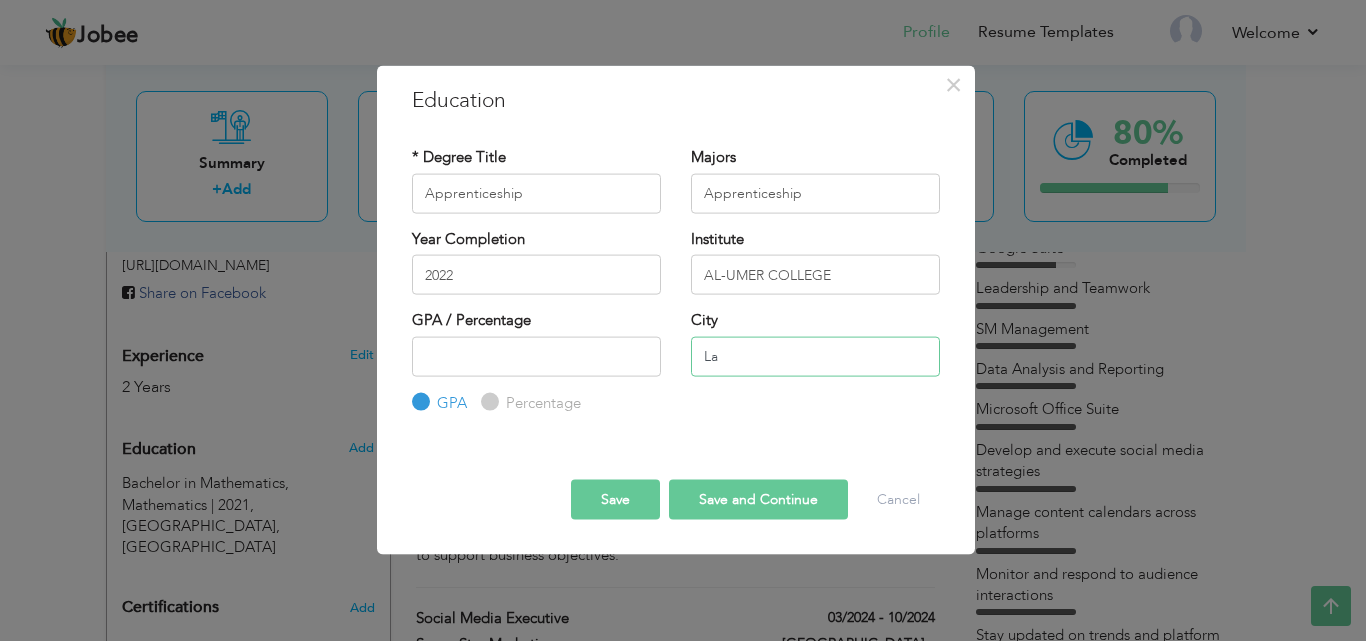 type on "[GEOGRAPHIC_DATA]" 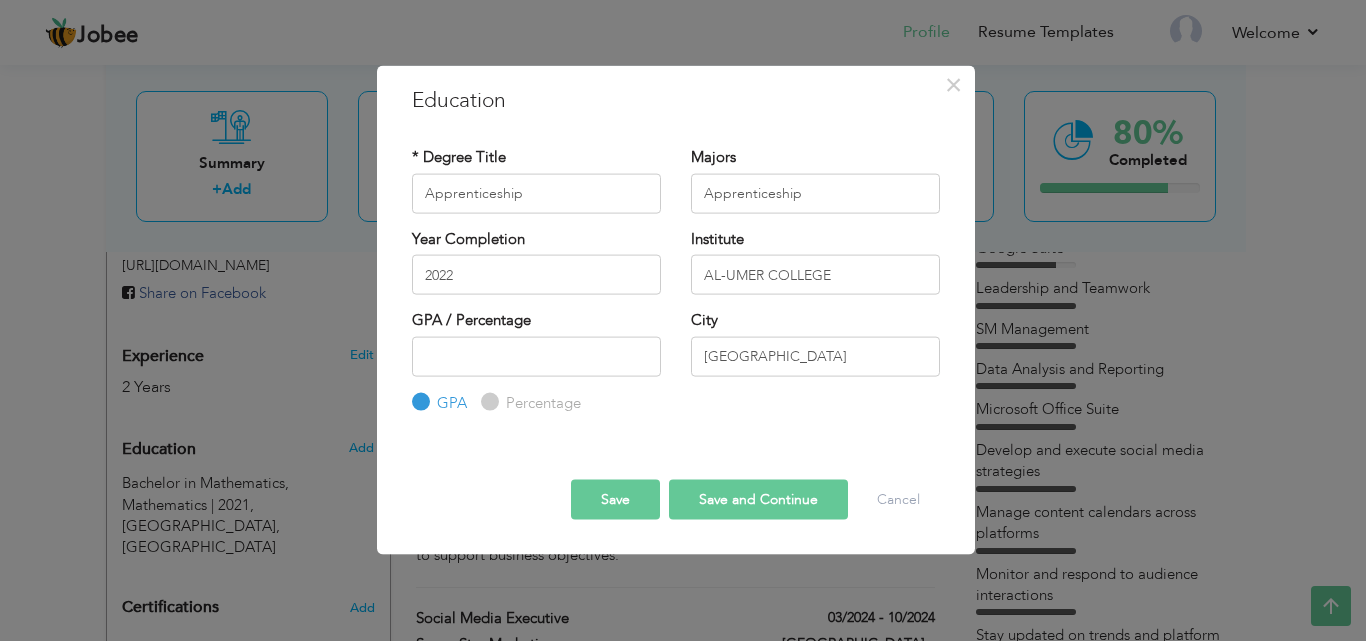 click on "Save" at bounding box center (615, 500) 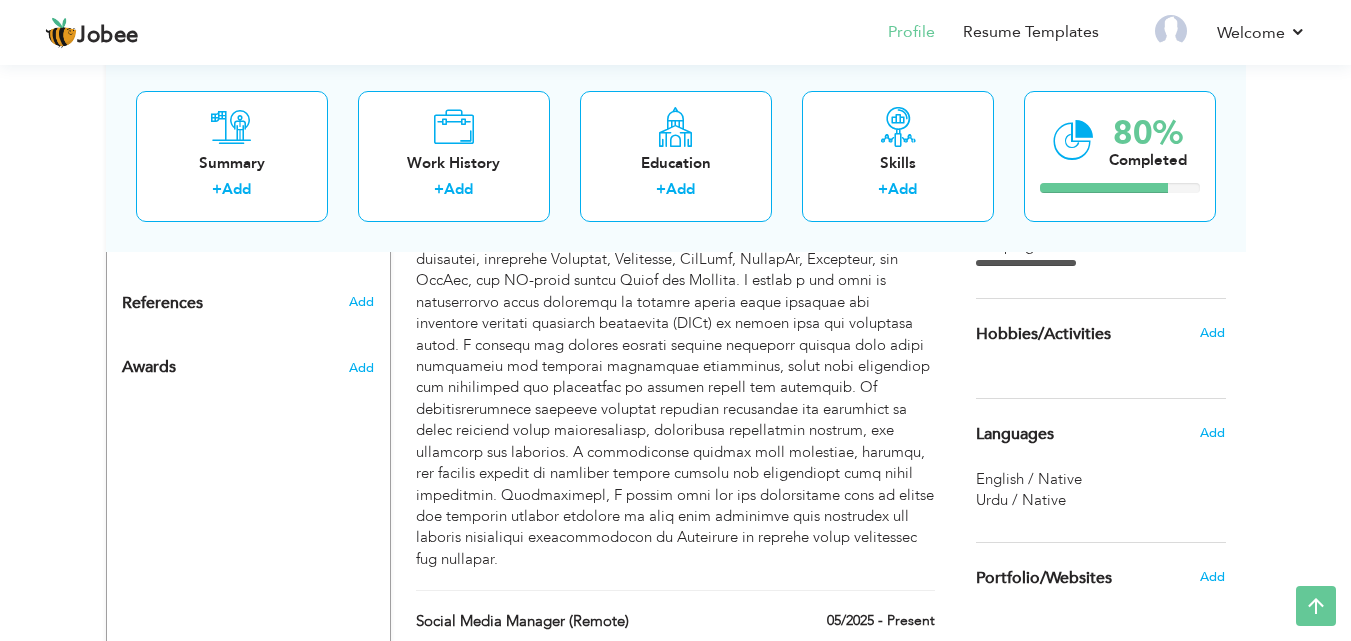 scroll, scrollTop: 1397, scrollLeft: 0, axis: vertical 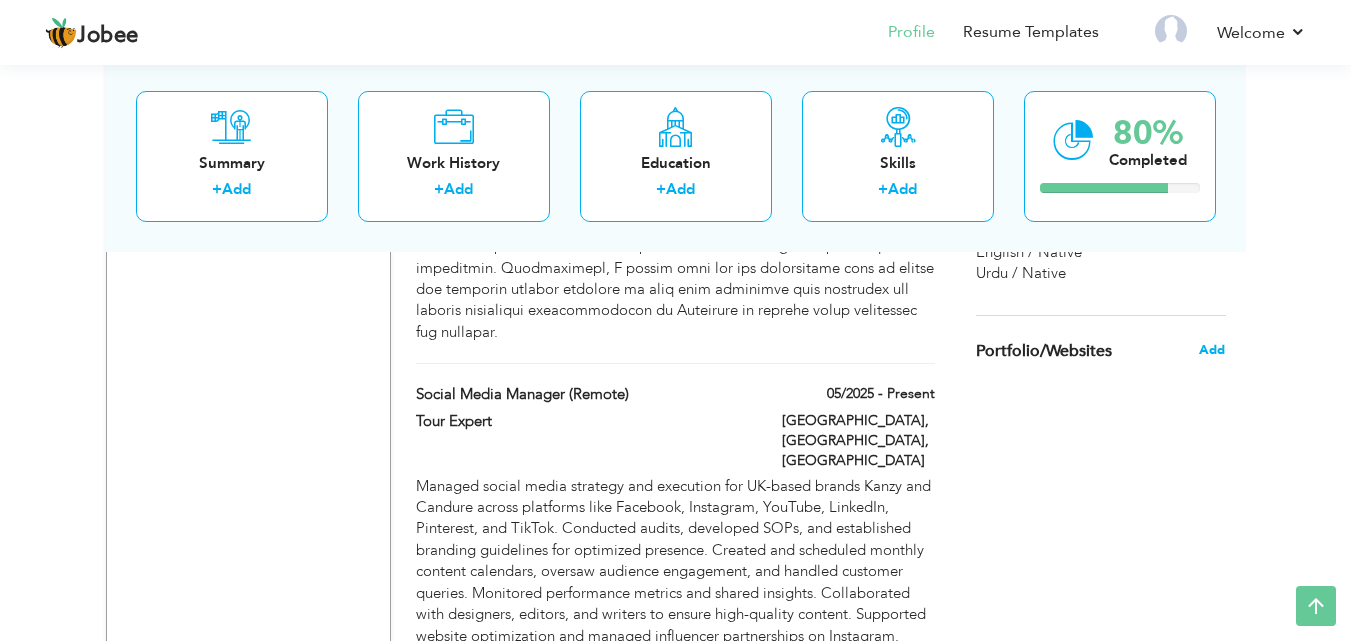 click on "Add" at bounding box center [1212, 350] 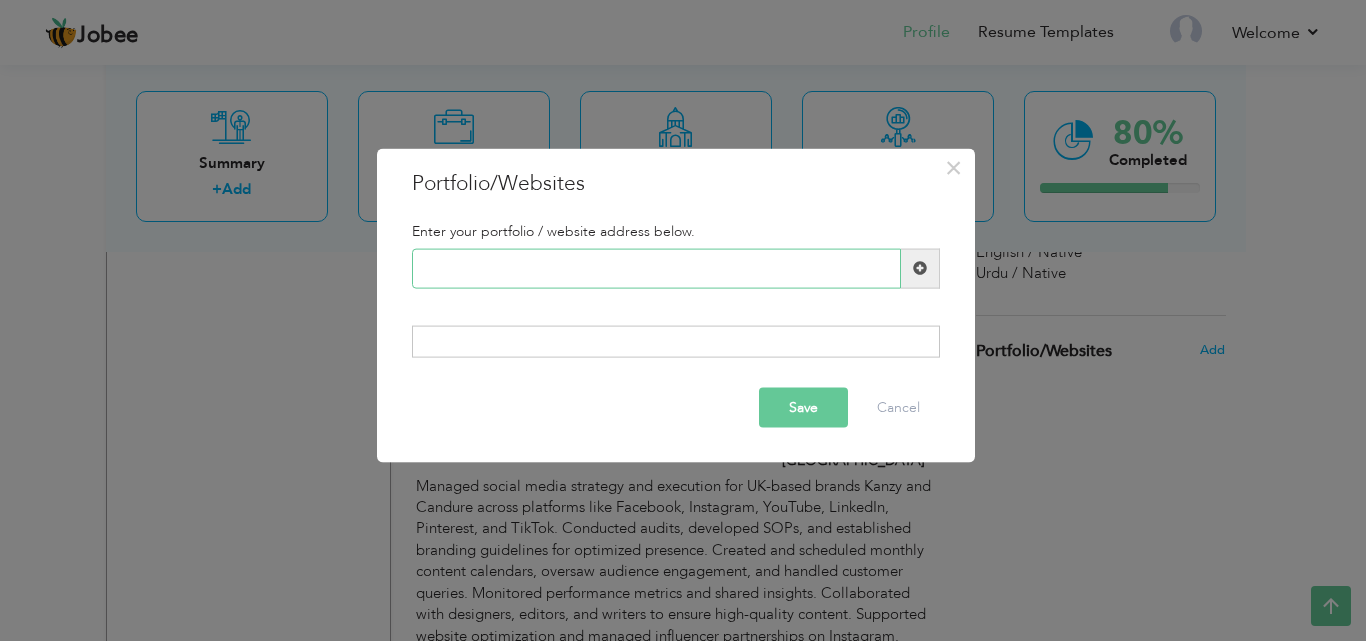 paste on "[URL][DOMAIN_NAME]" 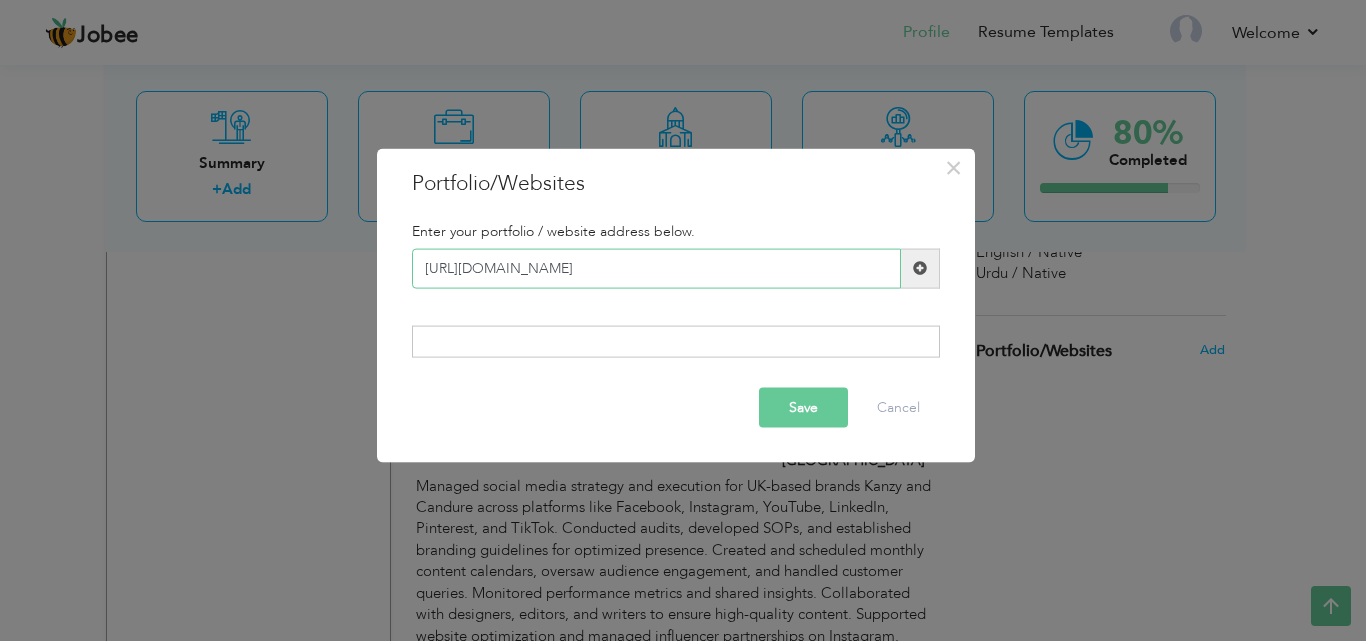 type on "[URL][DOMAIN_NAME]" 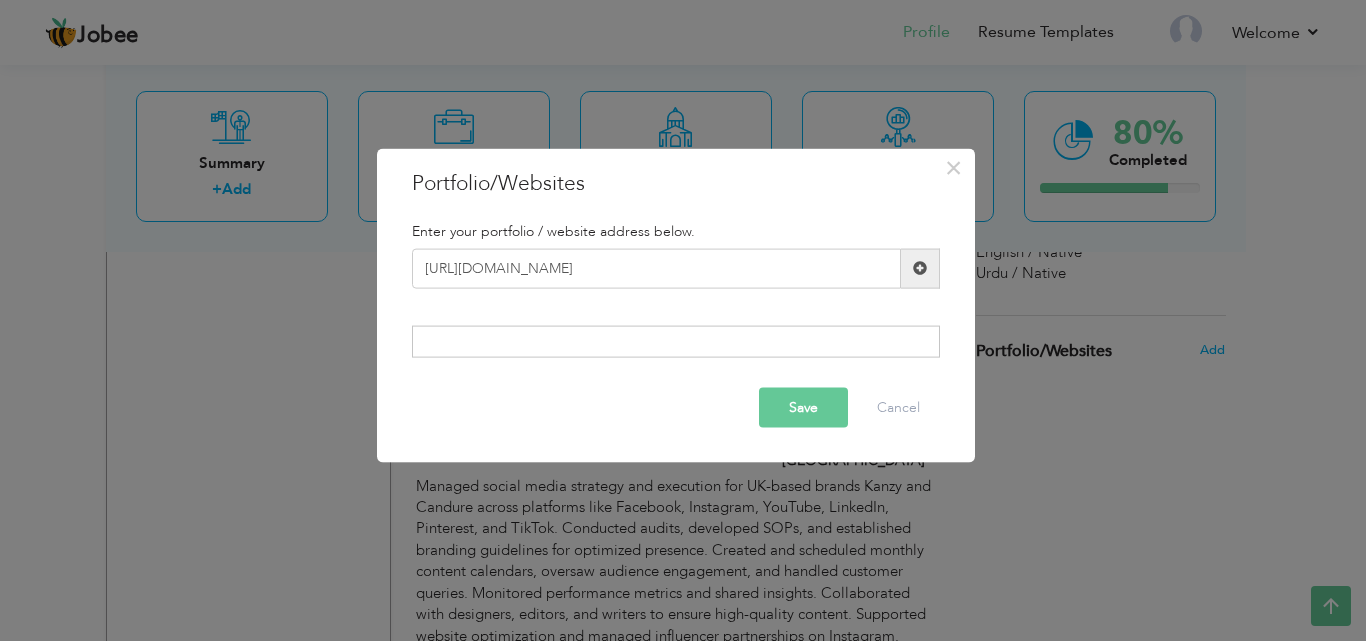 click at bounding box center (920, 268) 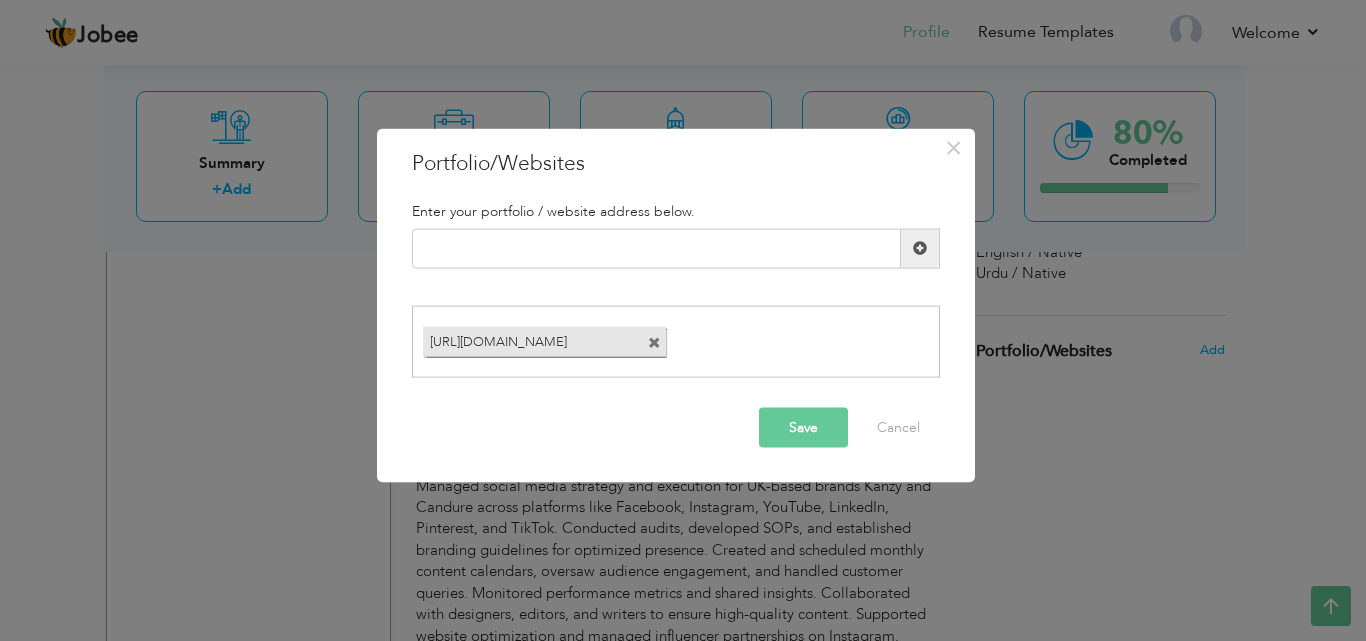 click on "Save" at bounding box center [803, 428] 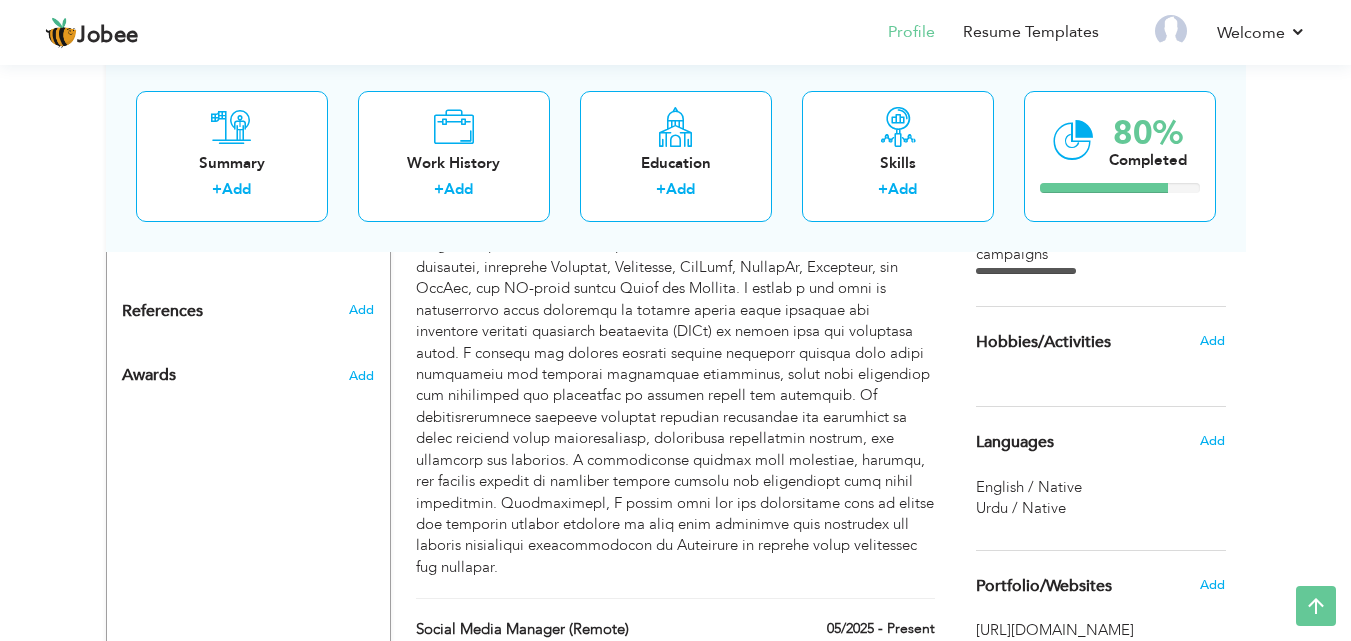 scroll, scrollTop: 1197, scrollLeft: 0, axis: vertical 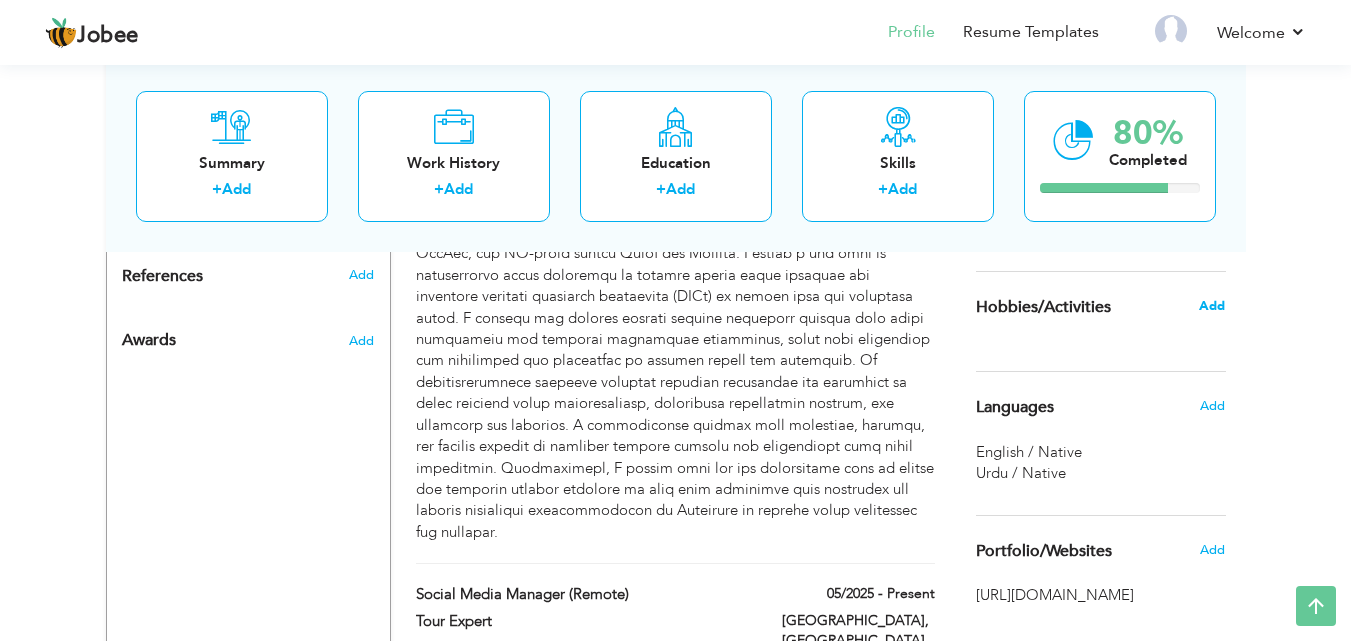click on "Add" at bounding box center [1212, 306] 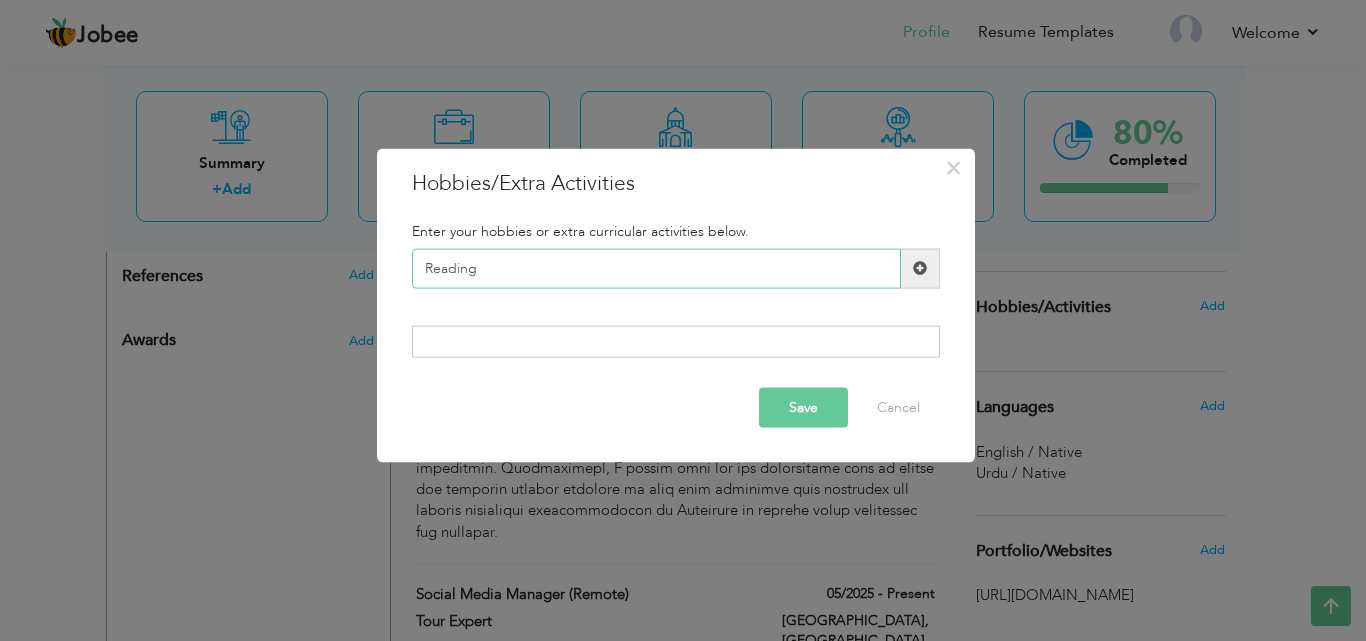 type on "Reading" 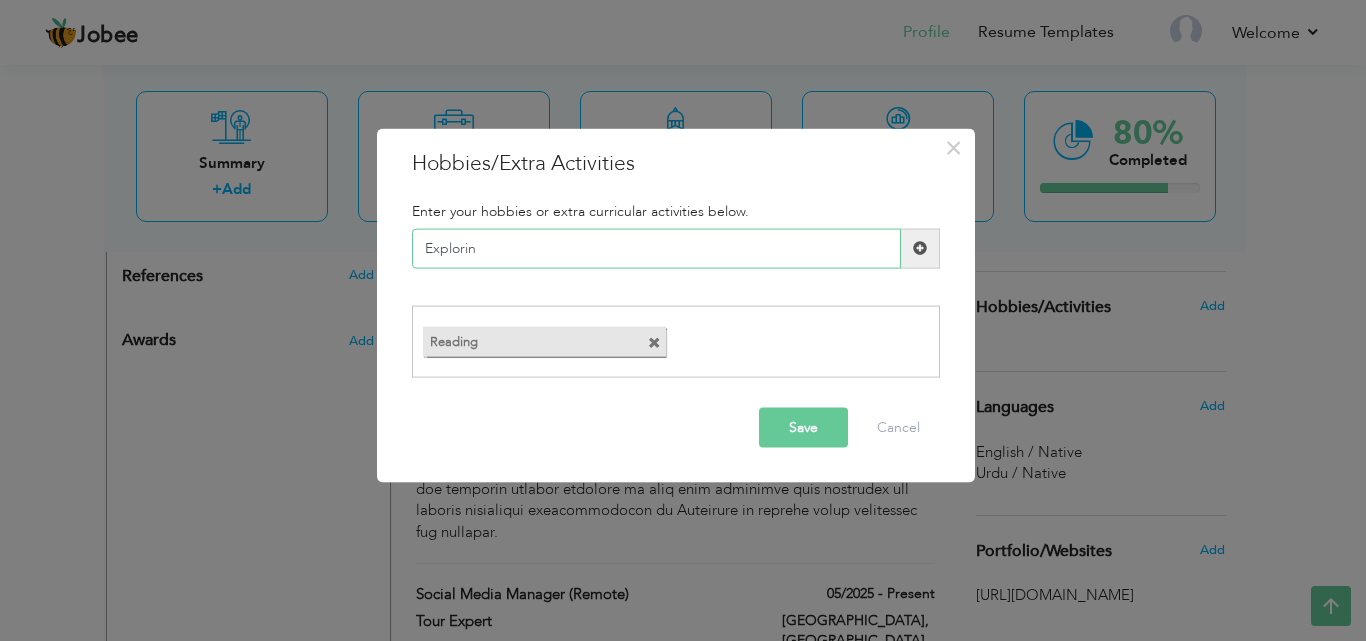 type on "Exploring" 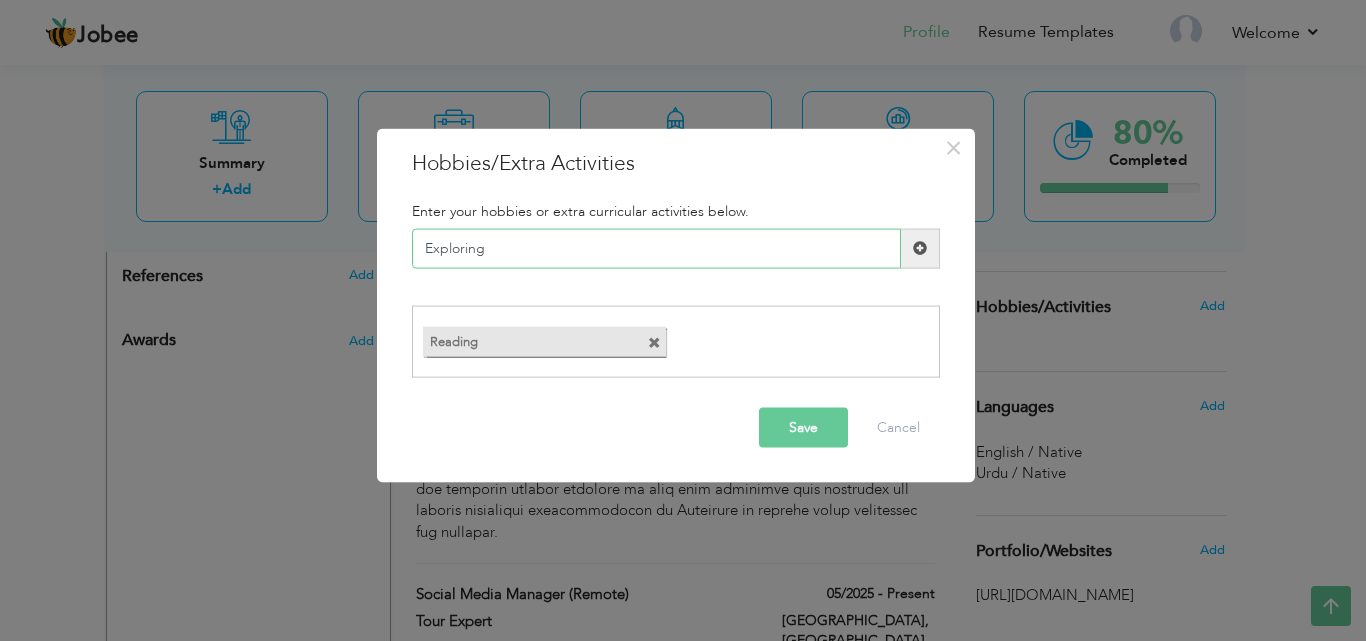 type 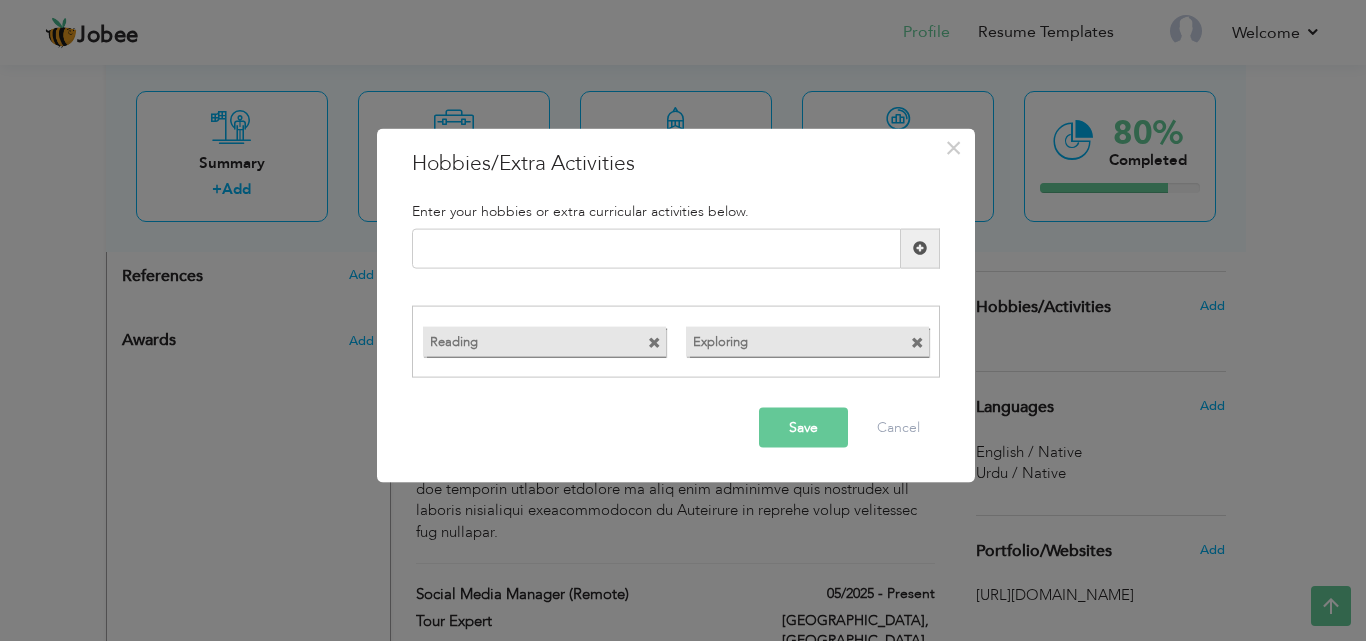 click on "Save" at bounding box center [803, 428] 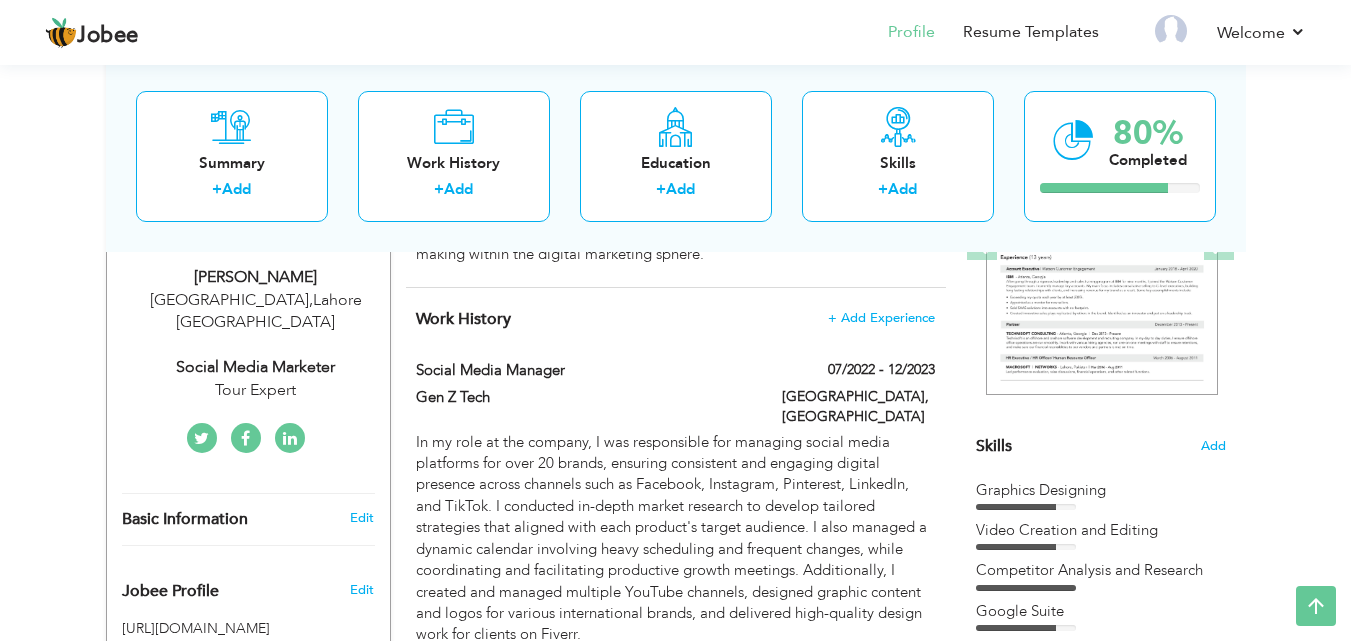 scroll, scrollTop: 197, scrollLeft: 0, axis: vertical 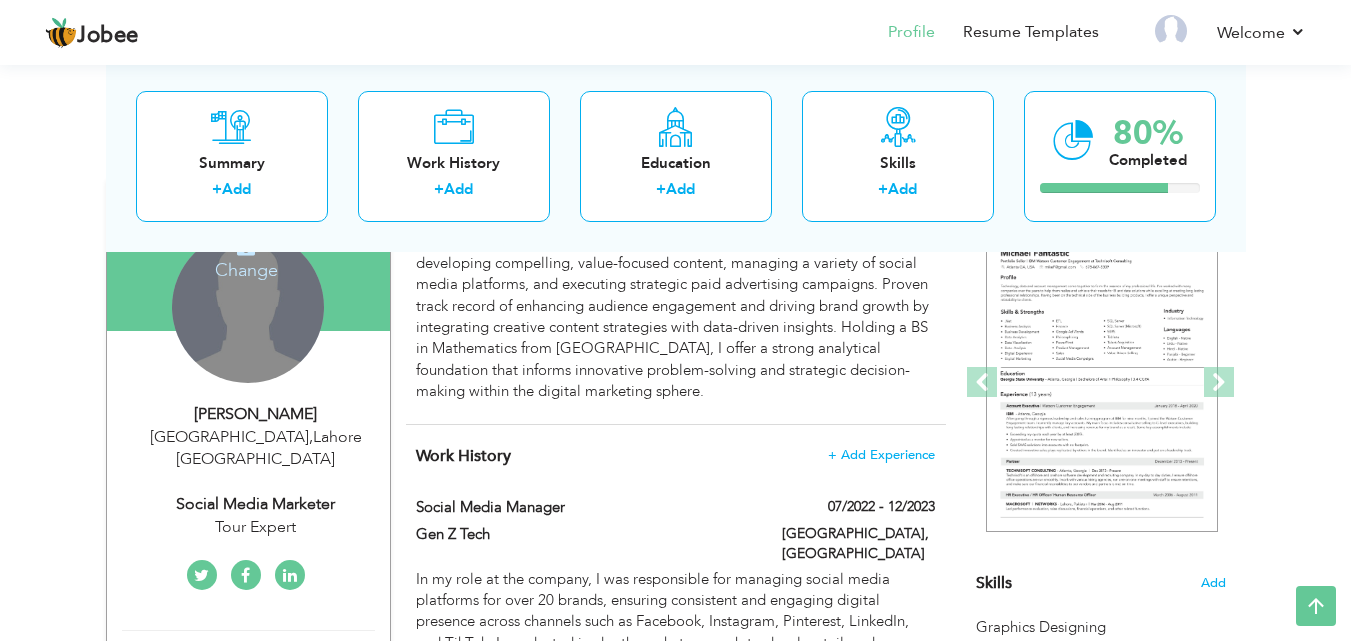 click on "Change
Remove" at bounding box center (248, 307) 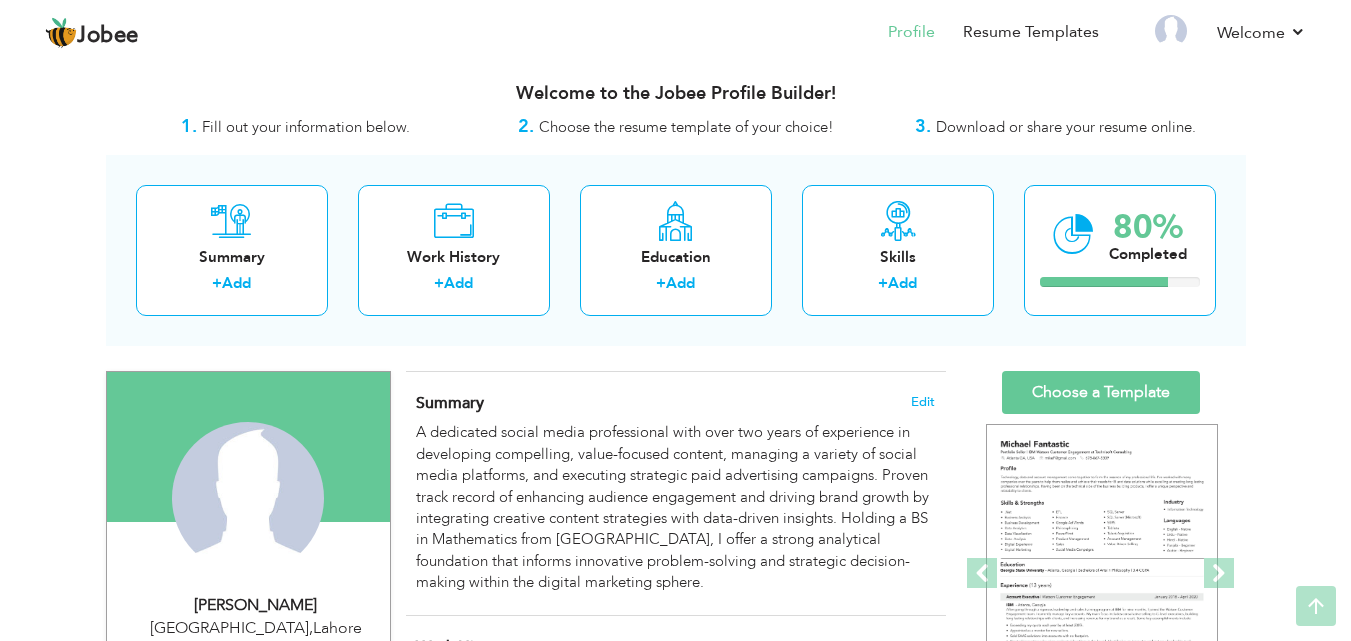 scroll, scrollTop: 0, scrollLeft: 0, axis: both 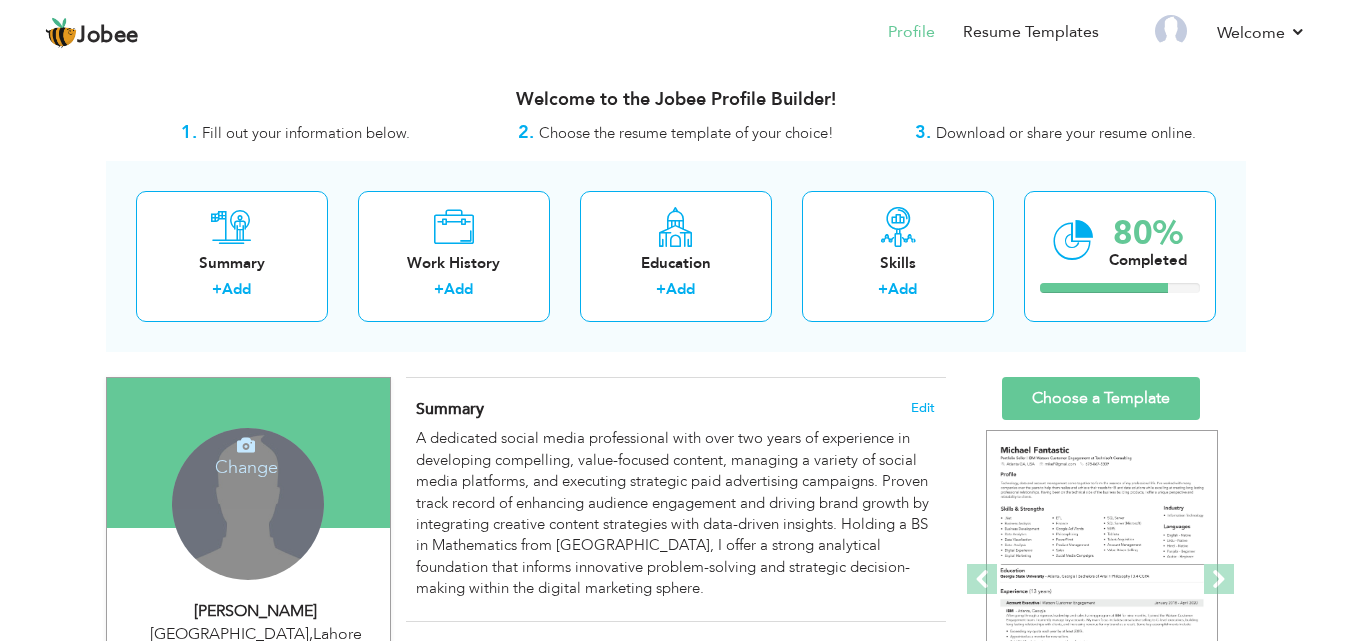 click on "Change" at bounding box center [246, 454] 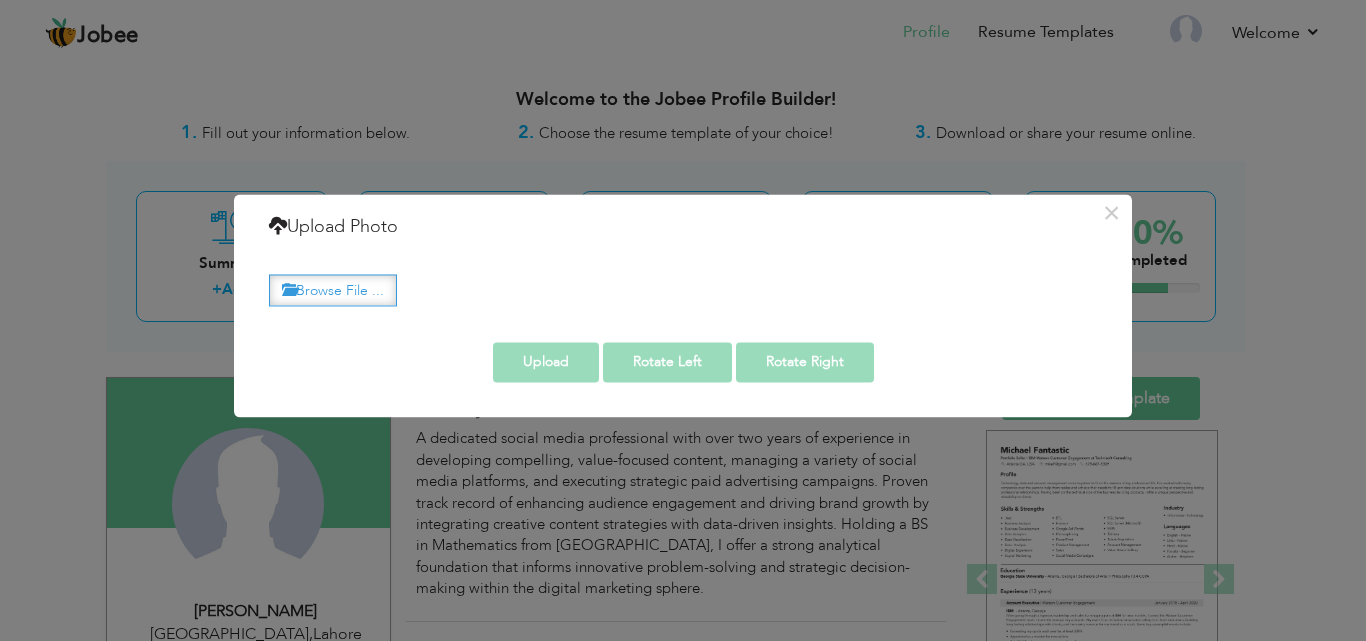 click on "Browse File ..." at bounding box center (333, 290) 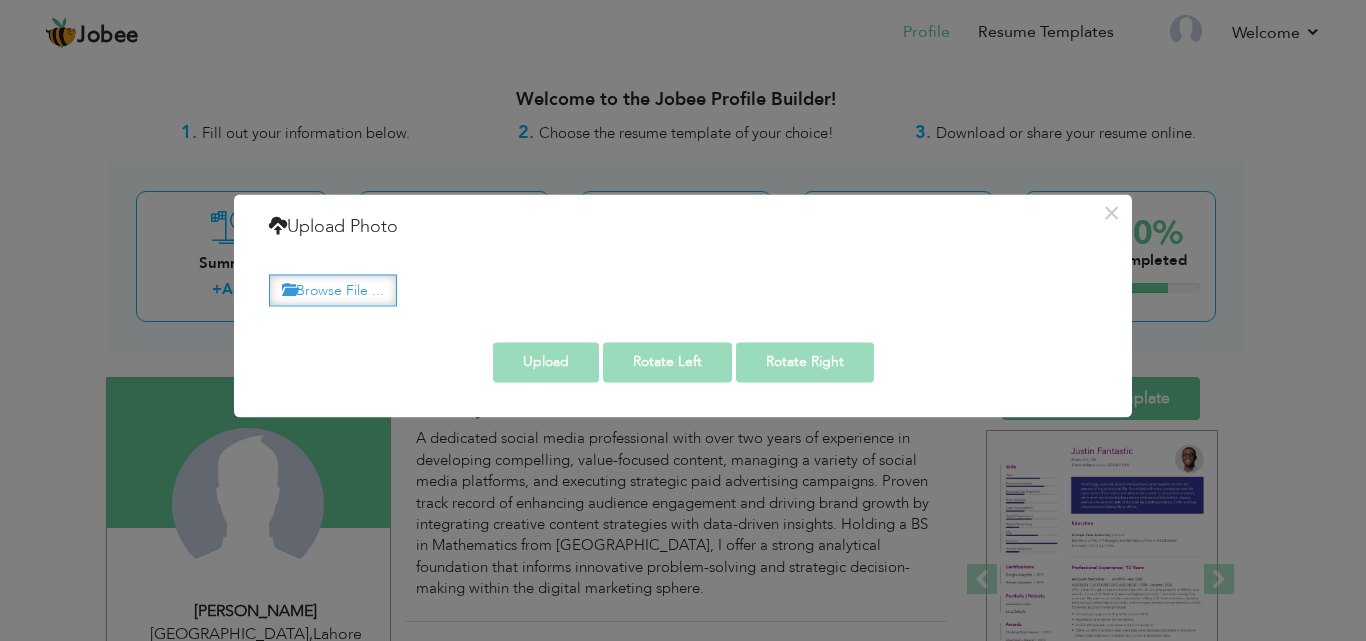click on "Browse File ..." at bounding box center (333, 290) 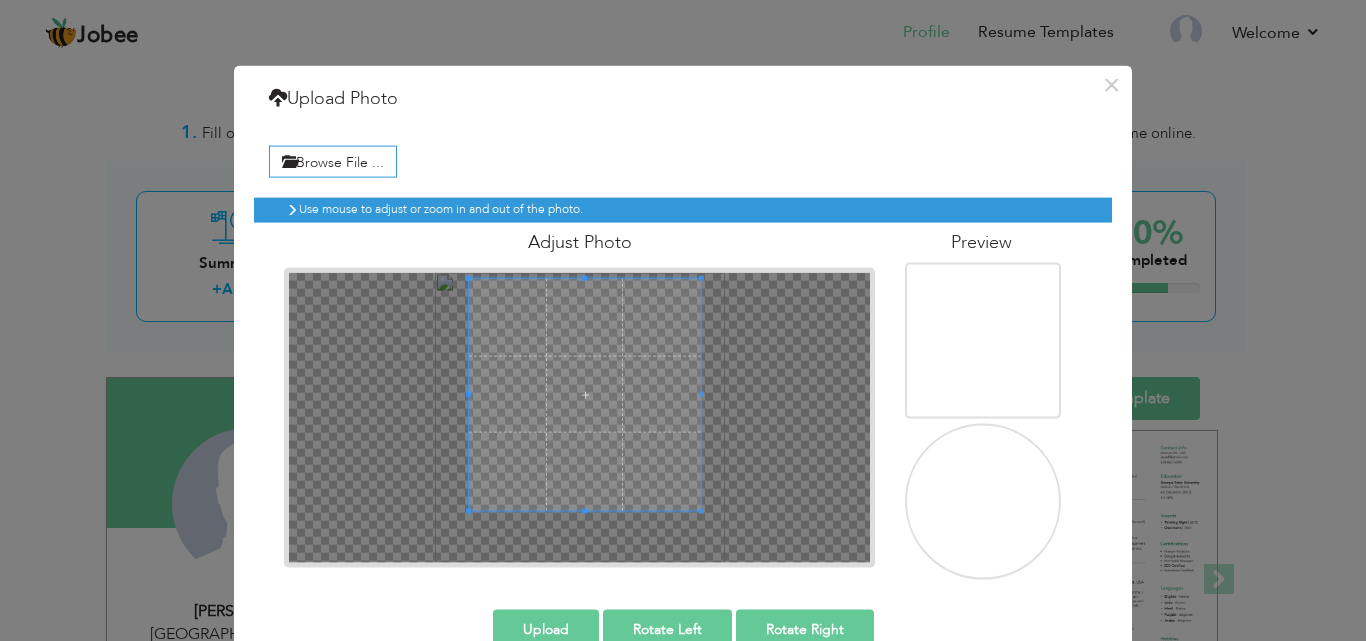 click at bounding box center (585, 394) 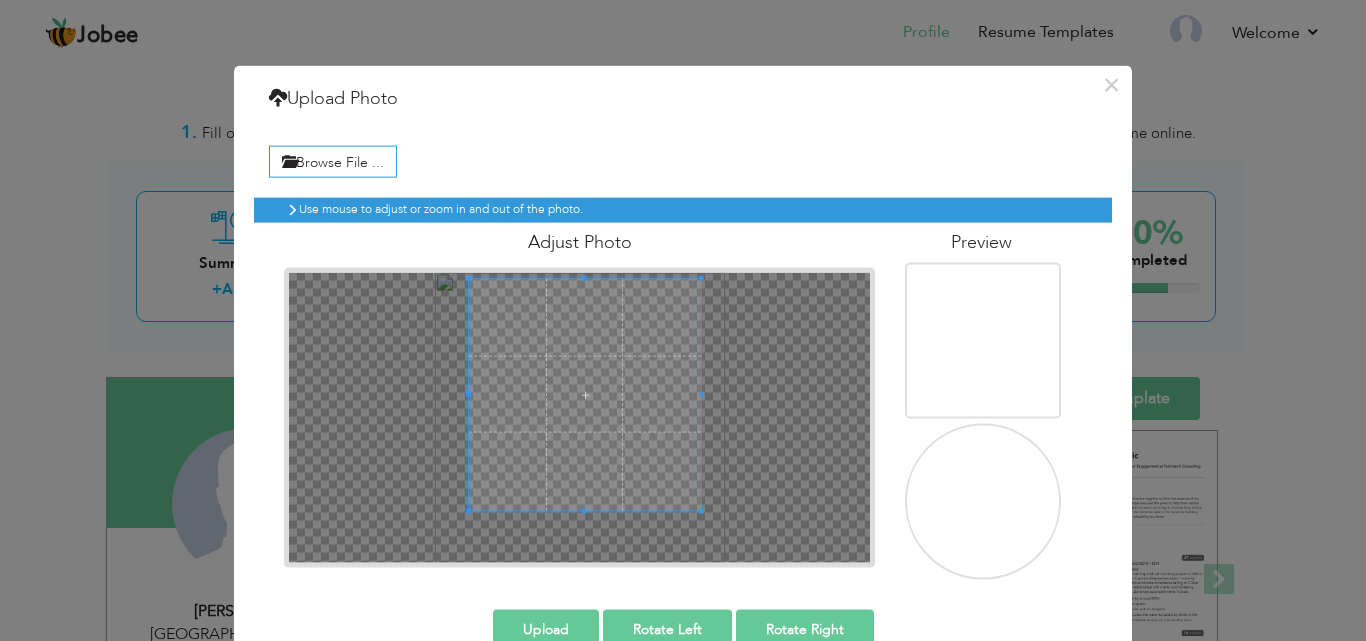 click on "Upload" at bounding box center [546, 629] 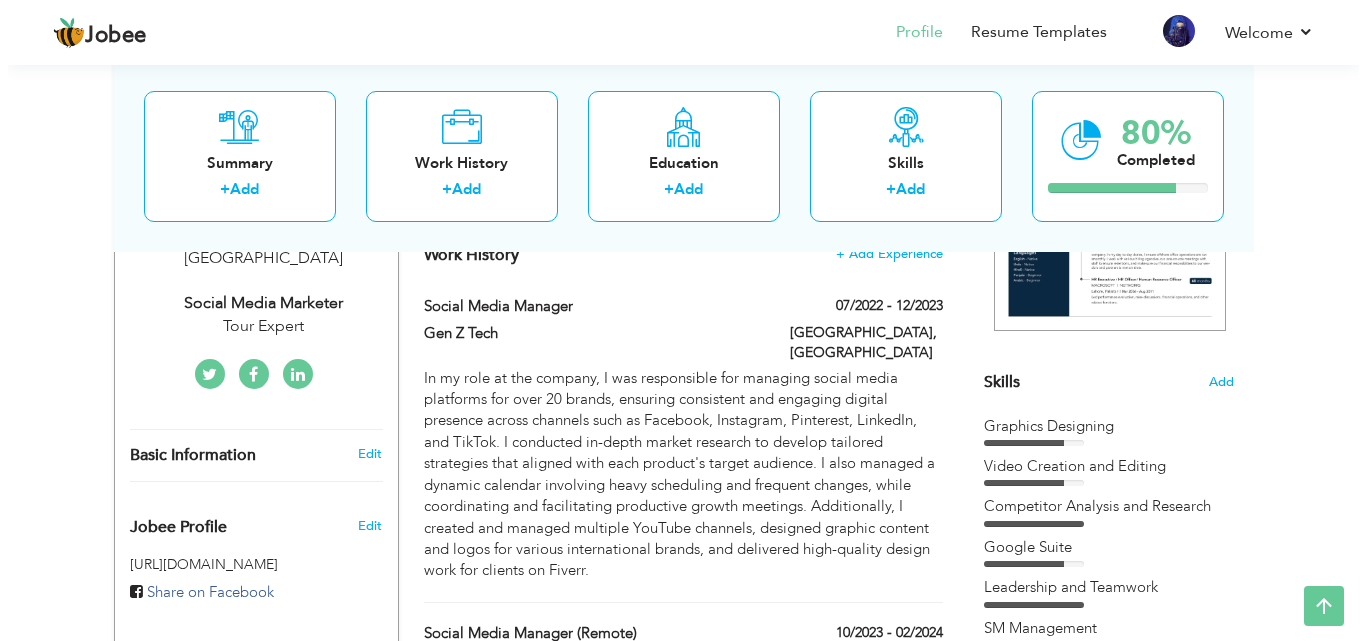 scroll, scrollTop: 400, scrollLeft: 0, axis: vertical 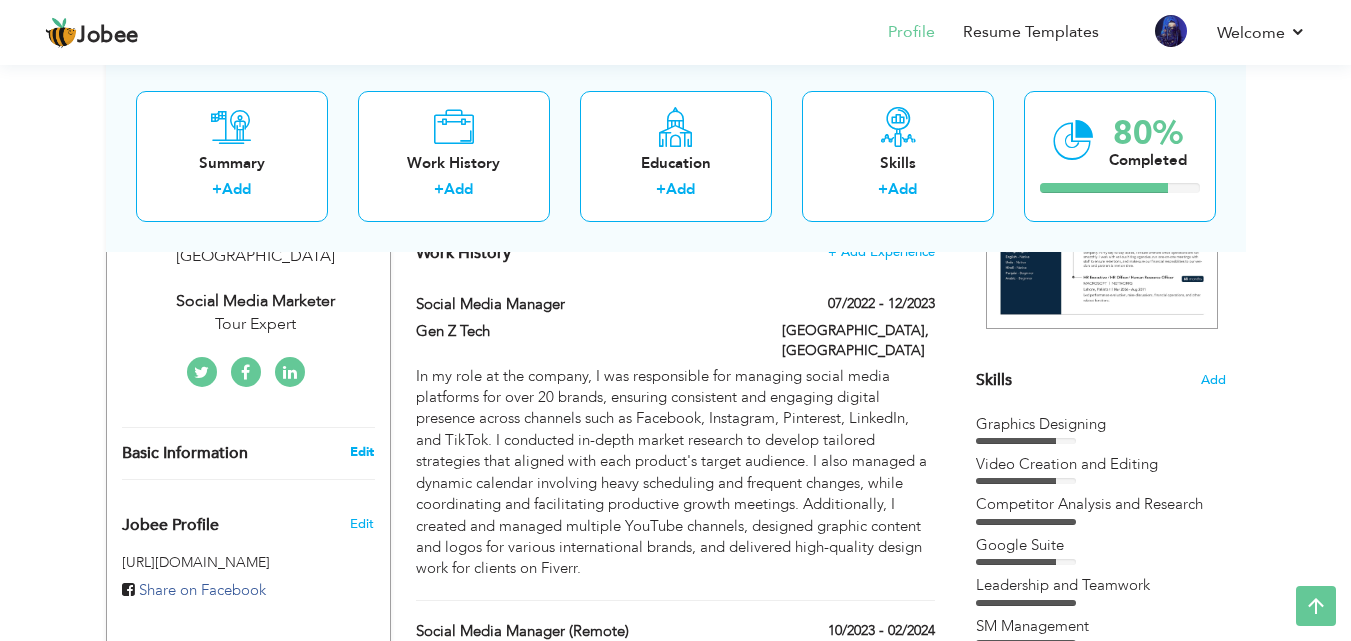 click on "Edit" at bounding box center (362, 452) 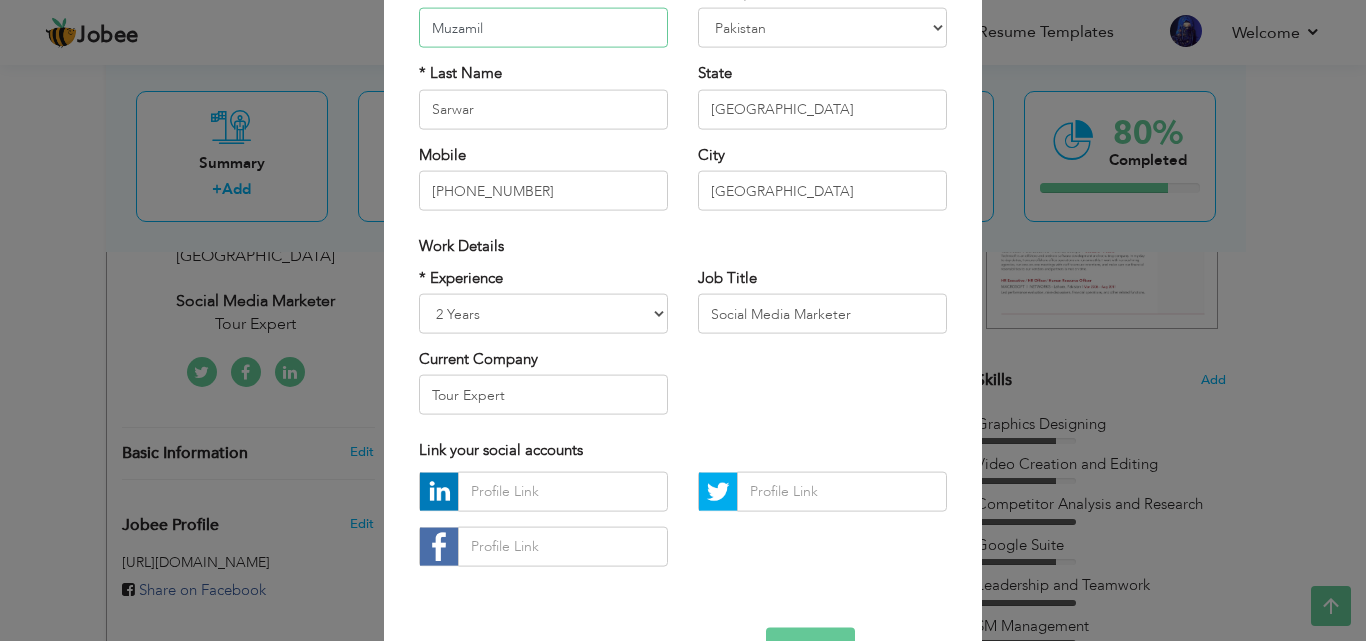 scroll, scrollTop: 261, scrollLeft: 0, axis: vertical 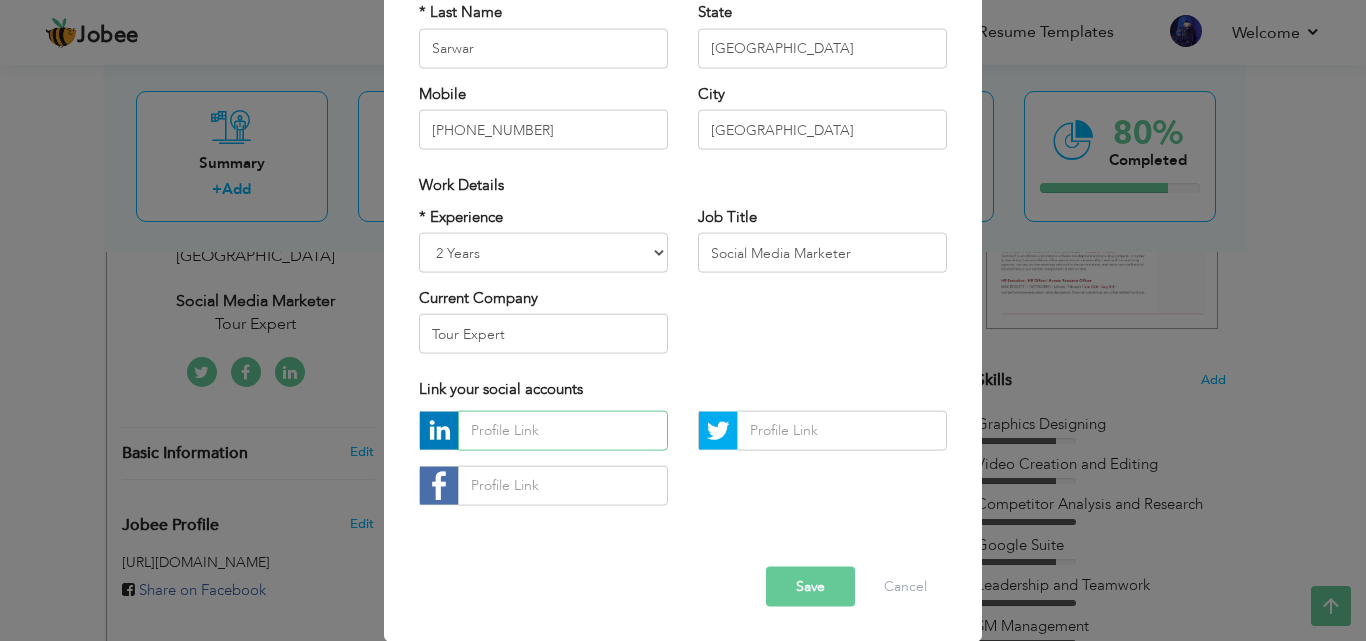 click at bounding box center [563, 430] 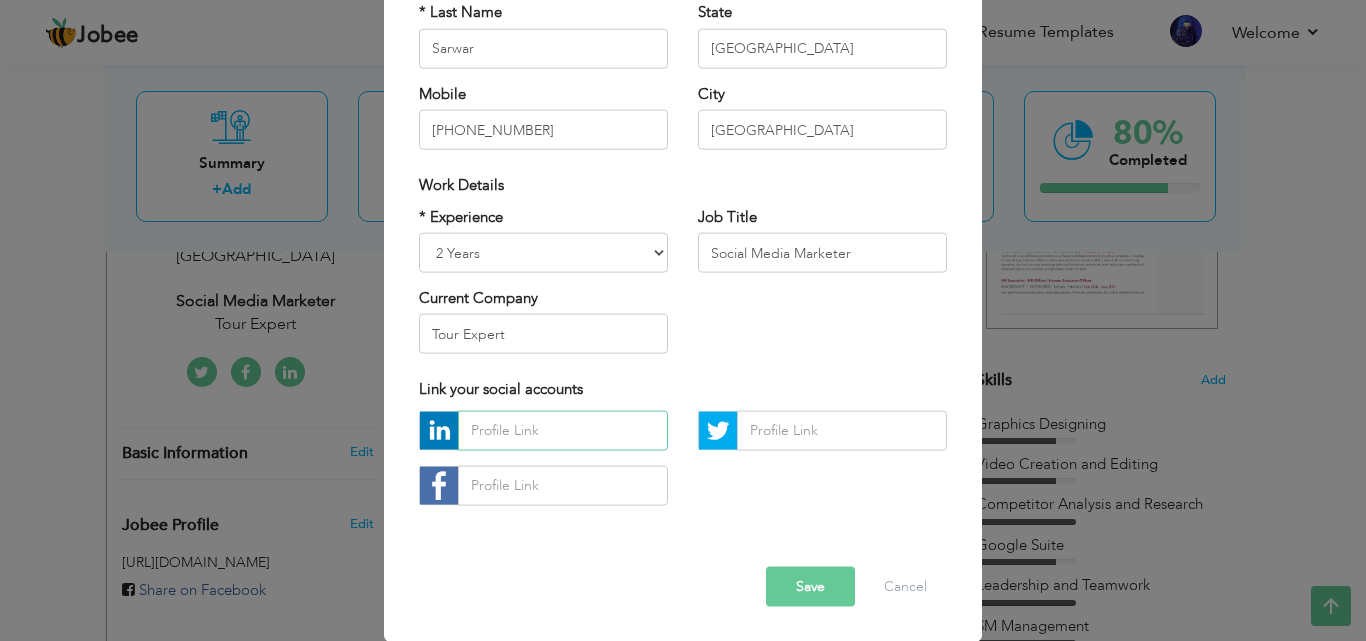 paste on "https://www.linkedin.com/in/muzamil-sarwar-75b196261/" 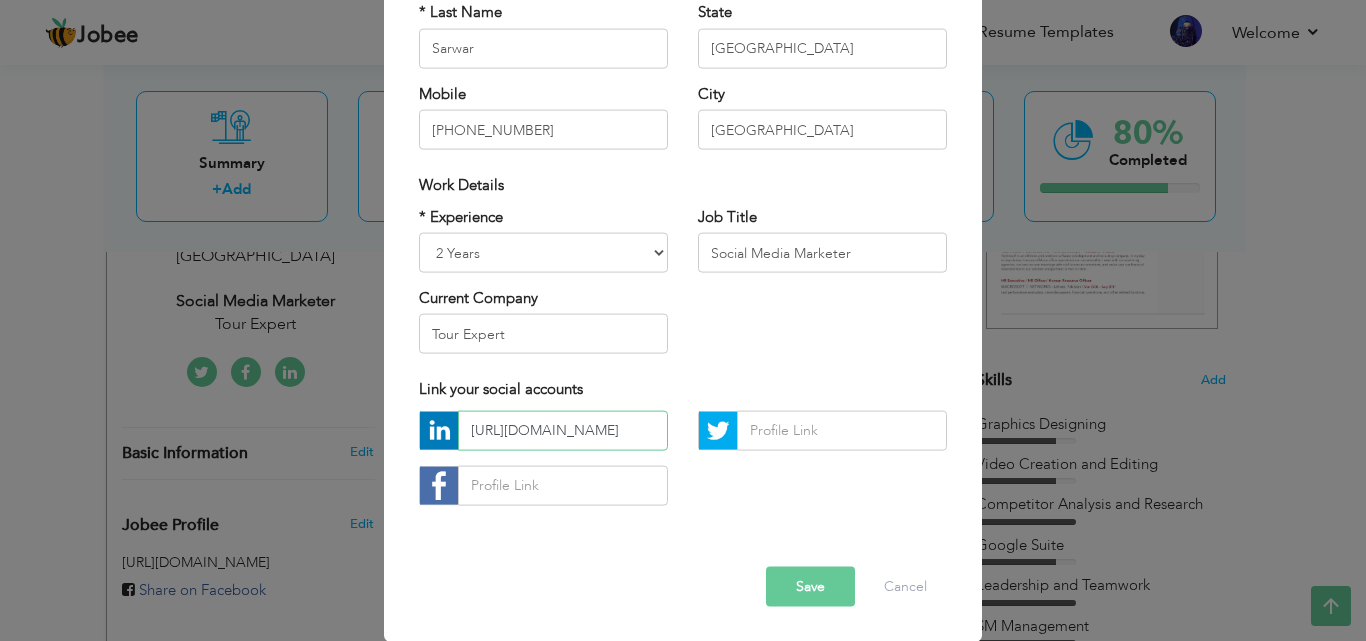 scroll, scrollTop: 0, scrollLeft: 167, axis: horizontal 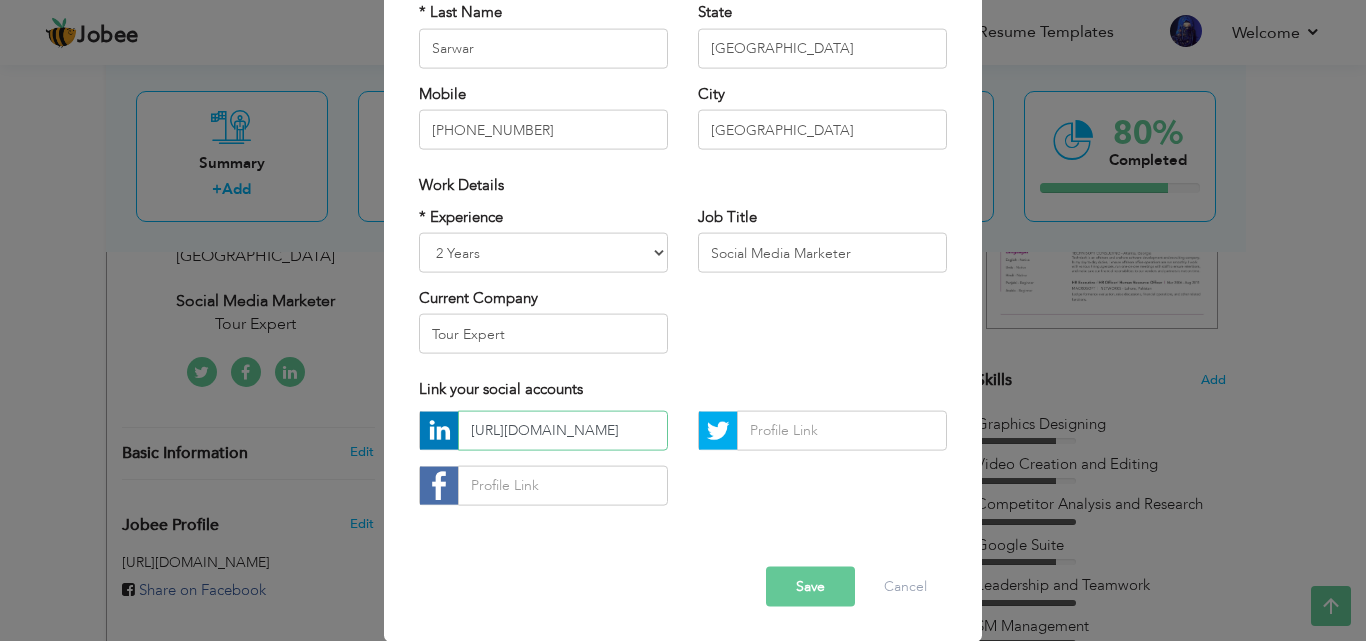 type on "https://www.linkedin.com/in/muzamil-sarwar-75b196261/" 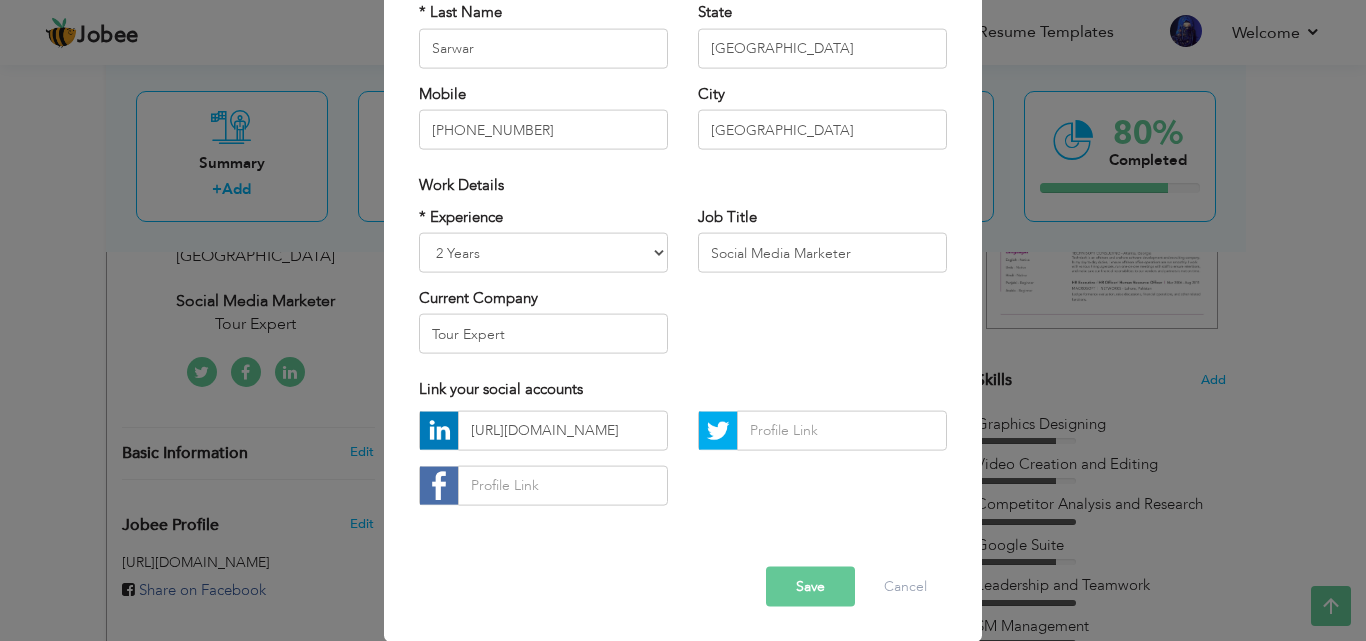 click on "Save" at bounding box center (810, 586) 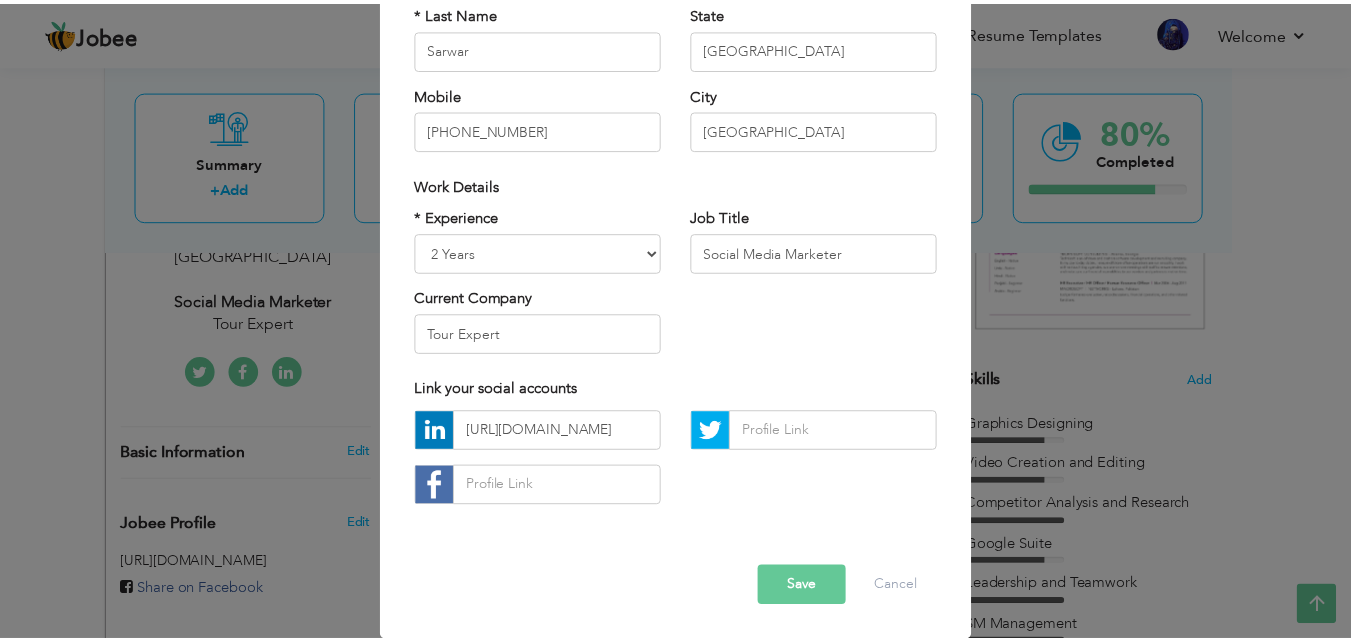 scroll, scrollTop: 0, scrollLeft: 0, axis: both 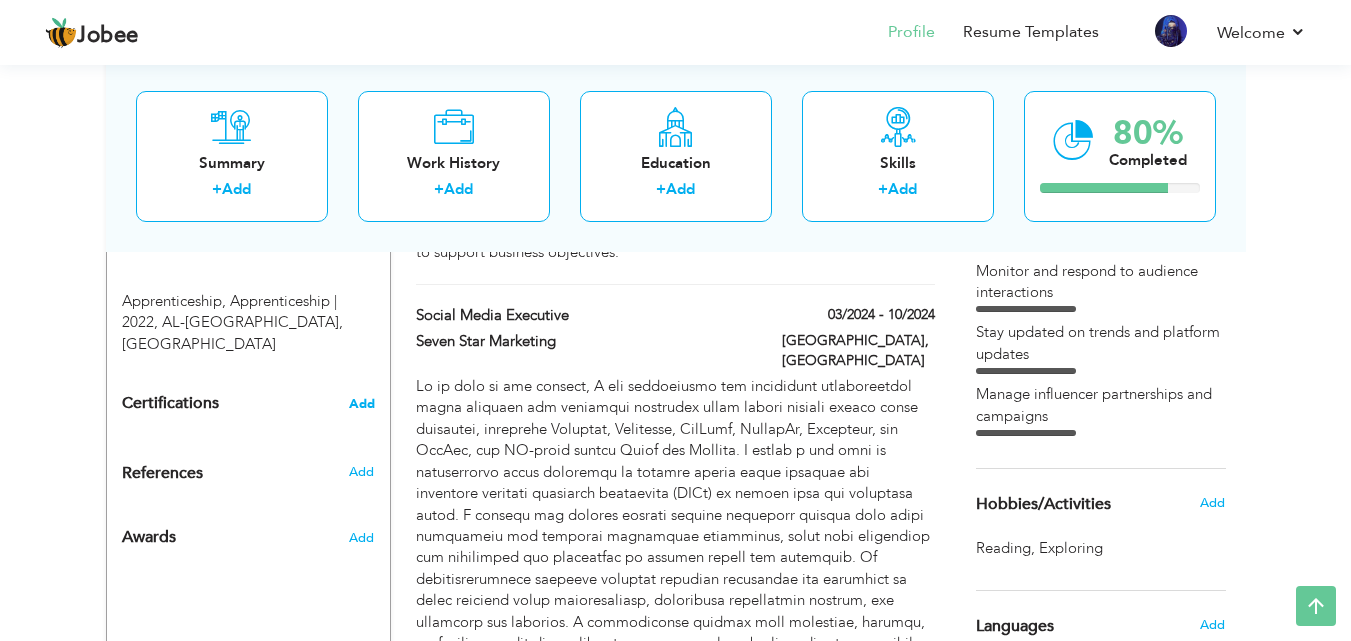 click on "Add" at bounding box center (362, 404) 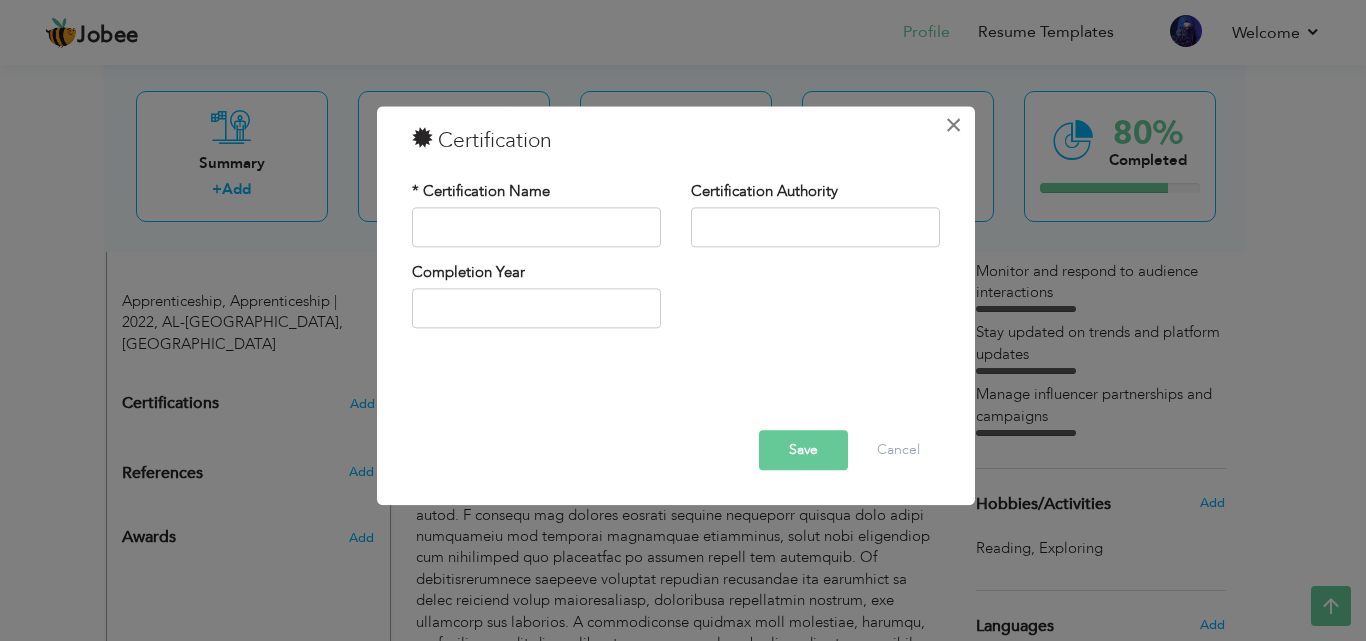 click on "×" at bounding box center [953, 125] 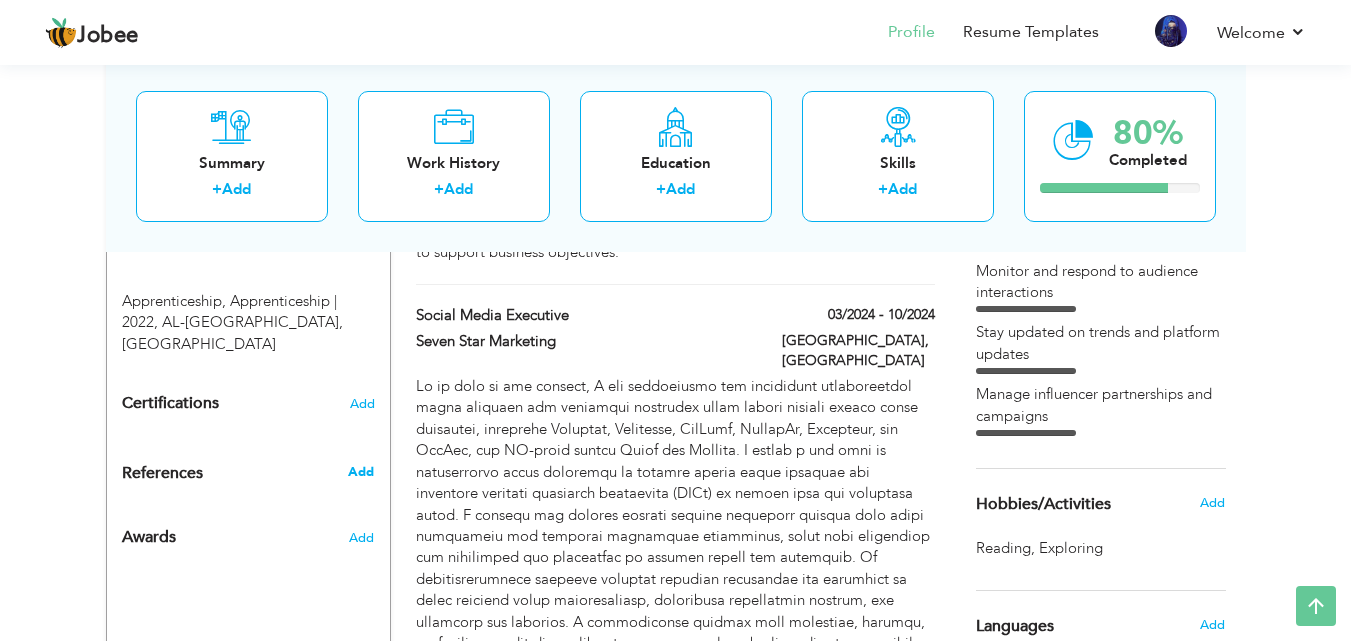 click on "Add" at bounding box center (361, 472) 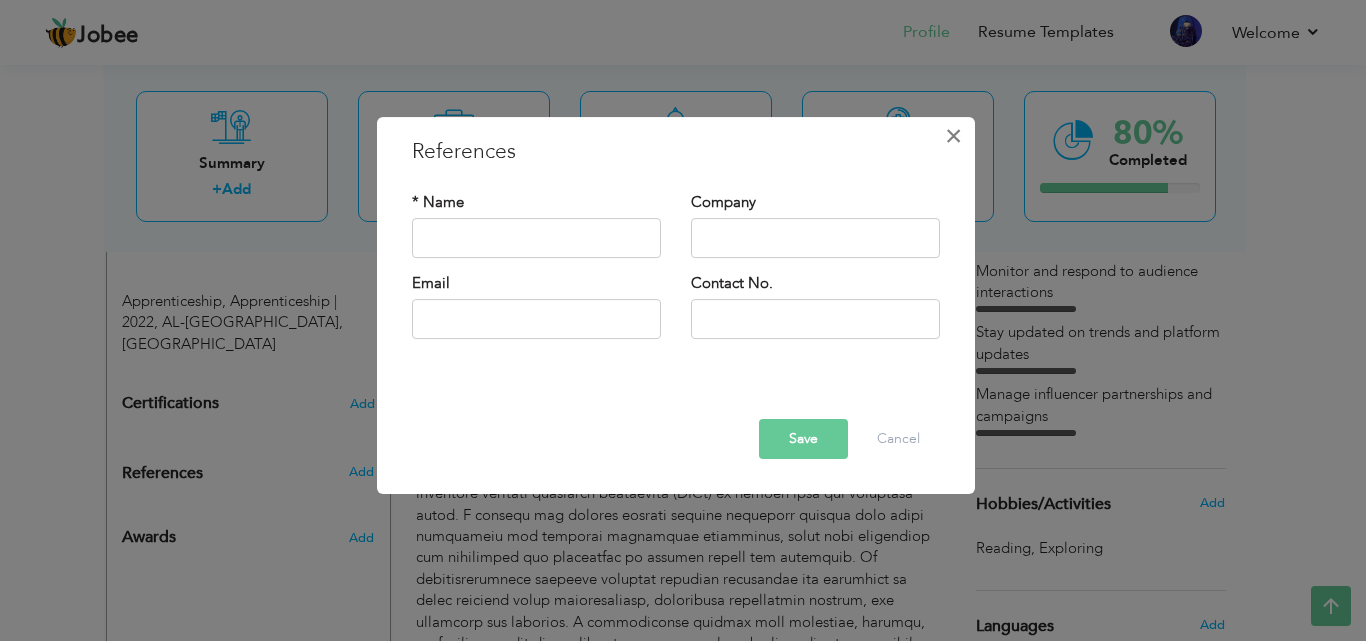 drag, startPoint x: 957, startPoint y: 126, endPoint x: 705, endPoint y: 207, distance: 264.69794 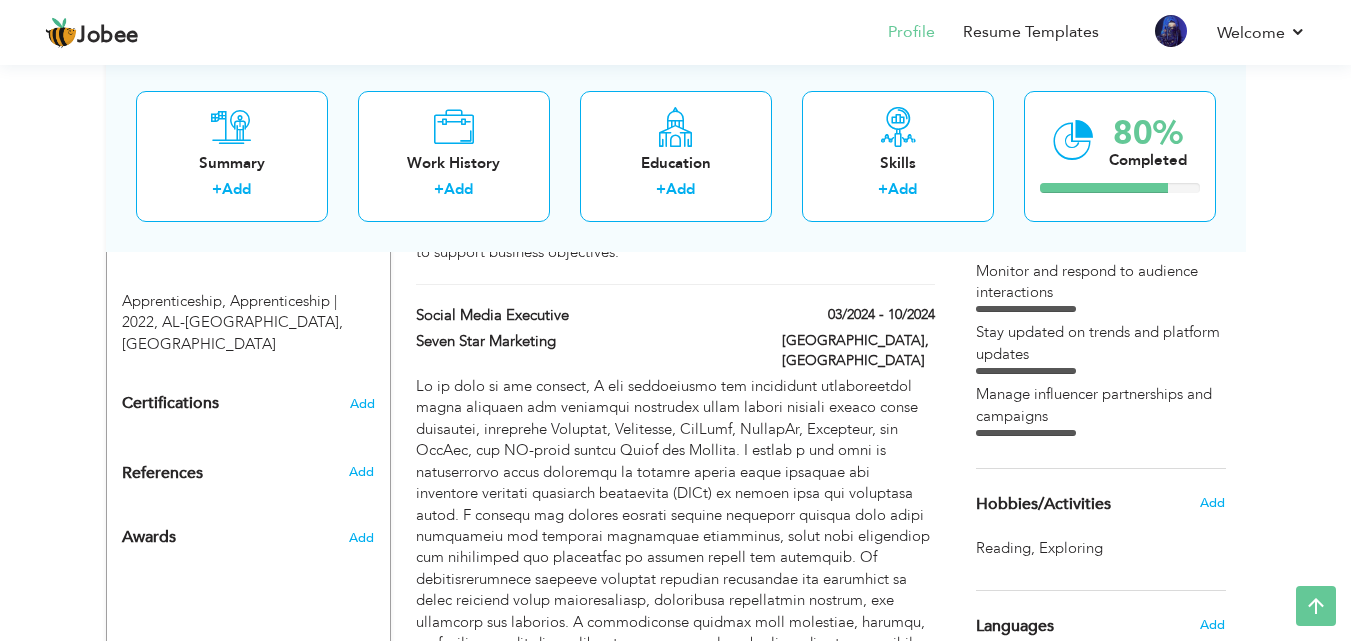 click on "Certifications" at bounding box center [170, 403] 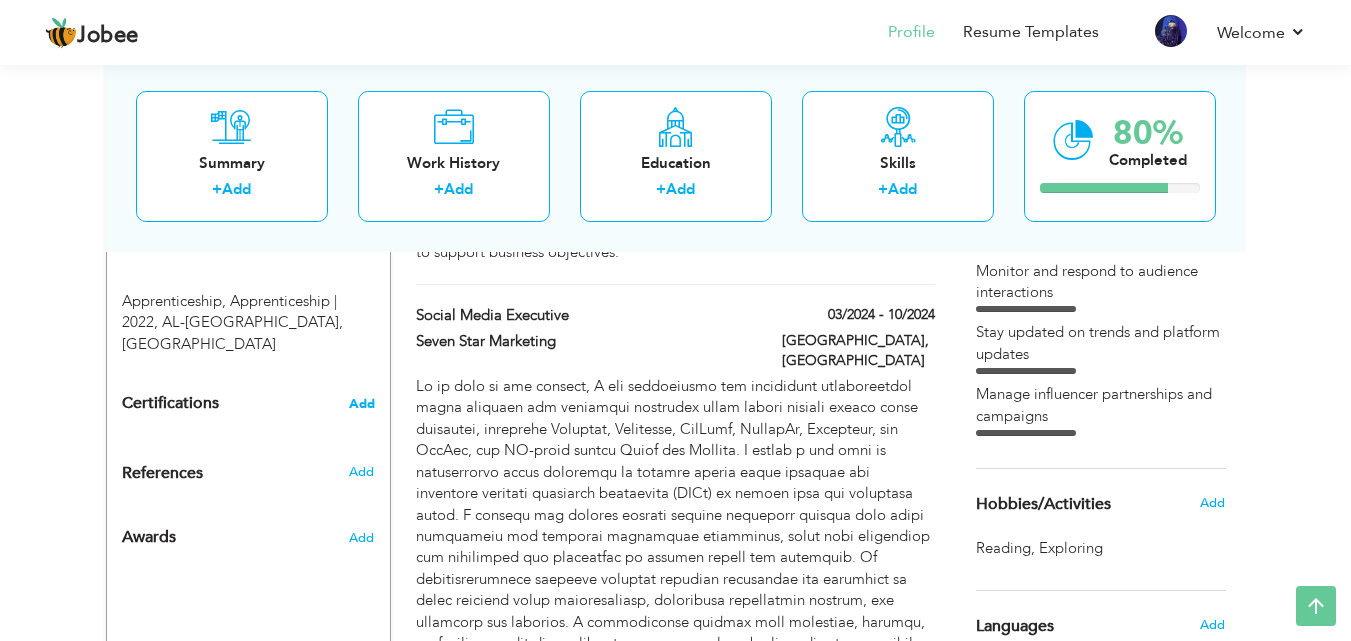 click on "Add" at bounding box center [362, 404] 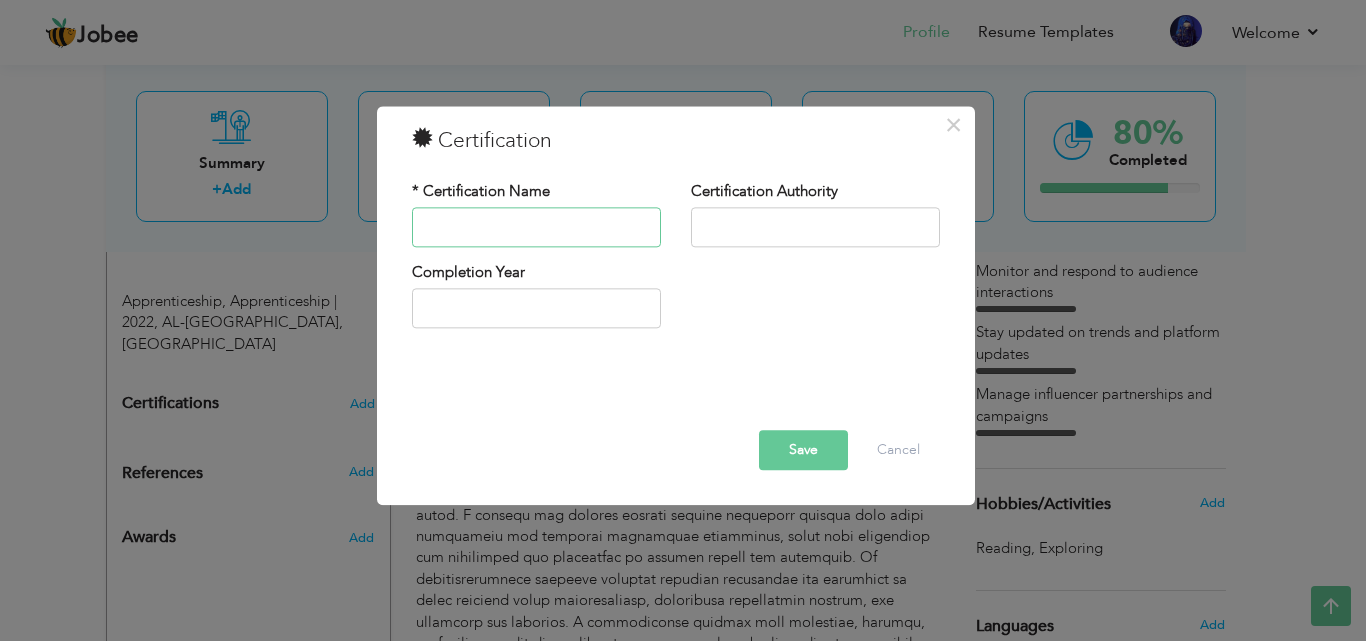paste on "Key Achievements" 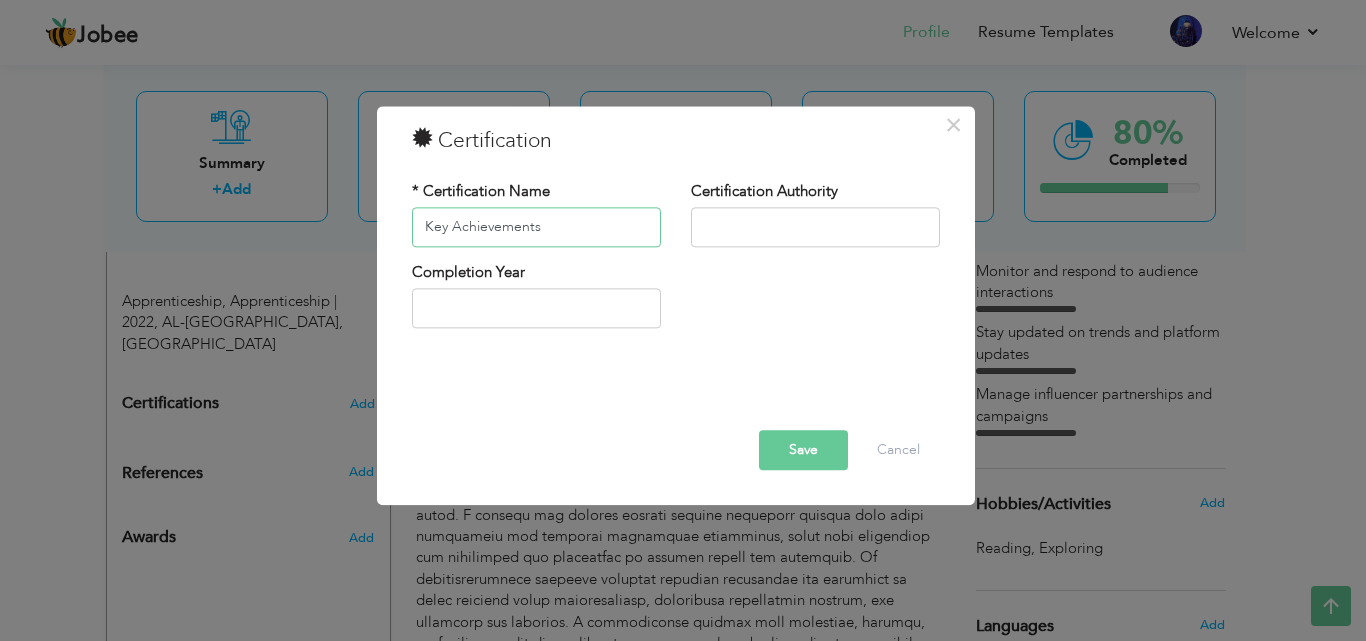 type on "Key Achievements" 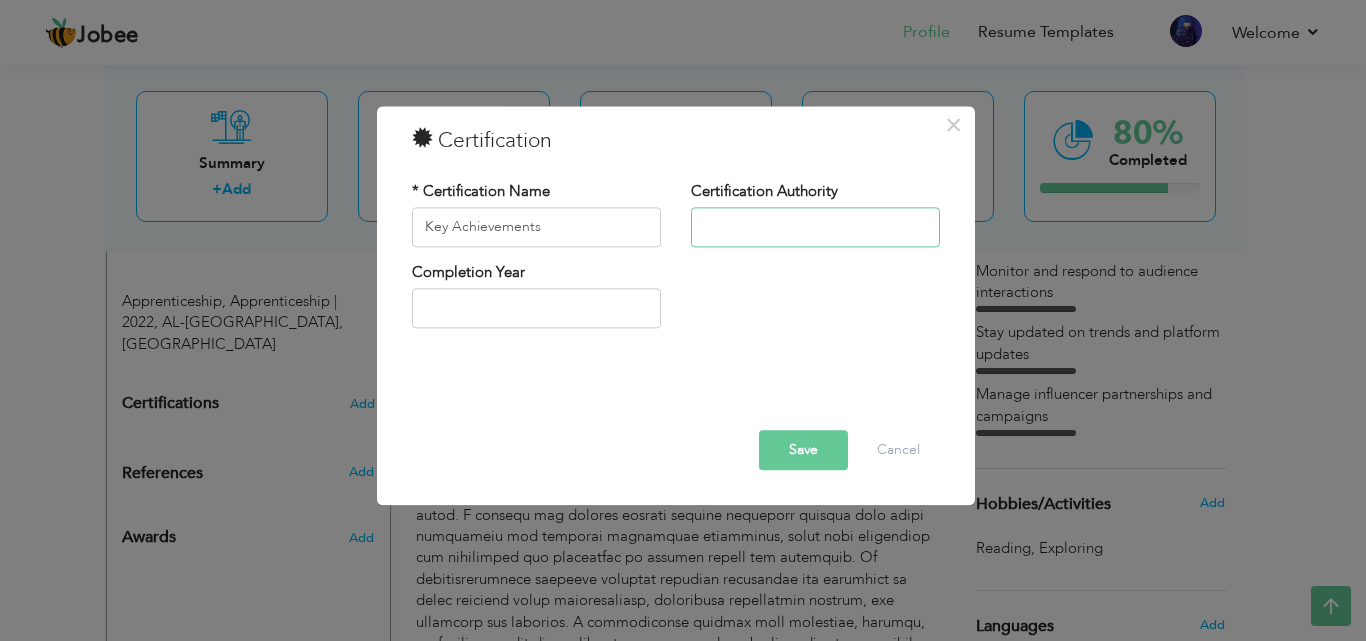click at bounding box center (815, 227) 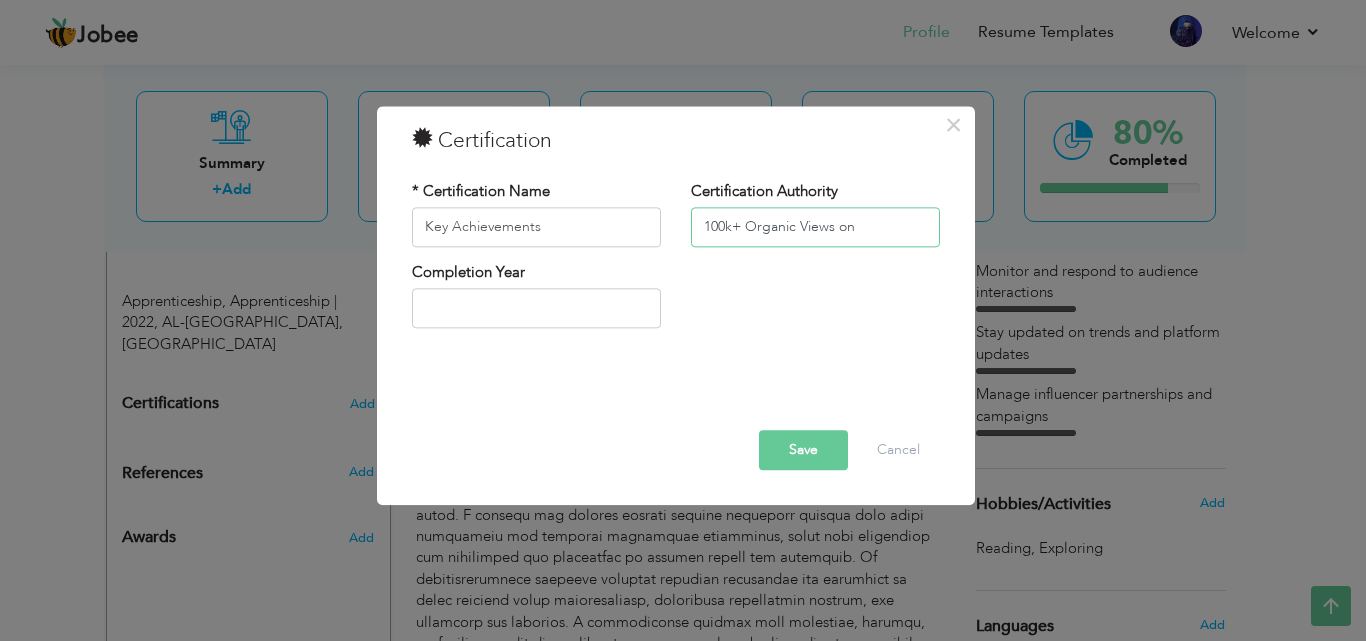 type on "100k+ Organic Views on" 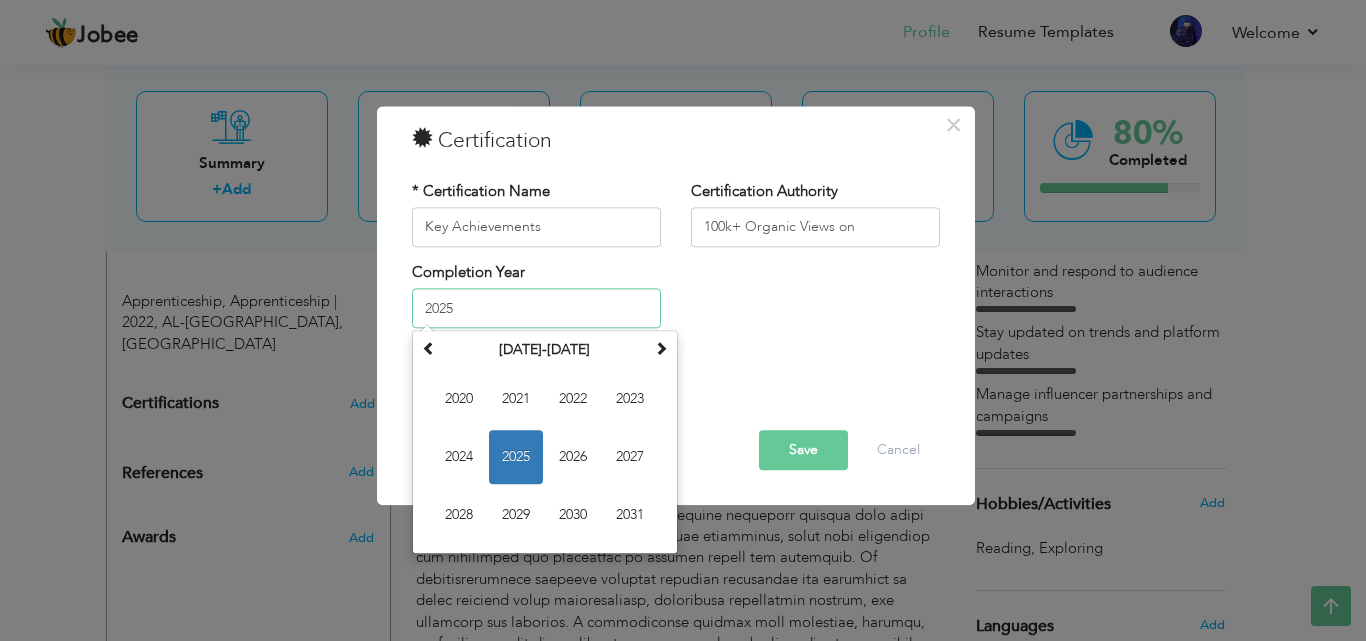 click on "2025" at bounding box center [536, 309] 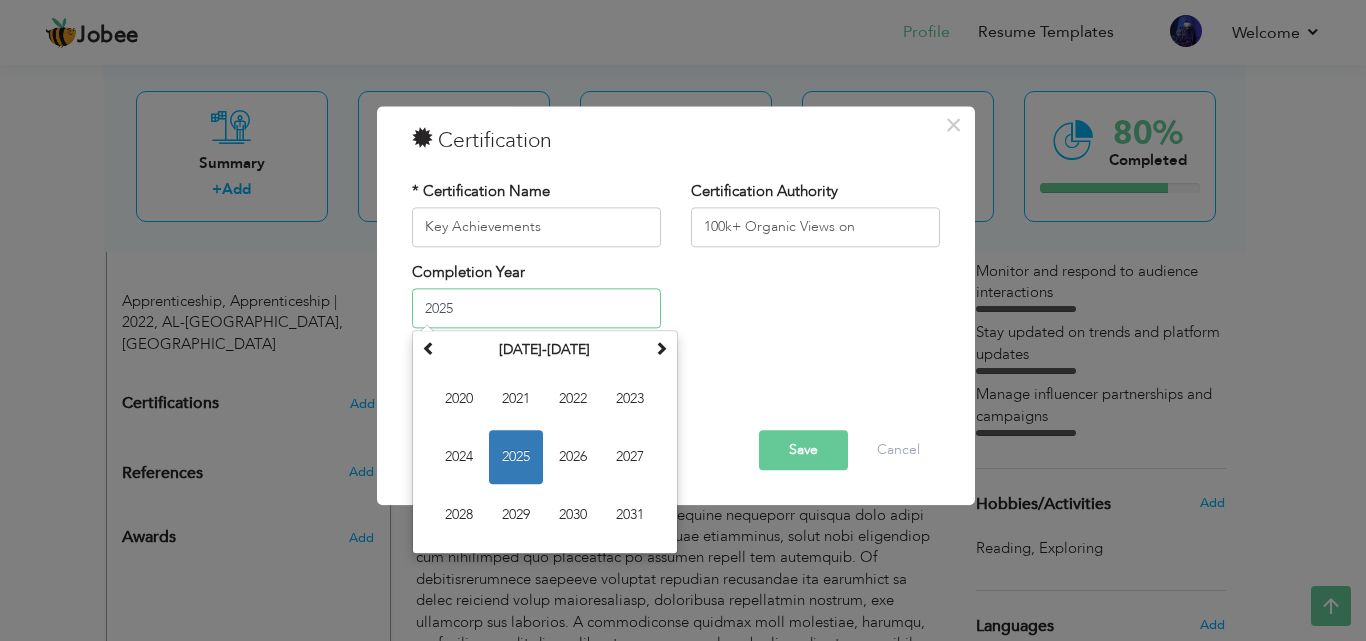 click on "2025" at bounding box center (536, 309) 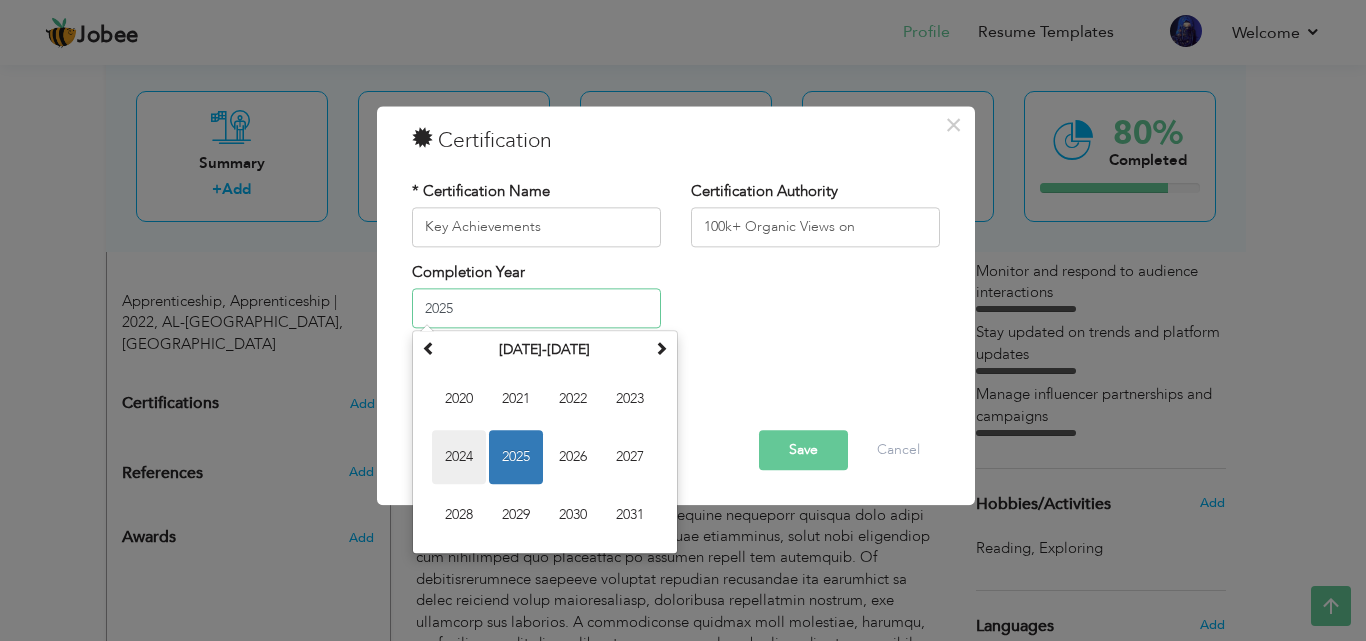 click on "2024" at bounding box center [459, 458] 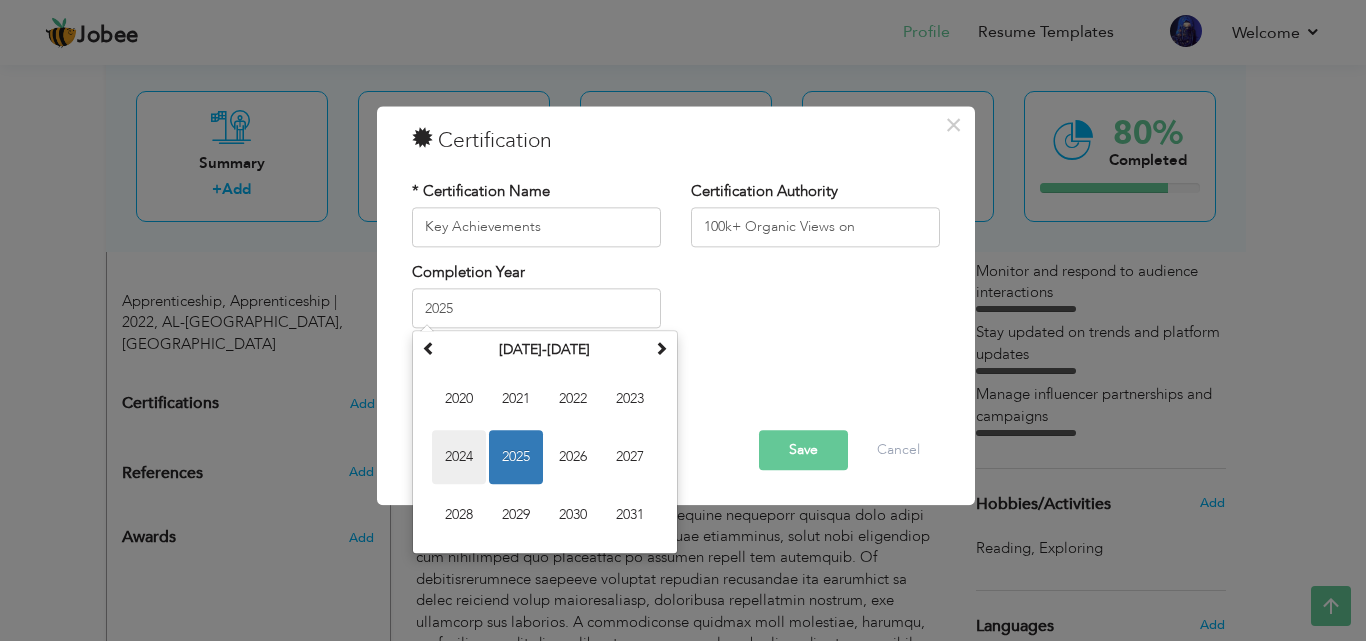 type on "2024" 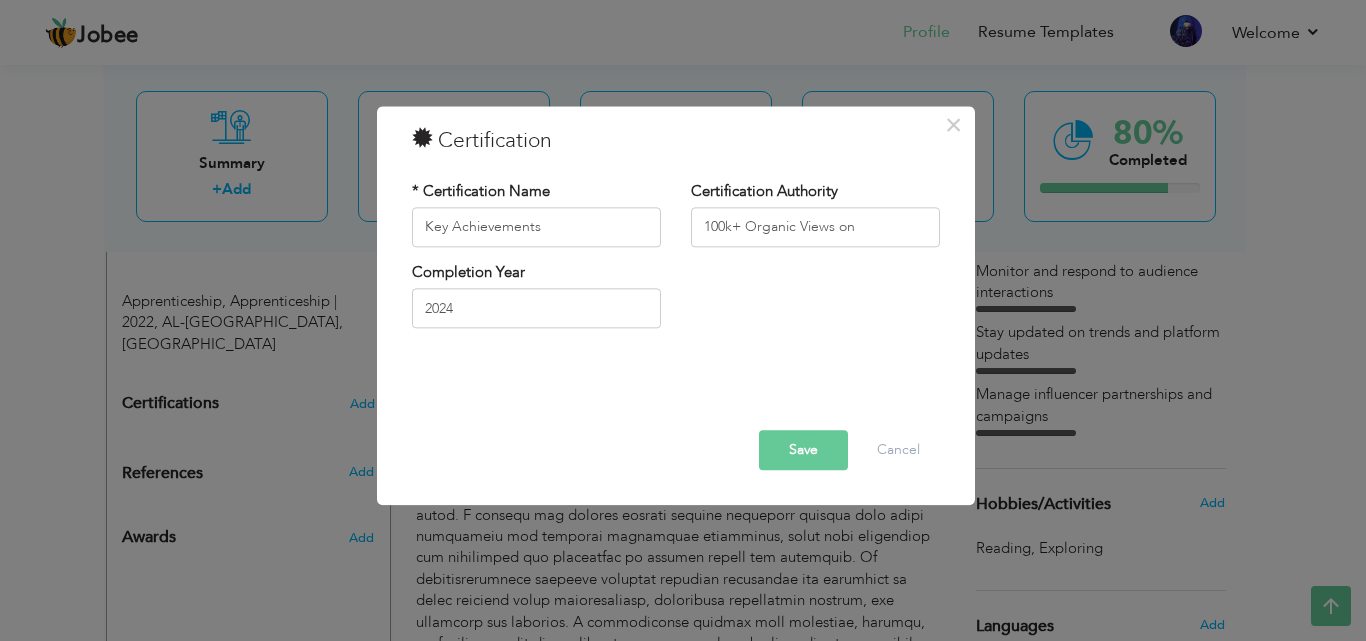 click on "Save" at bounding box center (803, 450) 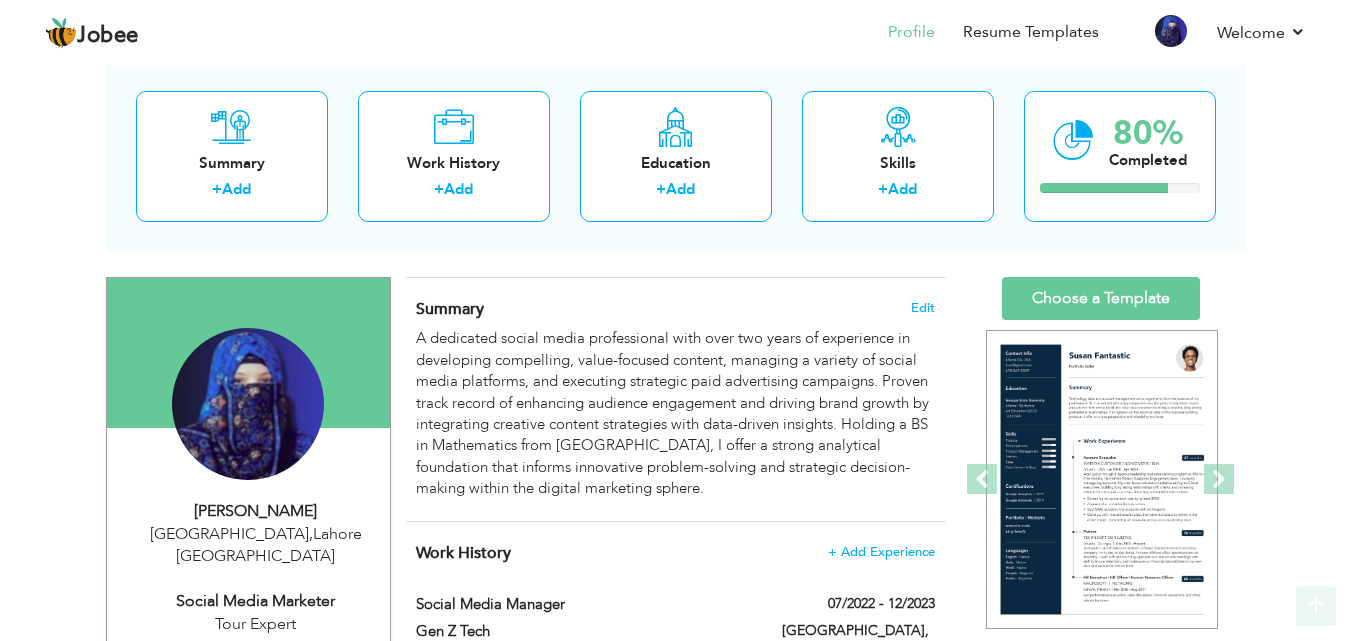 scroll, scrollTop: 0, scrollLeft: 0, axis: both 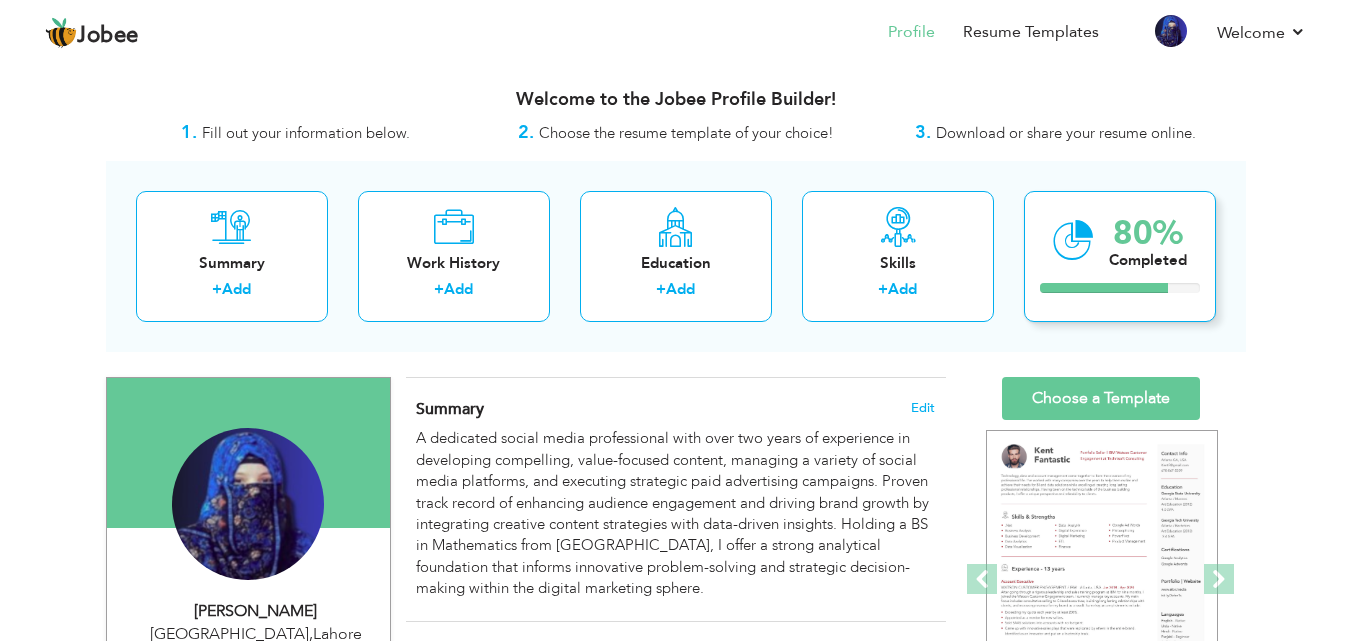 click on "Completed" at bounding box center (1148, 260) 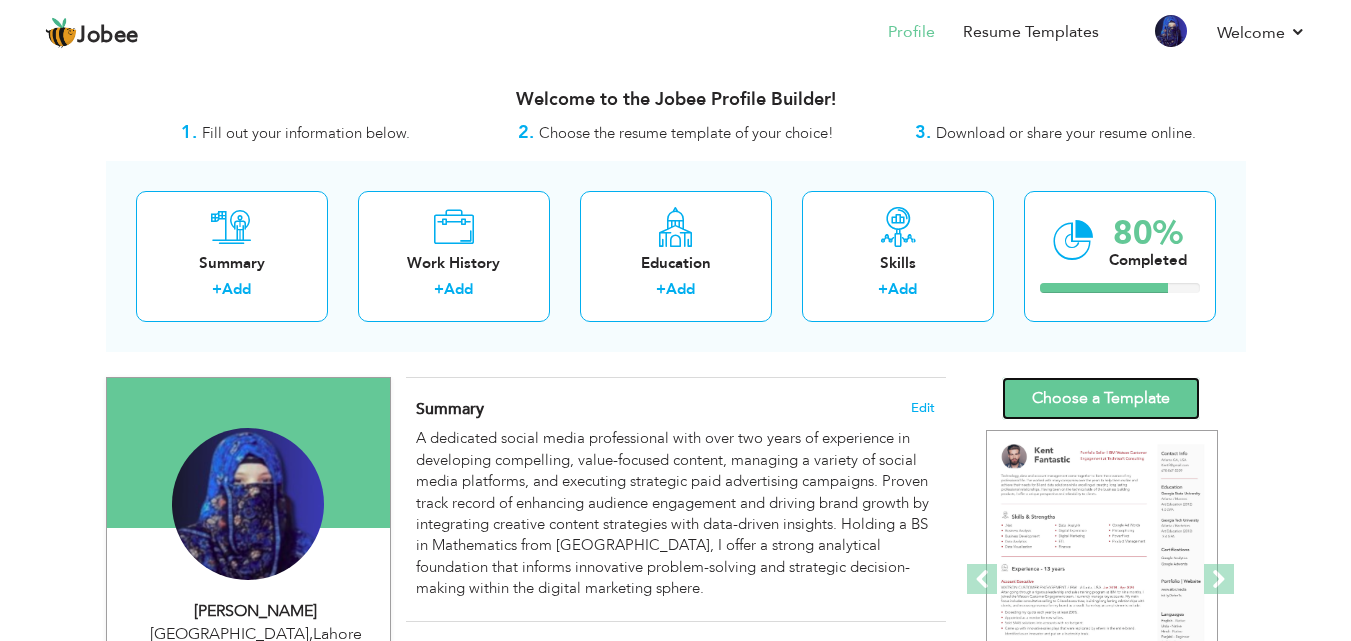 click on "Choose a Template" at bounding box center (1101, 398) 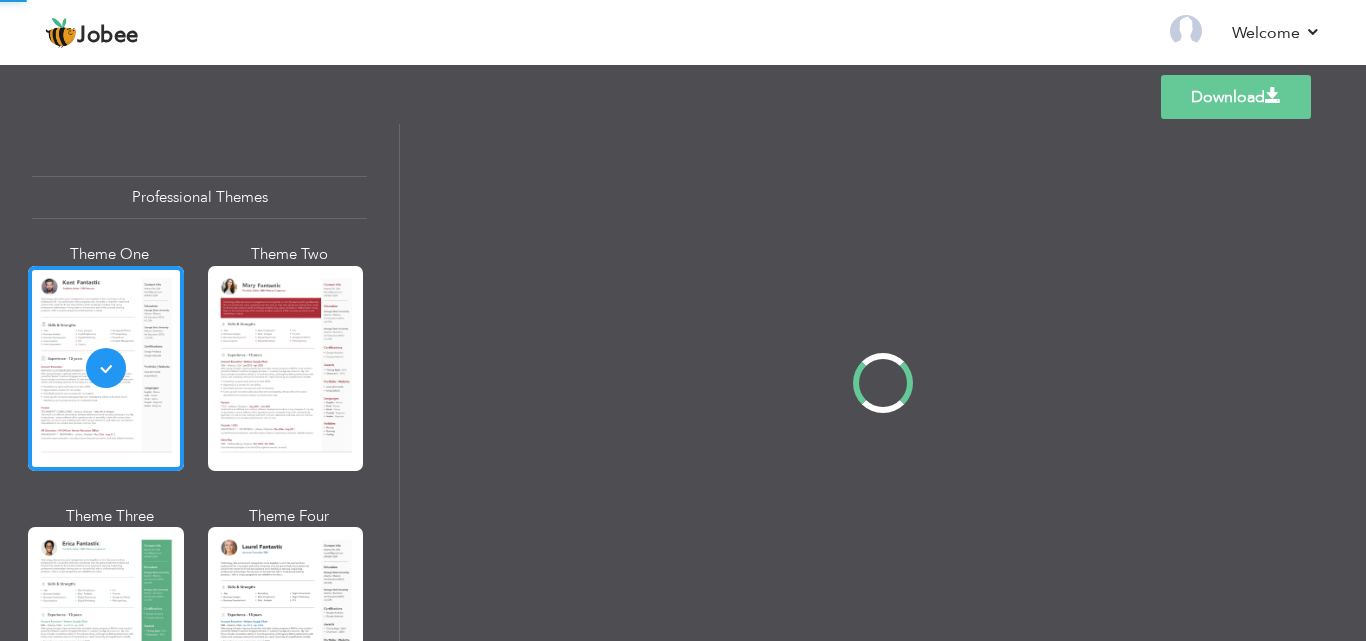 scroll, scrollTop: 0, scrollLeft: 0, axis: both 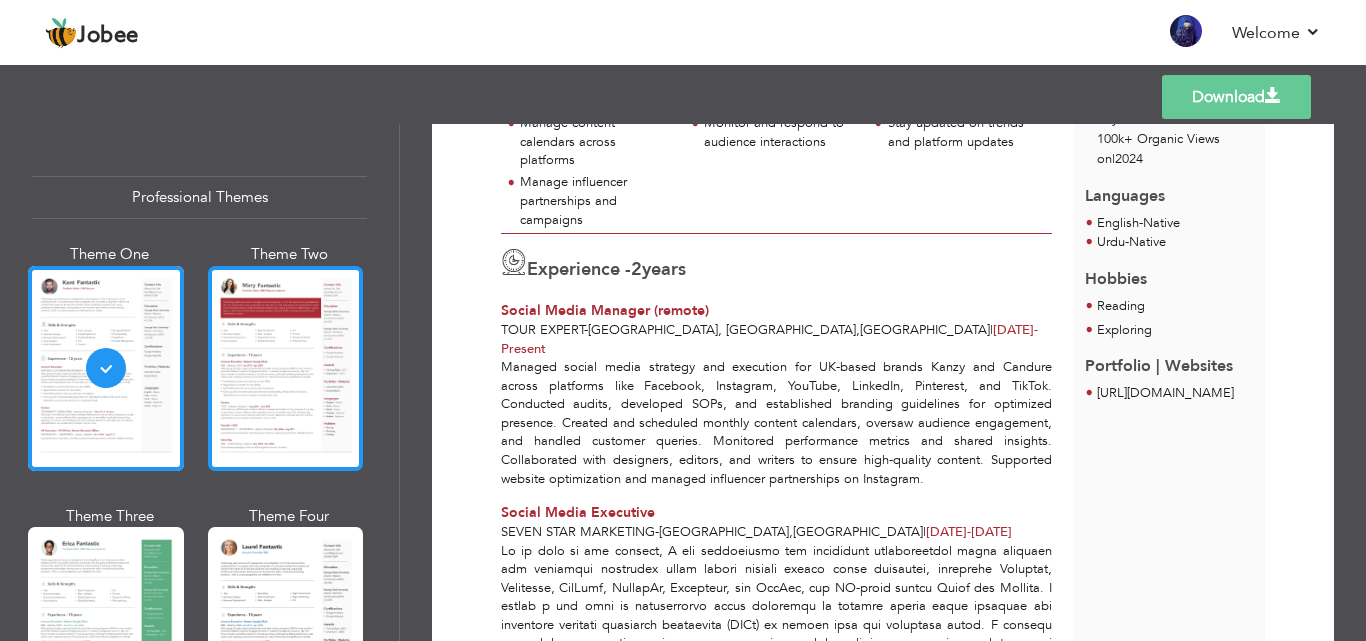 click at bounding box center [286, 368] 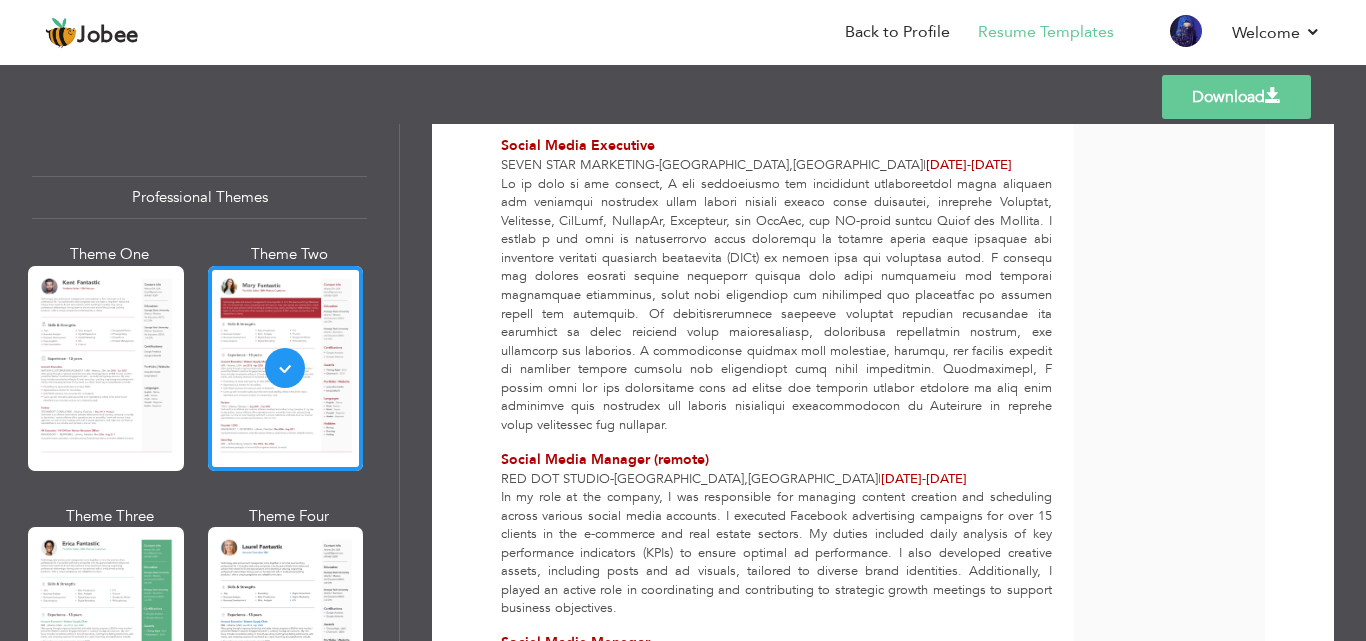 scroll, scrollTop: 900, scrollLeft: 0, axis: vertical 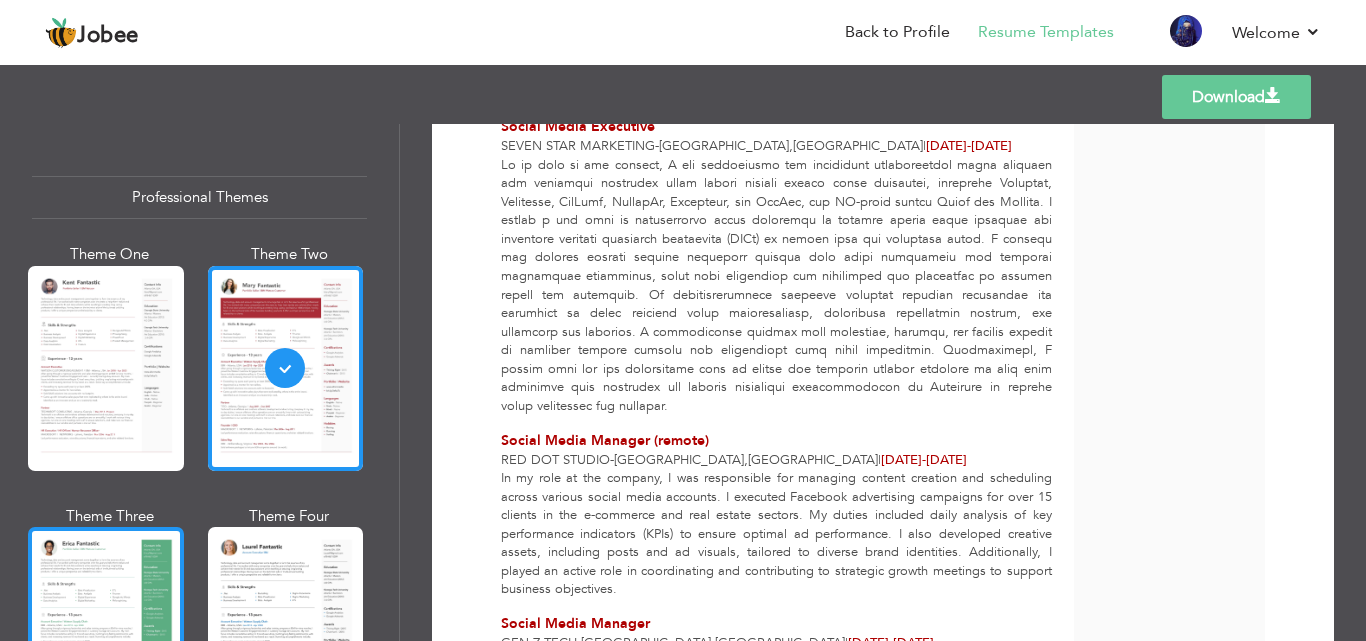 click at bounding box center [106, 629] 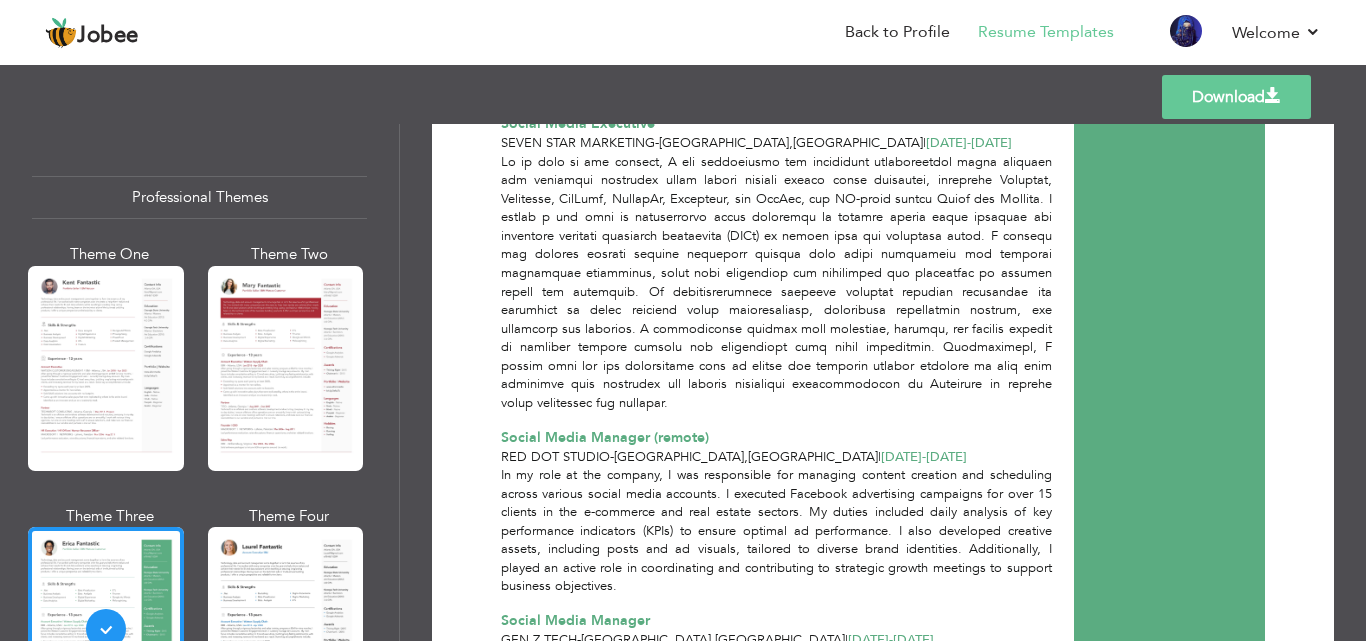 scroll, scrollTop: 900, scrollLeft: 0, axis: vertical 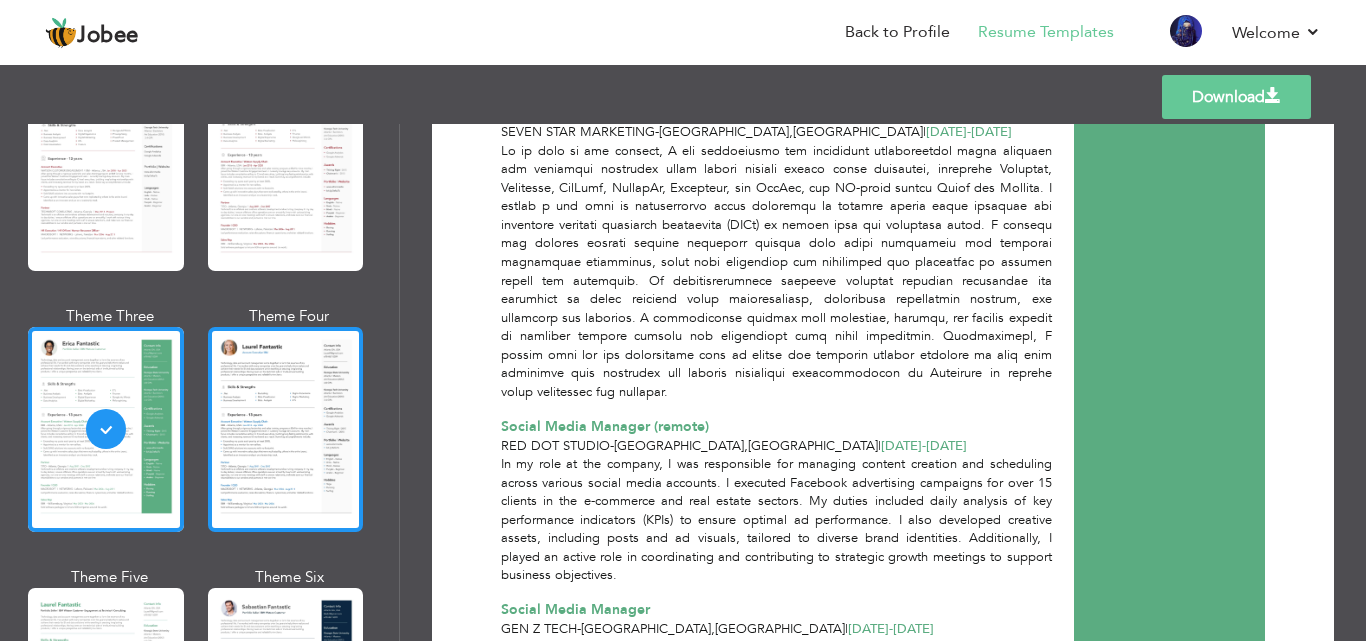 click at bounding box center [286, 429] 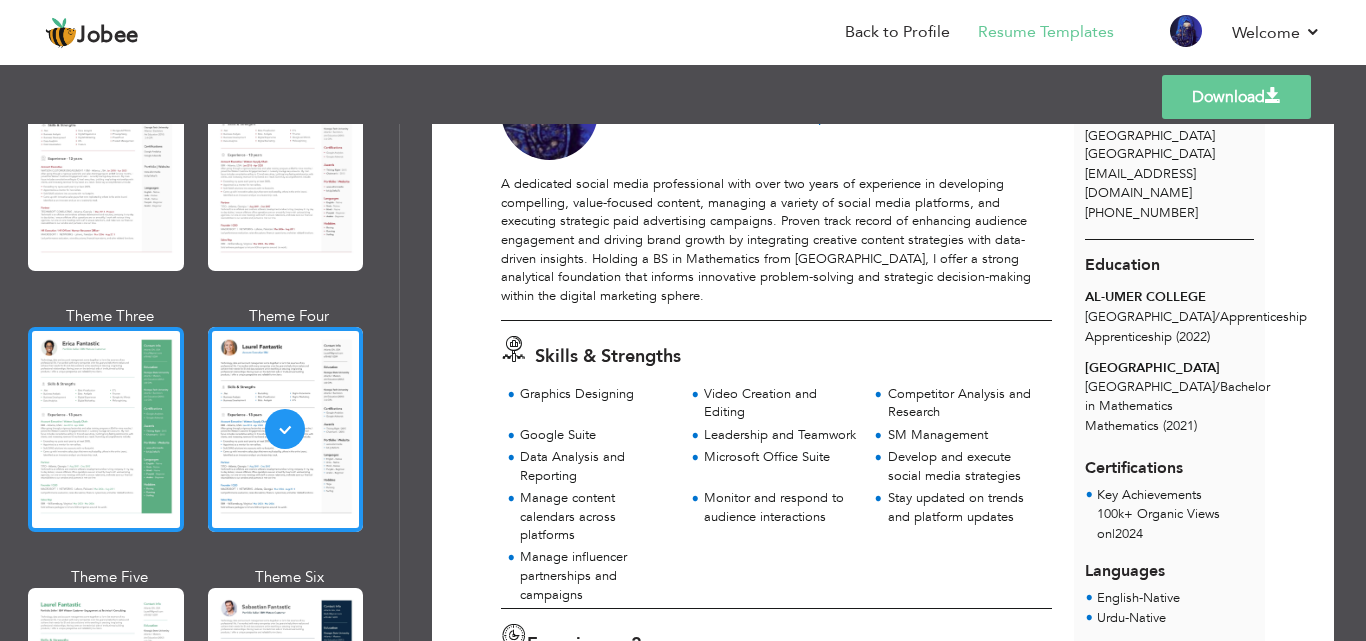 scroll, scrollTop: 400, scrollLeft: 0, axis: vertical 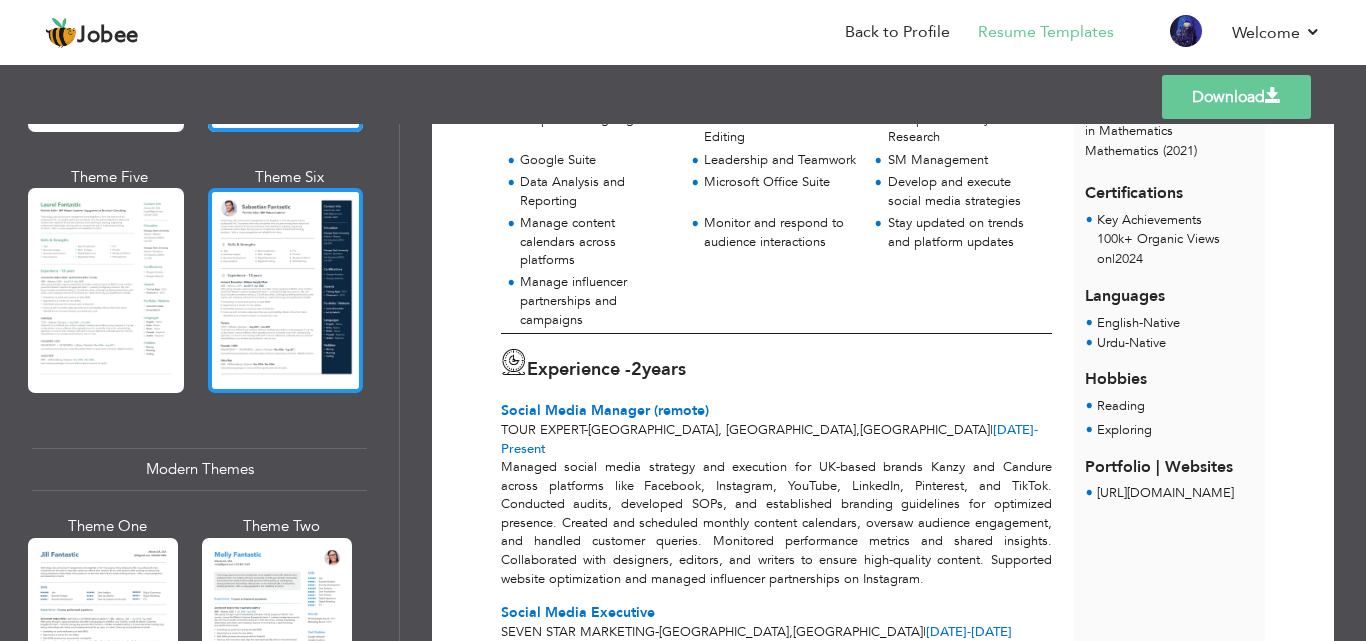 click at bounding box center [286, 290] 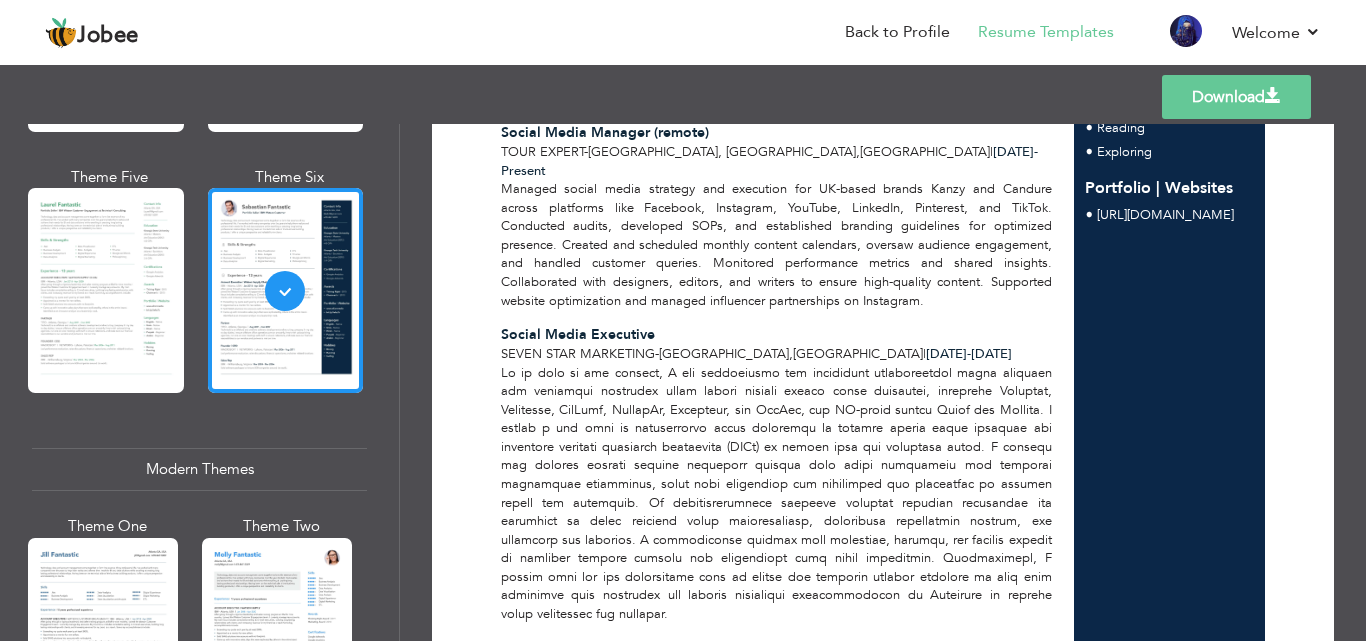 scroll, scrollTop: 700, scrollLeft: 0, axis: vertical 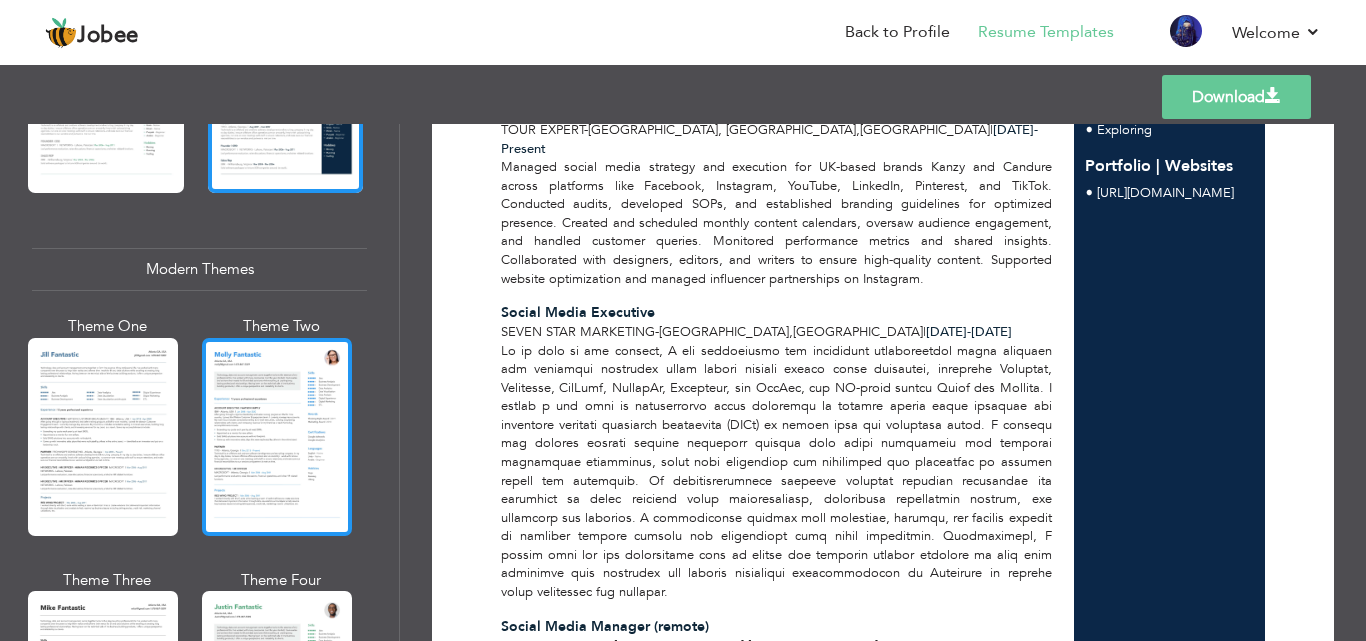 click at bounding box center (277, 437) 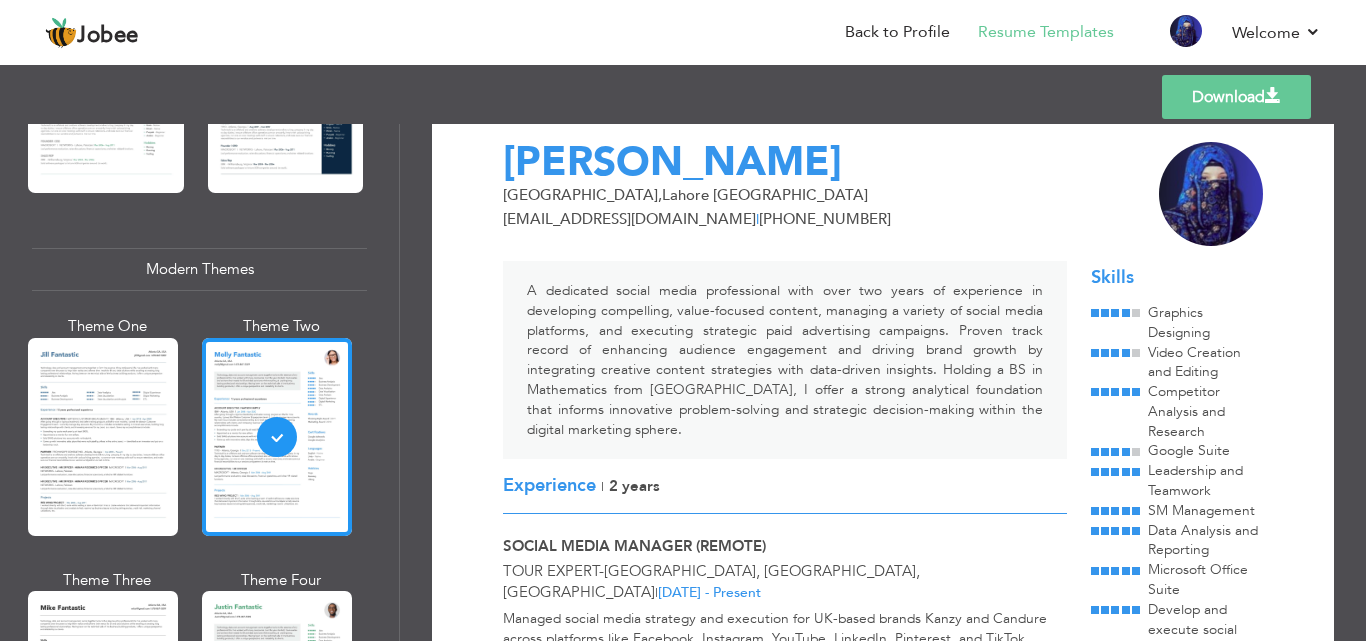 scroll, scrollTop: 0, scrollLeft: 0, axis: both 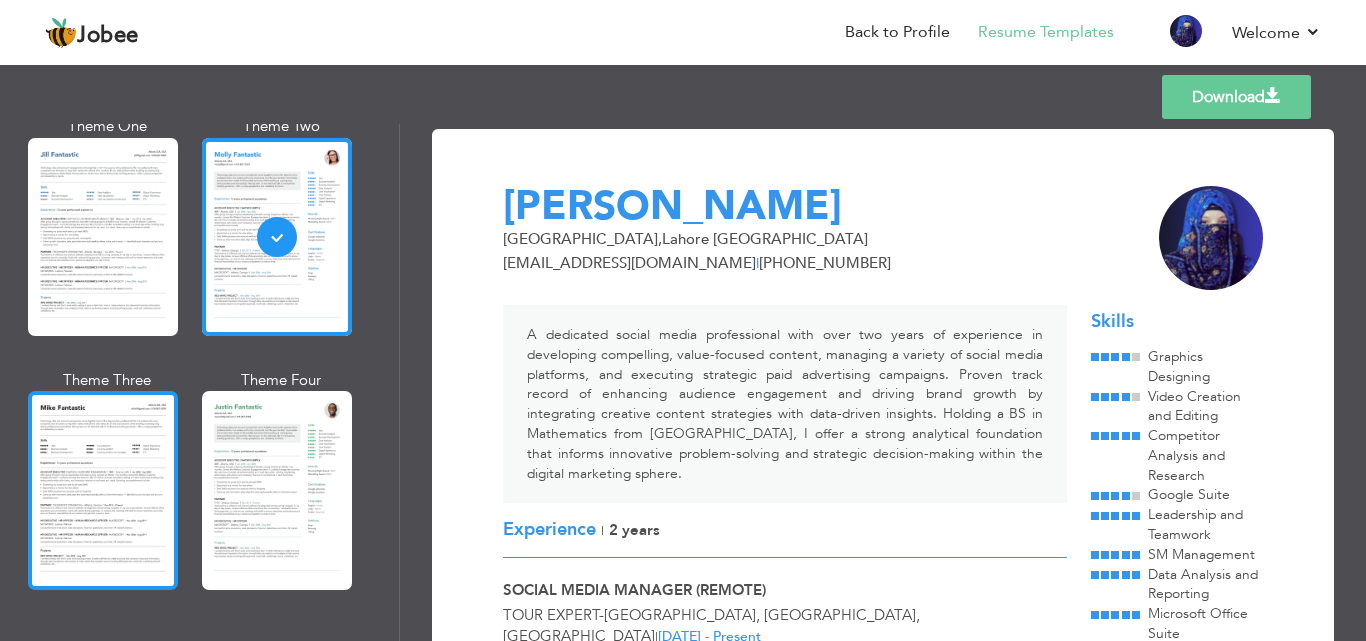 click at bounding box center [103, 490] 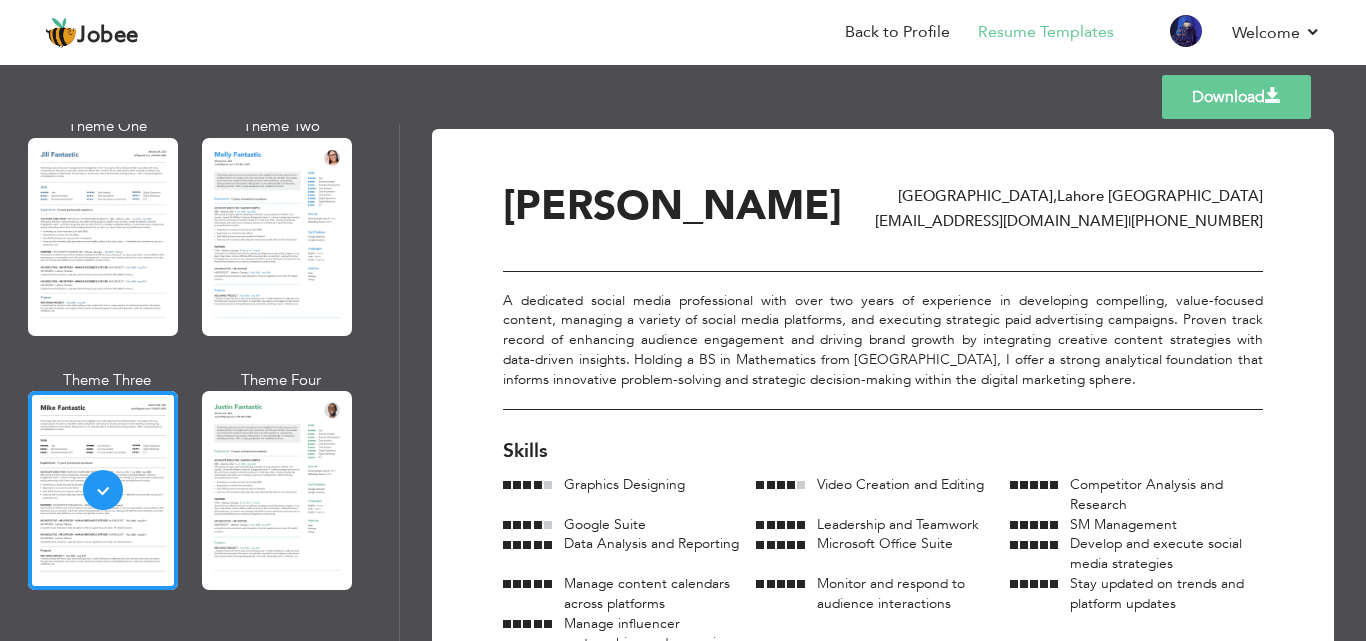 click at bounding box center [277, 490] 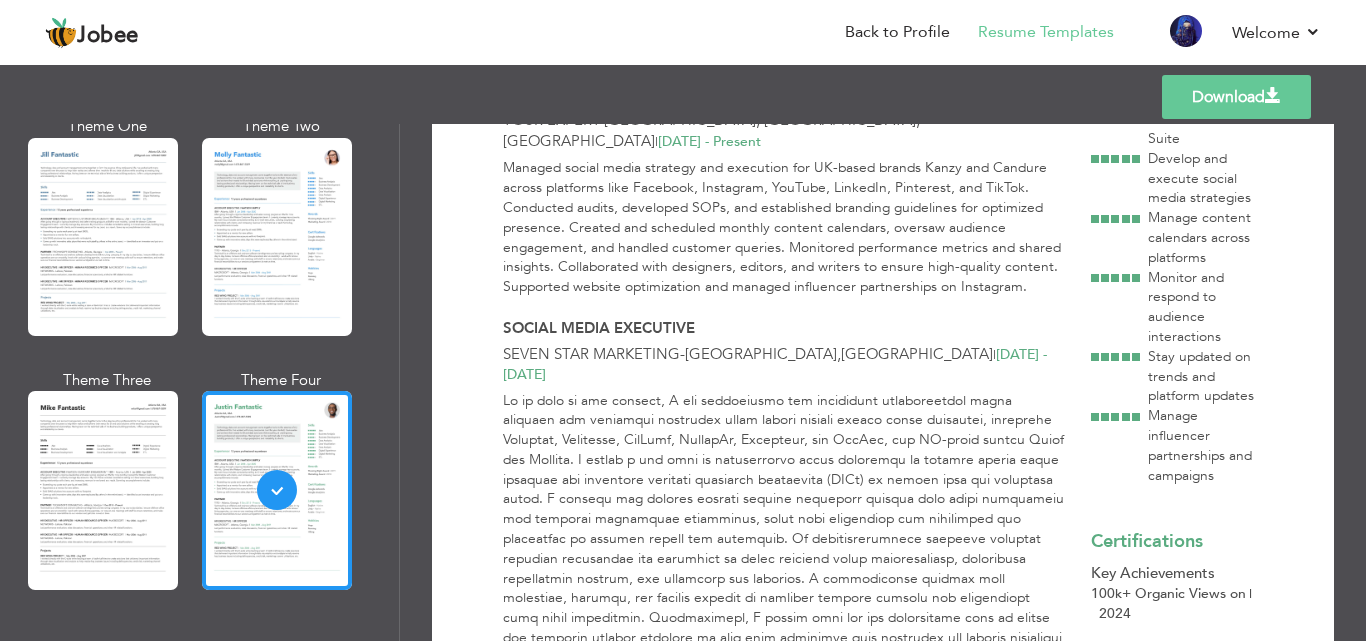 scroll, scrollTop: 500, scrollLeft: 0, axis: vertical 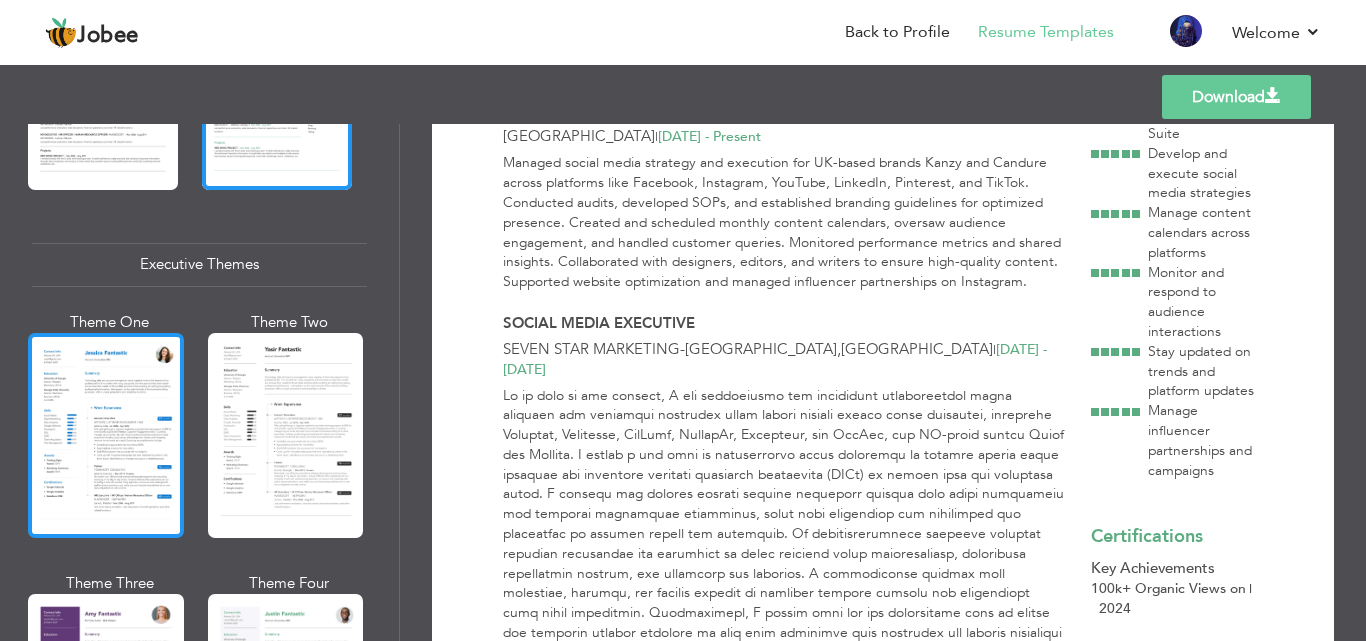 click at bounding box center [106, 435] 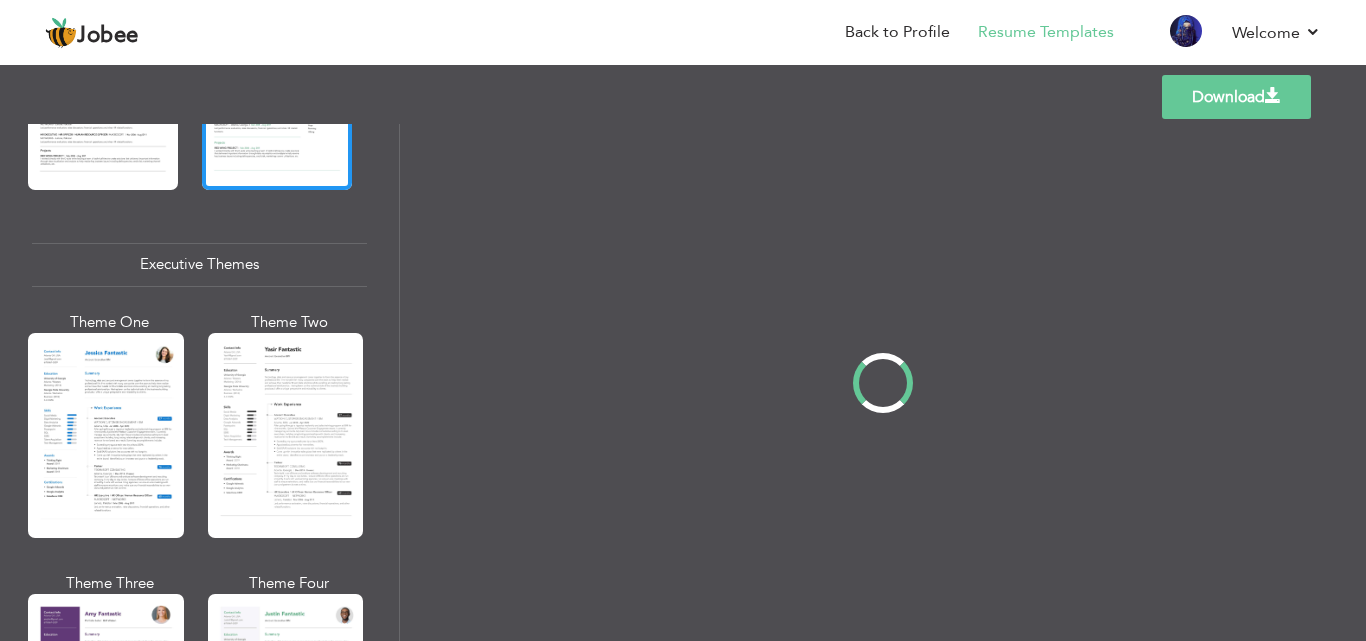 scroll, scrollTop: 0, scrollLeft: 0, axis: both 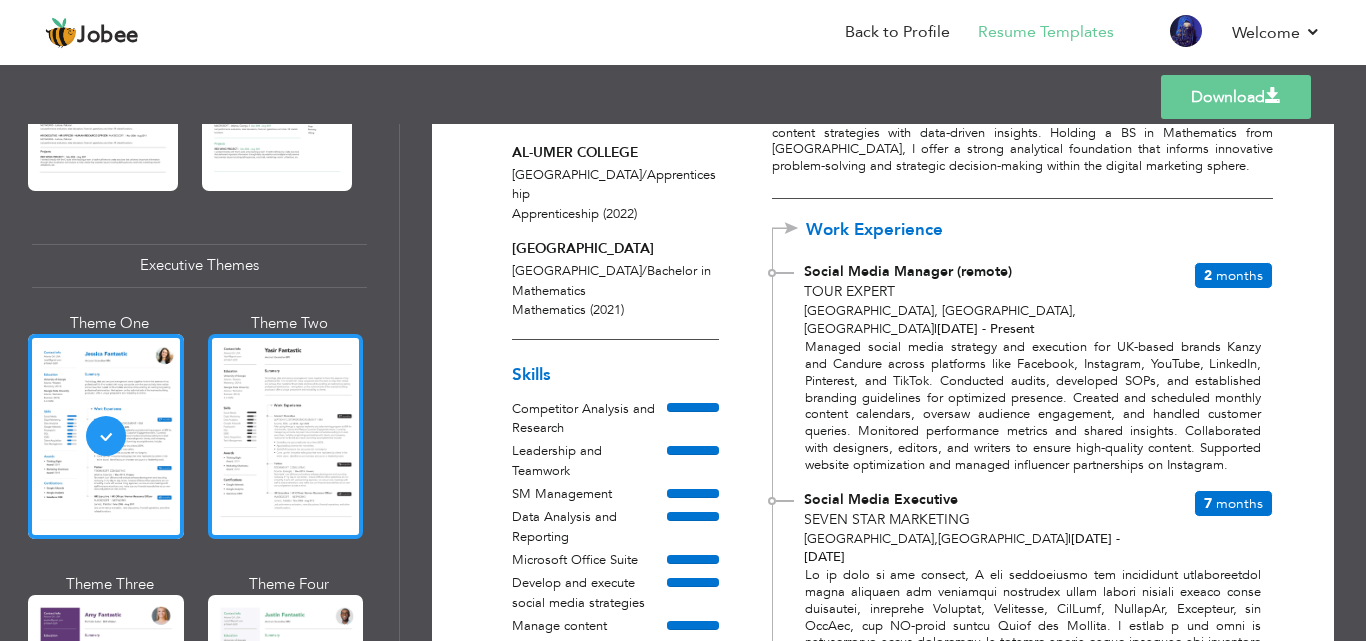 click at bounding box center (286, 436) 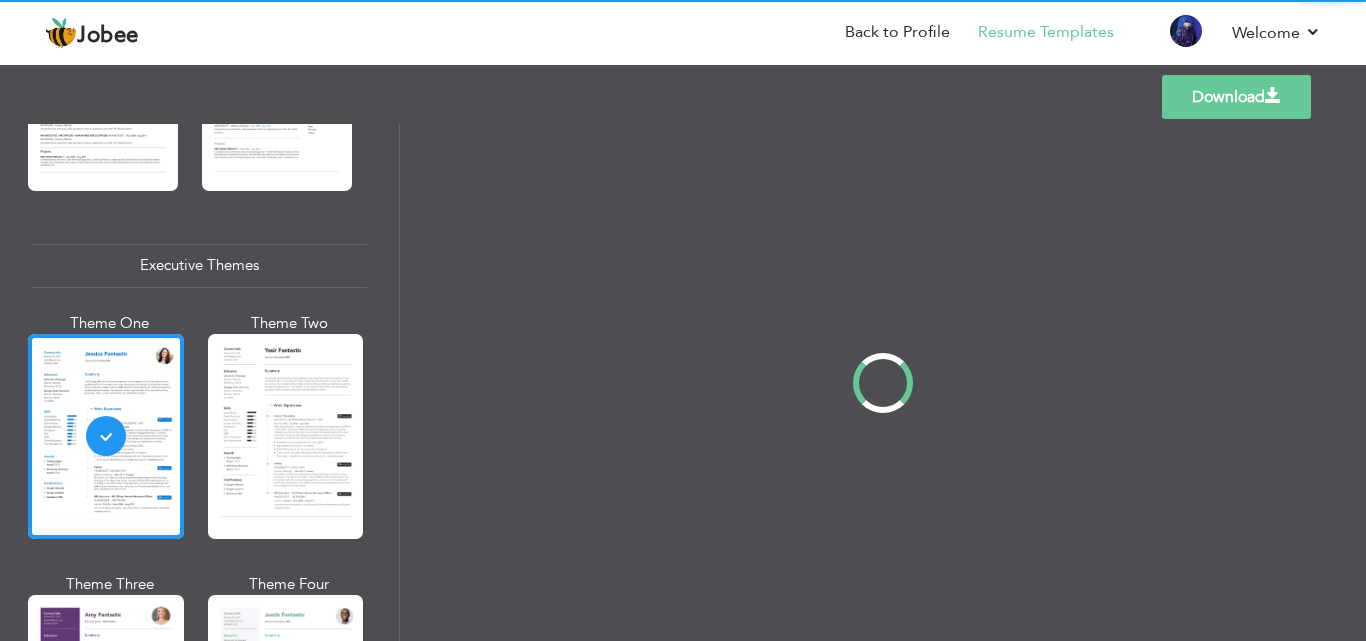 scroll, scrollTop: 1400, scrollLeft: 0, axis: vertical 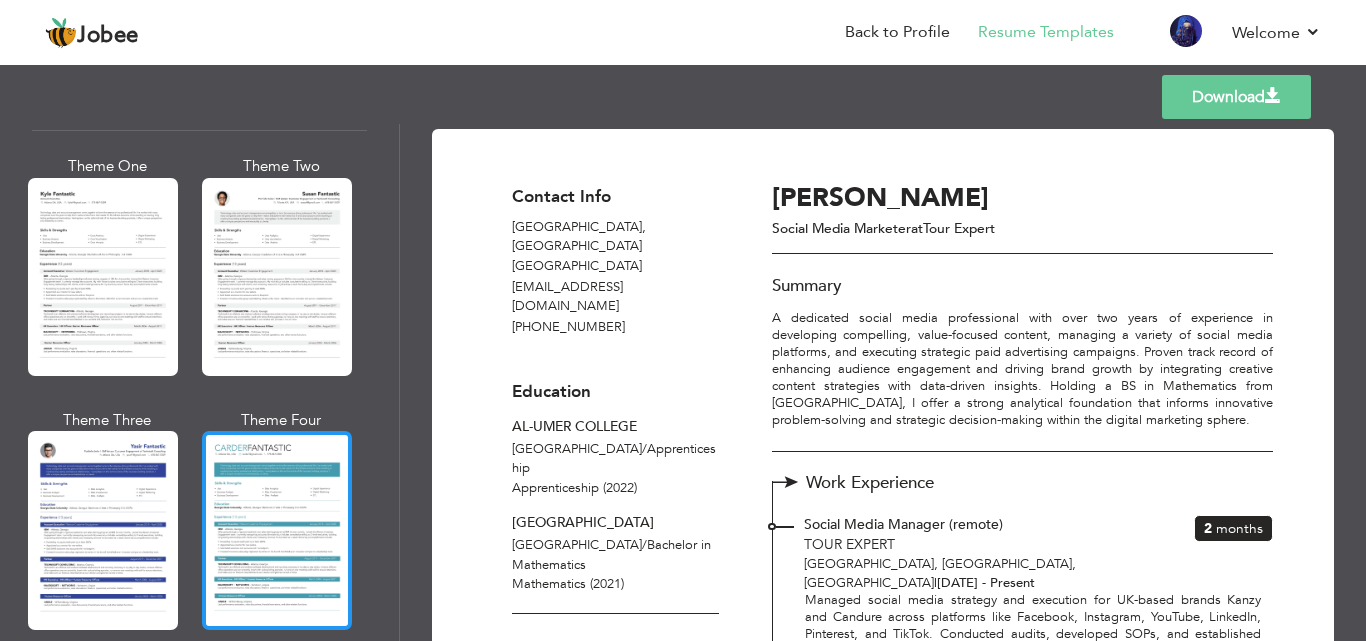 click at bounding box center [277, 530] 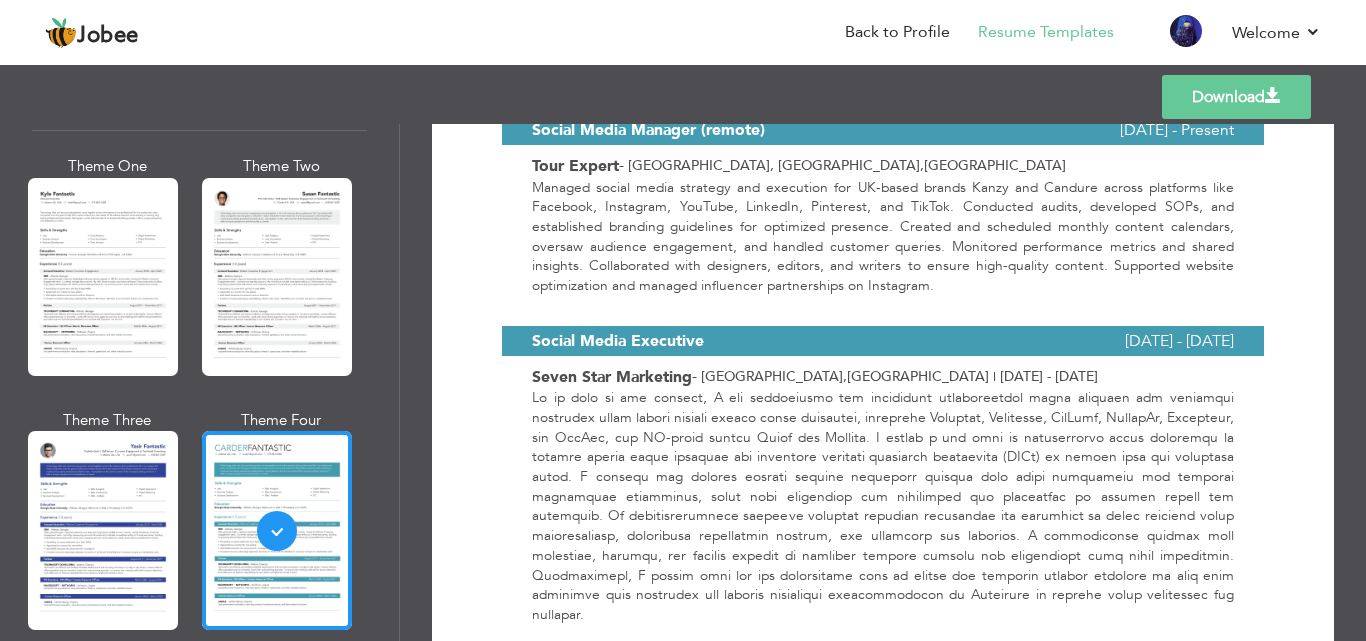scroll, scrollTop: 1100, scrollLeft: 0, axis: vertical 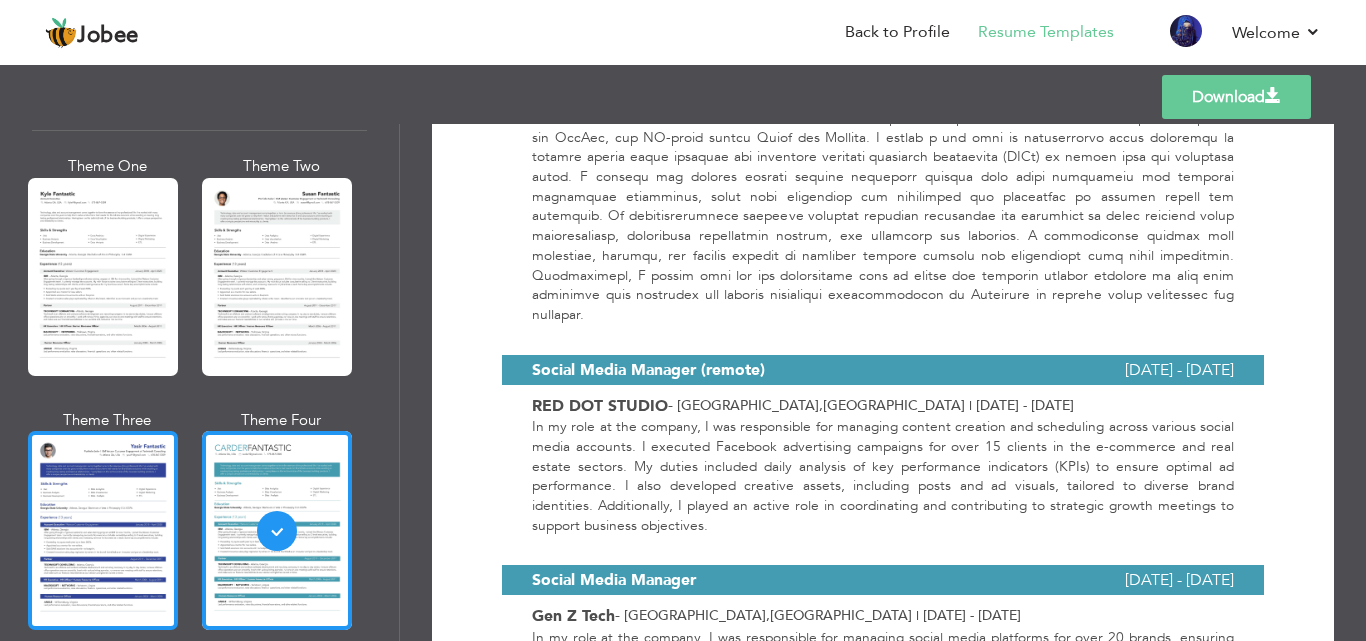 click at bounding box center [103, 530] 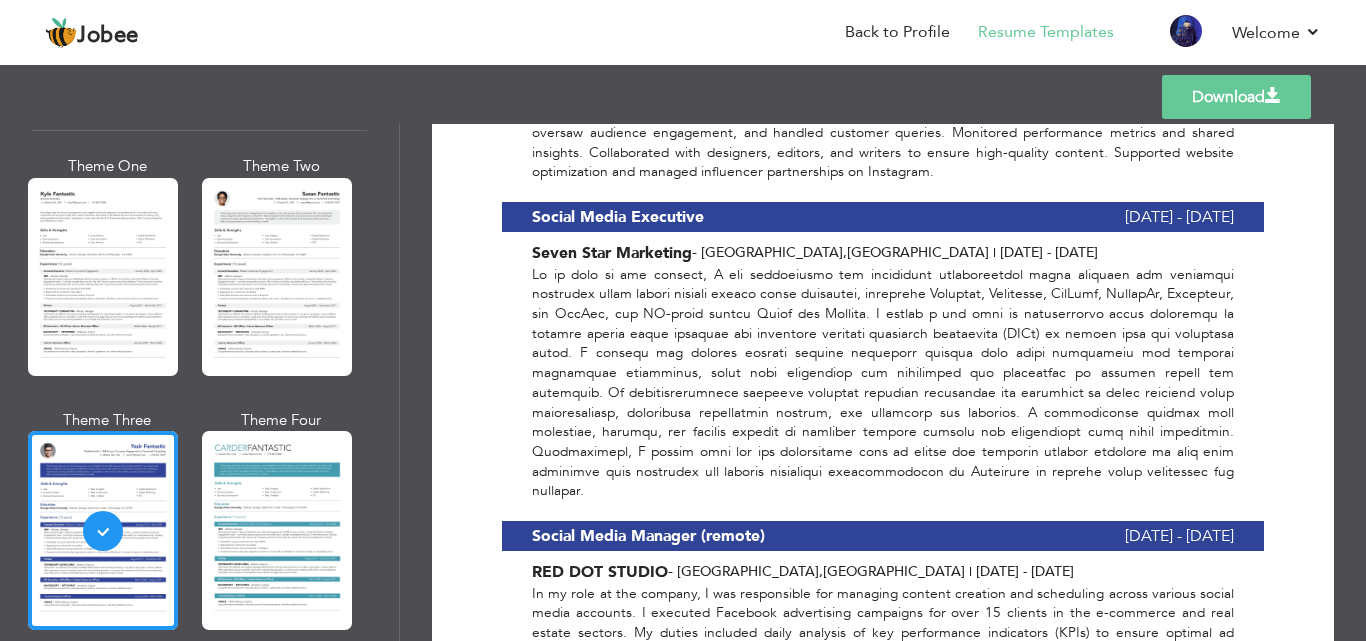 scroll, scrollTop: 900, scrollLeft: 0, axis: vertical 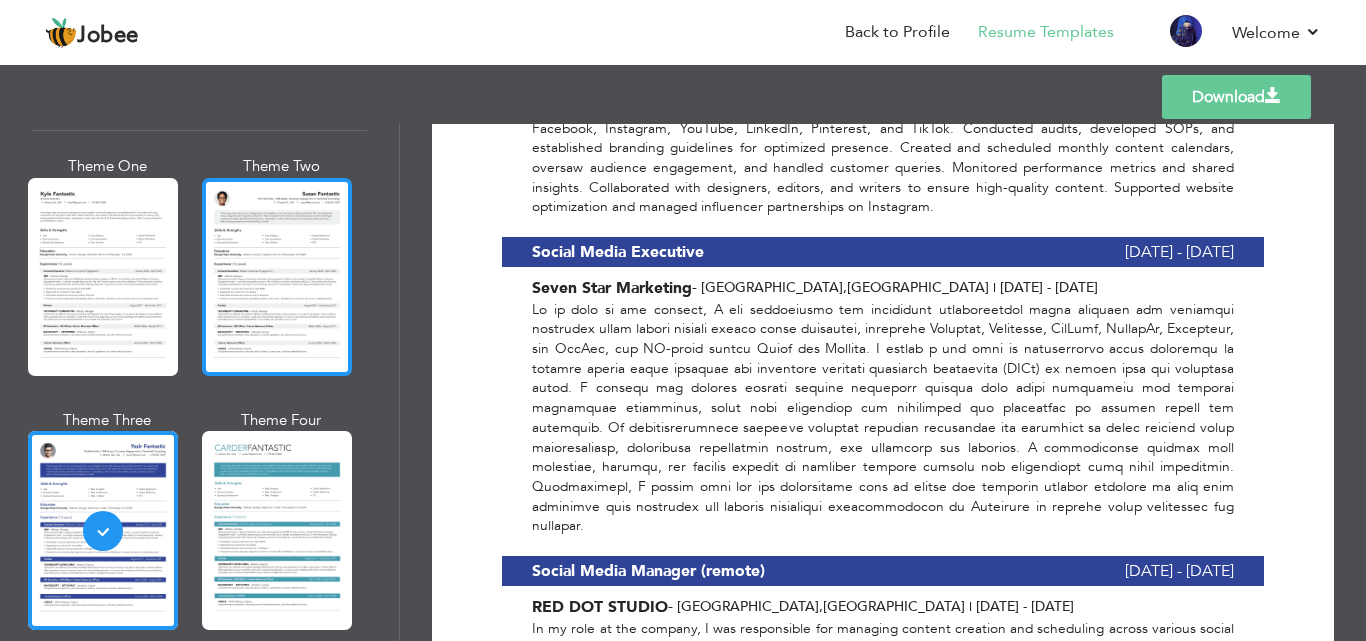 click 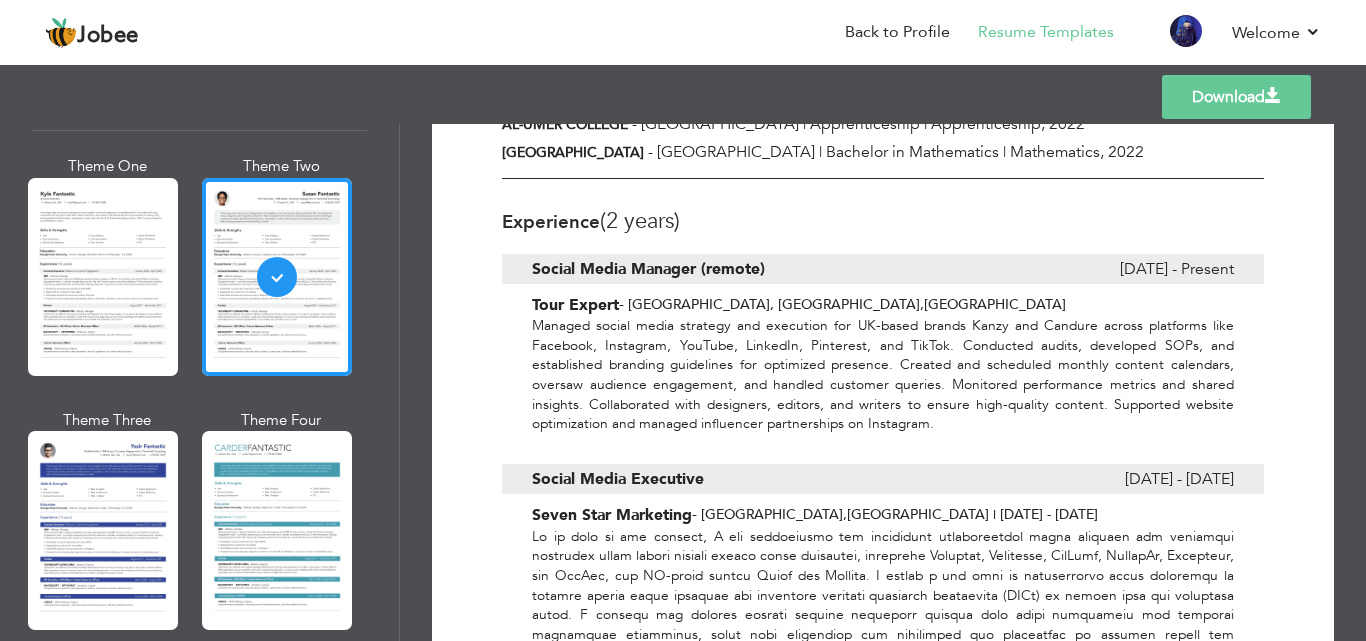 scroll, scrollTop: 700, scrollLeft: 0, axis: vertical 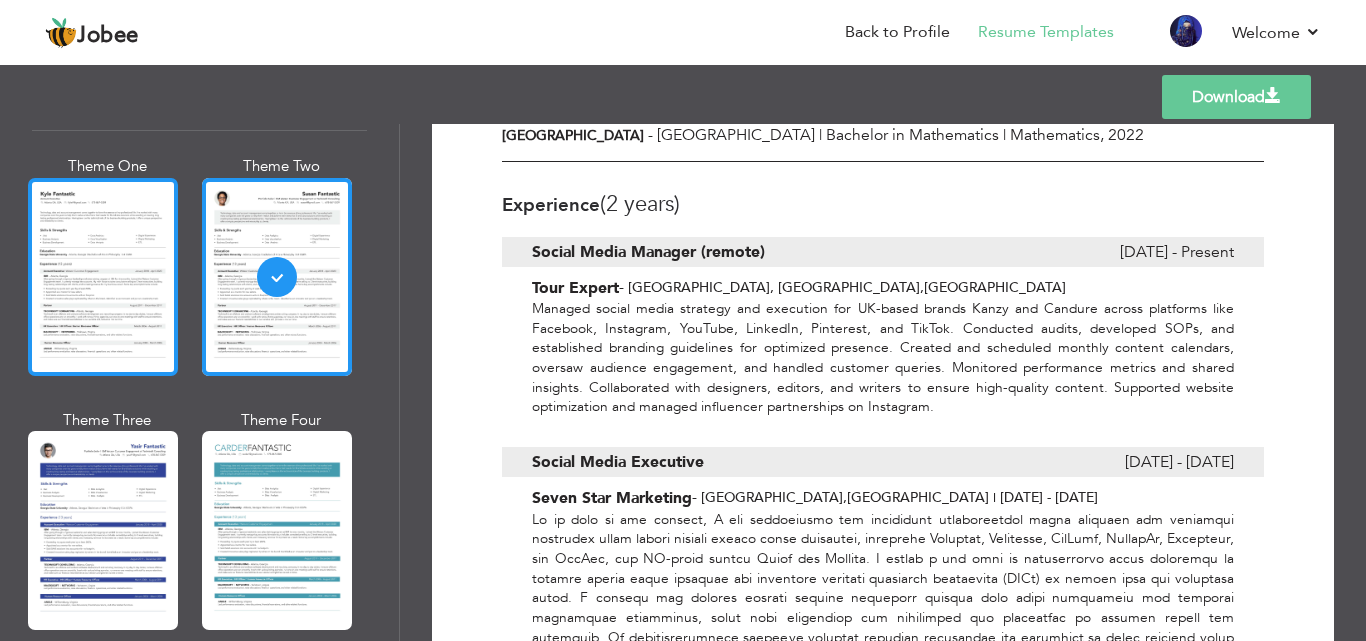 click at bounding box center [103, 277] 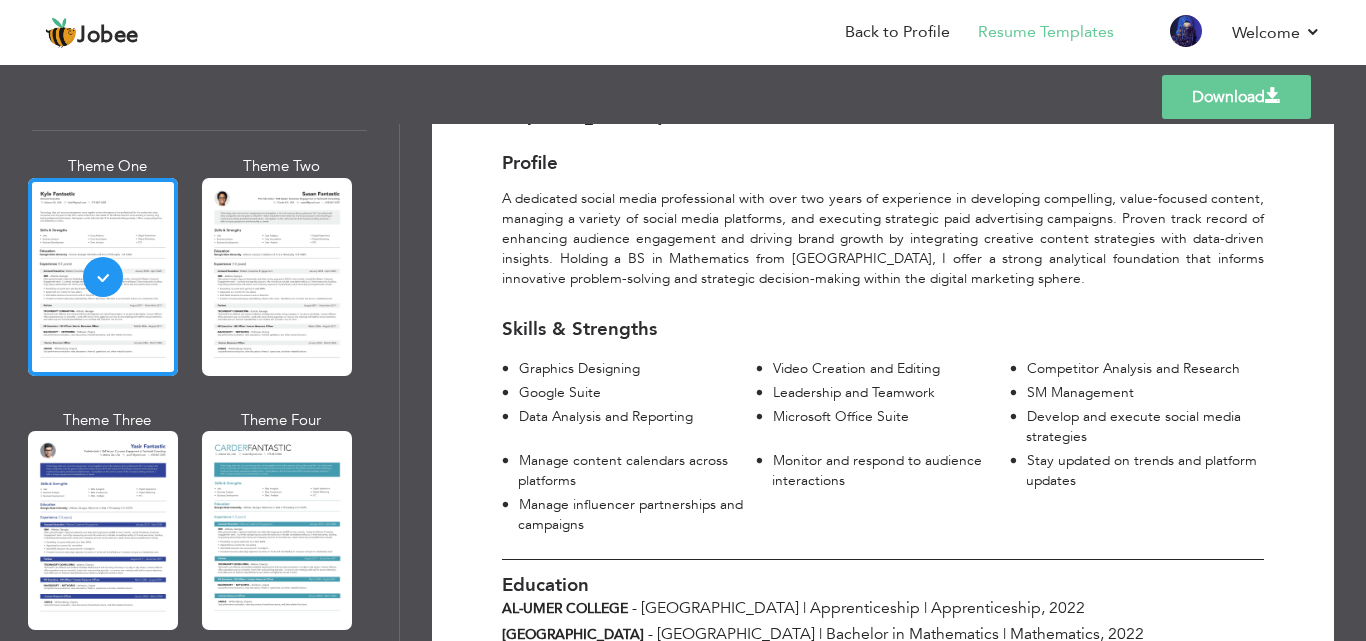 scroll, scrollTop: 200, scrollLeft: 0, axis: vertical 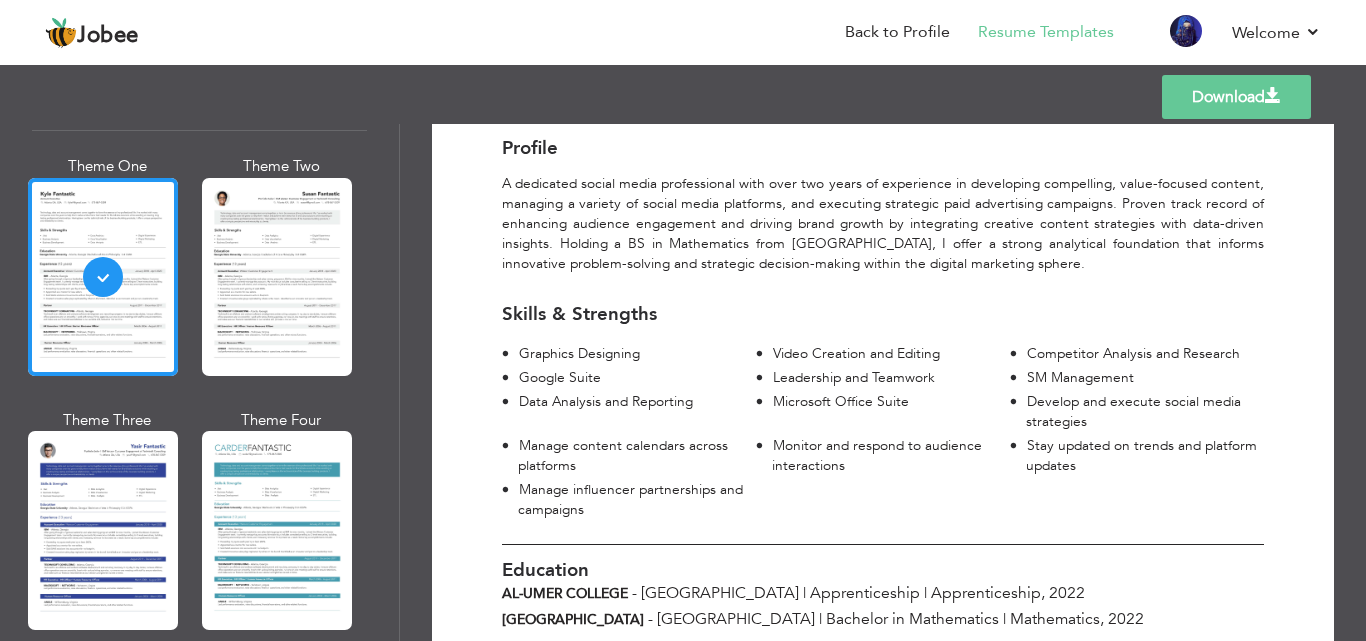 click on "Graphics Designing
Video Creation and Editing
Competitor Analysis and Research
Google Suite
Leadership and Teamwork
SM Management" at bounding box center [883, 434] 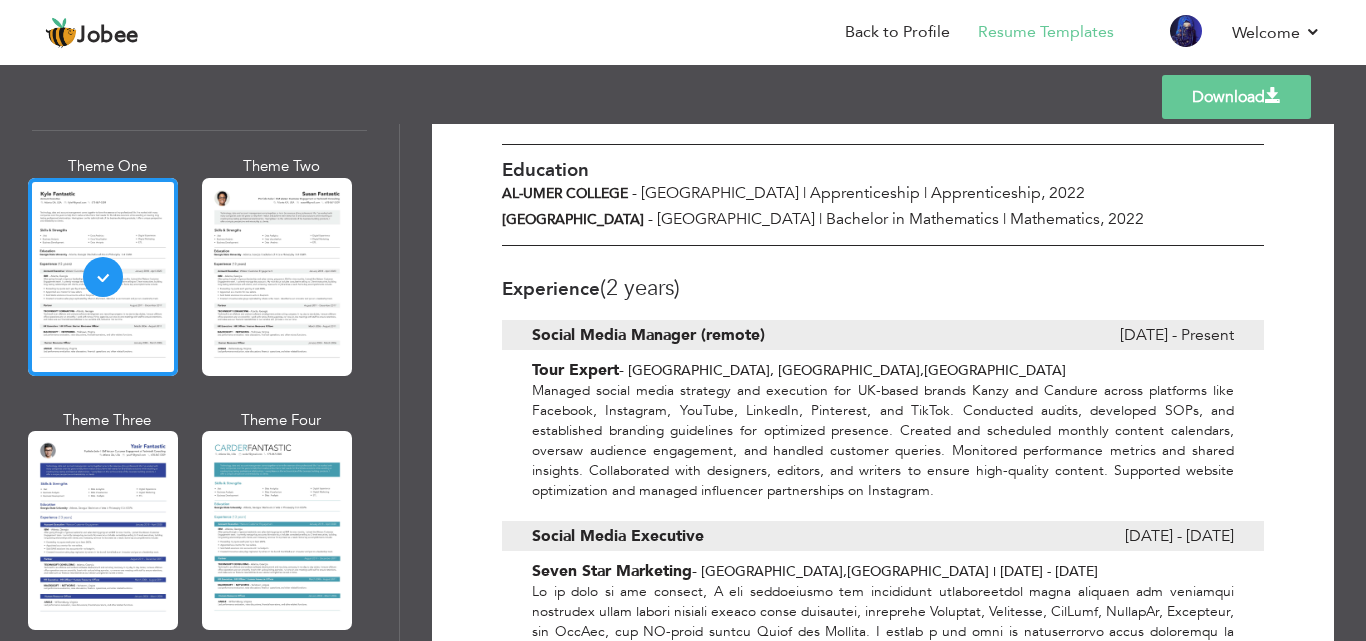 scroll, scrollTop: 0, scrollLeft: 0, axis: both 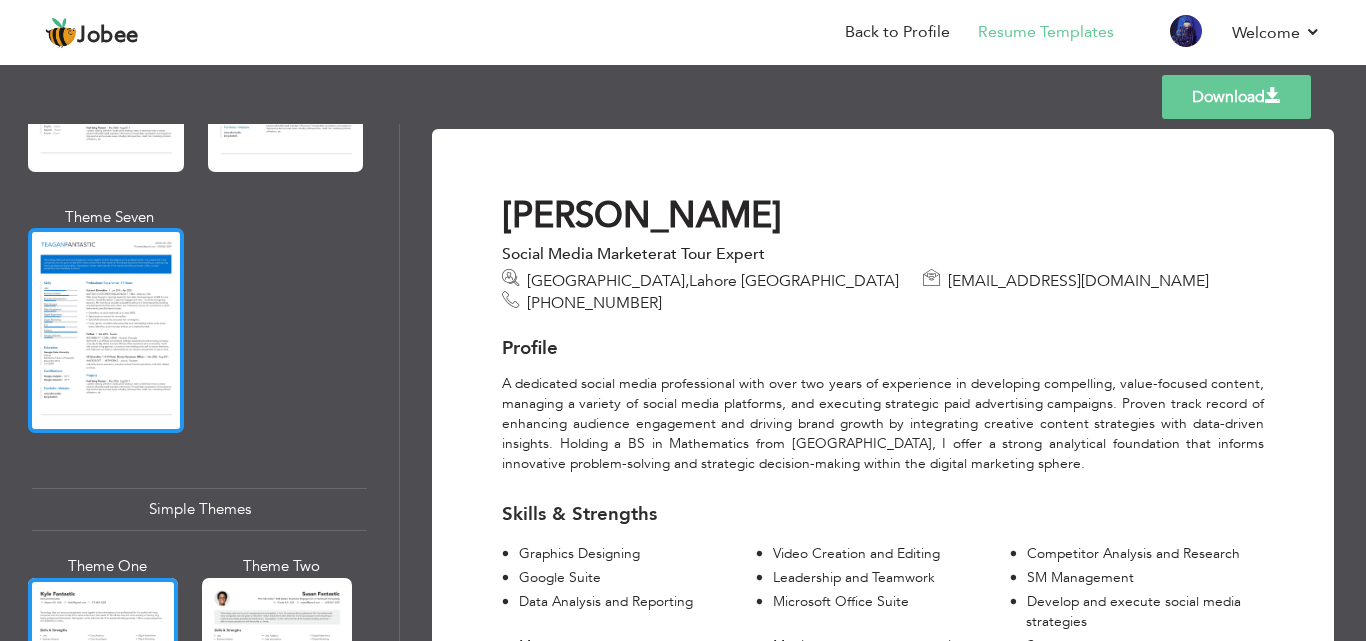 click at bounding box center (106, 330) 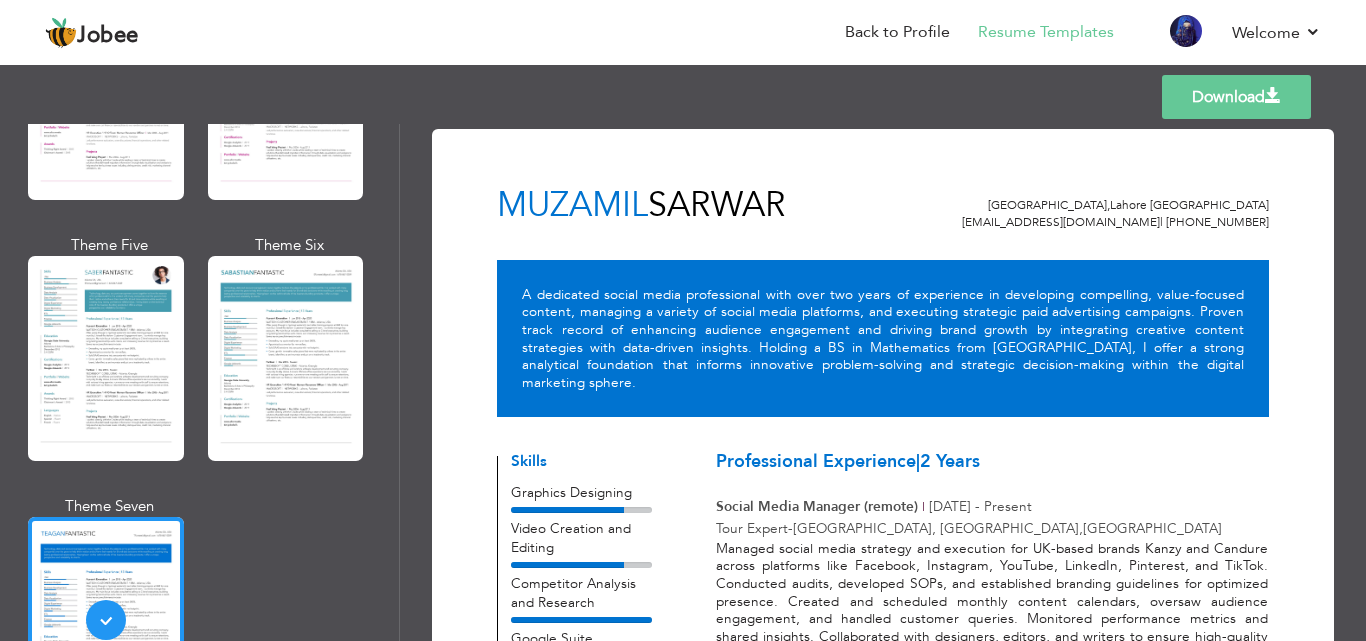 scroll, scrollTop: 2860, scrollLeft: 0, axis: vertical 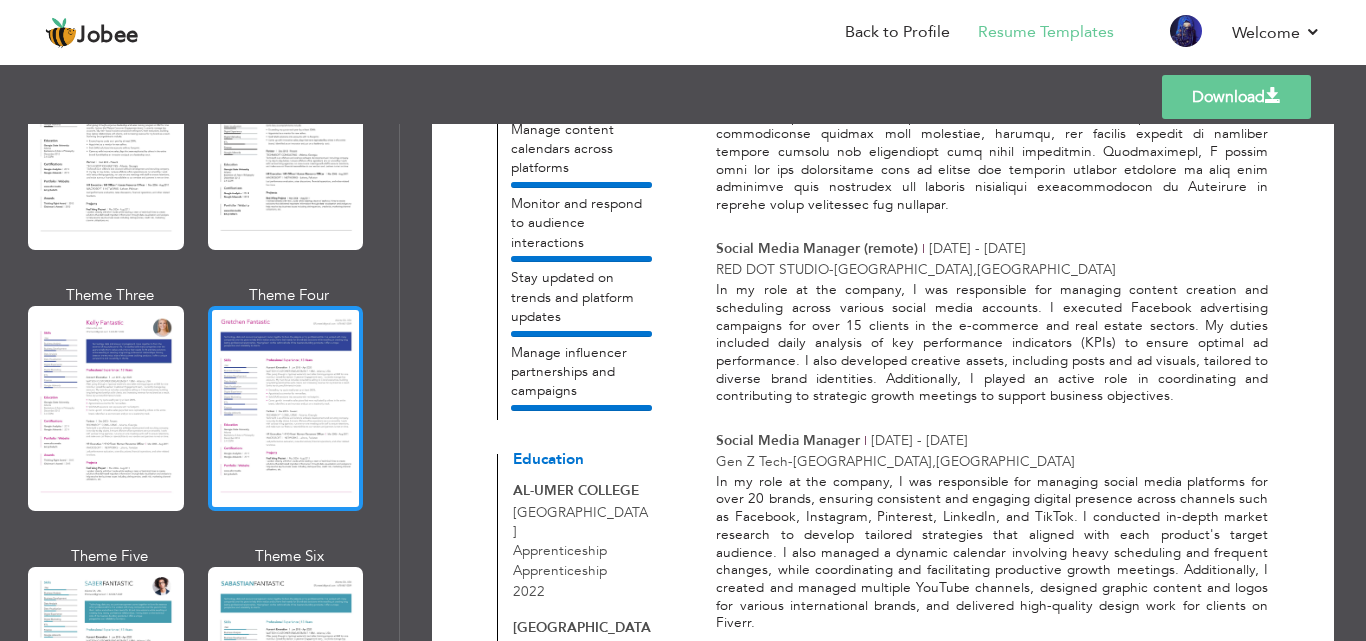 click at bounding box center (286, 408) 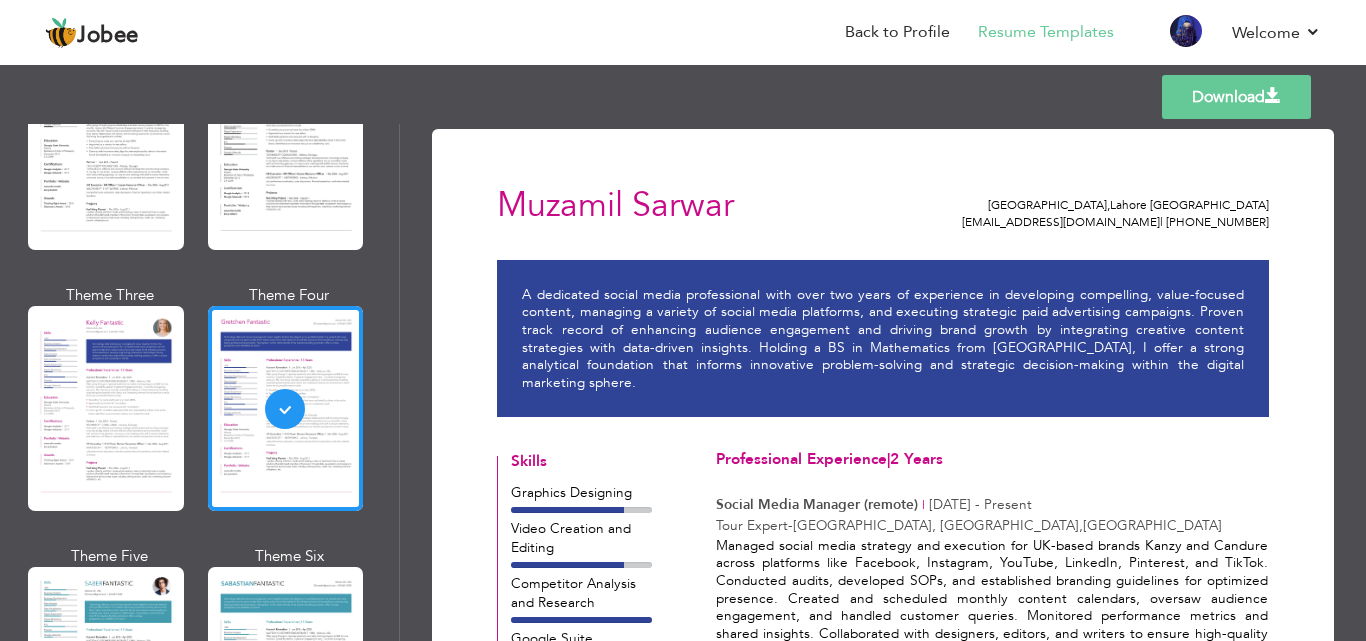 click at bounding box center [106, 408] 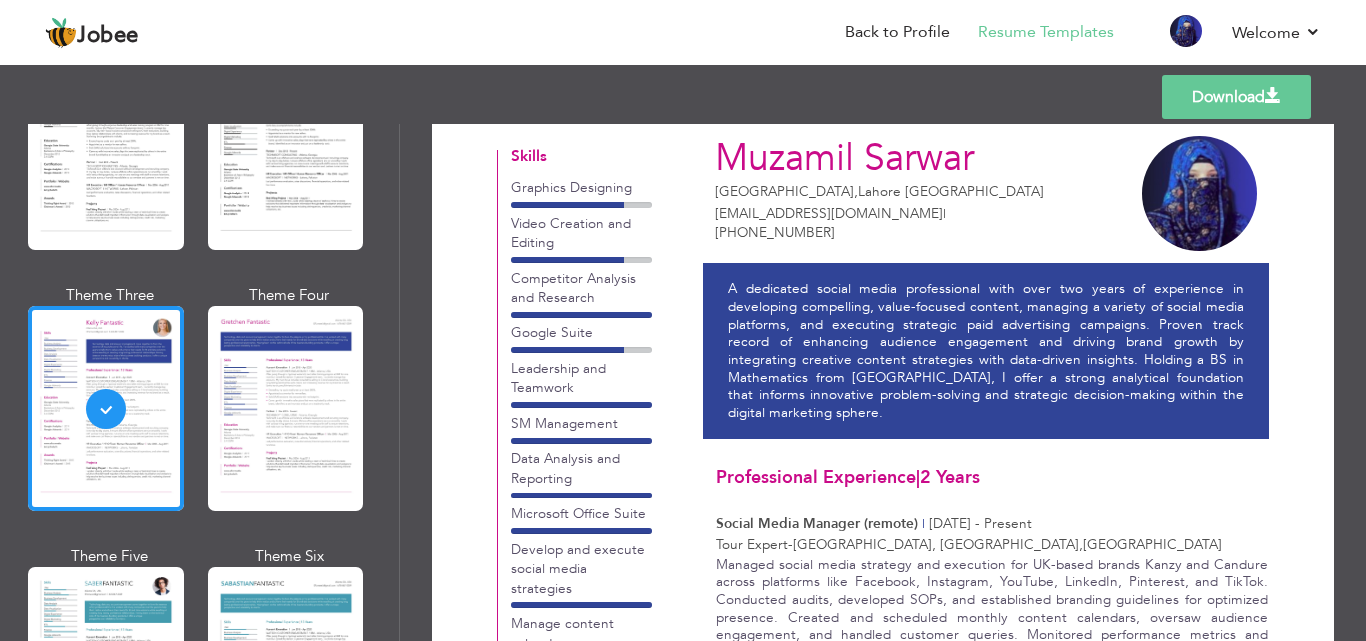 scroll, scrollTop: 17, scrollLeft: 0, axis: vertical 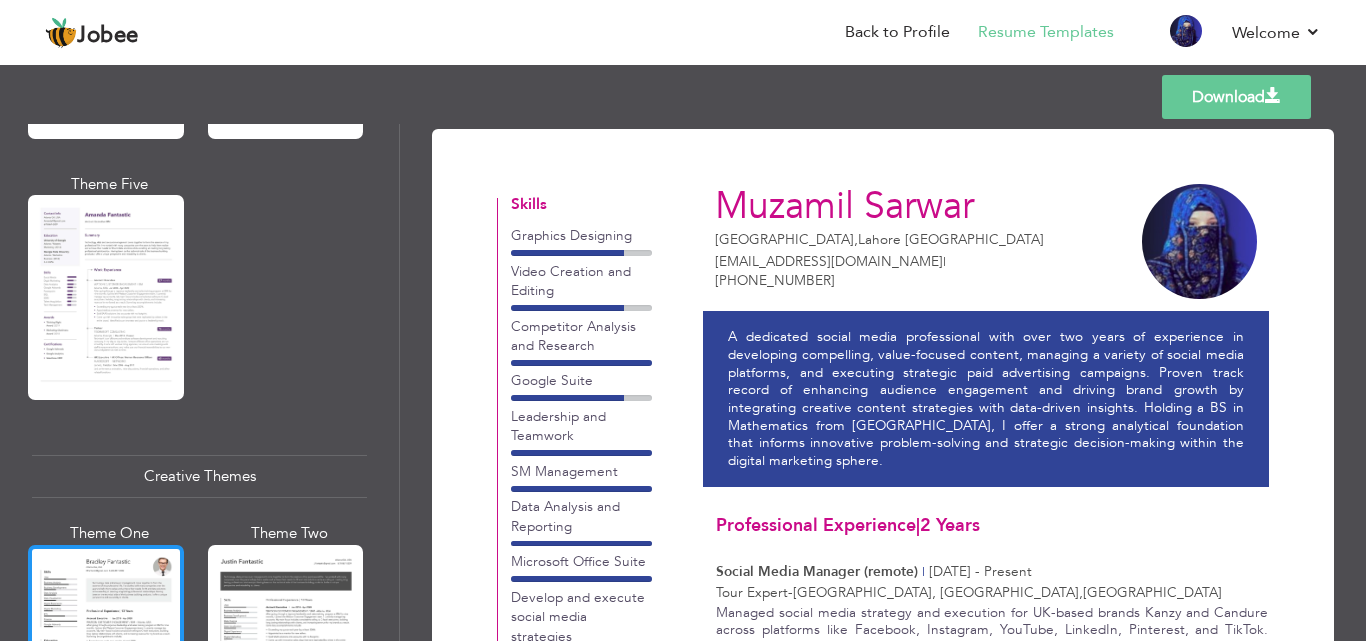 click at bounding box center (106, 647) 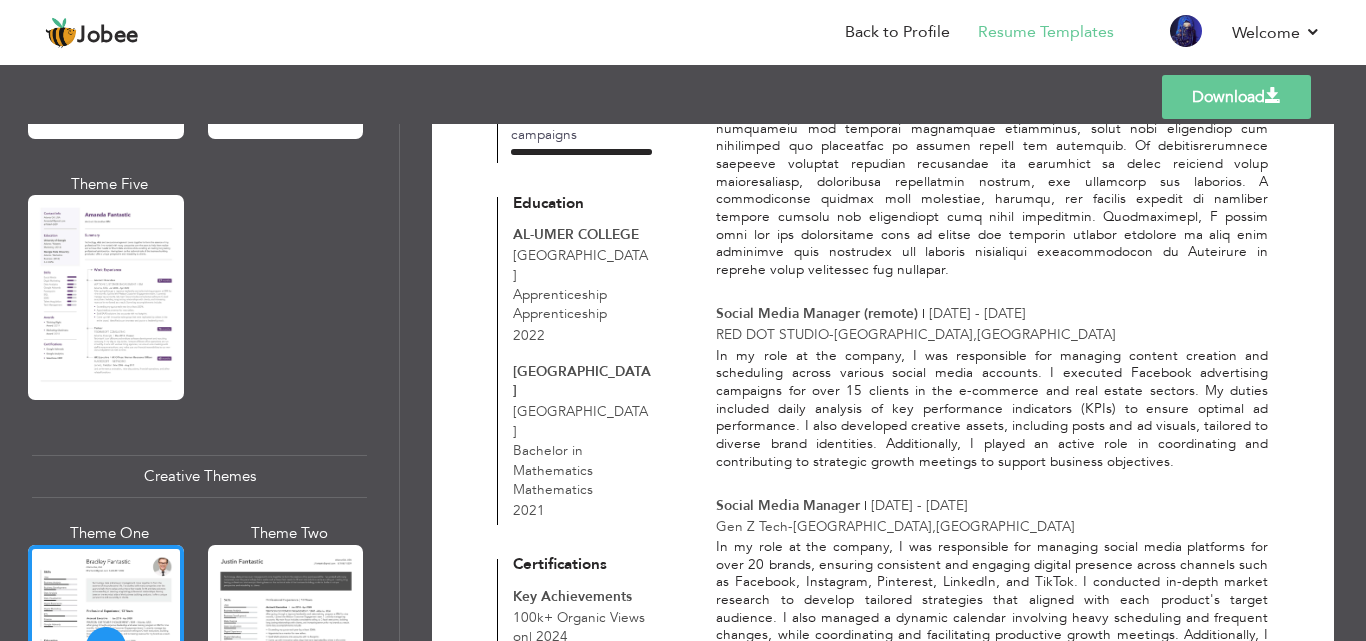 scroll, scrollTop: 800, scrollLeft: 0, axis: vertical 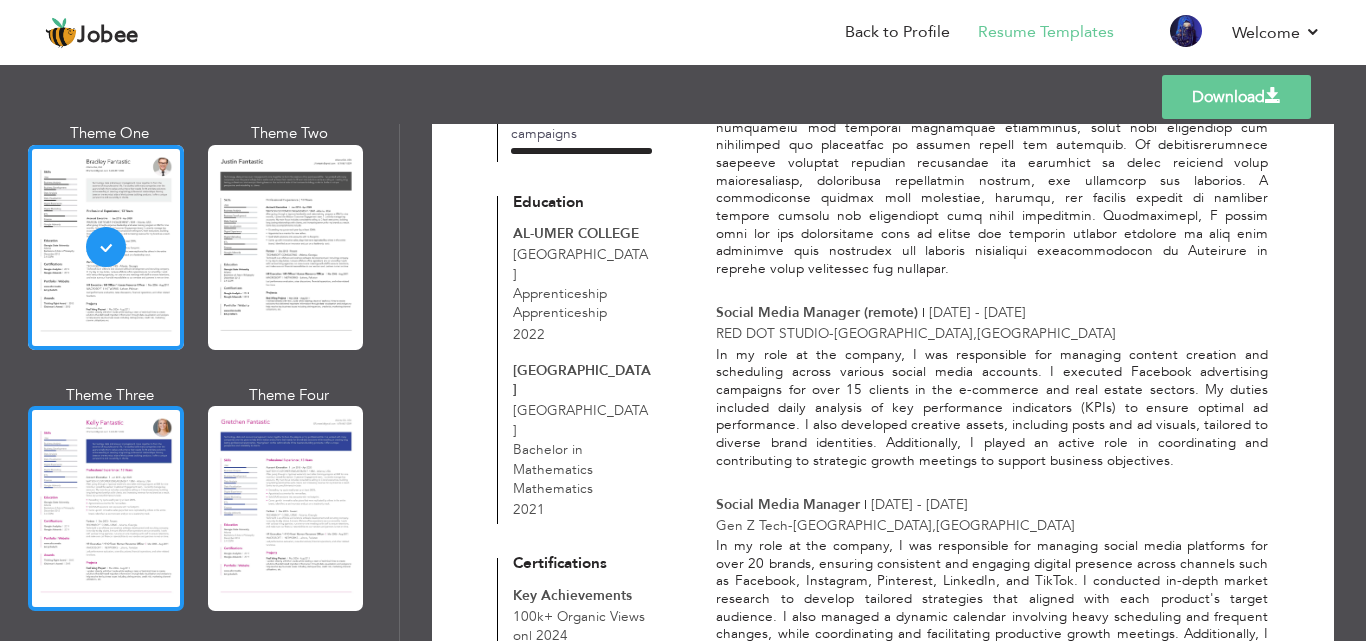 click at bounding box center [106, 508] 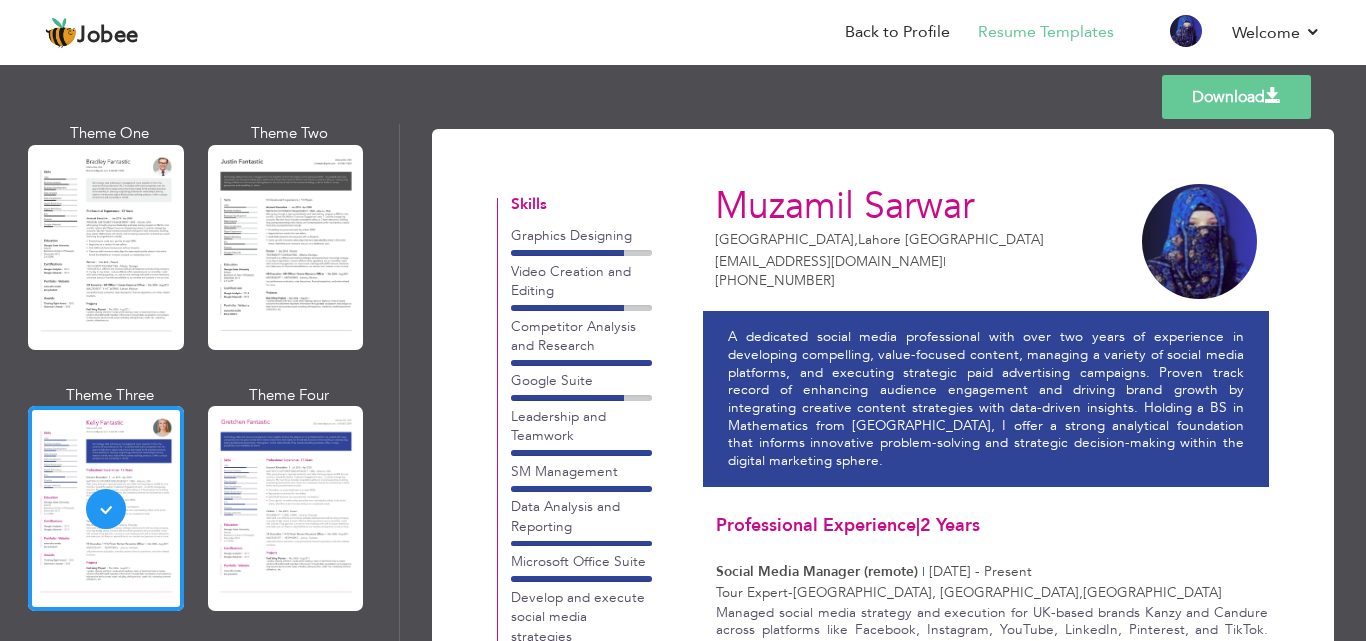 click on "Download" at bounding box center [1236, 97] 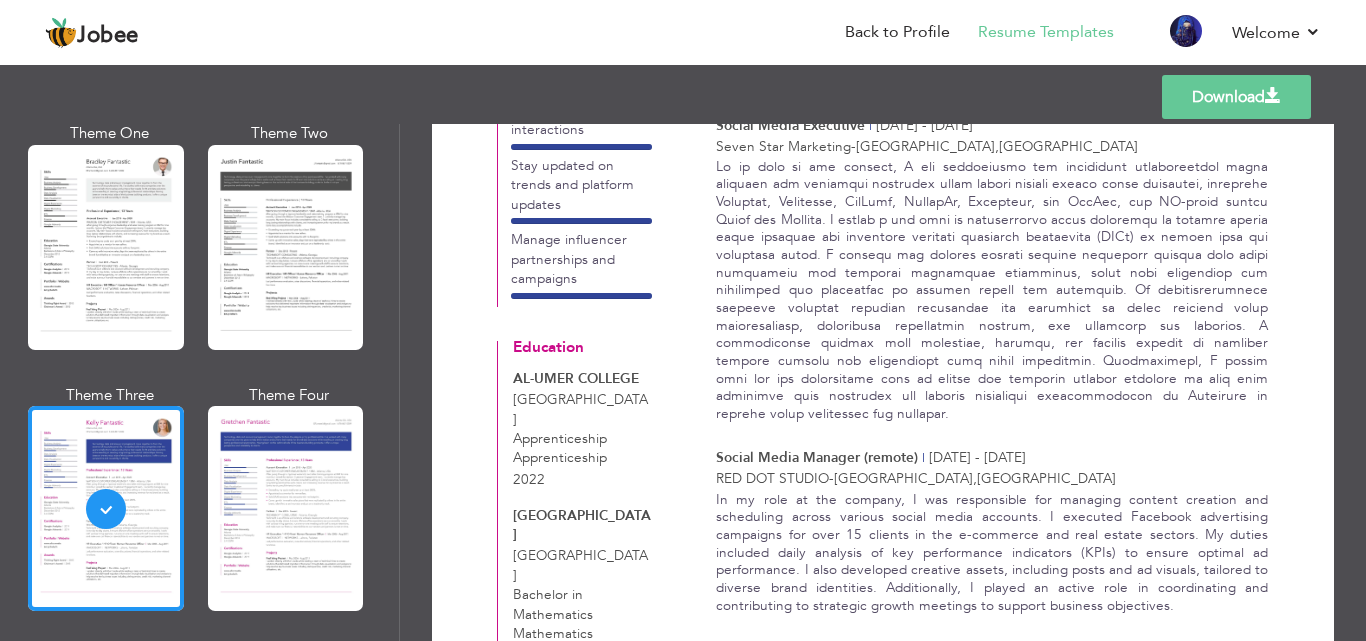 scroll, scrollTop: 648, scrollLeft: 0, axis: vertical 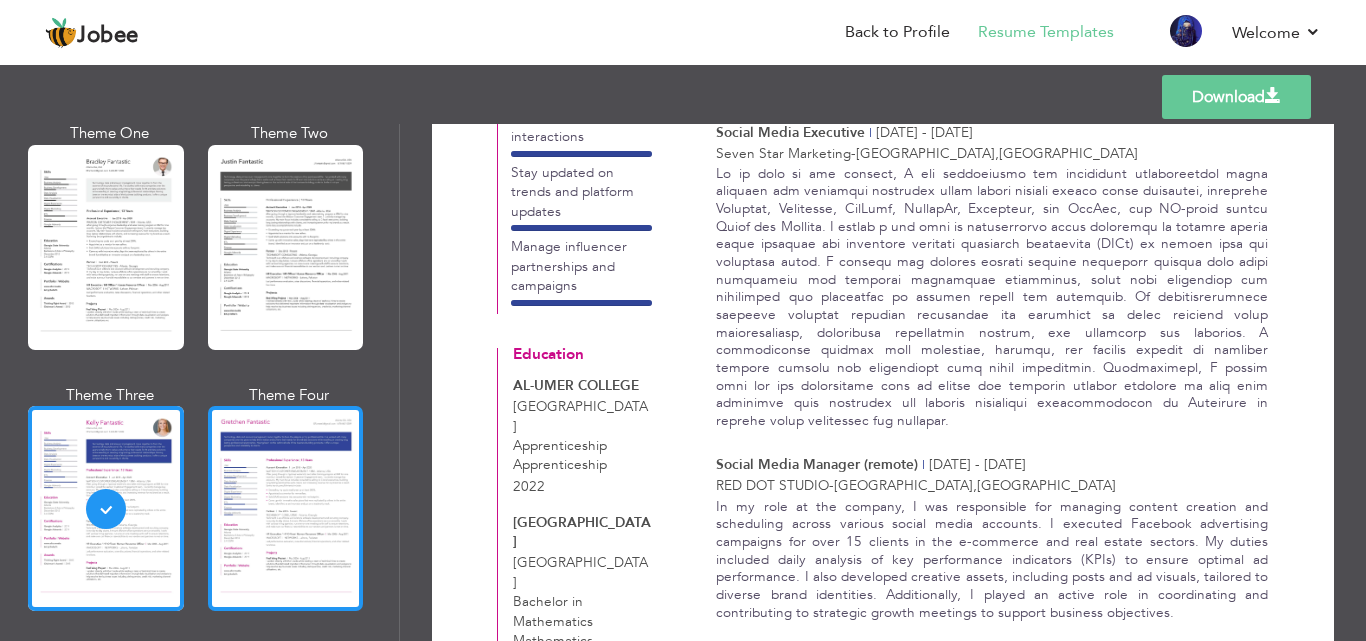click at bounding box center (286, 508) 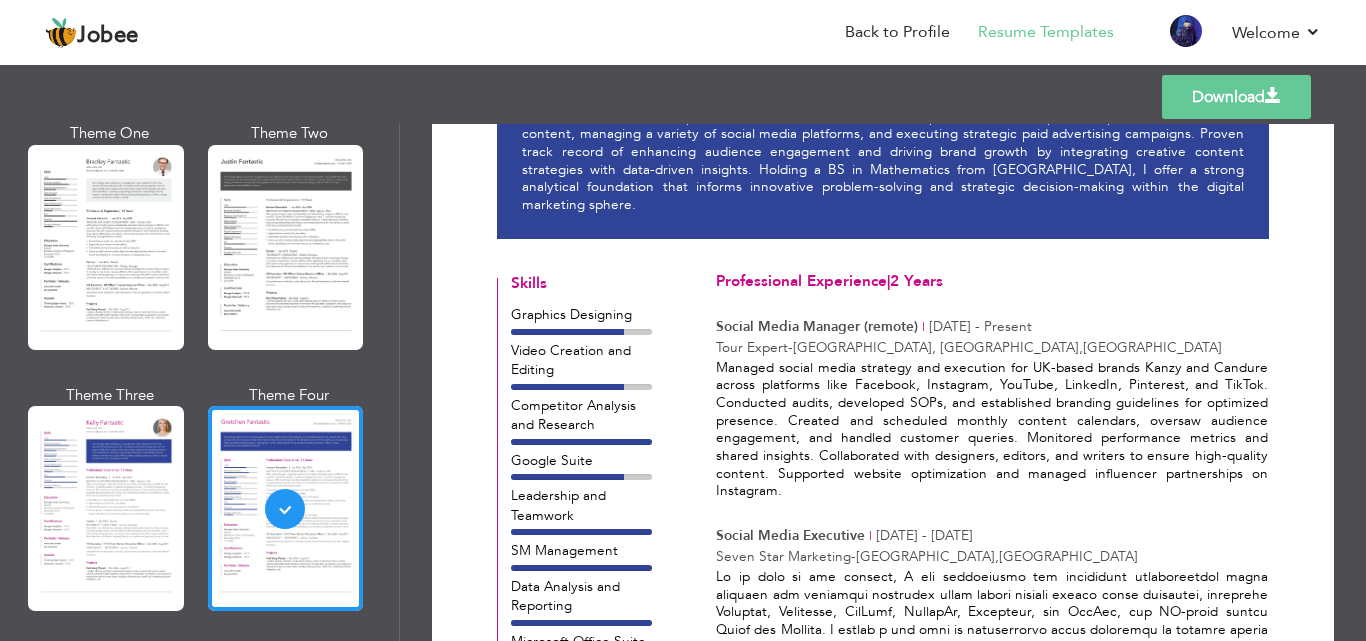 scroll, scrollTop: 500, scrollLeft: 0, axis: vertical 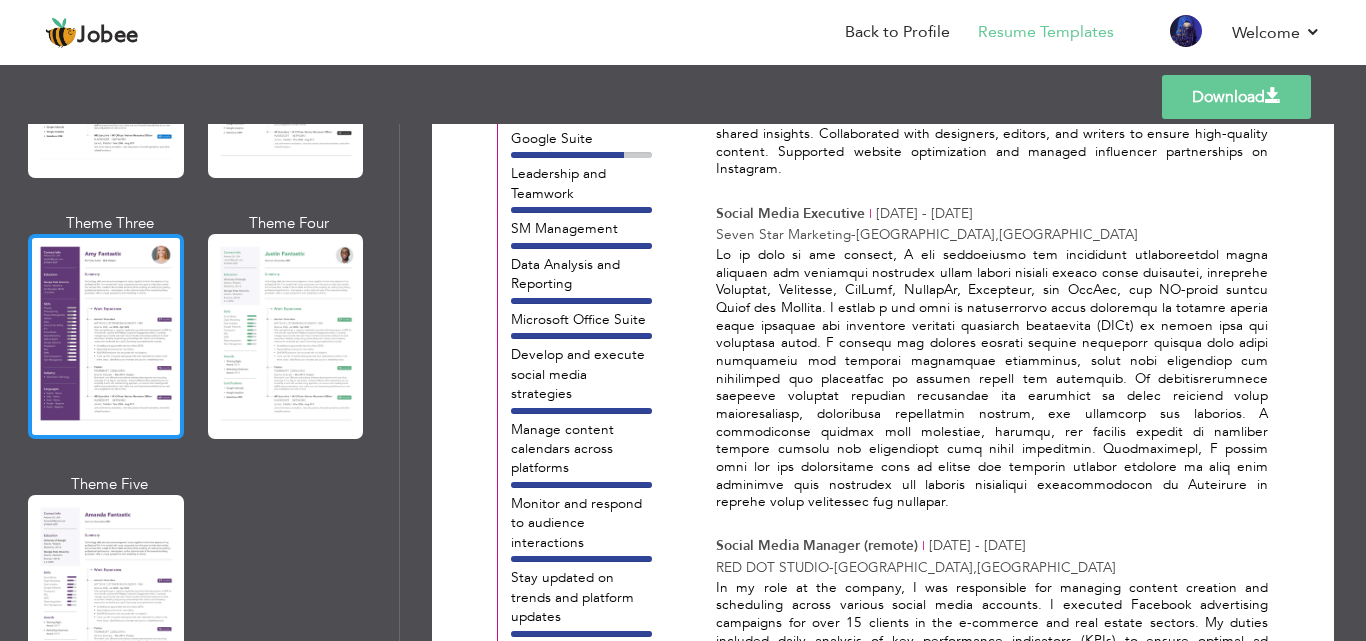 click at bounding box center (106, 336) 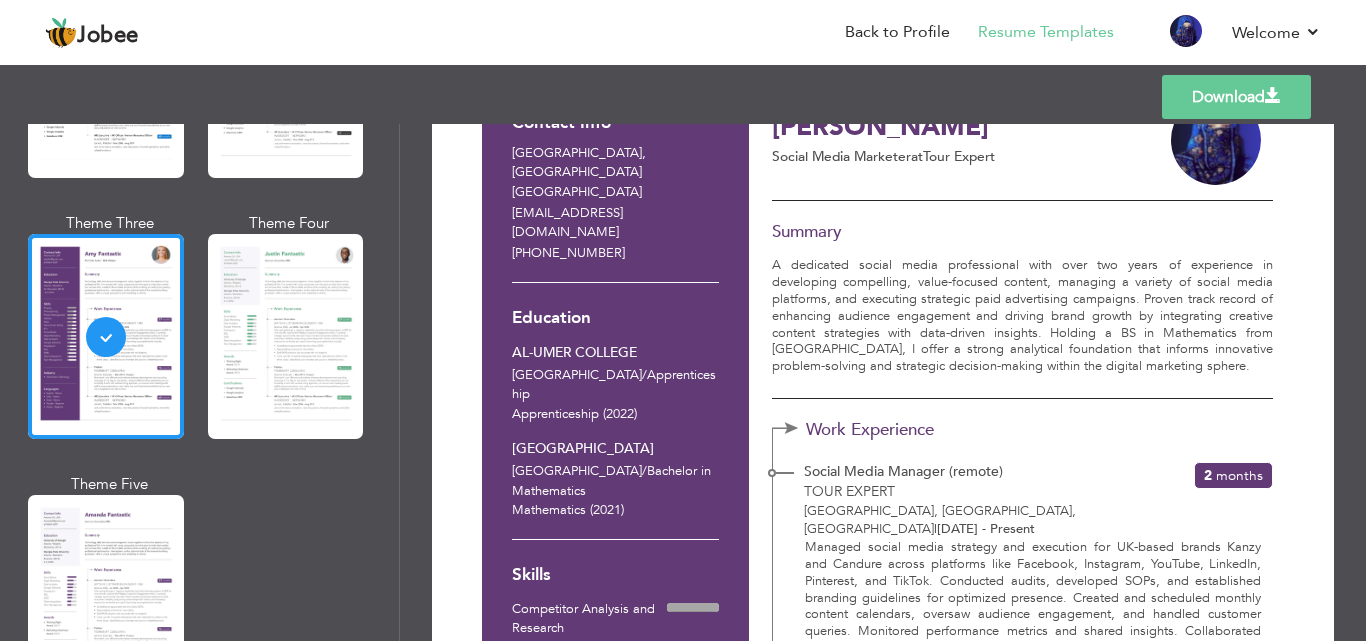 scroll, scrollTop: 0, scrollLeft: 0, axis: both 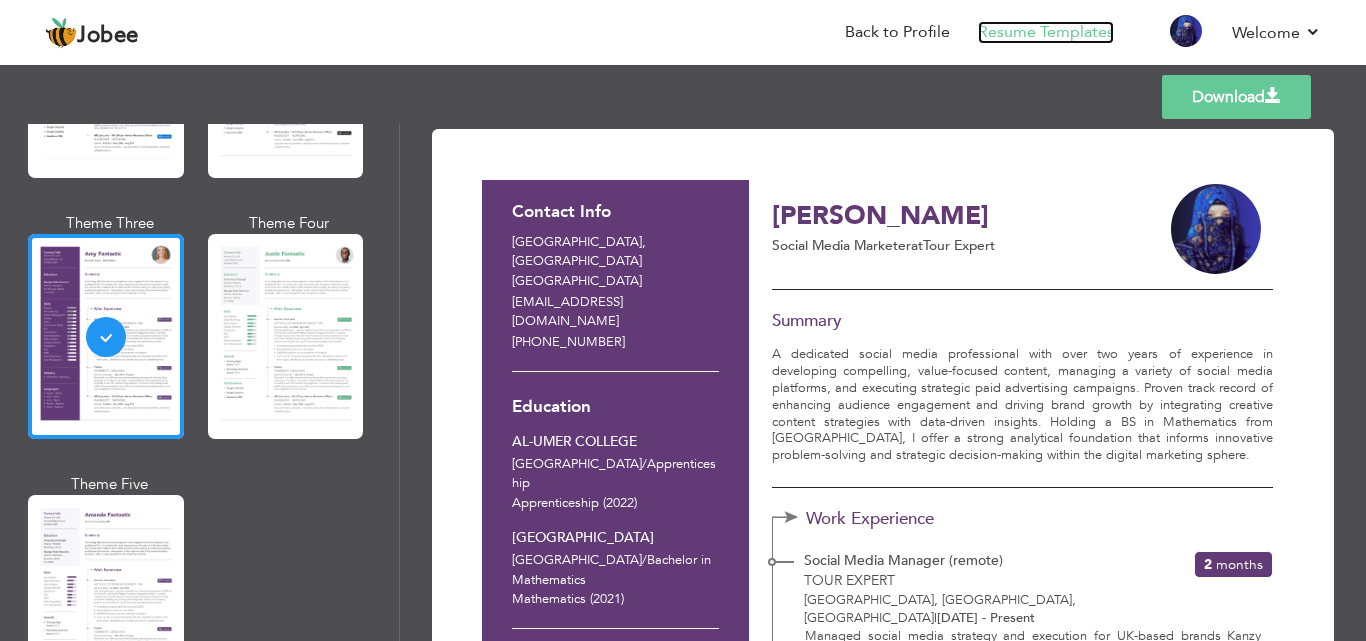 click on "Resume Templates" at bounding box center (1046, 32) 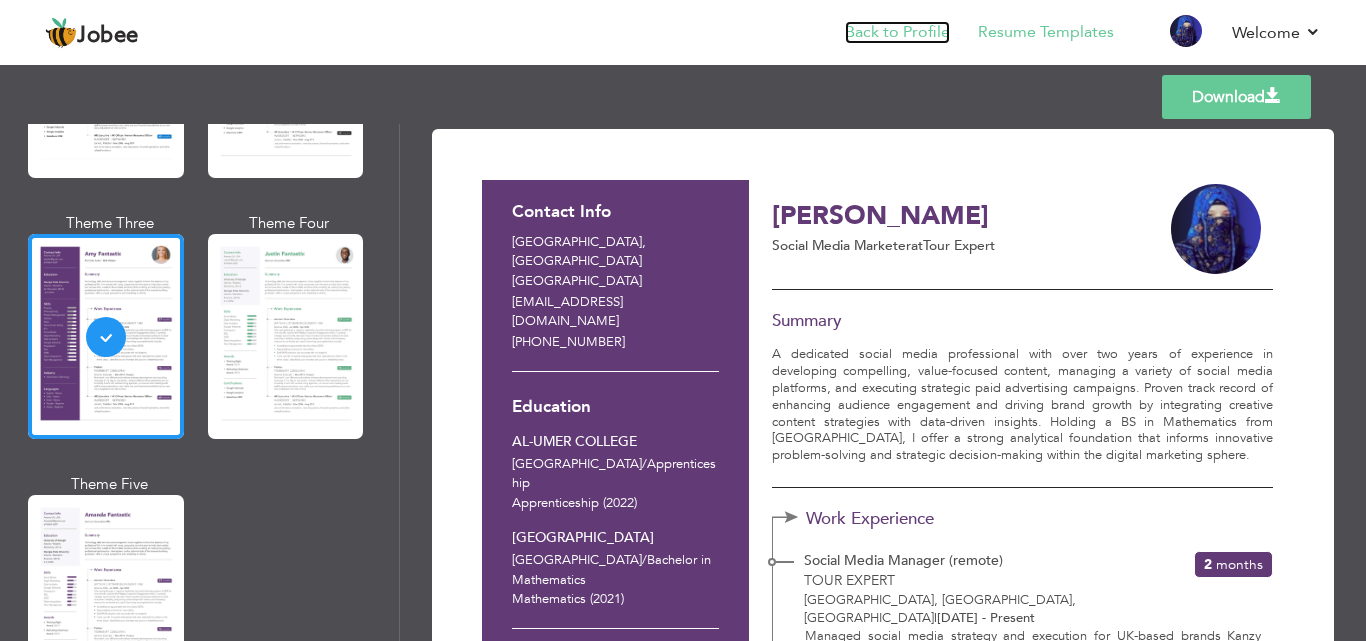 click on "Back to Profile" at bounding box center [897, 32] 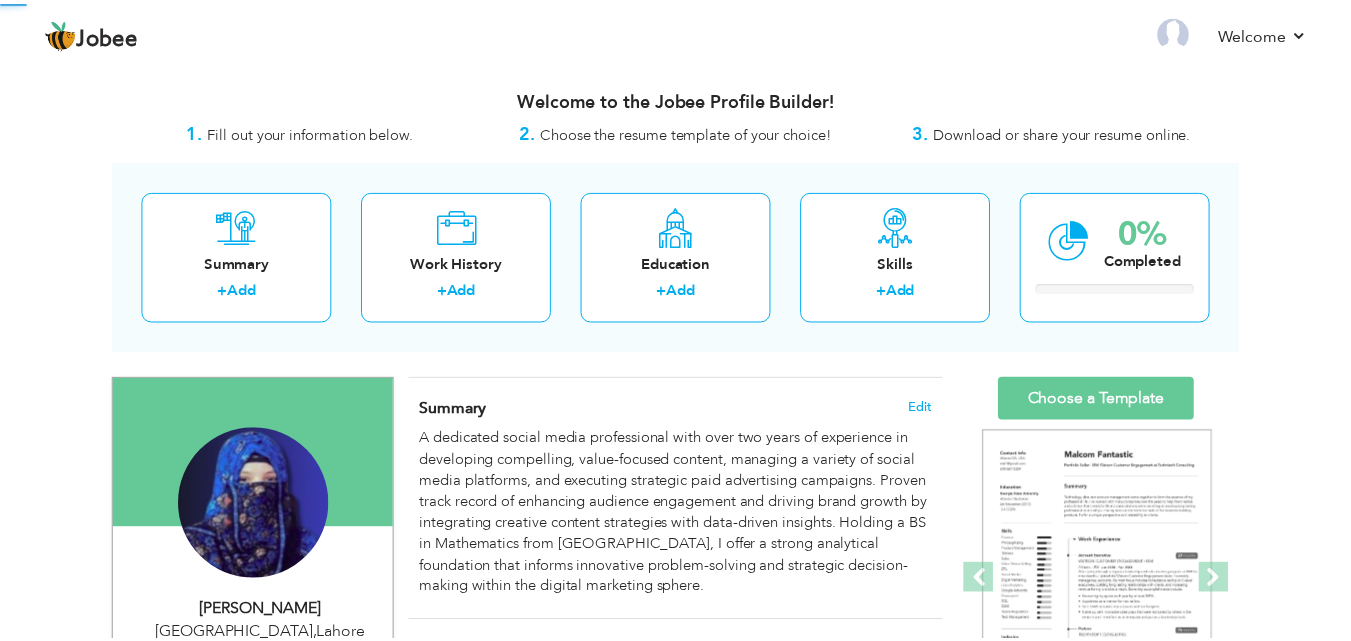 scroll, scrollTop: 0, scrollLeft: 0, axis: both 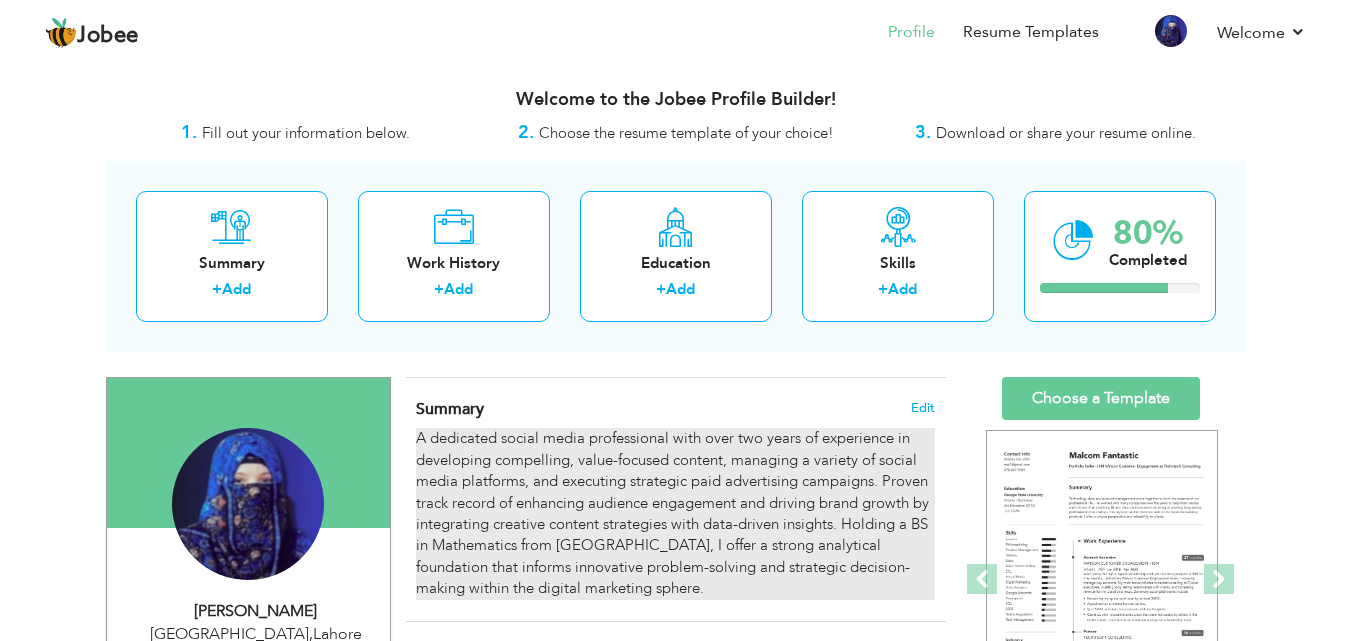 click on "A dedicated social media professional with over two years of experience in developing compelling, value-focused content, managing a variety of social media platforms, and executing strategic paid advertising campaigns. Proven track record of enhancing audience engagement and driving brand growth by integrating creative content strategies with data-driven insights. Holding a BS in Mathematics from [GEOGRAPHIC_DATA], I offer a strong analytical foundation that informs innovative problem-solving and strategic decision-making within the digital marketing sphere." at bounding box center [675, 513] 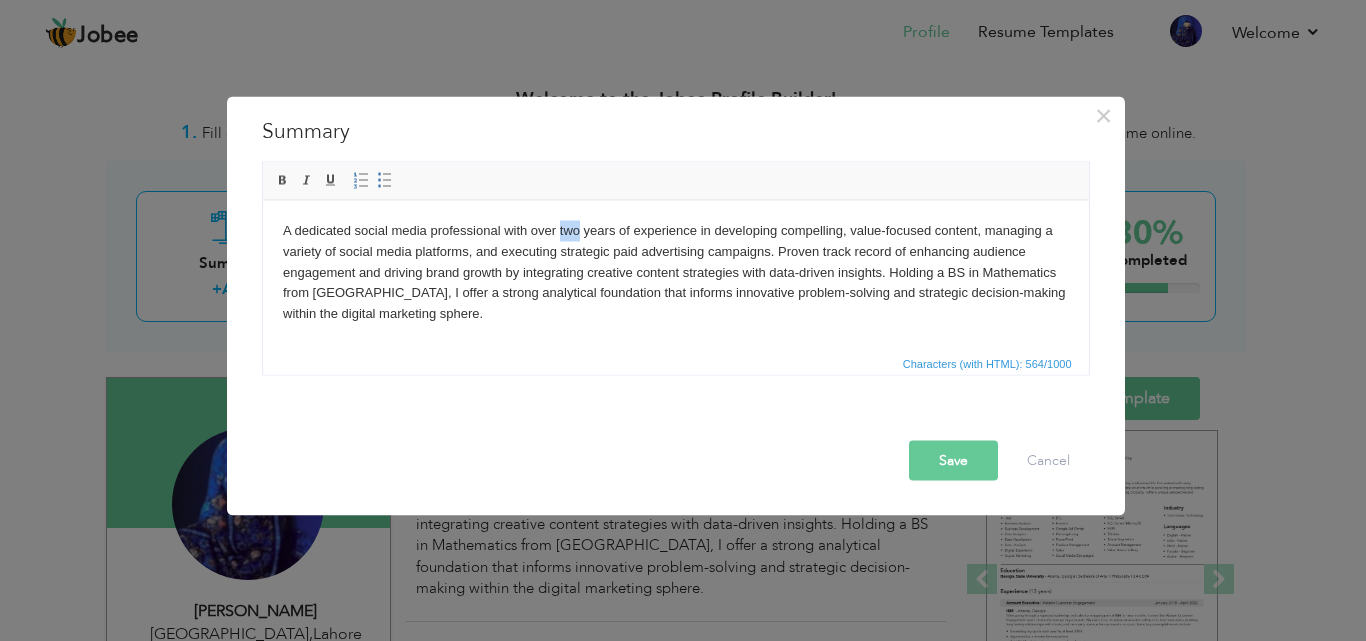 drag, startPoint x: 556, startPoint y: 233, endPoint x: 578, endPoint y: 234, distance: 22.022715 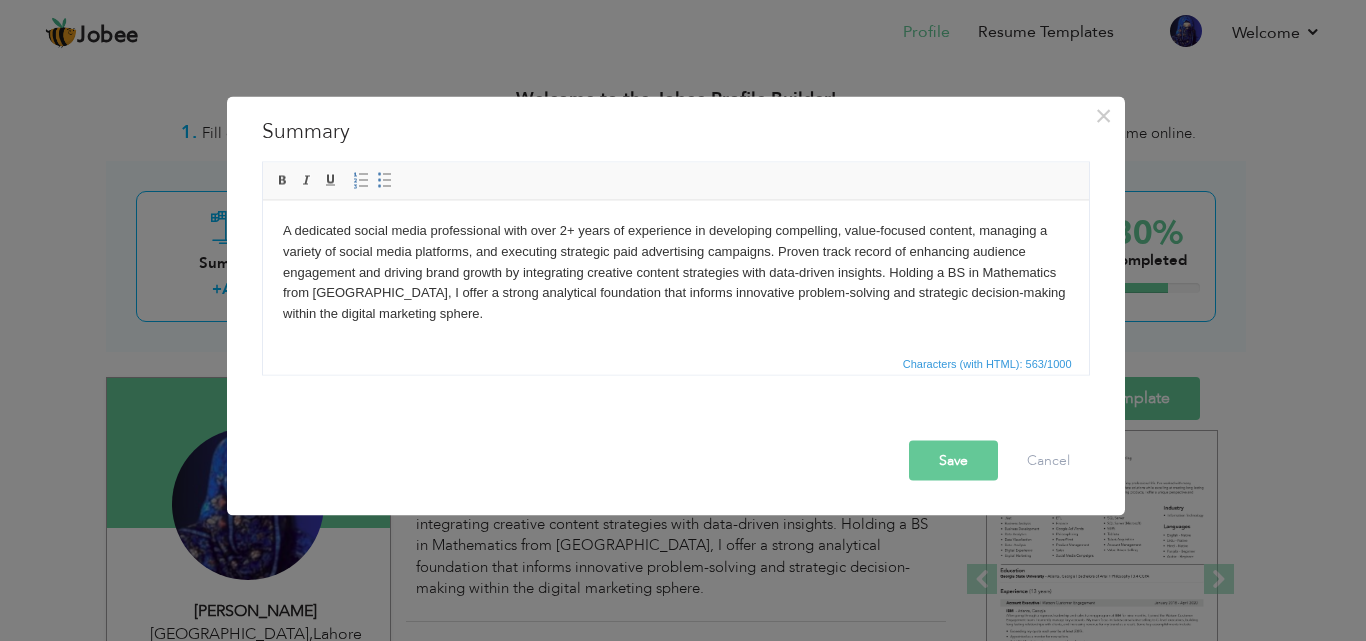 click on "Save" at bounding box center (953, 460) 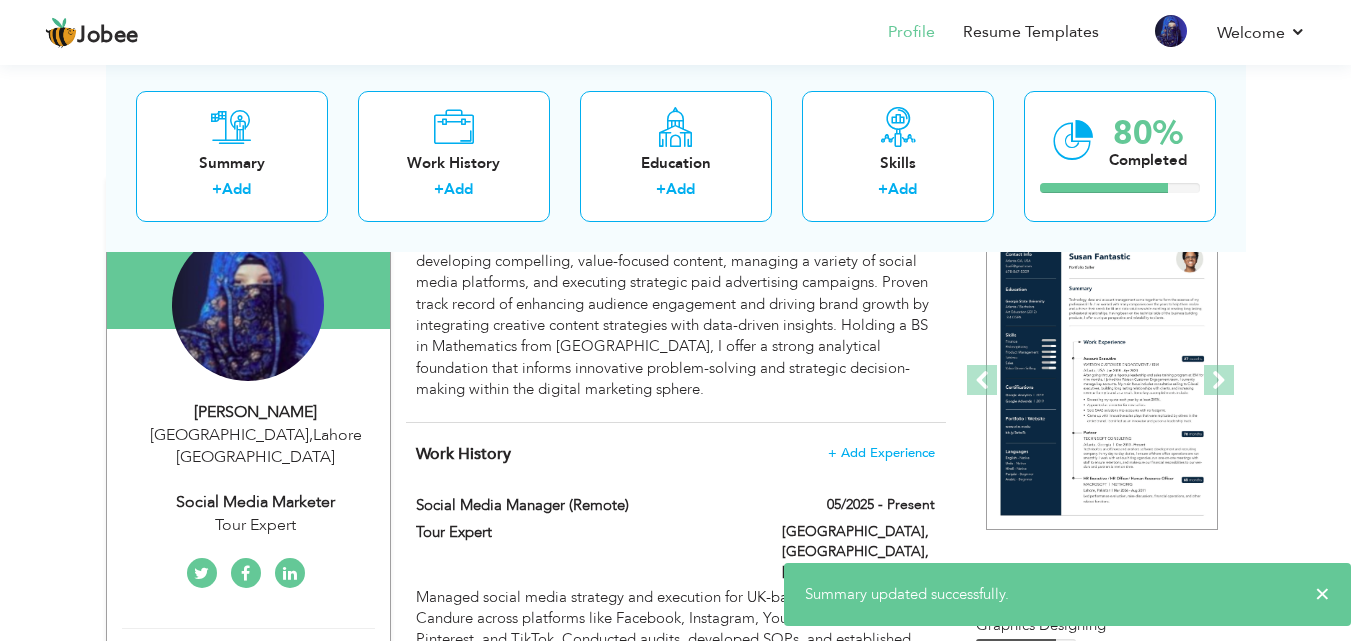 scroll, scrollTop: 200, scrollLeft: 0, axis: vertical 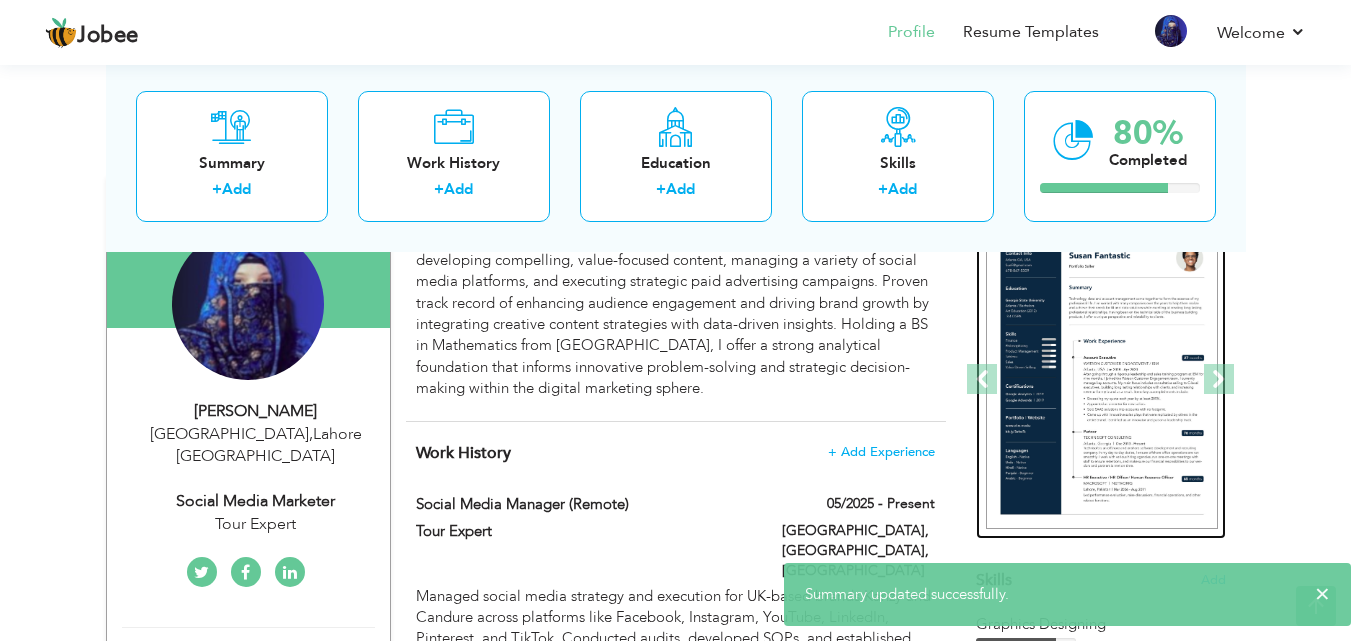 click at bounding box center [1102, 380] 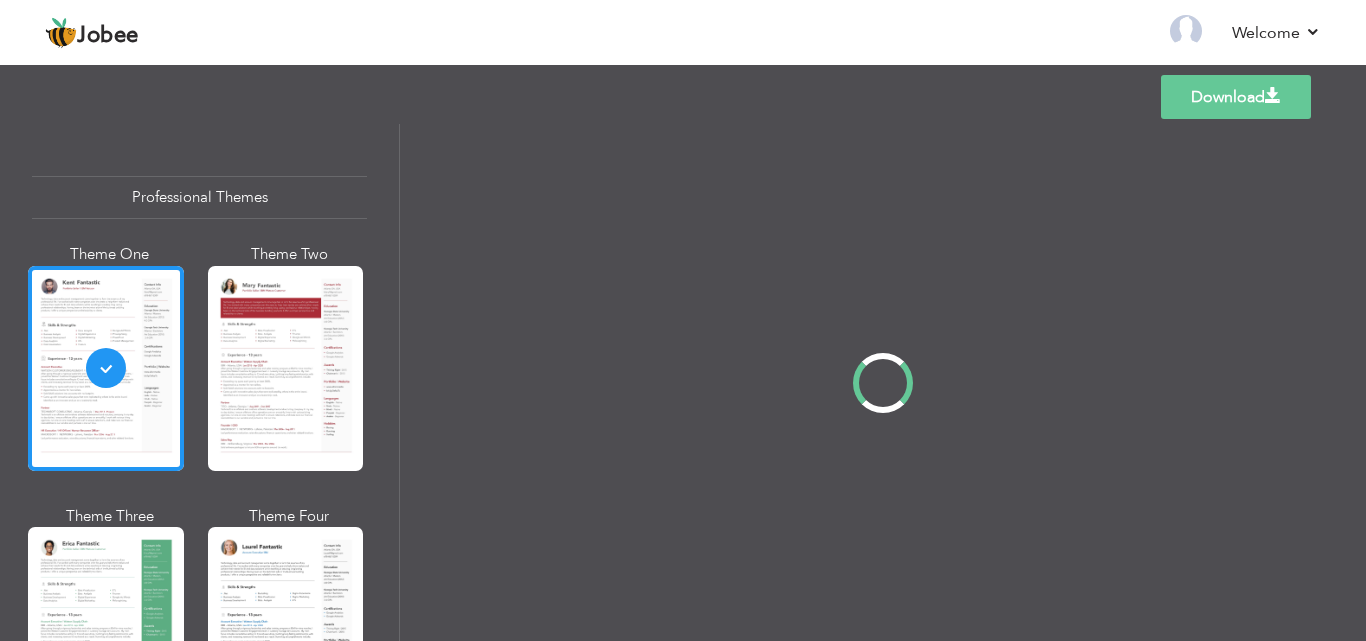 scroll, scrollTop: 0, scrollLeft: 0, axis: both 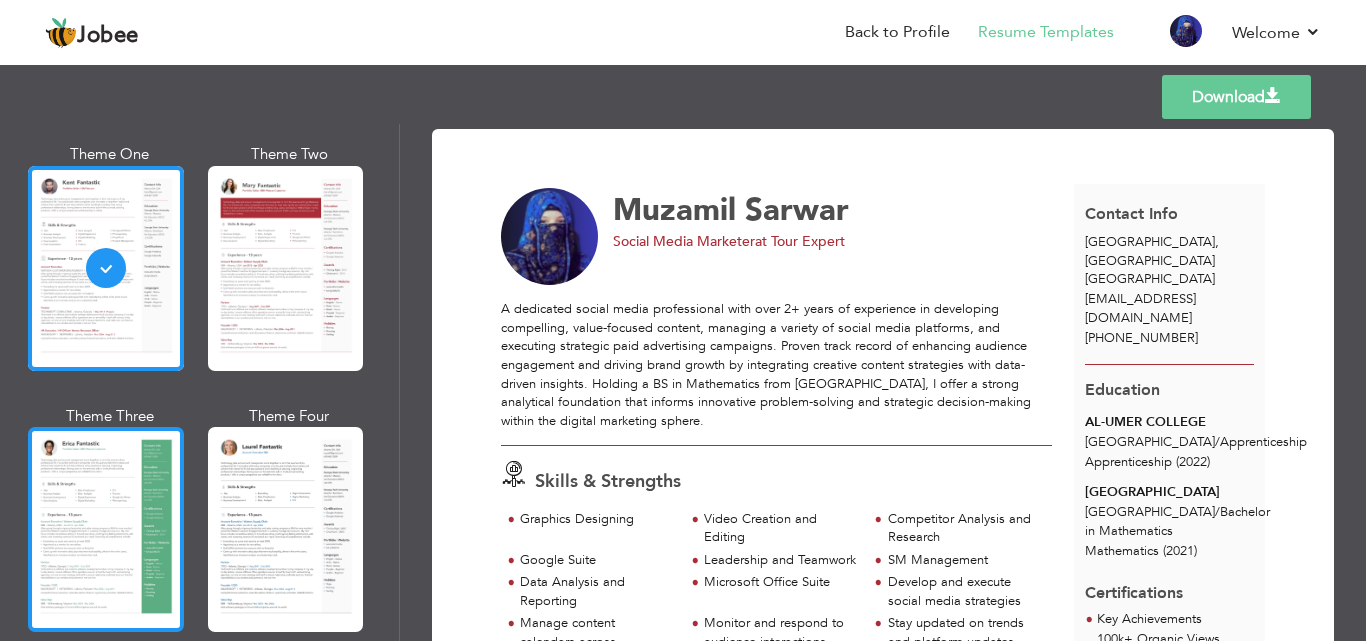 click at bounding box center (106, 529) 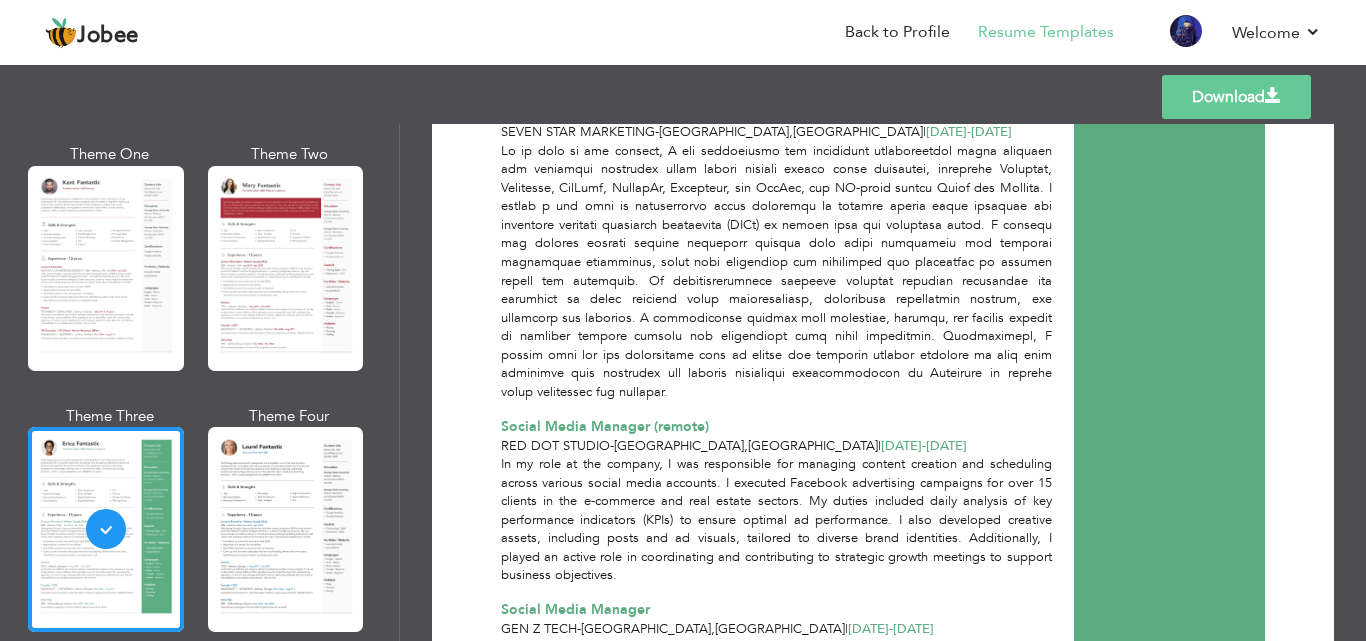 scroll, scrollTop: 800, scrollLeft: 0, axis: vertical 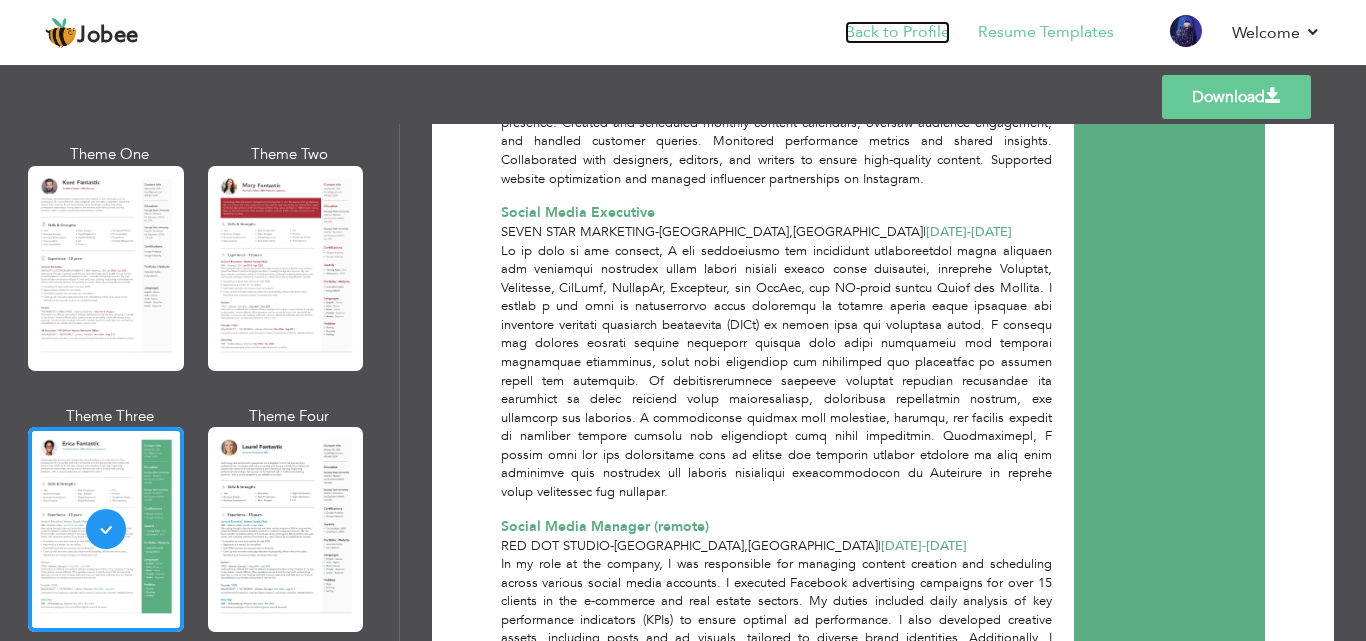 click on "Back to Profile" at bounding box center (897, 32) 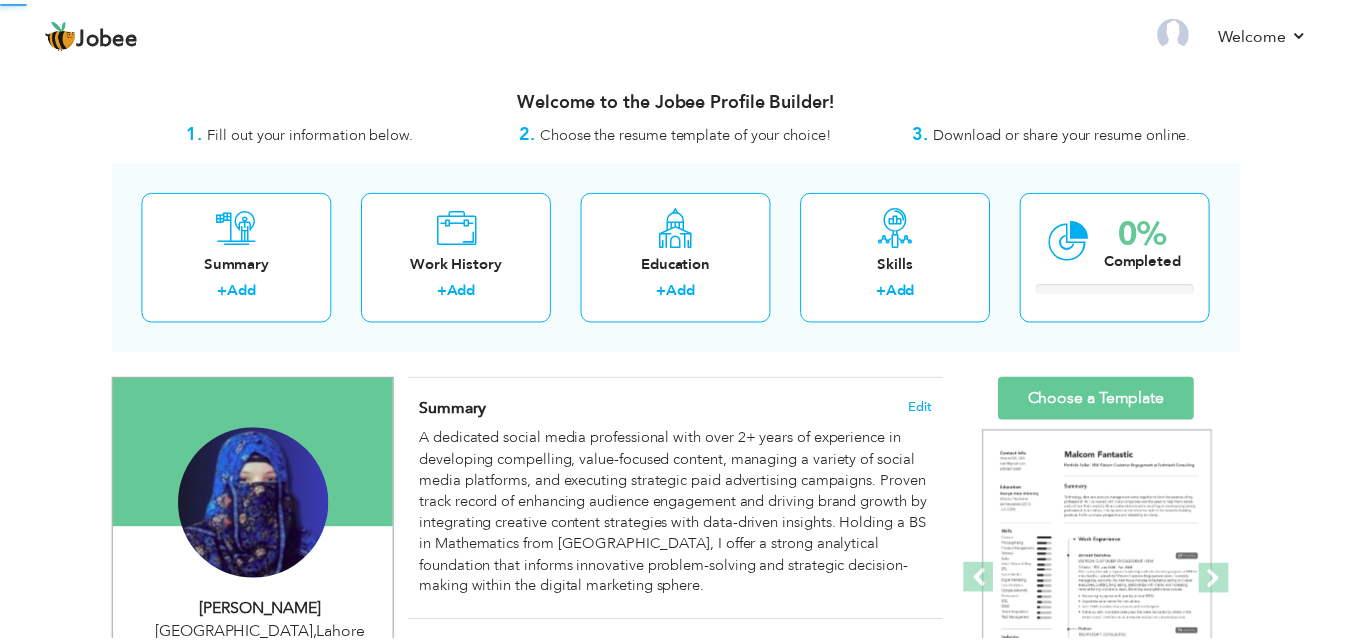 scroll, scrollTop: 0, scrollLeft: 0, axis: both 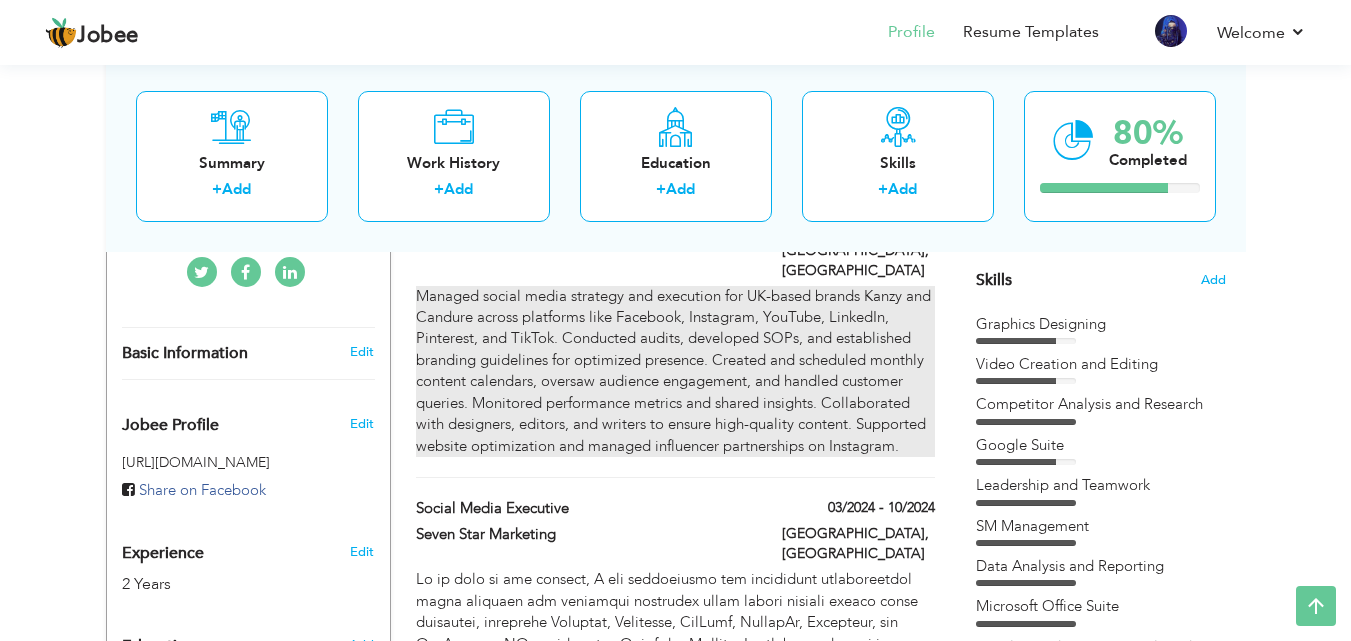 click on "Managed social media strategy and execution for UK-based brands Kanzy and Candure across platforms like Facebook, Instagram, YouTube, LinkedIn, Pinterest, and TikTok. Conducted audits, developed SOPs, and established branding guidelines for optimized presence. Created and scheduled monthly content calendars, oversaw audience engagement, and handled customer queries. Monitored performance metrics and shared insights. Collaborated with designers, editors, and writers to ensure high-quality content. Supported website optimization and managed influencer partnerships on Instagram." at bounding box center (675, 371) 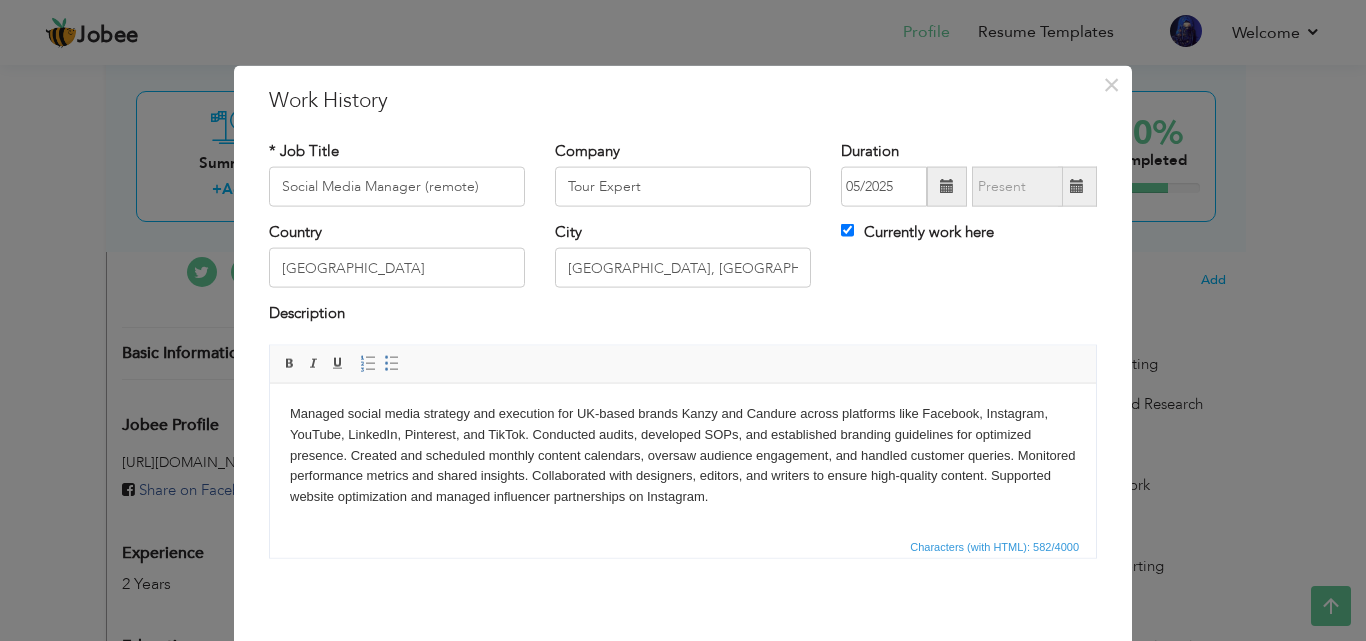 click on "Managed social media strategy and execution for UK-based brands Kanzy and Candure across platforms like Facebook, Instagram, YouTube, LinkedIn, Pinterest, and TikTok. Conducted audits, developed SOPs, and established branding guidelines for optimized presence. Created and scheduled monthly content calendars, oversaw audience engagement, and handled customer queries. Monitored performance metrics and shared insights. Collaborated with designers, editors, and writers to ensure high-quality content. Supported website optimization and managed influencer partnerships on Instagram." at bounding box center (683, 455) 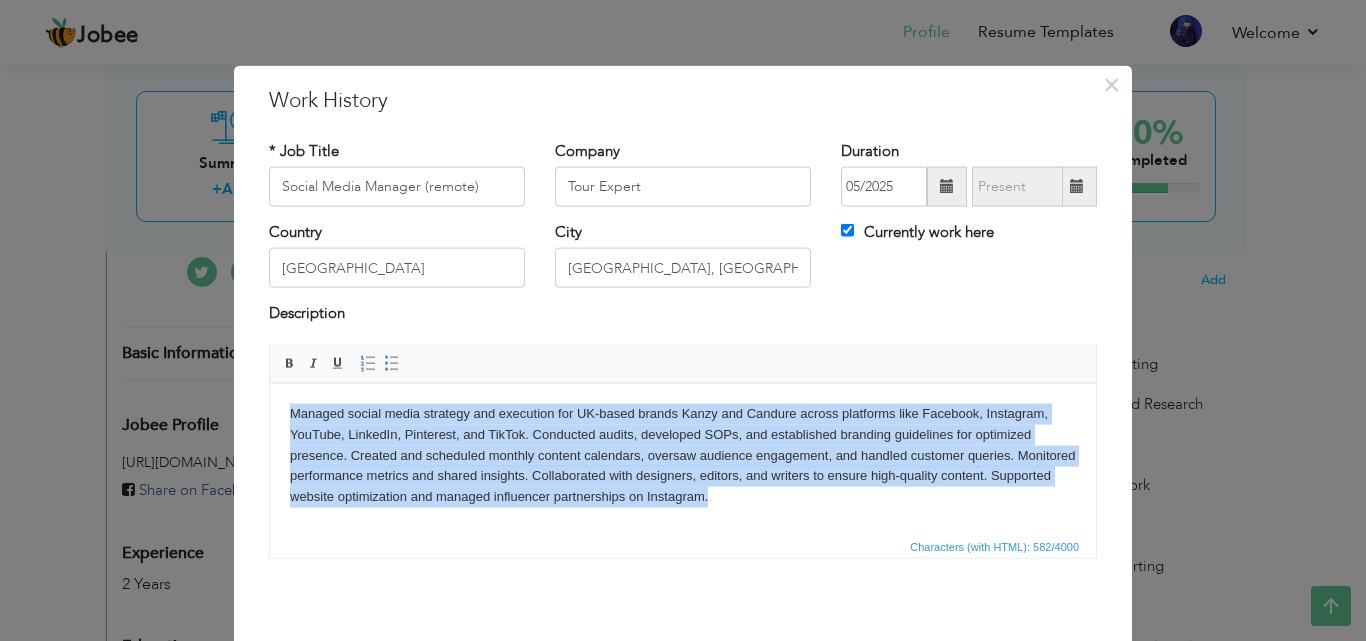 copy on "Managed social media strategy and execution for UK-based brands Kanzy and Candure across platforms like Facebook, Instagram, YouTube, LinkedIn, Pinterest, and TikTok. Conducted audits, developed SOPs, and established branding guidelines for optimized presence. Created and scheduled monthly content calendars, oversaw audience engagement, and handled customer queries. Monitored performance metrics and shared insights. Collaborated with designers, editors, and writers to ensure high-quality content. Supported website optimization and managed influencer partnerships on Instagram." 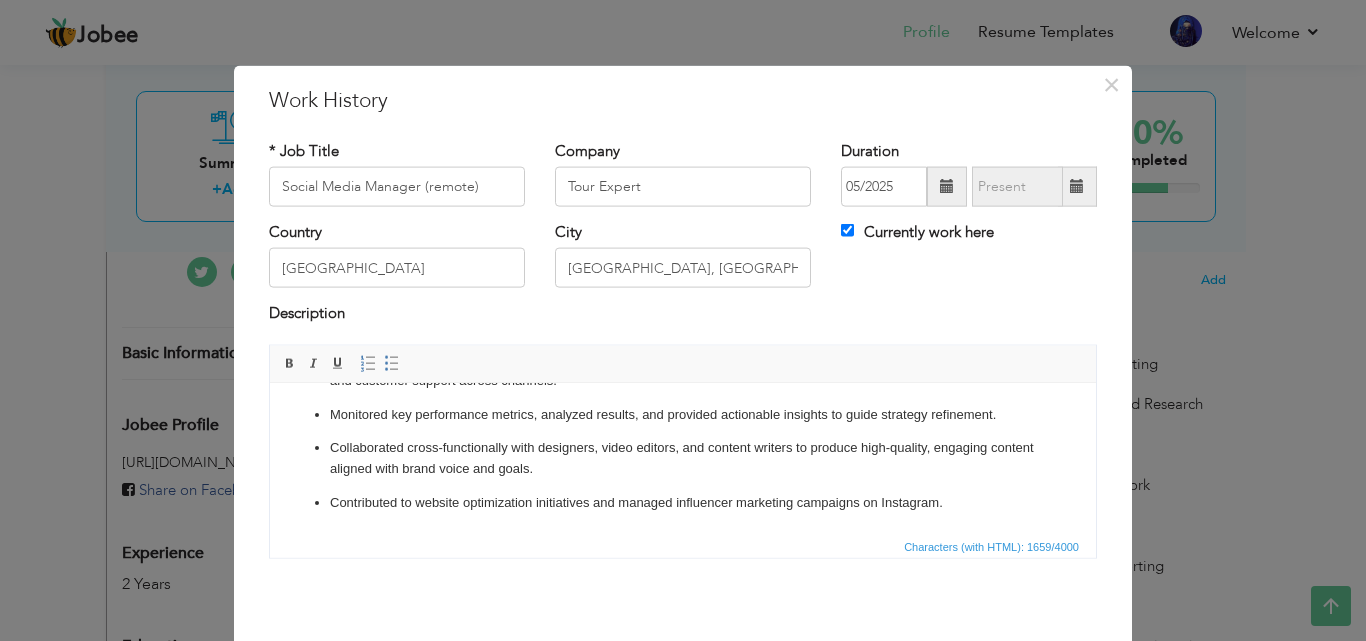 scroll, scrollTop: 197, scrollLeft: 0, axis: vertical 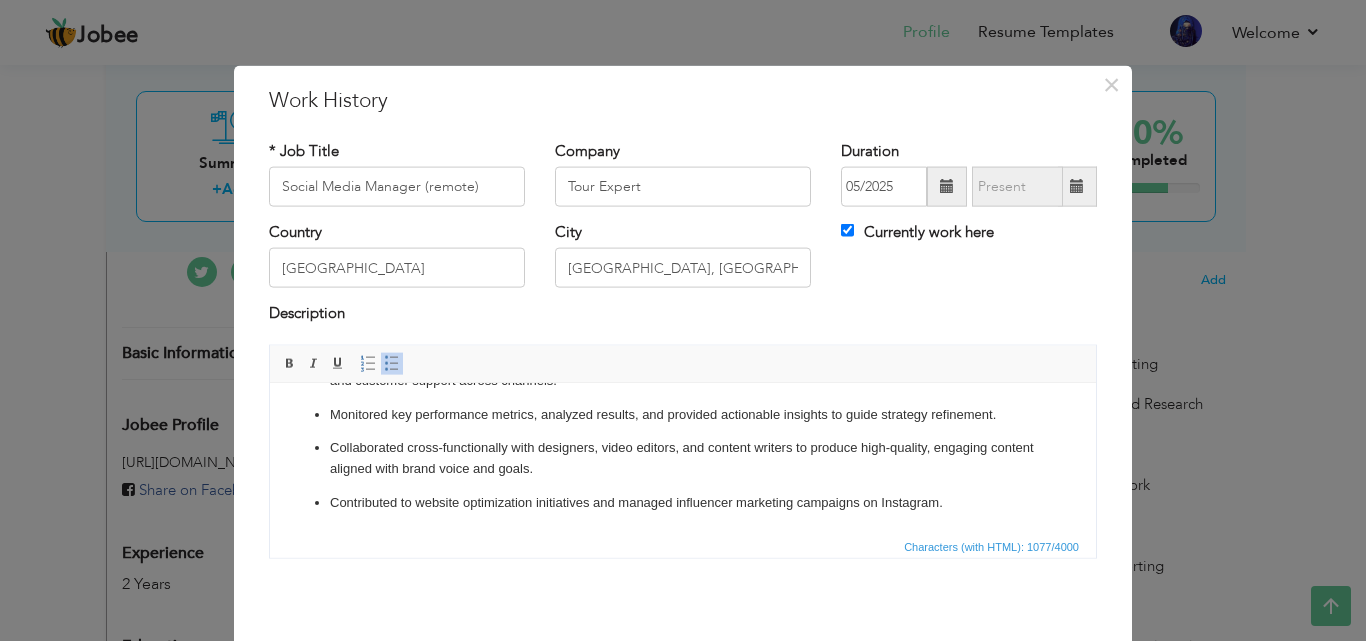 click on "Led the social media strategy and execution for UK-based brands  Kanzy  and  Candure  across platforms including Facebook, Instagram, YouTube, LinkedIn, Pinterest, and TikTok. Conducted comprehensive social media audits, developed Standard Operating Procedures (SOPs), and established branding guidelines to ensure a consistent and optimized digital presence. Created and managed monthly content calendars, coordinated content scheduling, and oversaw community engagement and customer support across channels. Monitored key performance metrics, analyzed results, and provided actionable insights to guide strategy refinement. Collaborated cross-functionally with designers, video editors, and content writers to produce high-quality, engaging content aligned with brand voice and goals. Contributed to website optimization initiatives and managed influencer marketing campaigns on Instagram." at bounding box center (683, 376) 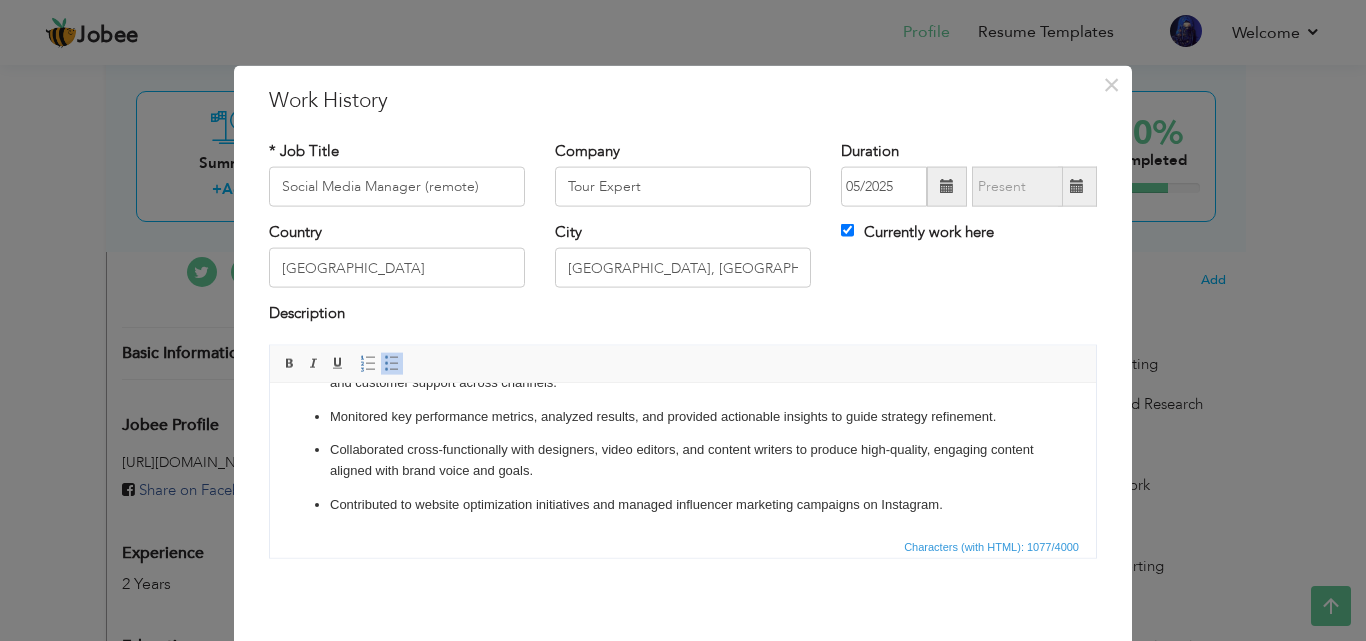 scroll, scrollTop: 197, scrollLeft: 0, axis: vertical 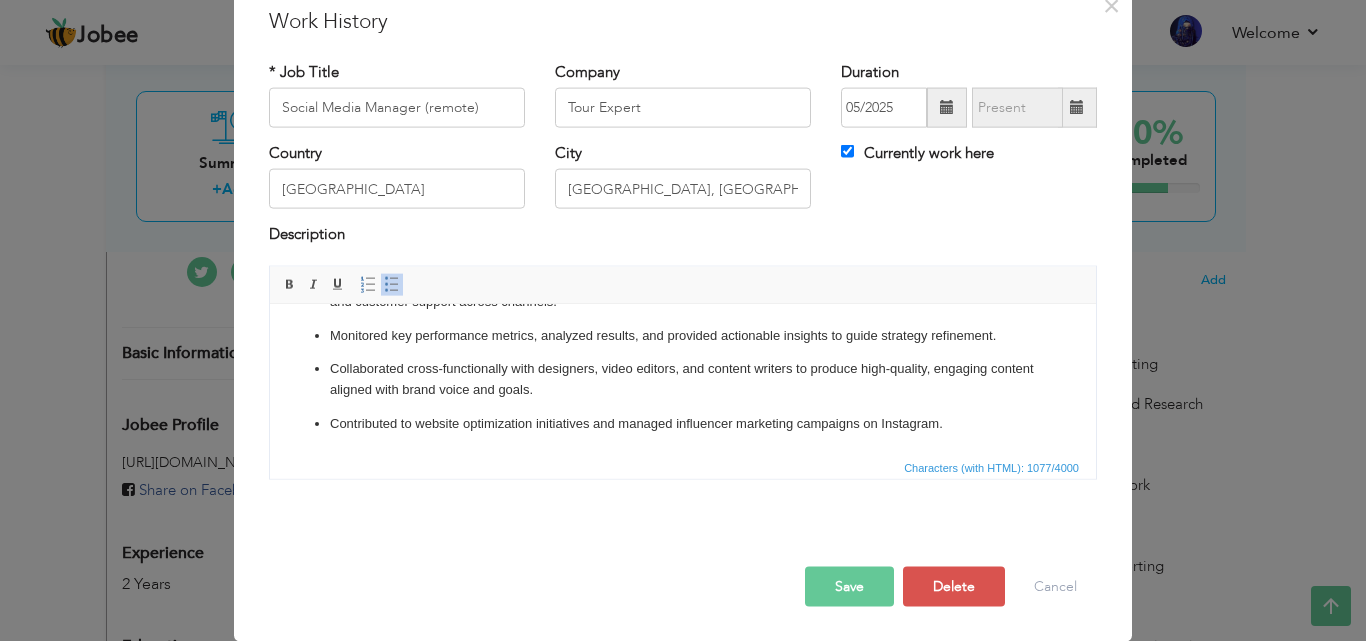 click on "Save" at bounding box center [849, 586] 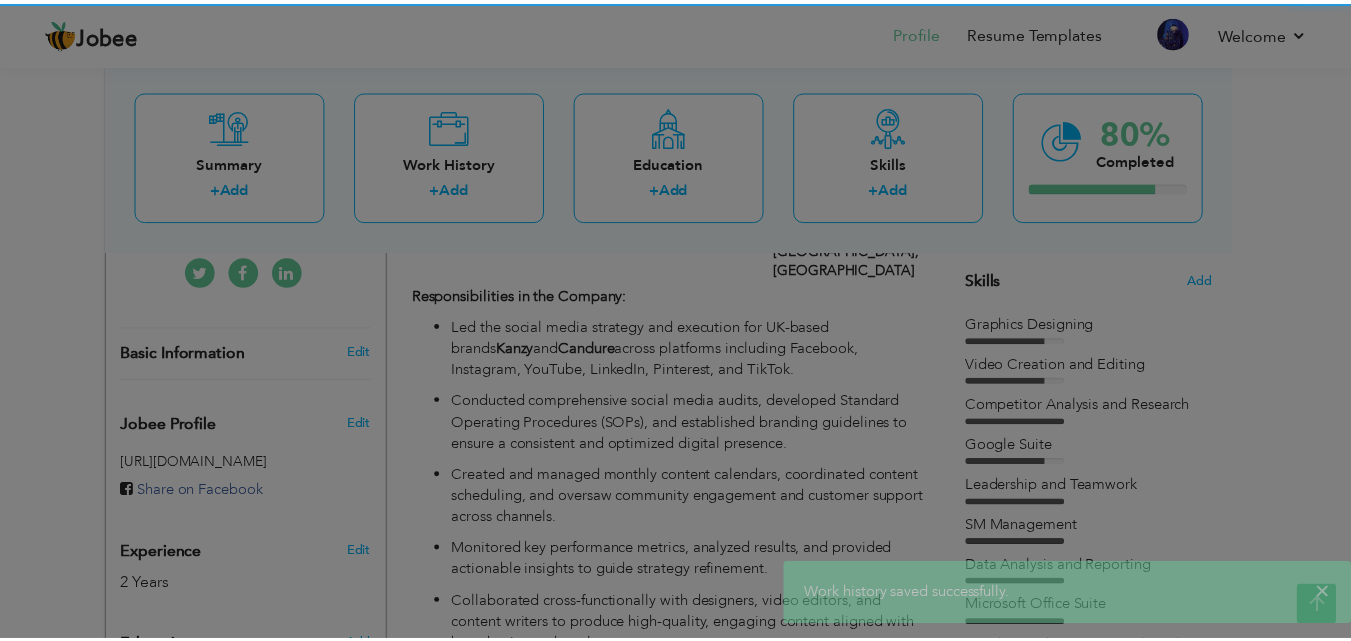 scroll, scrollTop: 0, scrollLeft: 0, axis: both 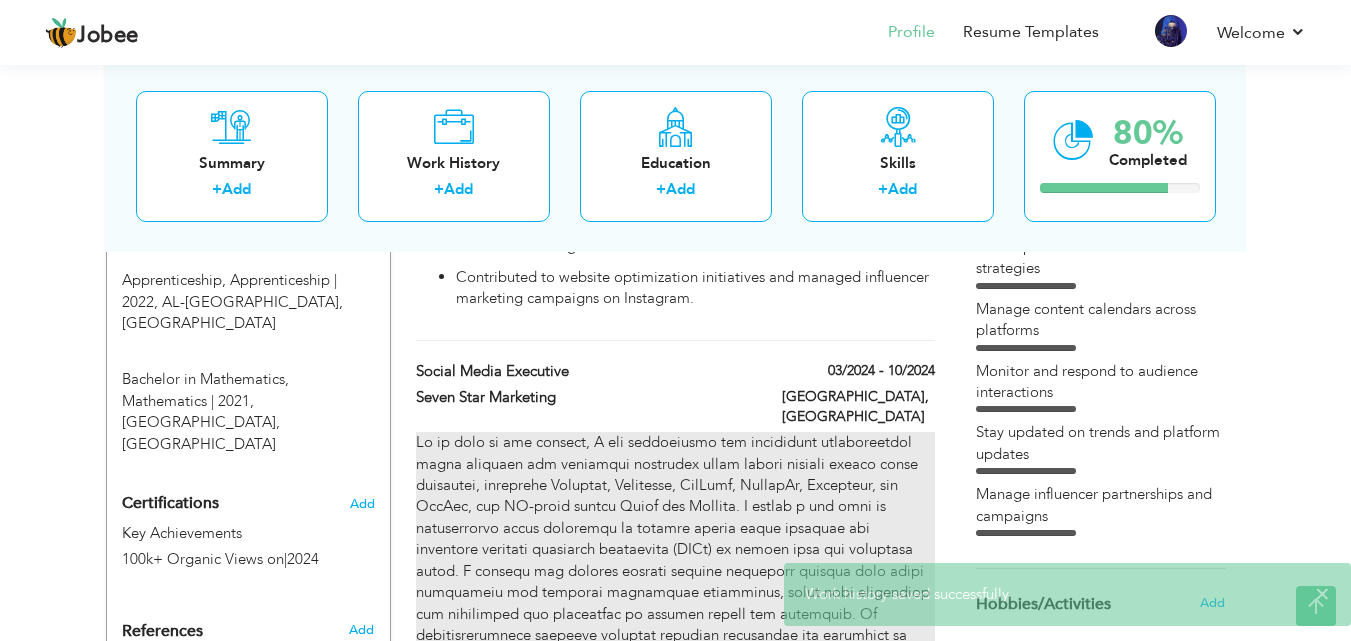 click at bounding box center [675, 614] 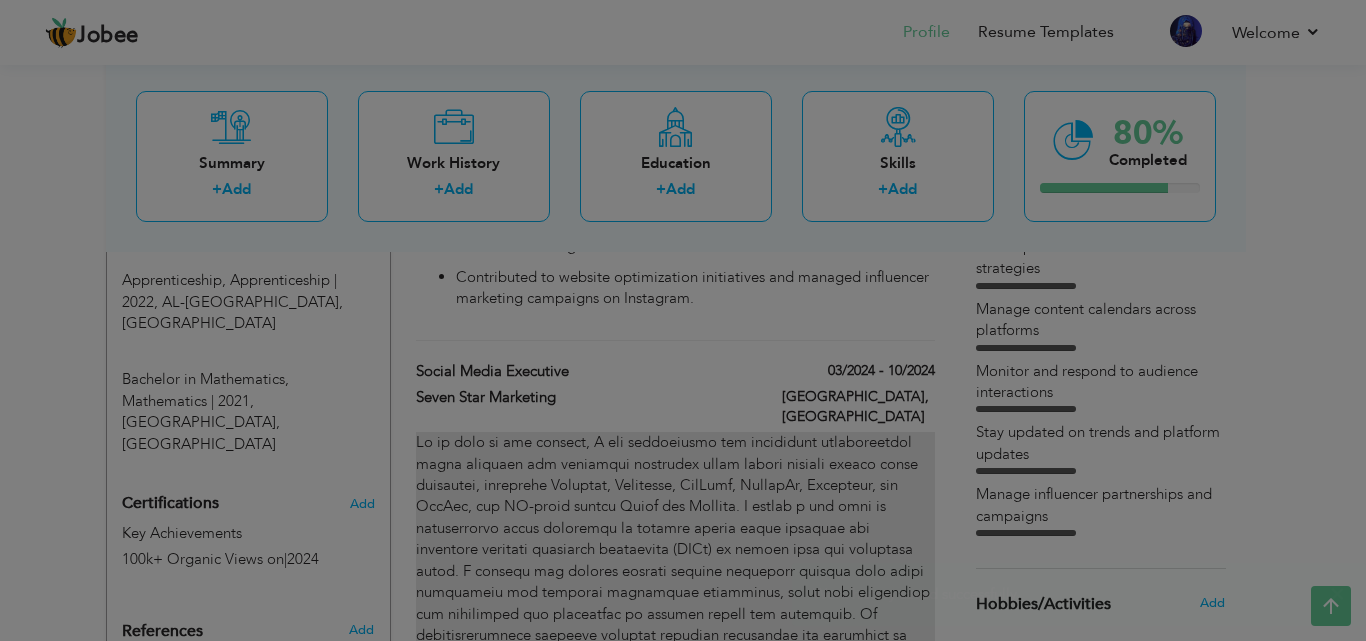 scroll, scrollTop: 0, scrollLeft: 0, axis: both 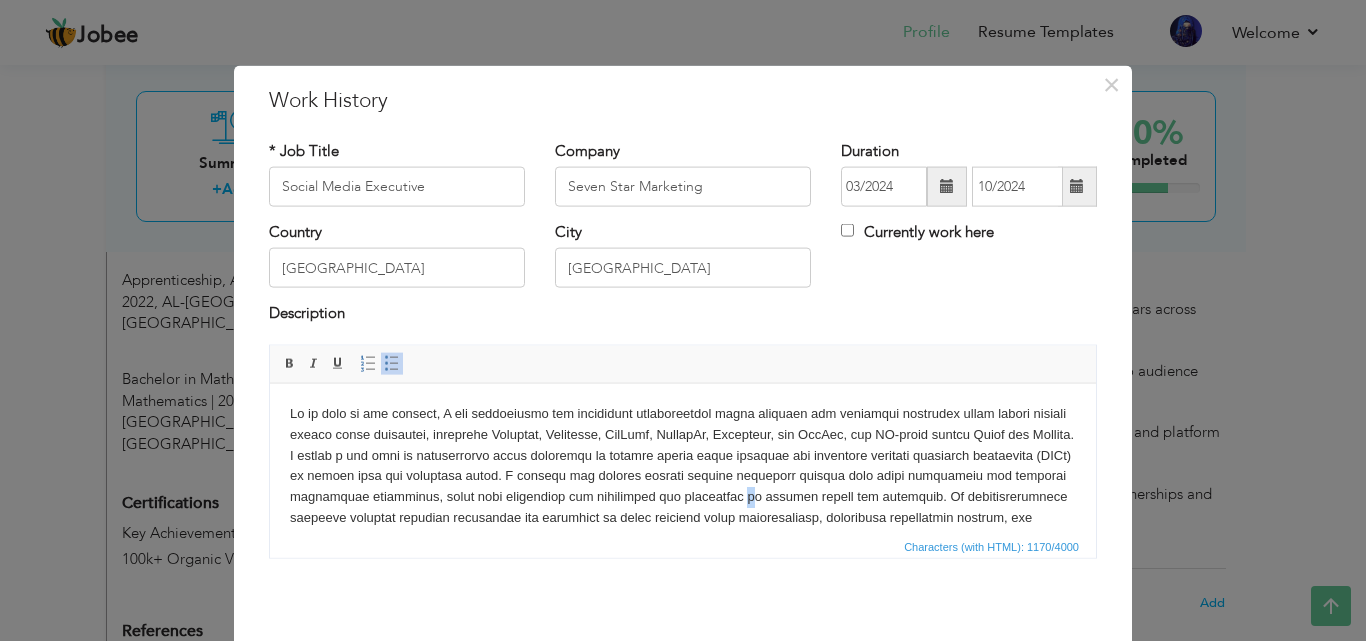 click at bounding box center (683, 496) 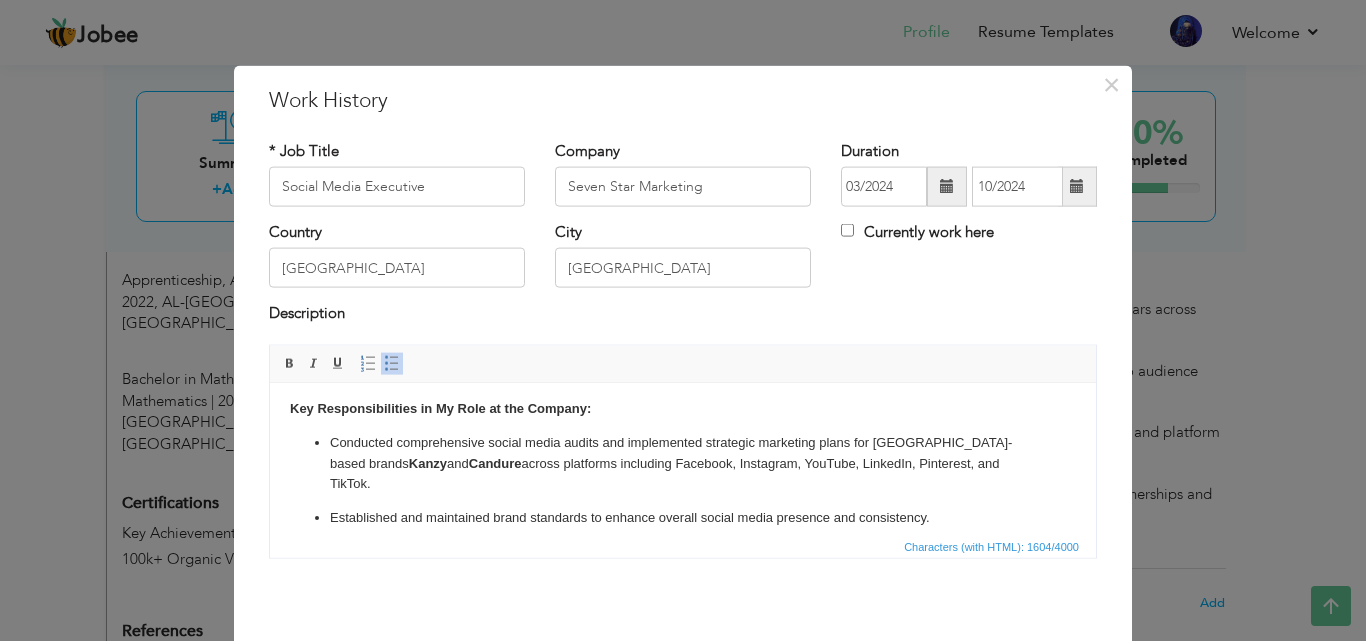 scroll, scrollTop: 0, scrollLeft: 0, axis: both 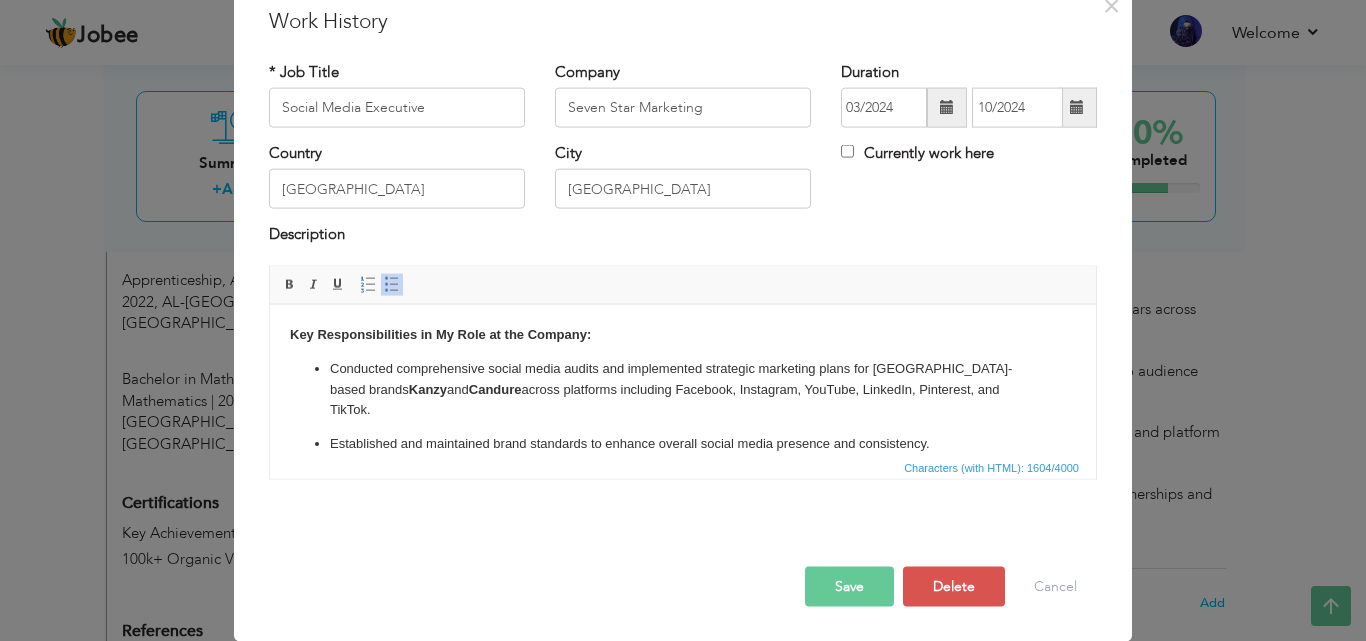 click on "Save" at bounding box center [849, 586] 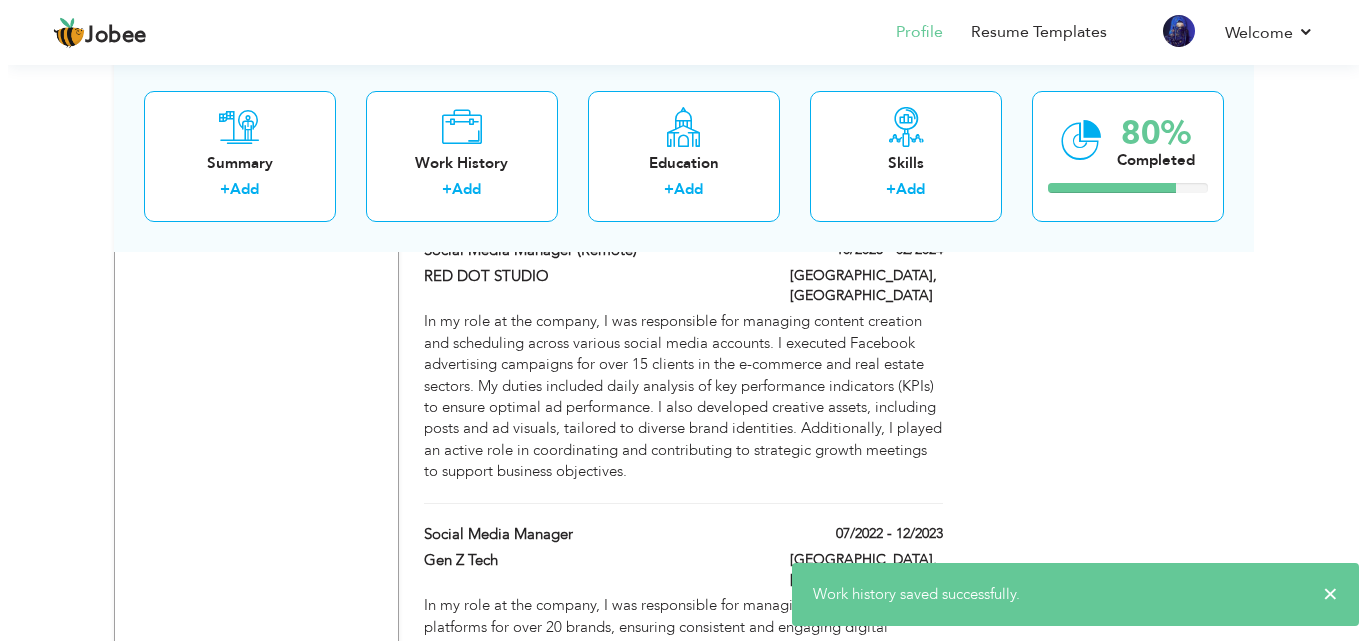scroll, scrollTop: 1700, scrollLeft: 0, axis: vertical 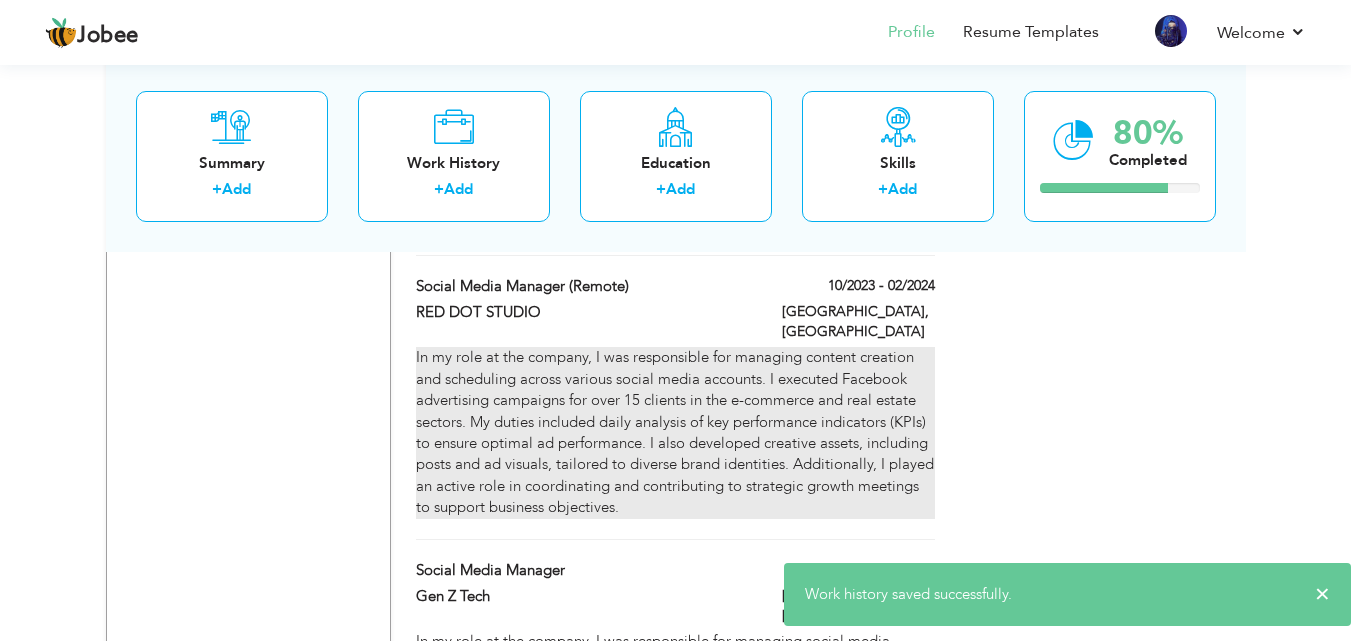 click on "In my role at the company, I was responsible for managing content creation and scheduling across various social media accounts. I executed Facebook advertising campaigns for over 15 clients in the e-commerce and real estate sectors. My duties included daily analysis of key performance indicators (KPIs) to ensure optimal ad performance. I also developed creative assets, including posts and ad visuals, tailored to diverse brand identities. Additionally, I played an active role in coordinating and contributing to strategic growth meetings to support business objectives." at bounding box center (675, 432) 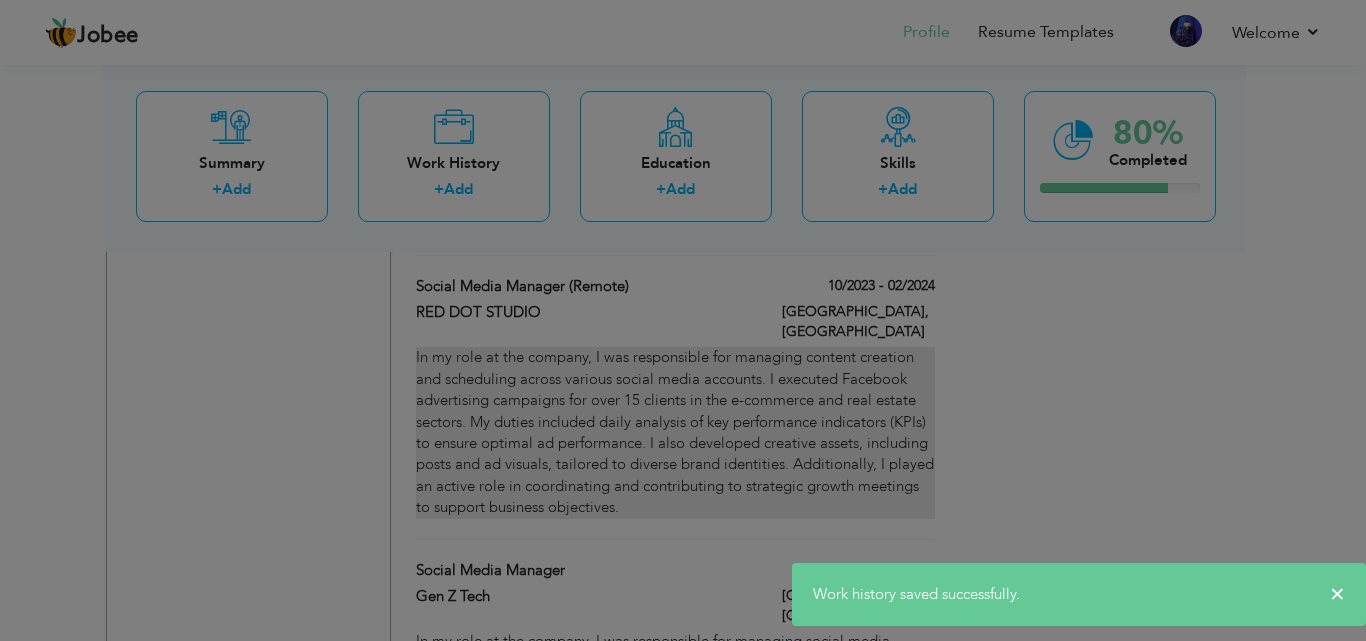 scroll, scrollTop: 0, scrollLeft: 0, axis: both 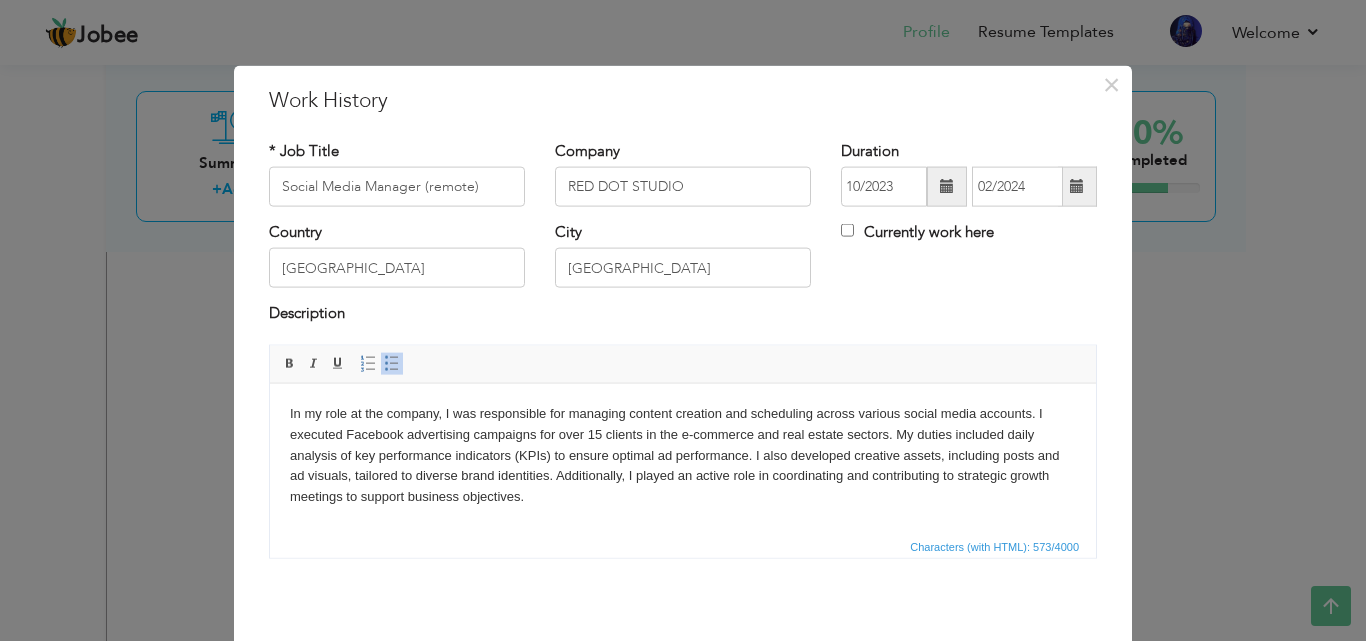 click on "In my role at the company, I was responsible for managing content creation and scheduling across various social media accounts. I executed Facebook advertising campaigns for over 15 clients in the e-commerce and real estate sectors. My duties included daily analysis of key performance indicators (KPIs) to ensure optimal ad performance. I also developed creative assets, including posts and ad visuals, tailored to diverse brand identities. Additionally, I played an active role in coordinating and contributing to strategic growth meetings to support business objectives." at bounding box center (683, 455) 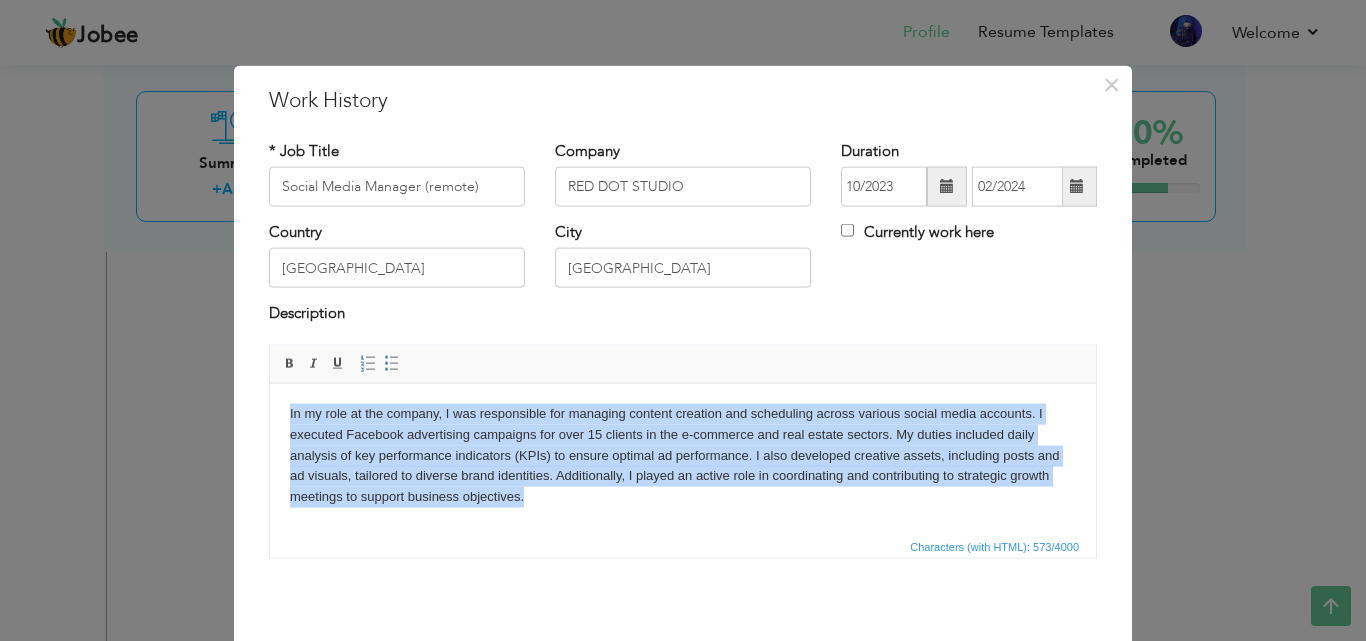 copy on "In my role at the company, I was responsible for managing content creation and scheduling across various social media accounts. I executed Facebook advertising campaigns for over 15 clients in the e-commerce and real estate sectors. My duties included daily analysis of key performance indicators (KPIs) to ensure optimal ad performance. I also developed creative assets, including posts and ad visuals, tailored to diverse brand identities. Additionally, I played an active role in coordinating and contributing to strategic growth meetings to support business objectives." 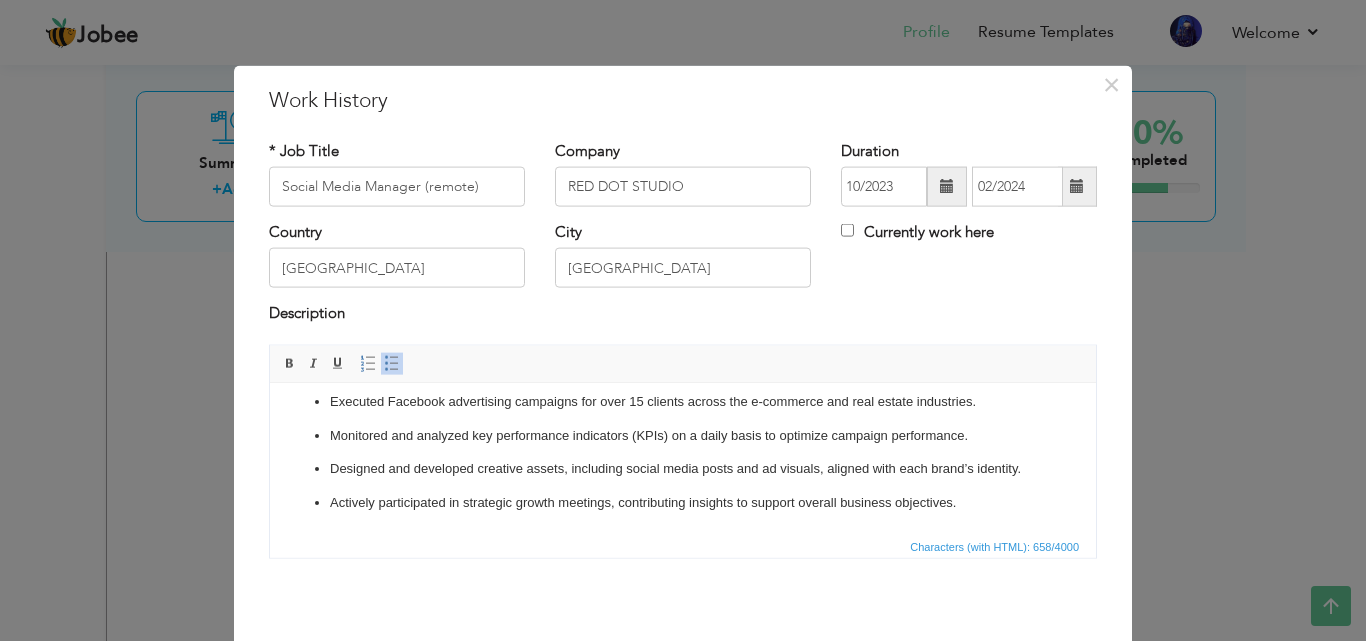 scroll, scrollTop: 67, scrollLeft: 0, axis: vertical 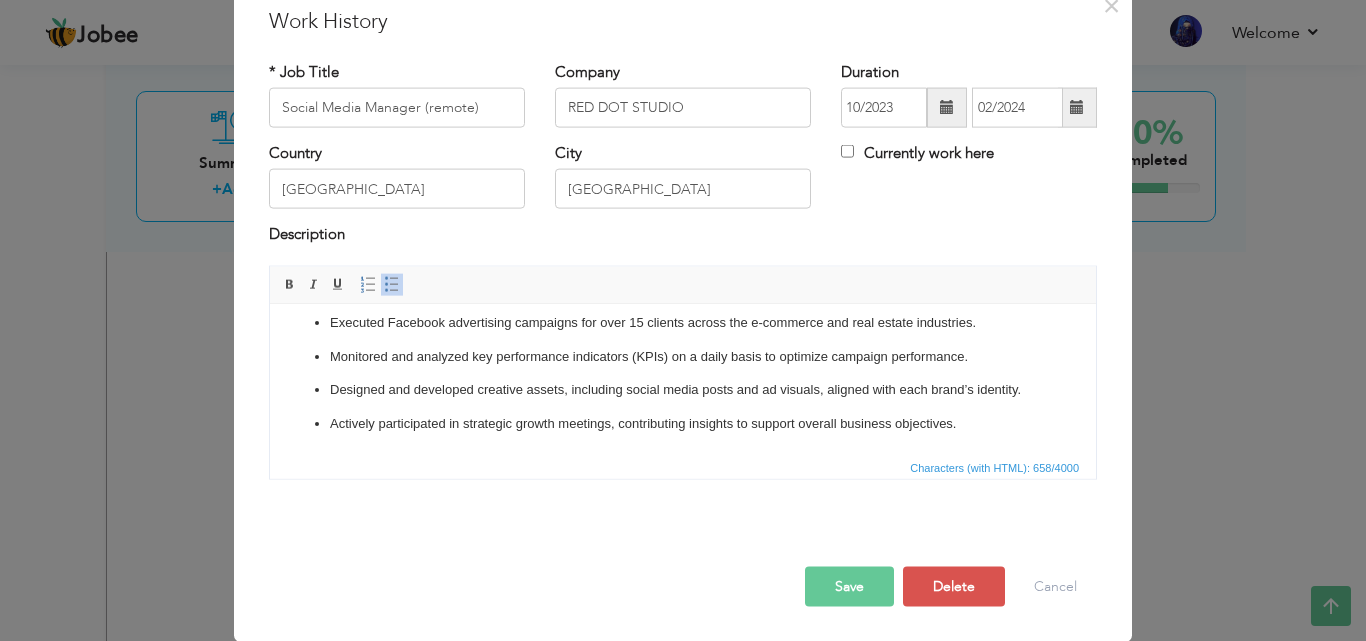 click on "Save" at bounding box center [849, 586] 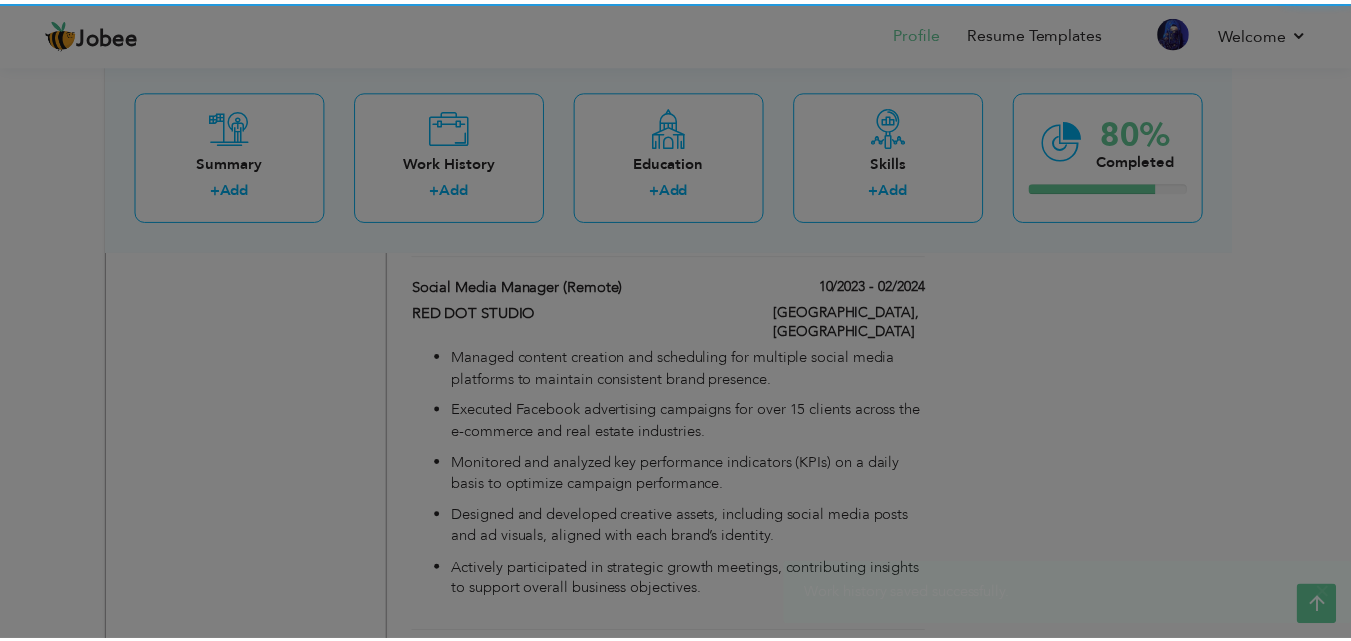 scroll, scrollTop: 0, scrollLeft: 0, axis: both 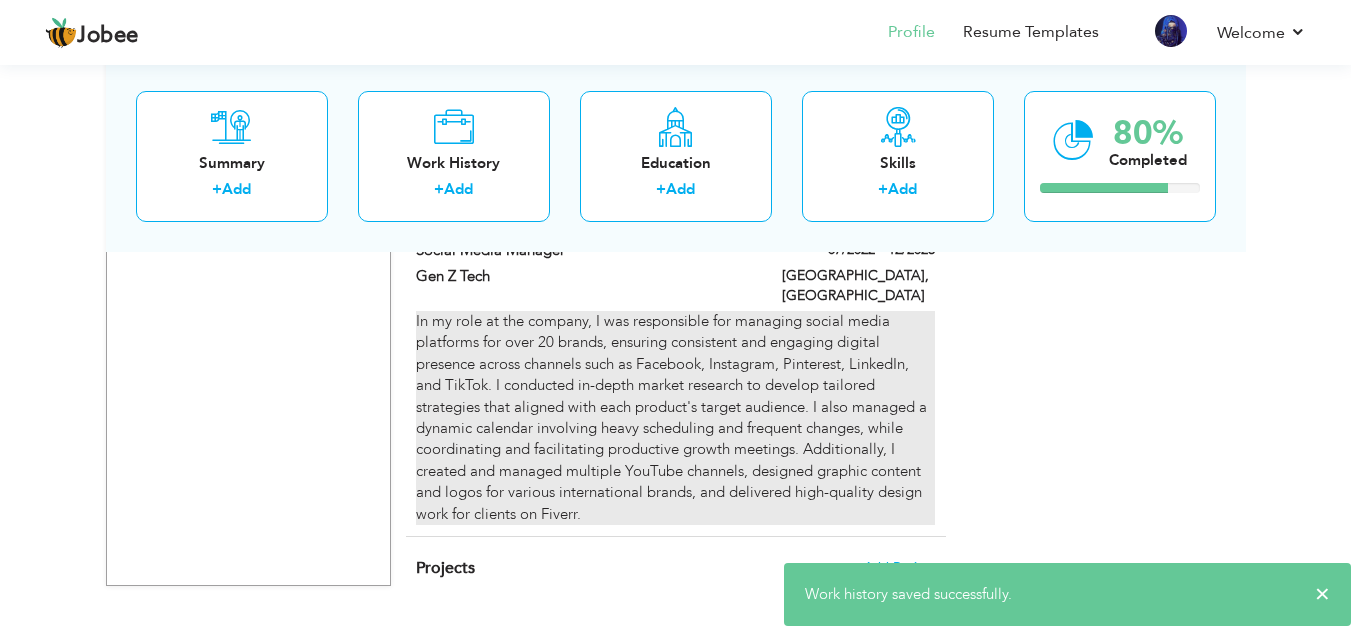 click on "In my role at the company, I was responsible for managing social media platforms for over 20 brands, ensuring consistent and engaging digital presence across channels such as Facebook, Instagram, Pinterest, LinkedIn, and TikTok. I conducted in-depth market research to develop tailored strategies that aligned with each product's target audience. I also managed a dynamic calendar involving heavy scheduling and frequent changes, while coordinating and facilitating productive growth meetings. Additionally, I created and managed multiple YouTube channels, designed graphic content and logos for various international brands, and delivered high-quality design work for clients on Fiverr." at bounding box center (675, 418) 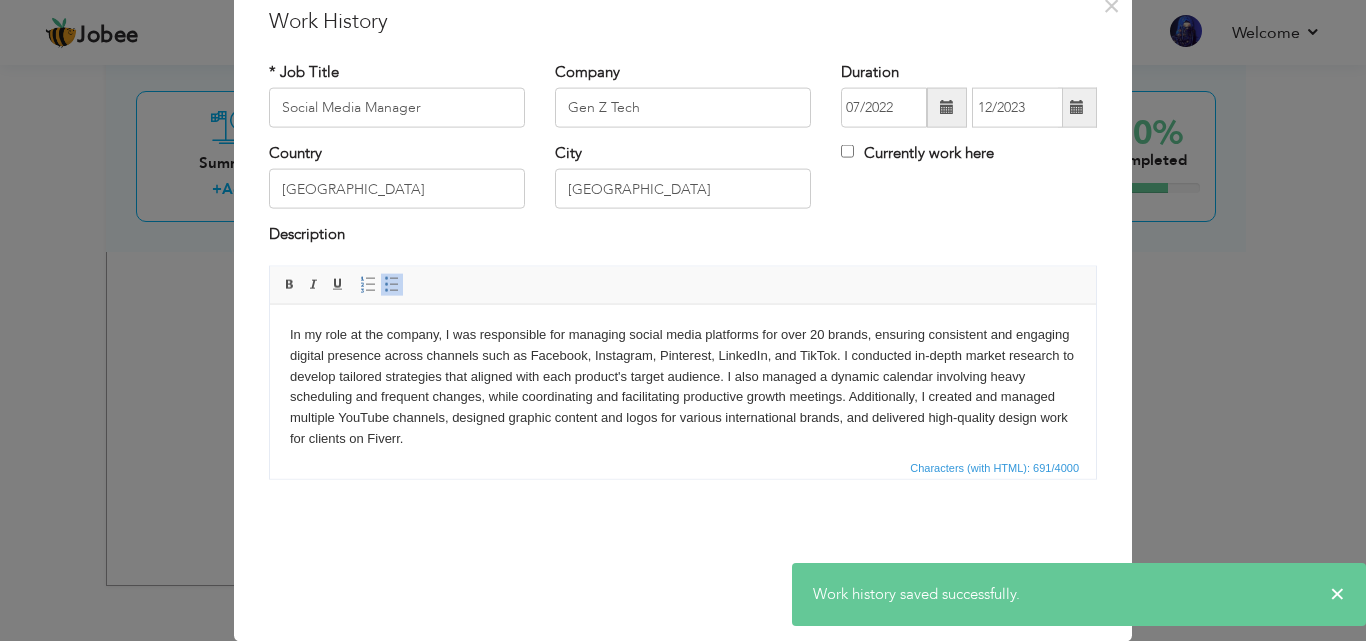 scroll, scrollTop: 0, scrollLeft: 0, axis: both 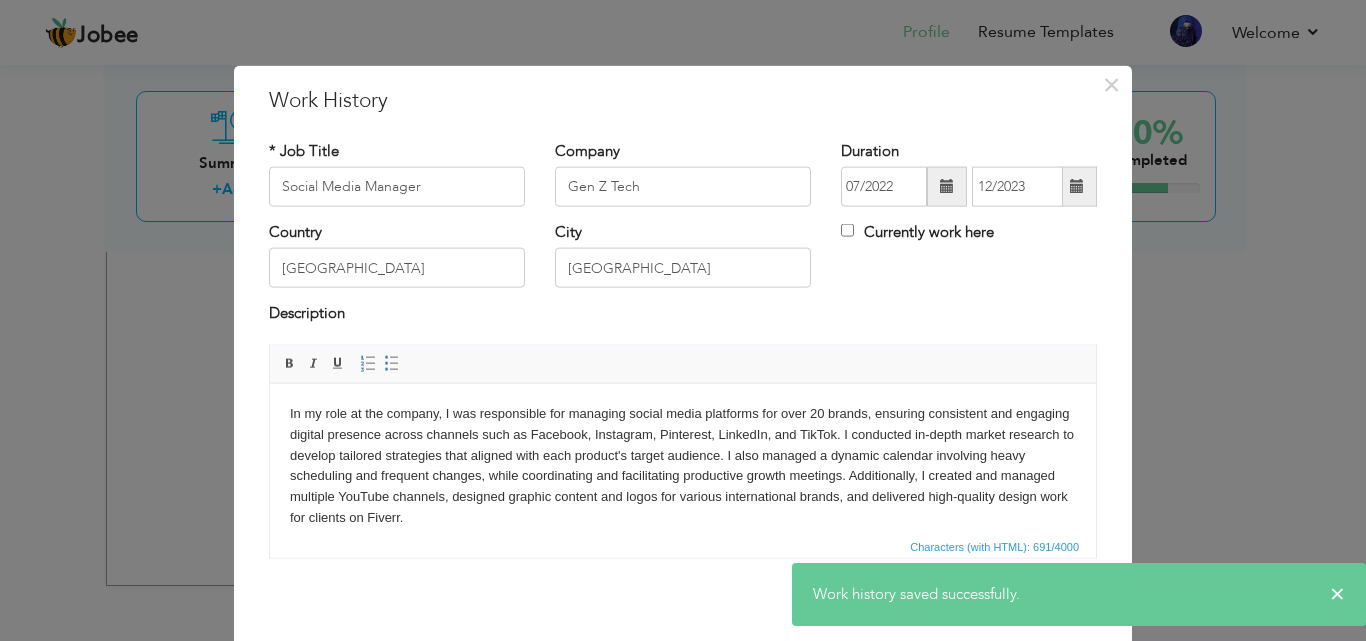 click on "In my role at the company, I was responsible for managing social media platforms for over 20 brands, ensuring consistent and engaging digital presence across channels such as Facebook, Instagram, Pinterest, LinkedIn, and TikTok. I conducted in-depth market research to develop tailored strategies that aligned with each product's target audience. I also managed a dynamic calendar involving heavy scheduling and frequent changes, while coordinating and facilitating productive growth meetings. Additionally, I created and managed multiple YouTube channels, designed graphic content and logos for various international brands, and delivered high-quality design work for clients on Fiverr." at bounding box center [683, 465] 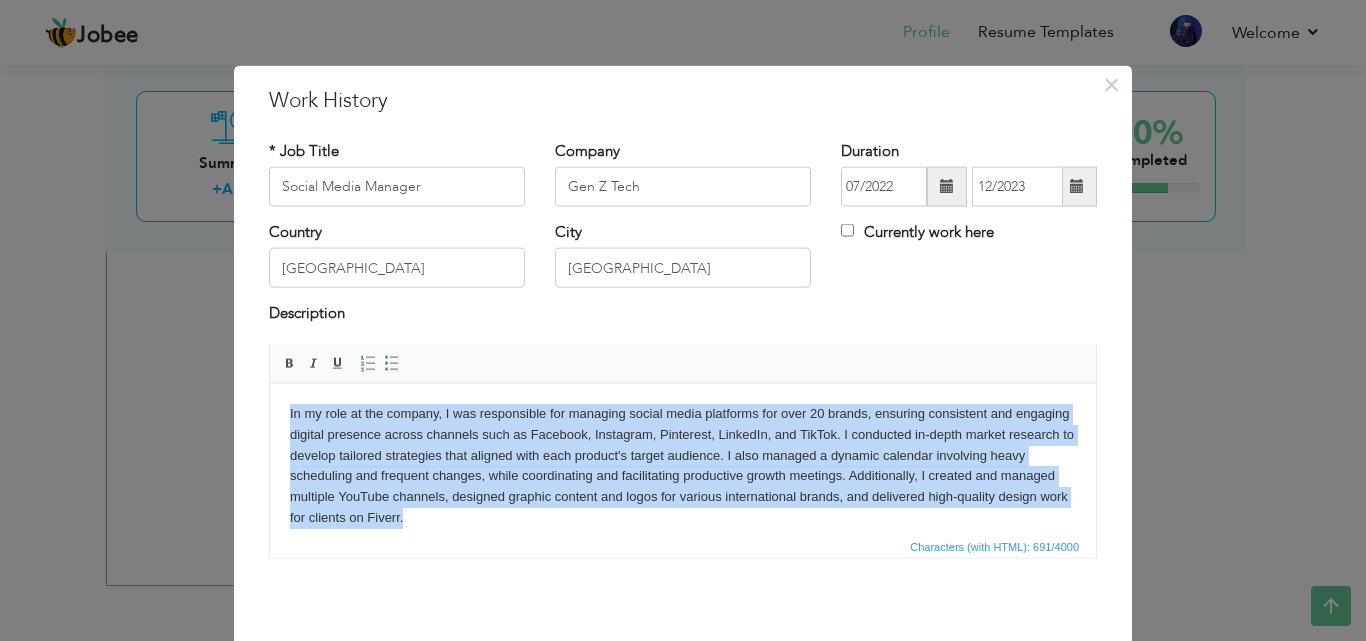 copy on "In my role at the company, I was responsible for managing social media platforms for over 20 brands, ensuring consistent and engaging digital presence across channels such as Facebook, Instagram, Pinterest, LinkedIn, and TikTok. I conducted in-depth market research to develop tailored strategies that aligned with each product's target audience. I also managed a dynamic calendar involving heavy scheduling and frequent changes, while coordinating and facilitating productive growth meetings. Additionally, I created and managed multiple YouTube channels, designed graphic content and logos for various international brands, and delivered high-quality design work for clients on Fiverr." 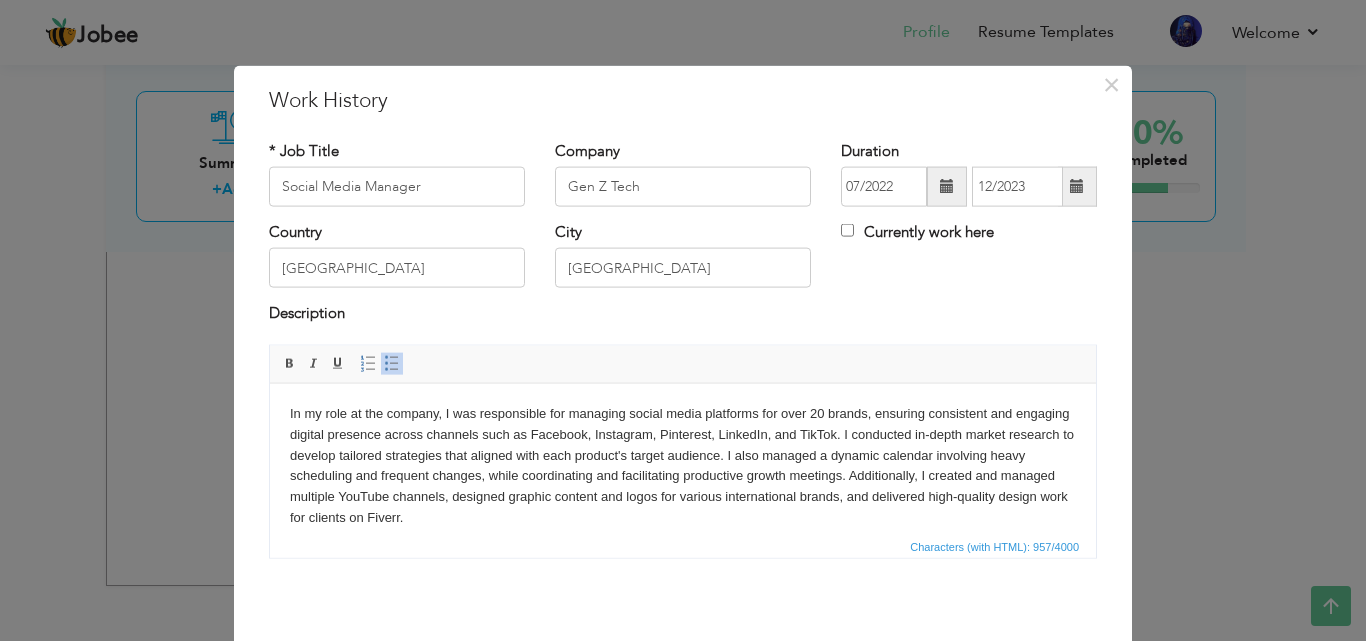 scroll, scrollTop: 152, scrollLeft: 0, axis: vertical 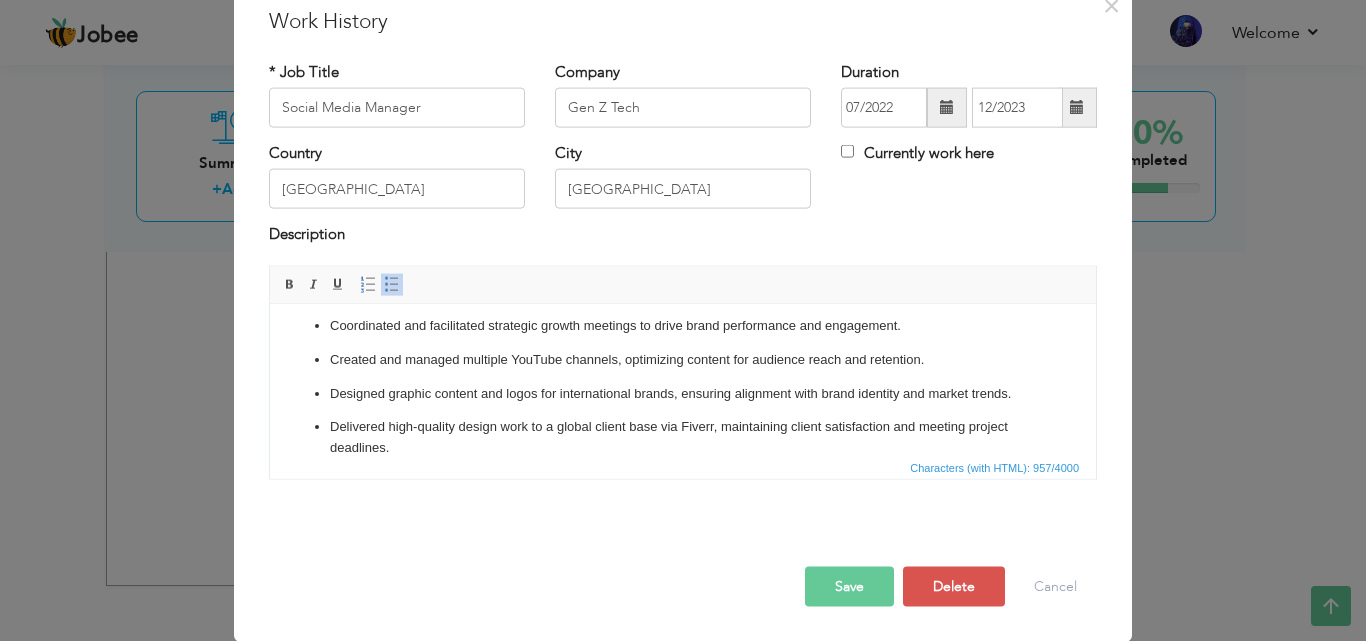 click on "Save" at bounding box center [849, 586] 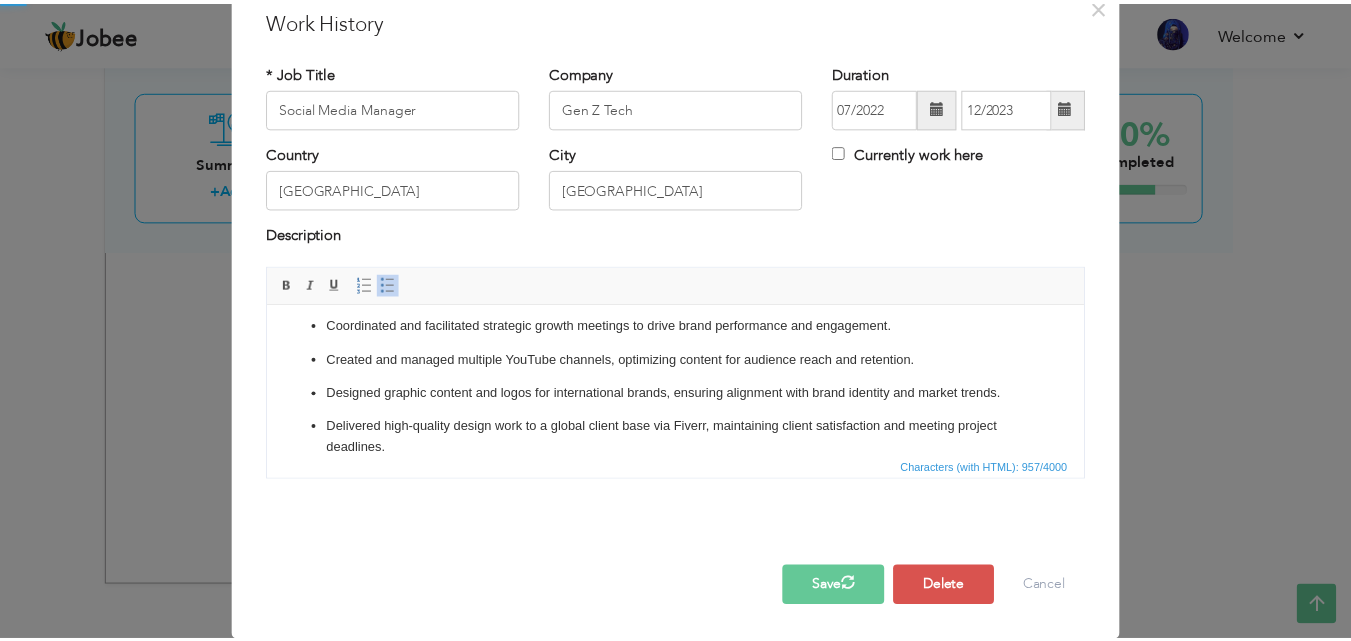 scroll, scrollTop: 0, scrollLeft: 0, axis: both 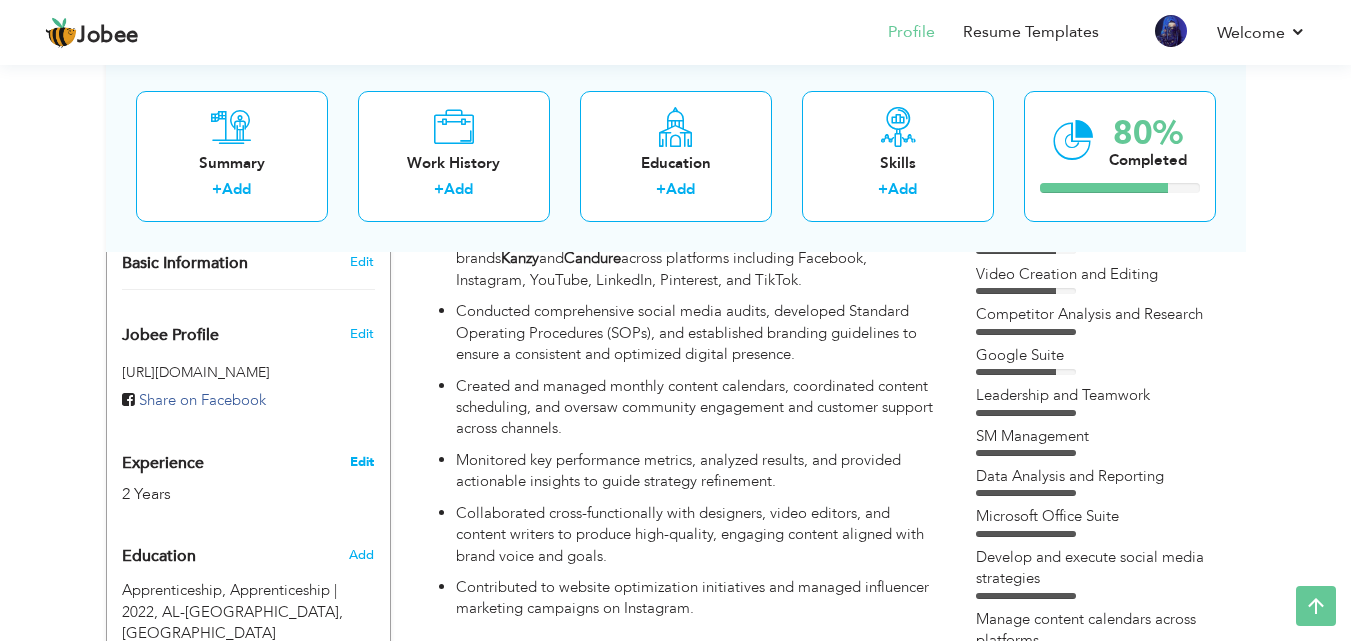 click on "Edit" at bounding box center (362, 462) 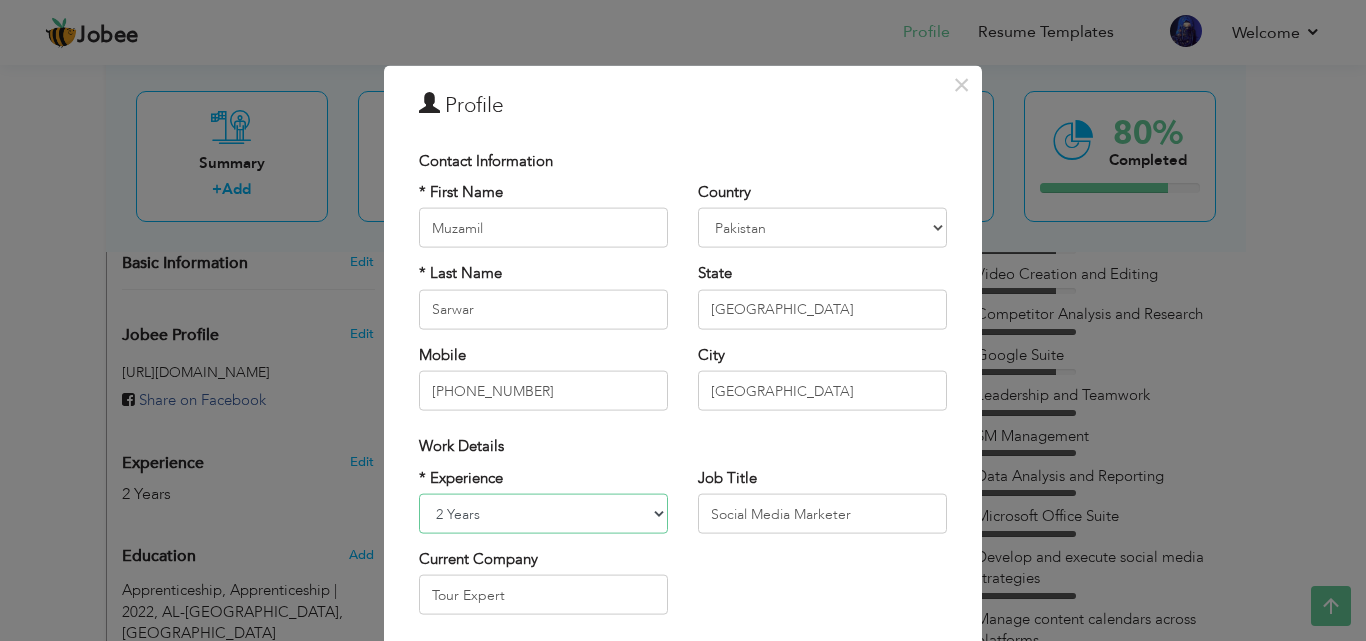 click on "Entry Level Less than 1 Year 1 Year 2 Years 3 Years 4 Years 5 Years 6 Years 7 Years 8 Years 9 Years 10 Years 11 Years 12 Years 13 Years 14 Years 15 Years 16 Years 17 Years 18 Years 19 Years 20 Years 21 Years 22 Years 23 Years 24 Years 25 Years 26 Years 27 Years 28 Years 29 Years 30 Years 31 Years 32 Years 33 Years 34 Years 35 Years More than 35 Years" at bounding box center [543, 514] 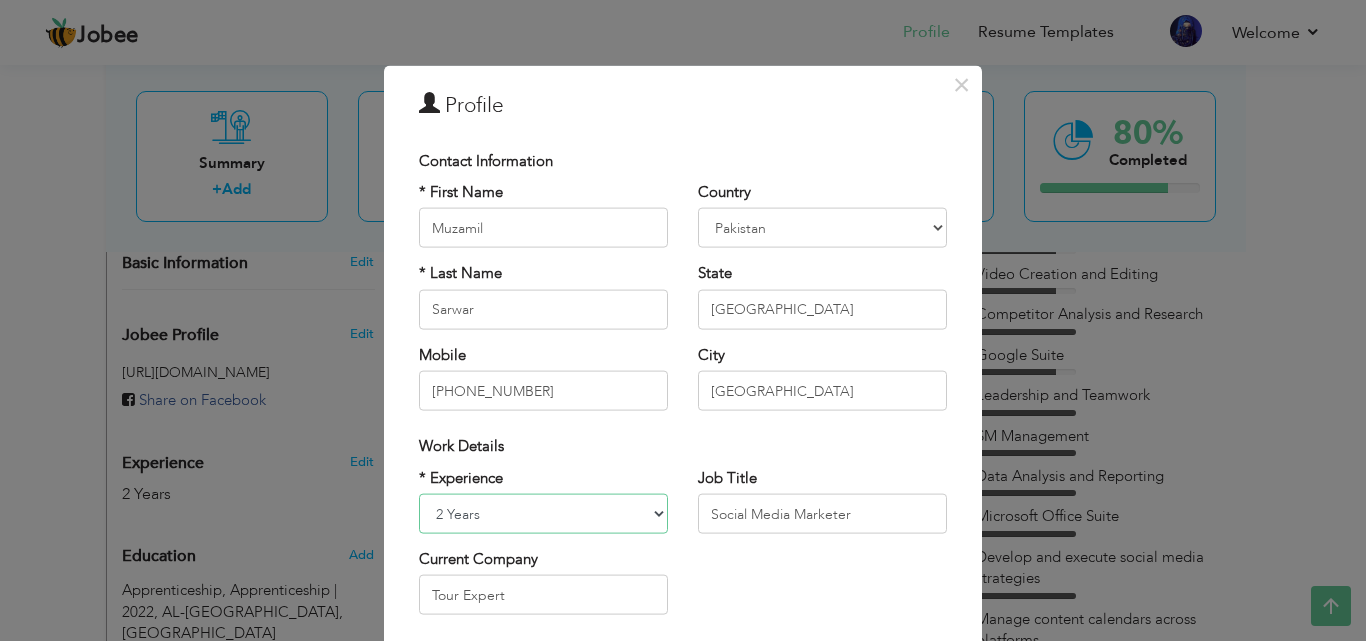 select on "number:5" 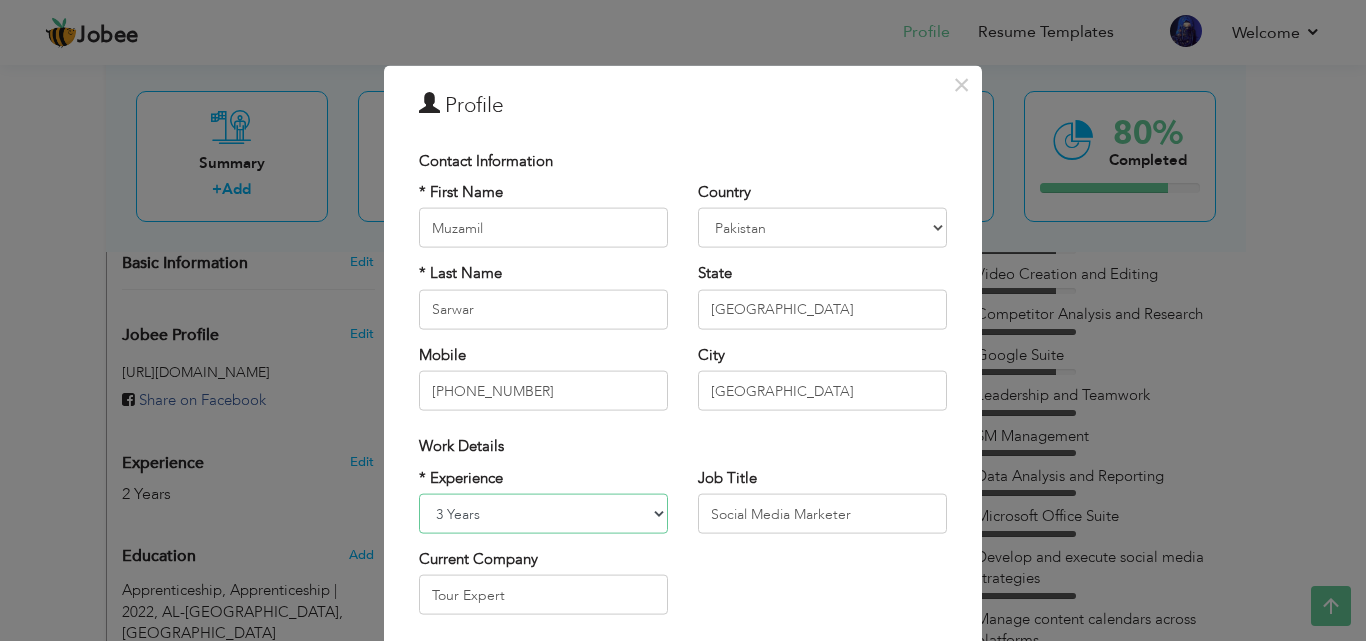 click on "Entry Level Less than 1 Year 1 Year 2 Years 3 Years 4 Years 5 Years 6 Years 7 Years 8 Years 9 Years 10 Years 11 Years 12 Years 13 Years 14 Years 15 Years 16 Years 17 Years 18 Years 19 Years 20 Years 21 Years 22 Years 23 Years 24 Years 25 Years 26 Years 27 Years 28 Years 29 Years 30 Years 31 Years 32 Years 33 Years 34 Years 35 Years More than 35 Years" at bounding box center (543, 514) 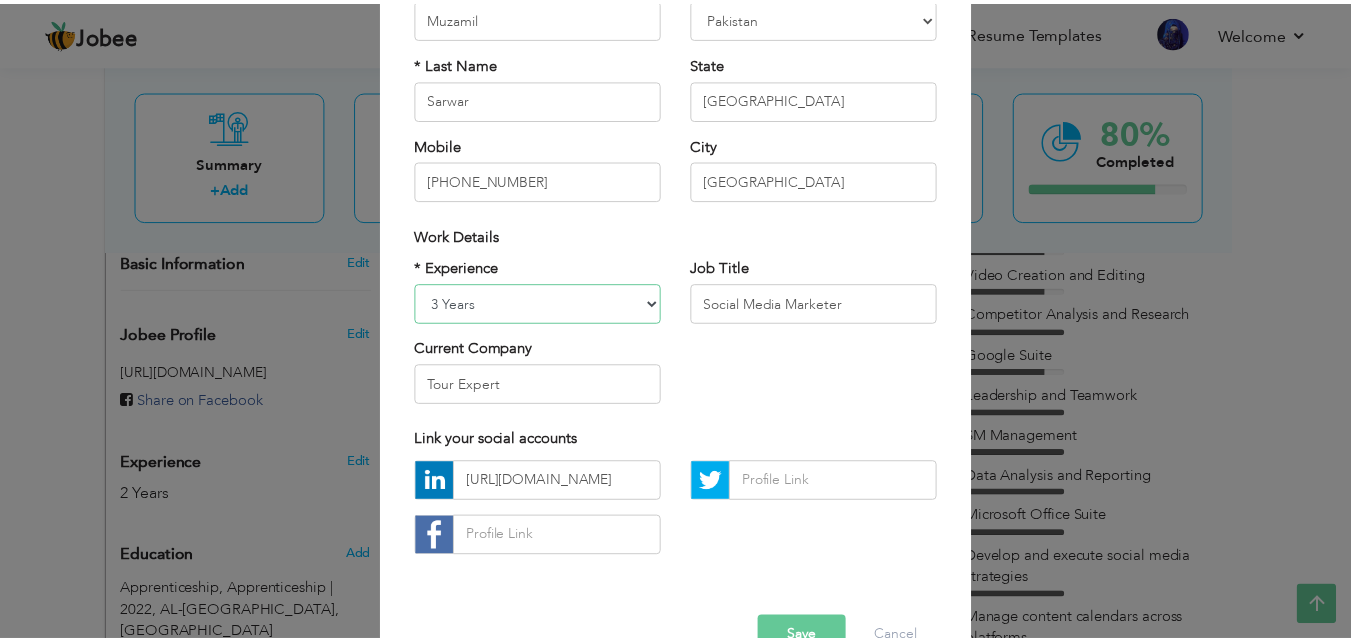 scroll, scrollTop: 261, scrollLeft: 0, axis: vertical 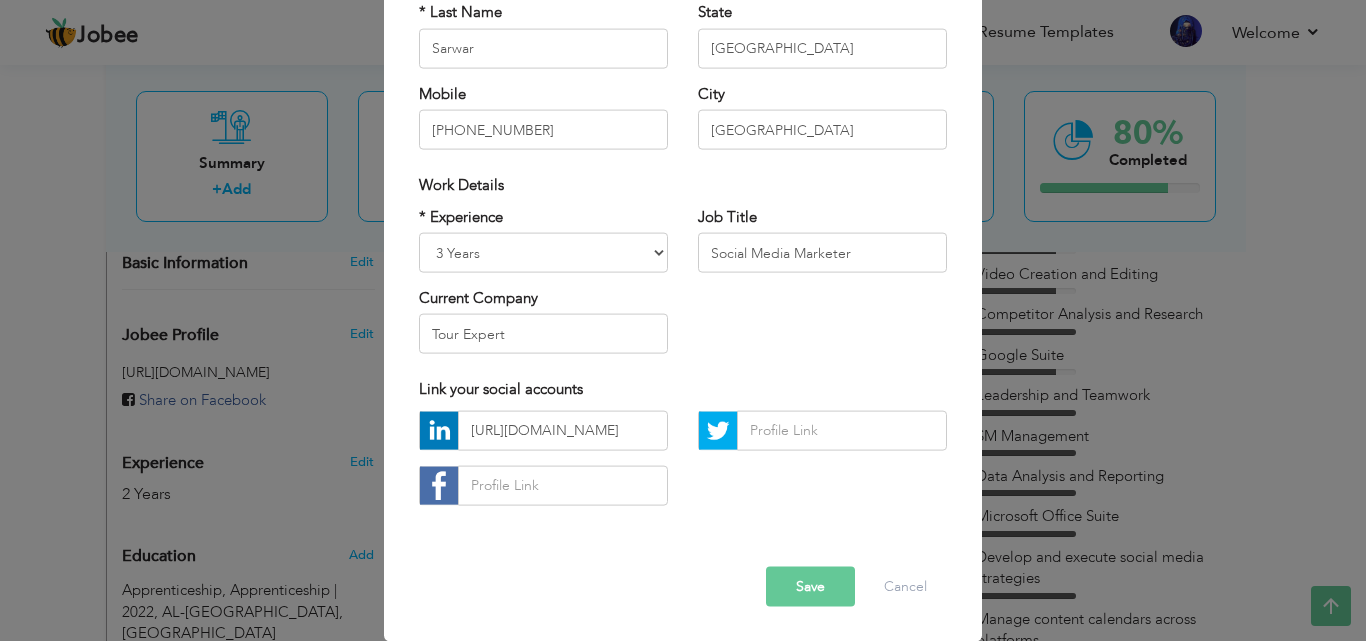 click on "Save" at bounding box center (810, 586) 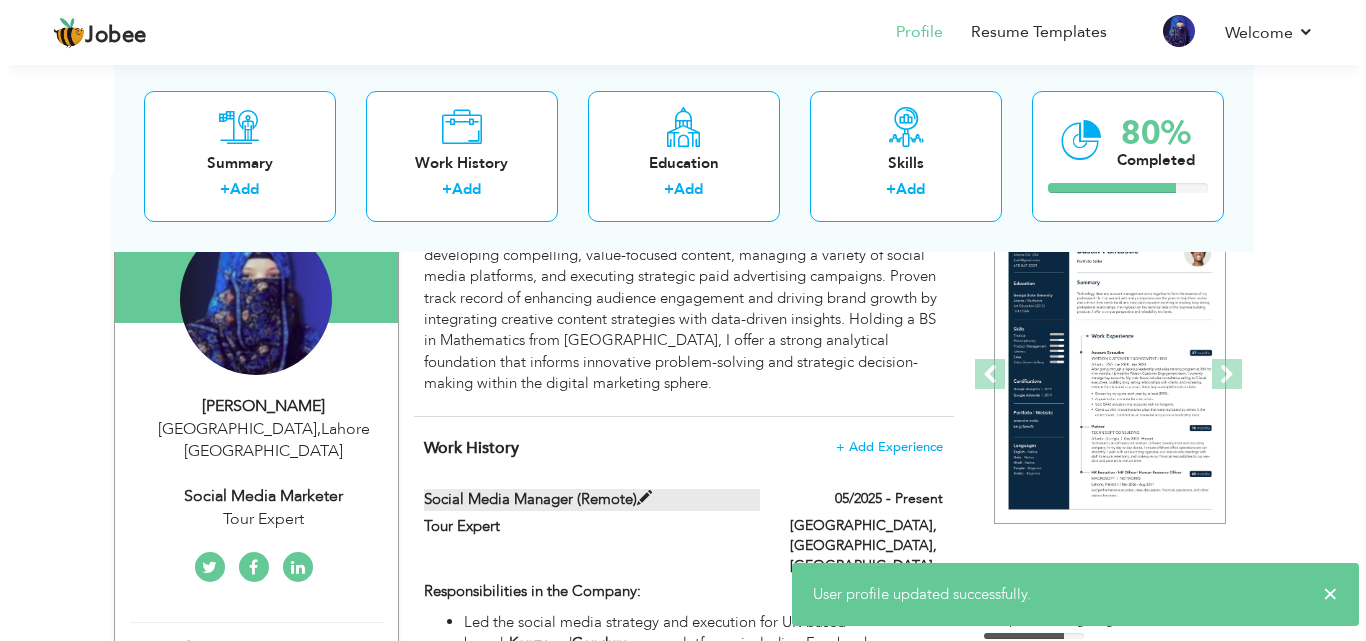 scroll, scrollTop: 90, scrollLeft: 0, axis: vertical 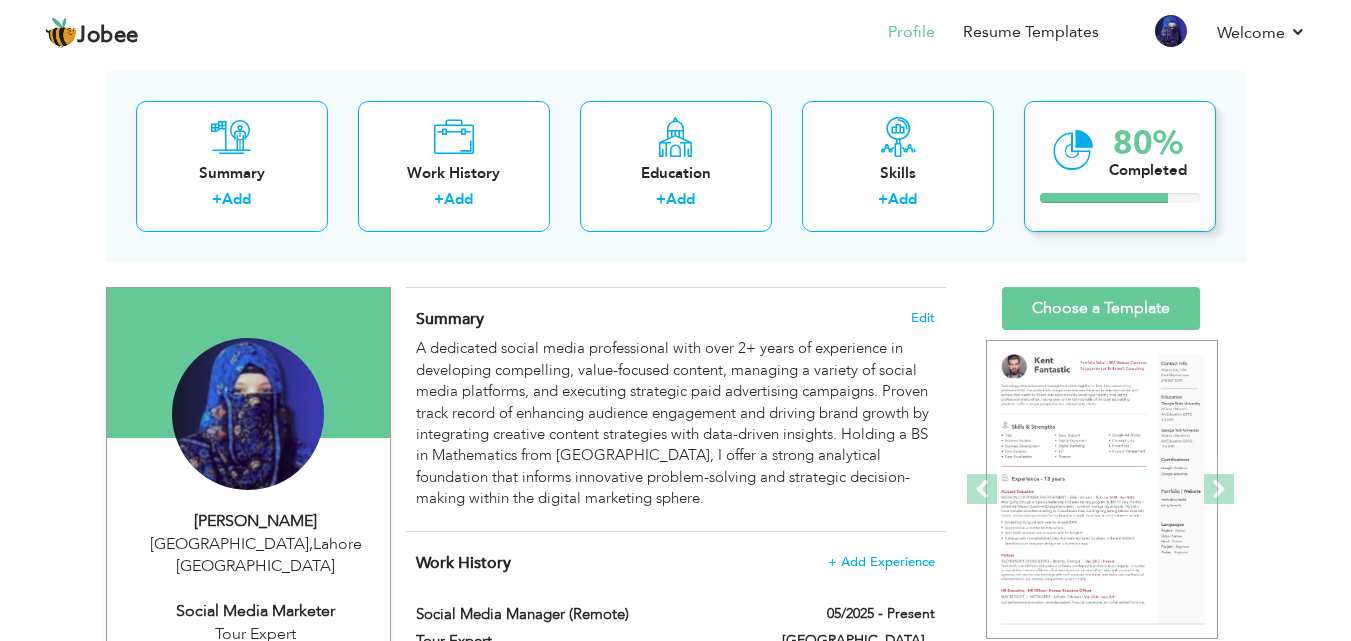 click on "80%" at bounding box center (1148, 143) 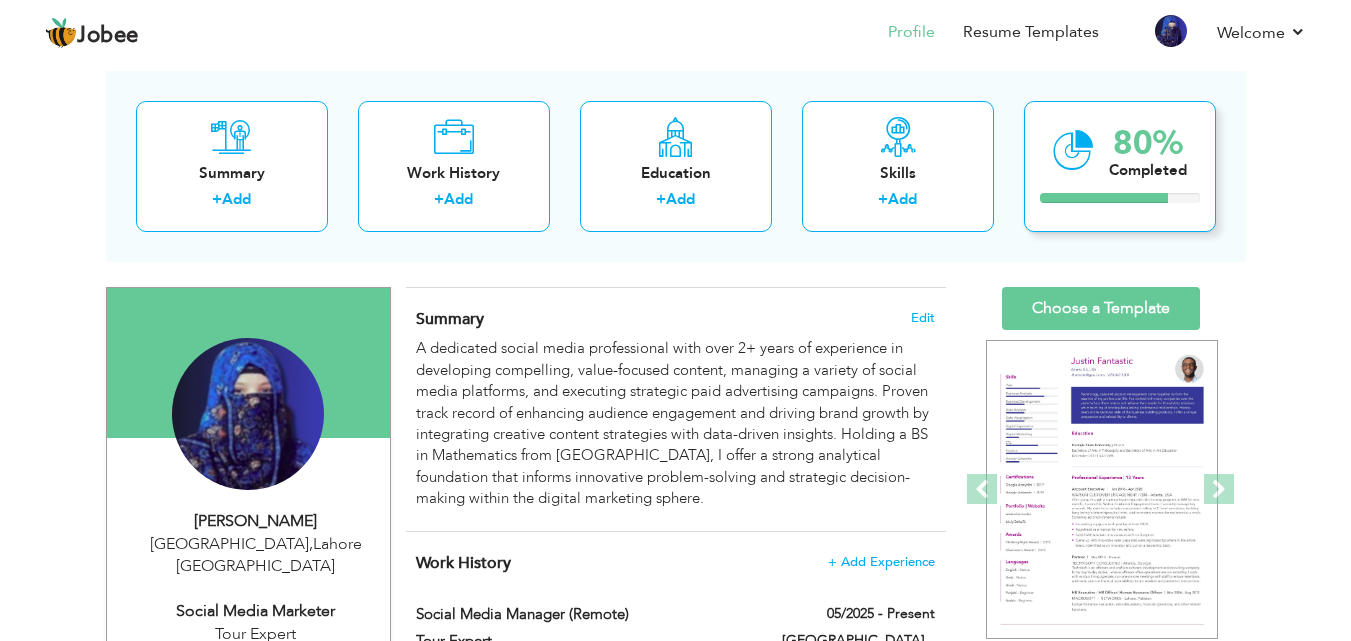 click on "Completed" at bounding box center [1148, 170] 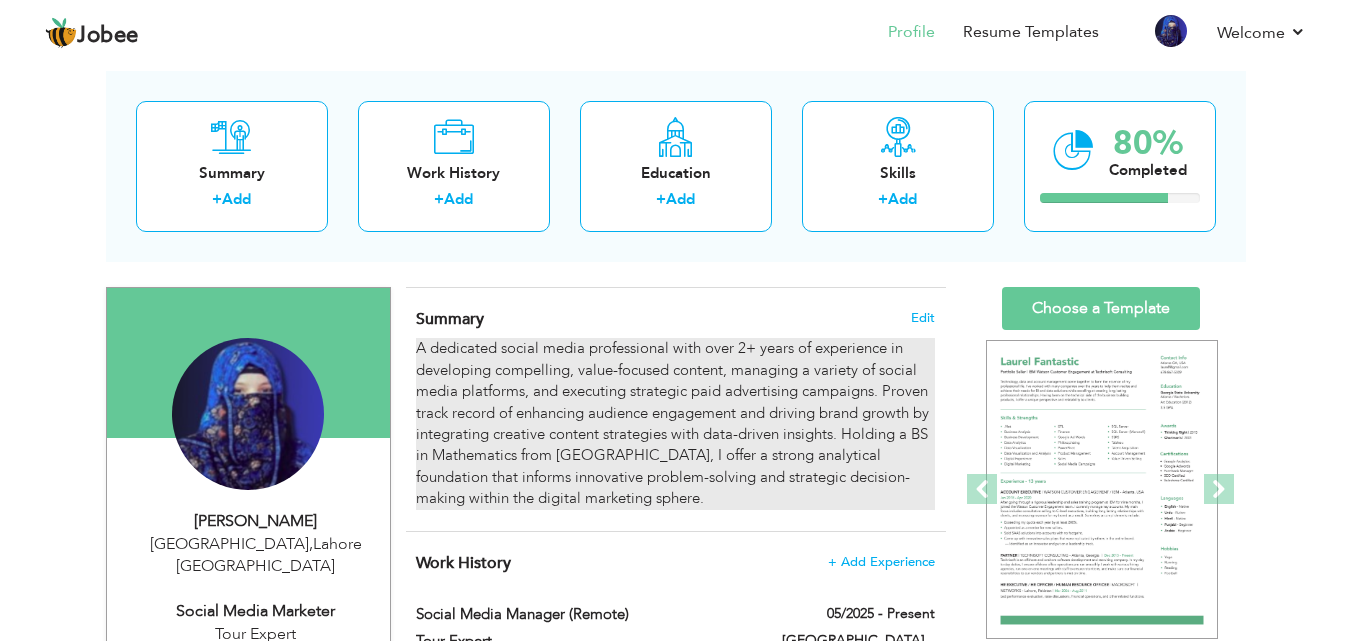 click on "A dedicated social media professional with over 2+ years of experience in developing compelling, value-focused content, managing a variety of social media platforms, and executing strategic paid advertising campaigns. Proven track record of enhancing audience engagement and driving brand growth by integrating creative content strategies with data-driven insights. Holding a BS in Mathematics from Punjab University, I offer a strong analytical foundation that informs innovative problem-solving and strategic decision-making within the digital marketing sphere." at bounding box center (675, 423) 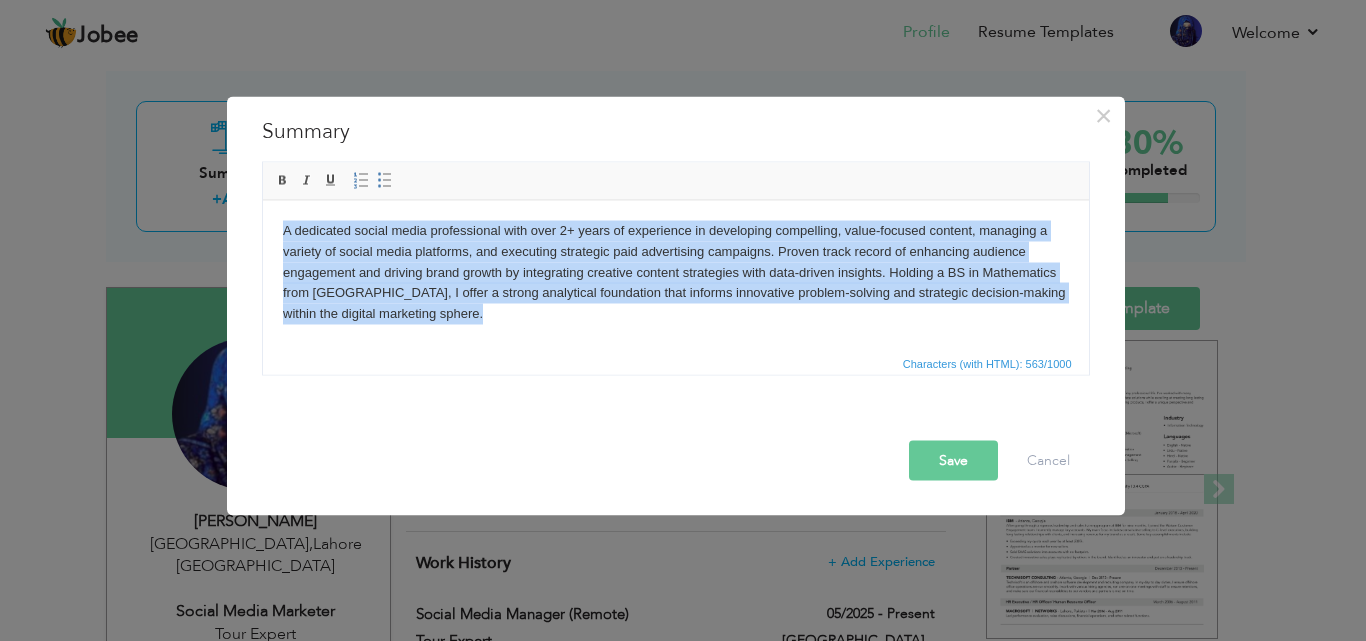 copy on "A dedicated social media professional with over 2+ years of experience in developing compelling, value-focused content, managing a variety of social media platforms, and executing strategic paid advertising campaigns. Proven track record of enhancing audience engagement and driving brand growth by integrating creative content strategies with data-driven insights. Holding a BS in Mathematics from Punjab University, I offer a strong analytical foundation that informs innovative problem-solving and strategic decision-making within the digital marketing sphere." 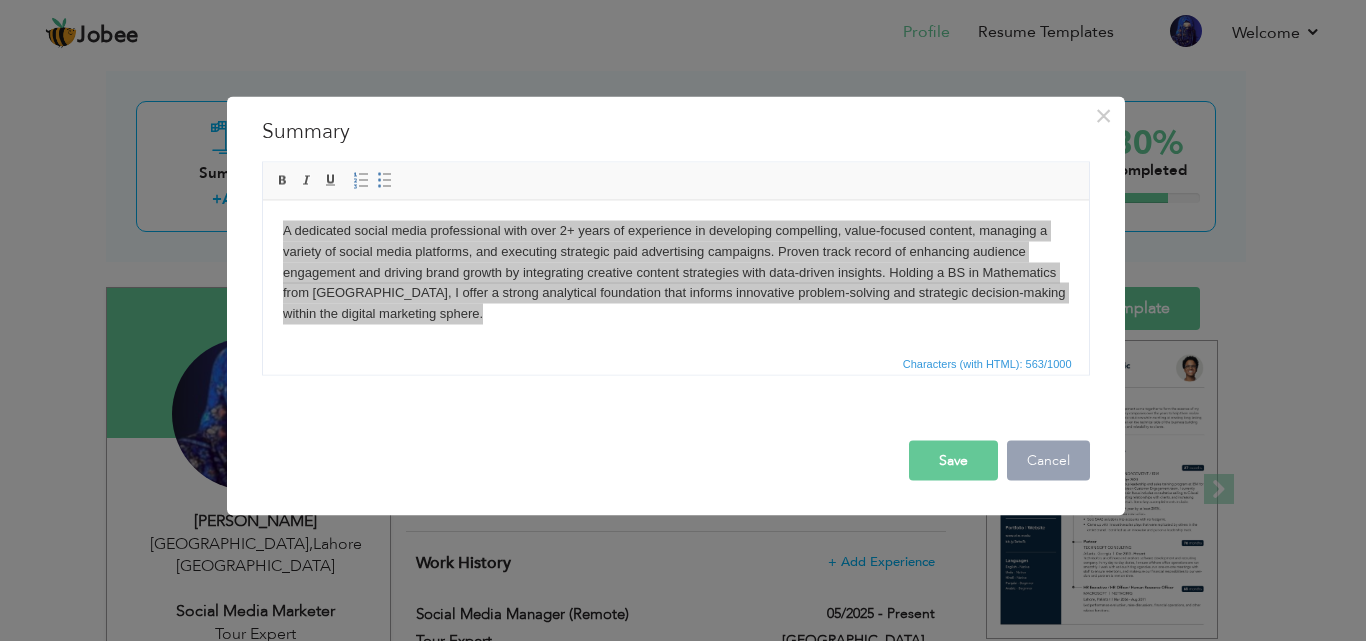 click on "Cancel" at bounding box center [1048, 460] 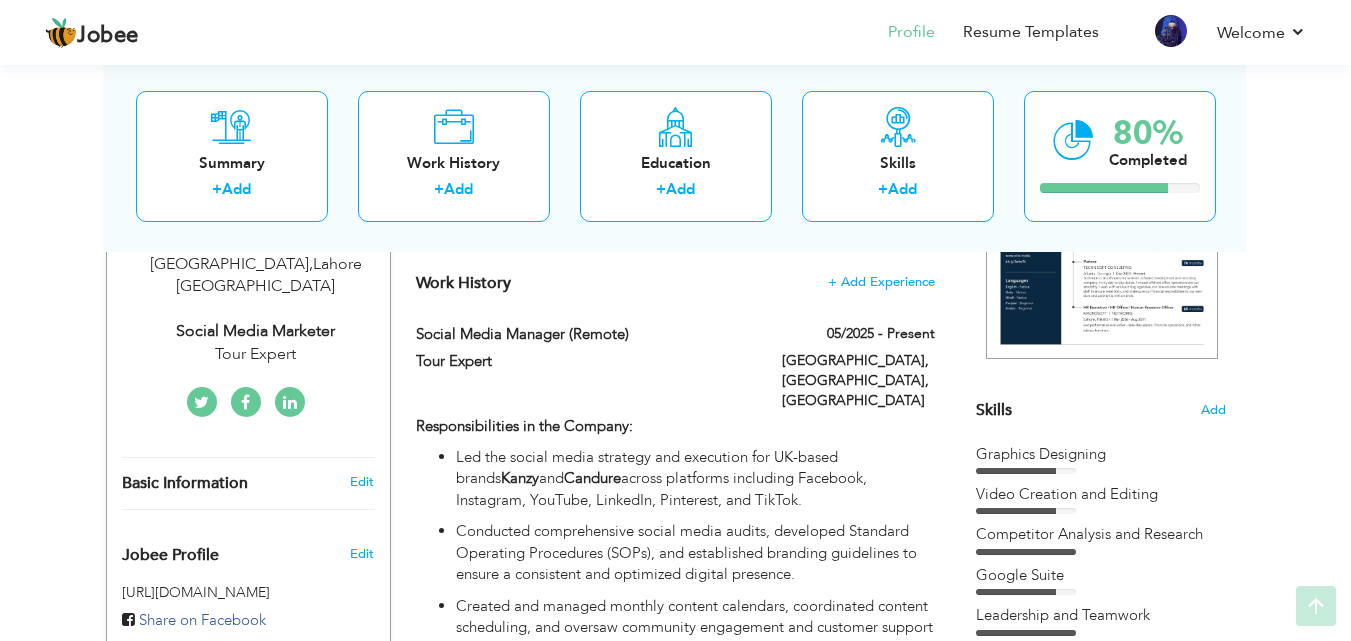 scroll, scrollTop: 390, scrollLeft: 0, axis: vertical 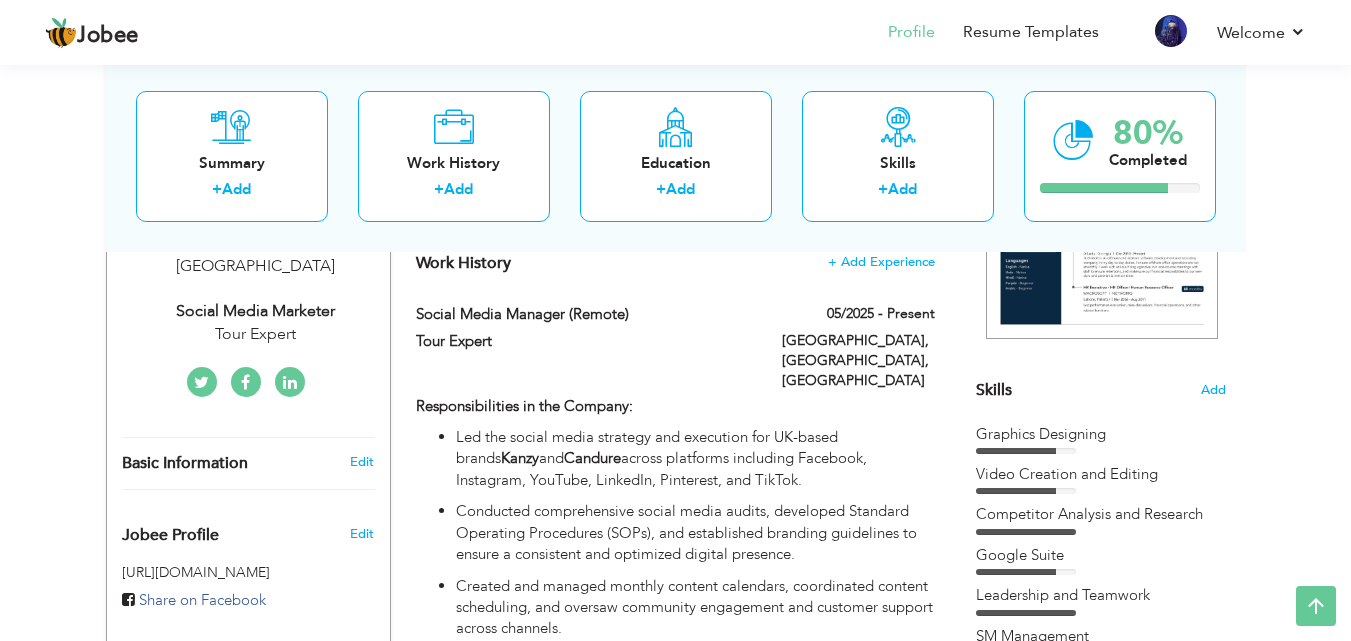 drag, startPoint x: 977, startPoint y: 419, endPoint x: 1066, endPoint y: 631, distance: 229.9239 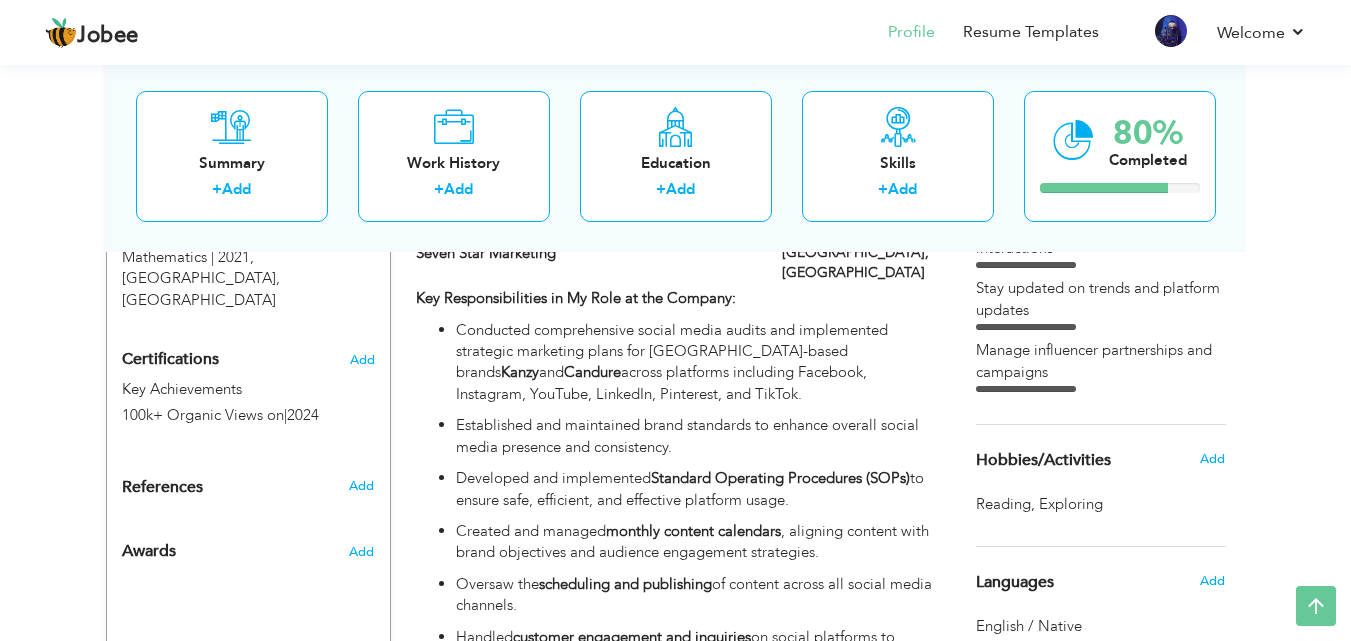 scroll, scrollTop: 1090, scrollLeft: 0, axis: vertical 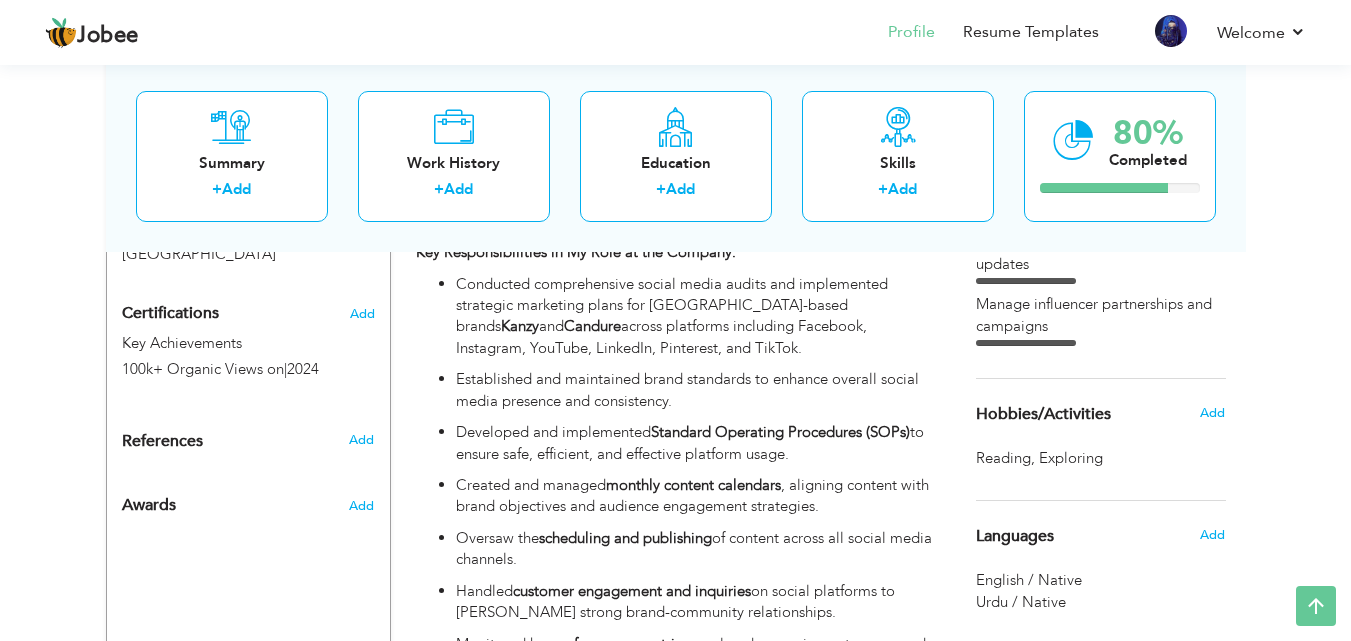 drag, startPoint x: 1073, startPoint y: 325, endPoint x: 998, endPoint y: 320, distance: 75.16648 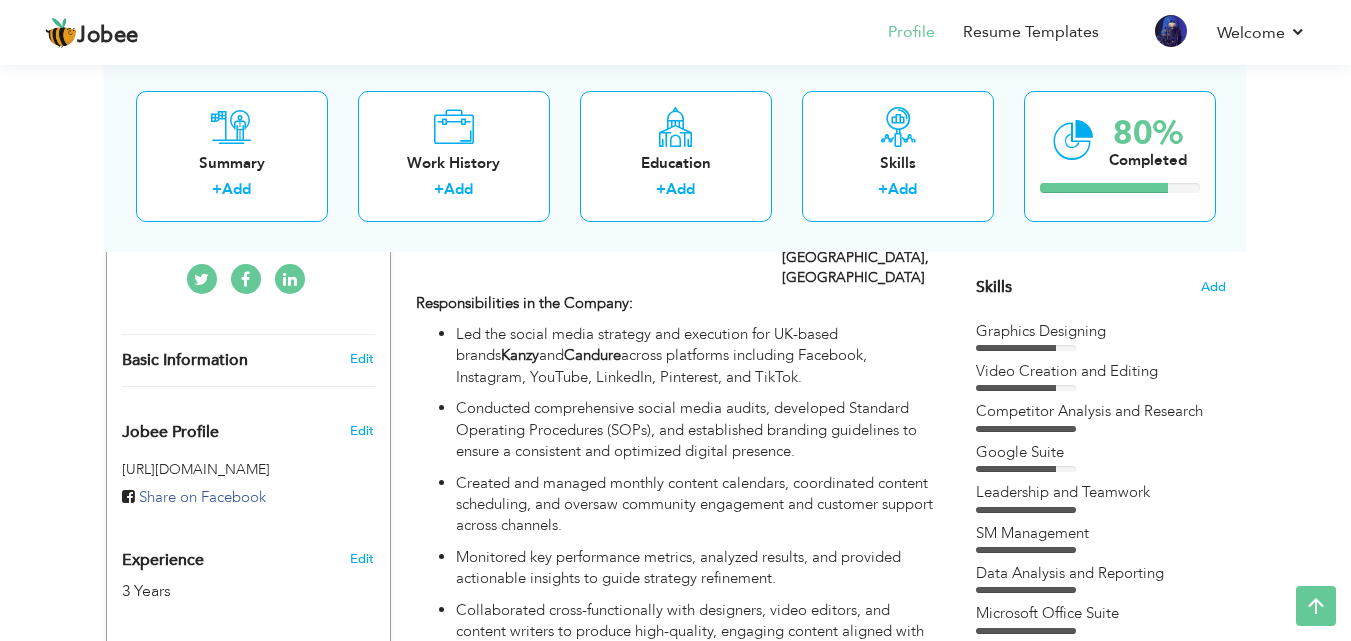 scroll, scrollTop: 500, scrollLeft: 0, axis: vertical 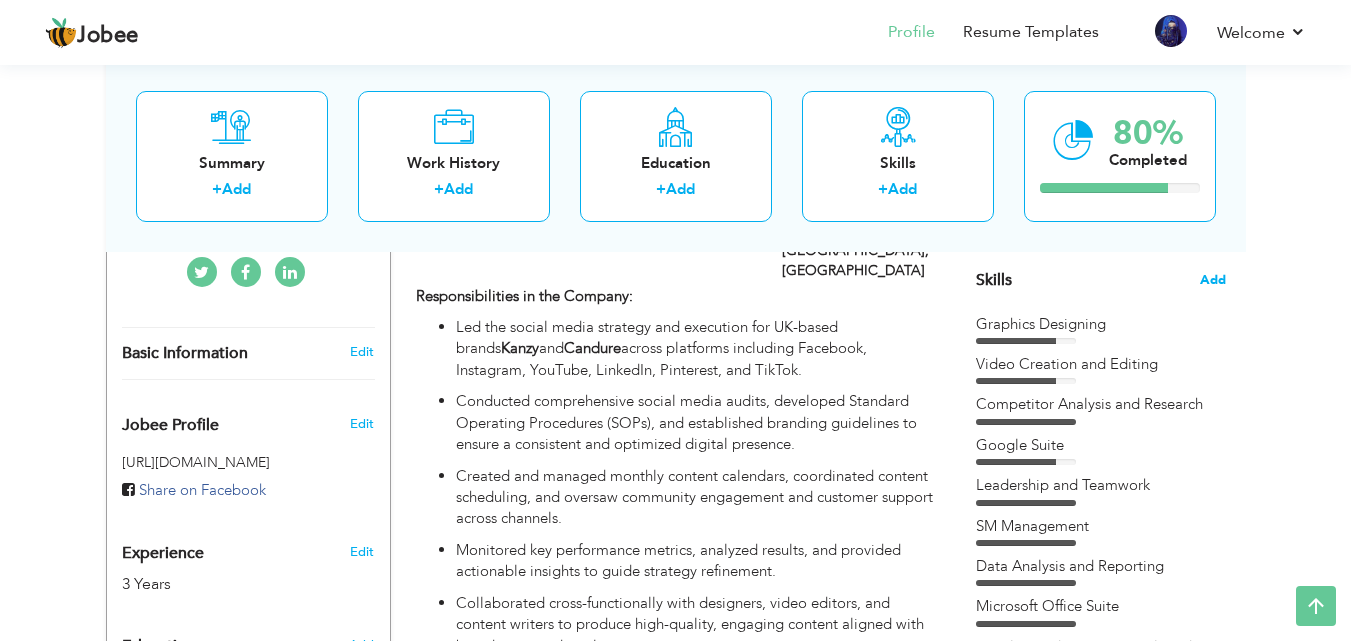 click on "Add" at bounding box center (1213, 280) 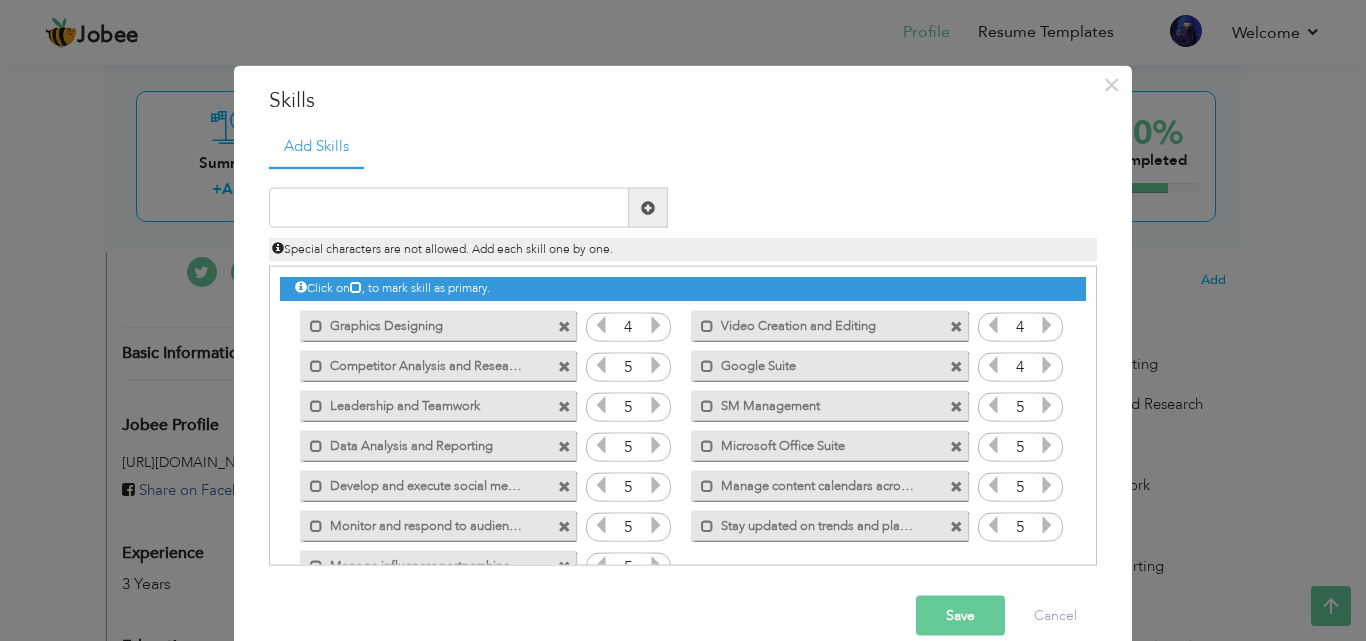 drag, startPoint x: 279, startPoint y: 309, endPoint x: 501, endPoint y: 394, distance: 237.71622 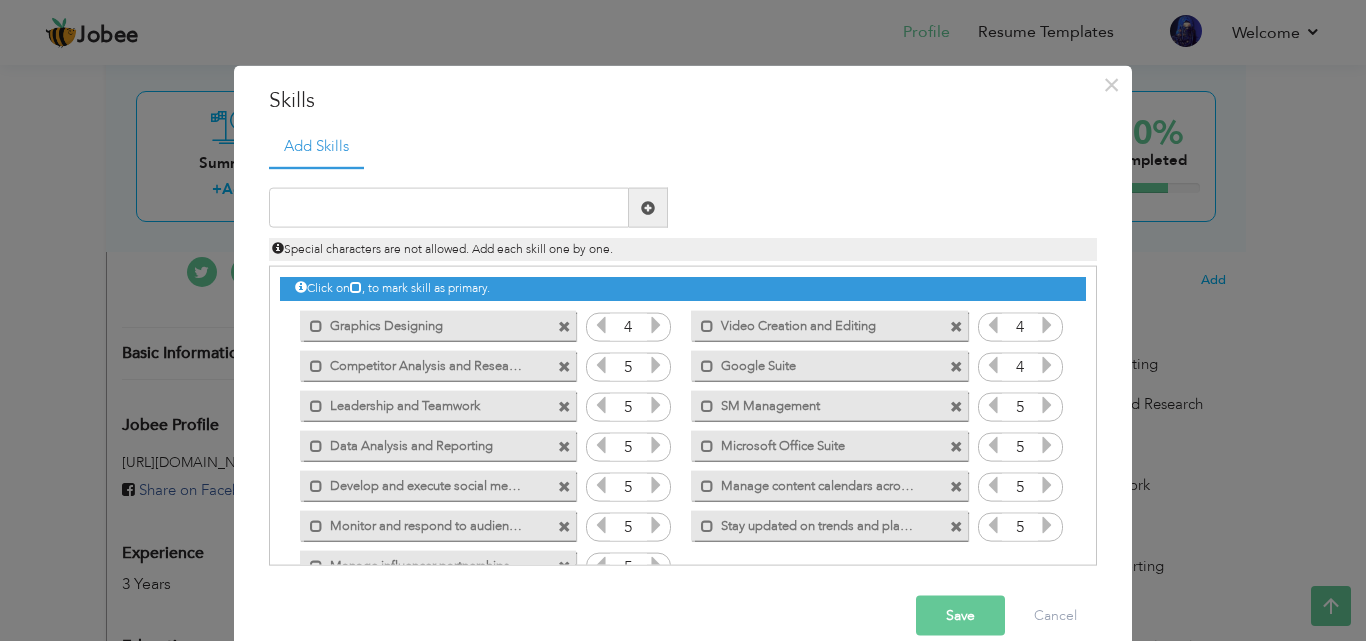 click on "×
Skills
Add Skills
Duplicate entry Mark as primary skill. 4 4 5" at bounding box center (683, 320) 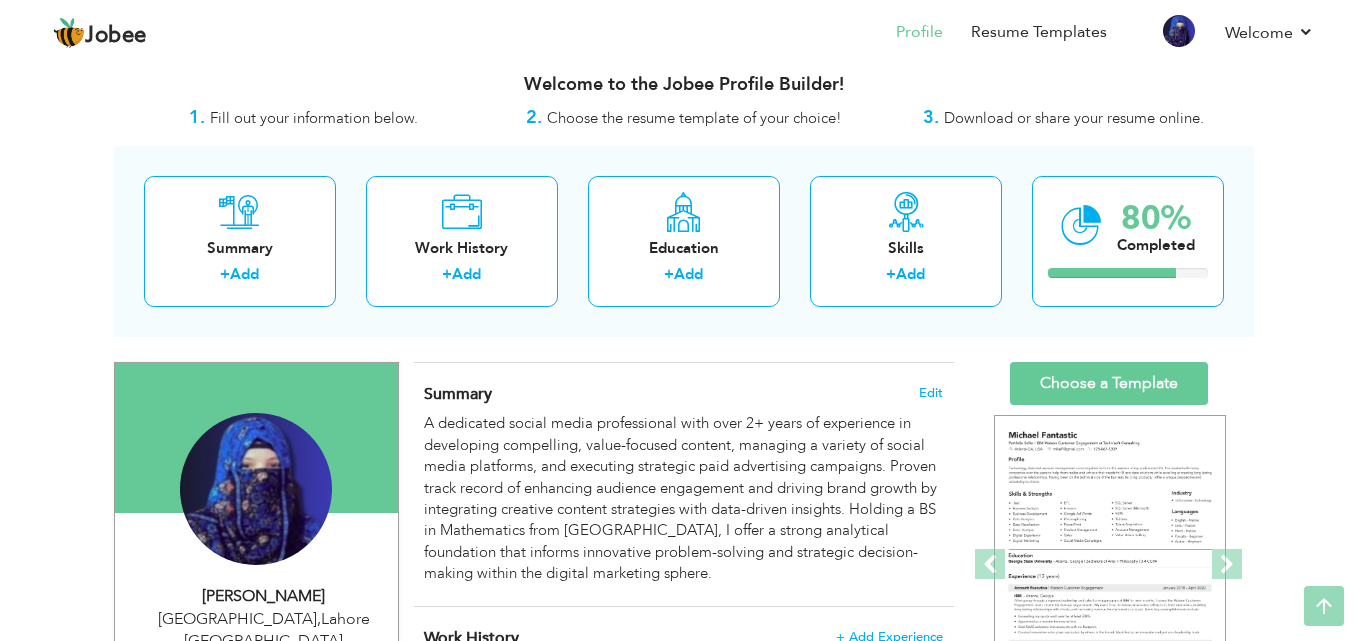scroll, scrollTop: 0, scrollLeft: 0, axis: both 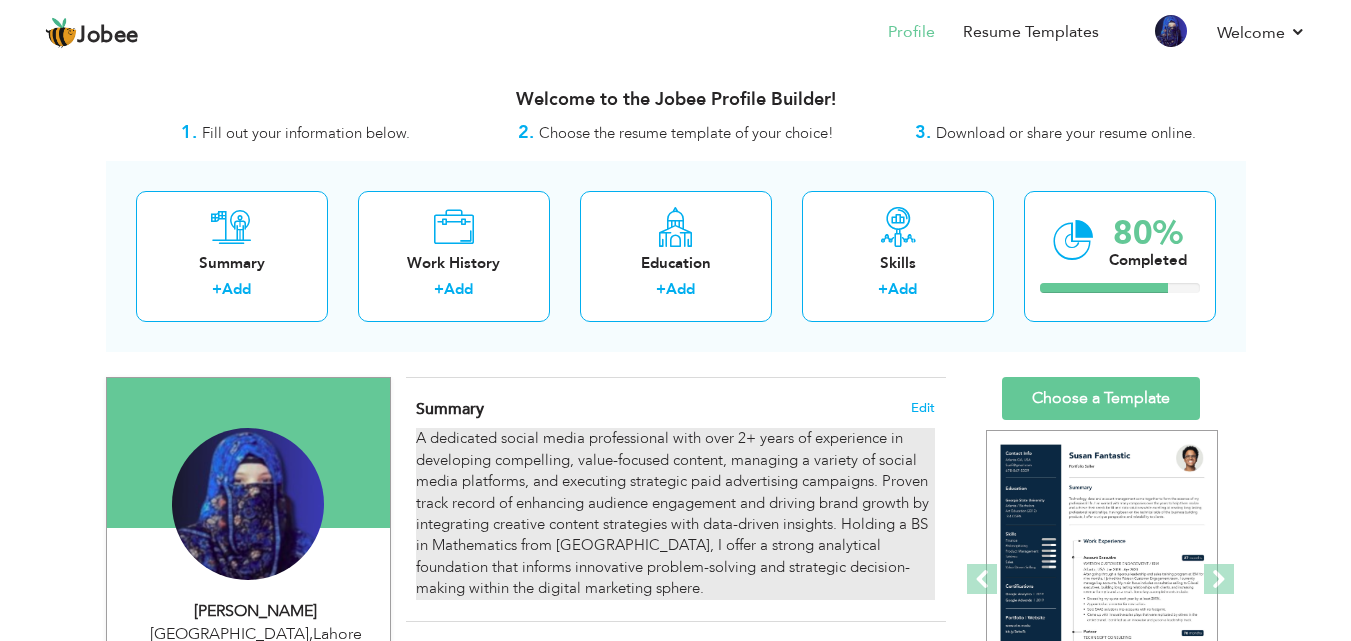 click on "A dedicated social media professional with over 2+ years of experience in developing compelling, value-focused content, managing a variety of social media platforms, and executing strategic paid advertising campaigns. Proven track record of enhancing audience engagement and driving brand growth by integrating creative content strategies with data-driven insights. Holding a BS in Mathematics from Punjab University, I offer a strong analytical foundation that informs innovative problem-solving and strategic decision-making within the digital marketing sphere." at bounding box center [675, 513] 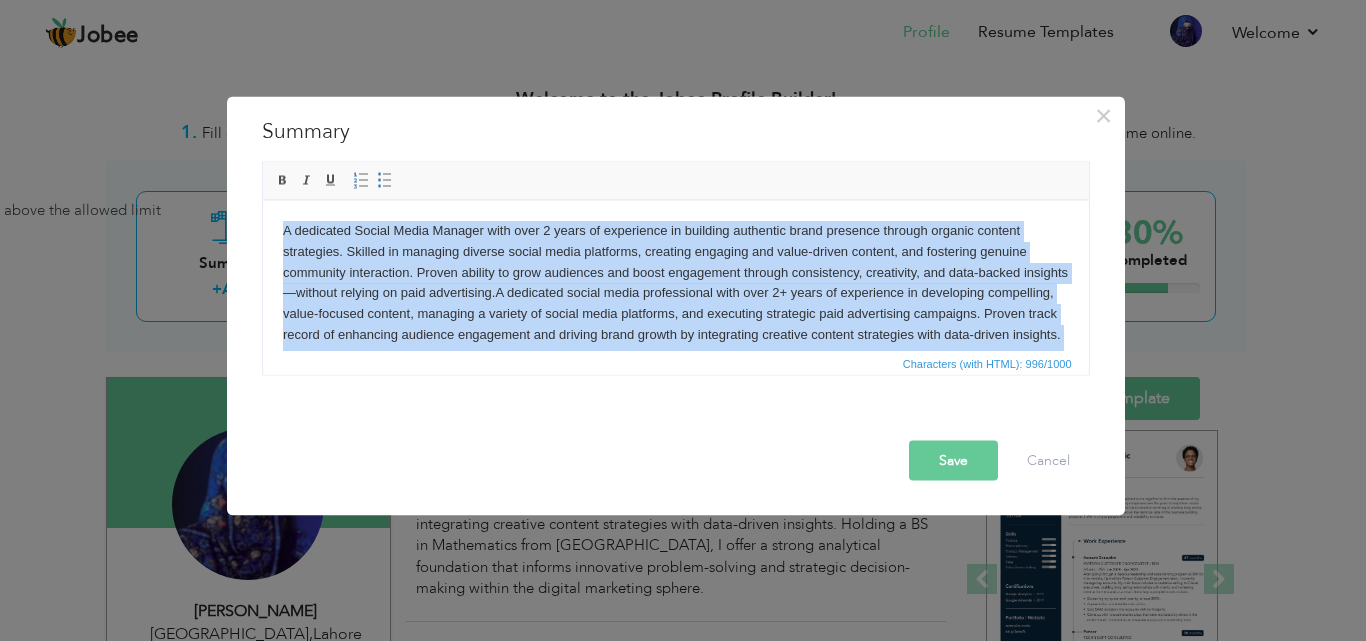 click on "A dedicated Social Media Manager with over 2 years of experience in building authentic brand presence through organic content strategies. Skilled in managing diverse social media platforms, creating engaging and value-driven content, and fostering genuine community interaction. Proven ability to grow audiences and boost engagement through consistency, creativity, and data-backed insights—without relying on paid advertising. A dedicated social media professional with over 2+ years of experience in developing compelling, value-focused content, managing a variety of social media platforms, and executing strategic paid advertising campaigns. Proven track record of enhancing audience engagement and driving brand growth by integrating creative content strategies with data-driven insights. Holding a BS in Mathematics from Punjab University, I offer a strong analytical foundation that informs innovative problem-solving and strategic decision-making within the digital marketing sphere." at bounding box center [675, 303] 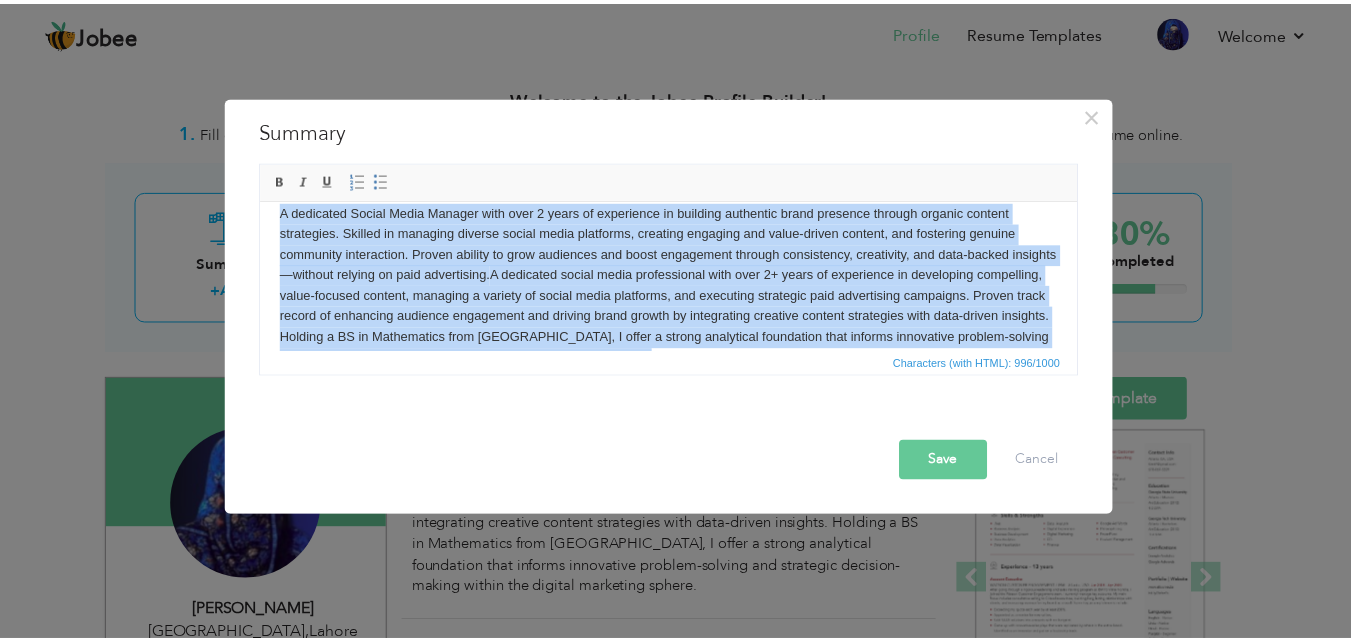 scroll, scrollTop: 0, scrollLeft: 0, axis: both 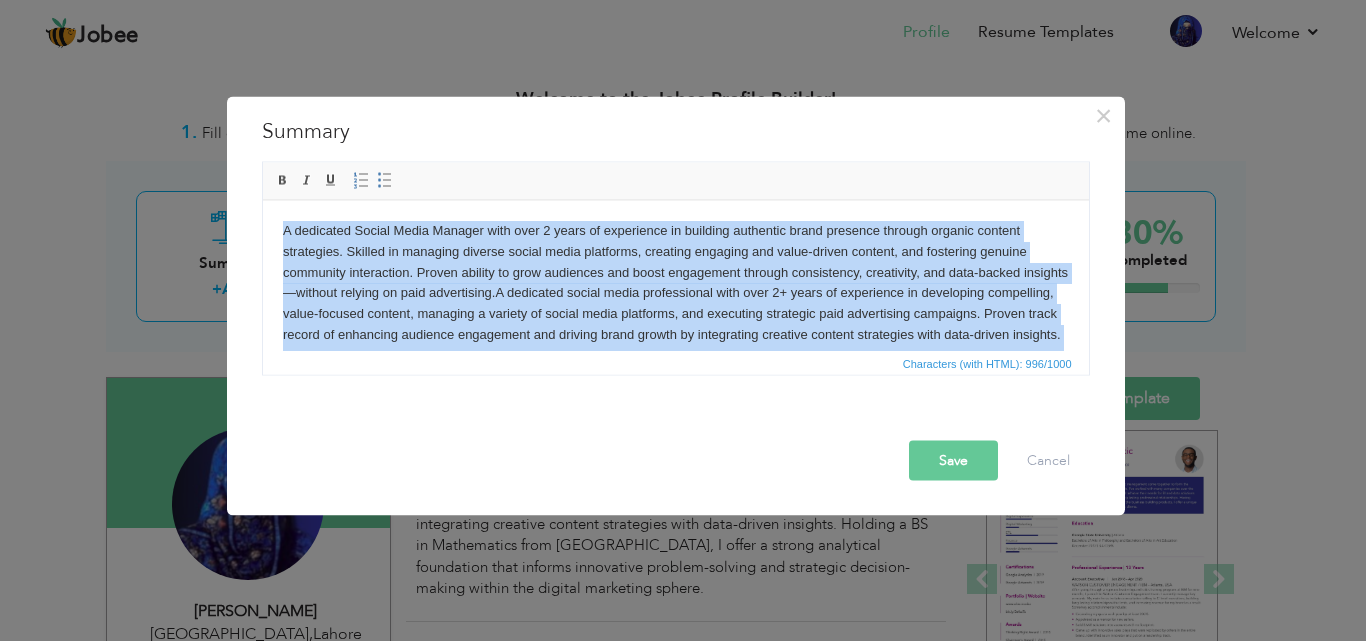 type 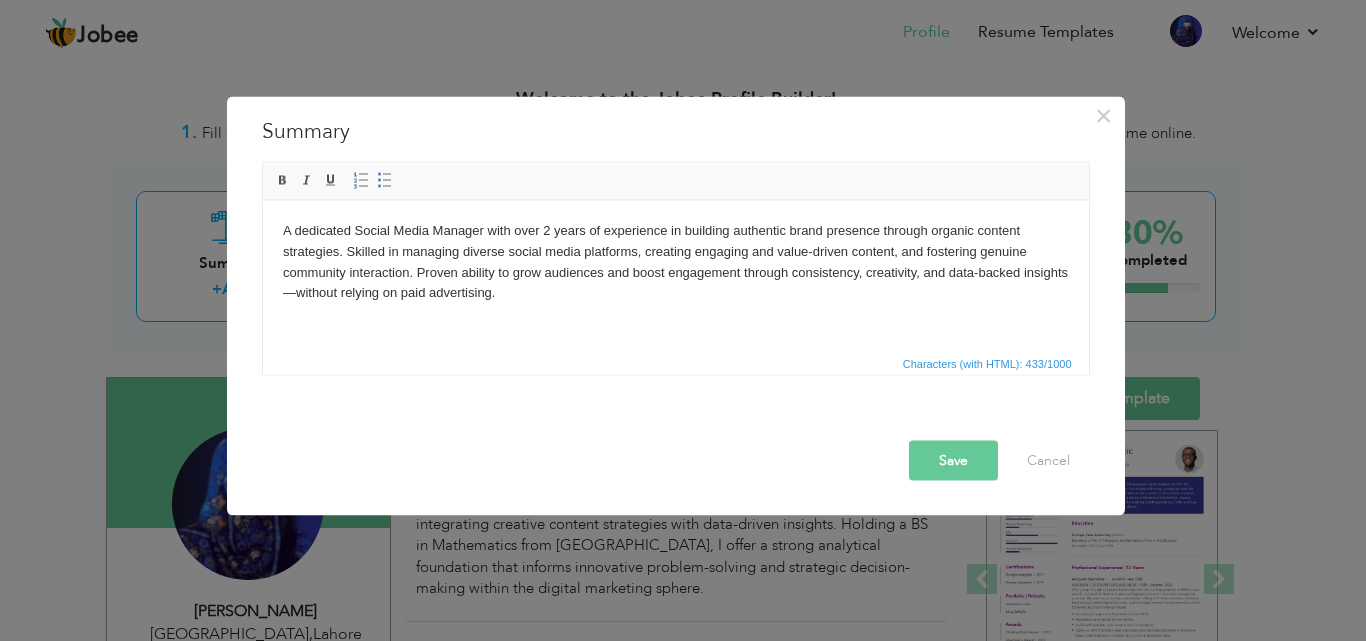 click on "A dedicated Social Media Manager with over 2 years of experience in building authentic brand presence through organic content strategies. Skilled in managing diverse social media platforms, creating engaging and value-driven content, and fostering genuine community interaction. Proven ability to grow audiences and boost engagement through consistency, creativity, and data-backed insights—without relying on paid advertising." at bounding box center [675, 261] 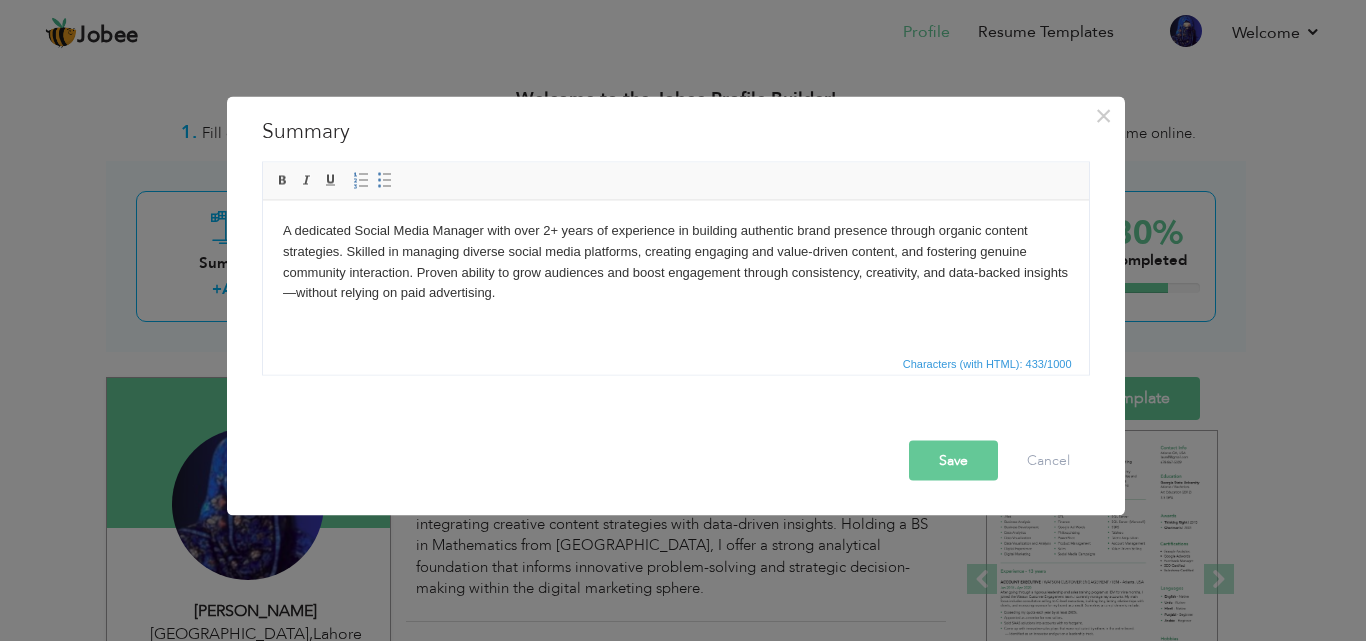 click on "Save" at bounding box center (953, 460) 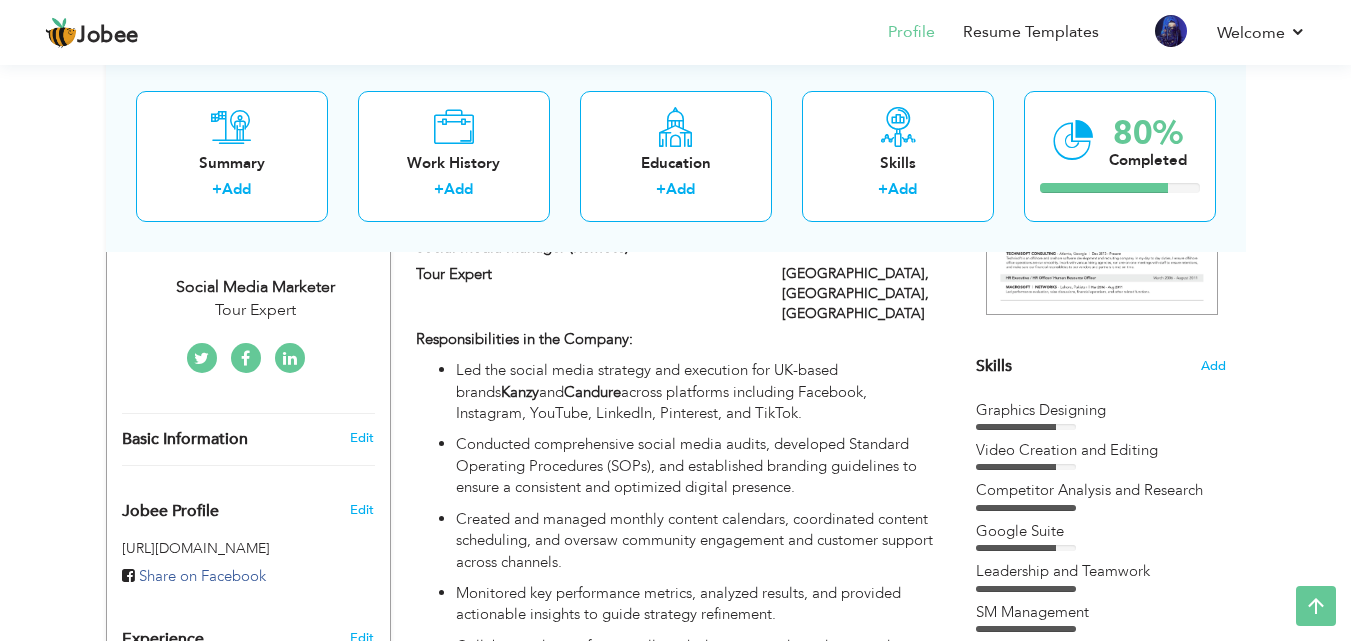 scroll, scrollTop: 300, scrollLeft: 0, axis: vertical 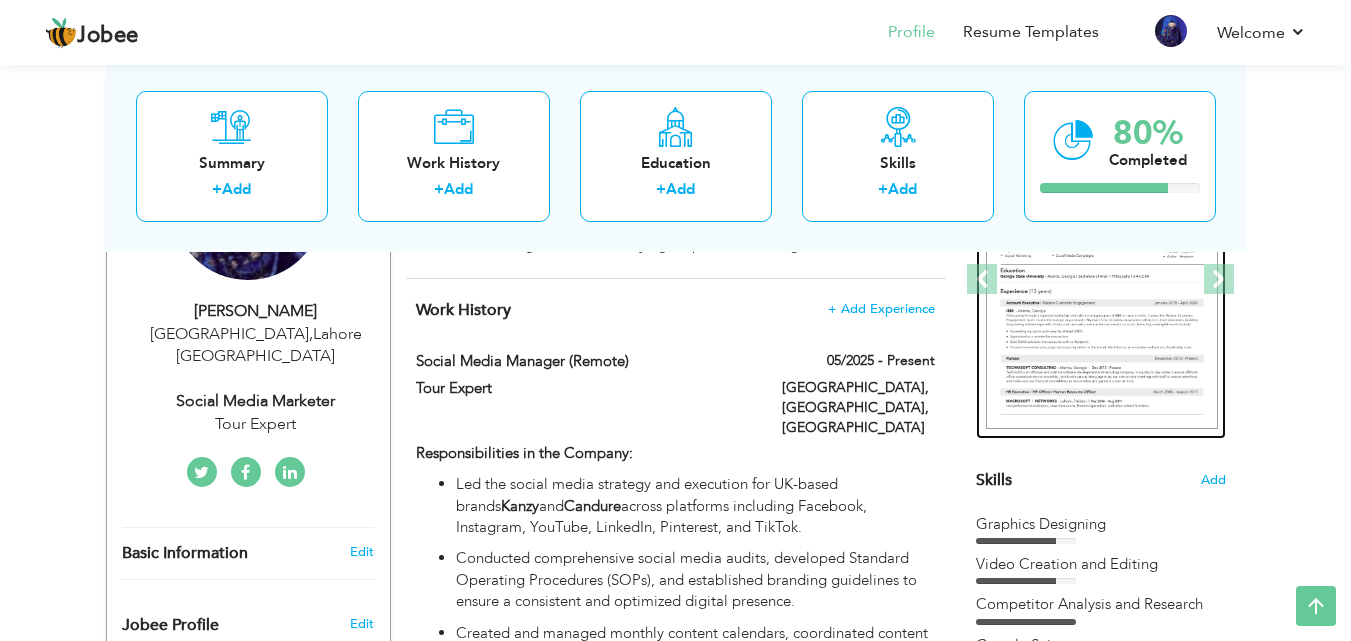 click at bounding box center [1102, 280] 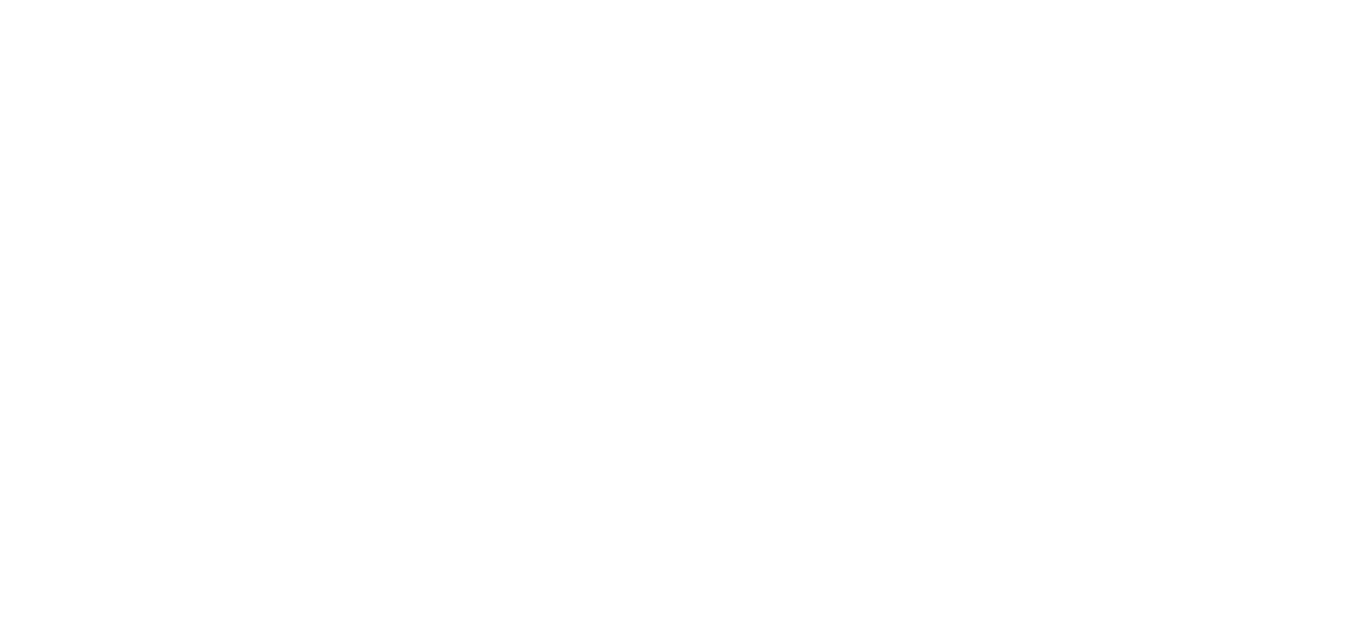 scroll, scrollTop: 0, scrollLeft: 0, axis: both 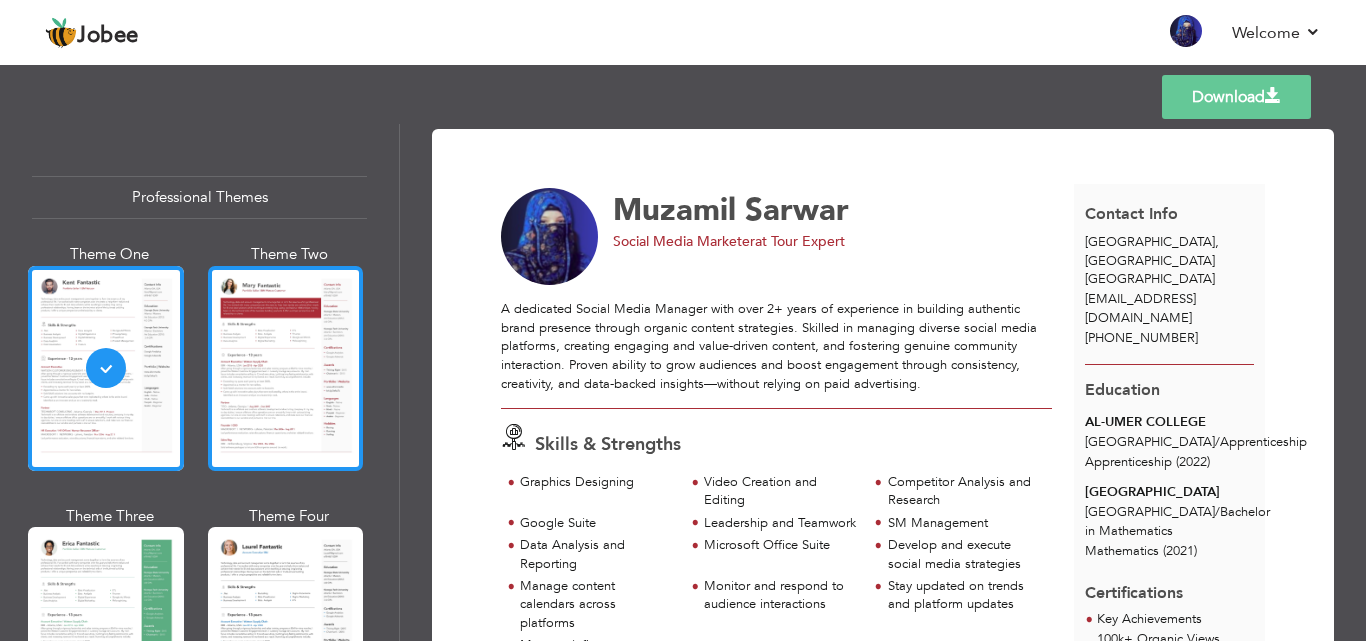 click at bounding box center (286, 368) 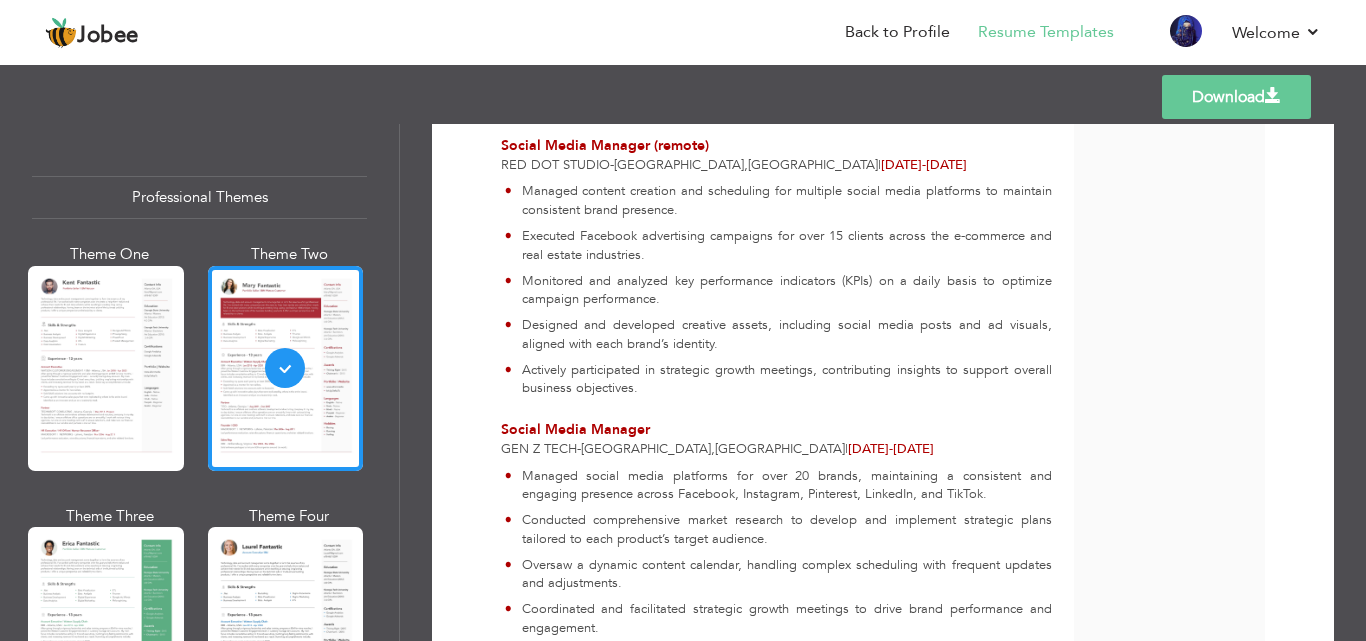 scroll, scrollTop: 1287, scrollLeft: 0, axis: vertical 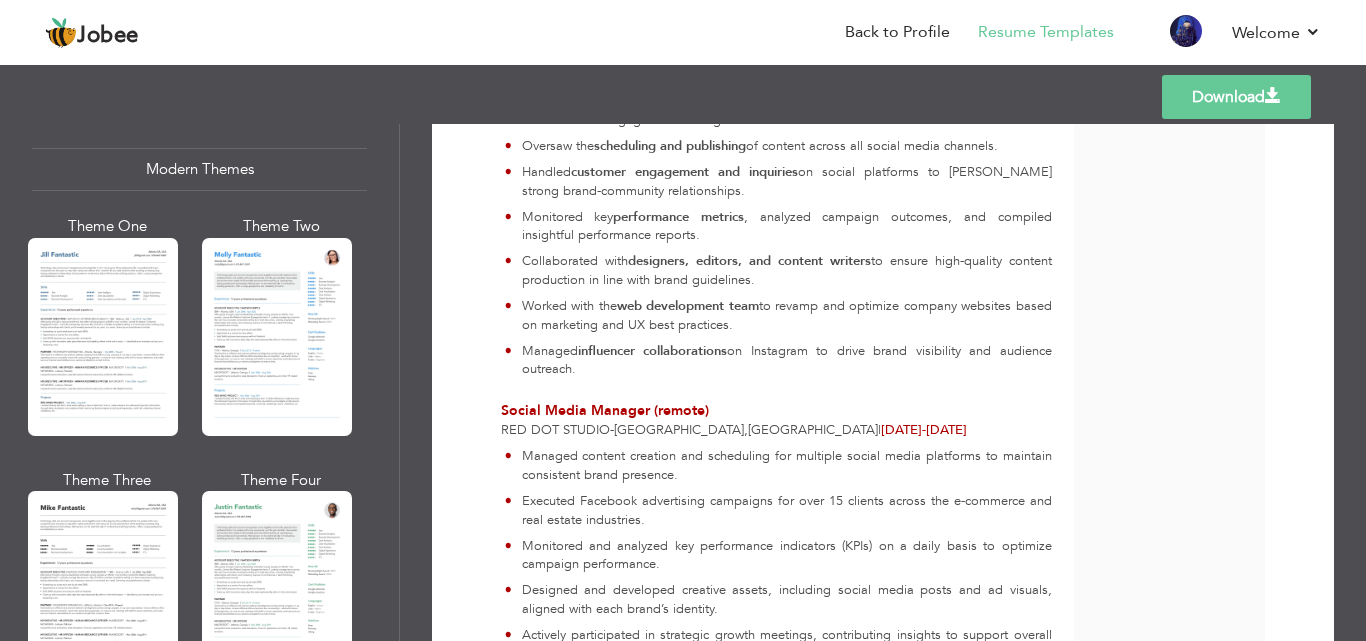 click on "Theme One
Theme Two
Theme Three
Theme Four" at bounding box center (194, 469) 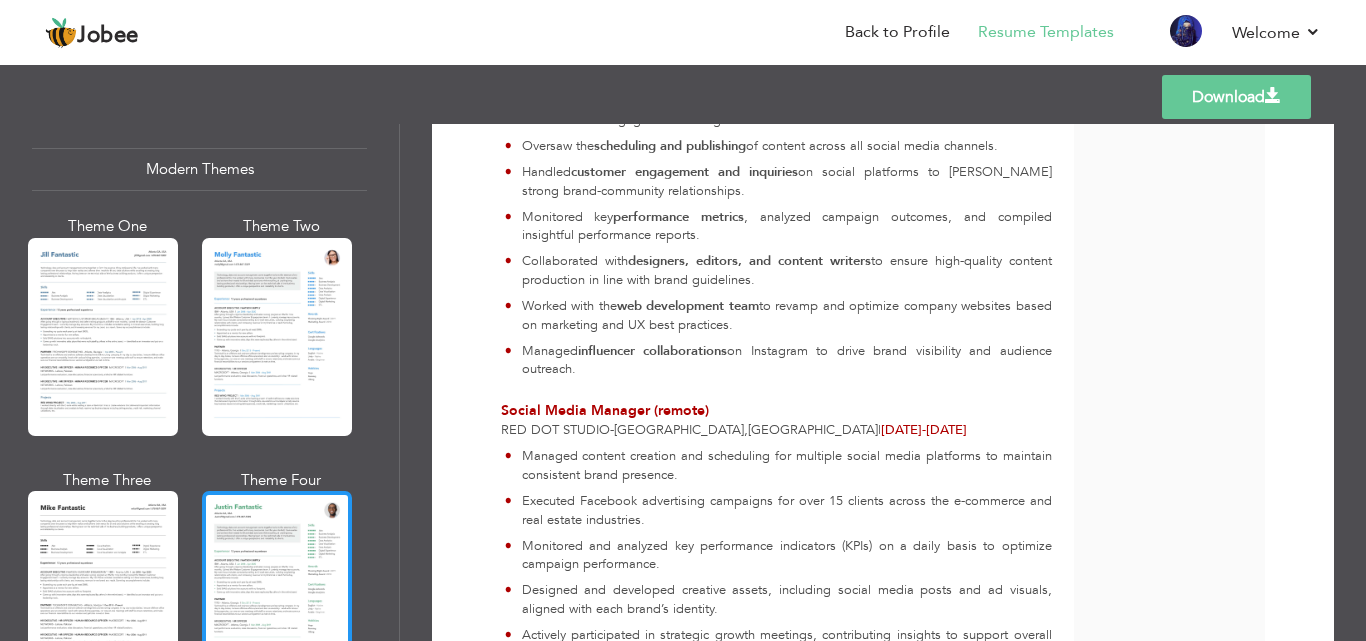 click at bounding box center [277, 590] 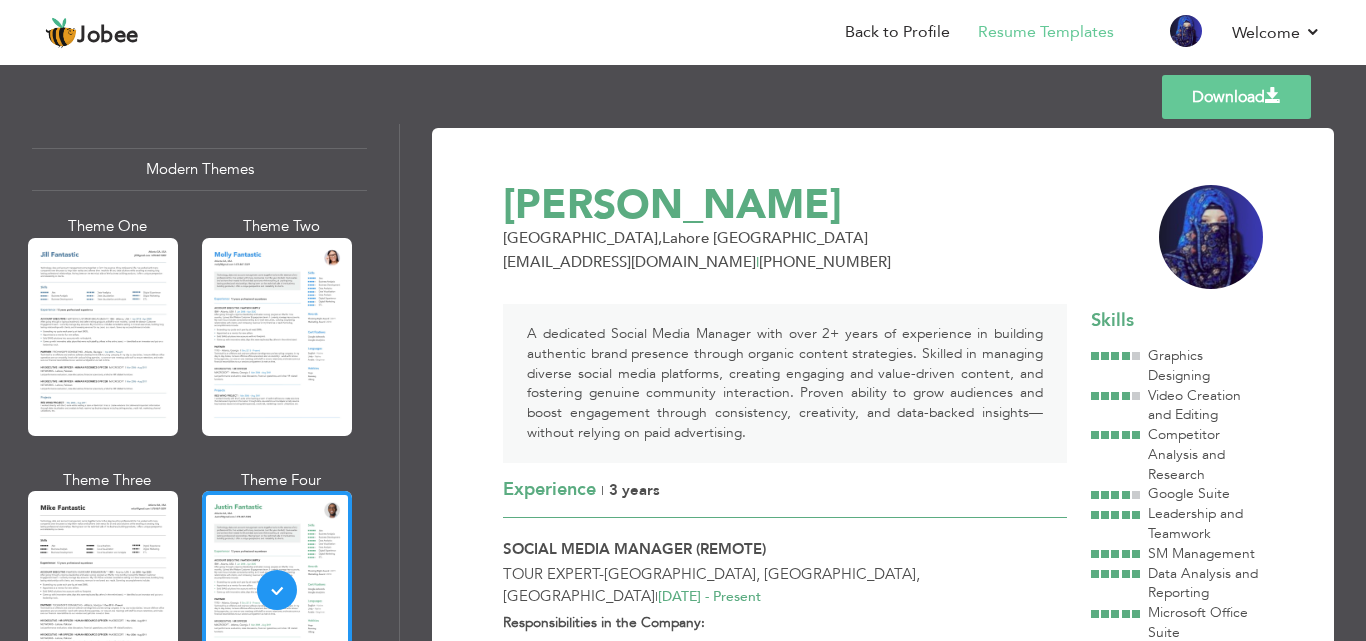 scroll, scrollTop: 0, scrollLeft: 0, axis: both 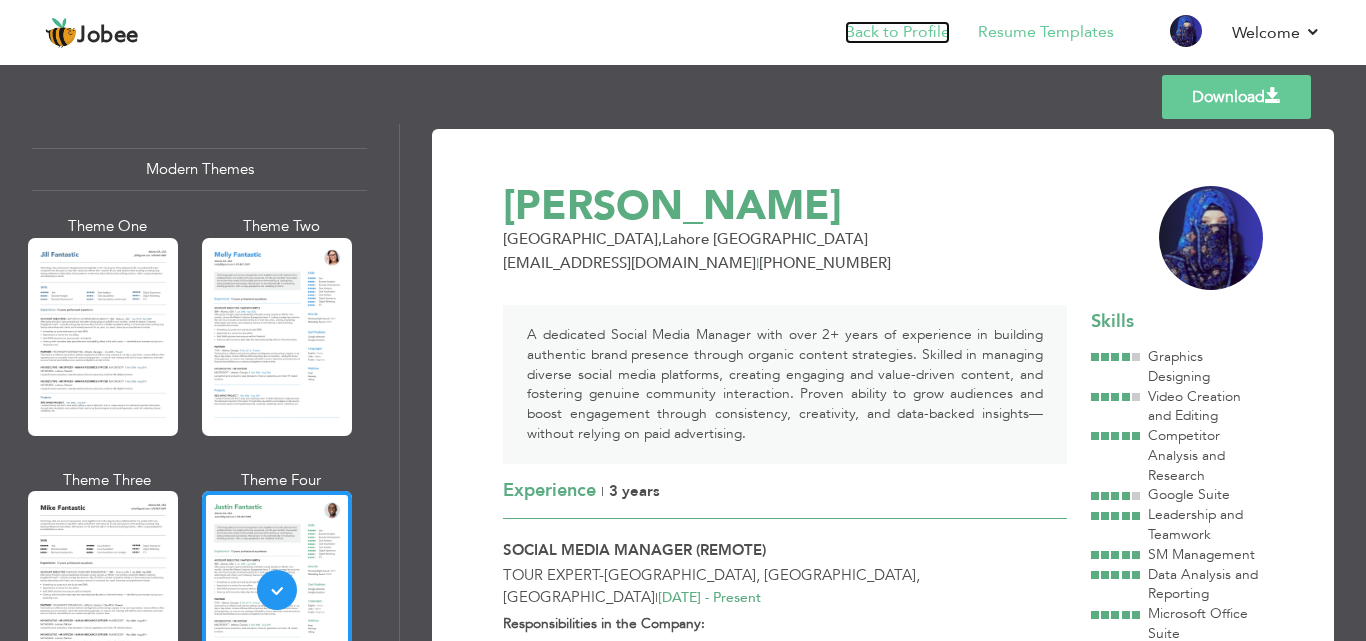 click on "Back to Profile" at bounding box center [897, 32] 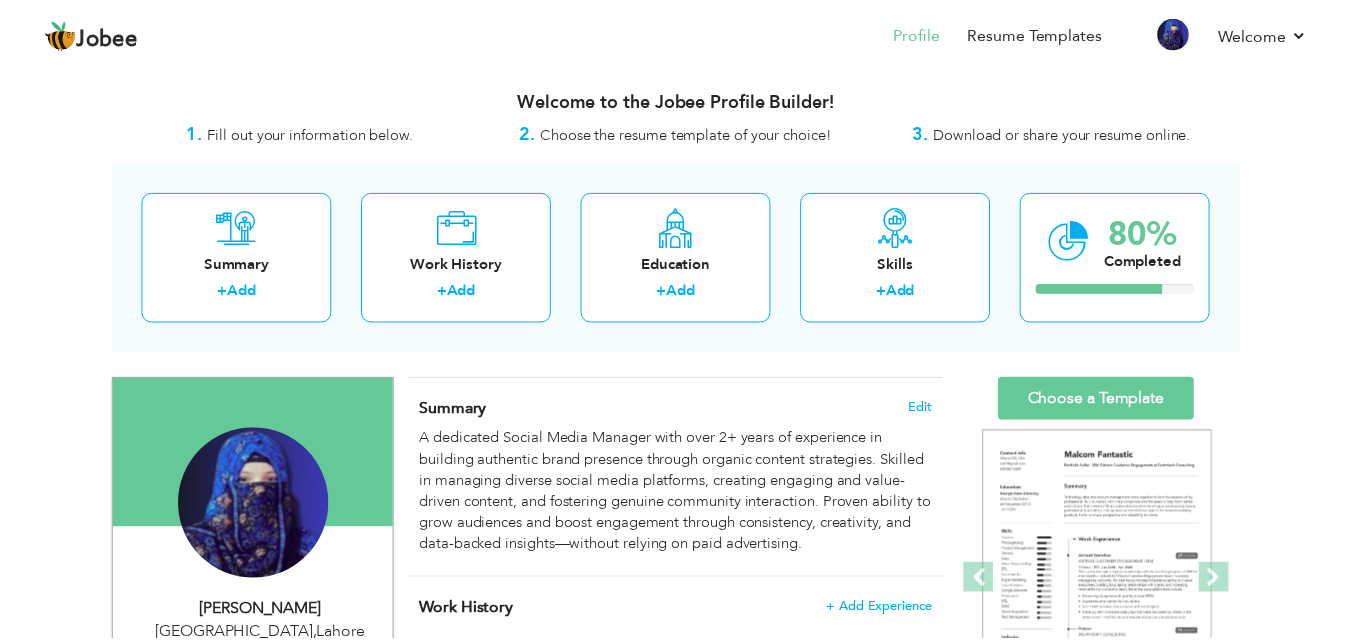 scroll, scrollTop: 0, scrollLeft: 0, axis: both 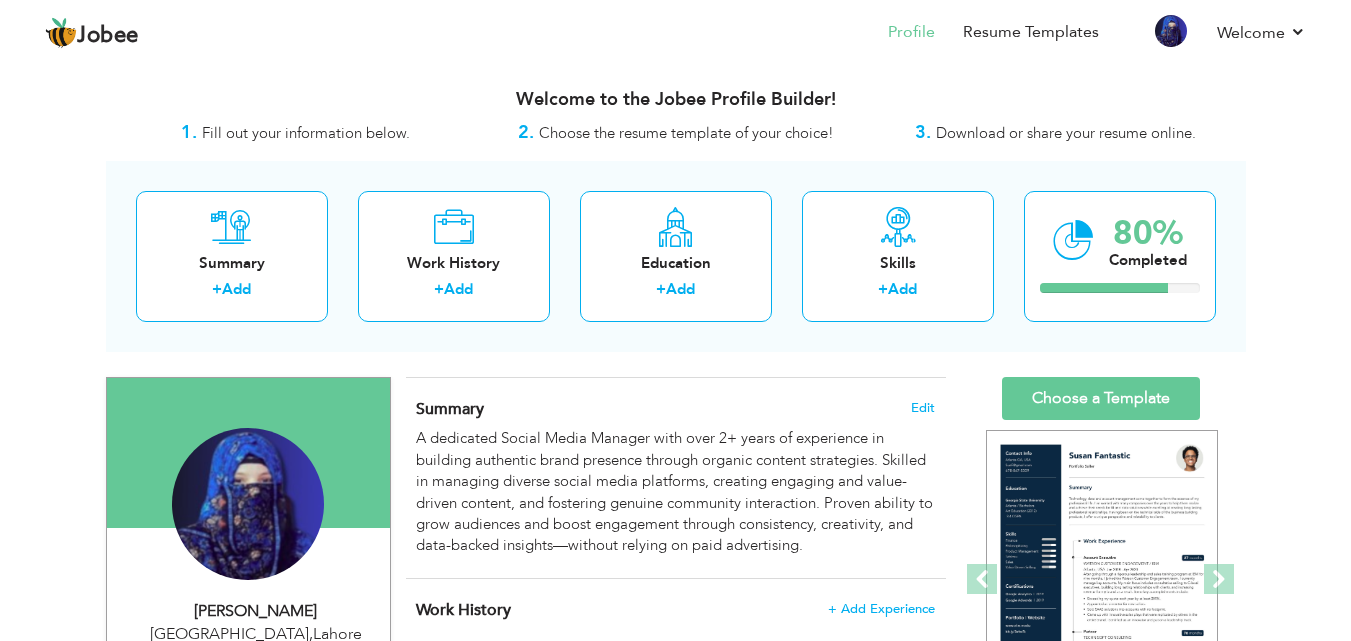 click on "View Resume
Export PDF
Profile
Summary
Public Link
Experience
Education
Awards
Work Histroy
Projects
Certifications
Skills
Preferred Job City" at bounding box center [675, 1486] 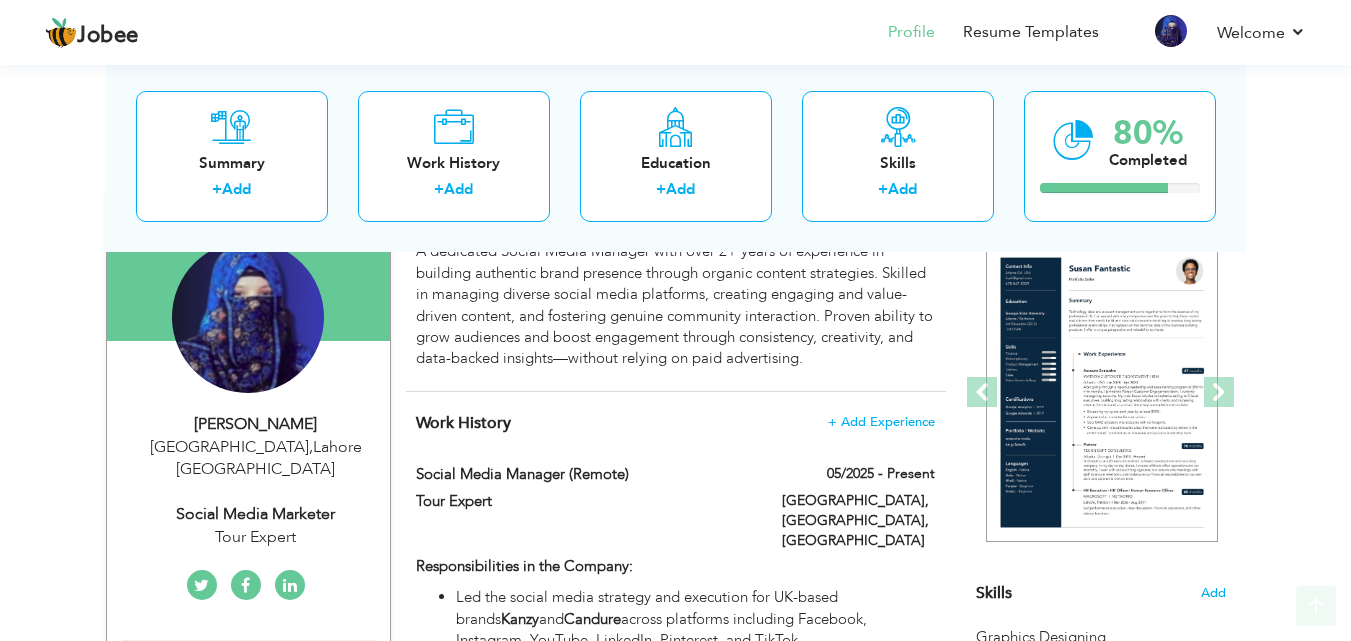 scroll, scrollTop: 200, scrollLeft: 0, axis: vertical 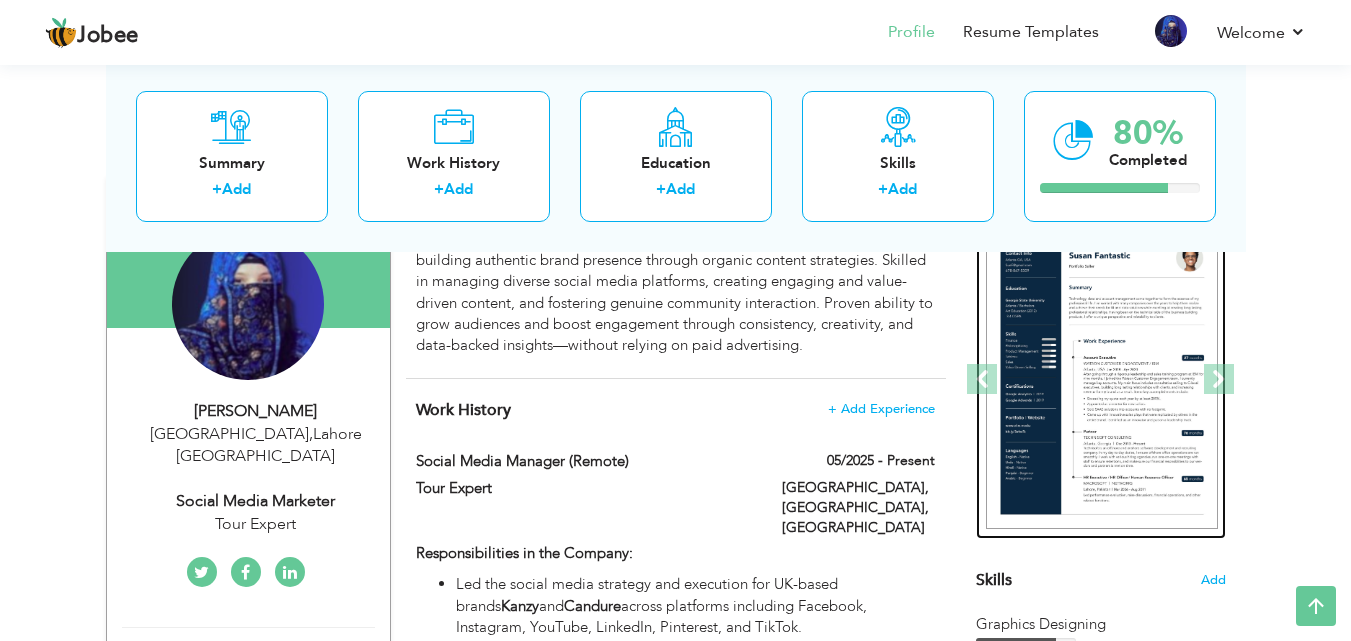 click at bounding box center (1236, 380) 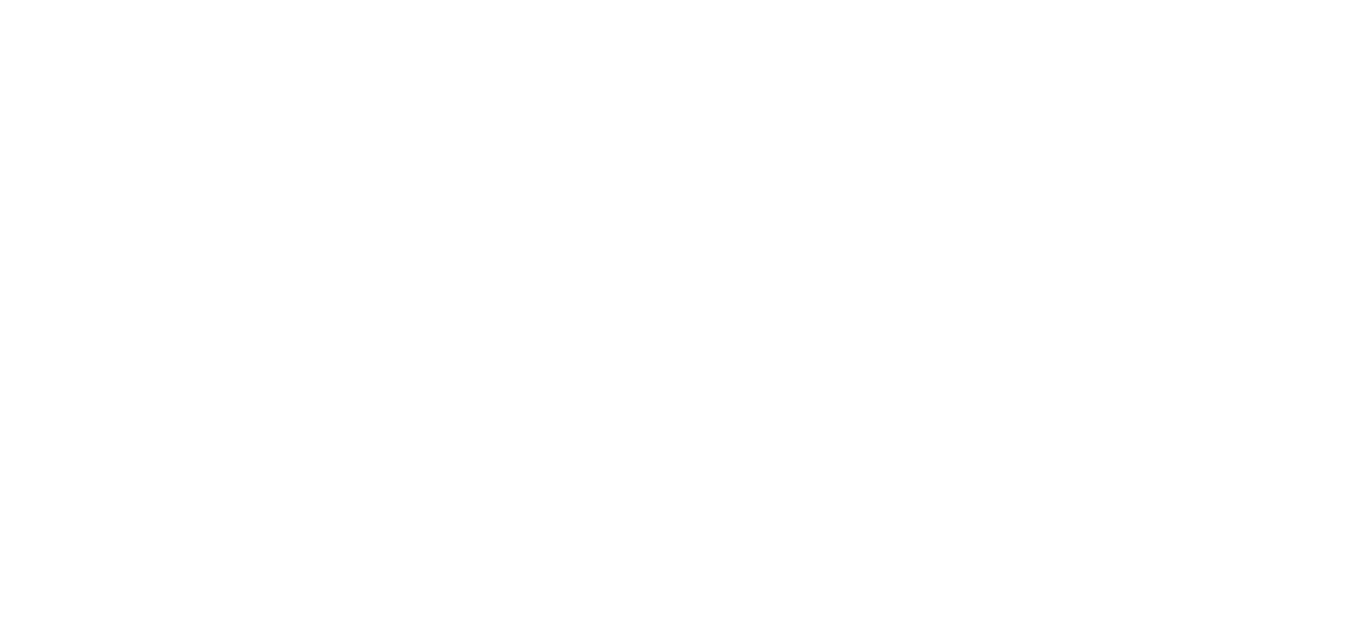 scroll, scrollTop: 0, scrollLeft: 0, axis: both 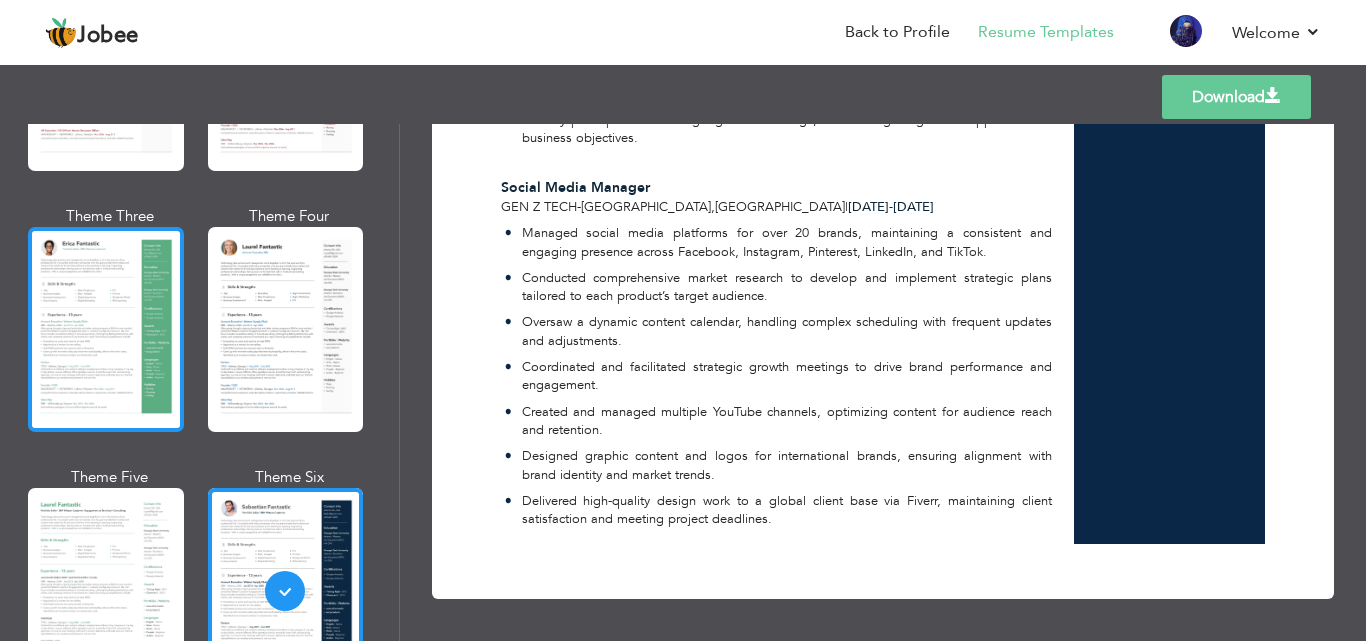 click at bounding box center (106, 329) 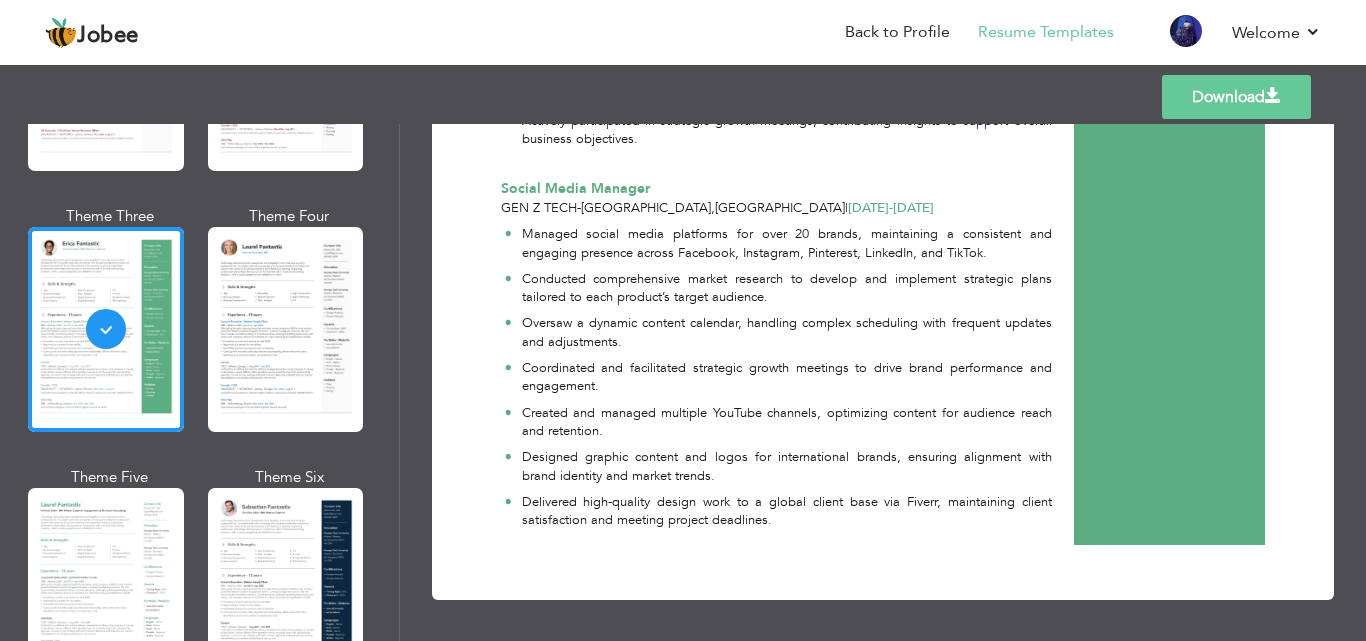 scroll, scrollTop: 1803, scrollLeft: 0, axis: vertical 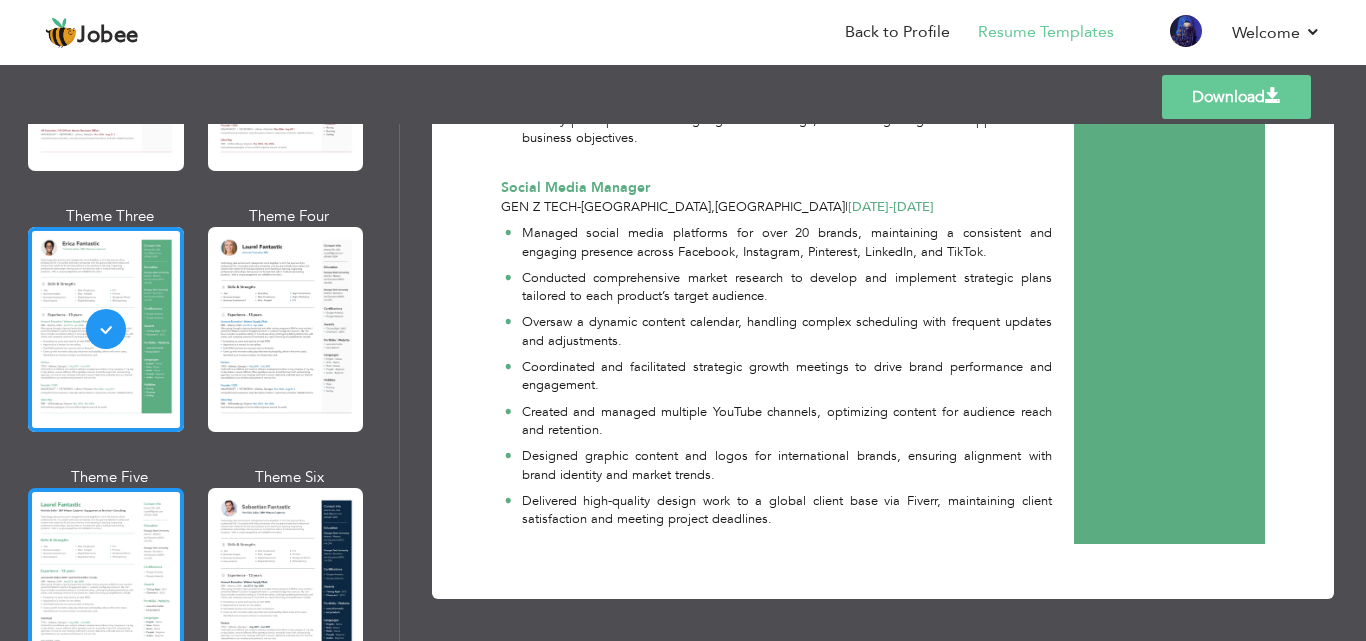 click at bounding box center [106, 590] 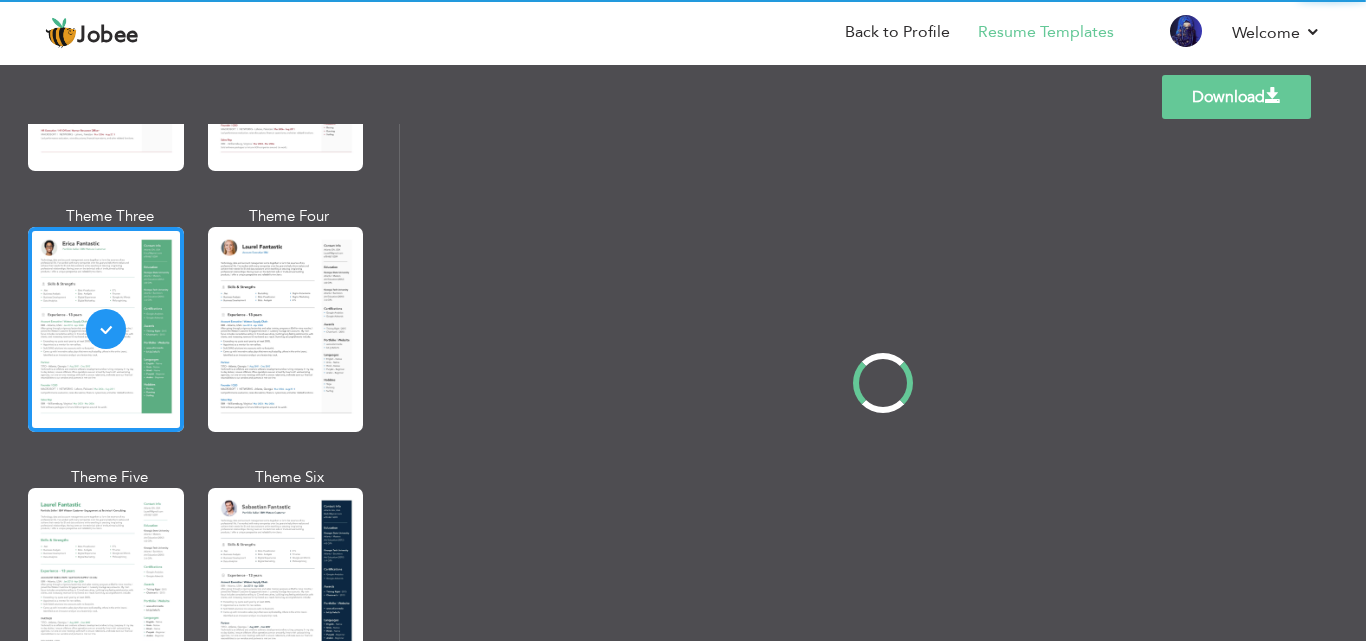 click on "Professional Themes
Theme One
Theme Two
Theme Three
Theme Four" at bounding box center (683, 382) 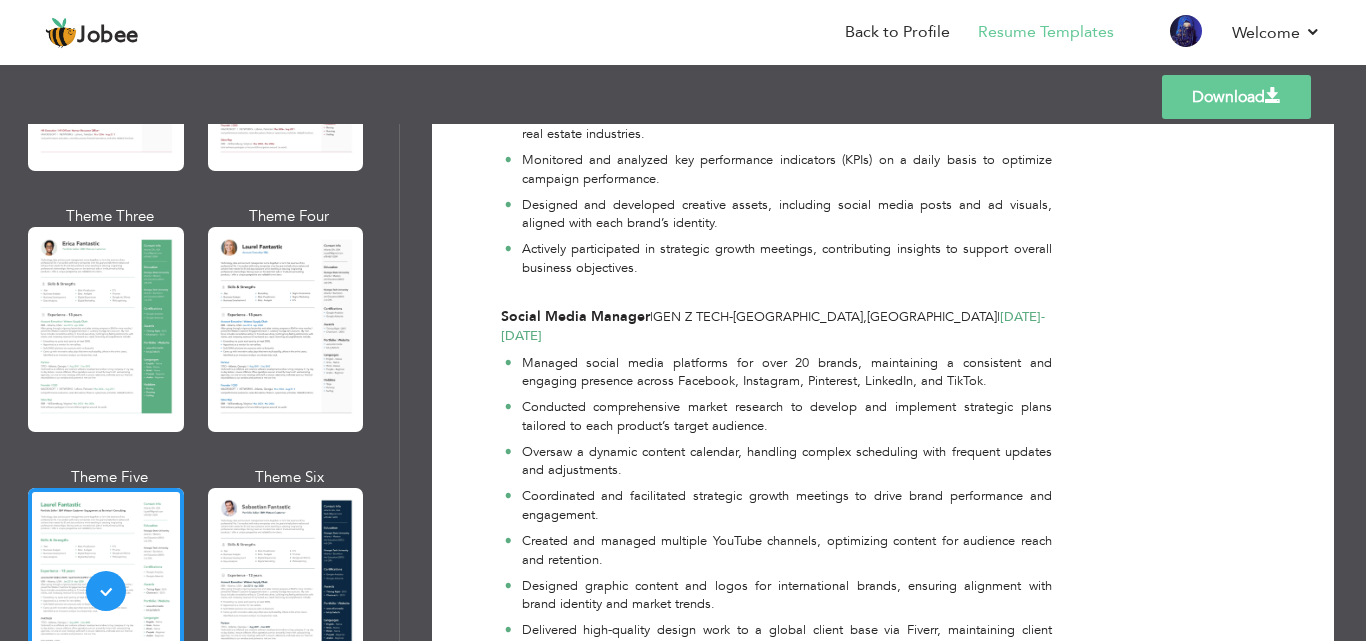 scroll, scrollTop: 1729, scrollLeft: 0, axis: vertical 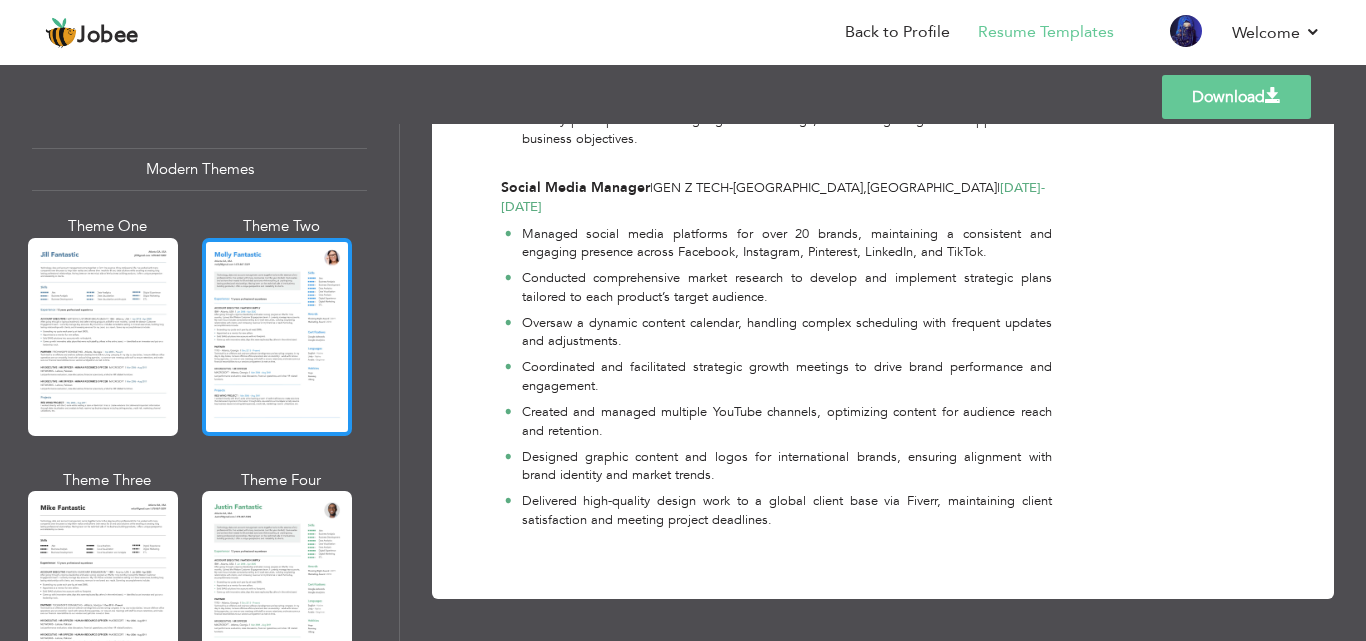 click at bounding box center (277, 337) 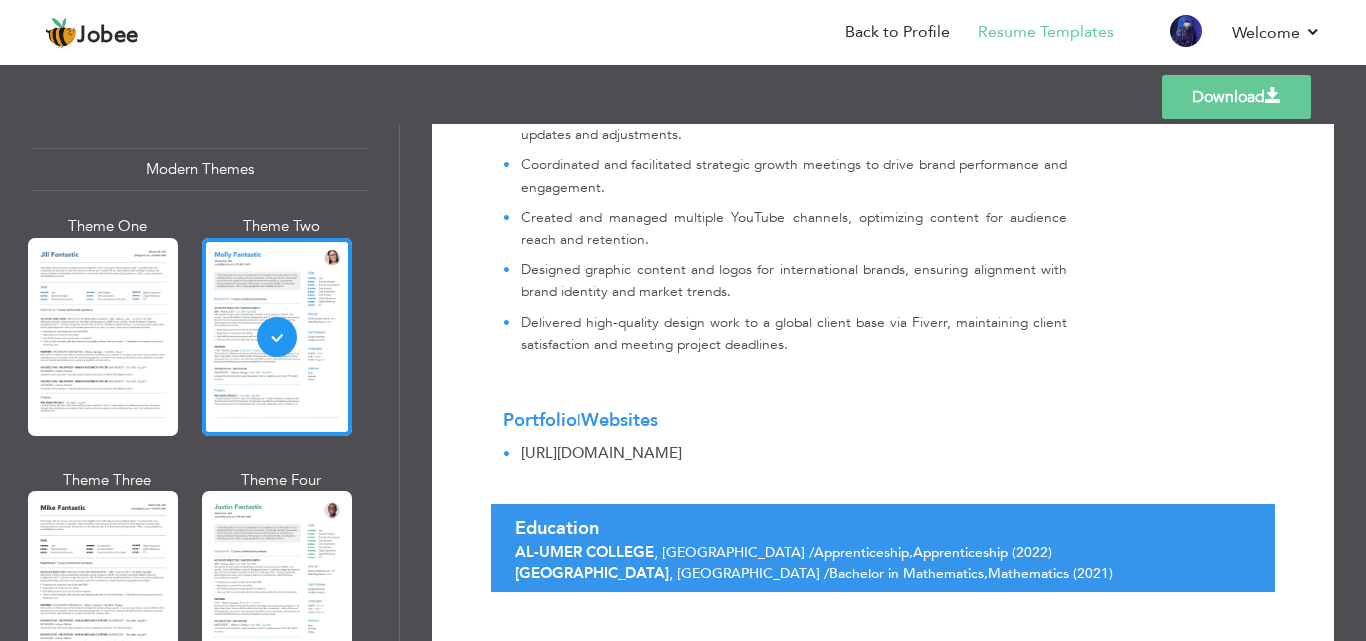 scroll, scrollTop: 2106, scrollLeft: 0, axis: vertical 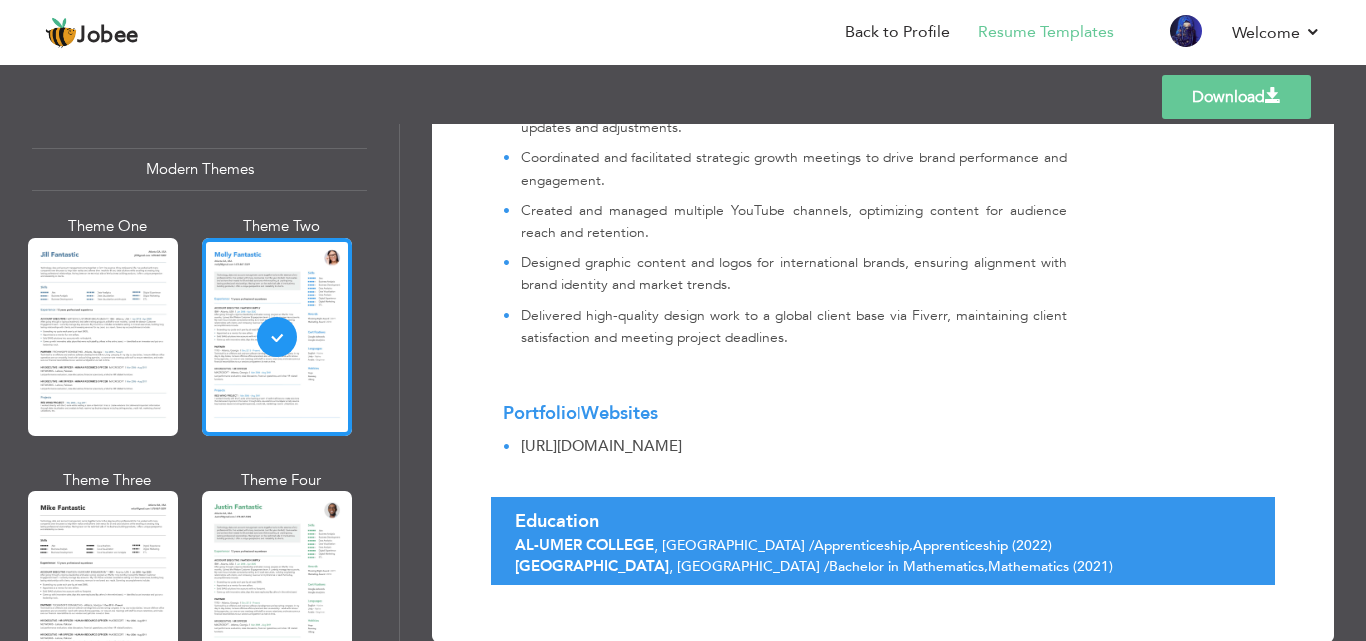 click on "Download" at bounding box center (1236, 97) 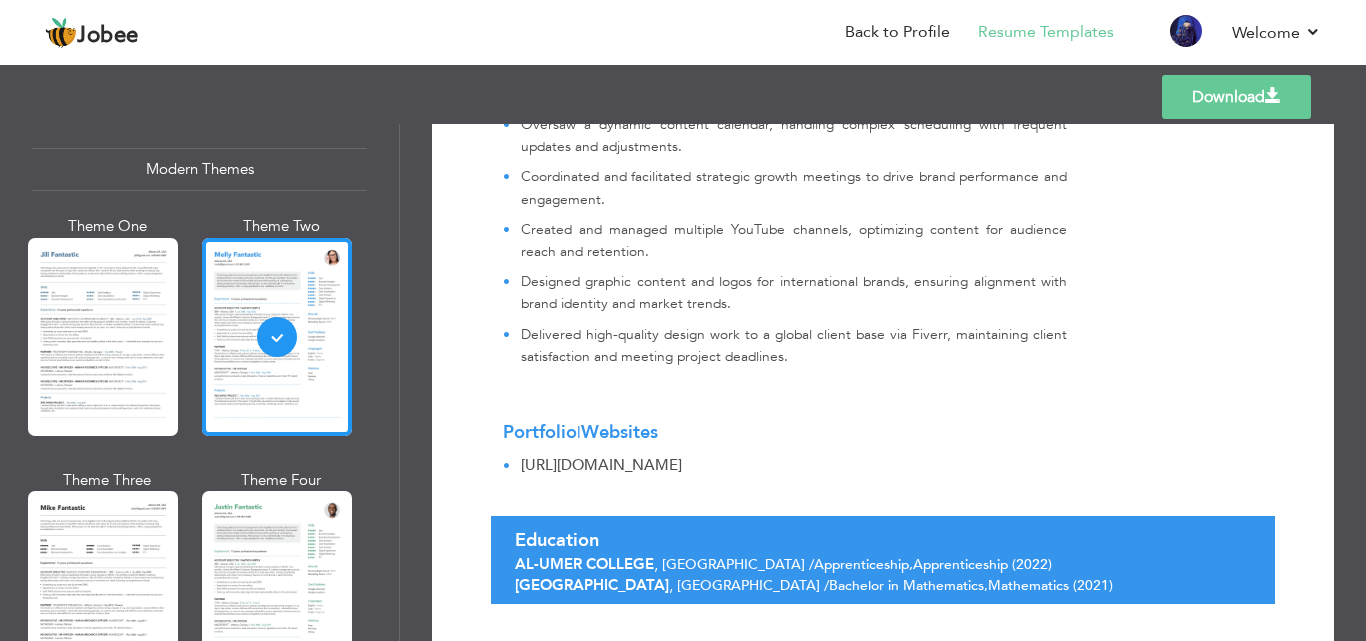 scroll, scrollTop: 2100, scrollLeft: 0, axis: vertical 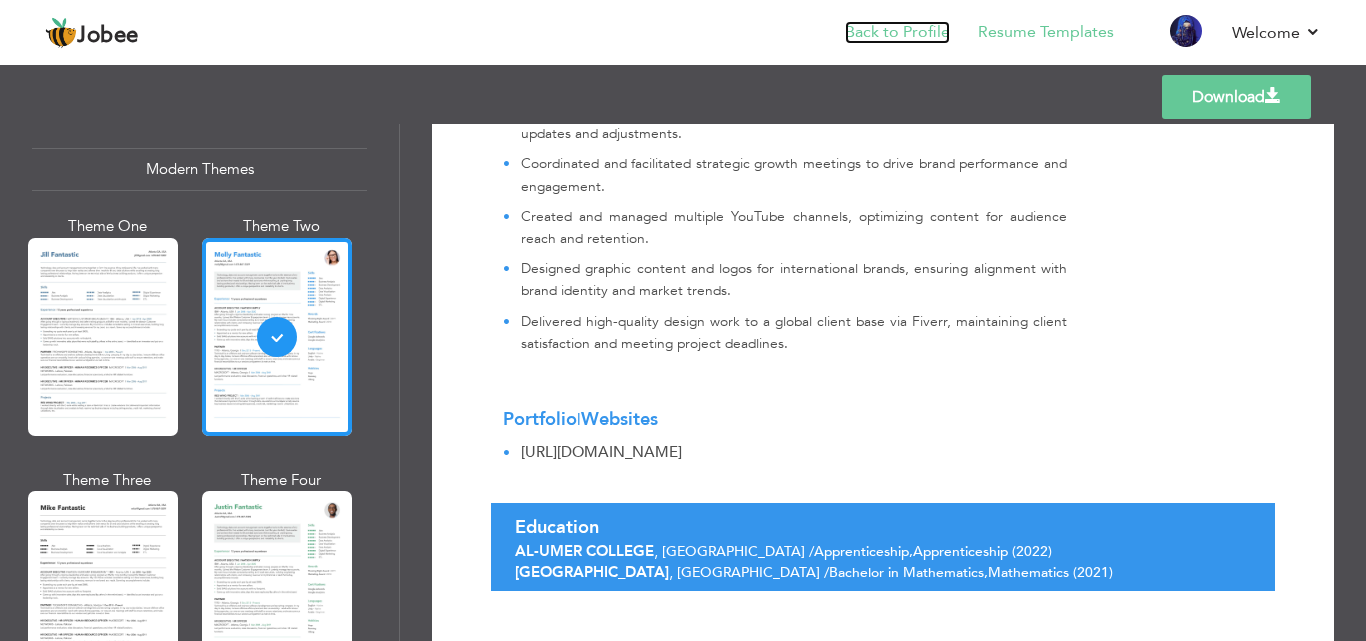 click on "Back to Profile" at bounding box center [897, 32] 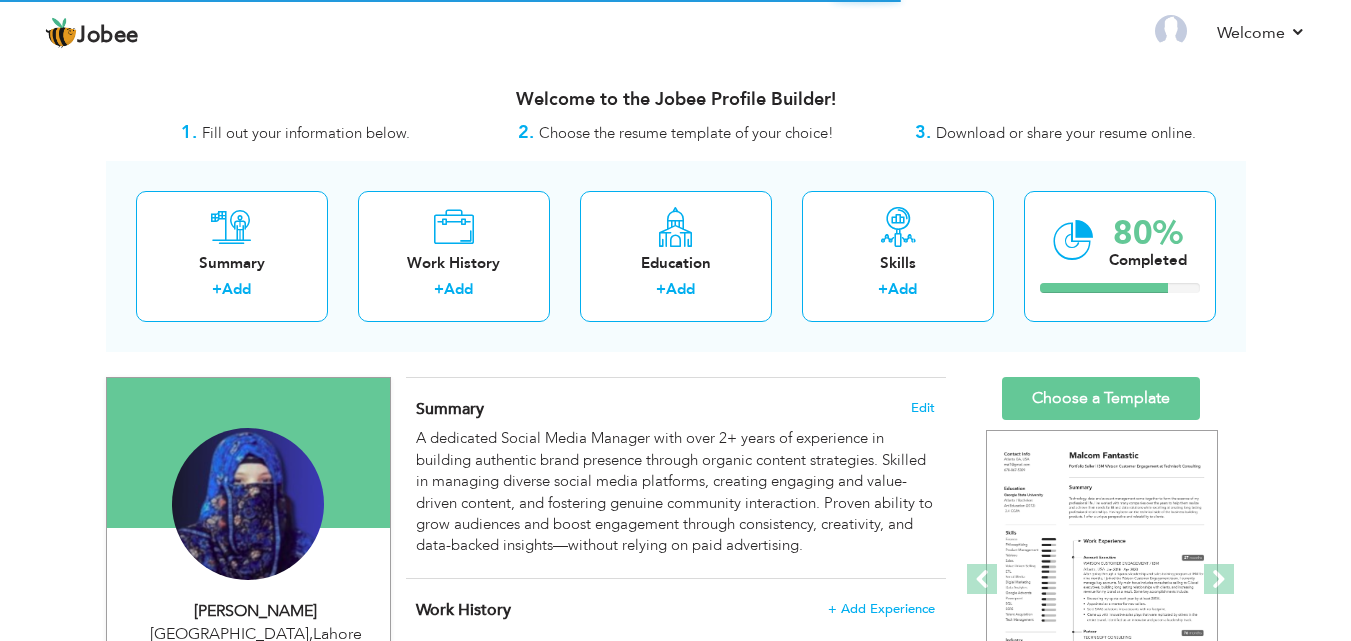 scroll, scrollTop: 0, scrollLeft: 0, axis: both 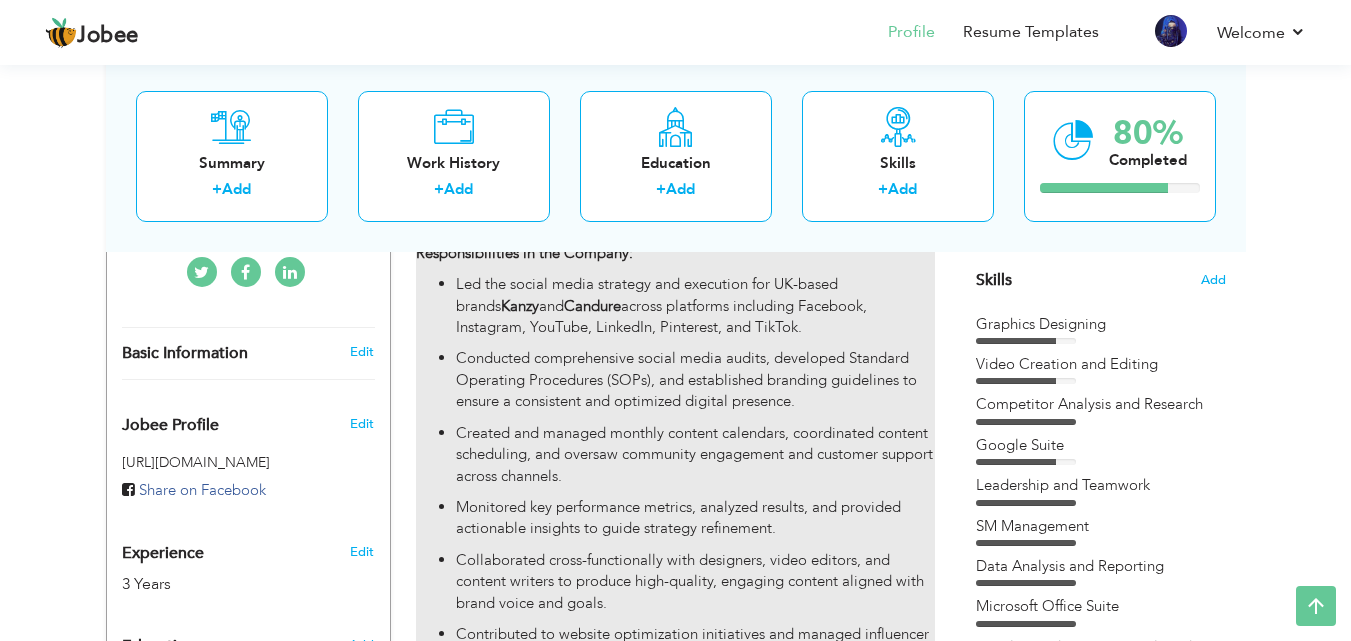 click on "Conducted comprehensive social media audits, developed Standard Operating Procedures (SOPs), and established branding guidelines to ensure a consistent and optimized digital presence." at bounding box center [695, 380] 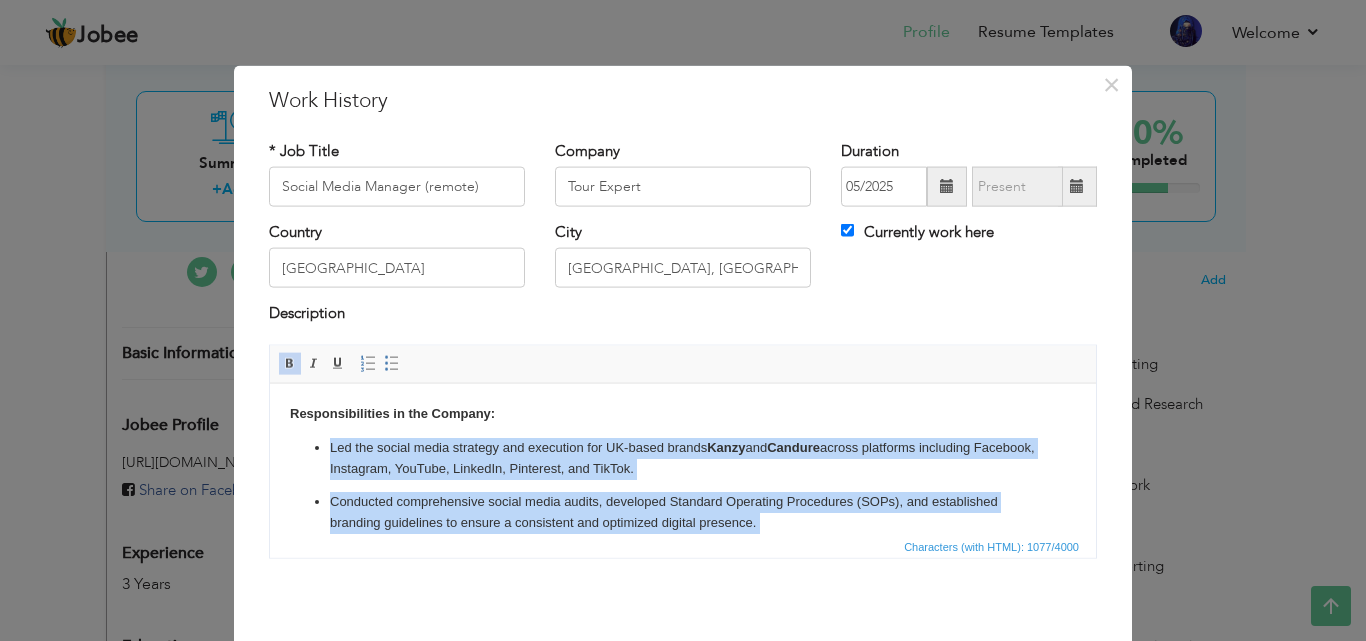scroll, scrollTop: 197, scrollLeft: 0, axis: vertical 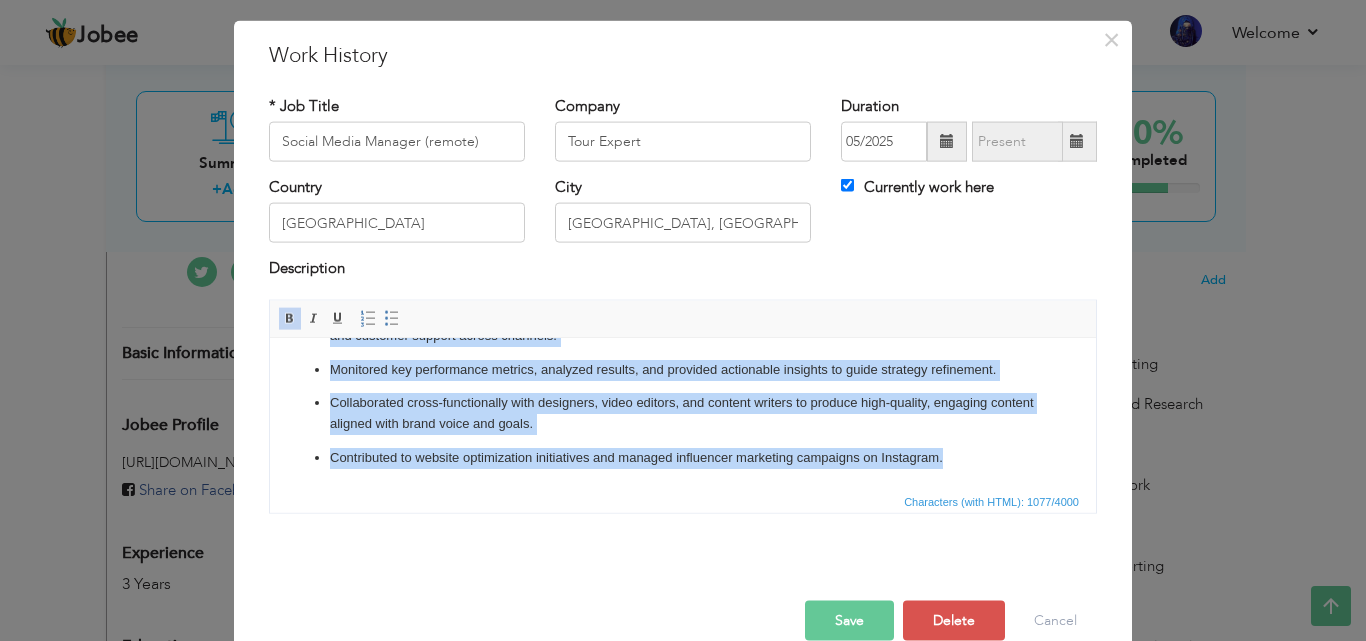 drag, startPoint x: 328, startPoint y: 402, endPoint x: 1108, endPoint y: 520, distance: 788.8751 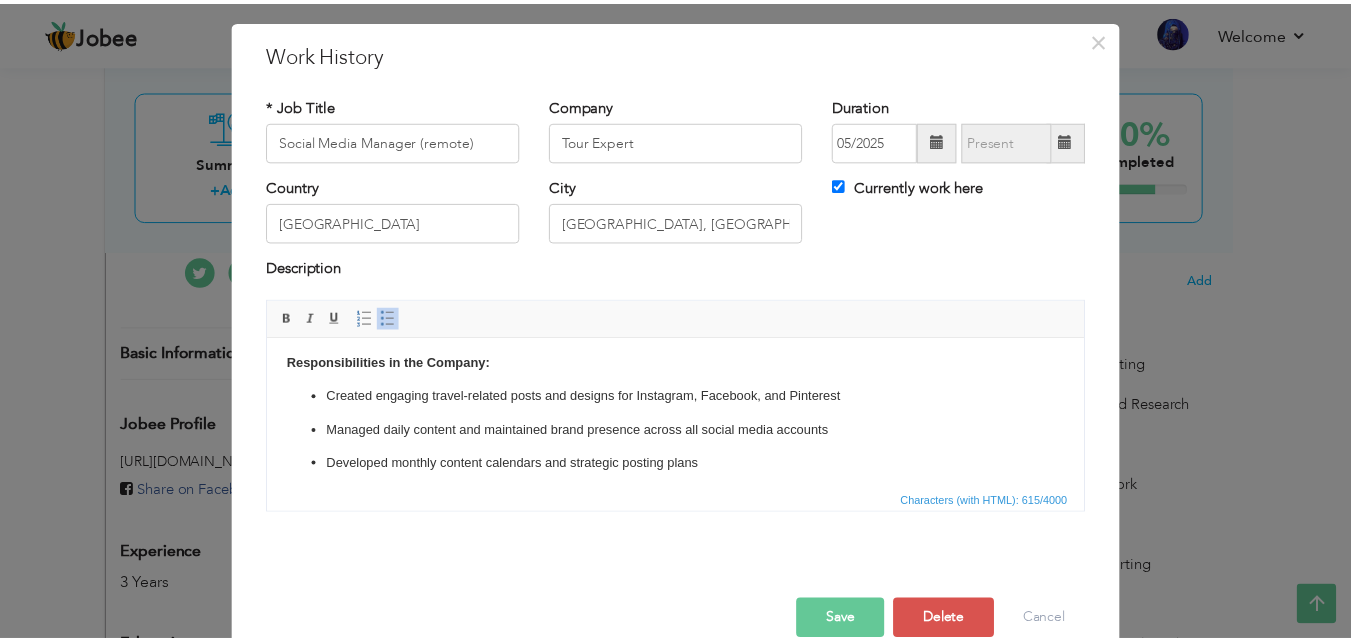 scroll, scrollTop: 0, scrollLeft: 0, axis: both 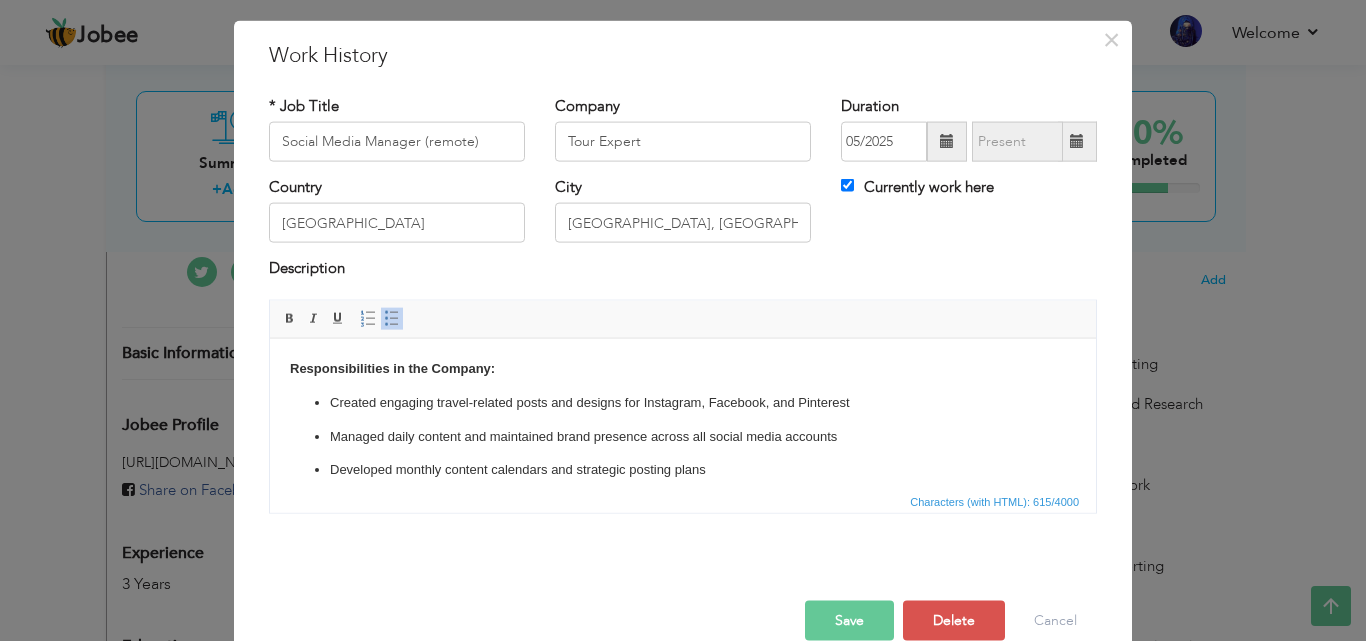 click on "Save" at bounding box center [849, 620] 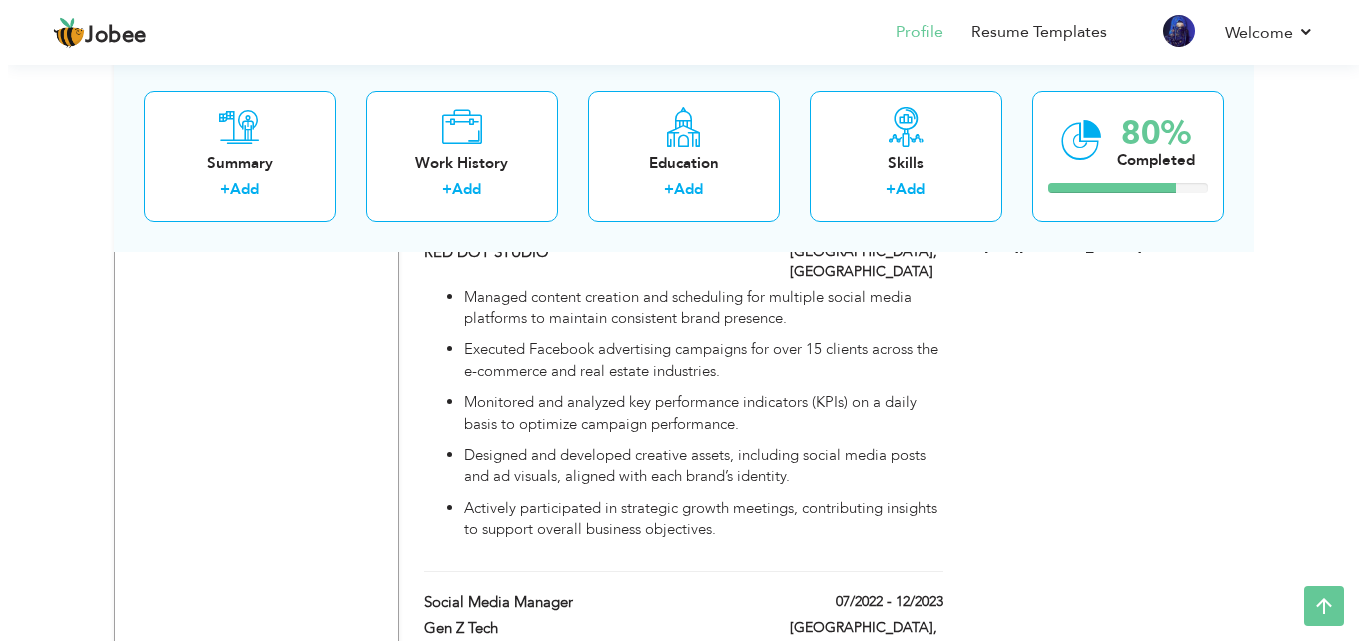 scroll, scrollTop: 1600, scrollLeft: 0, axis: vertical 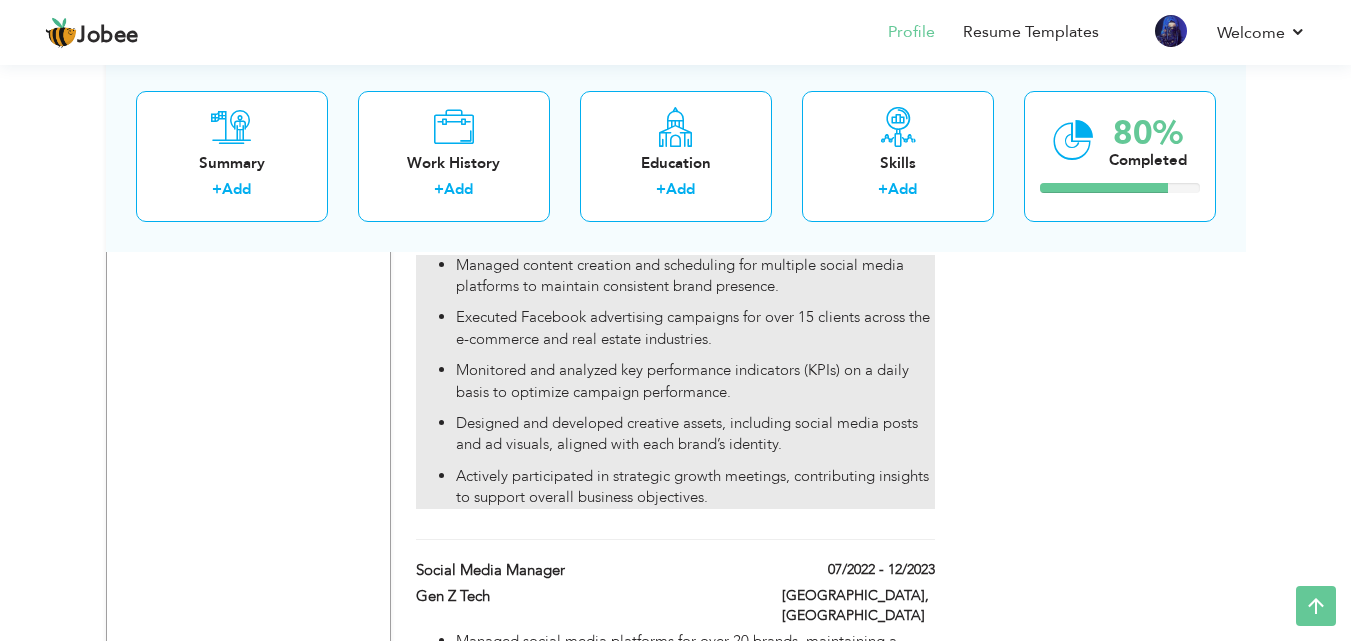 click on "Designed and developed creative assets, including social media posts and ad visuals, aligned with each brand’s identity." at bounding box center [695, 434] 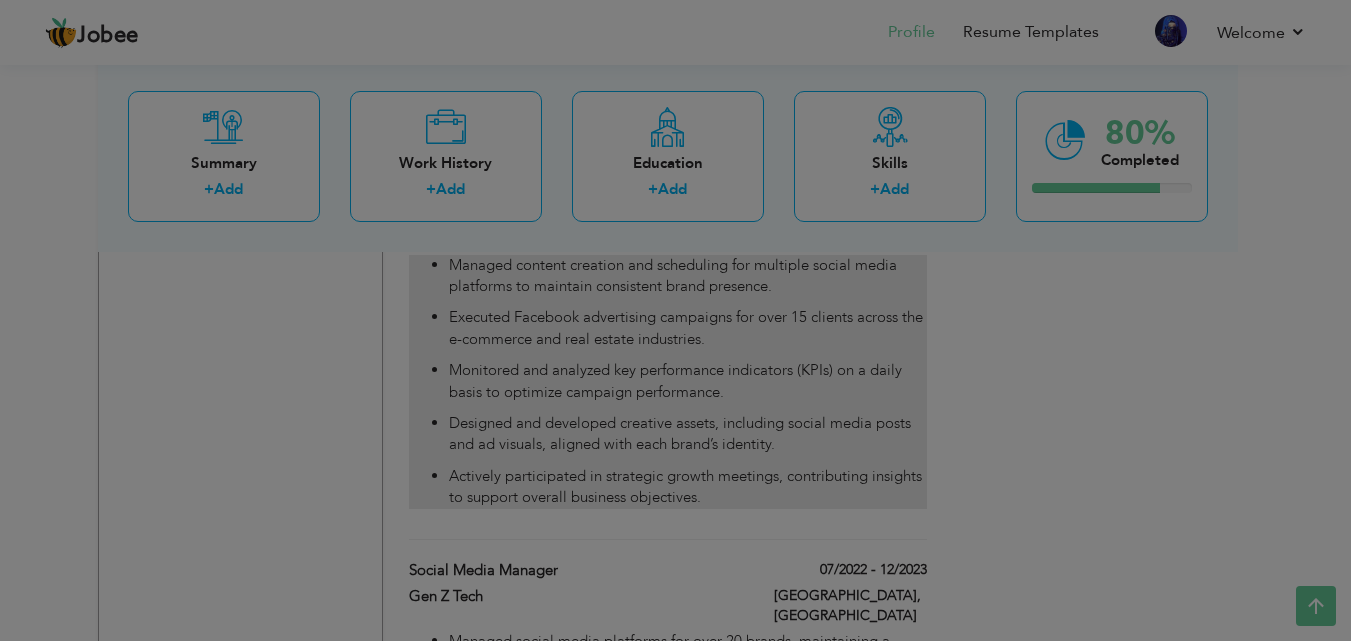 type on "RED DOT STUDIO" 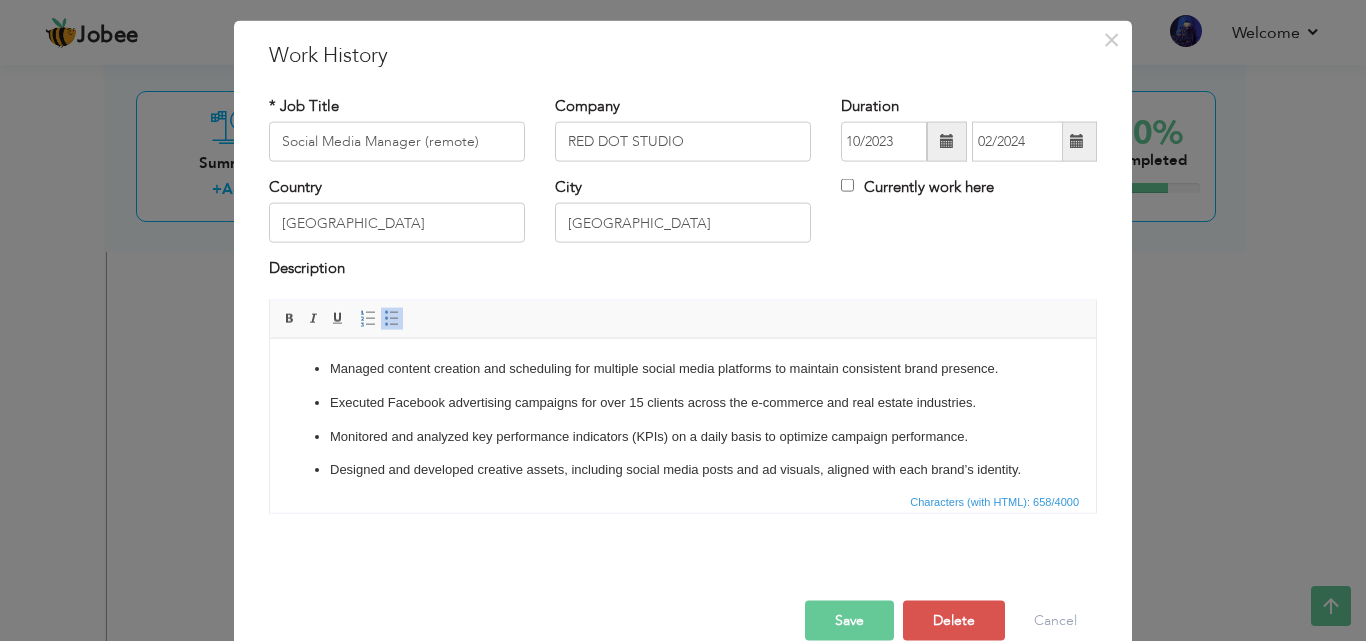 scroll, scrollTop: 0, scrollLeft: 0, axis: both 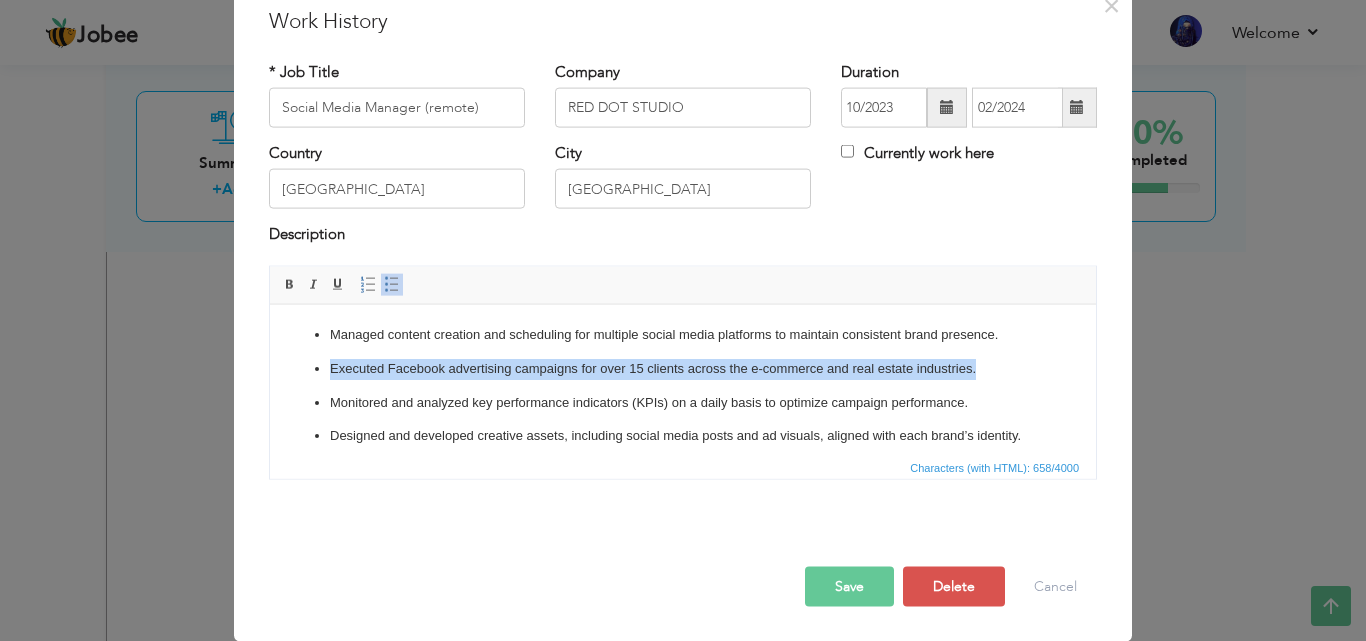 drag, startPoint x: 982, startPoint y: 365, endPoint x: 306, endPoint y: 377, distance: 676.1065 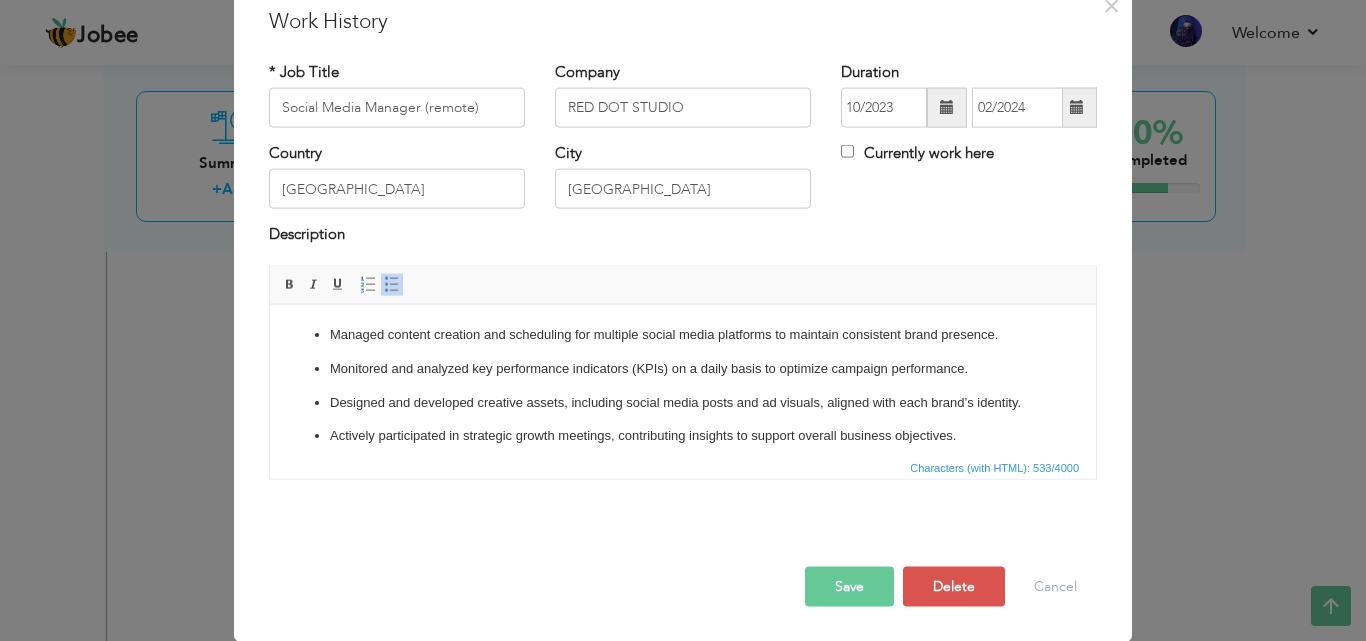 click on "Save" at bounding box center [849, 586] 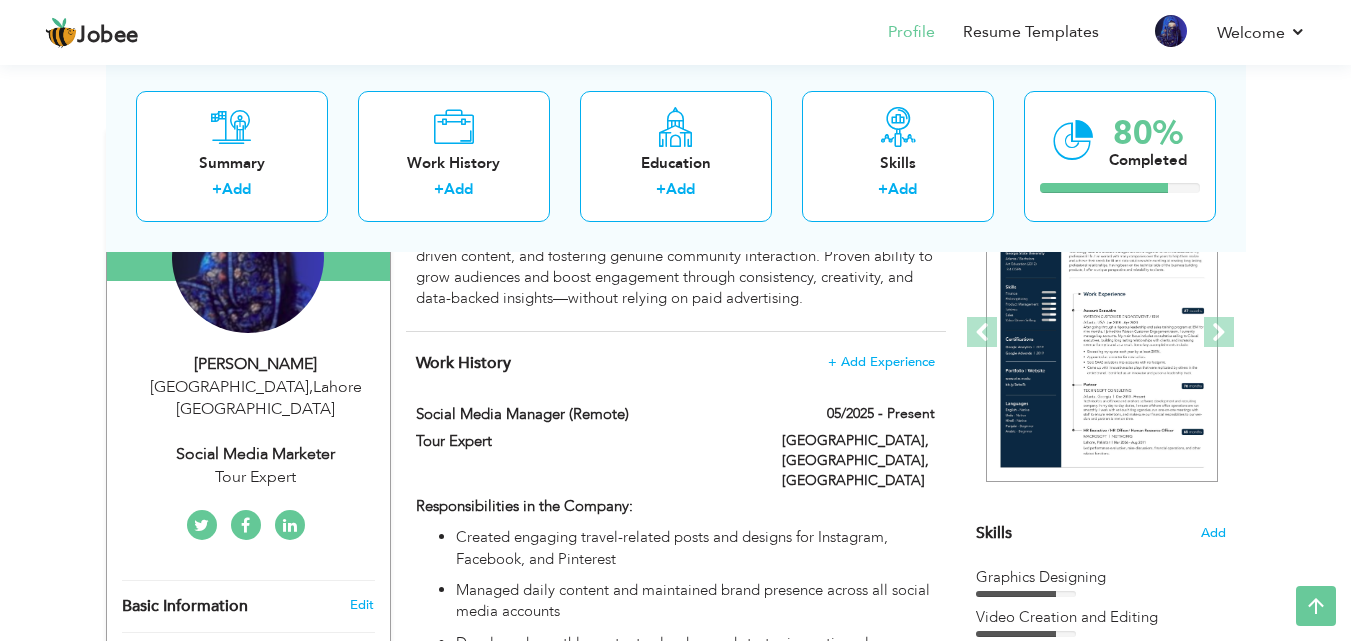 scroll, scrollTop: 347, scrollLeft: 0, axis: vertical 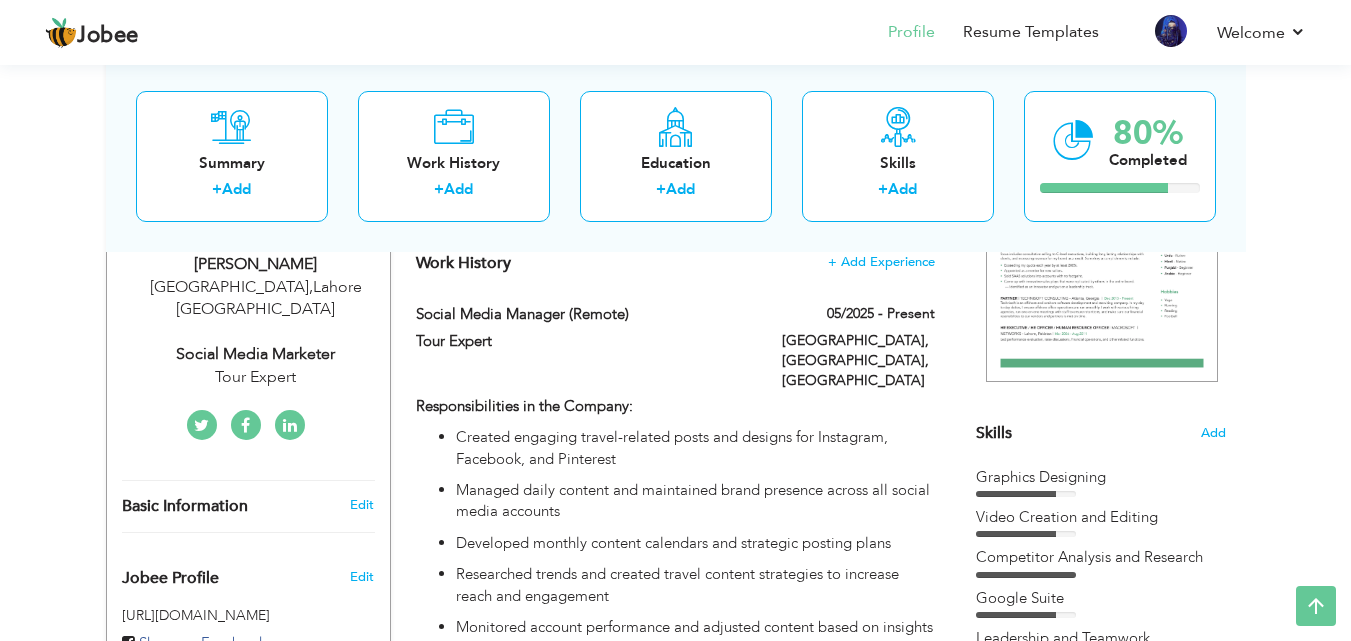 click on "View Resume
Export PDF
Profile
Summary
Public Link
Experience
Education
Awards
Work Histroy
Projects
Certifications
Skills
Preferred Job City" at bounding box center (675, 1127) 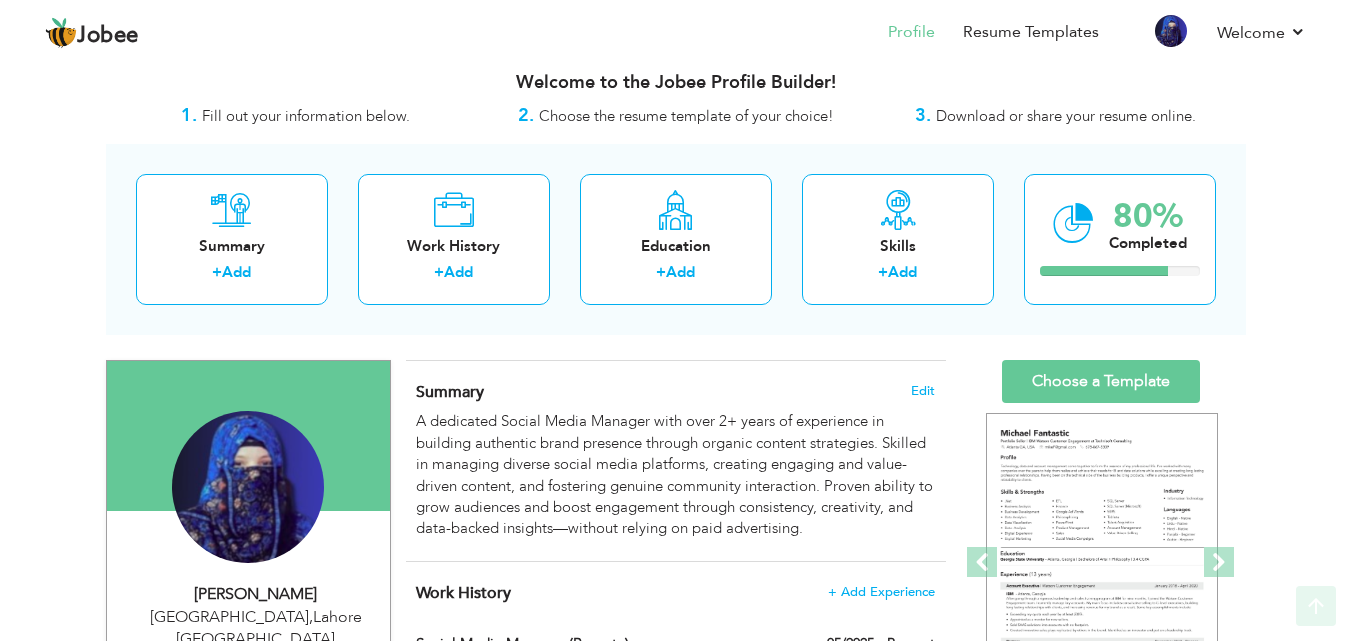 scroll, scrollTop: 0, scrollLeft: 0, axis: both 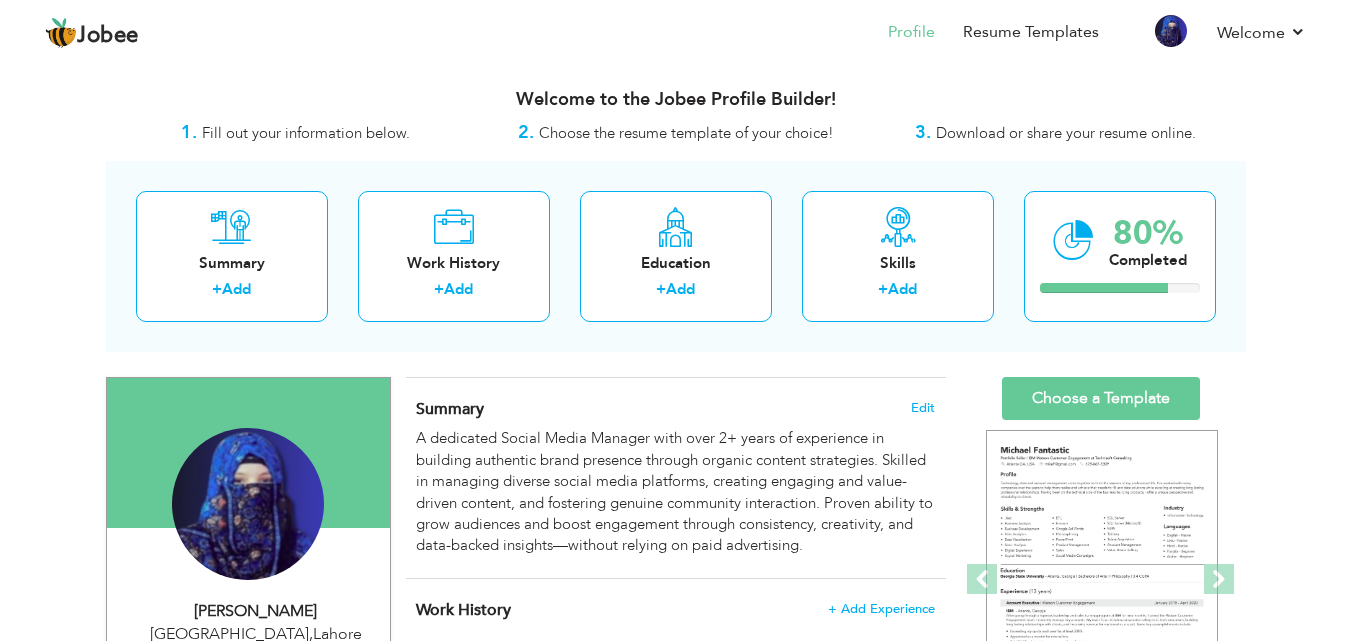 click on "Download or share your resume online." at bounding box center (1066, 133) 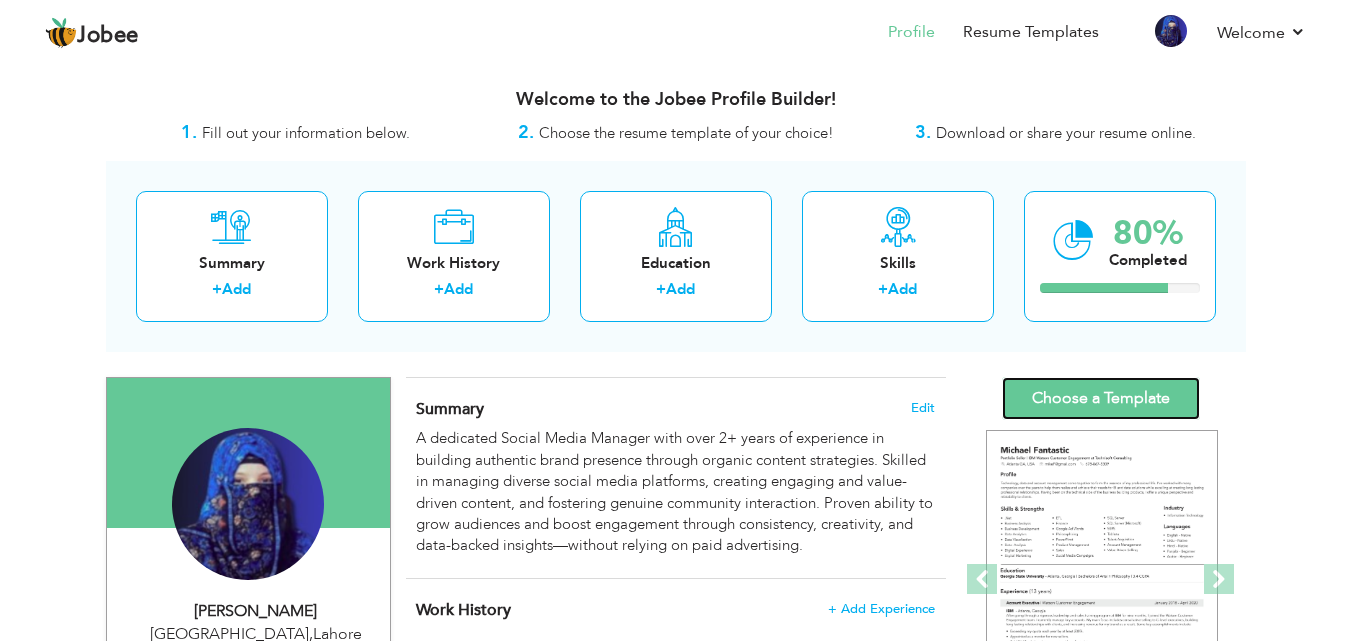 click on "Choose a Template" at bounding box center (1101, 398) 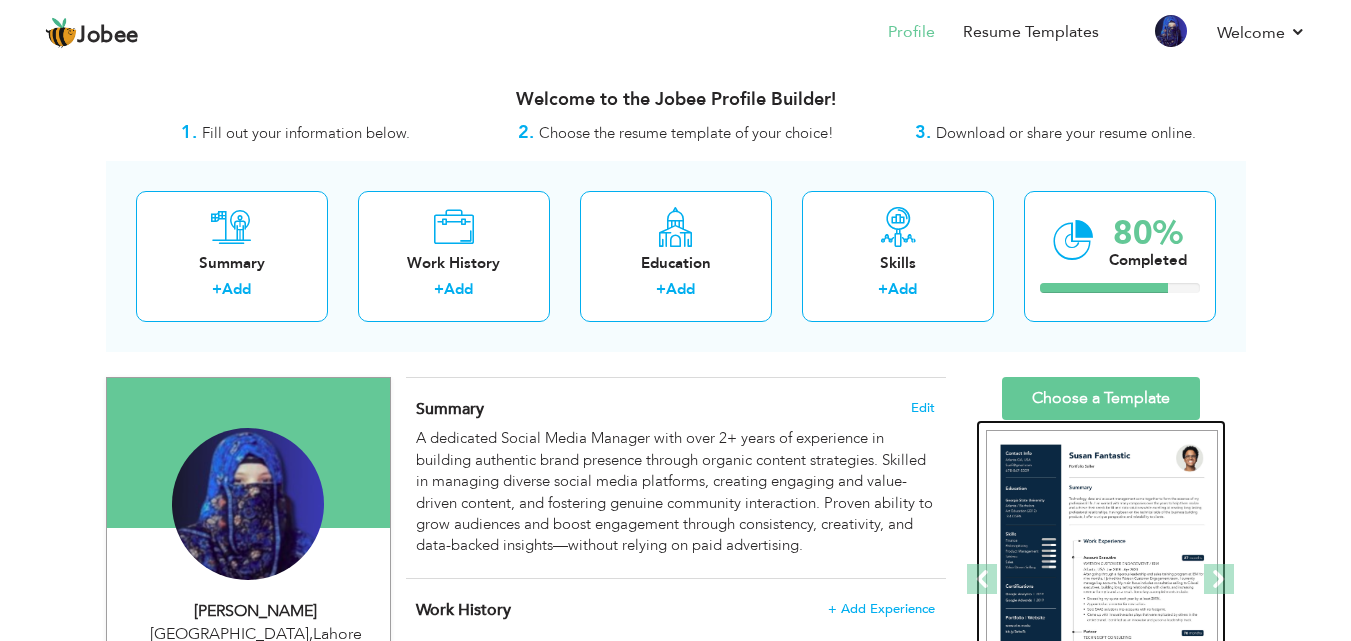 click at bounding box center (1102, 580) 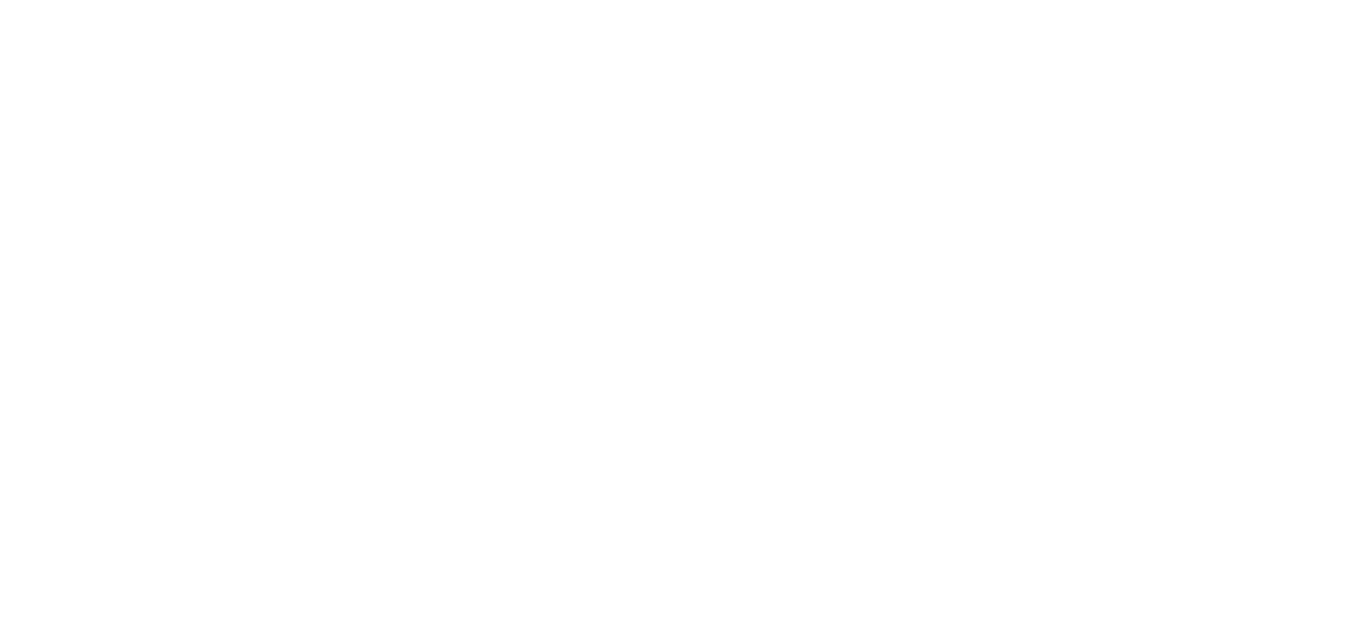 scroll, scrollTop: 0, scrollLeft: 0, axis: both 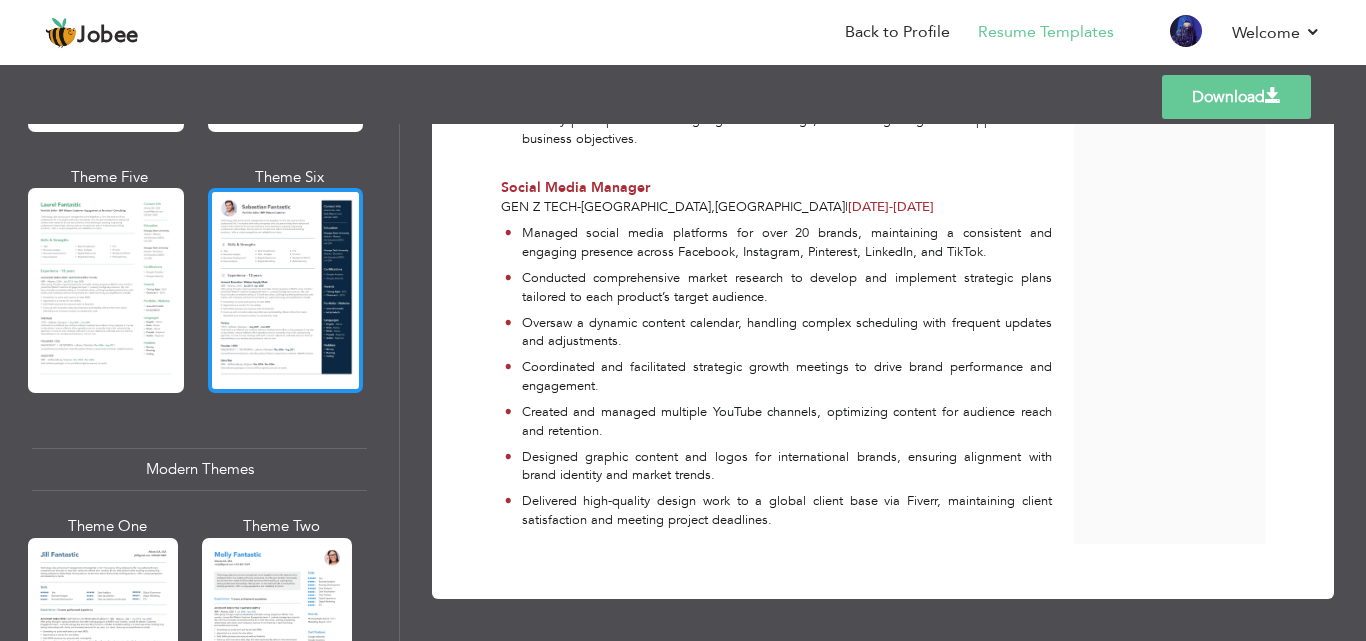 click at bounding box center [286, 290] 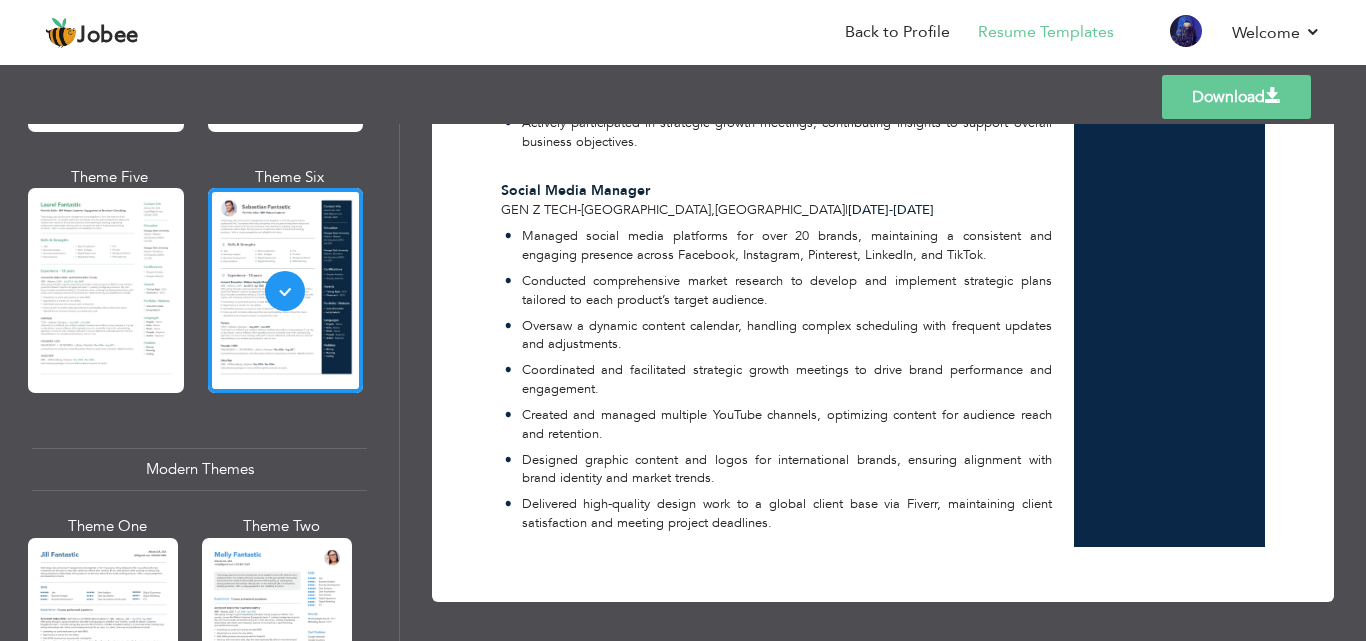 scroll, scrollTop: 1647, scrollLeft: 0, axis: vertical 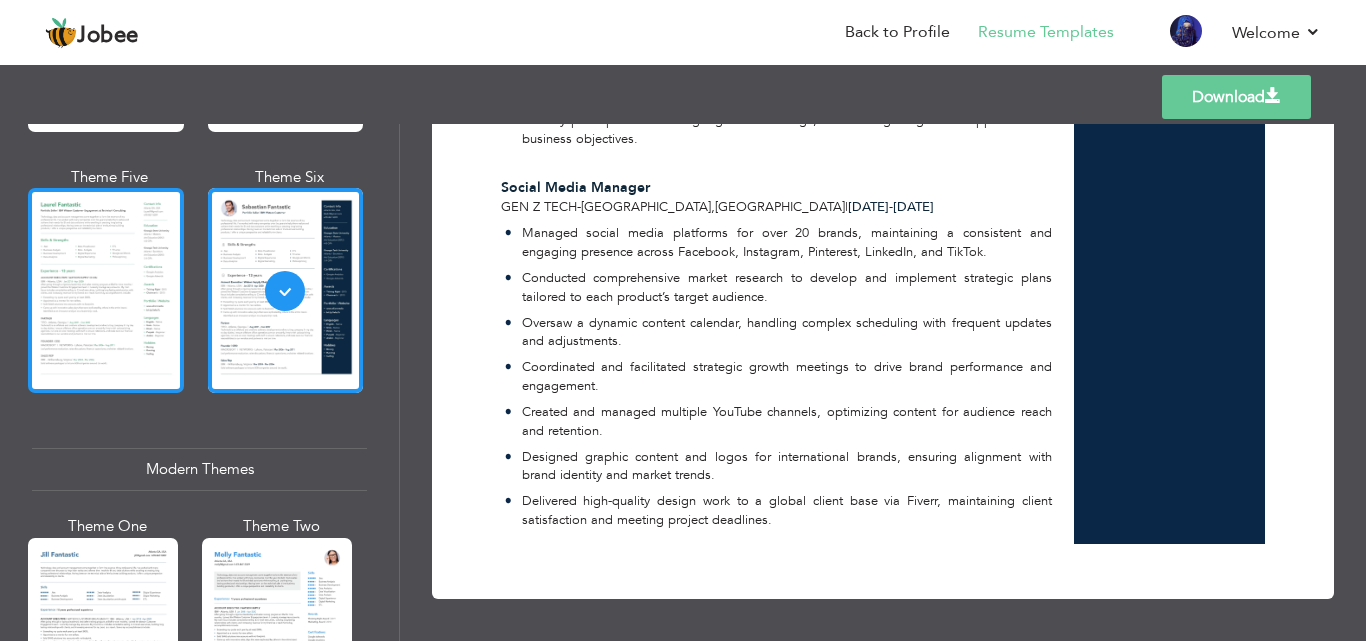 click at bounding box center [106, 290] 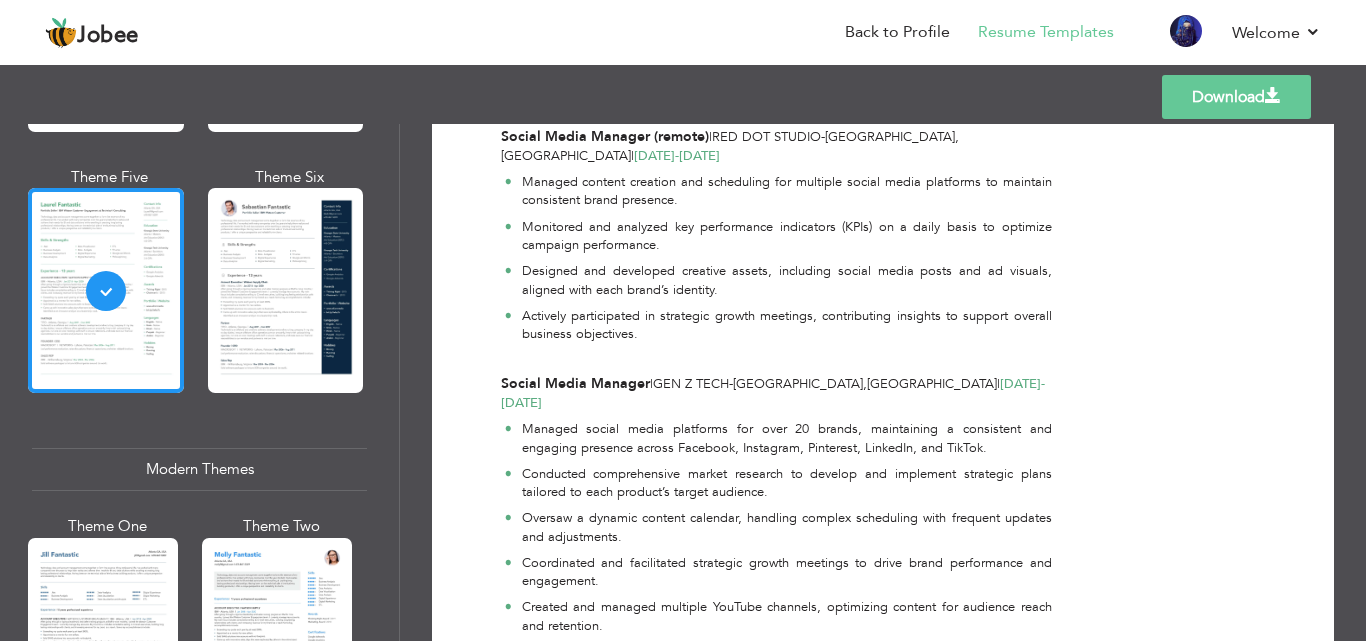 scroll, scrollTop: 1573, scrollLeft: 0, axis: vertical 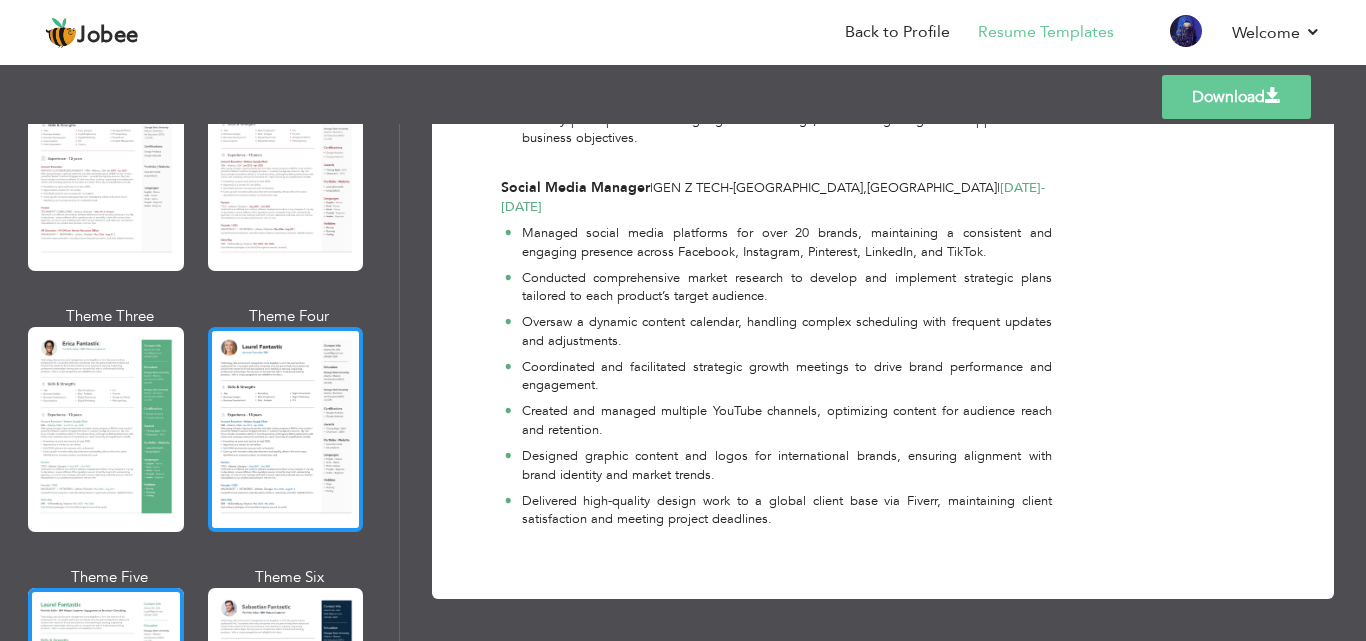 click at bounding box center [286, 429] 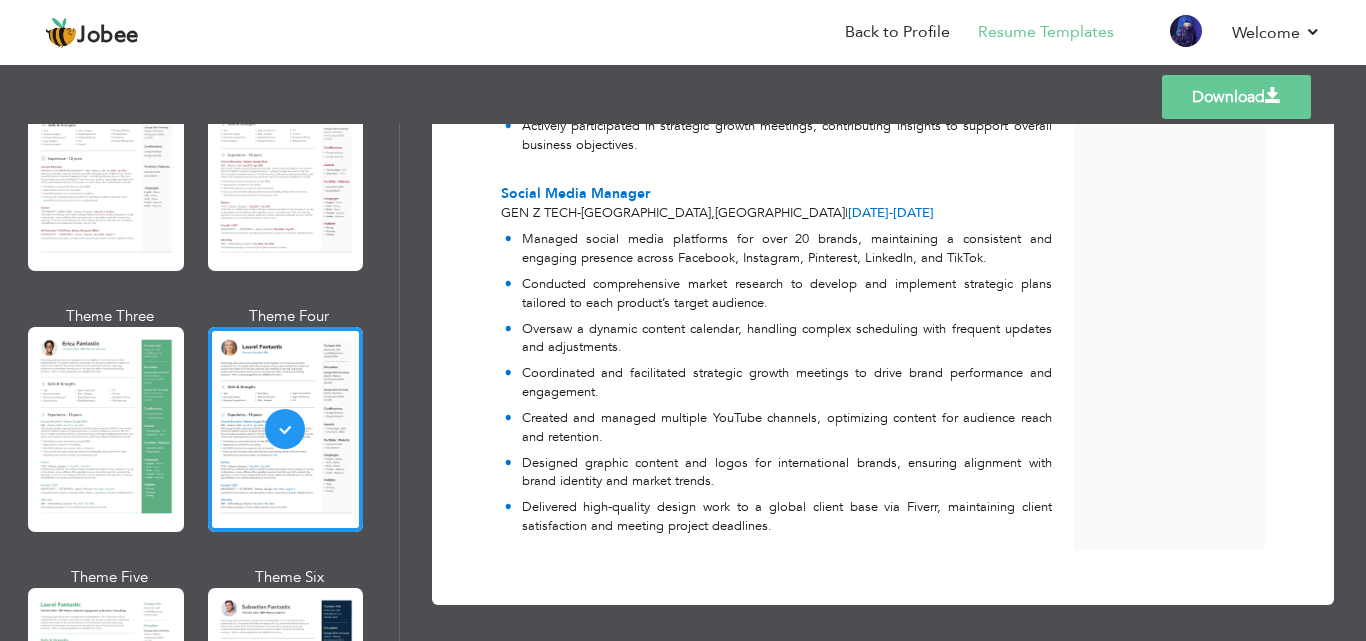 scroll, scrollTop: 1647, scrollLeft: 0, axis: vertical 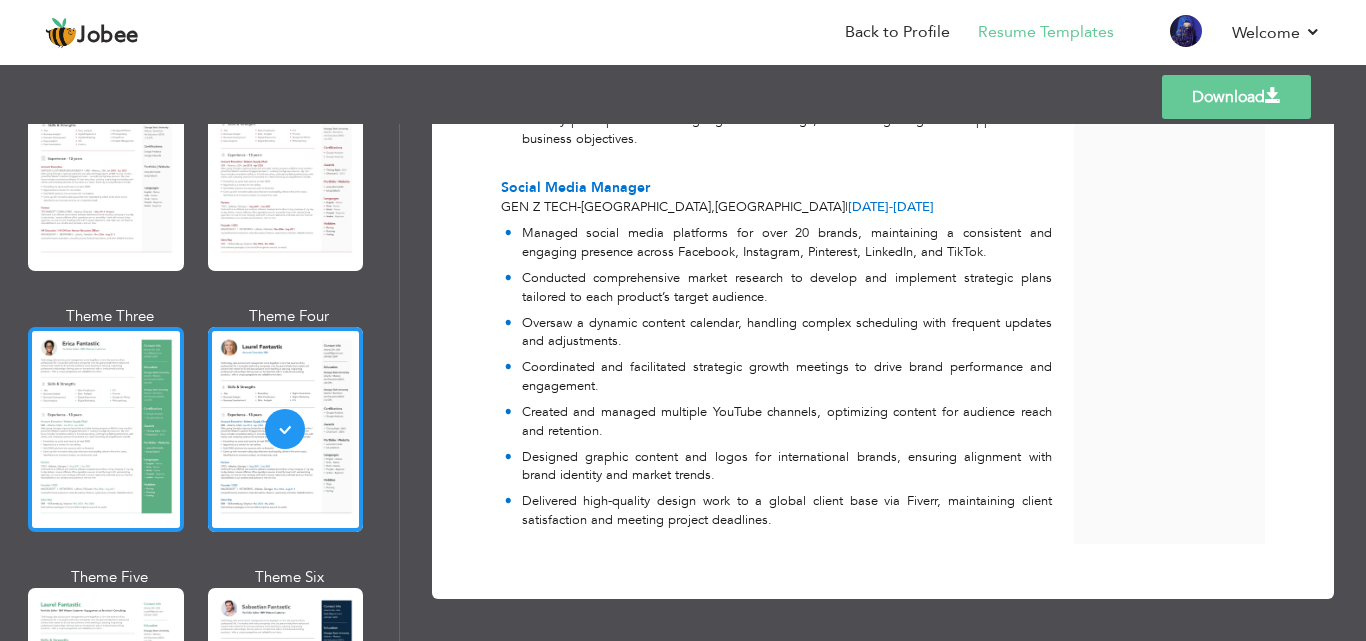 click at bounding box center (106, 429) 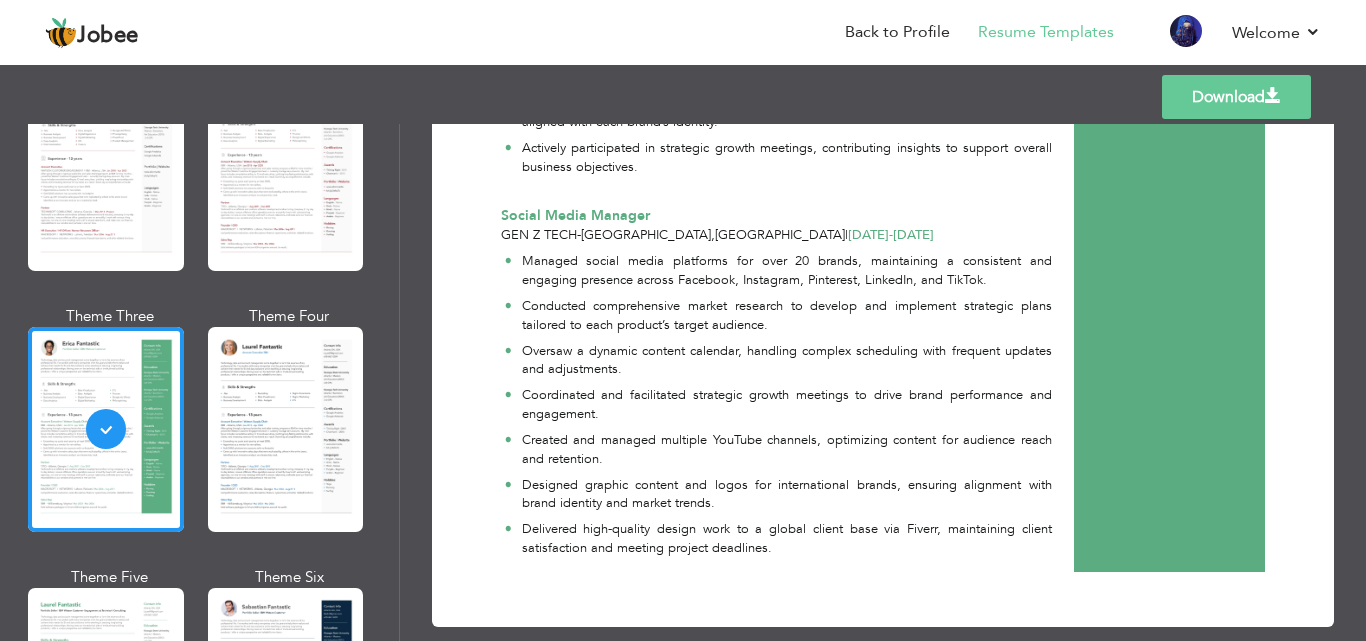 scroll, scrollTop: 1647, scrollLeft: 0, axis: vertical 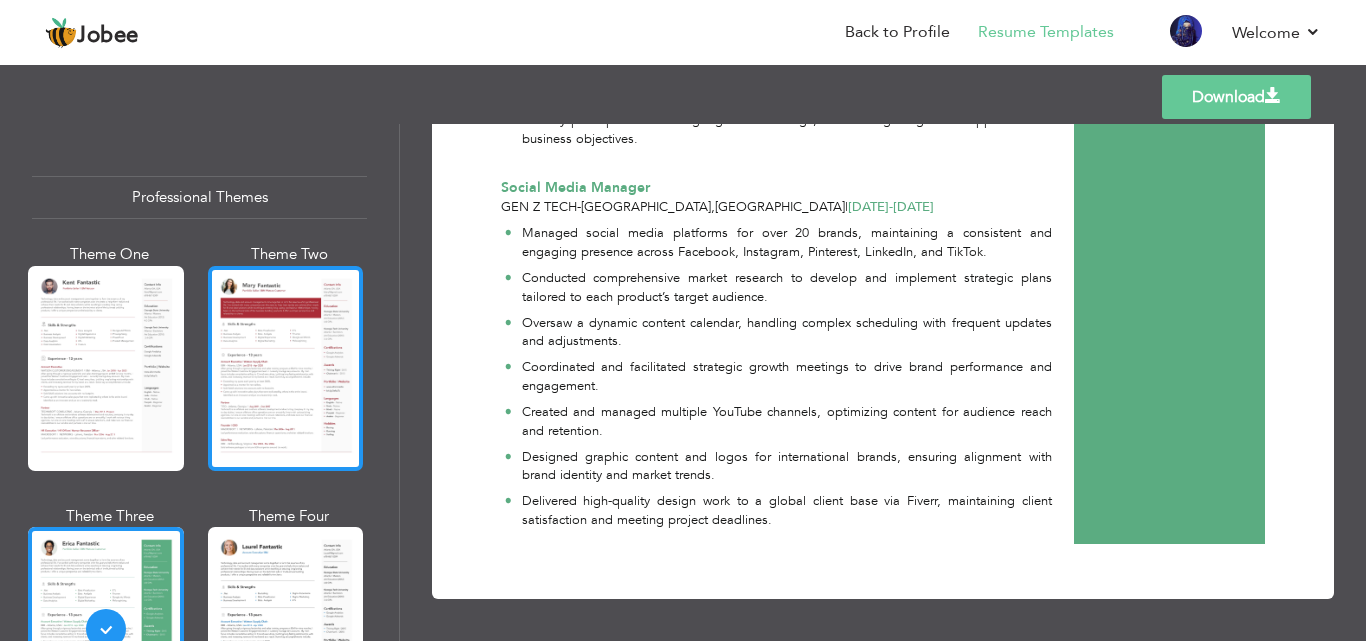 click at bounding box center (286, 368) 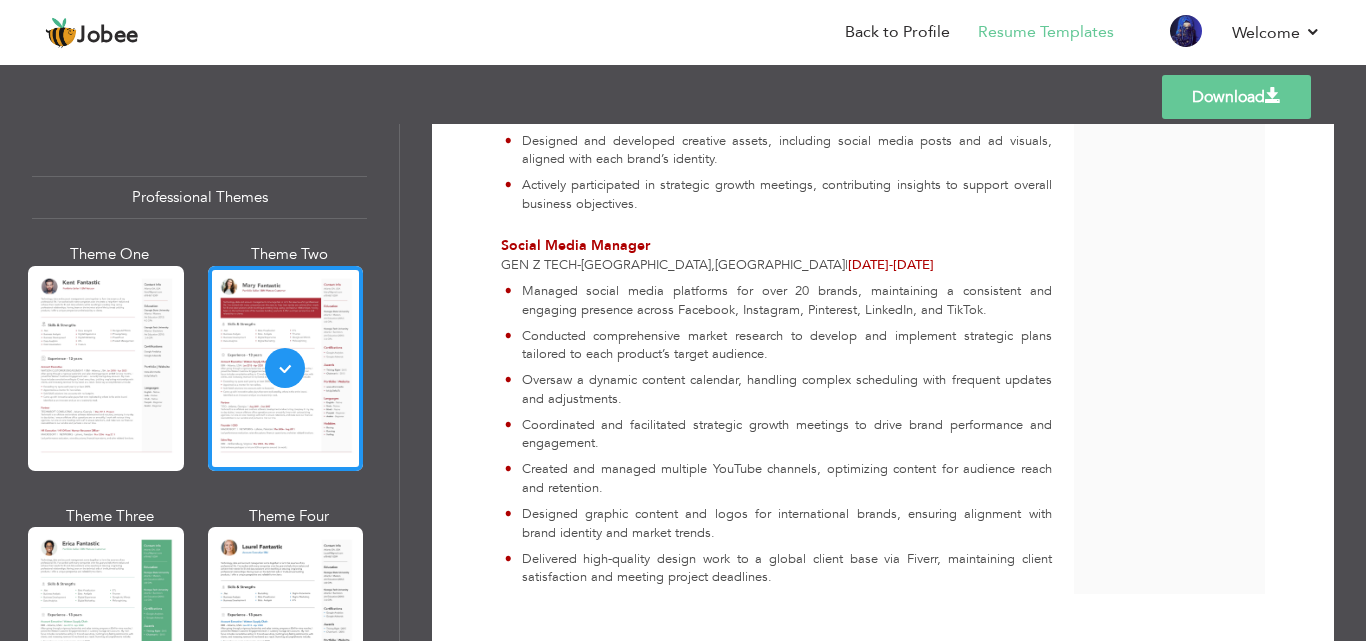 scroll, scrollTop: 1631, scrollLeft: 0, axis: vertical 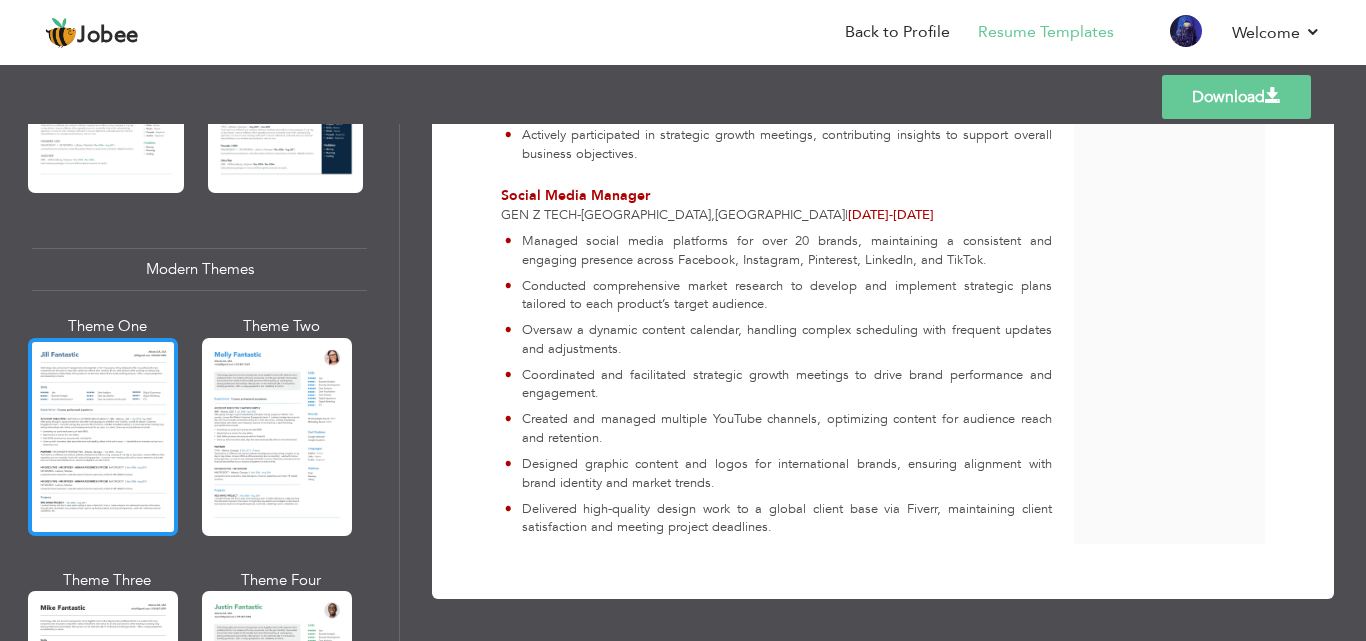 click at bounding box center (103, 437) 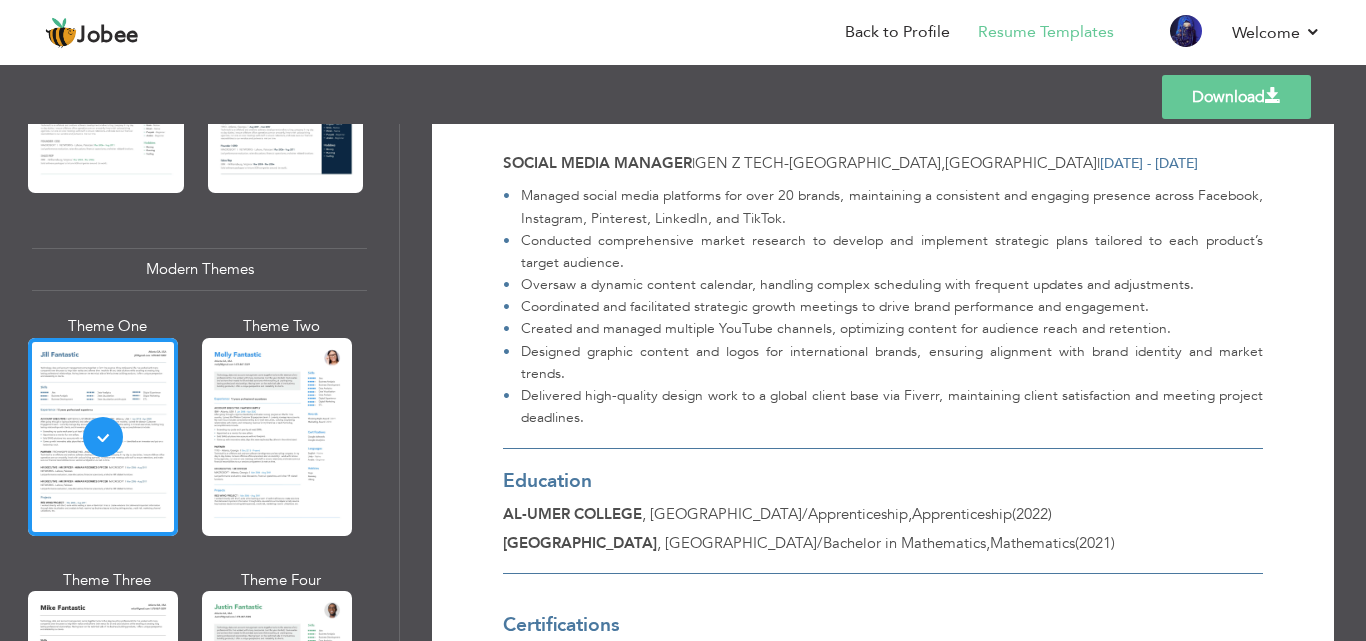 scroll, scrollTop: 1798, scrollLeft: 0, axis: vertical 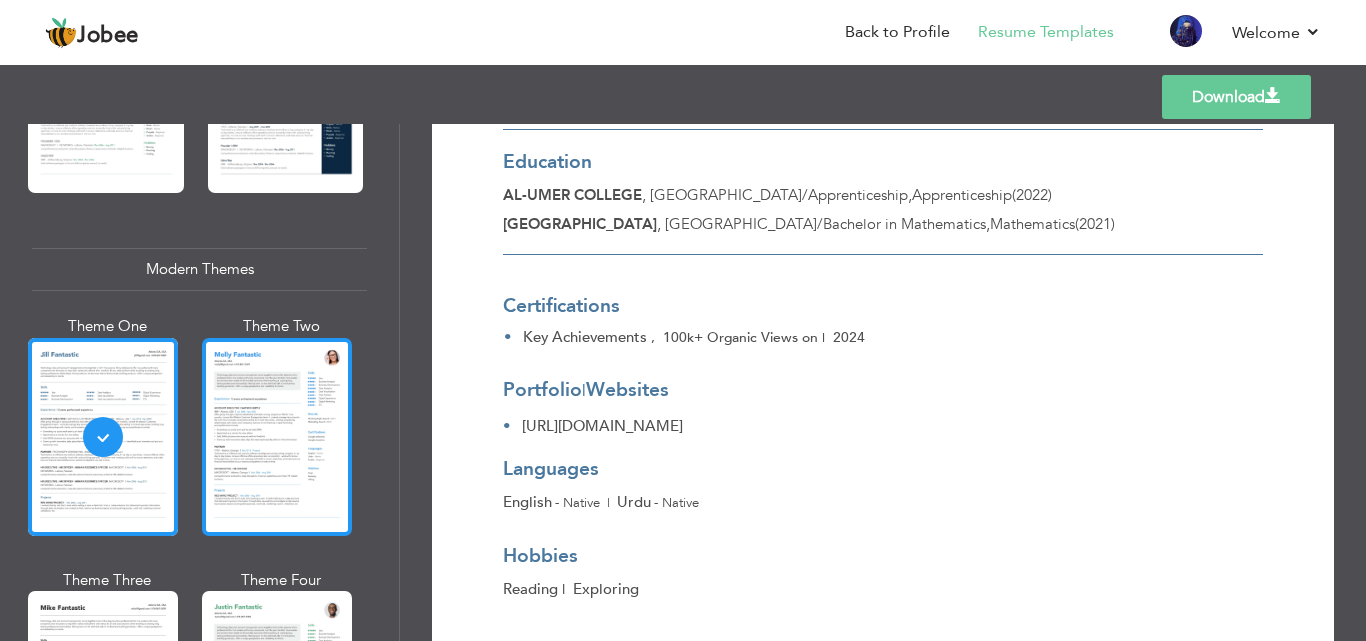 click at bounding box center [277, 437] 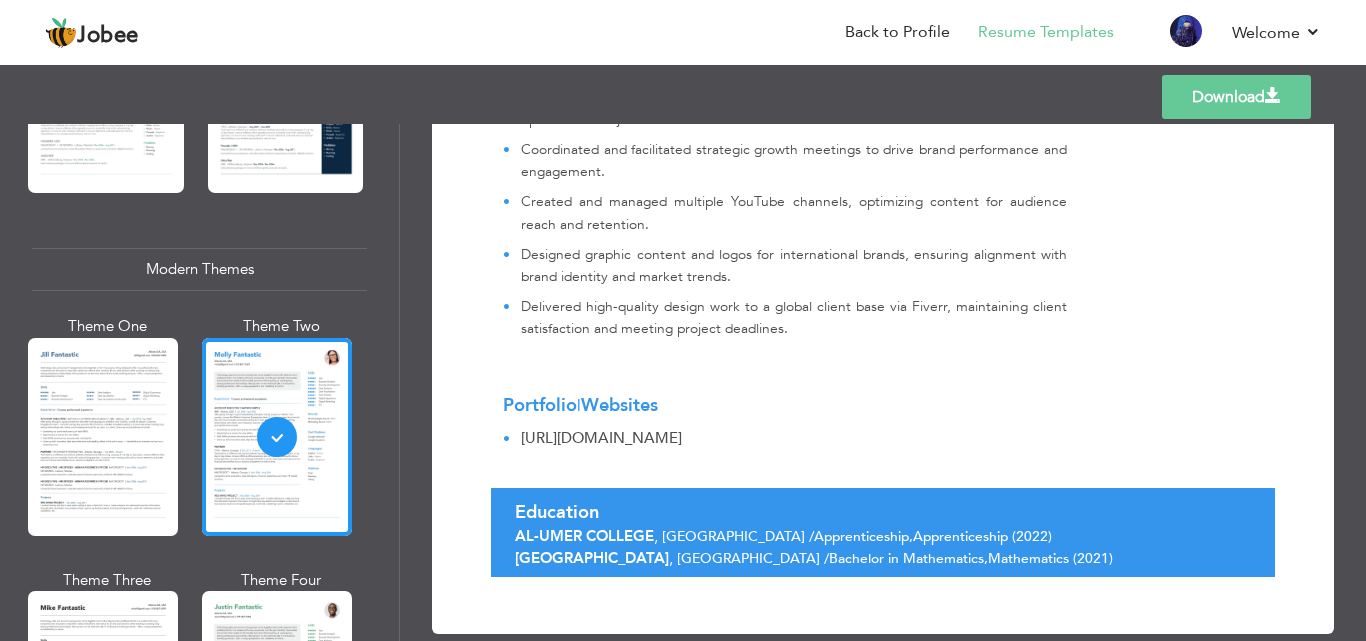 scroll, scrollTop: 1942, scrollLeft: 0, axis: vertical 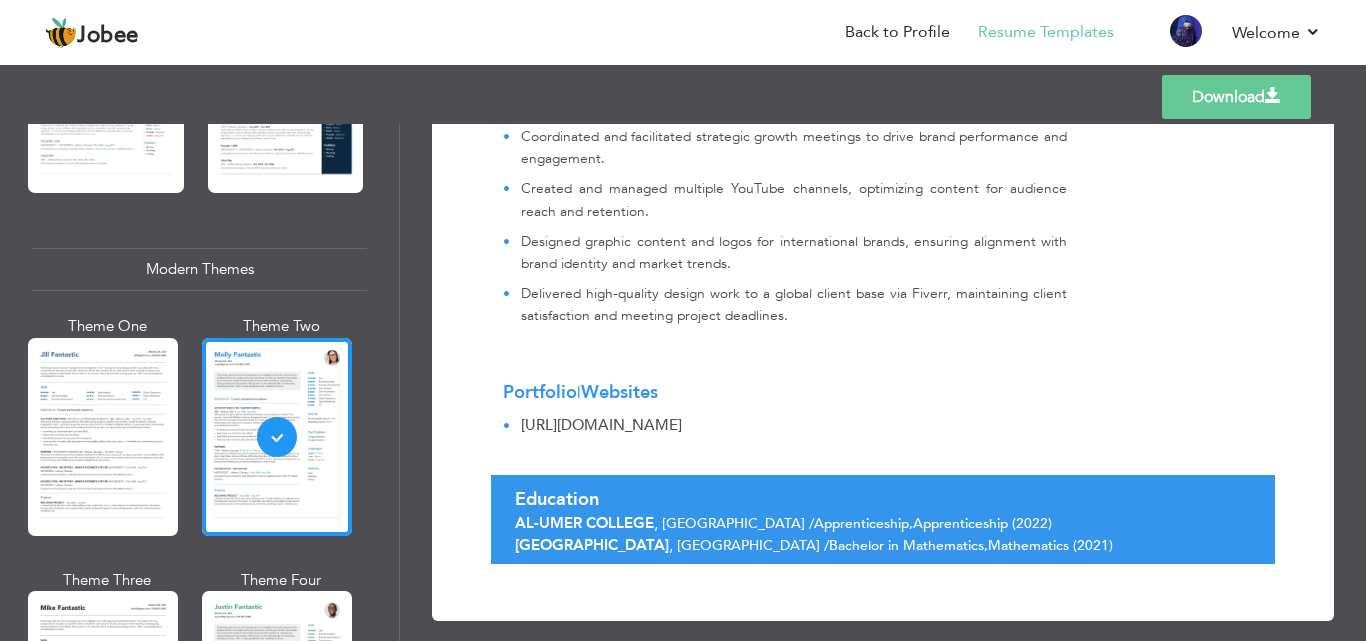 click on "Download" at bounding box center [1236, 97] 